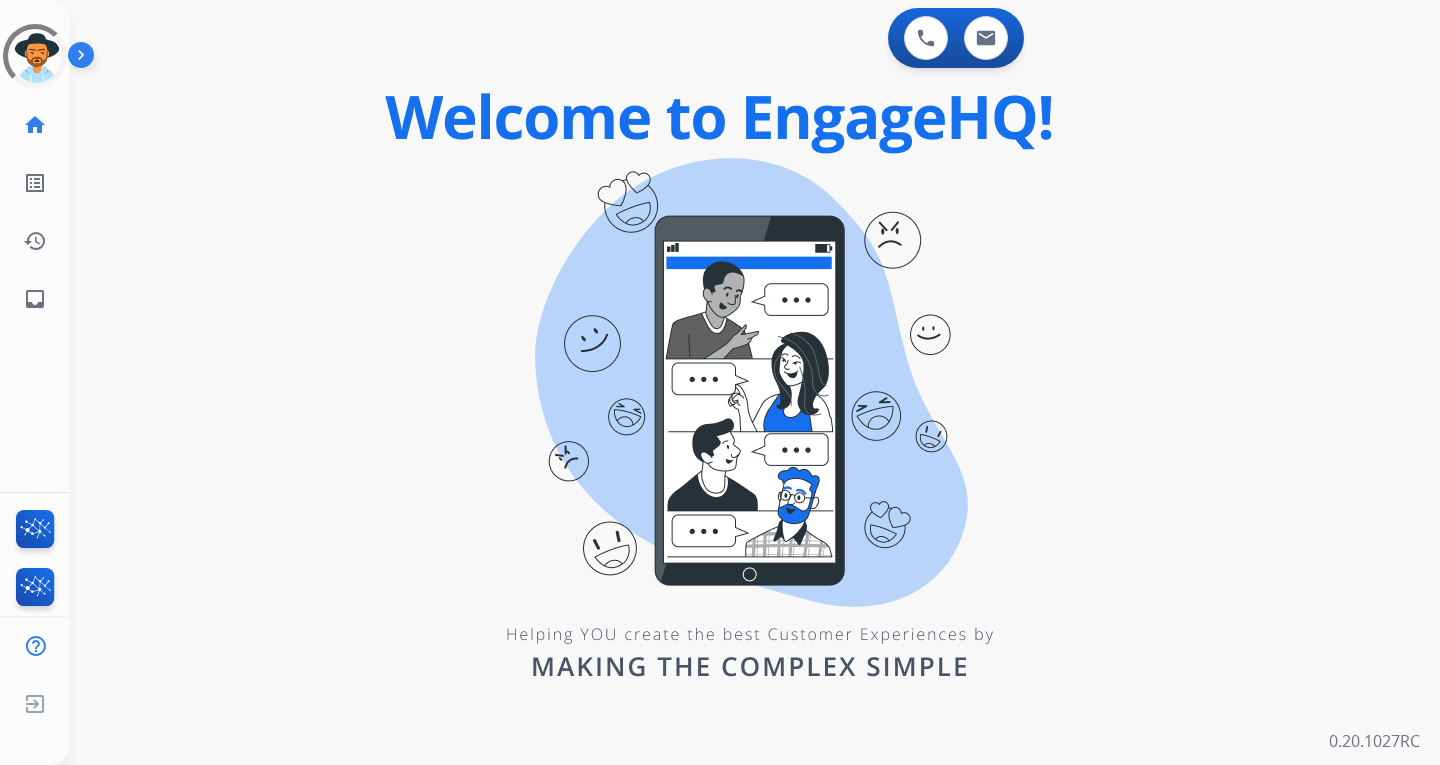 scroll, scrollTop: 0, scrollLeft: 0, axis: both 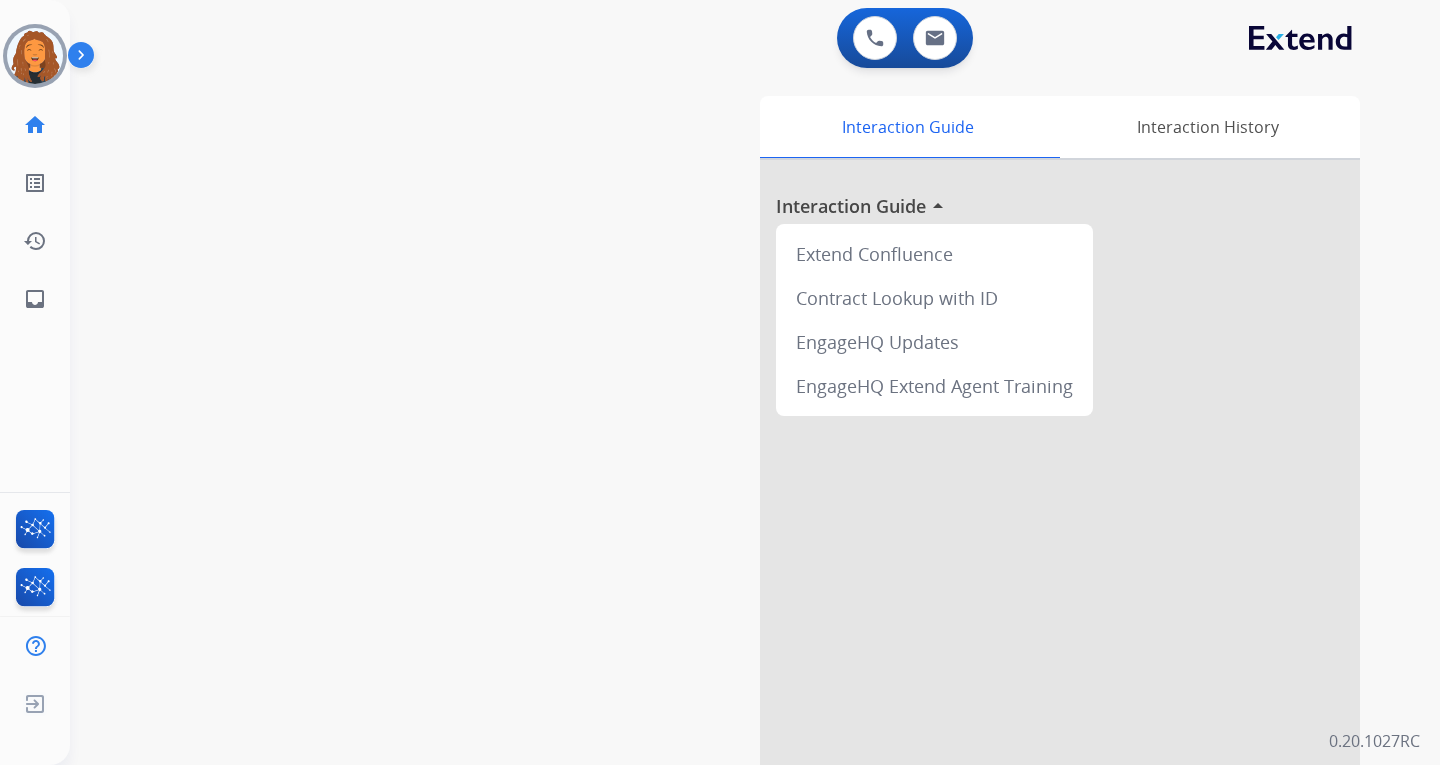 click at bounding box center [35, 56] 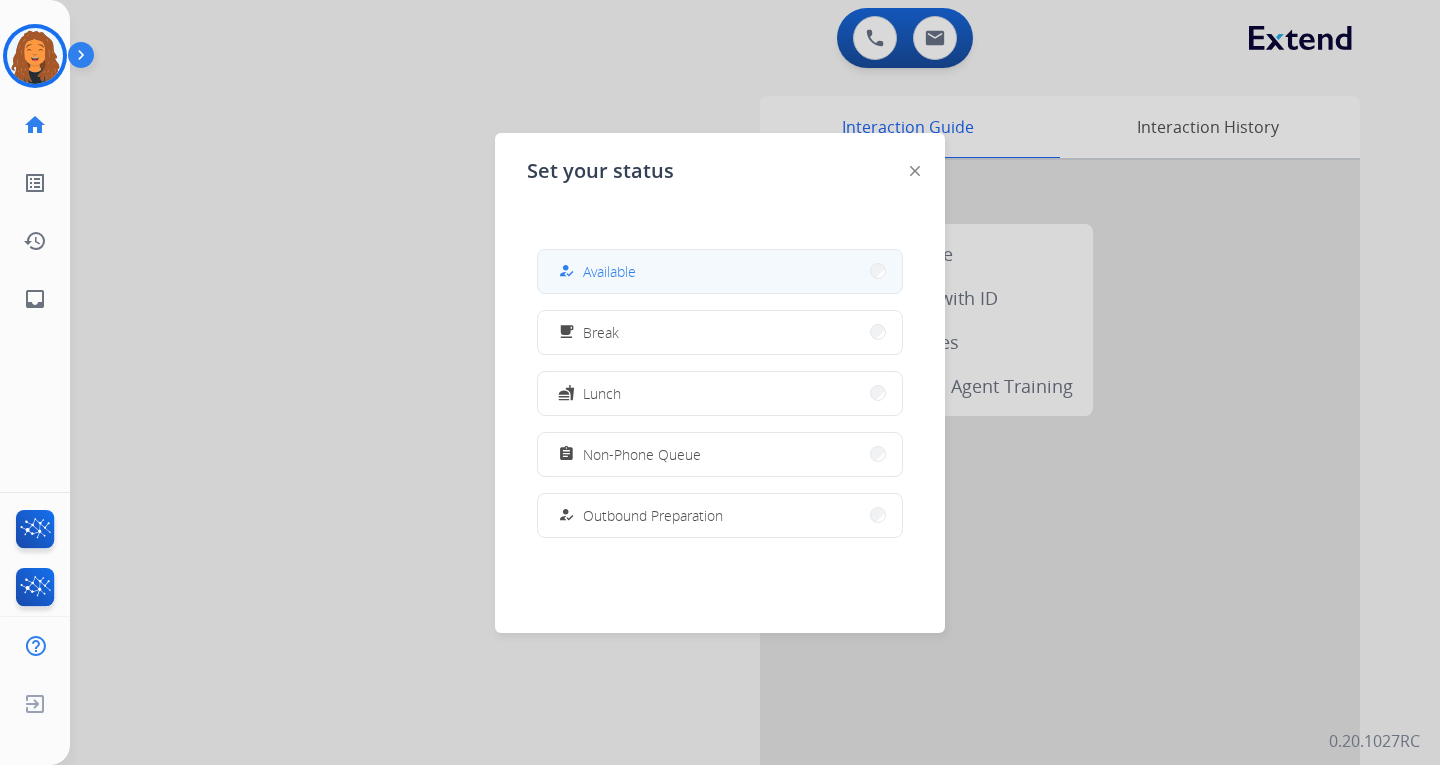click on "Available" at bounding box center [609, 271] 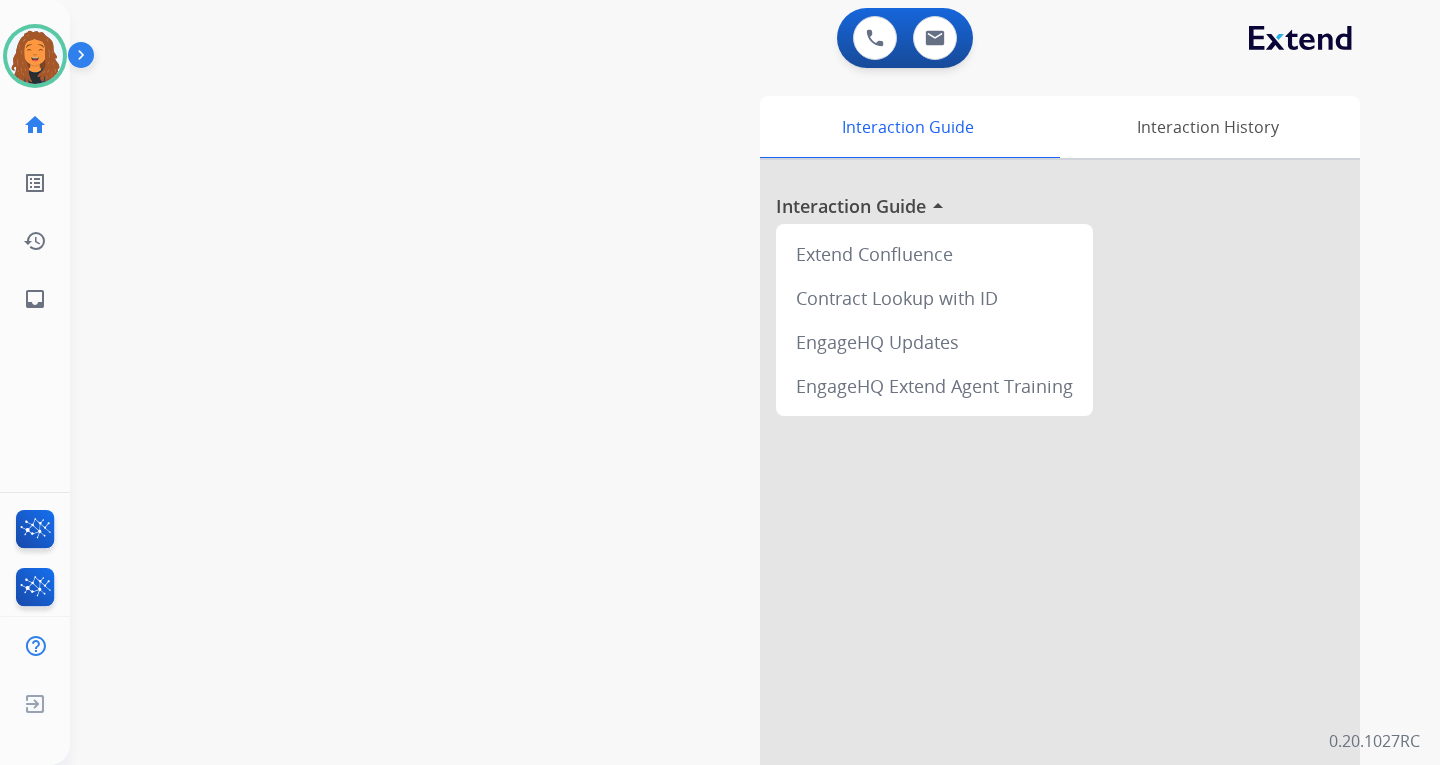 click on "swap_horiz Break voice bridge close_fullscreen Connect 3-Way Call merge_type Separate 3-Way Call  Interaction Guide   Interaction History  Interaction Guide arrow_drop_up  Extend Confluence   Contract Lookup with ID   EngageHQ Updates   EngageHQ Extend Agent Training" at bounding box center (731, 489) 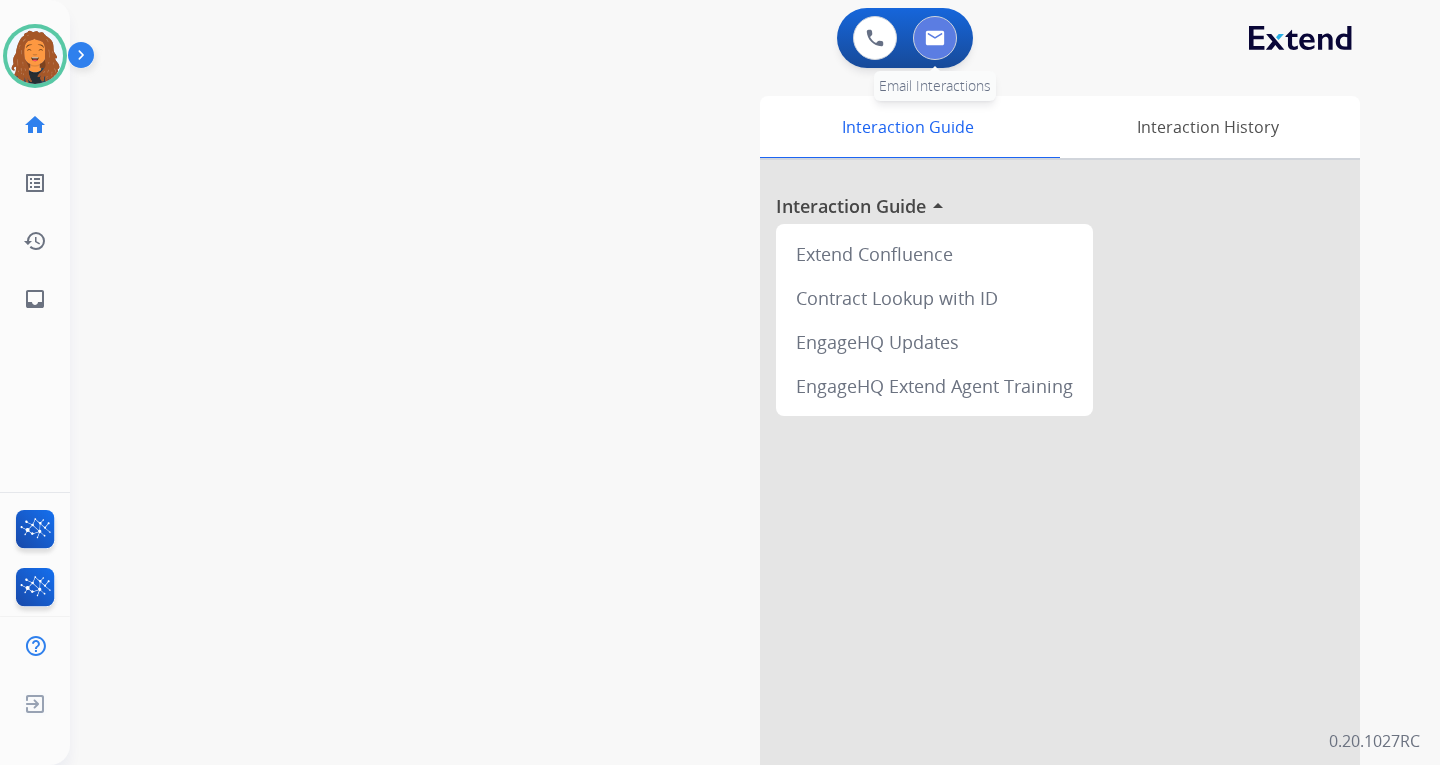 click at bounding box center [935, 38] 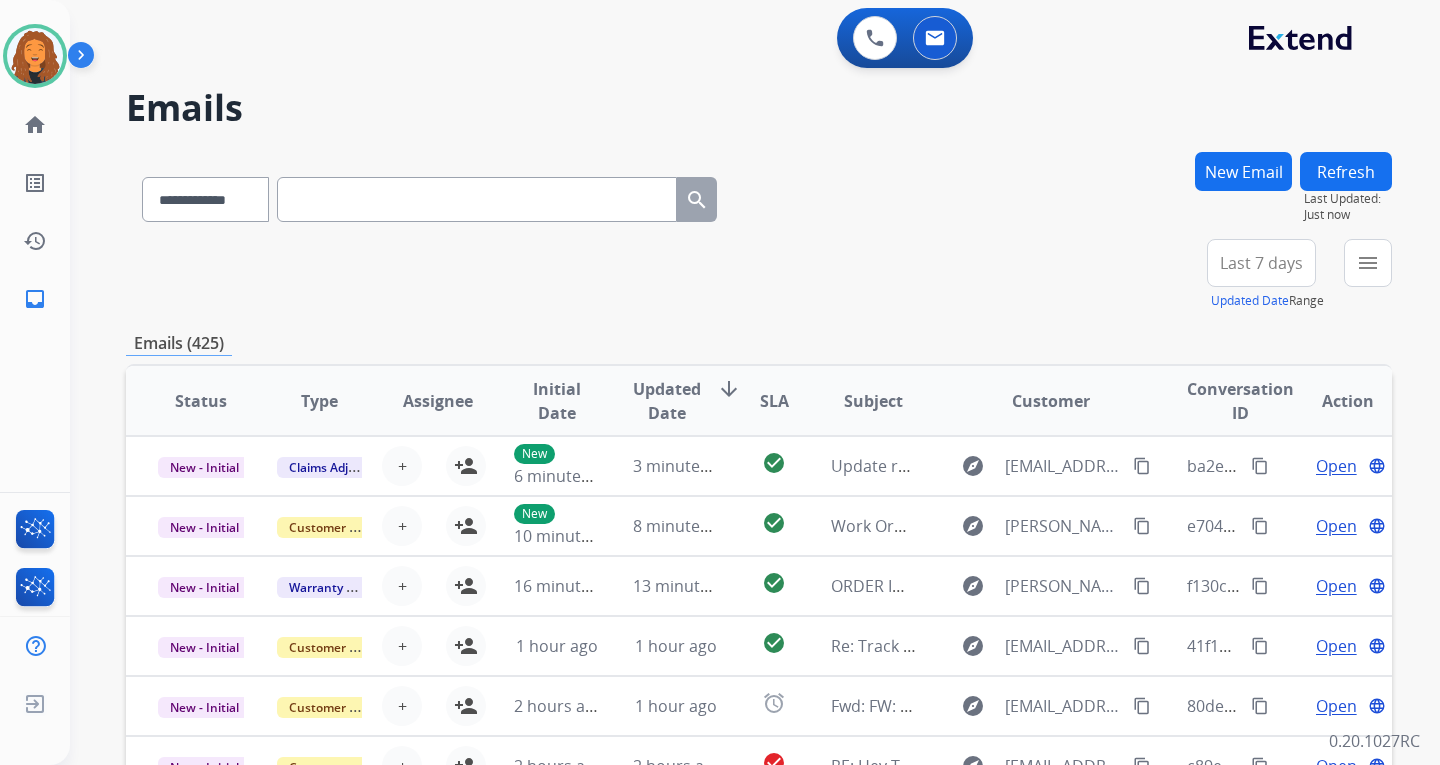 paste on "**********" 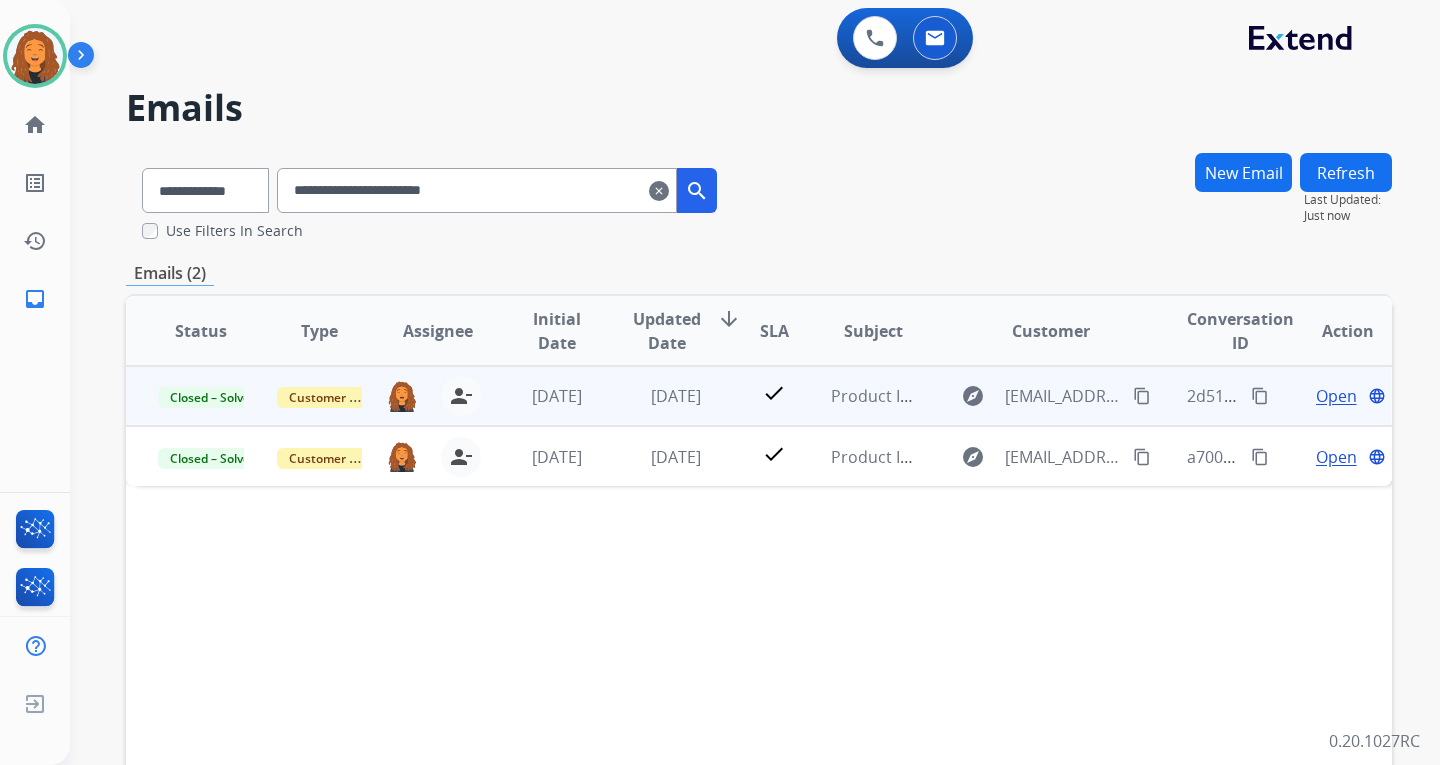 click on "Open" at bounding box center [1336, 396] 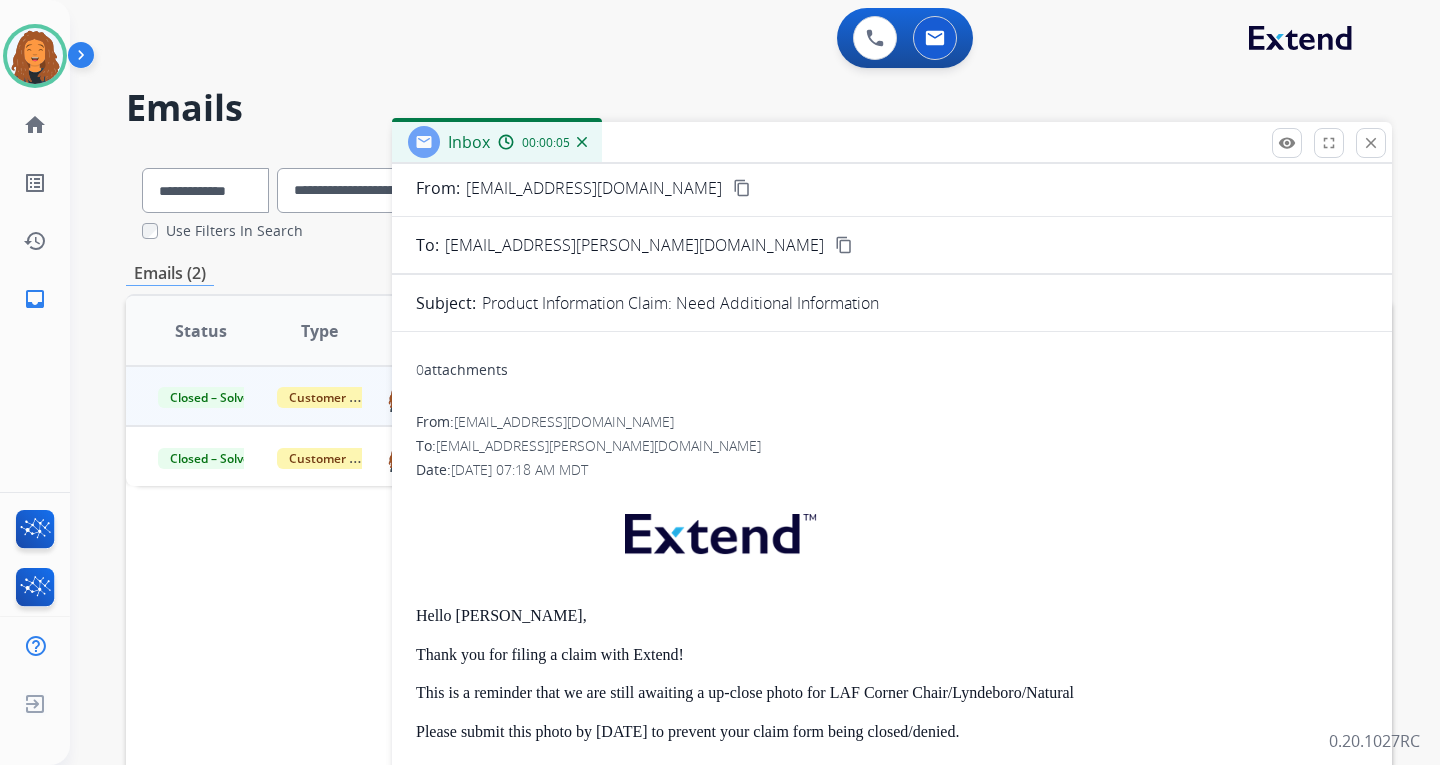 scroll, scrollTop: 0, scrollLeft: 0, axis: both 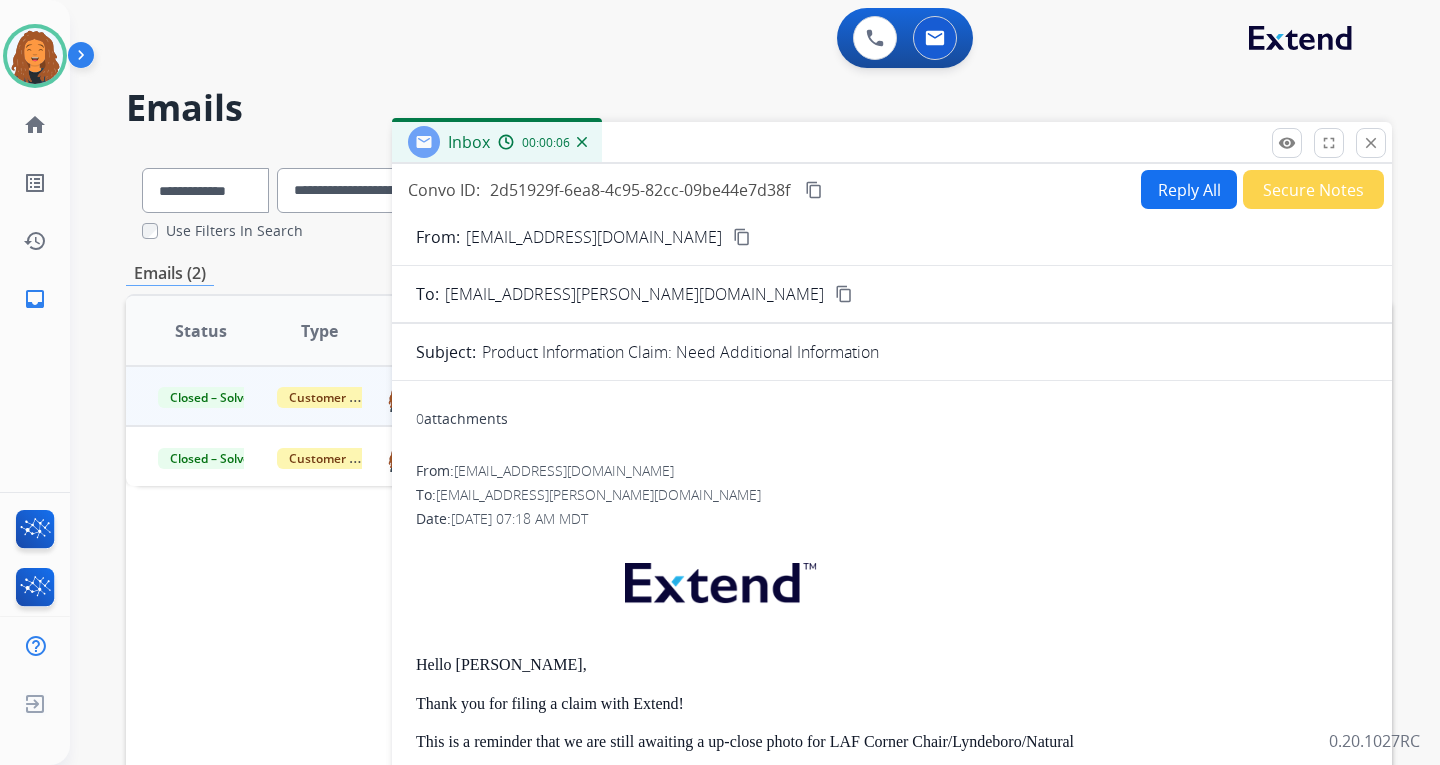 click at bounding box center (582, 142) 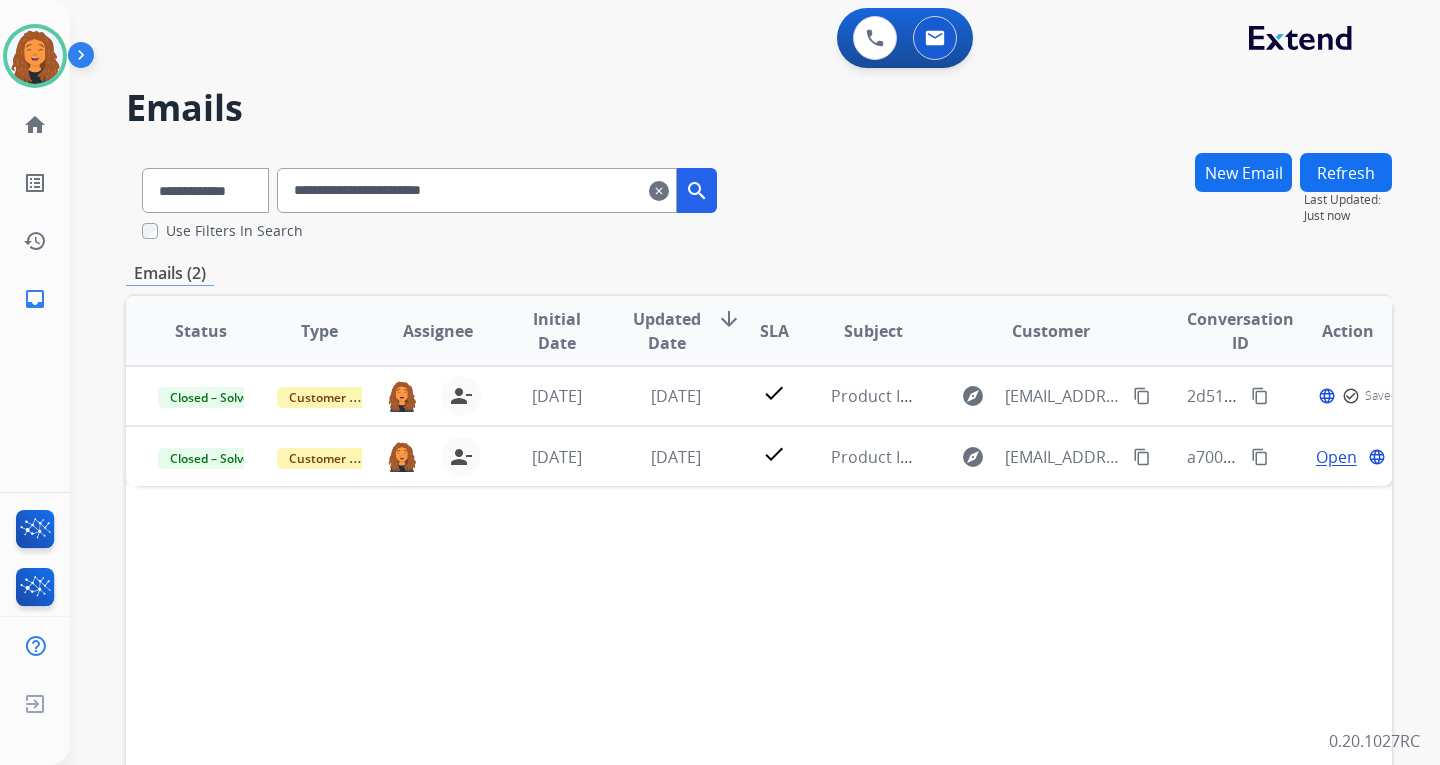 click on "clear" at bounding box center [659, 191] 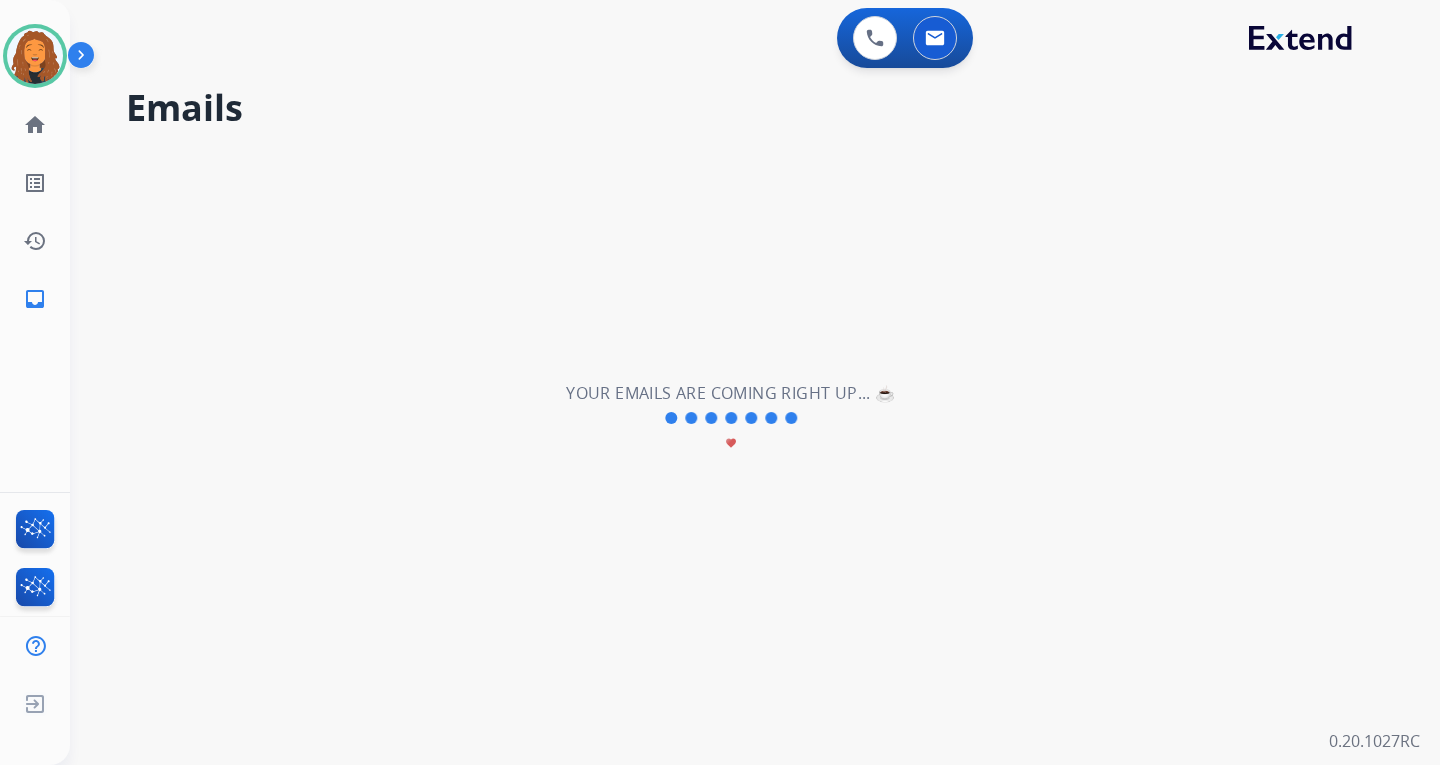 type 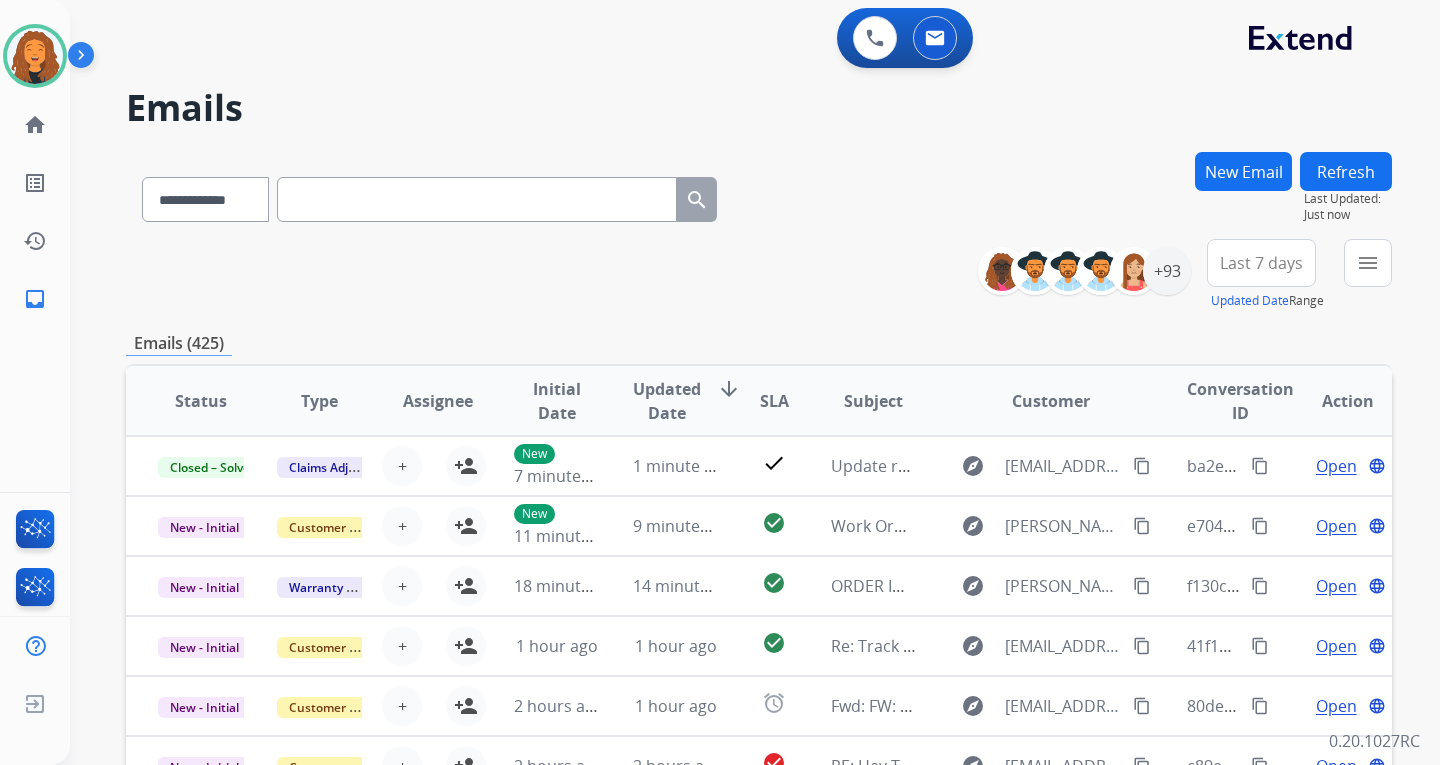 click on "New Email" at bounding box center [1243, 171] 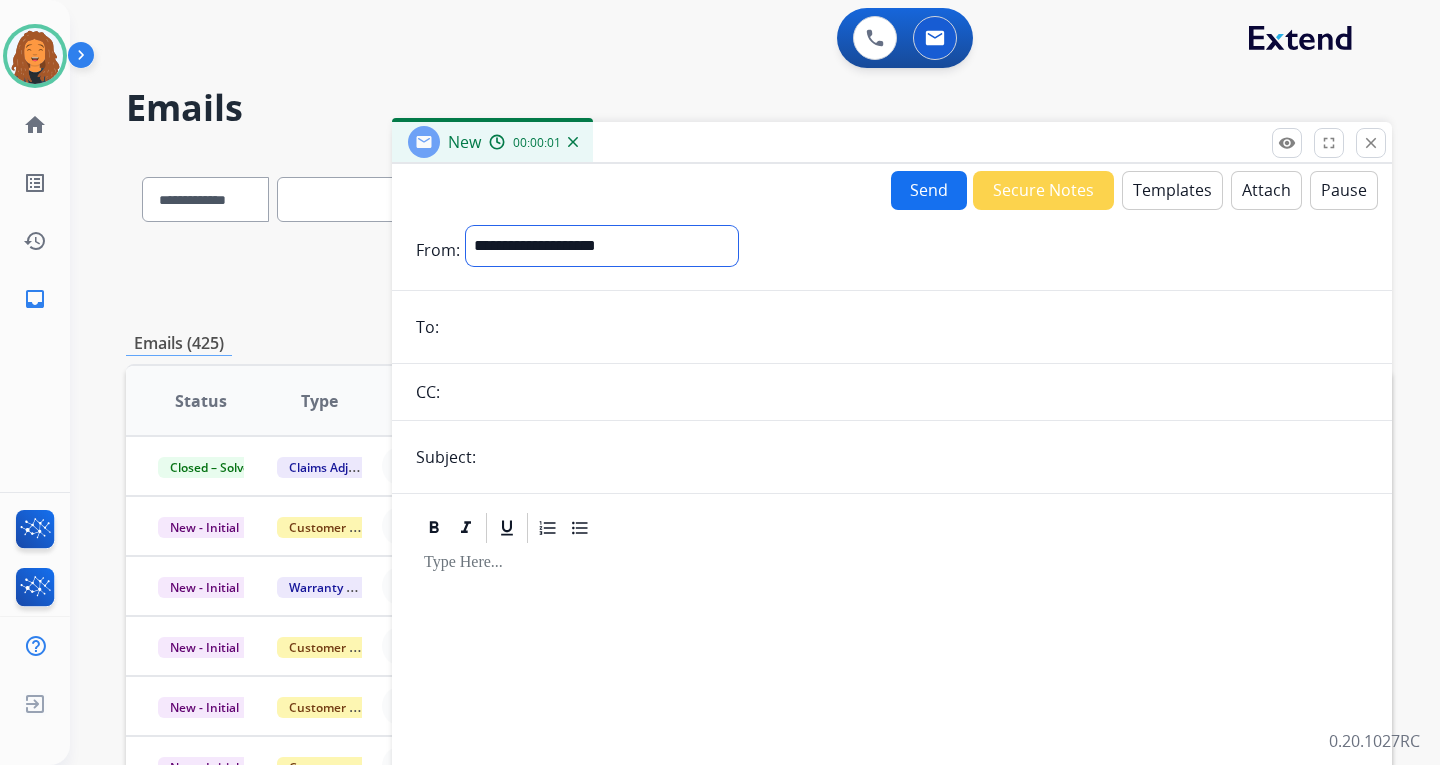click on "**********" at bounding box center [602, 246] 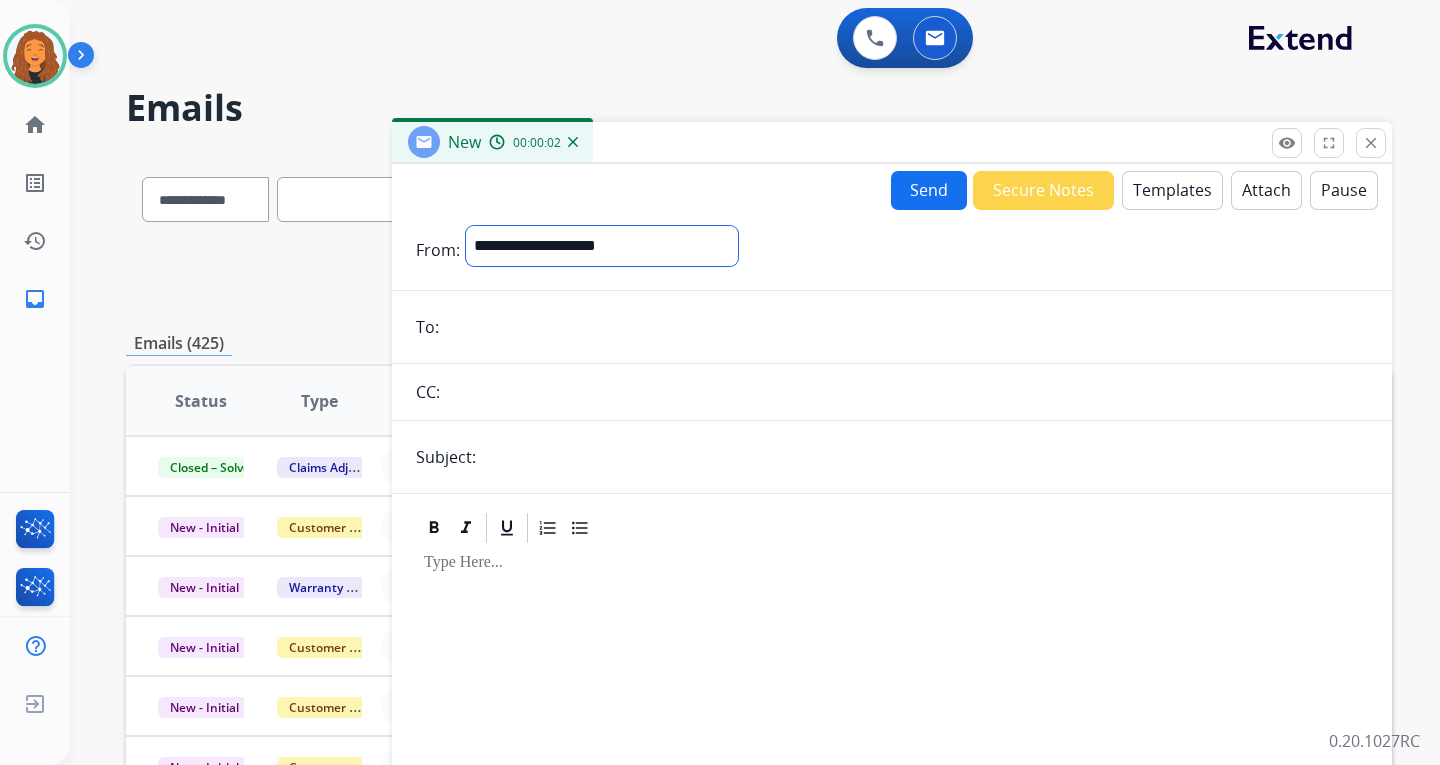 select on "**********" 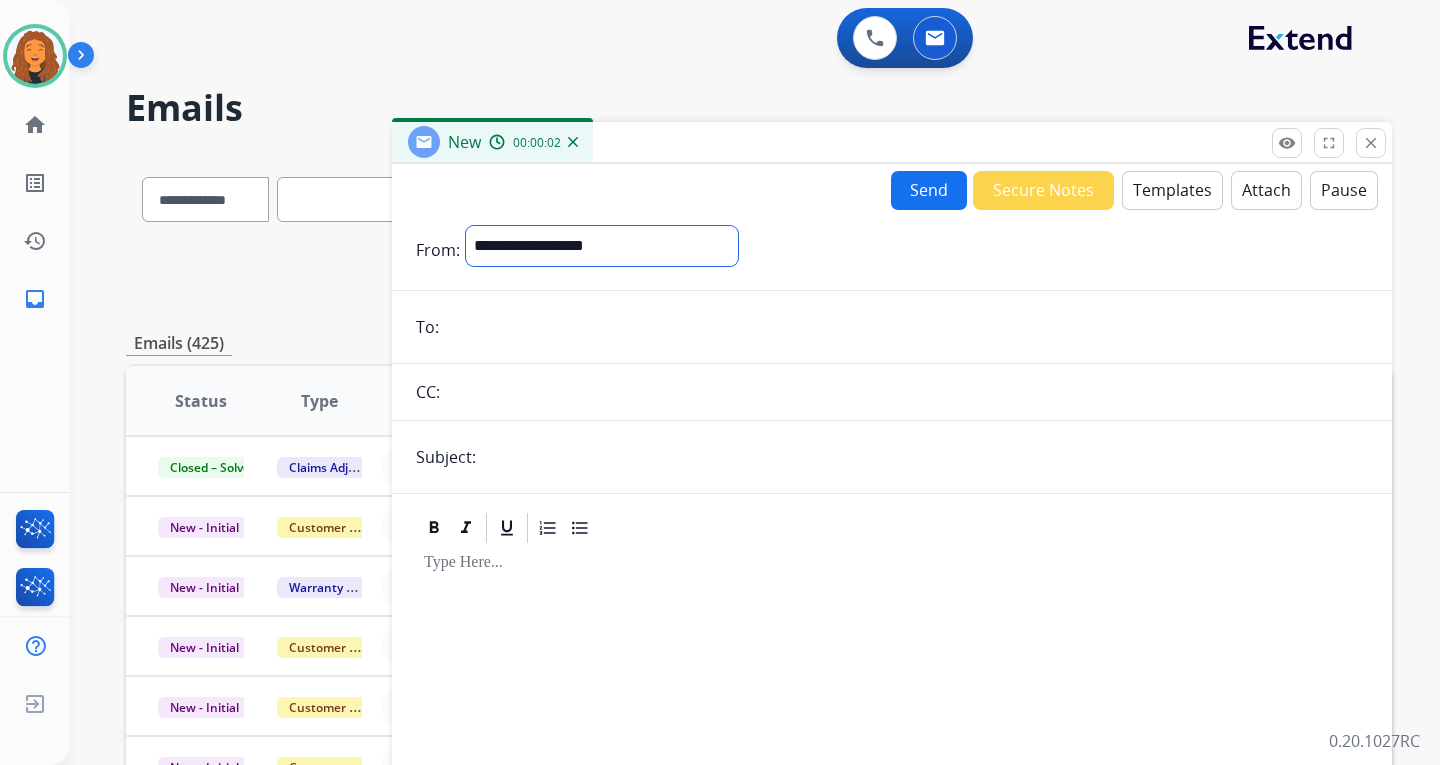 click on "**********" at bounding box center [602, 246] 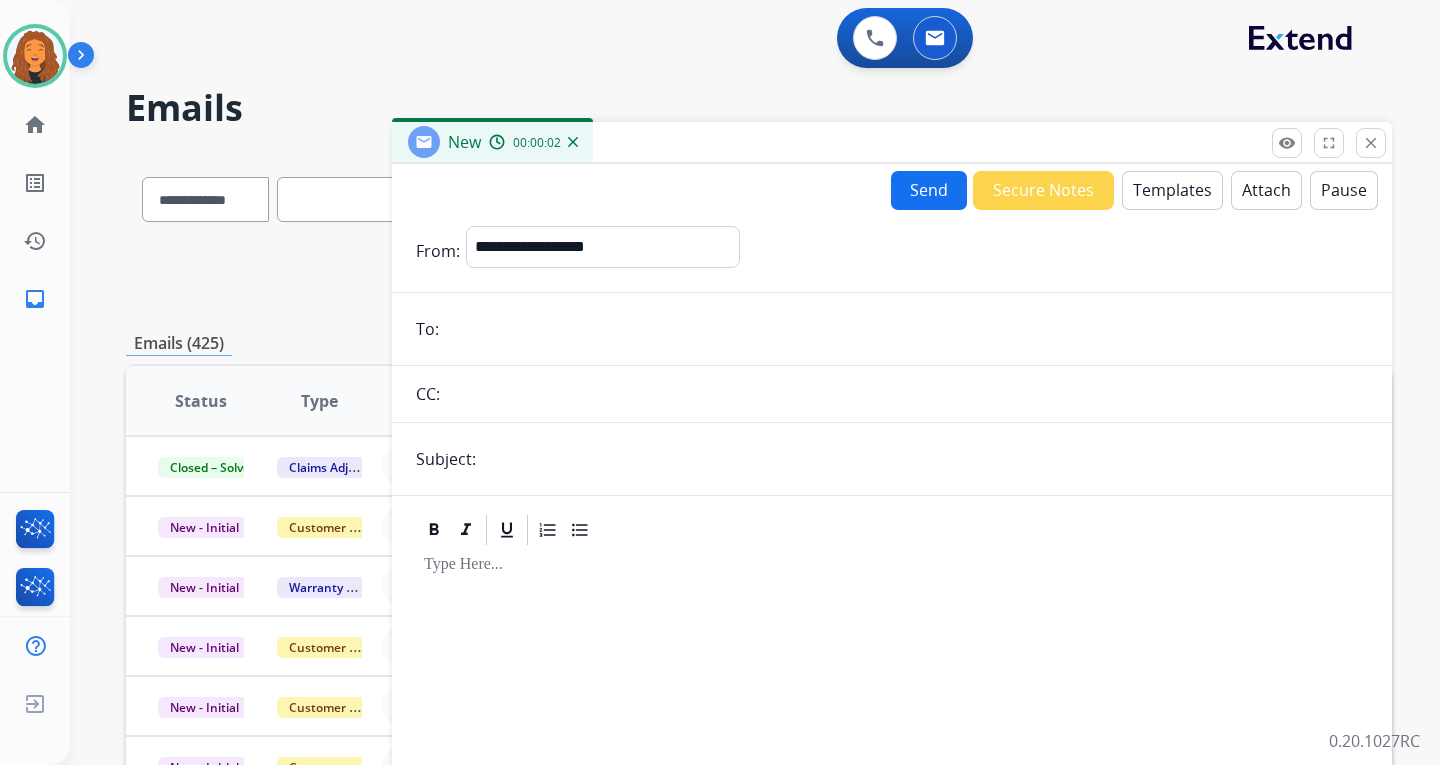 click at bounding box center (906, 329) 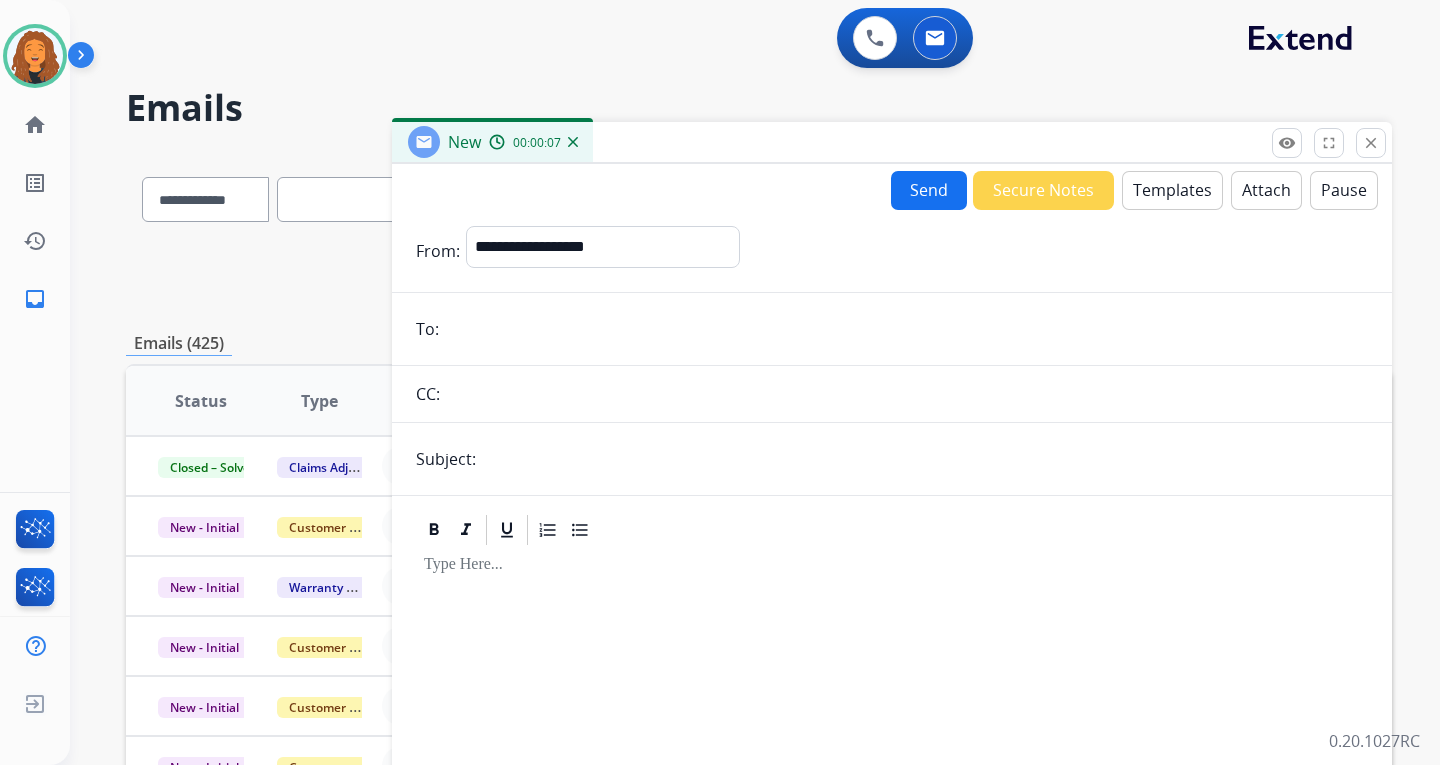 paste on "**********" 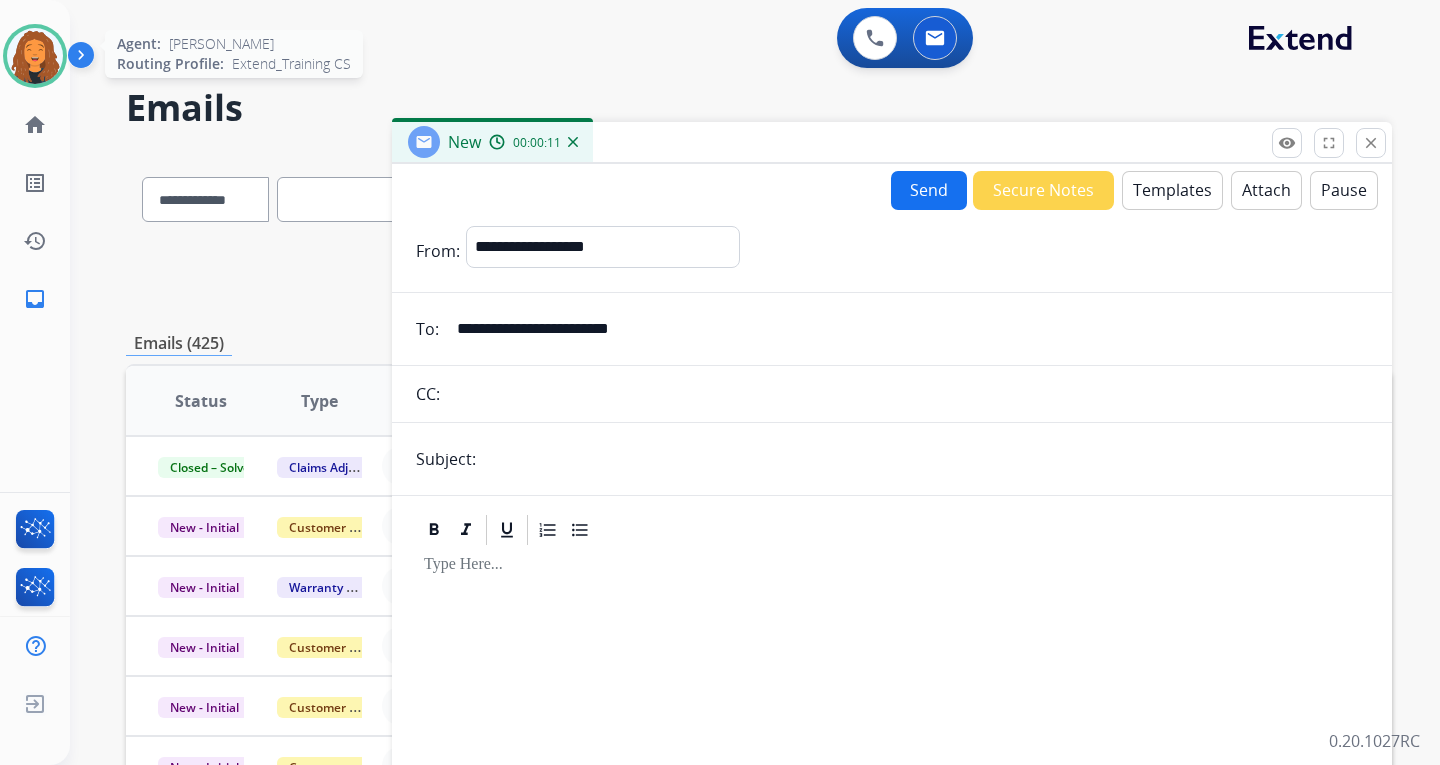 type on "**********" 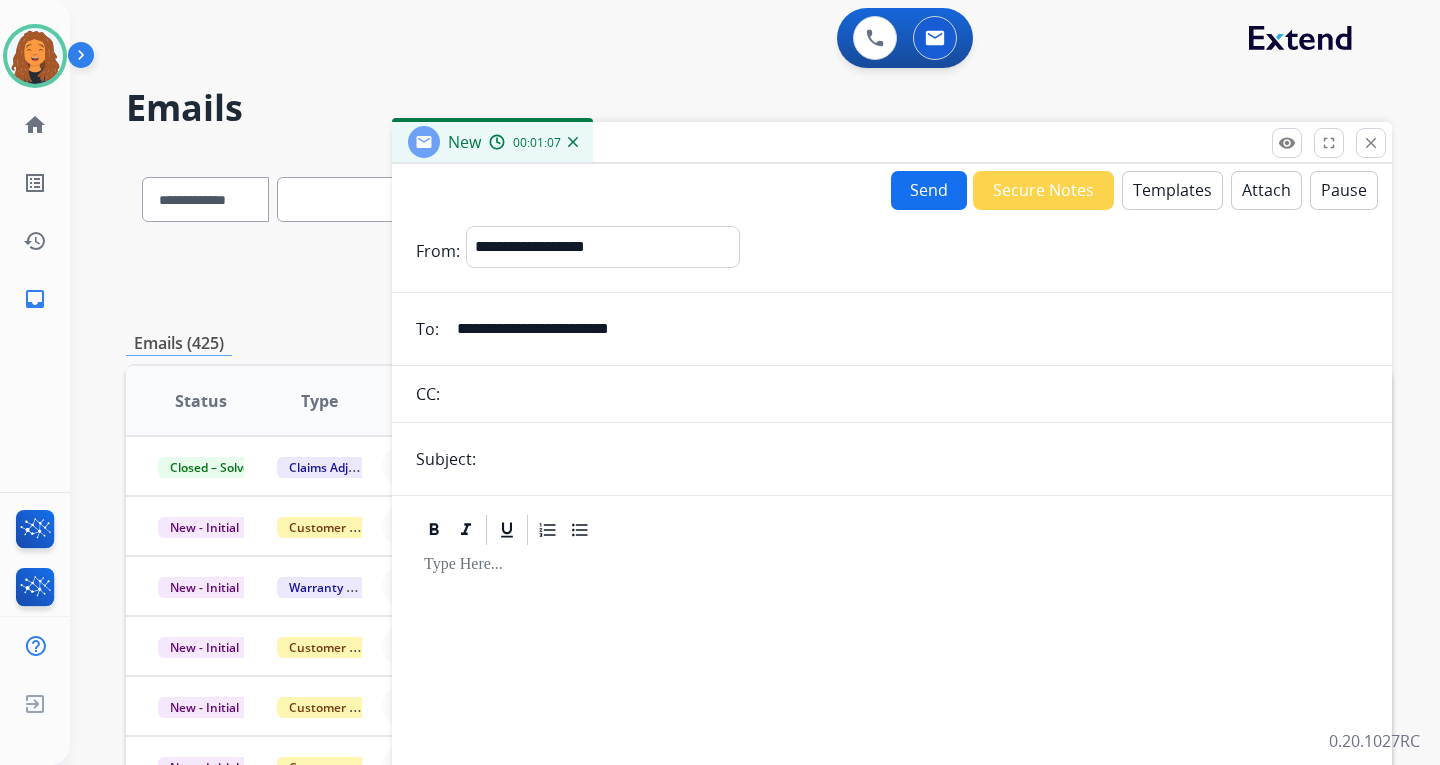 click on "Templates" at bounding box center (1172, 190) 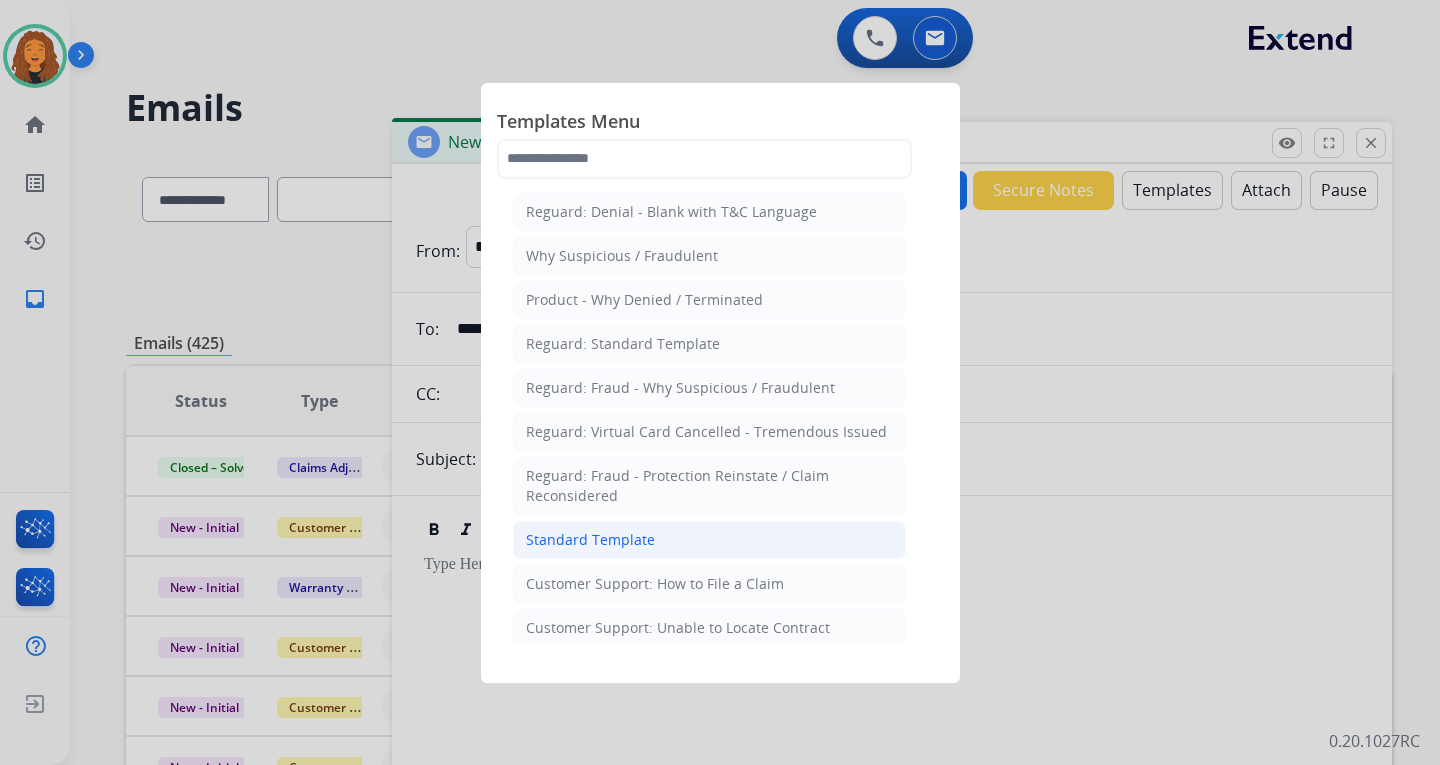 click on "Standard Template" 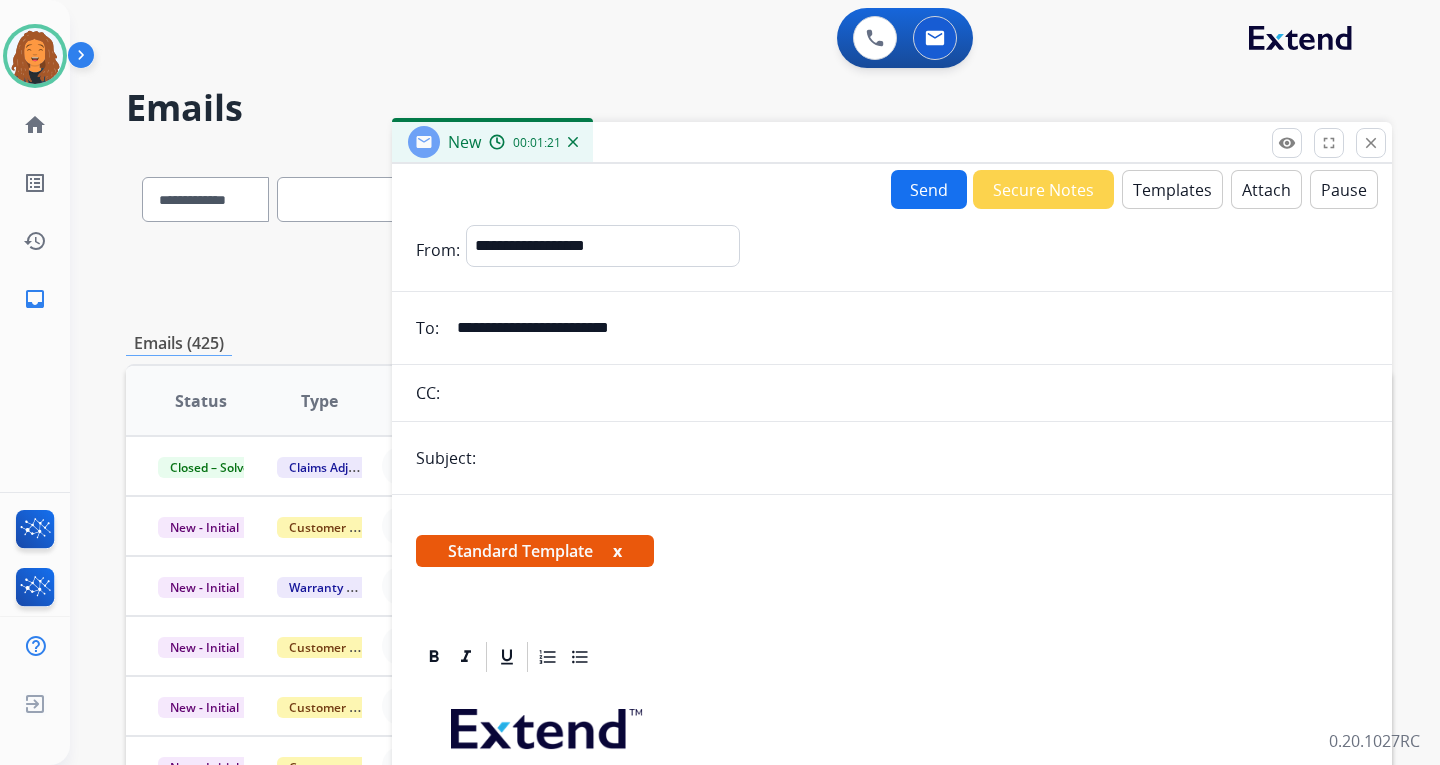 click at bounding box center [925, 458] 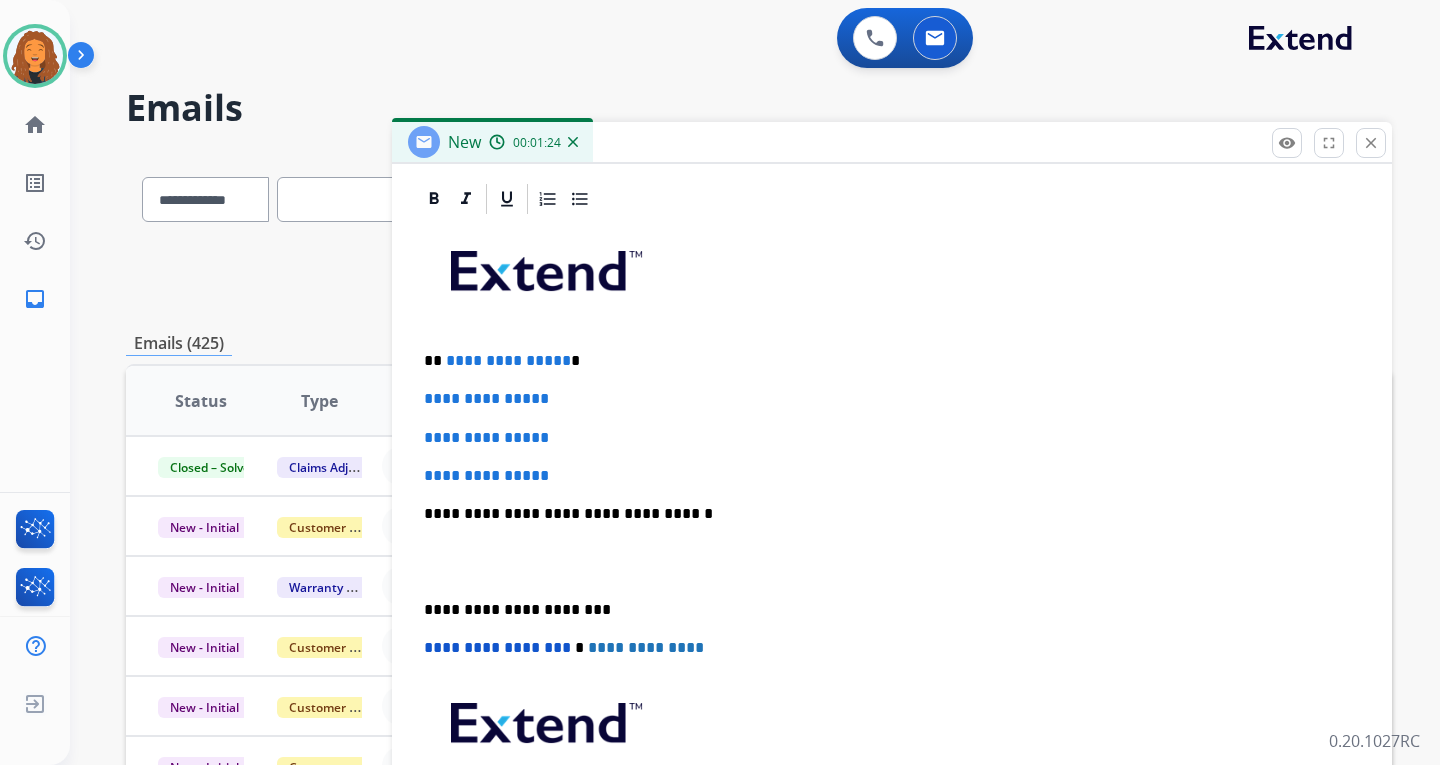 scroll, scrollTop: 462, scrollLeft: 0, axis: vertical 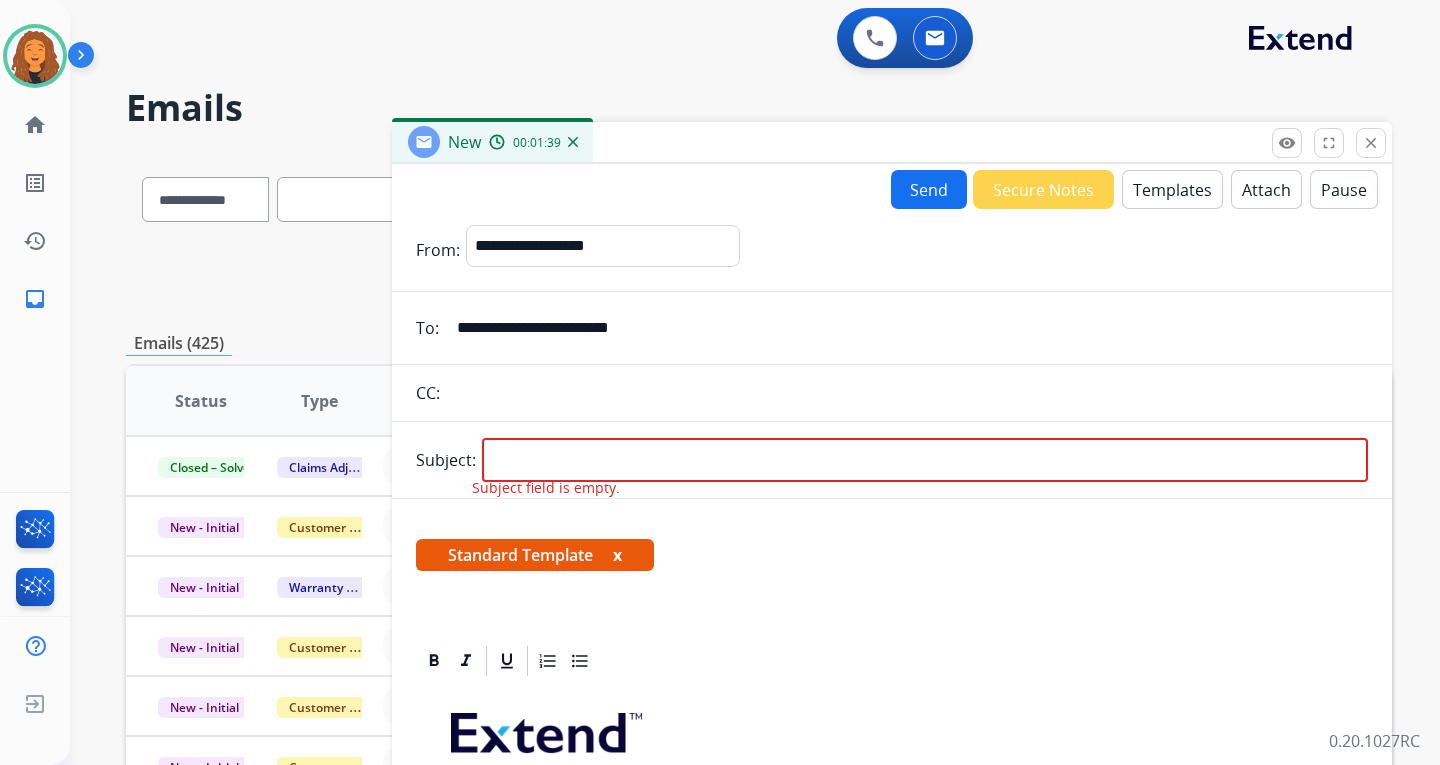 drag, startPoint x: 662, startPoint y: 336, endPoint x: 454, endPoint y: 324, distance: 208.34587 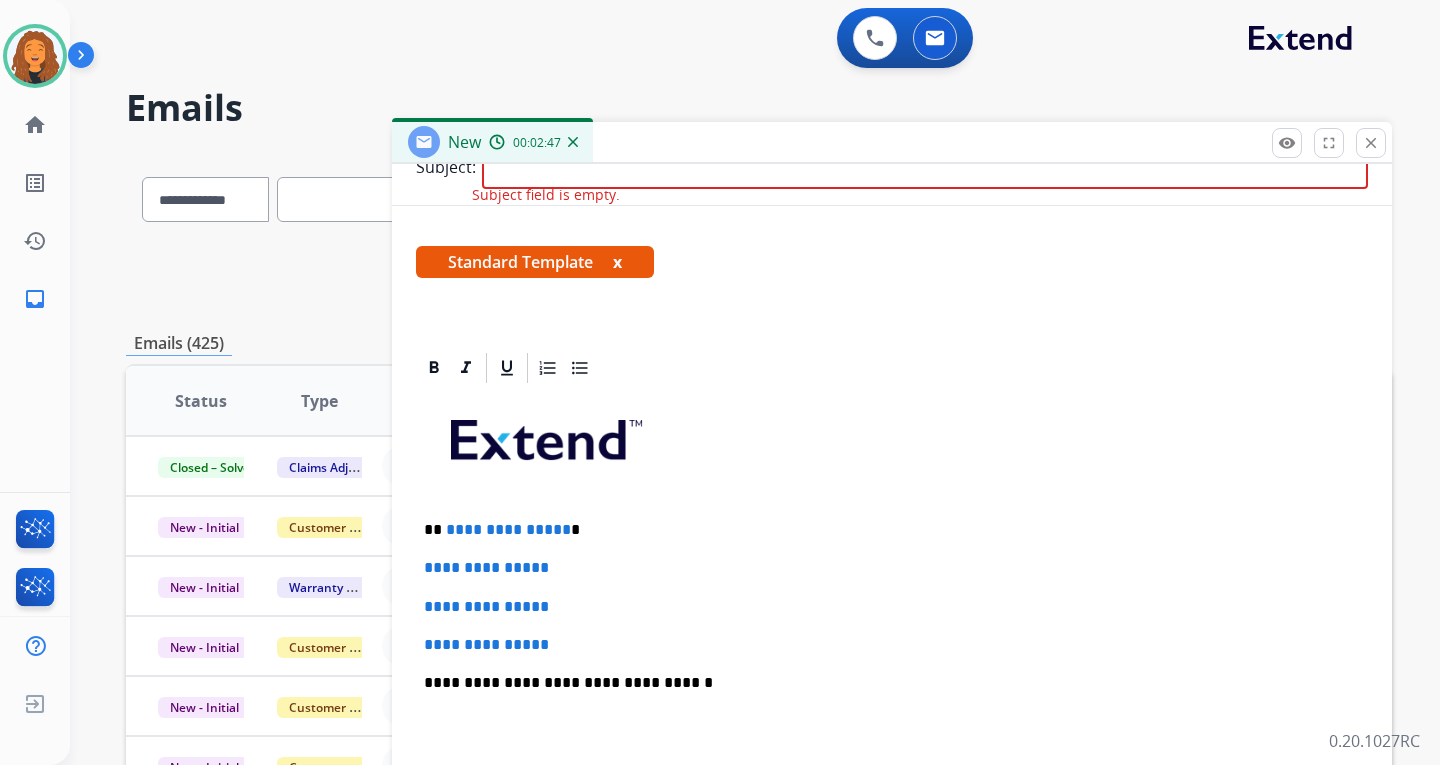 scroll, scrollTop: 400, scrollLeft: 0, axis: vertical 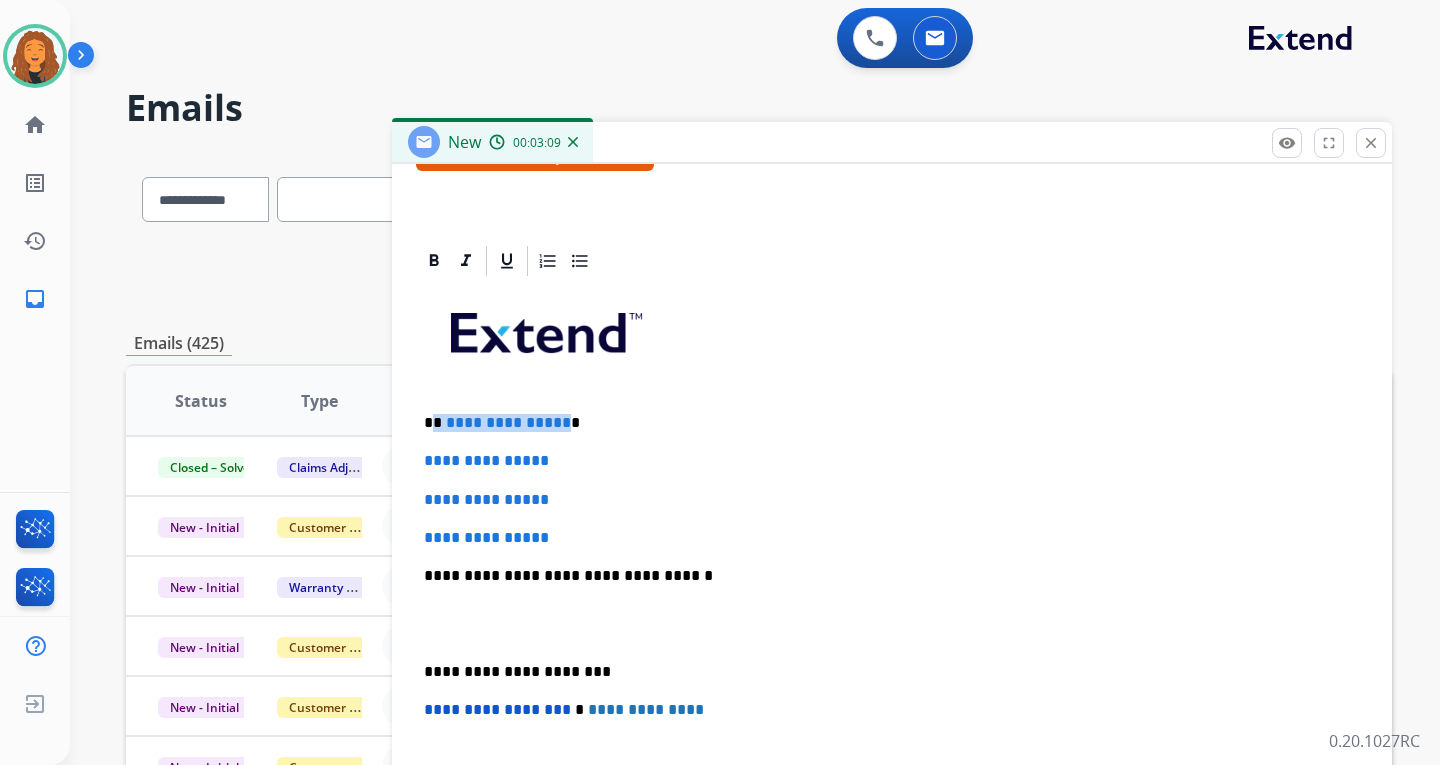 drag, startPoint x: 558, startPoint y: 423, endPoint x: 434, endPoint y: 426, distance: 124.036285 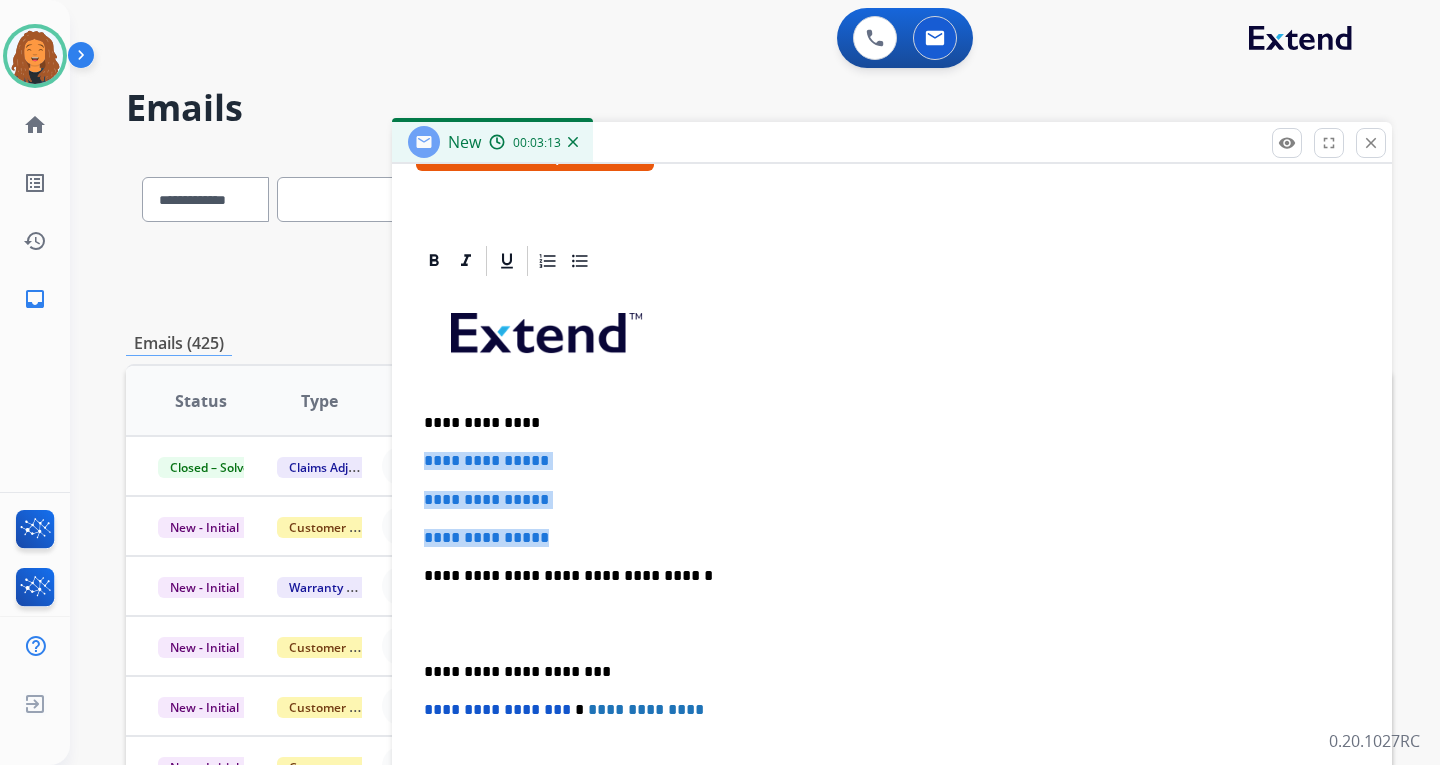 drag, startPoint x: 575, startPoint y: 534, endPoint x: 421, endPoint y: 452, distance: 174.47063 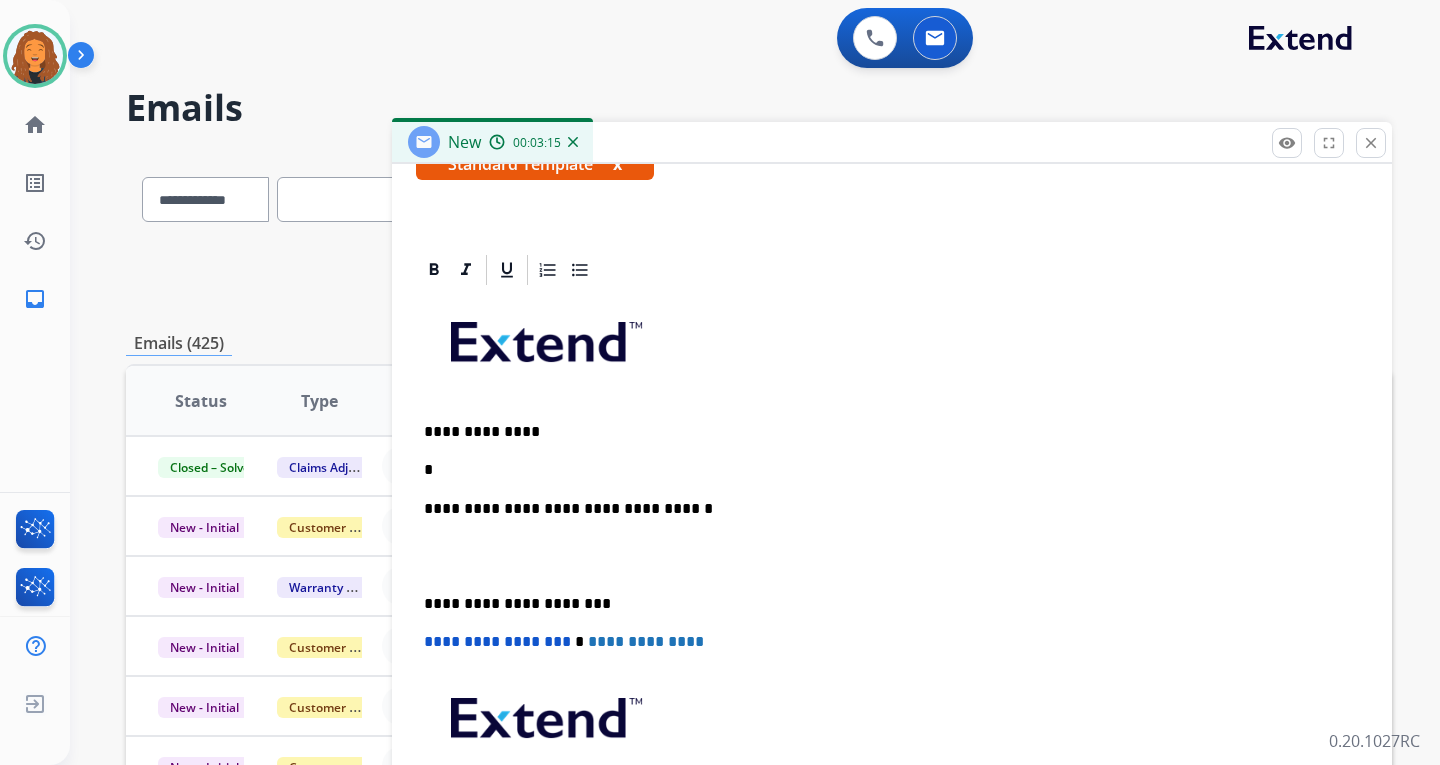 scroll, scrollTop: 389, scrollLeft: 0, axis: vertical 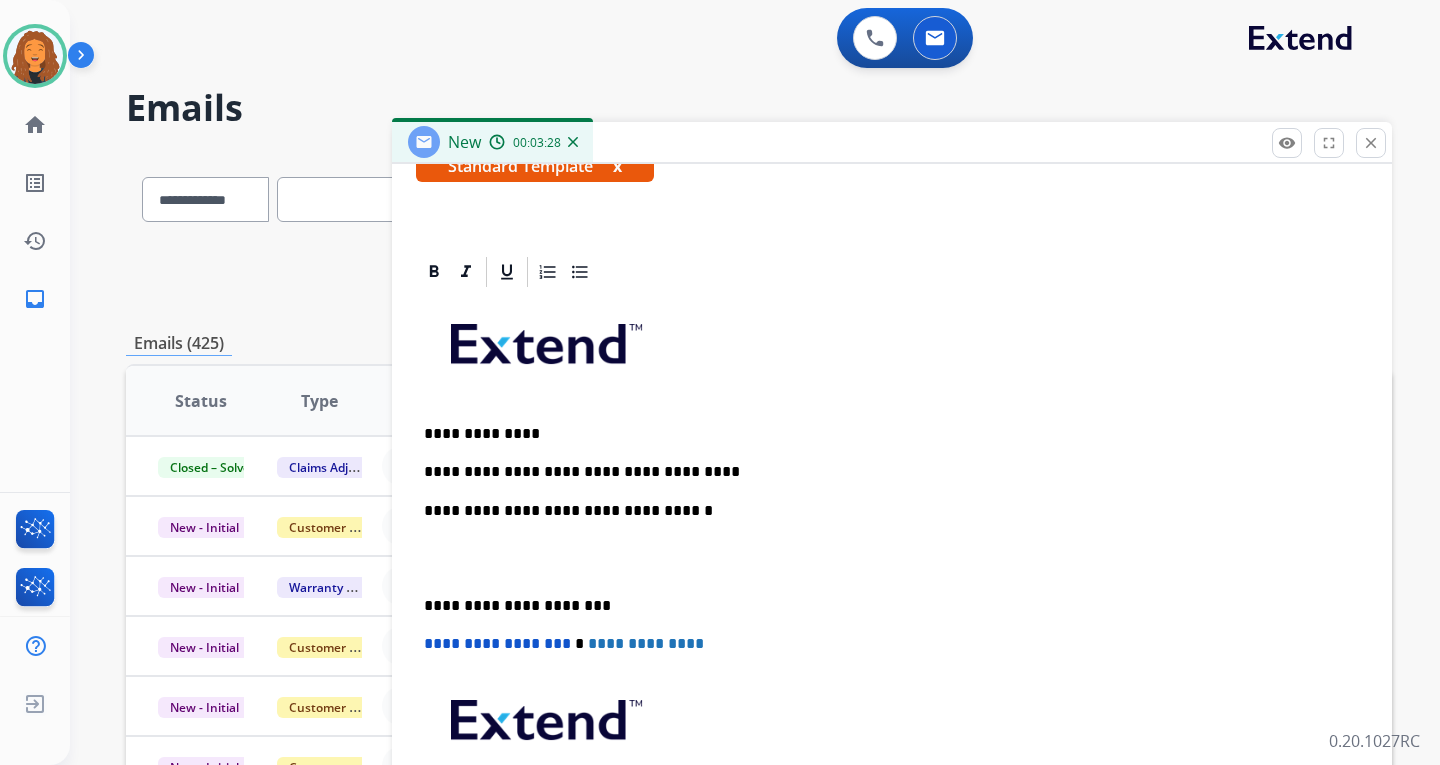click on "**********" at bounding box center [884, 472] 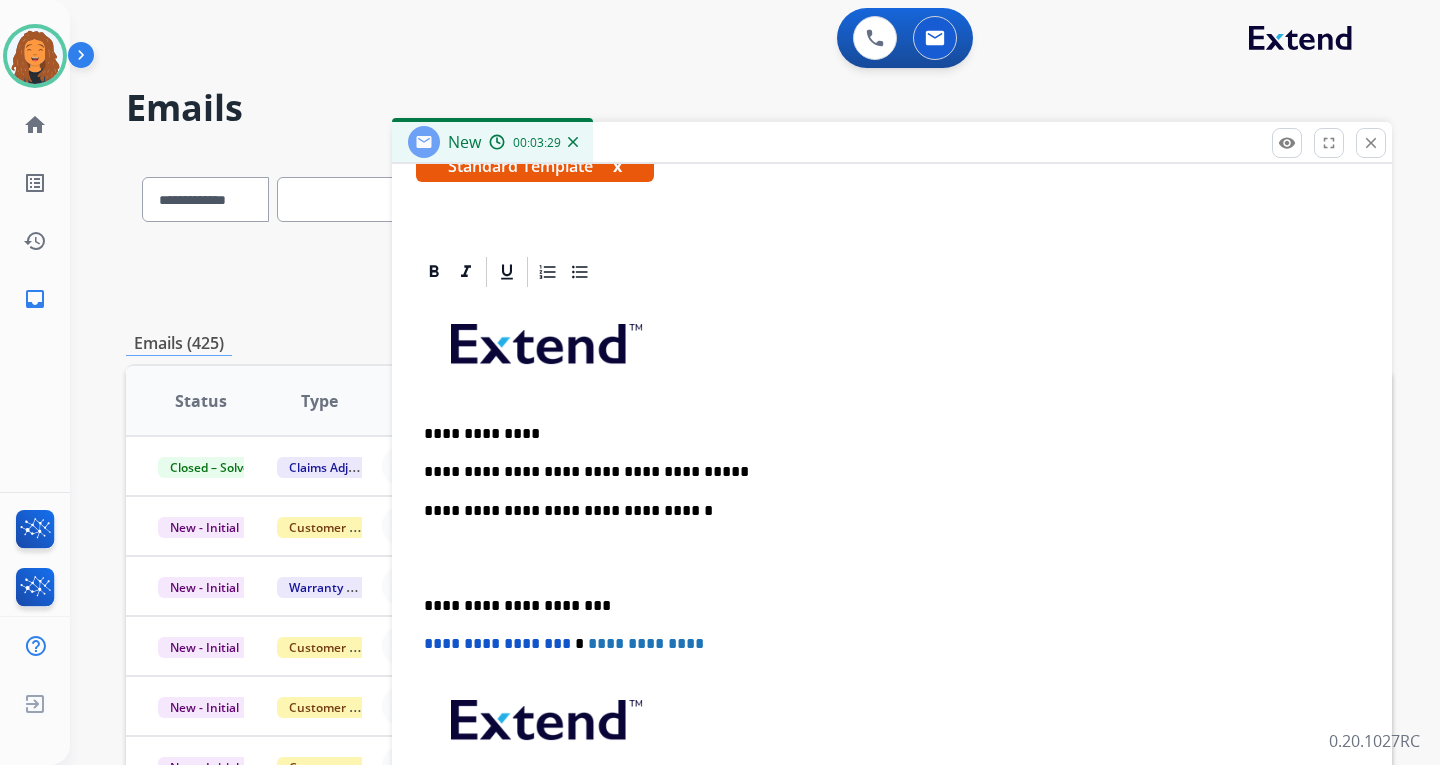 click on "**********" at bounding box center [884, 472] 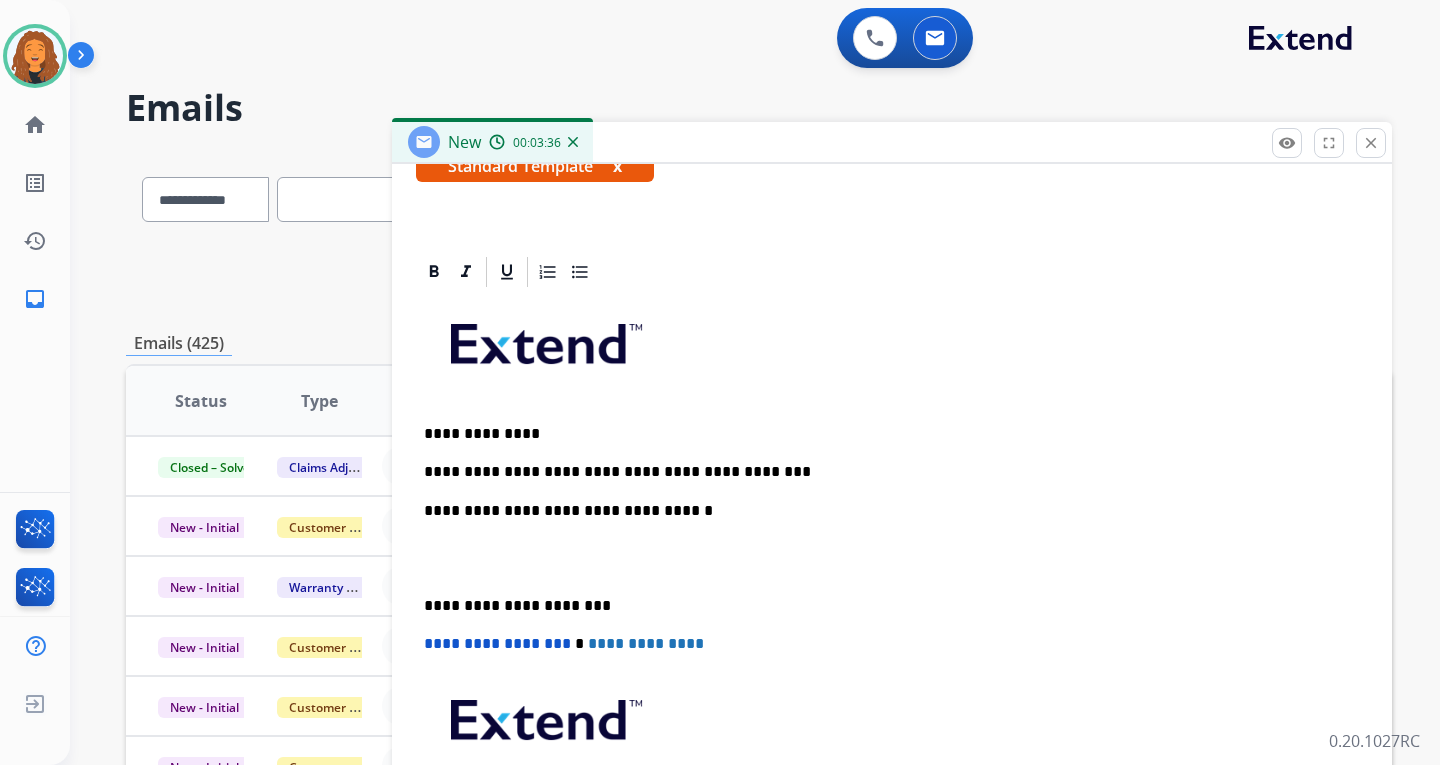 drag, startPoint x: 787, startPoint y: 455, endPoint x: 719, endPoint y: 456, distance: 68.007355 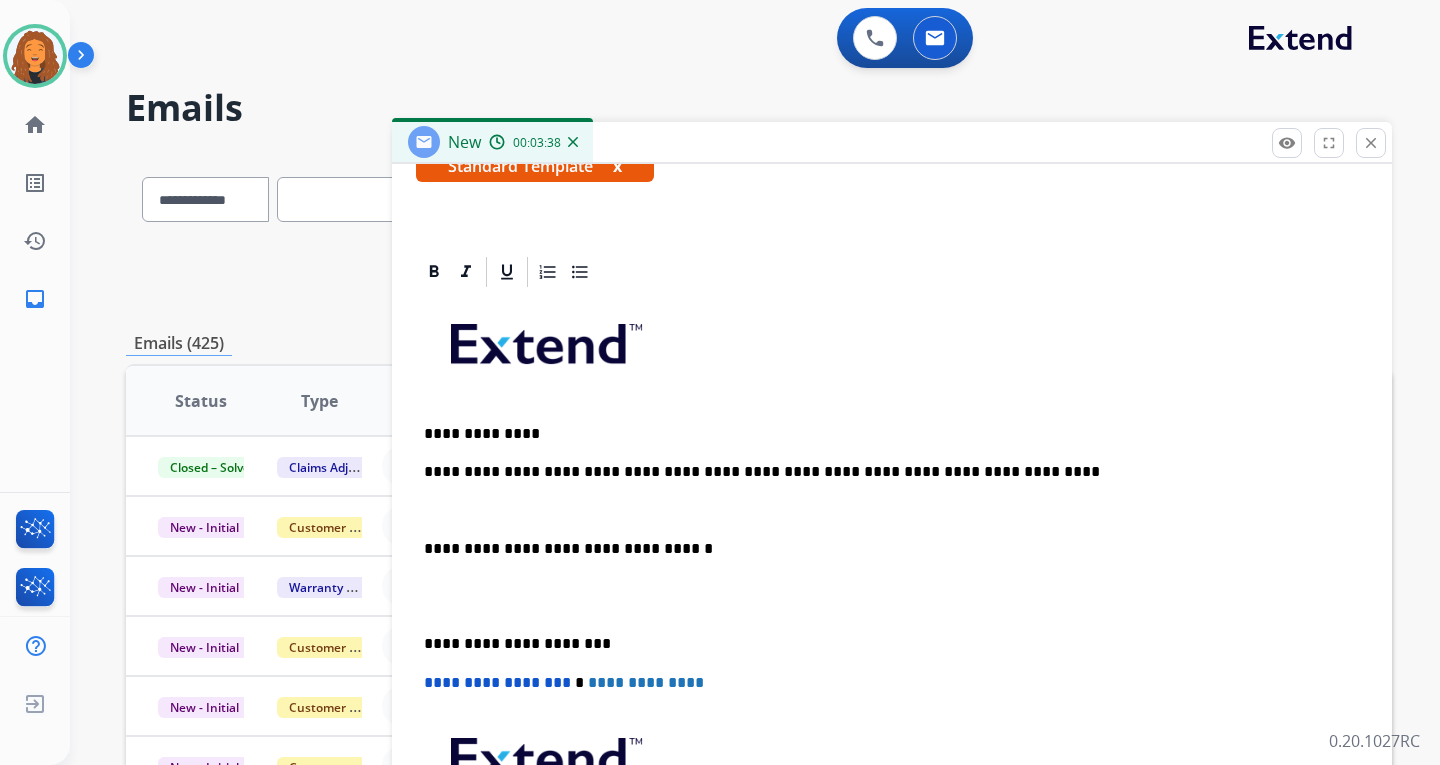 scroll, scrollTop: 400, scrollLeft: 0, axis: vertical 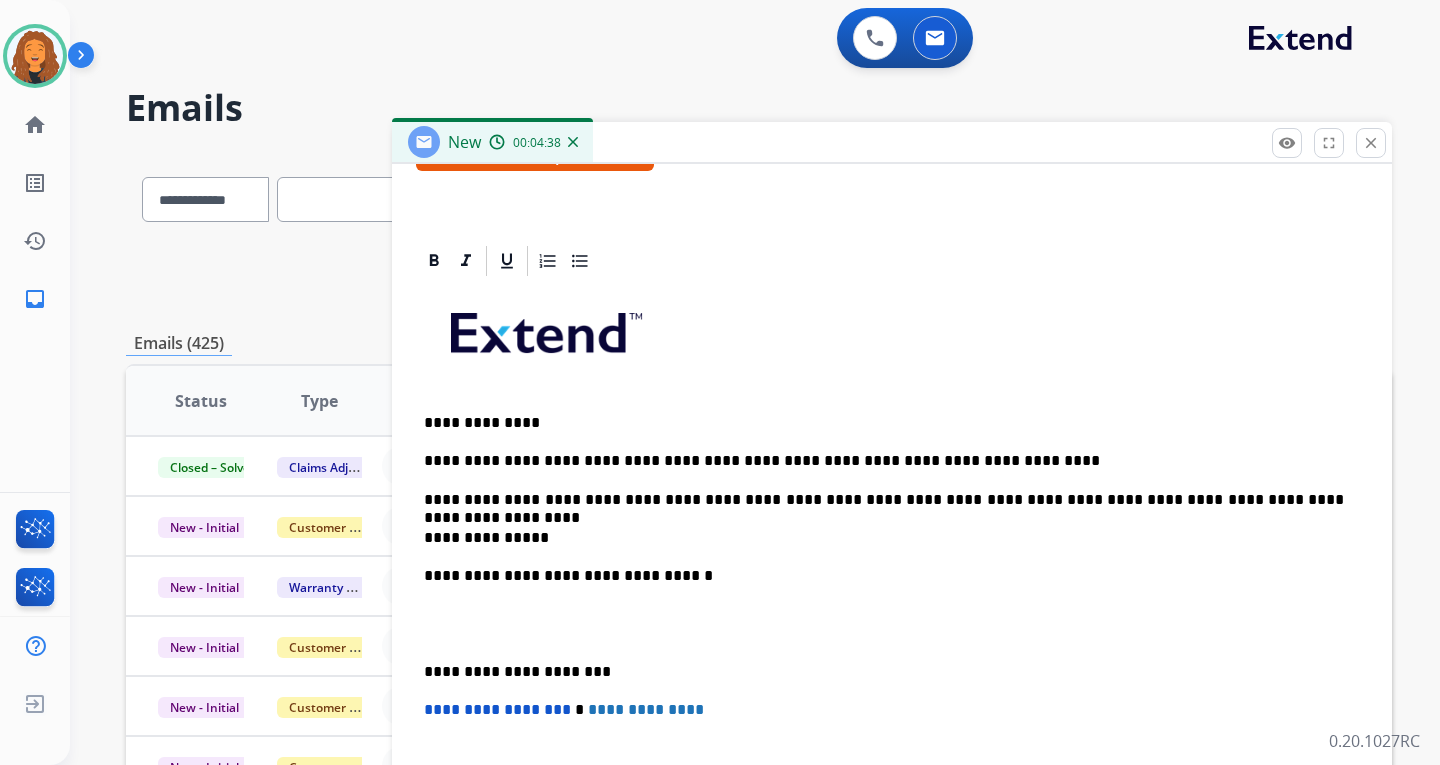 click on "**********" at bounding box center (884, 538) 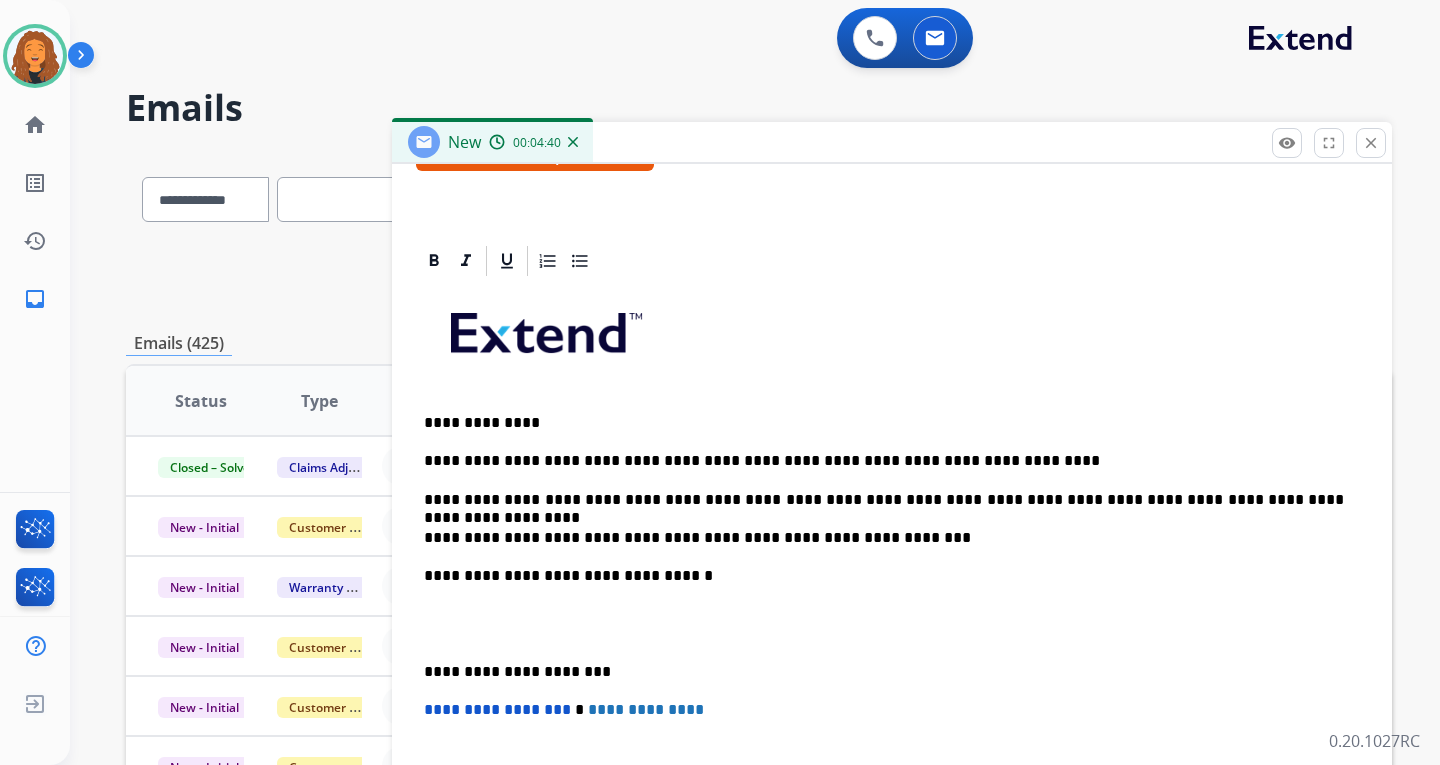 click on "**********" at bounding box center [884, 500] 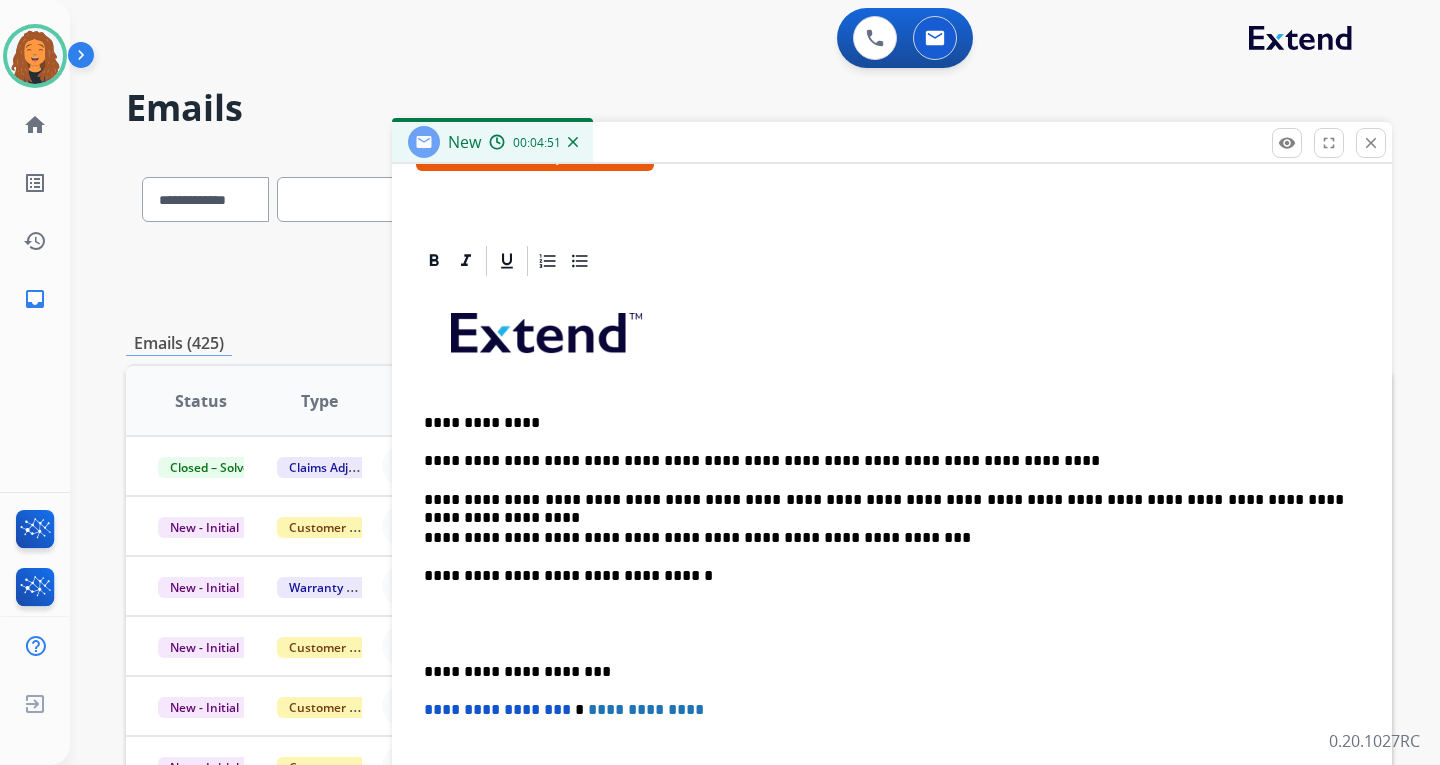 click on "**********" at bounding box center (884, 538) 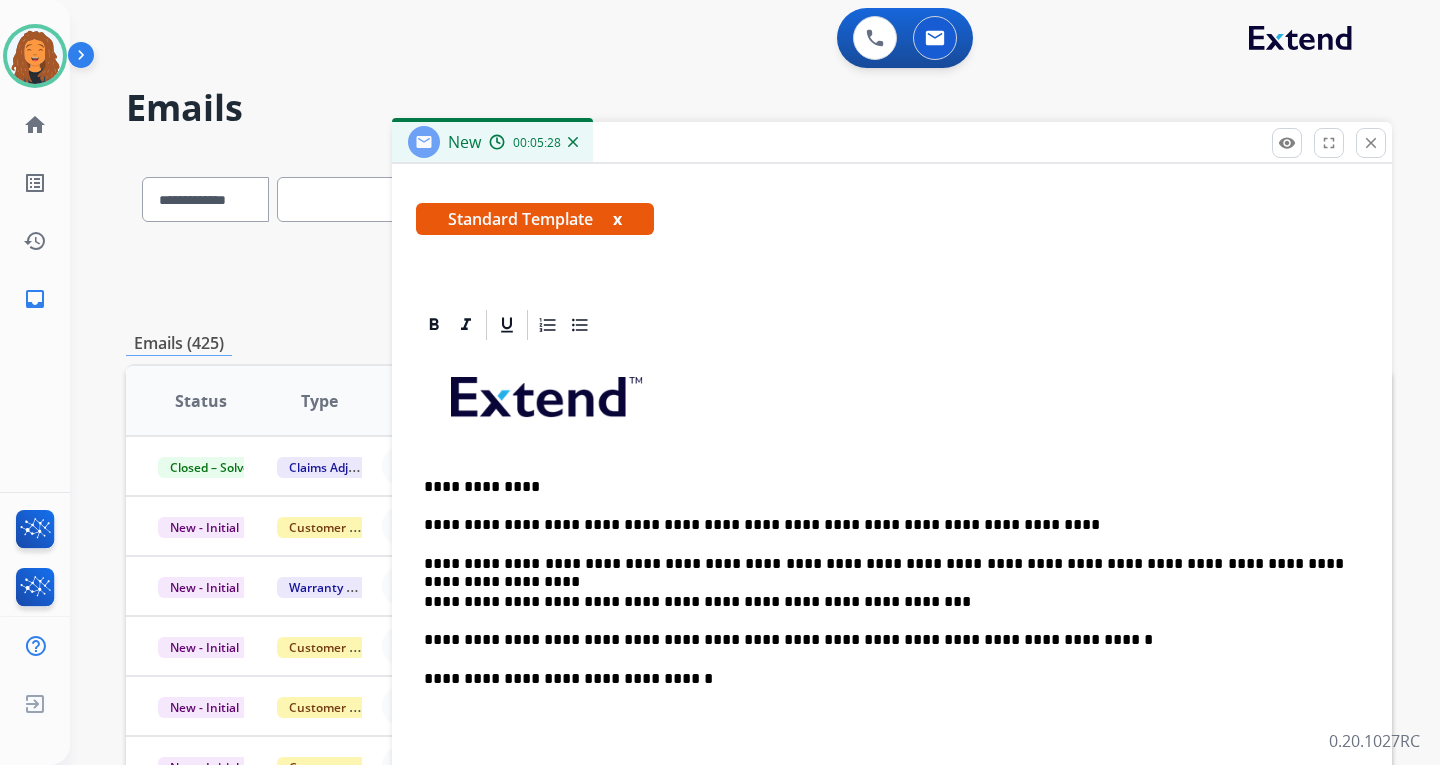 scroll, scrollTop: 300, scrollLeft: 0, axis: vertical 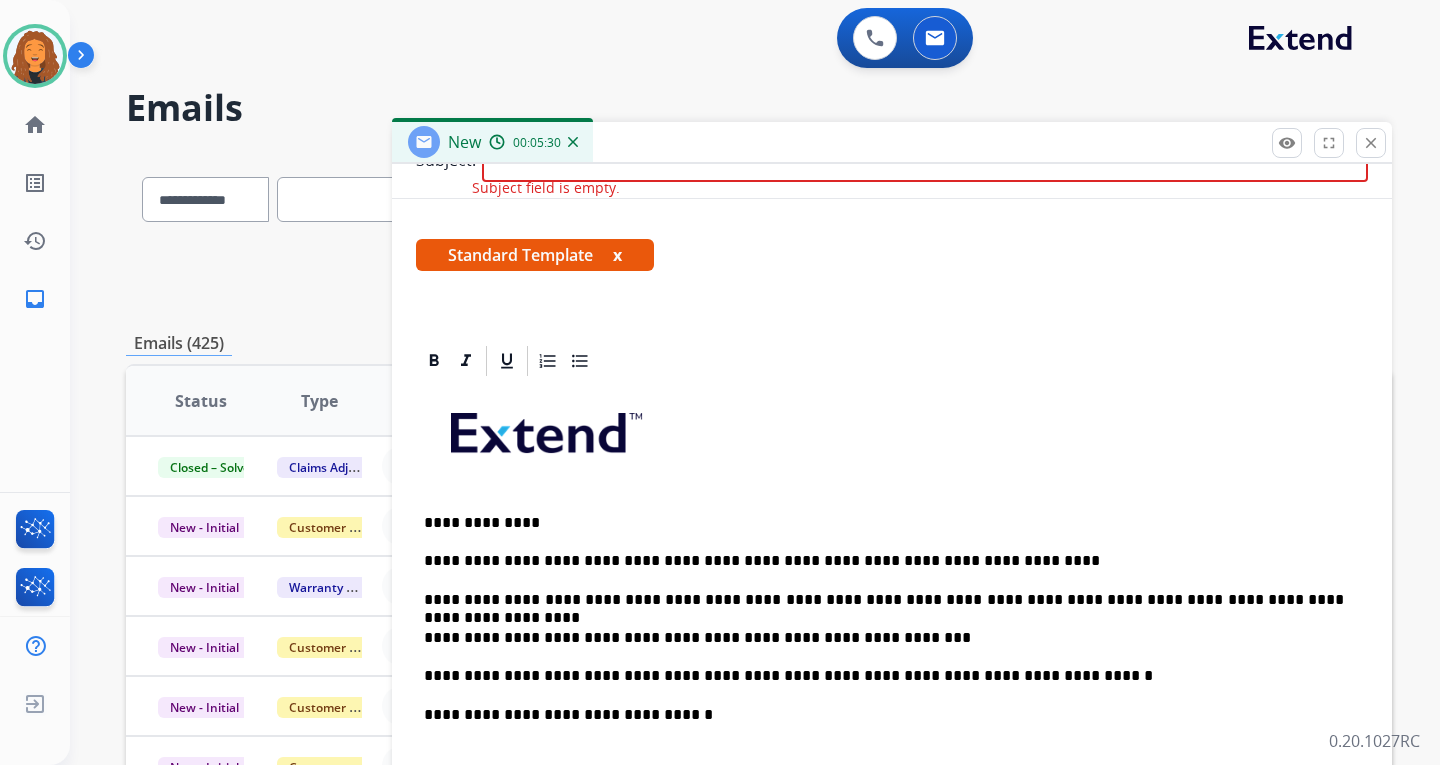 click on "**********" at bounding box center [884, 715] 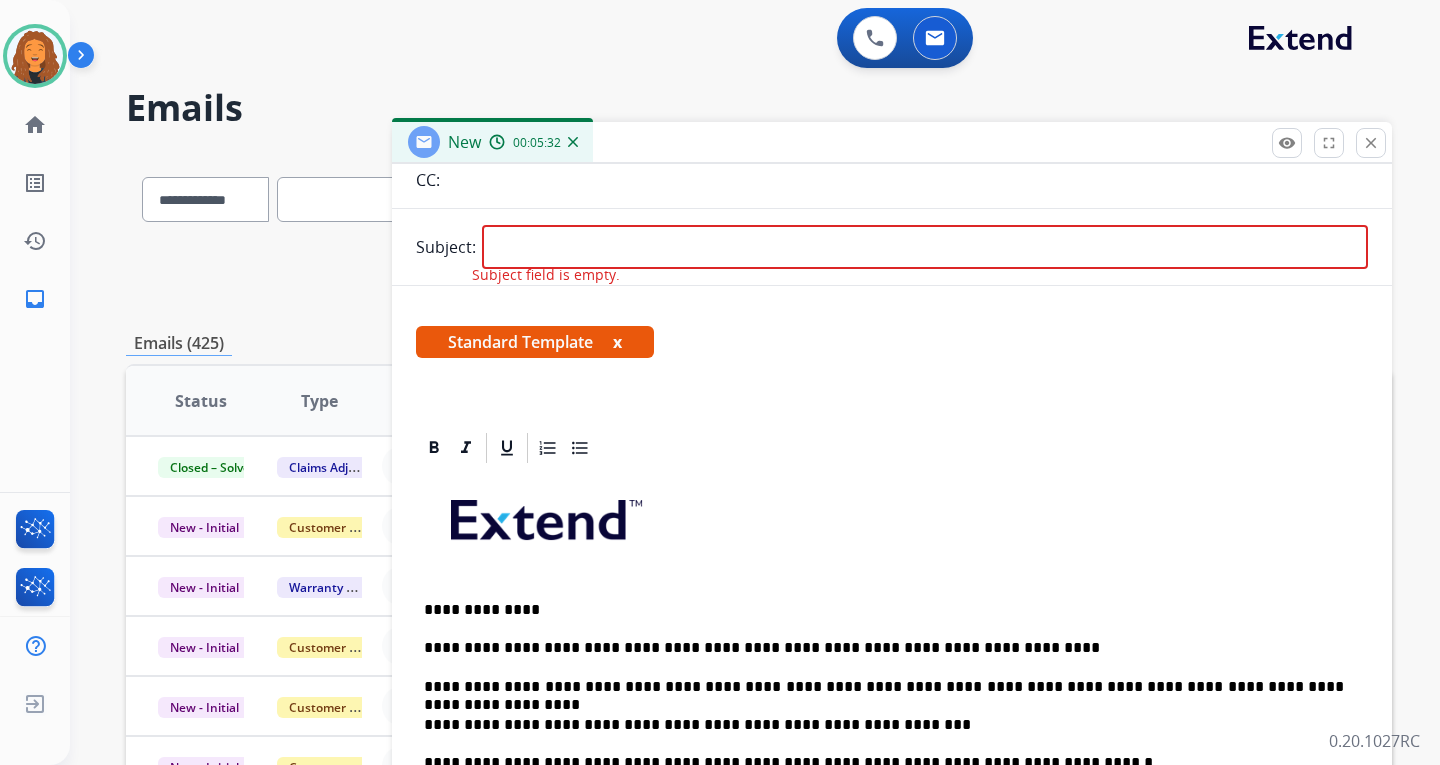 scroll, scrollTop: 100, scrollLeft: 0, axis: vertical 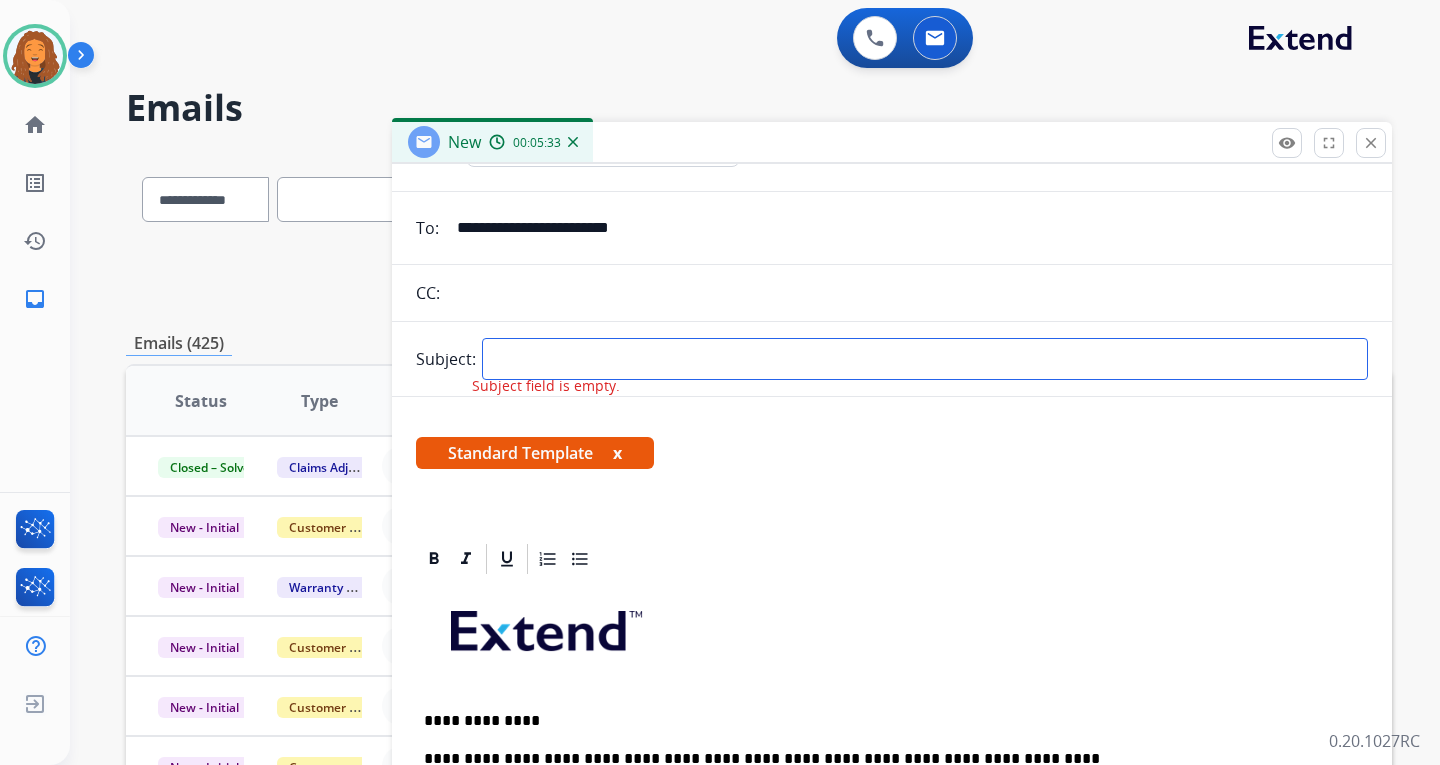 click at bounding box center [925, 359] 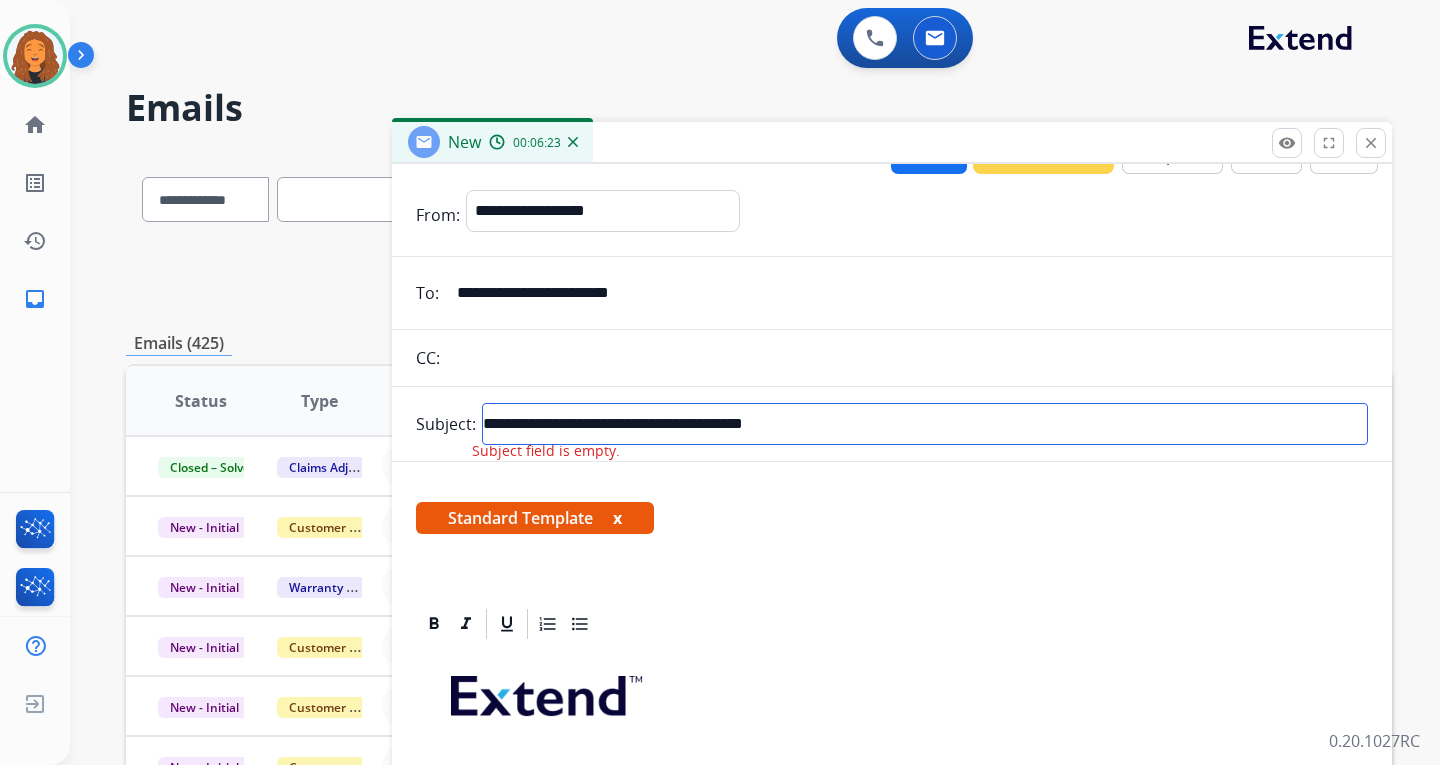scroll, scrollTop: 0, scrollLeft: 0, axis: both 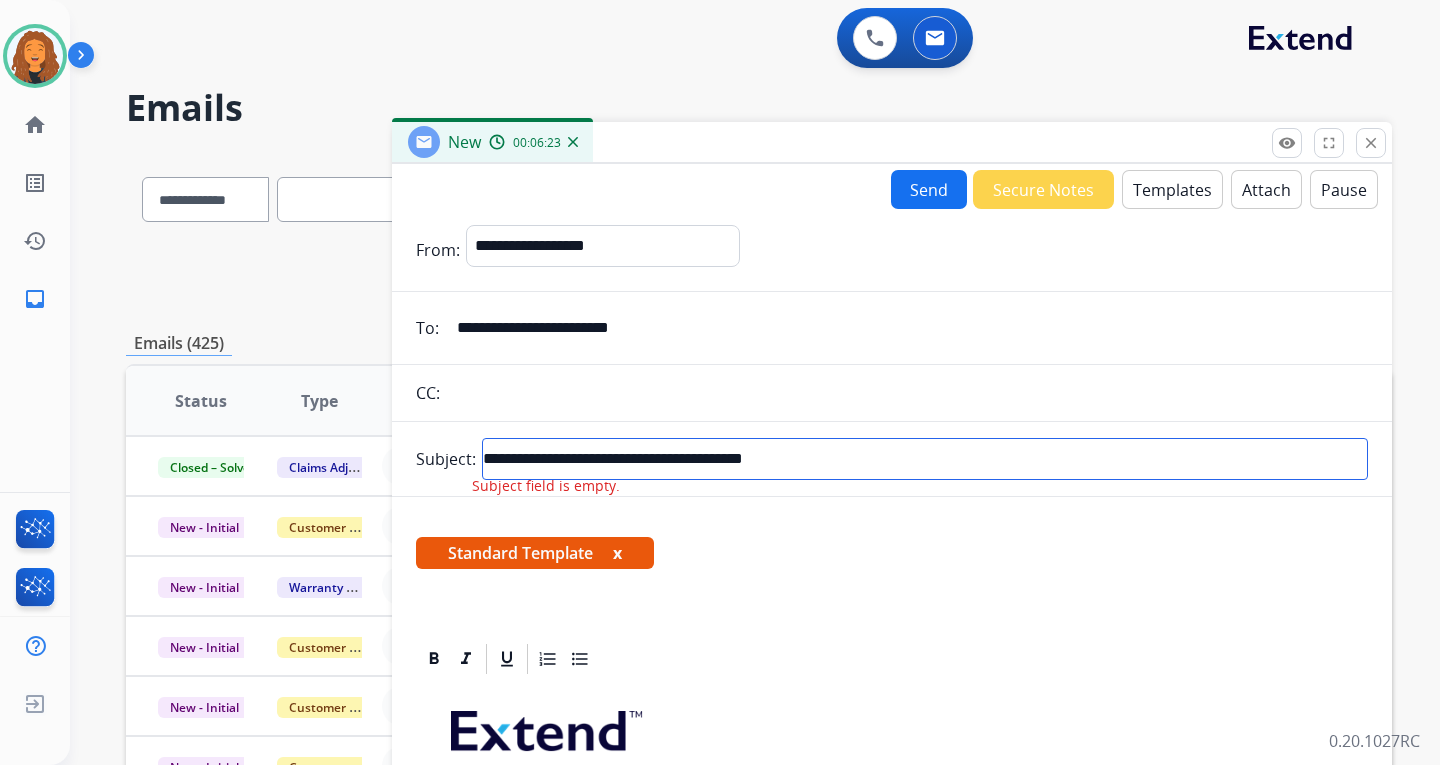 type on "**********" 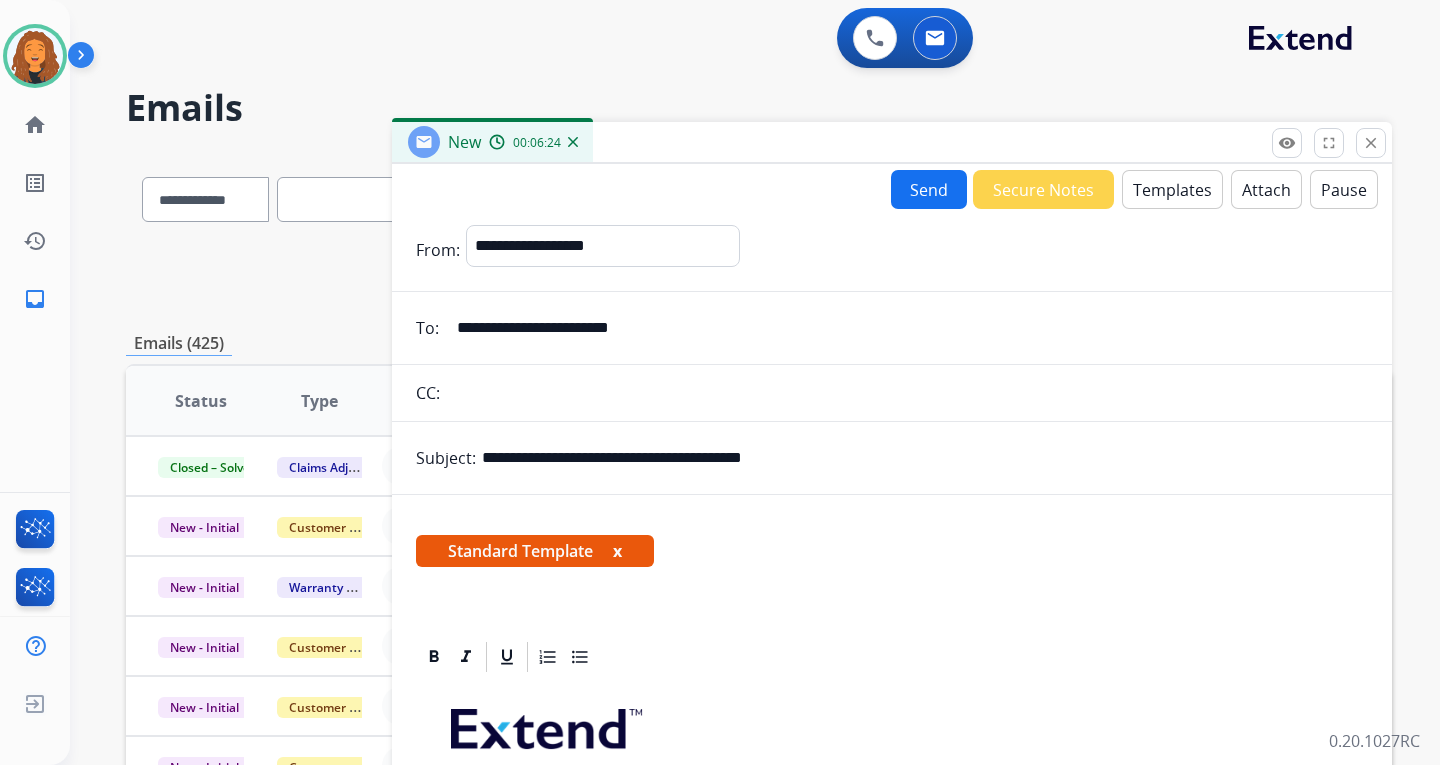 click on "Send" at bounding box center [929, 189] 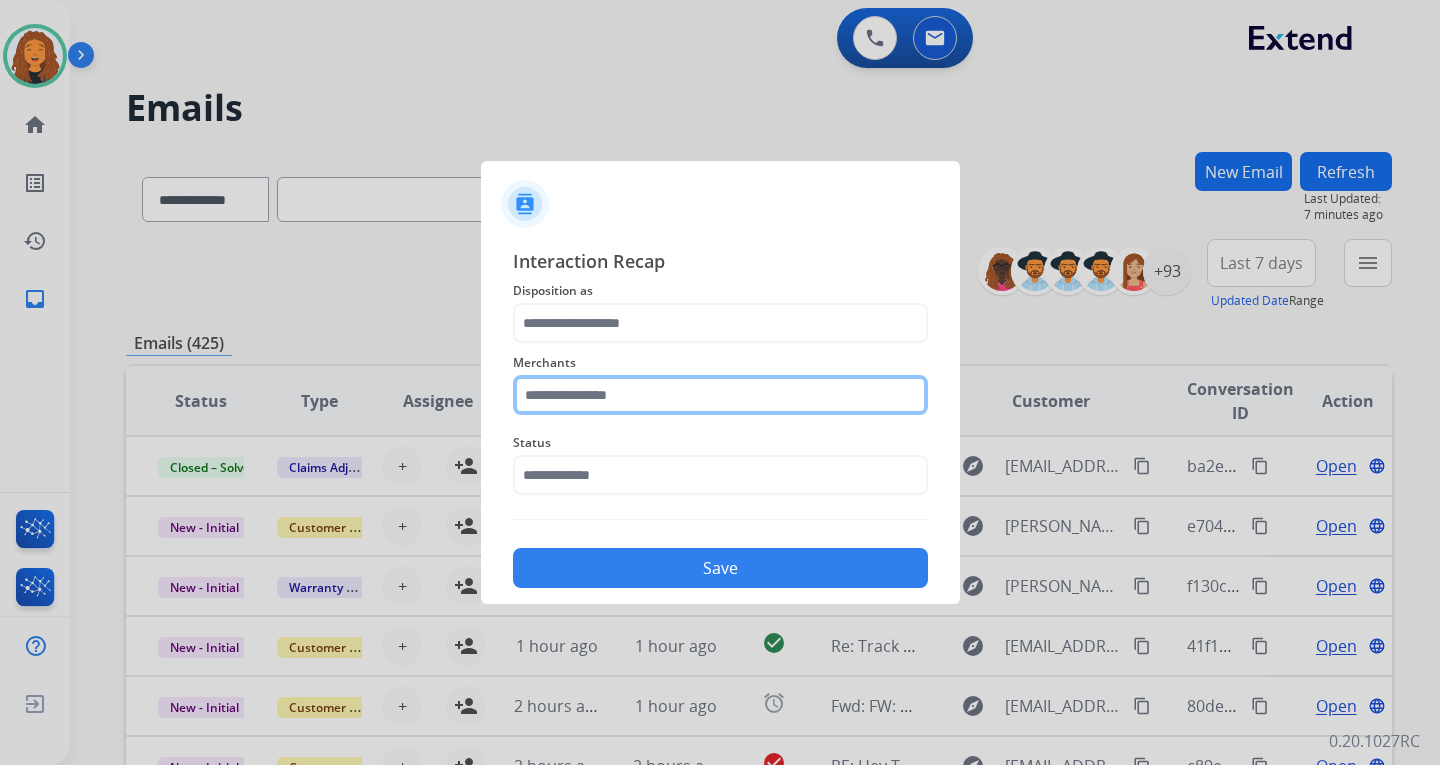 click 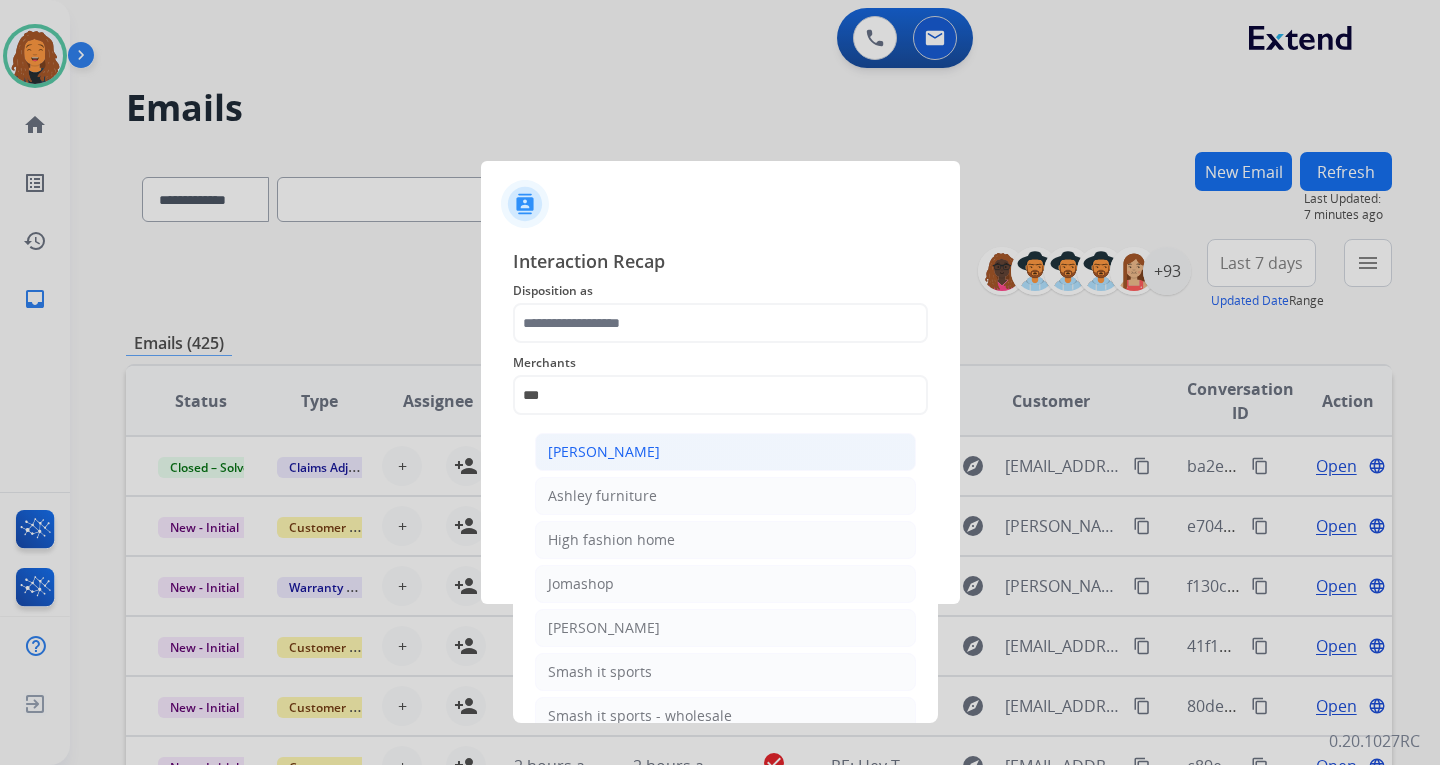 click on "[PERSON_NAME]" 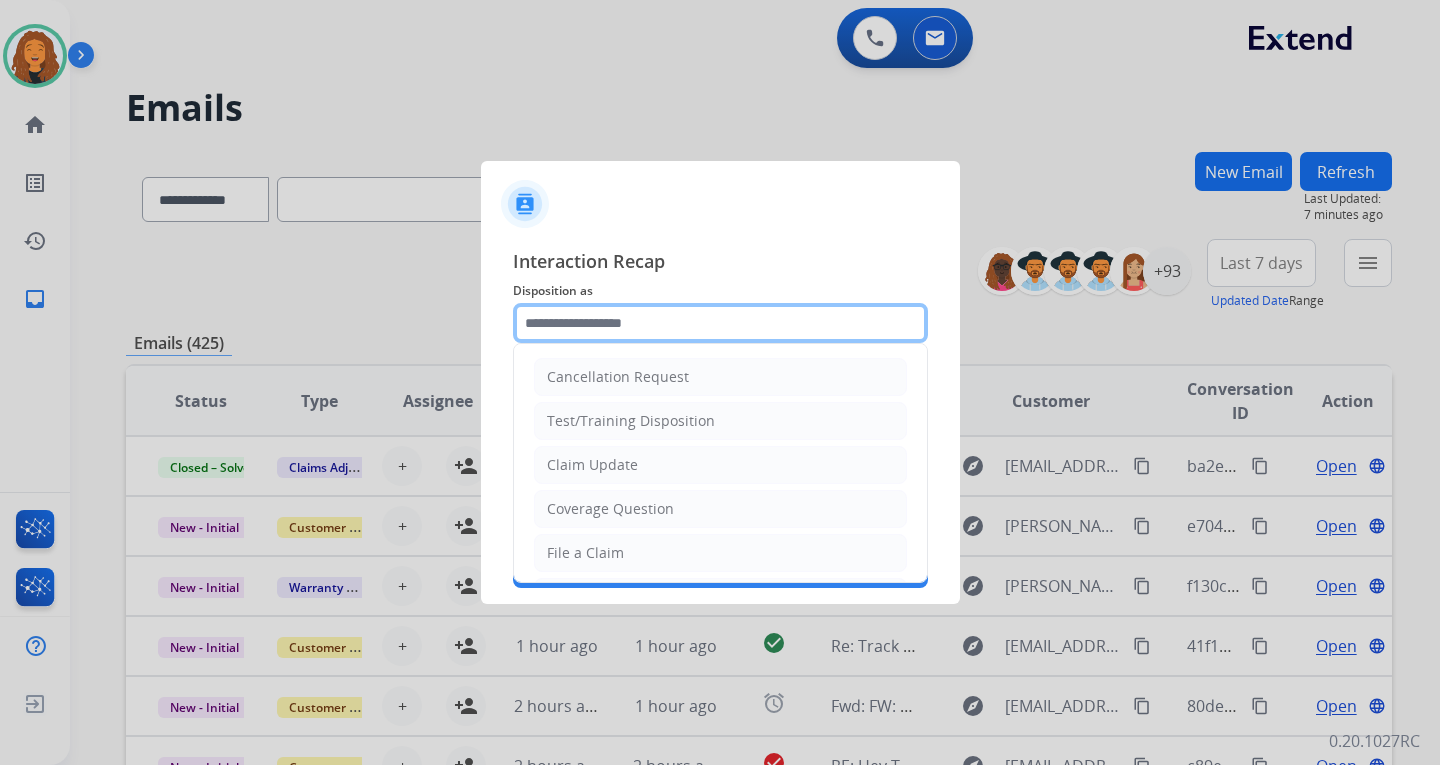 click 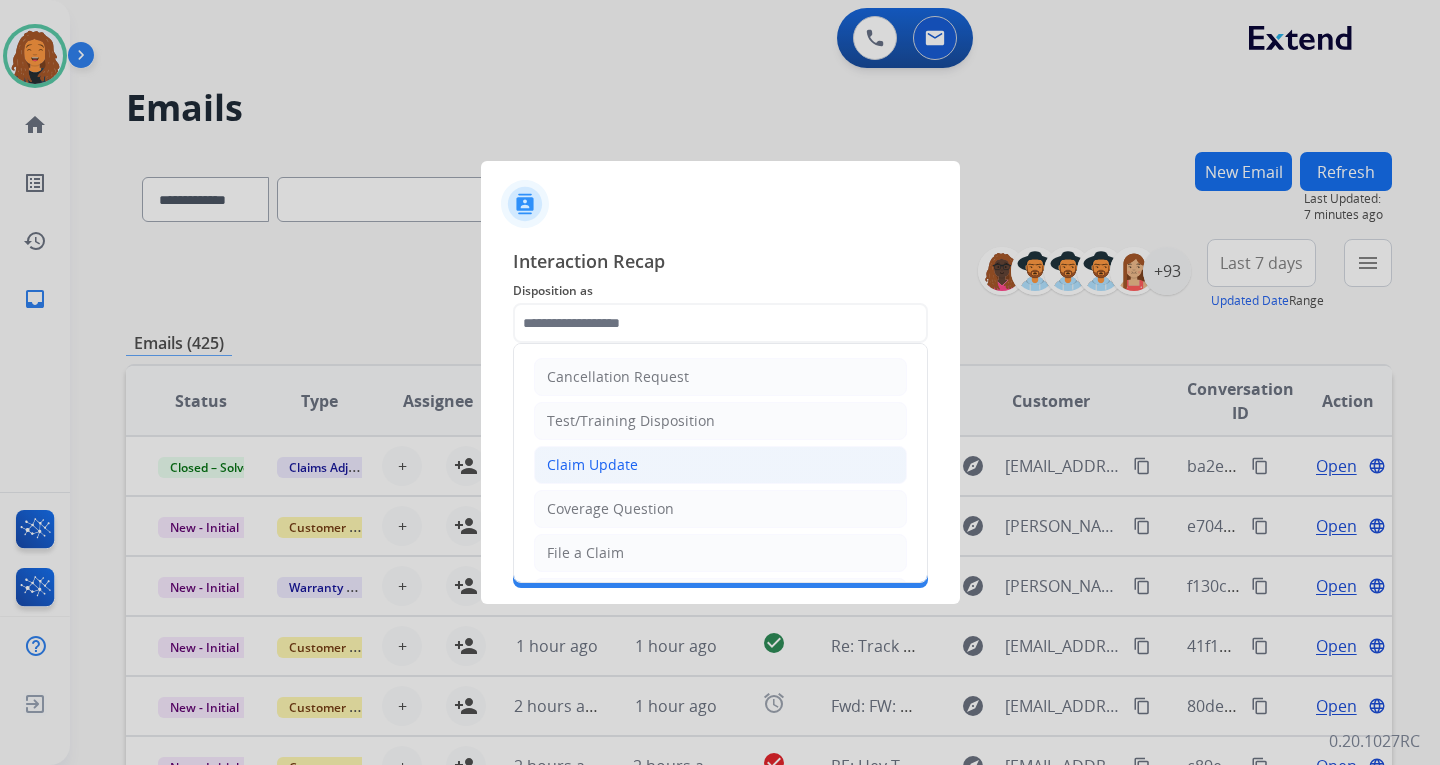 click on "Claim Update" 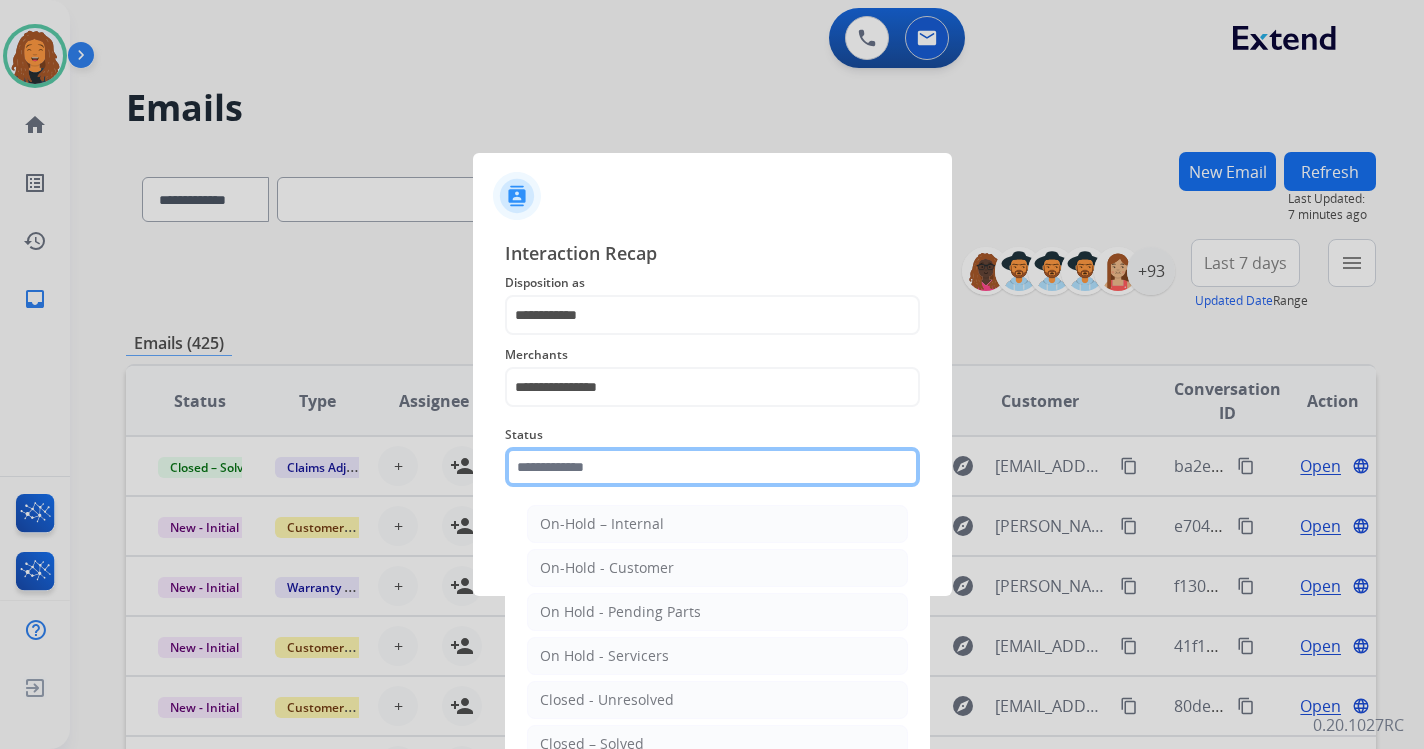 click 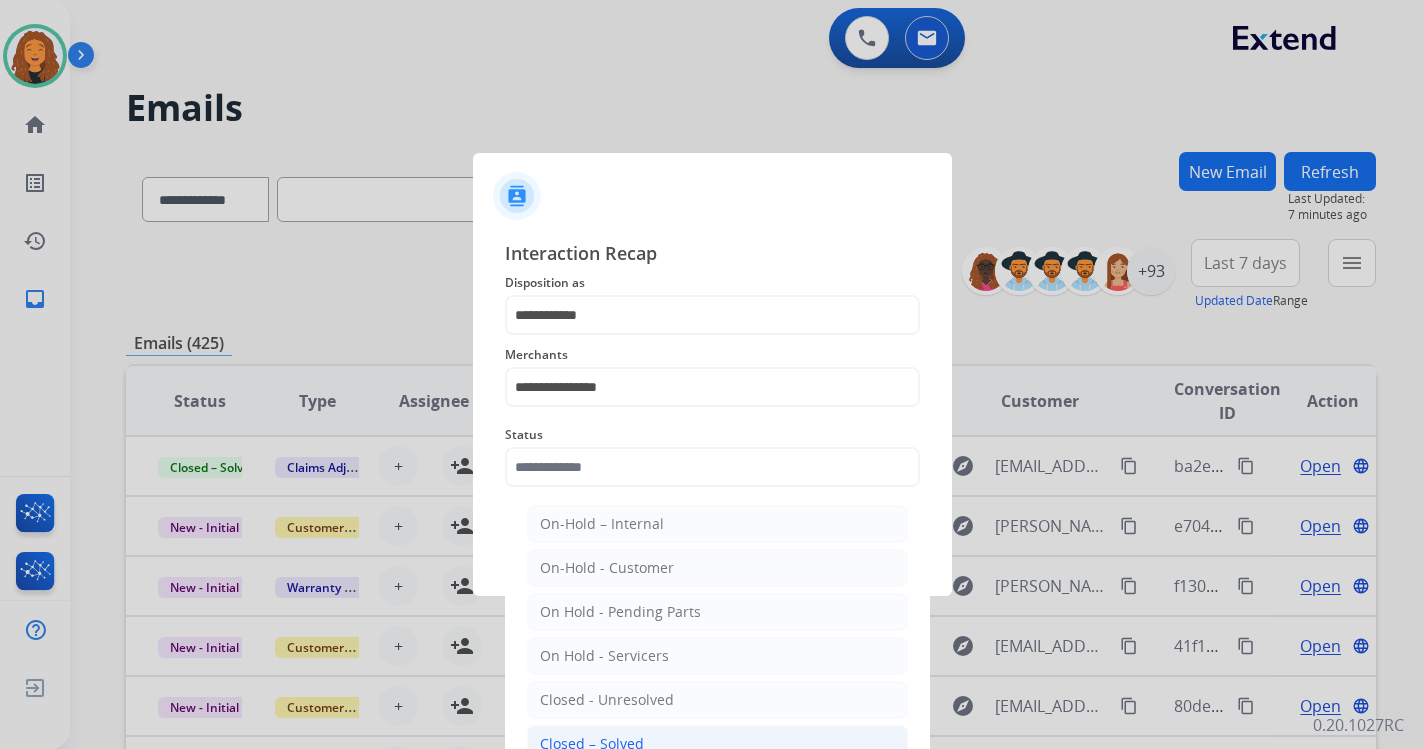 click on "Closed – Solved" 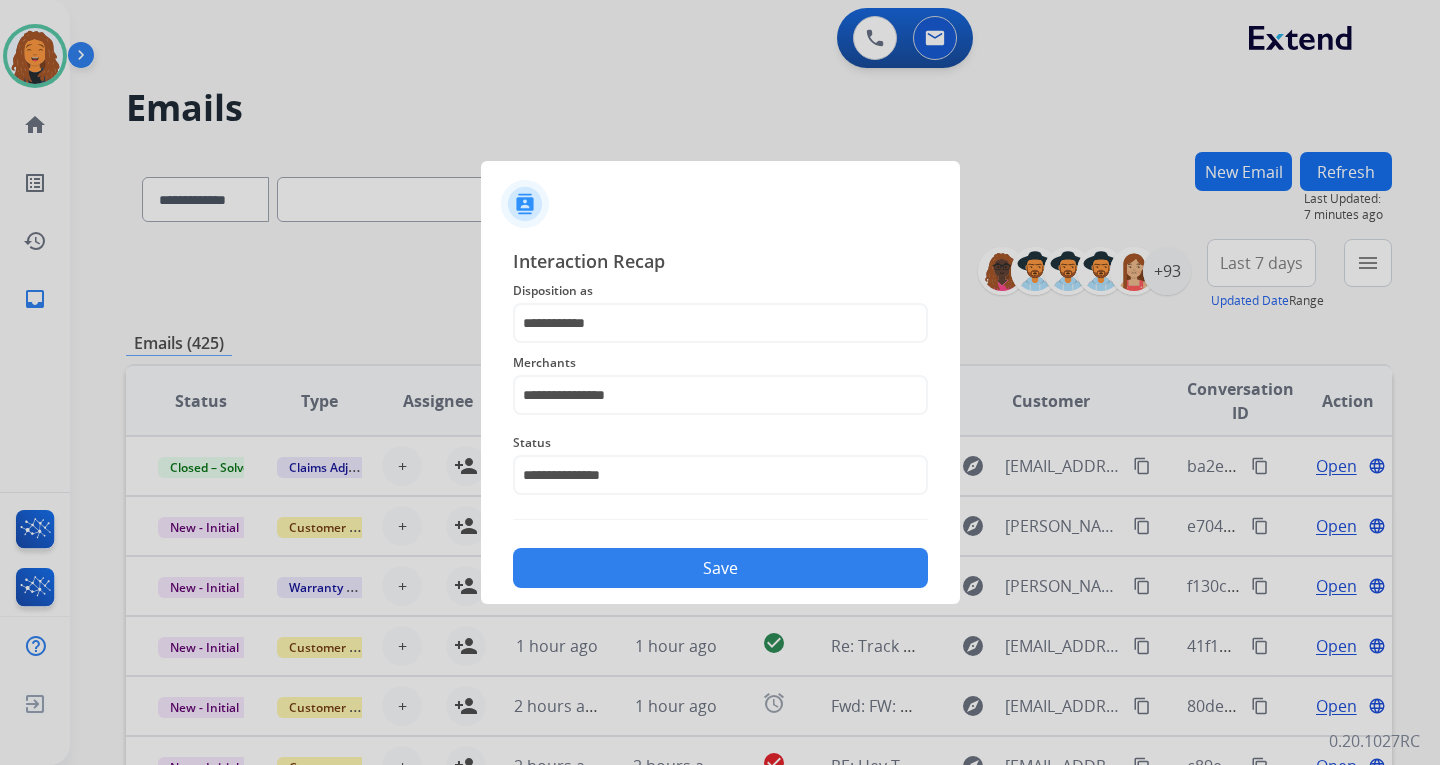 click on "Save" 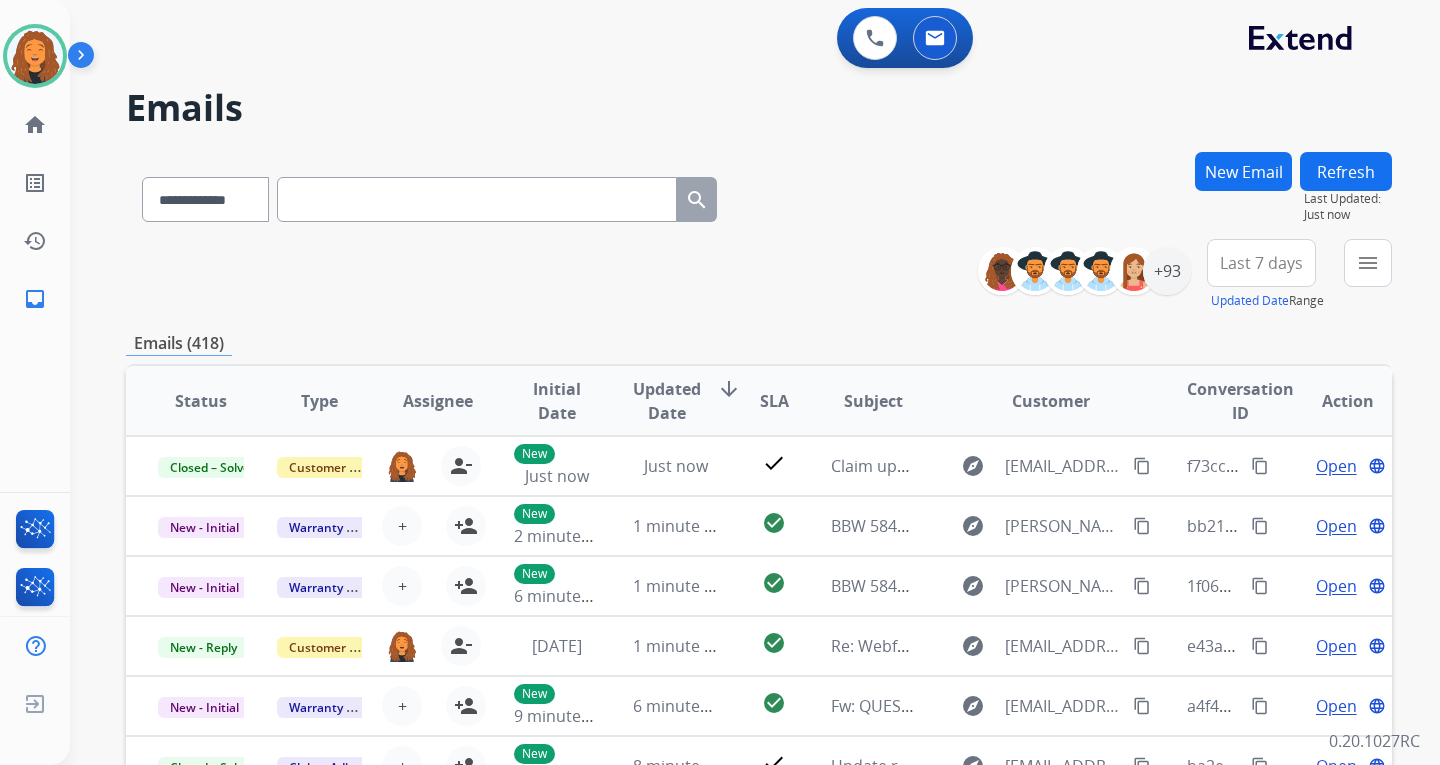 click on "Refresh" at bounding box center [1346, 171] 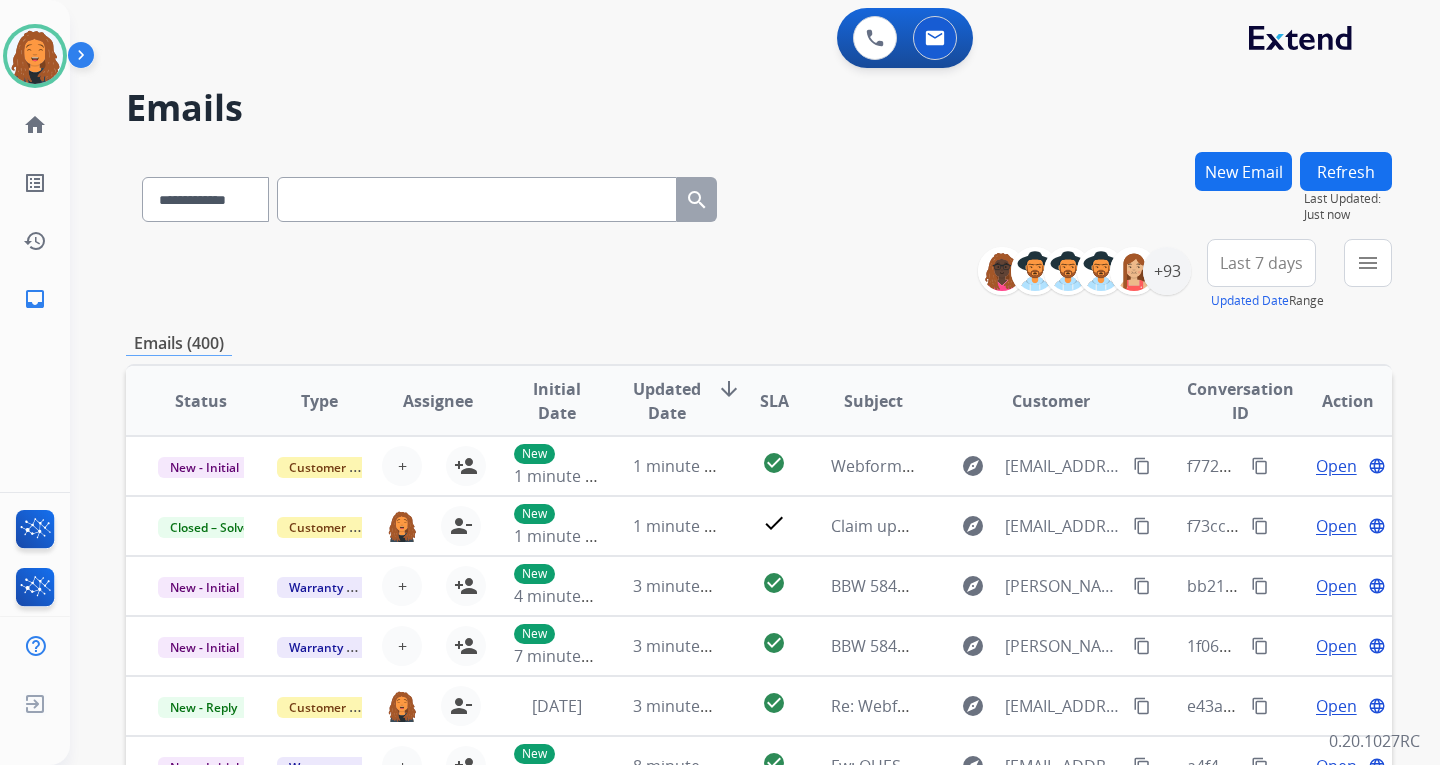 click on "Last 7 days" at bounding box center [1261, 263] 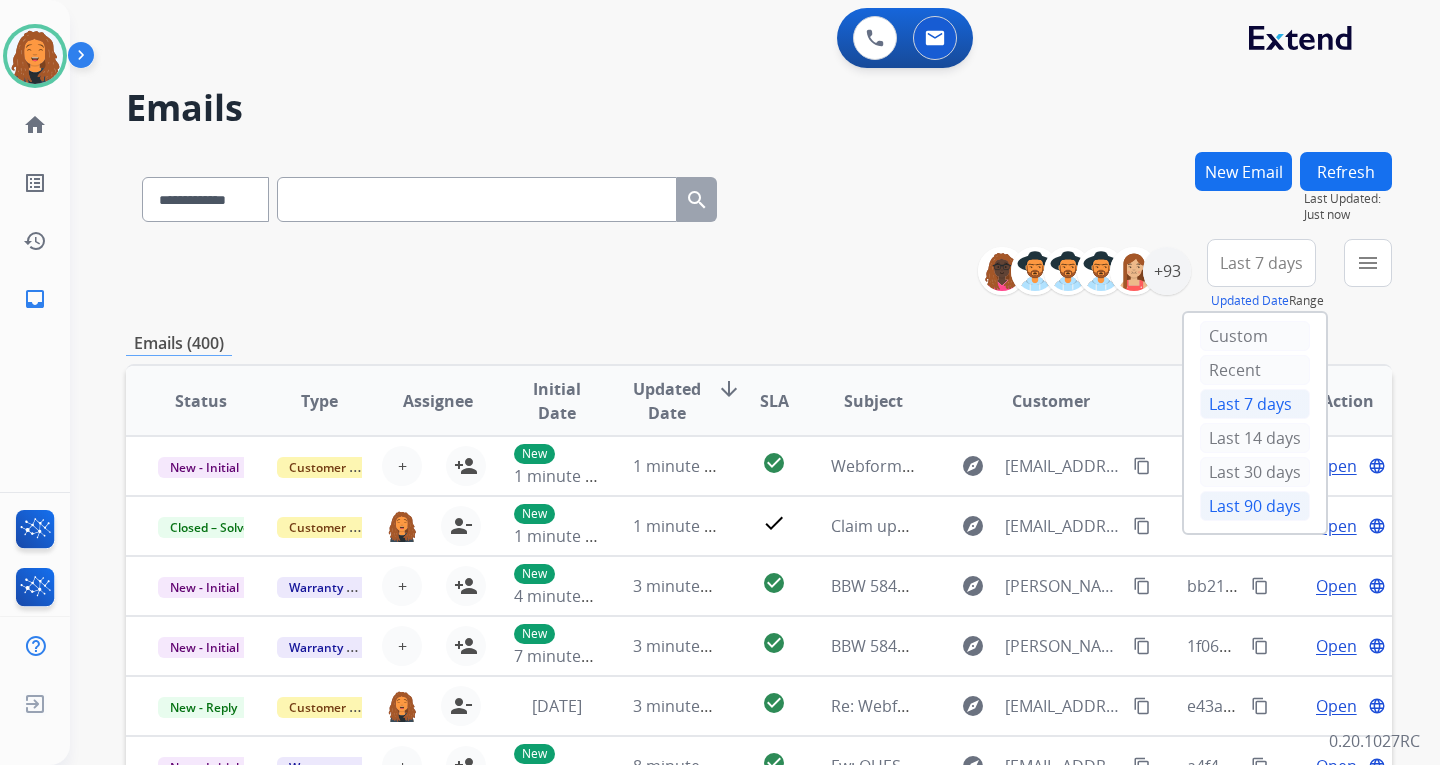 drag, startPoint x: 1243, startPoint y: 511, endPoint x: 1250, endPoint y: 468, distance: 43.56604 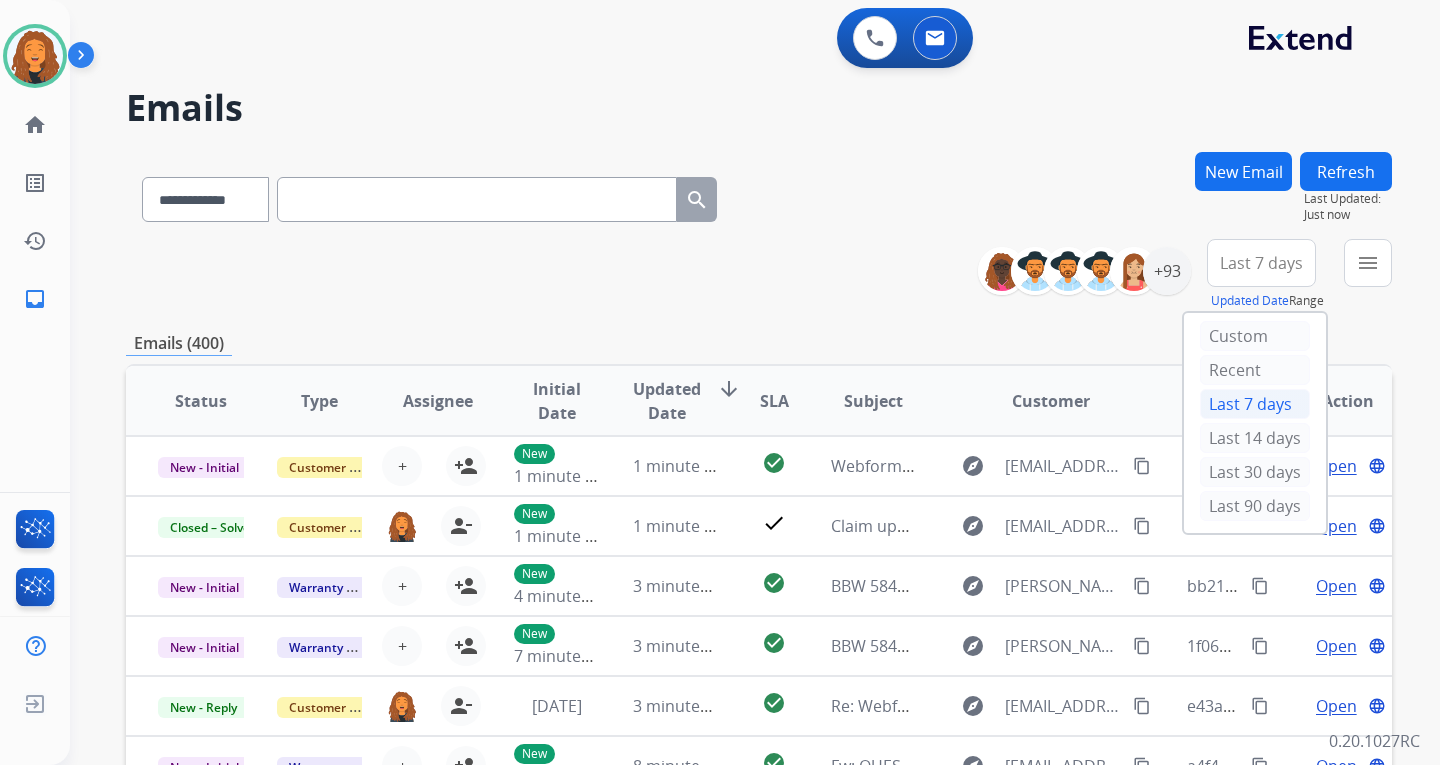 click on "Last 90 days" at bounding box center (1255, 506) 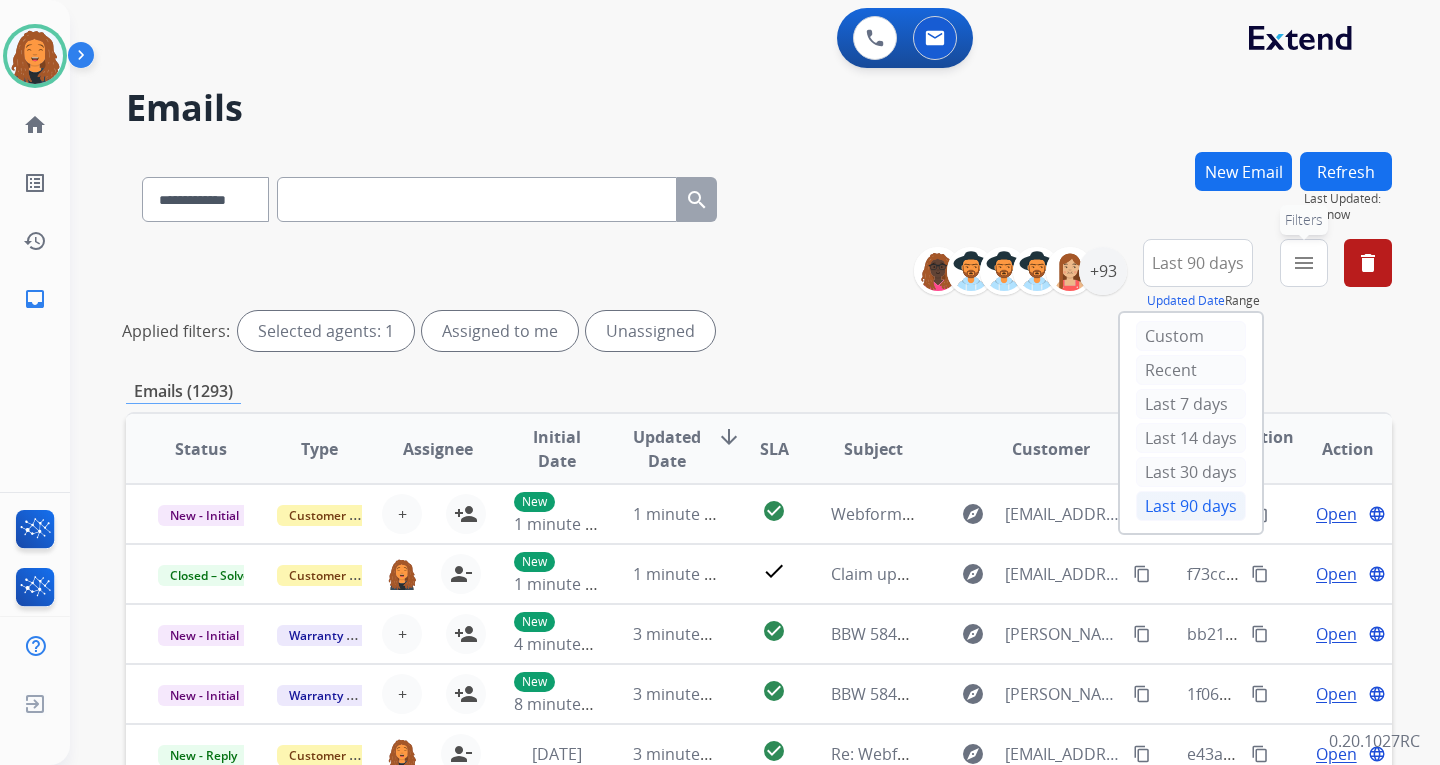 click on "menu" at bounding box center [1304, 263] 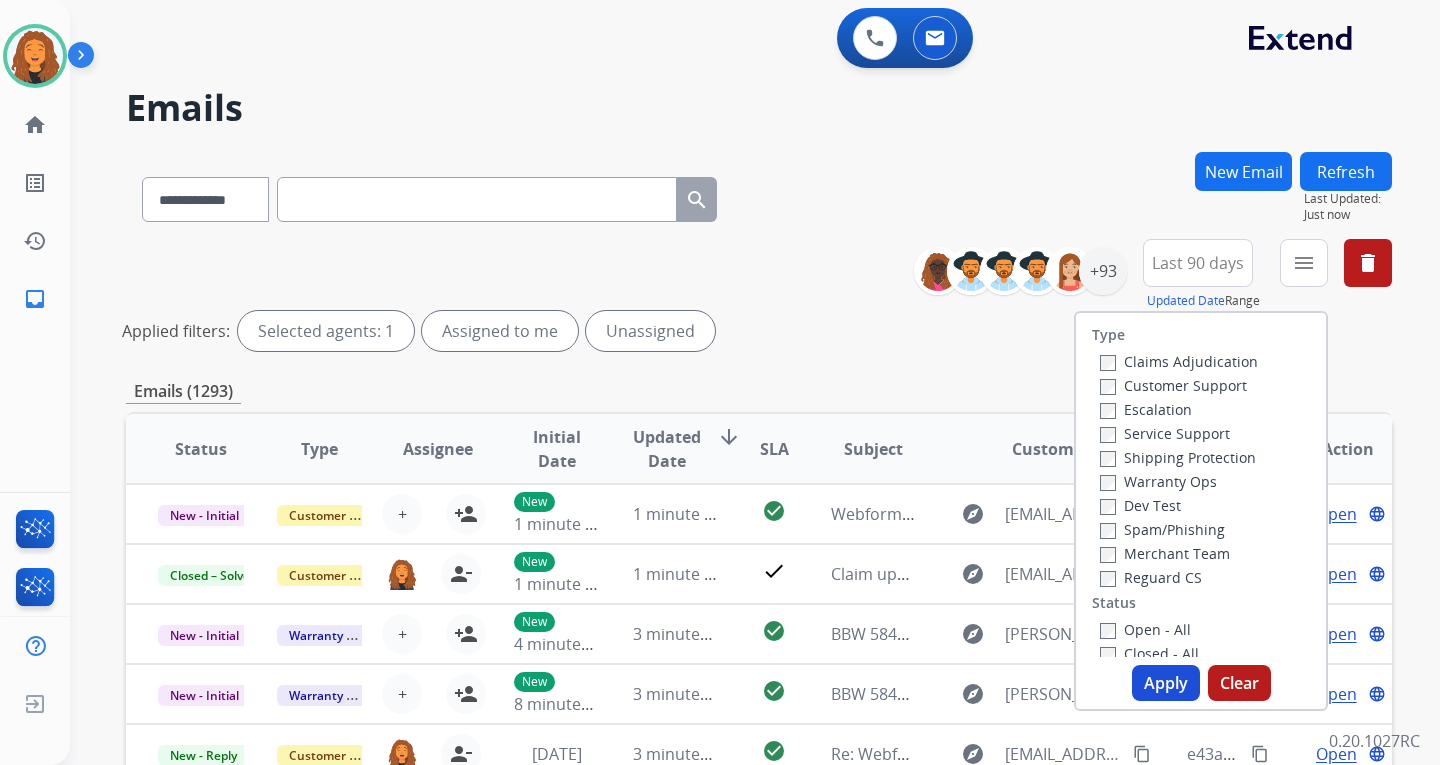 click on "Customer Support" at bounding box center (1173, 385) 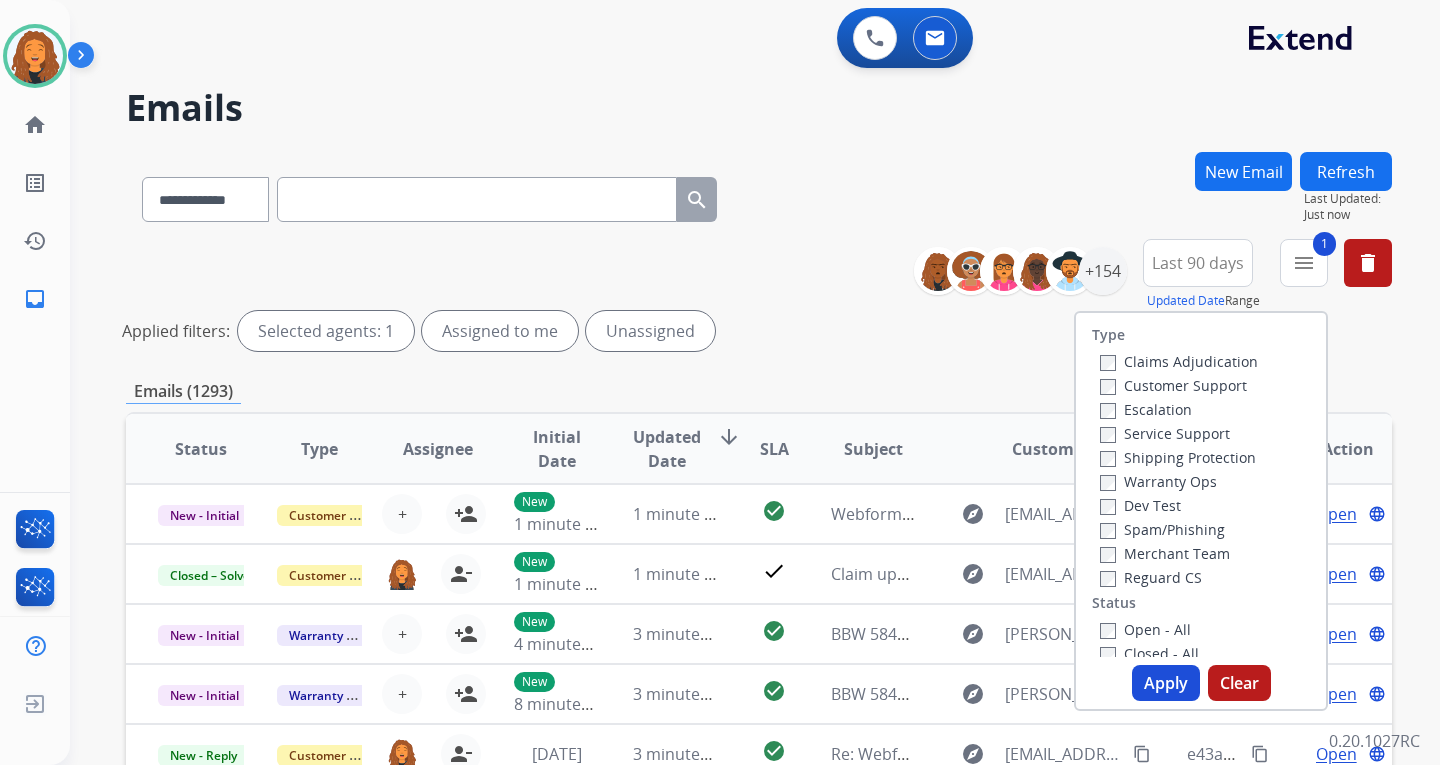 click on "Service Support" at bounding box center (1165, 433) 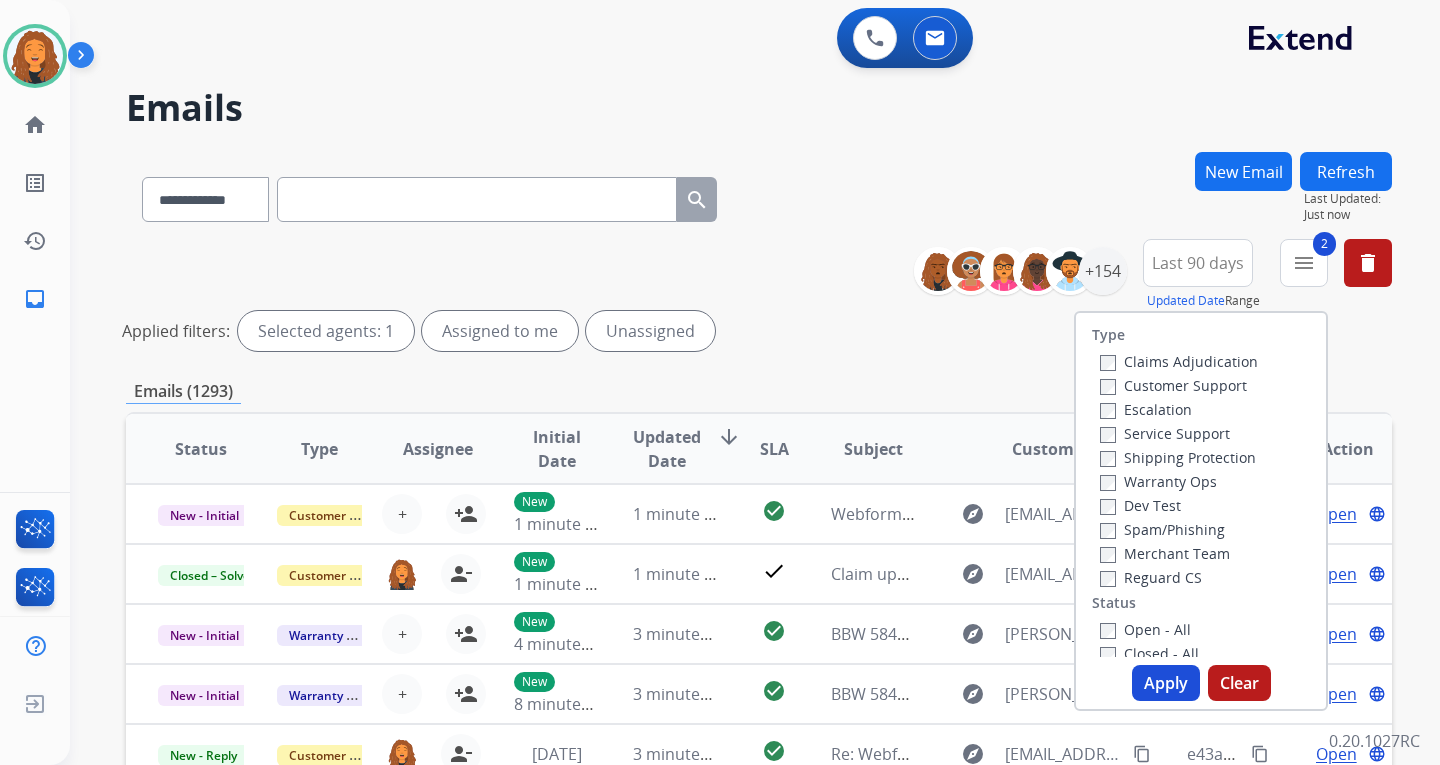 drag, startPoint x: 1139, startPoint y: 438, endPoint x: 1136, endPoint y: 451, distance: 13.341664 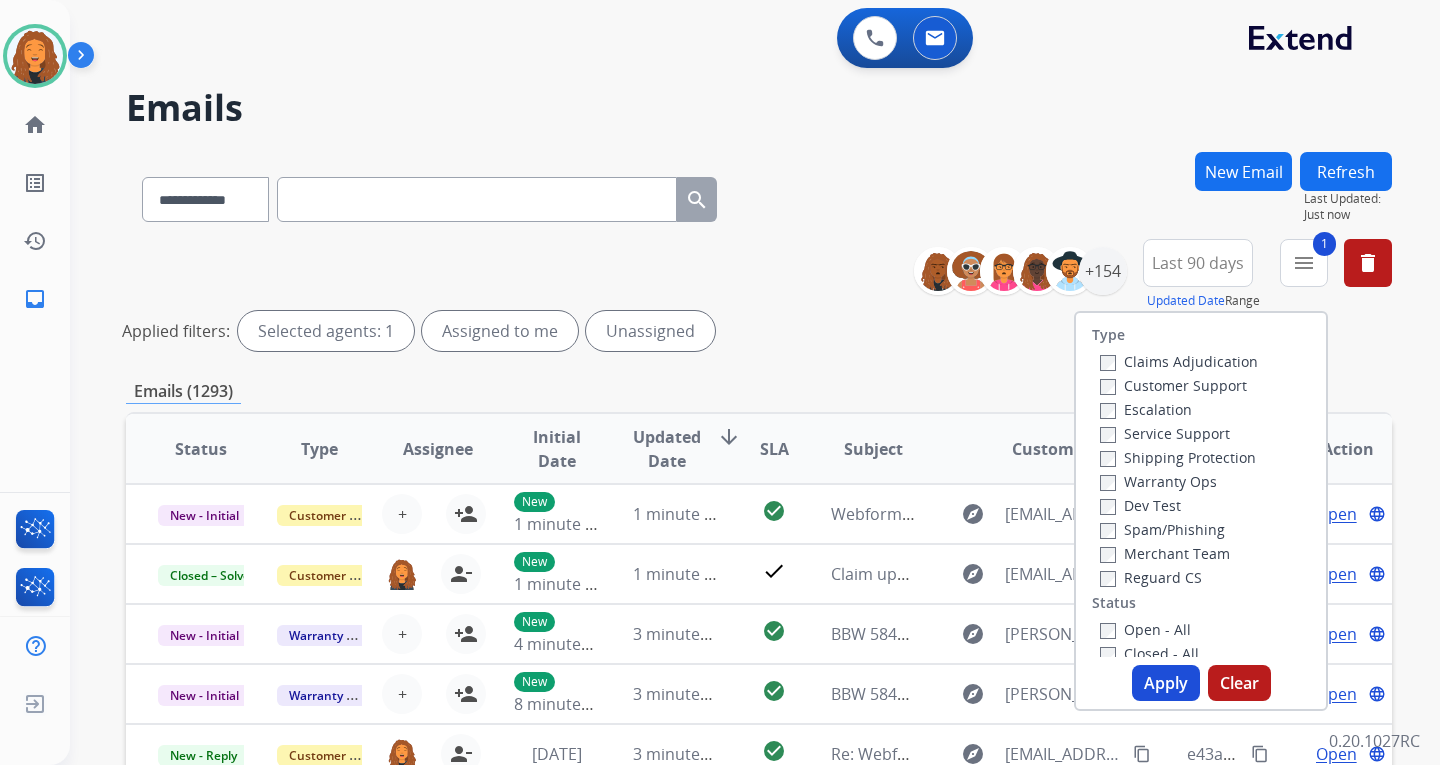click on "Shipping Protection" at bounding box center [1178, 457] 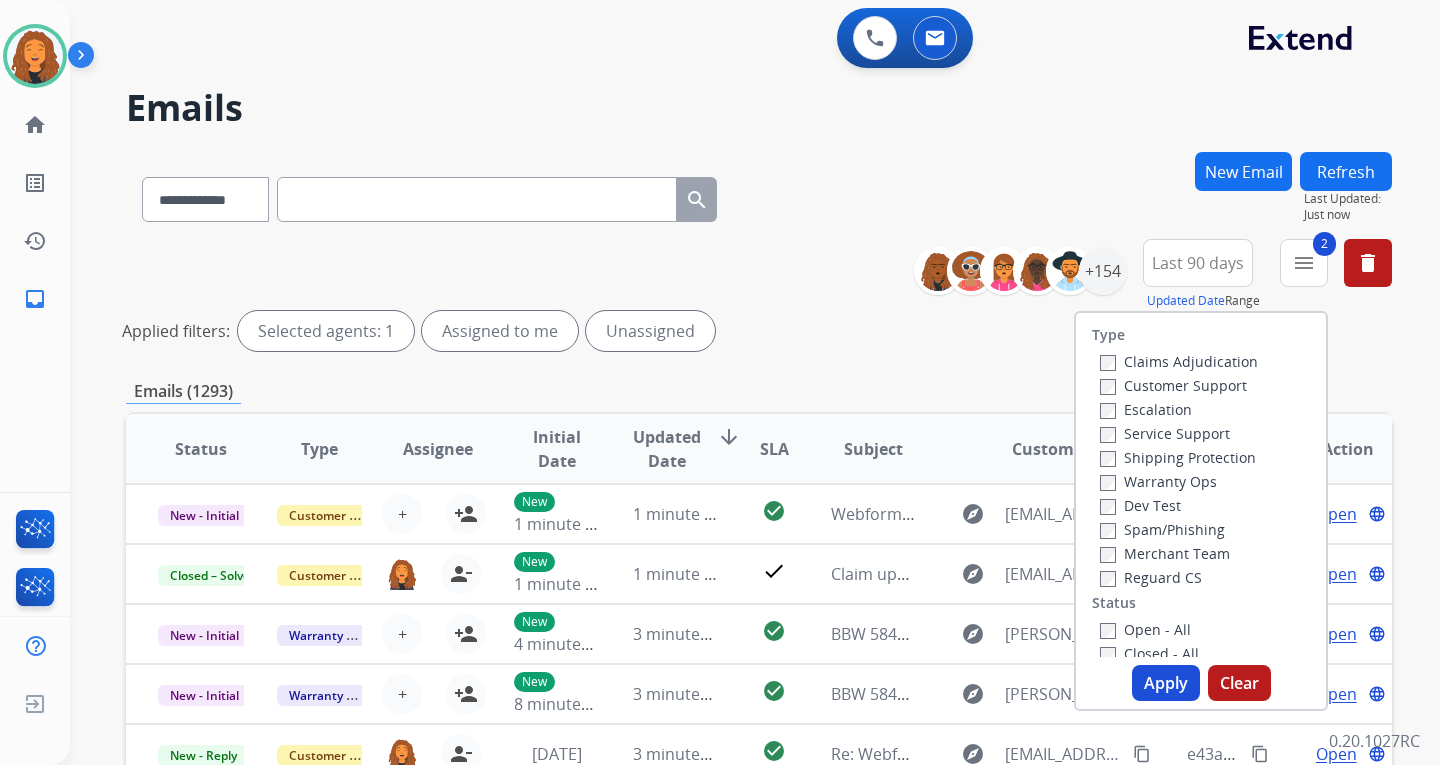click on "Reguard CS" at bounding box center [1151, 577] 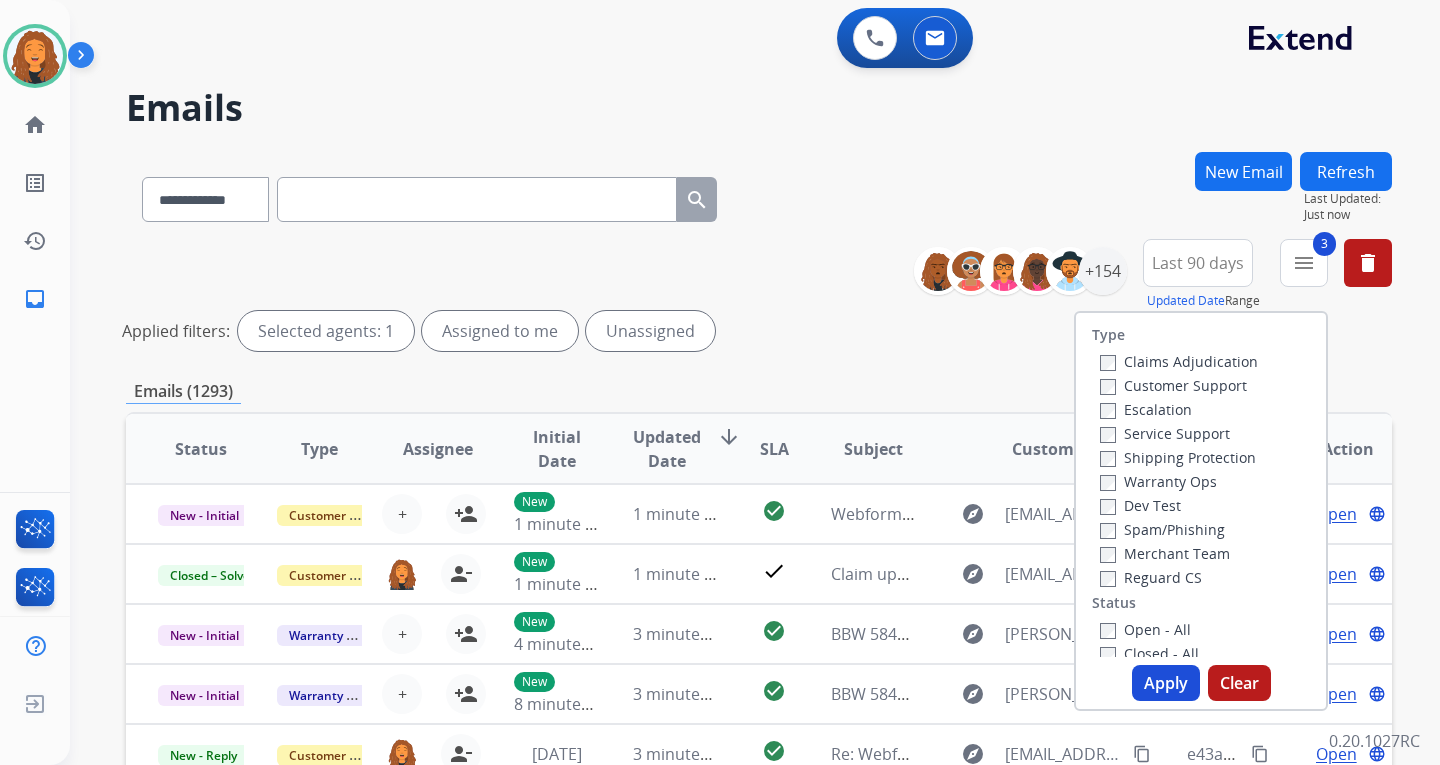click on "Open - All" at bounding box center (1205, 629) 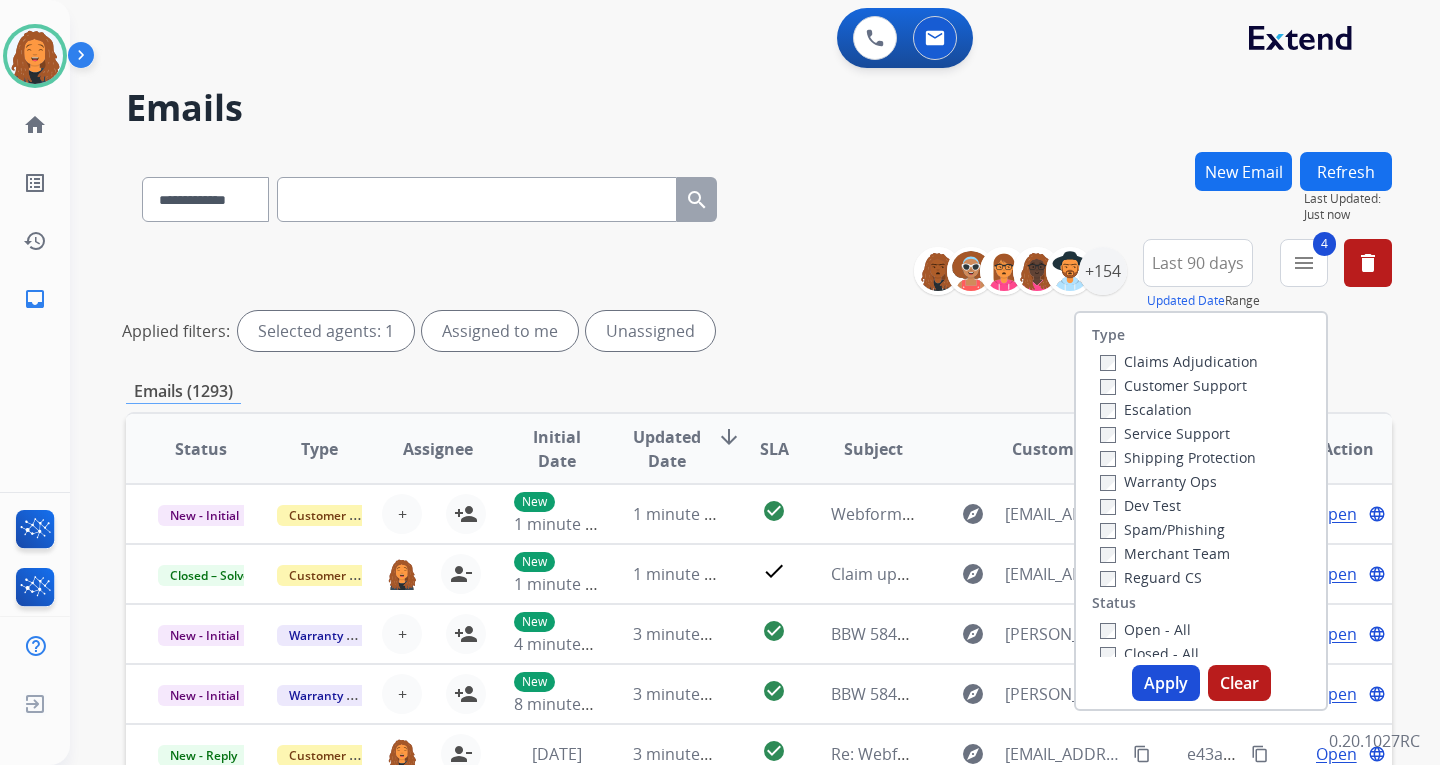 click on "Apply" at bounding box center [1166, 683] 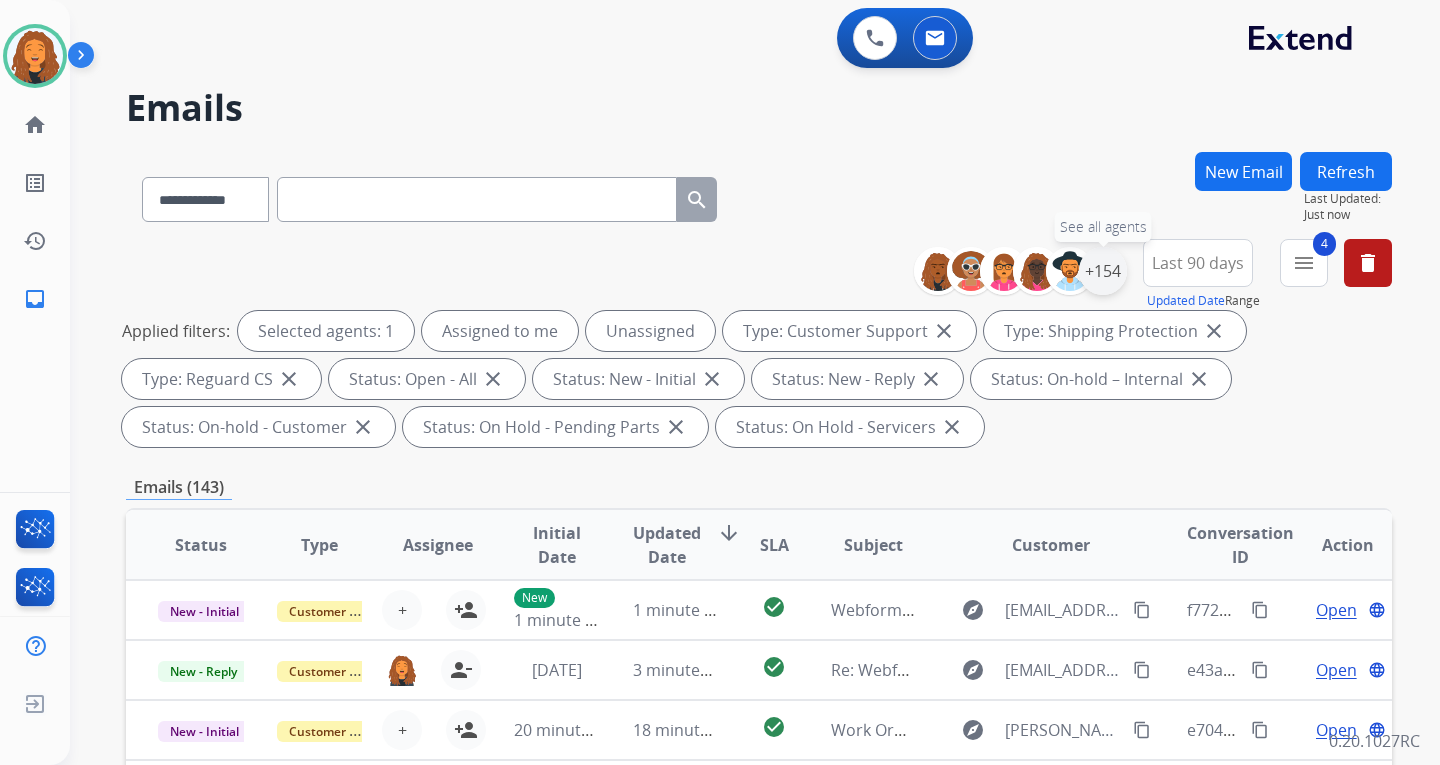 click on "+154" at bounding box center (1103, 271) 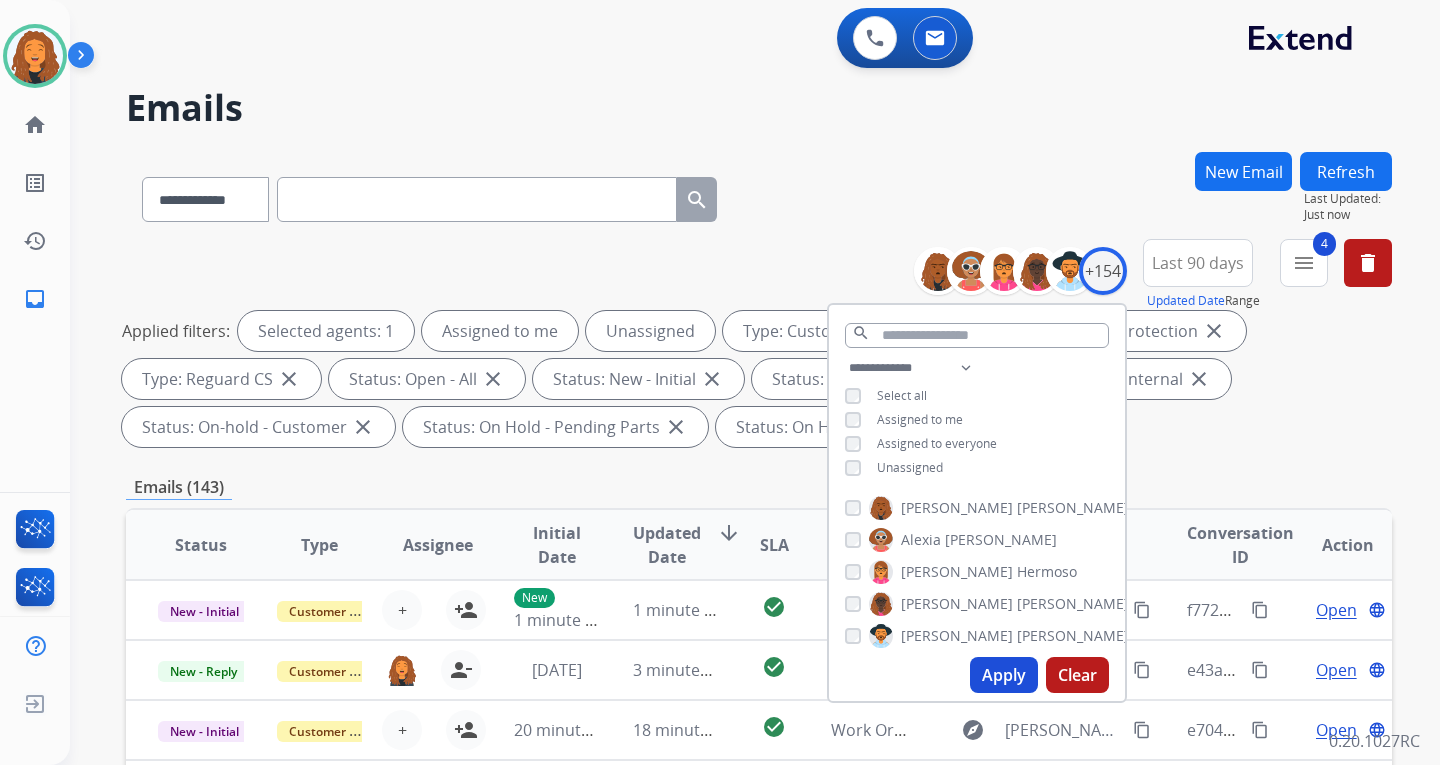 click on "Unassigned" at bounding box center [910, 467] 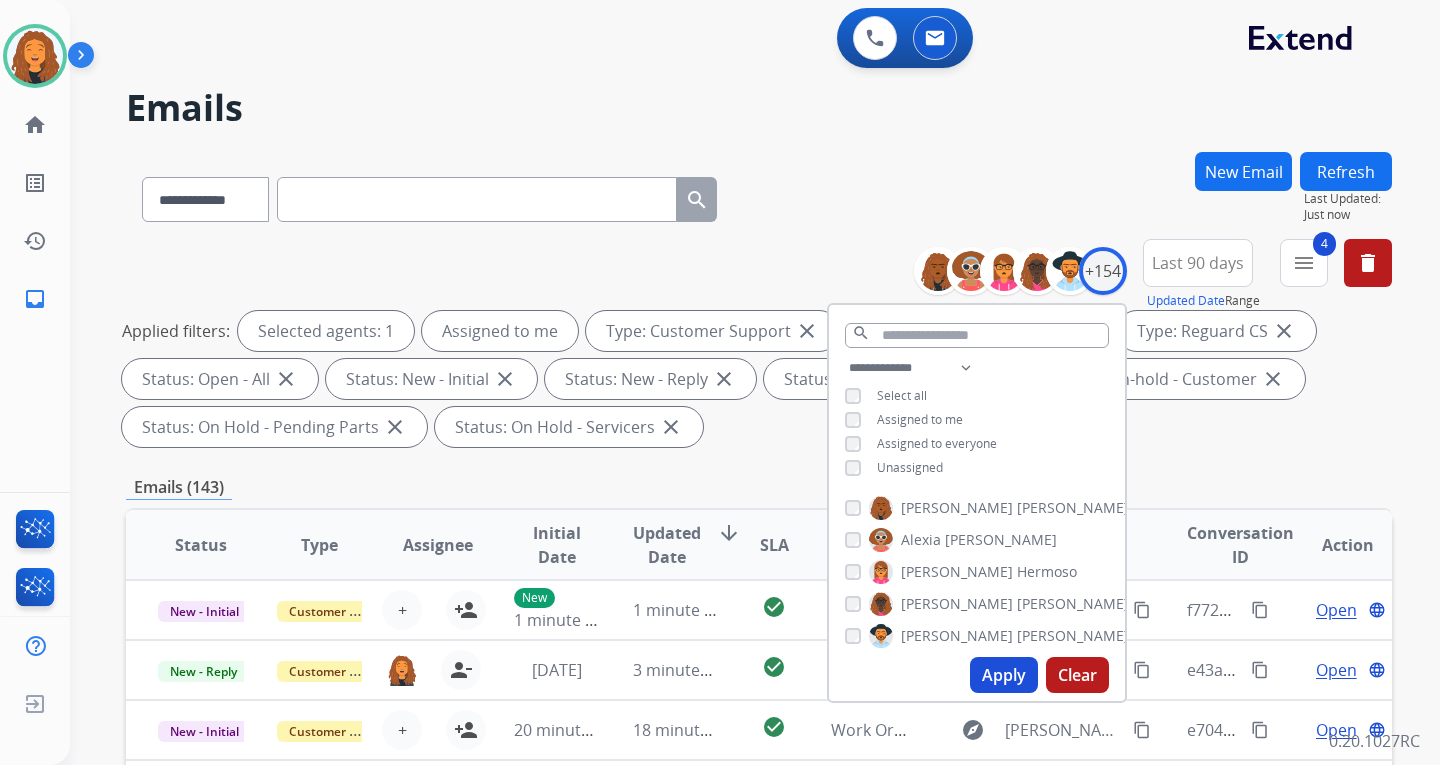 drag, startPoint x: 984, startPoint y: 664, endPoint x: 978, endPoint y: 635, distance: 29.614185 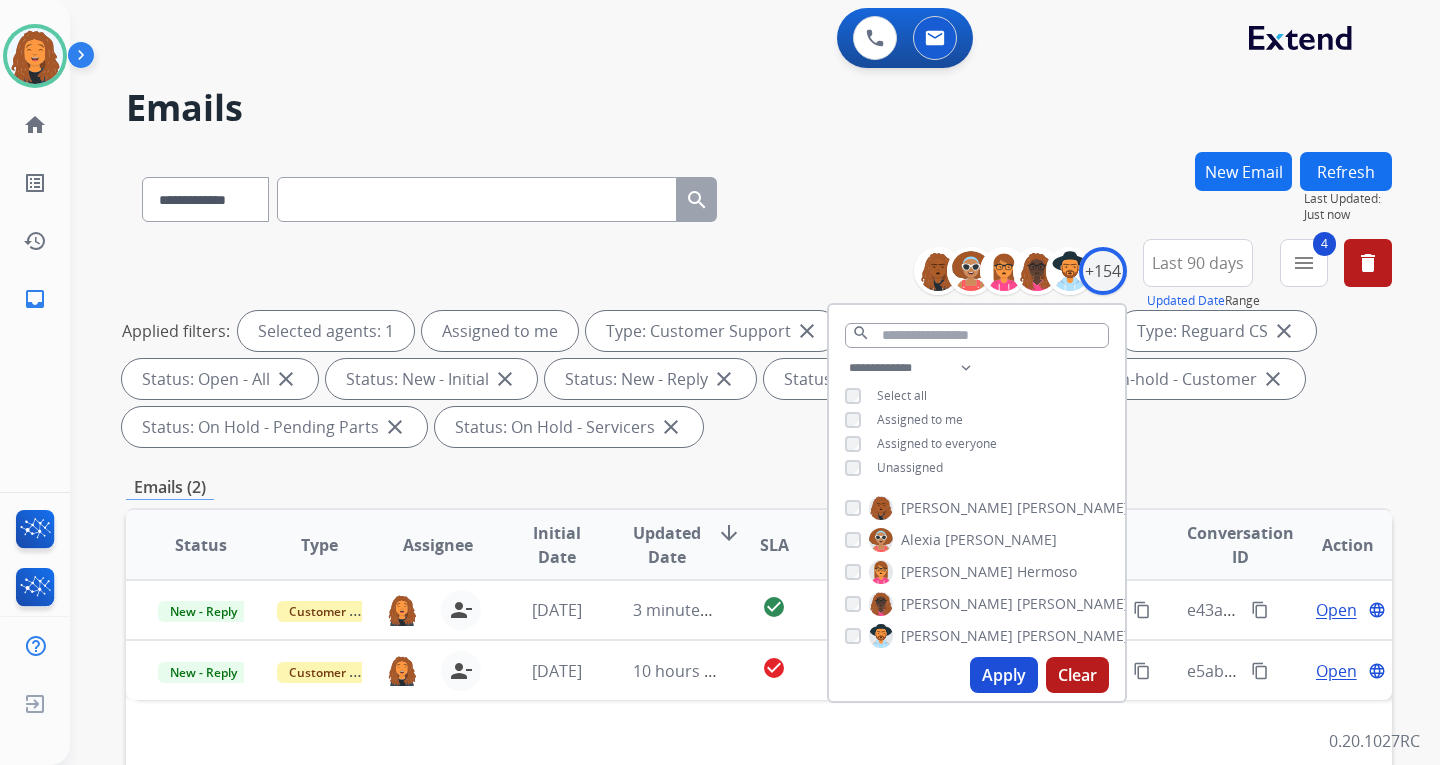 click on "Emails (2)" at bounding box center (759, 487) 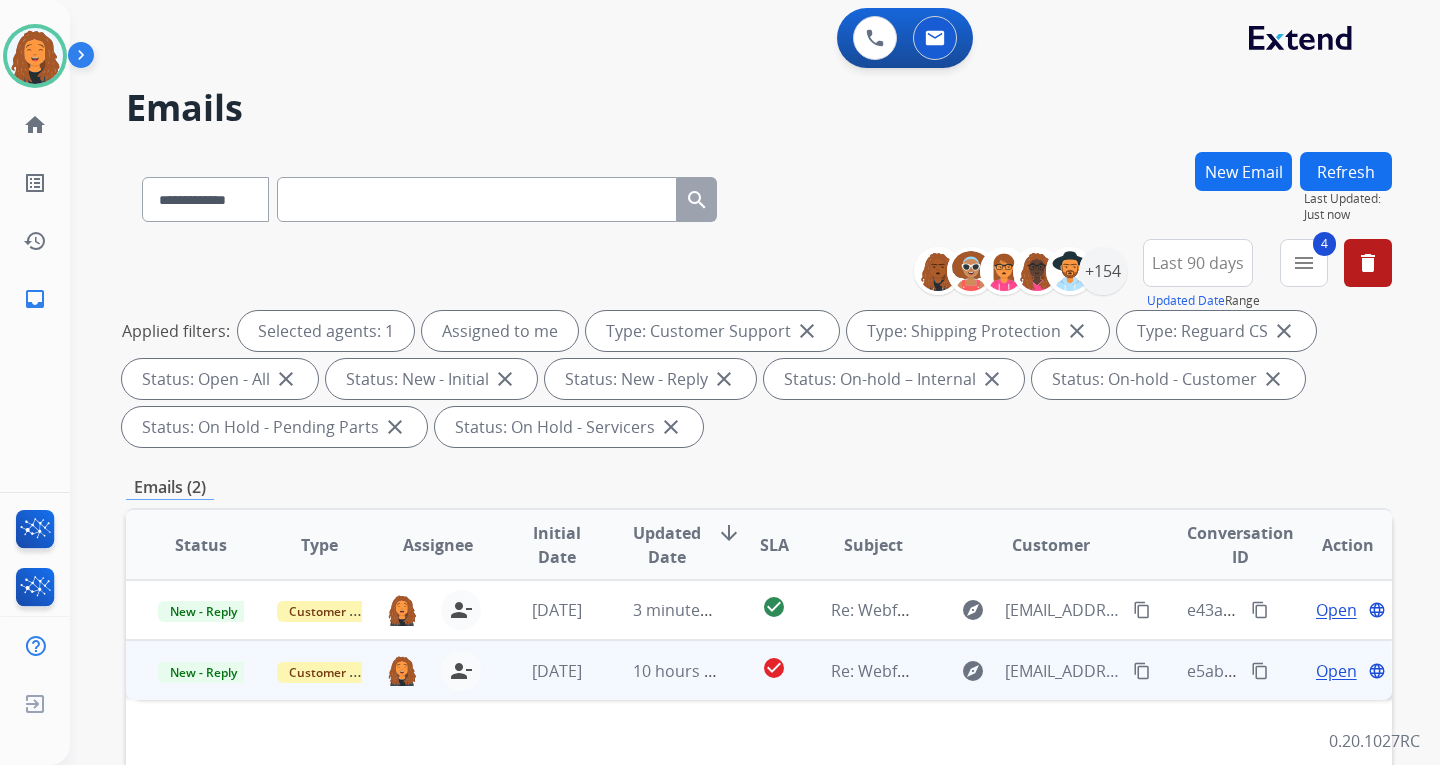 click on "content_copy" at bounding box center [1142, 671] 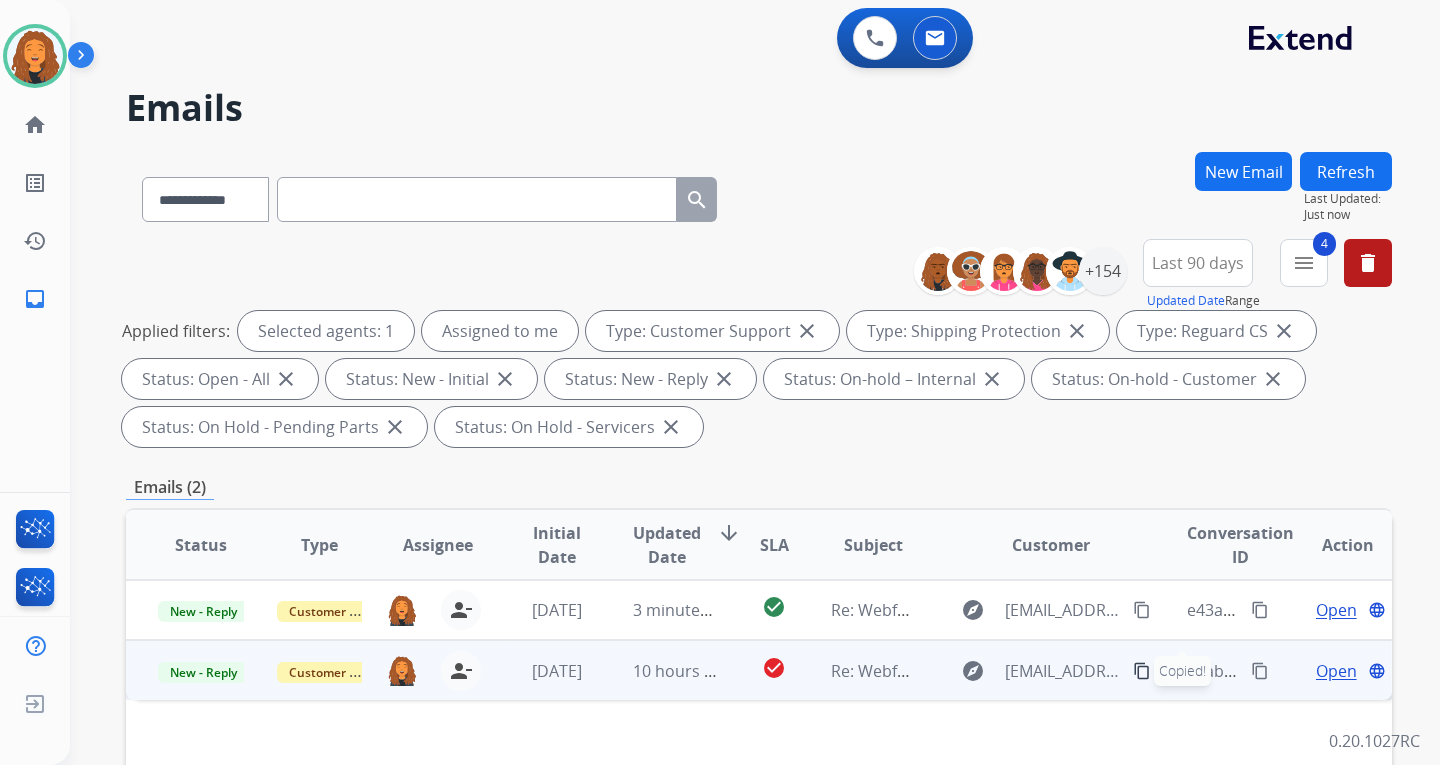 click on "Open" at bounding box center [1336, 671] 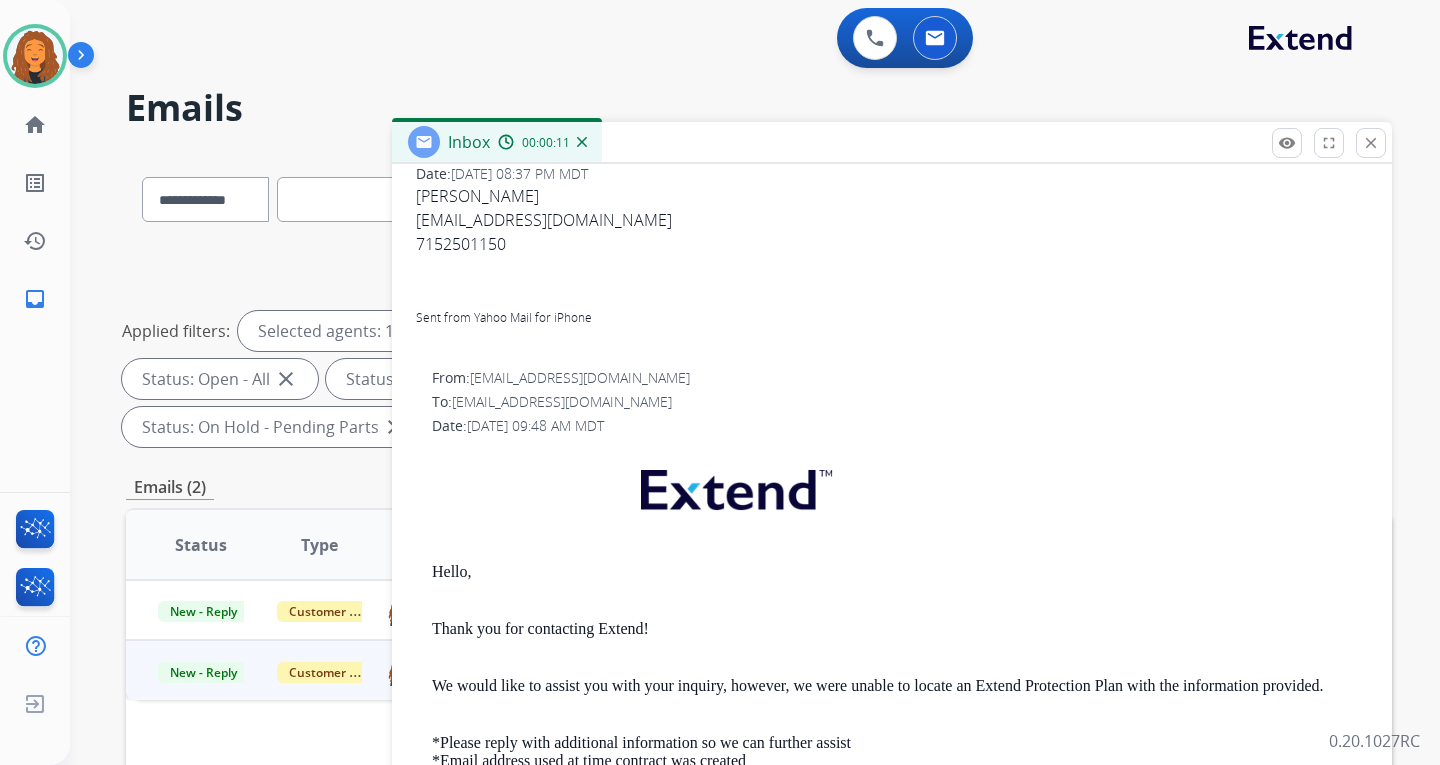 scroll, scrollTop: 200, scrollLeft: 0, axis: vertical 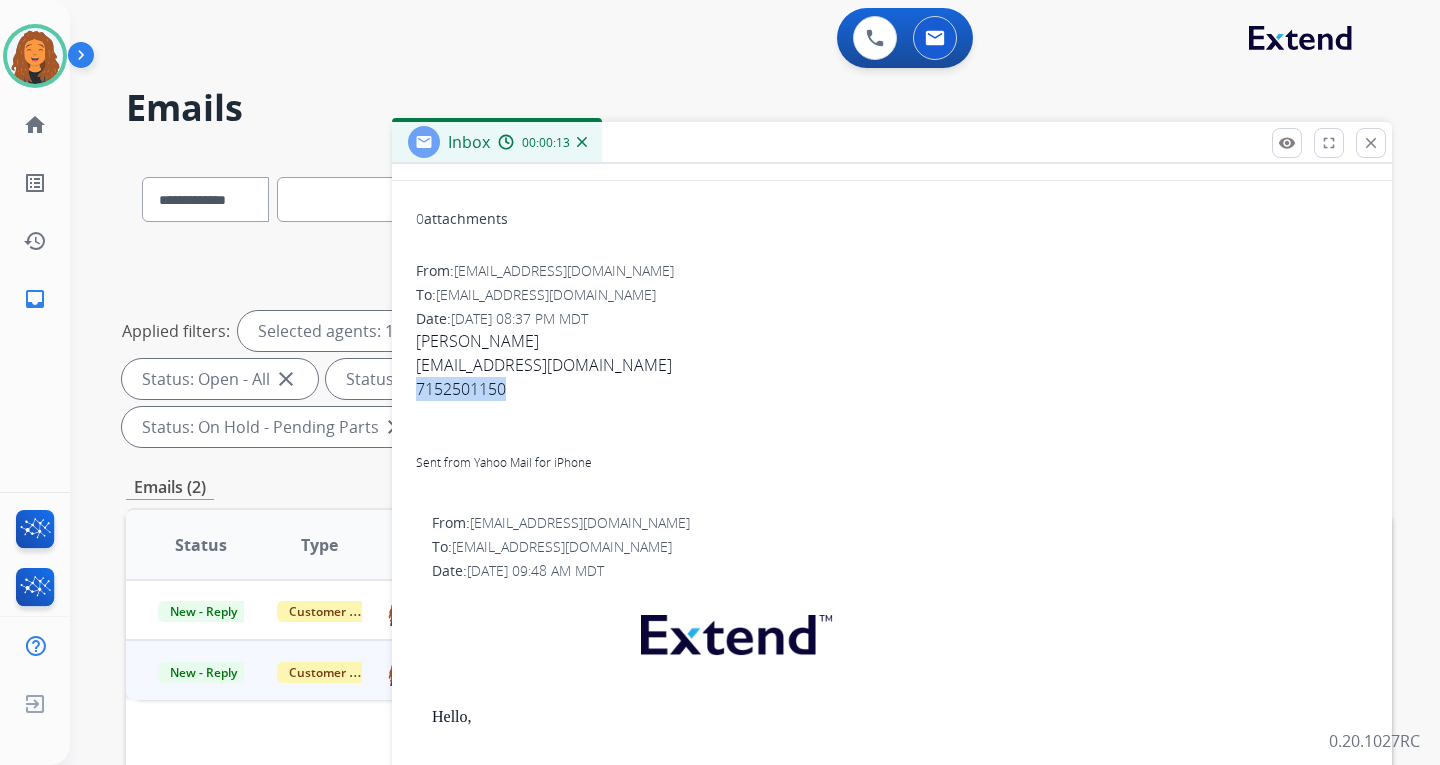 drag, startPoint x: 498, startPoint y: 383, endPoint x: 416, endPoint y: 386, distance: 82.05486 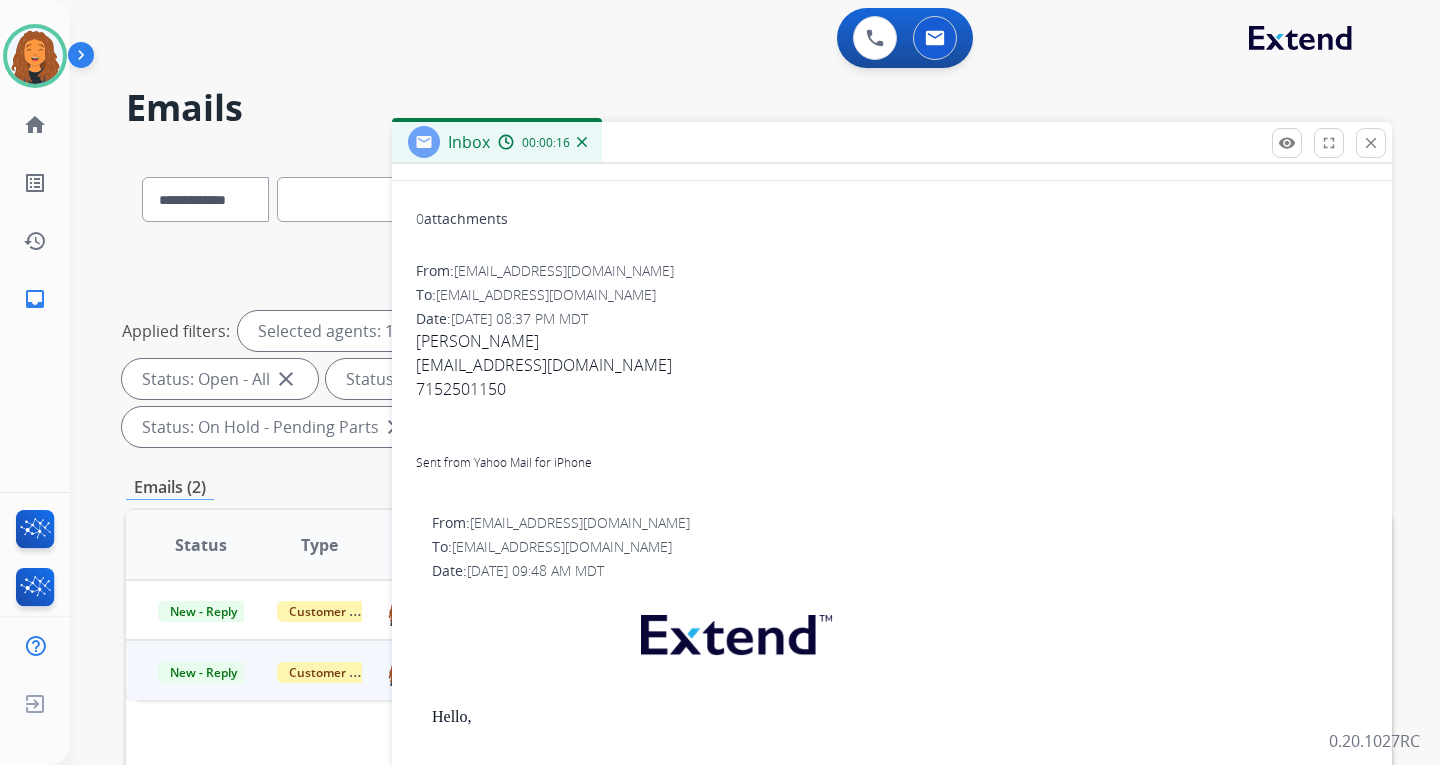 drag, startPoint x: 436, startPoint y: 387, endPoint x: 1012, endPoint y: 426, distance: 577.3188 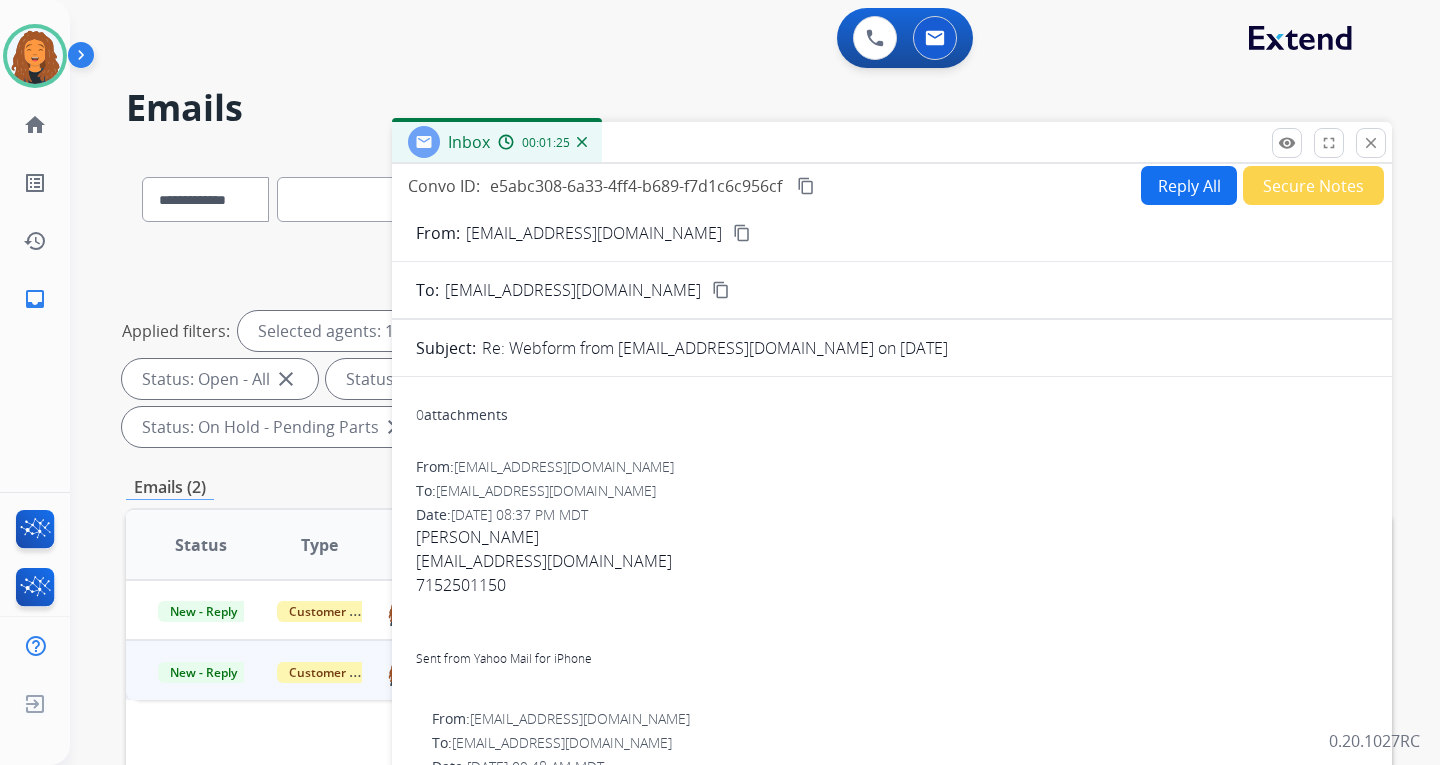 scroll, scrollTop: 0, scrollLeft: 0, axis: both 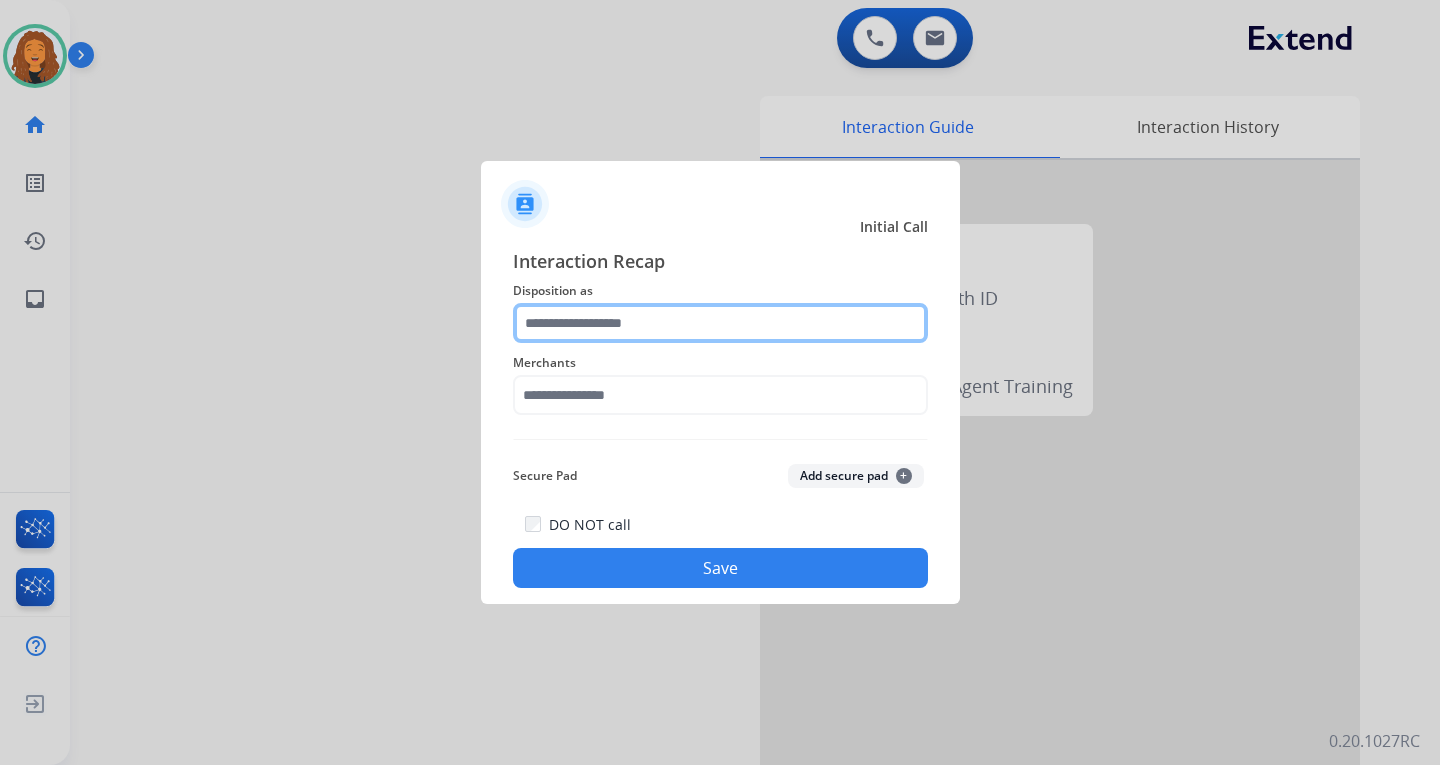 click 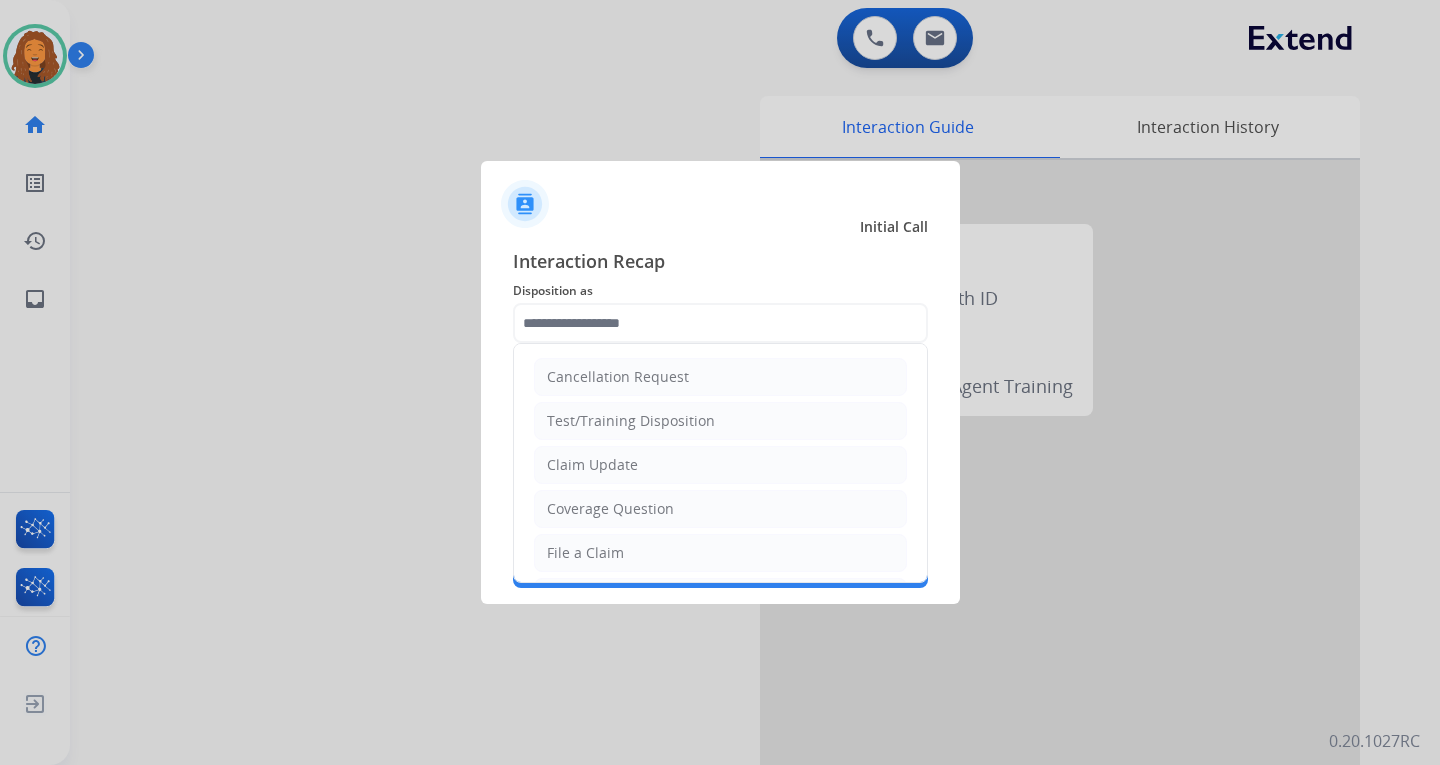 click on "Interaction Recap" 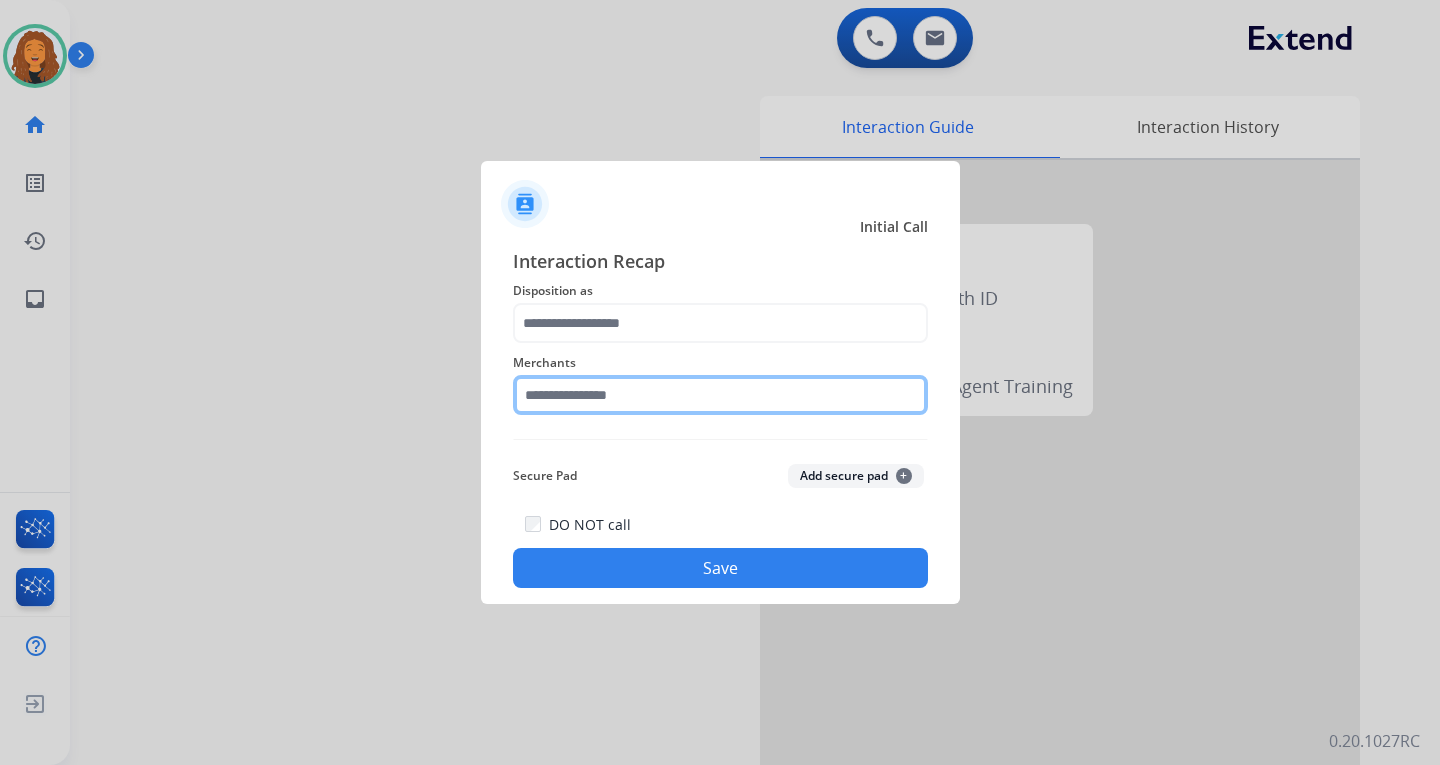 click 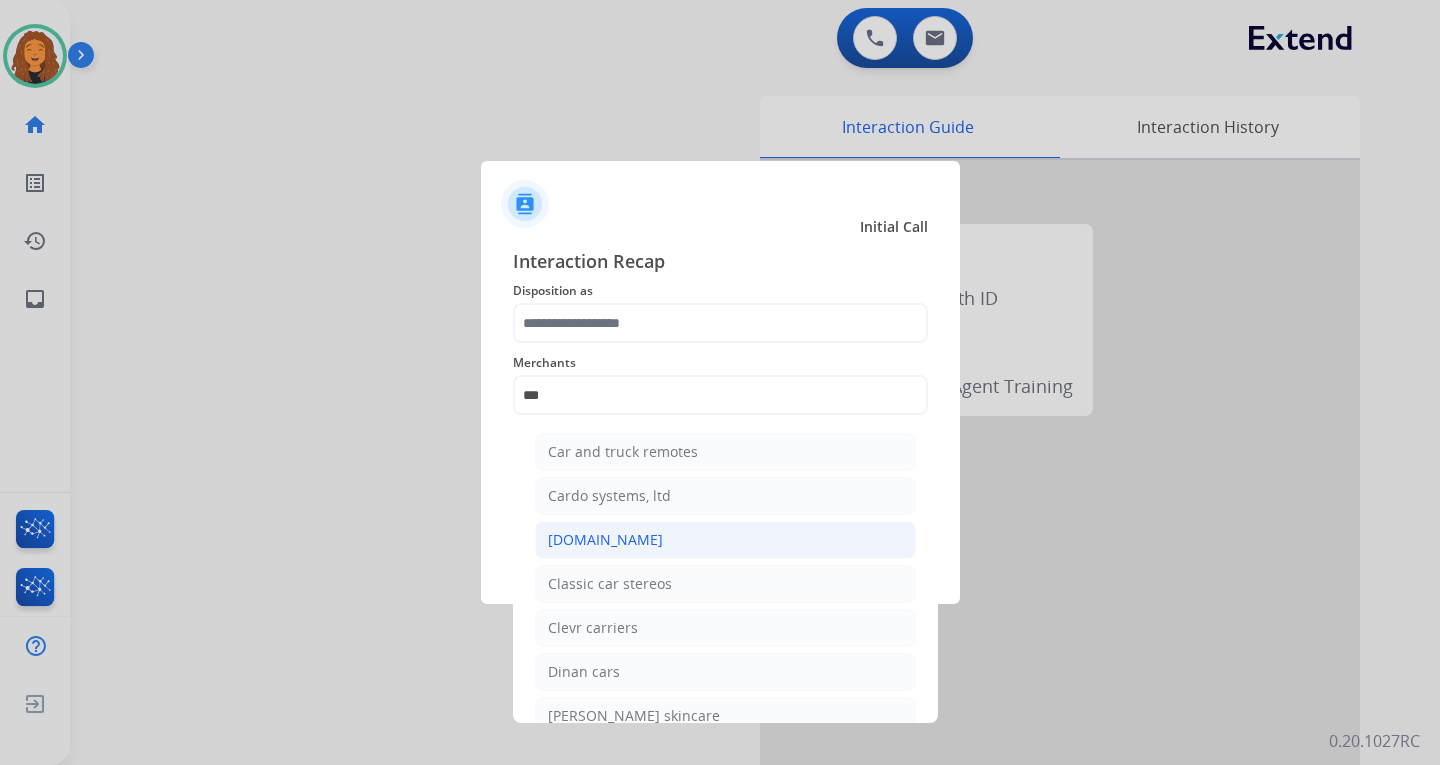 click on "[DOMAIN_NAME]" 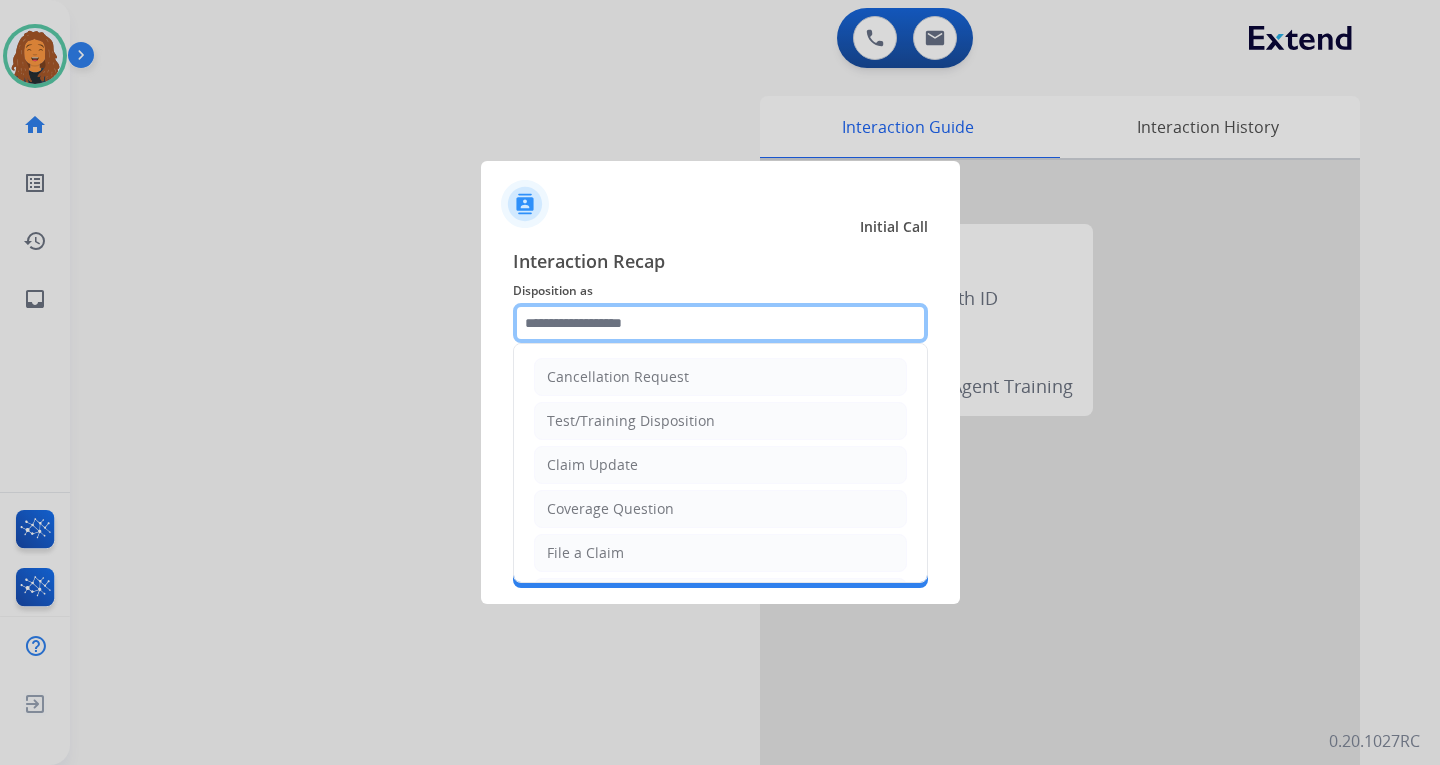 click 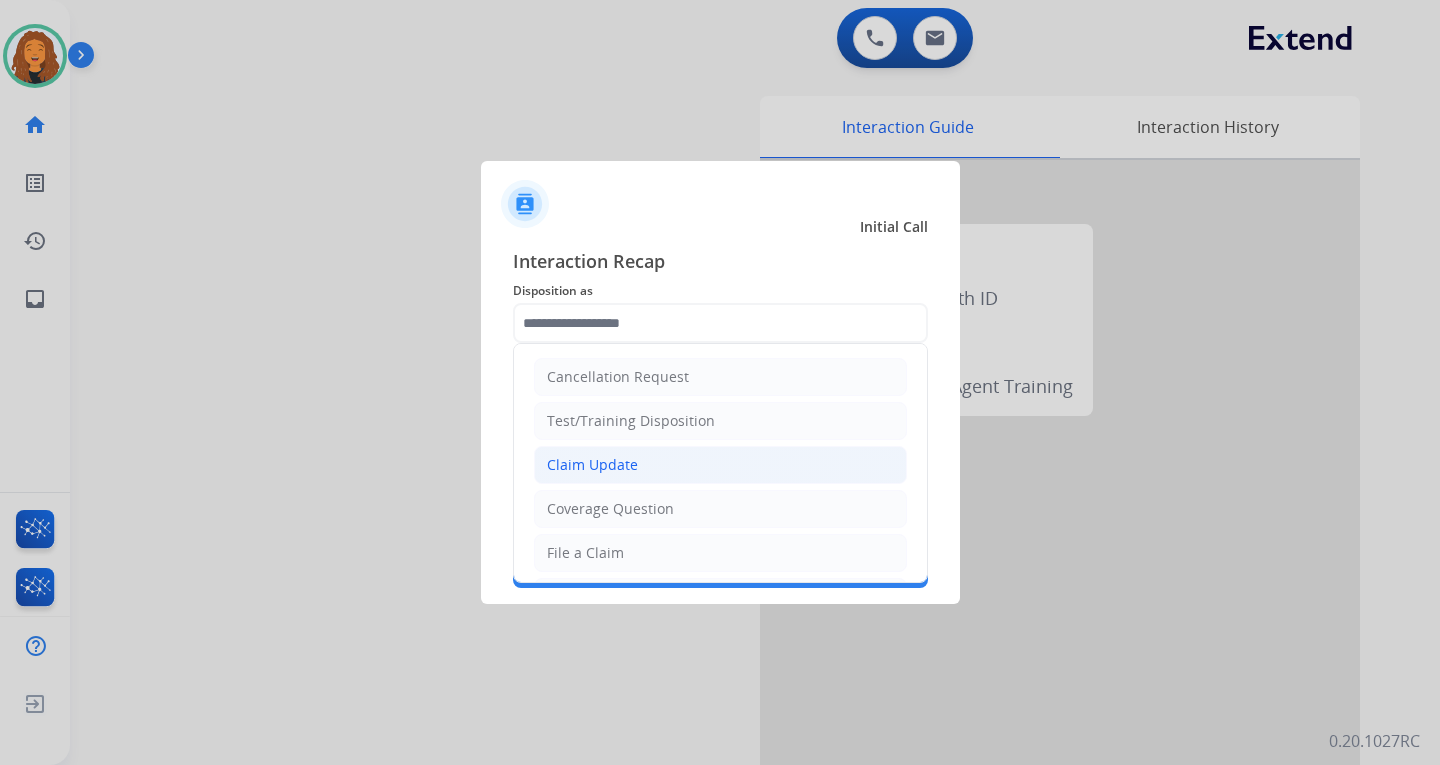 click on "Claim Update" 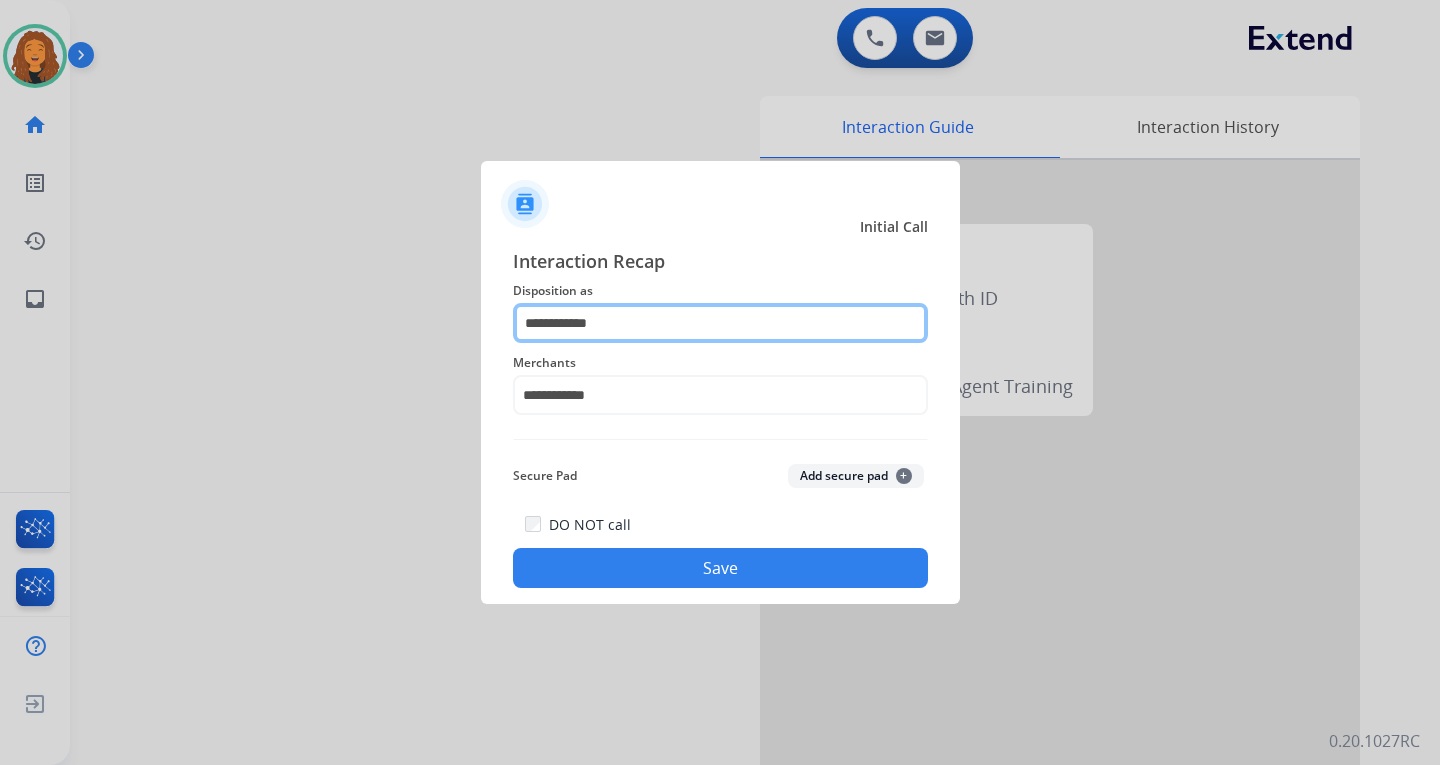 drag, startPoint x: 628, startPoint y: 327, endPoint x: 412, endPoint y: 327, distance: 216 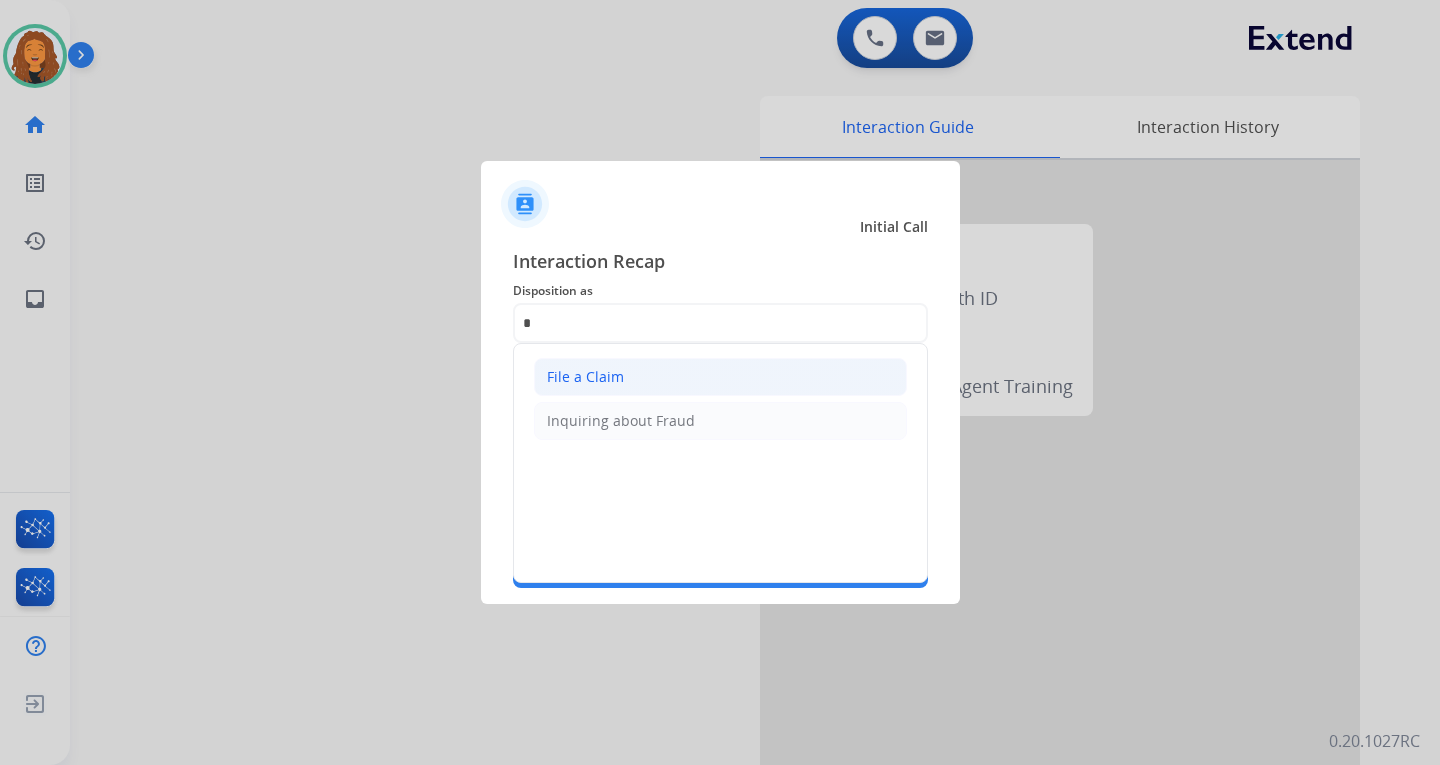 drag, startPoint x: 589, startPoint y: 361, endPoint x: 599, endPoint y: 377, distance: 18.867962 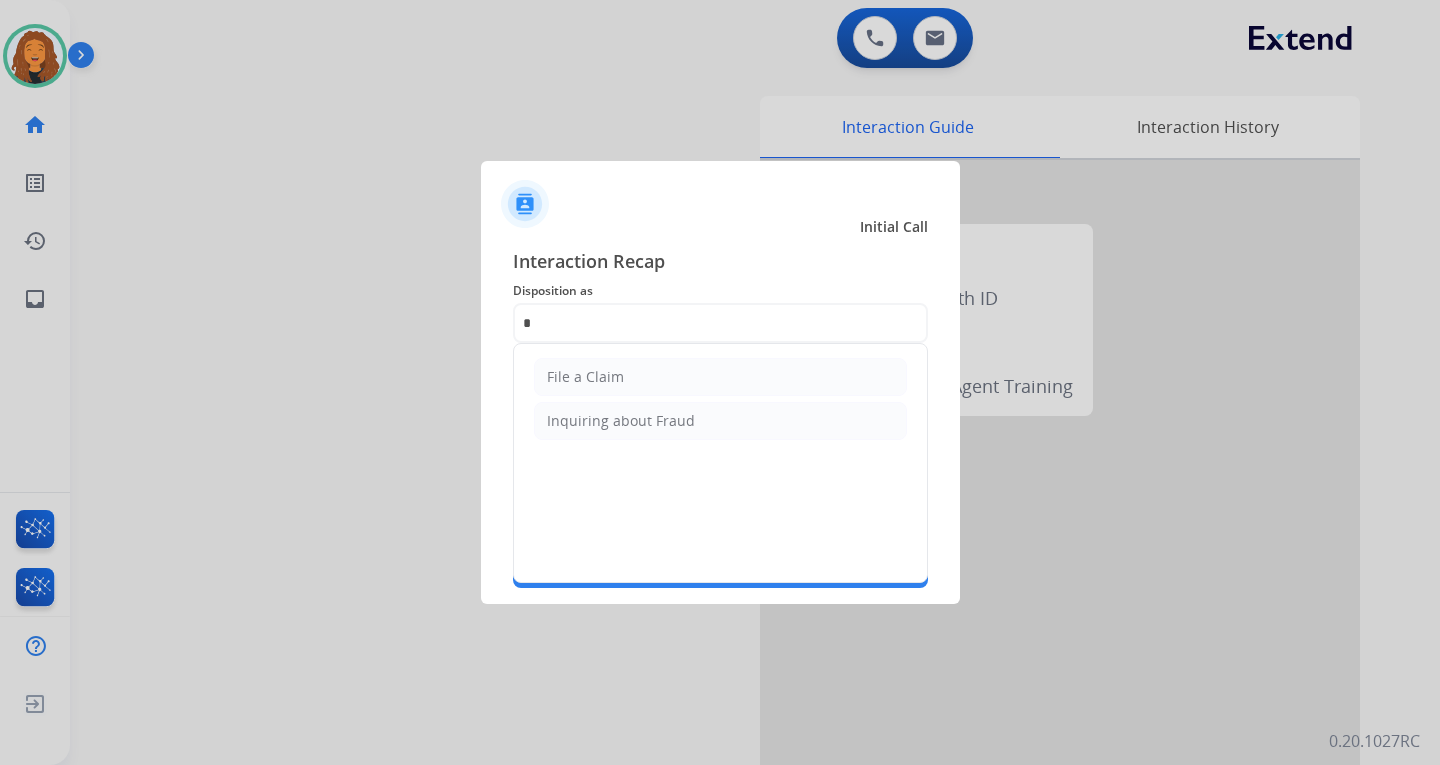 click on "File a Claim" 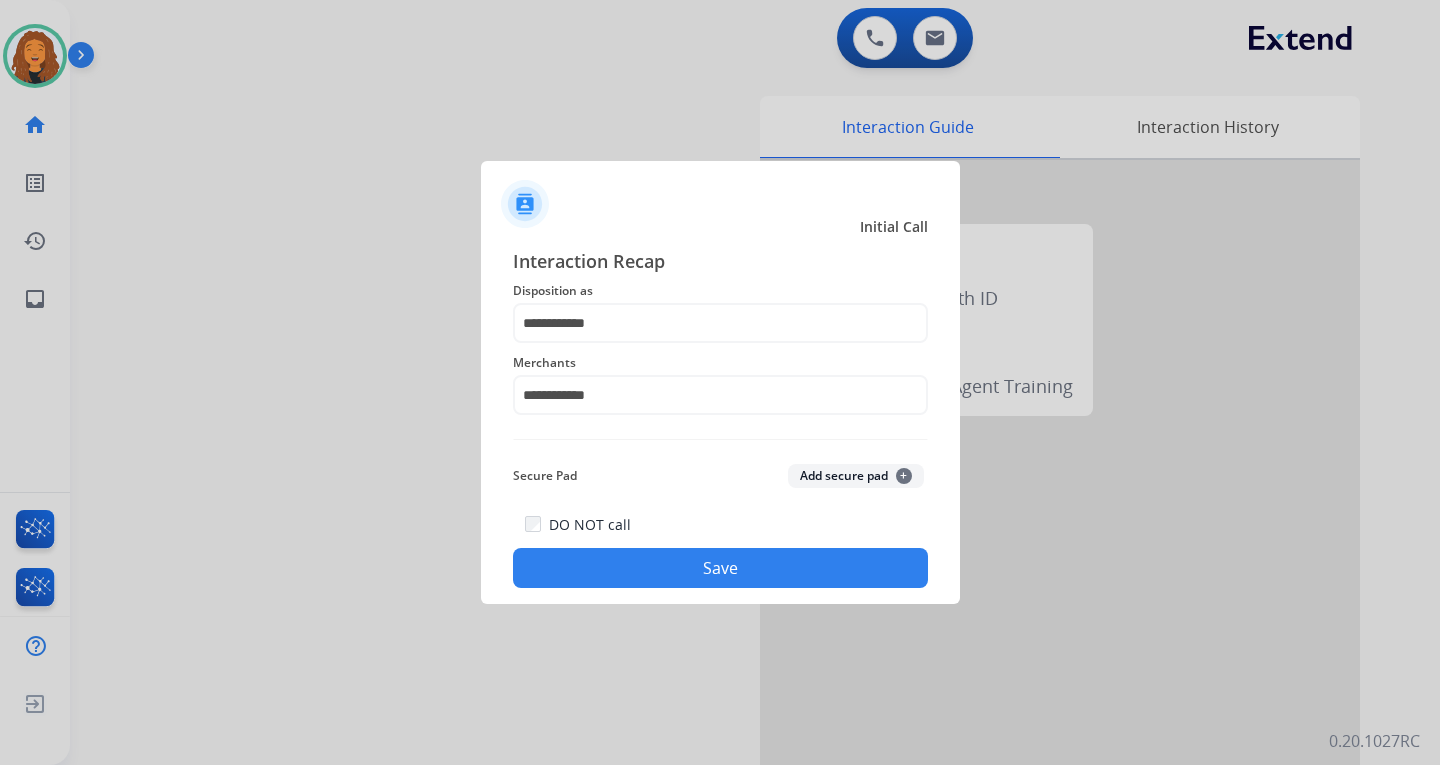 click on "**********" 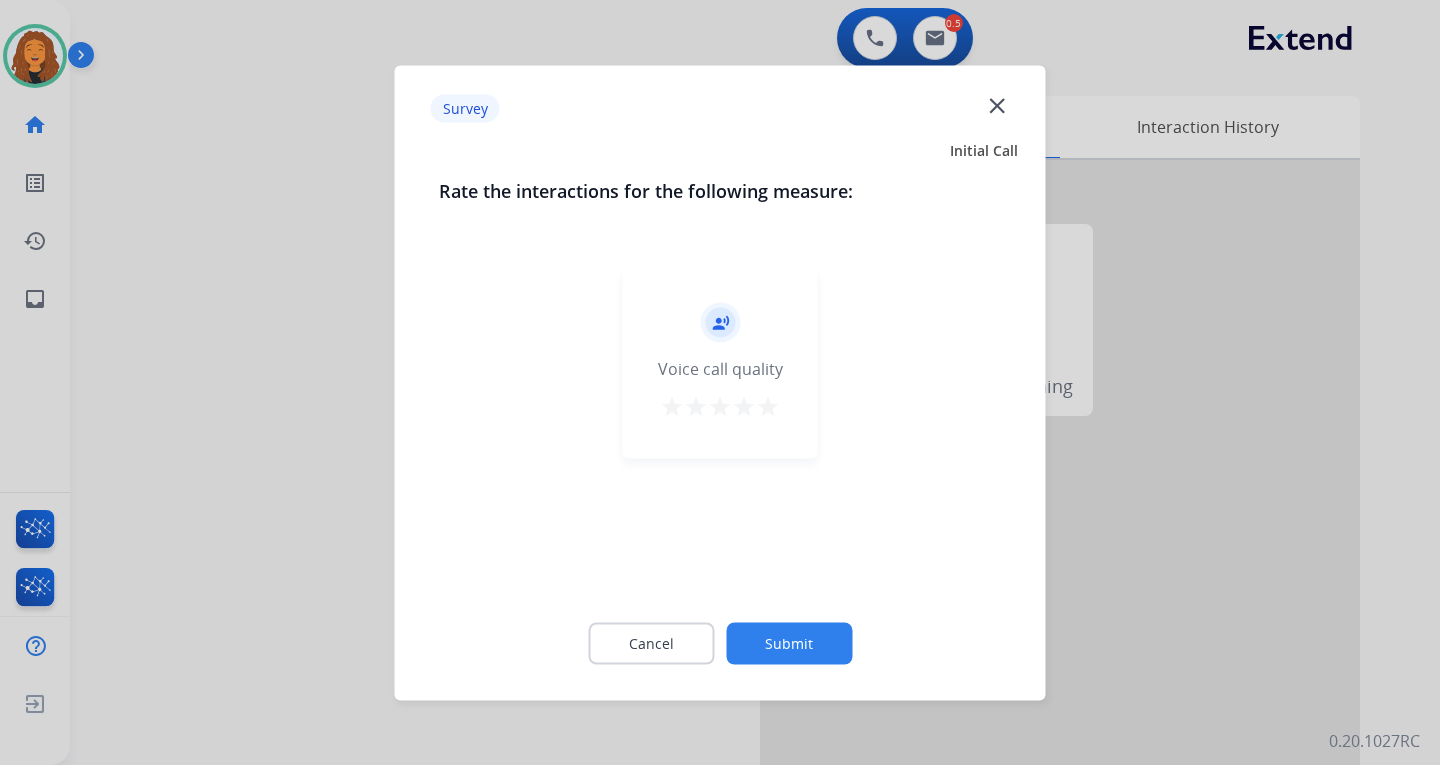 click on "Submit" 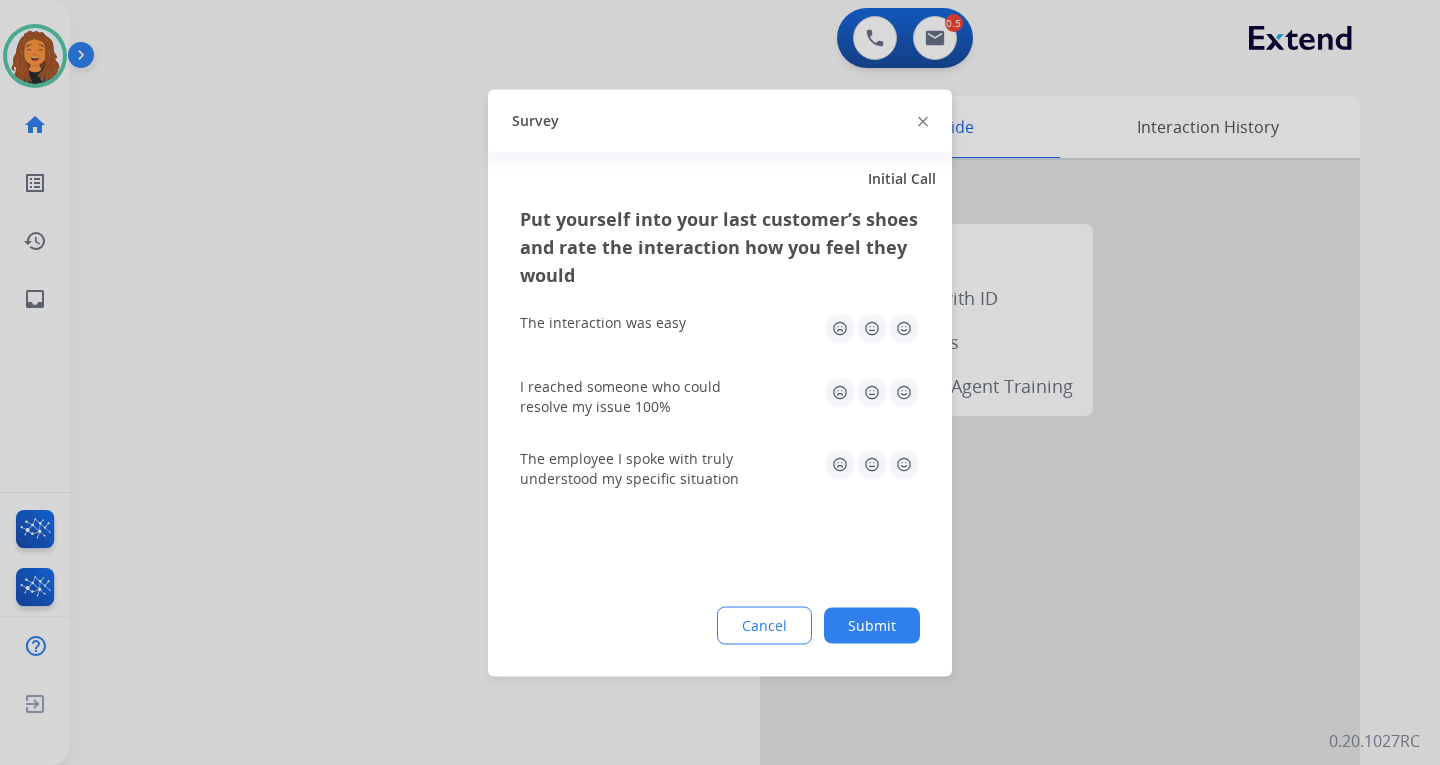 click on "Submit" 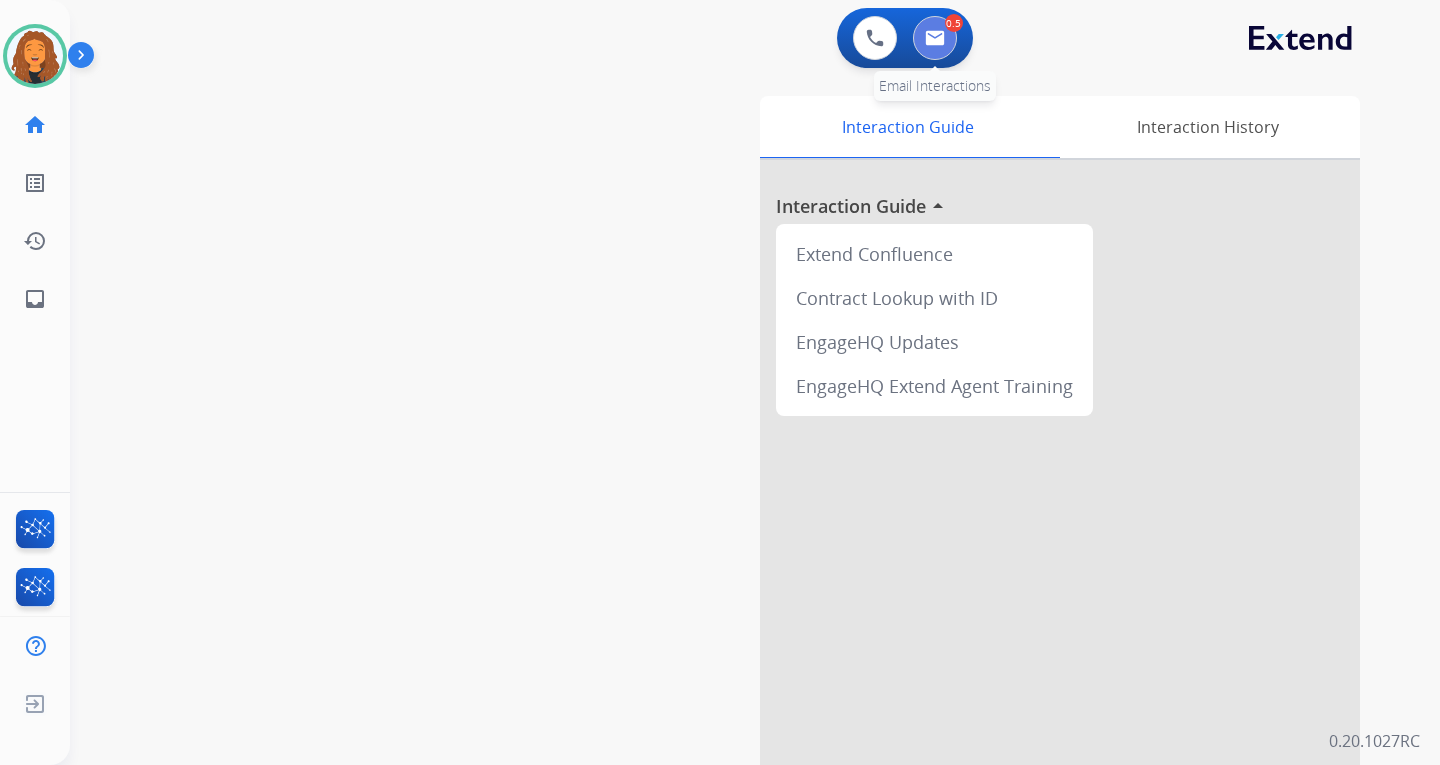 click at bounding box center [935, 38] 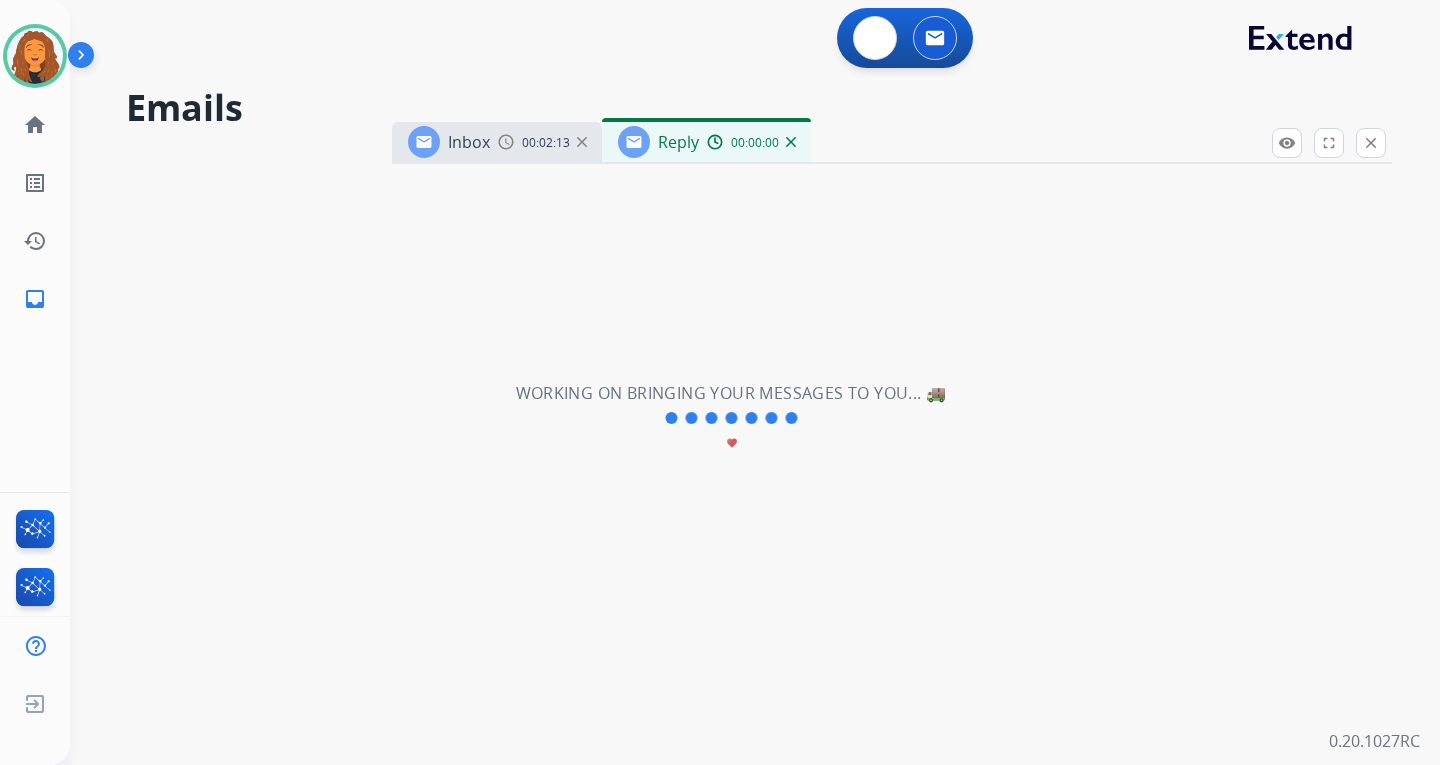 select on "**********" 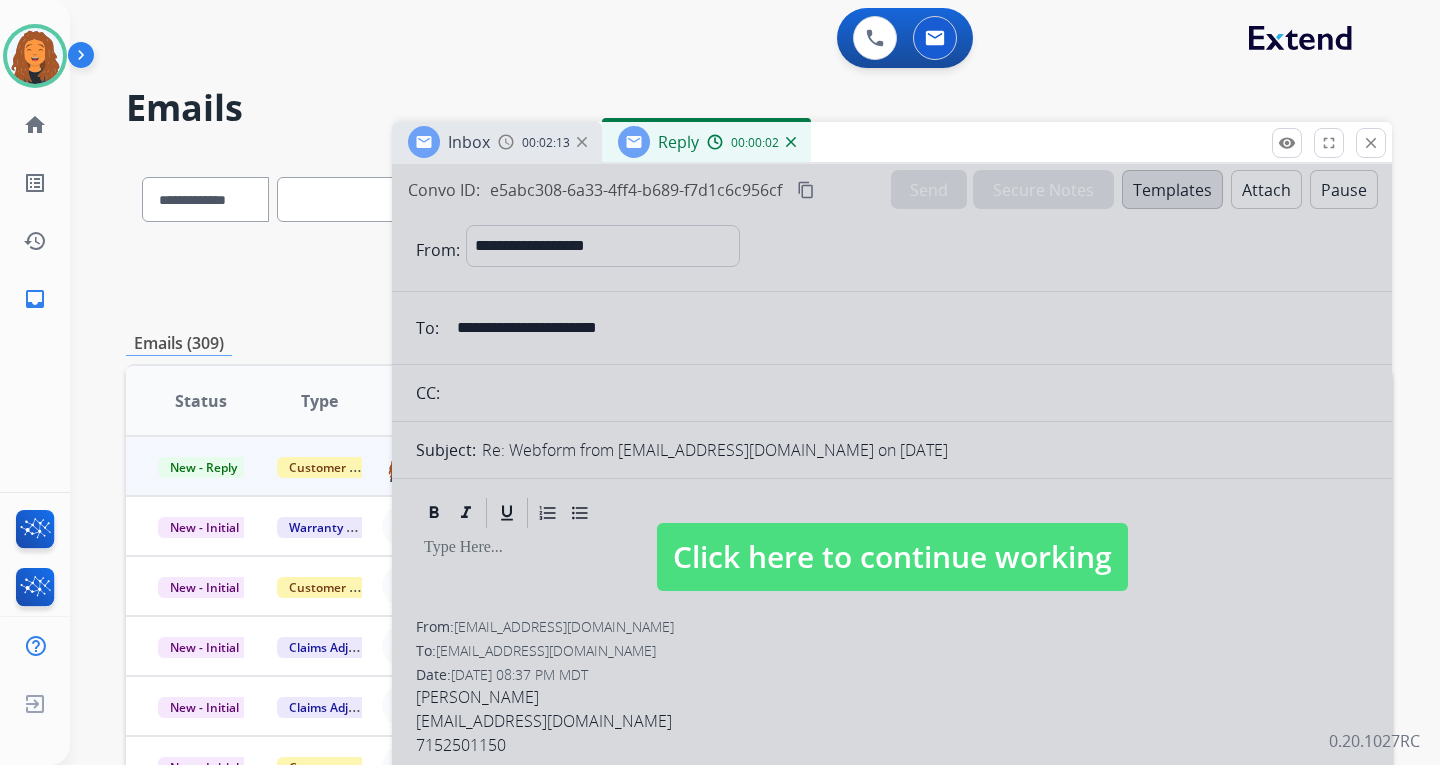 click on "Click here to continue working" at bounding box center (892, 557) 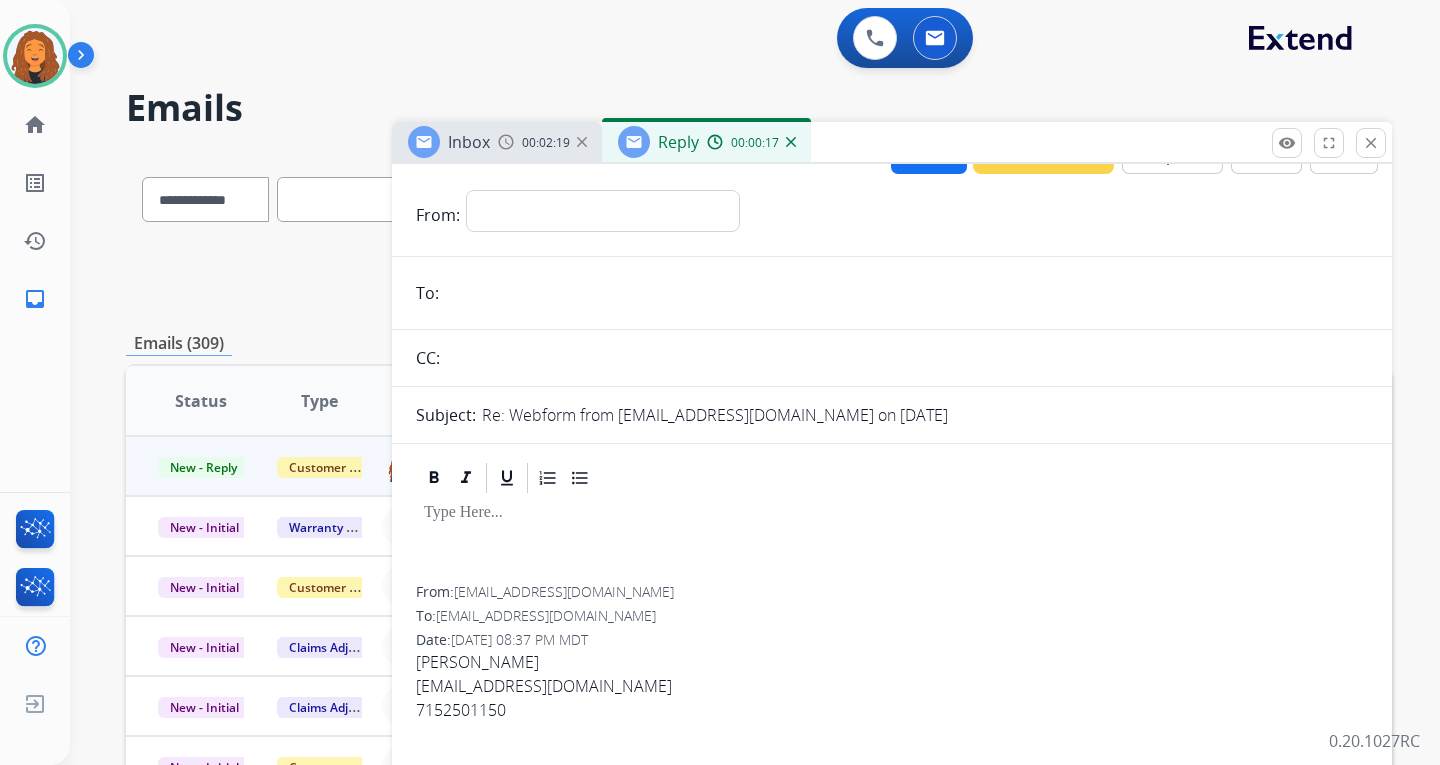 scroll, scrollTop: 0, scrollLeft: 0, axis: both 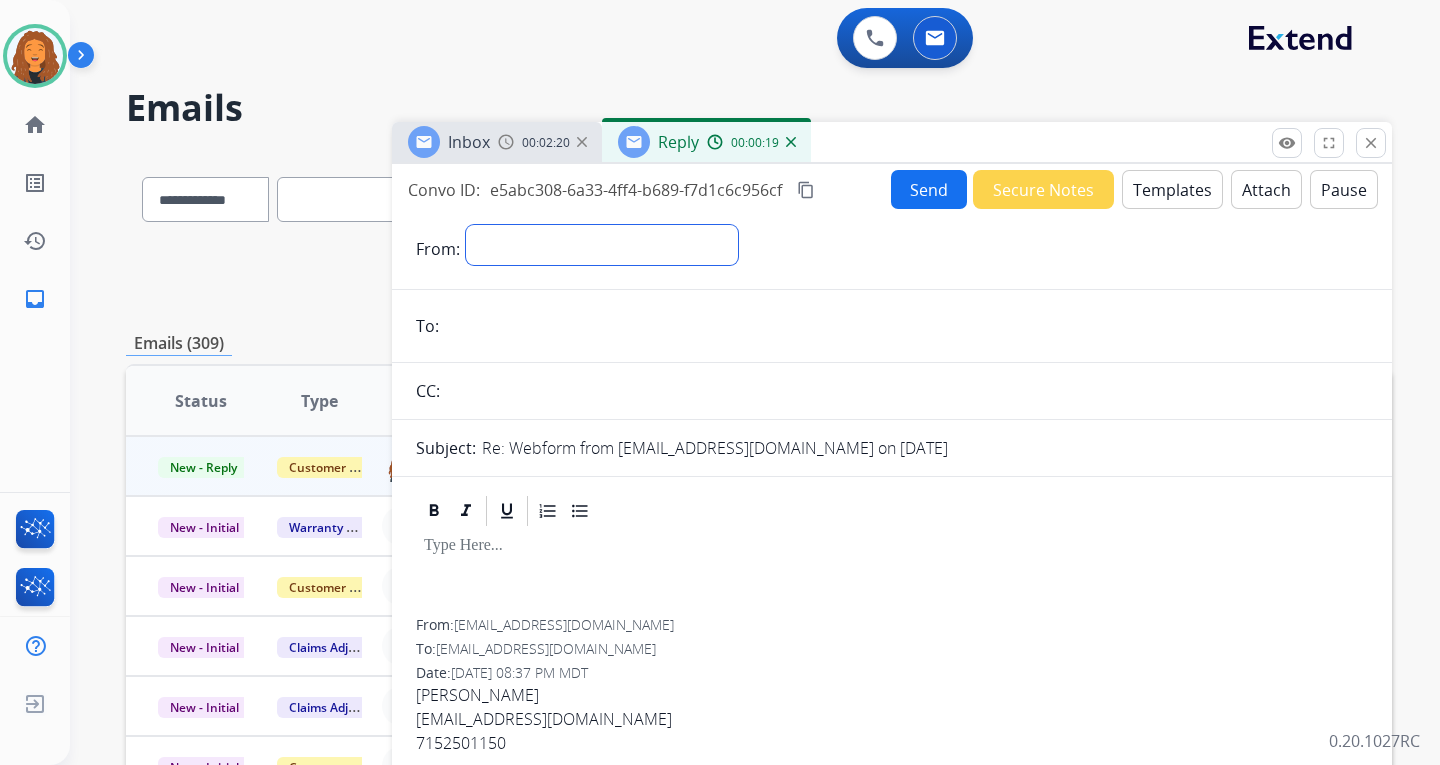 click on "**********" at bounding box center [602, 245] 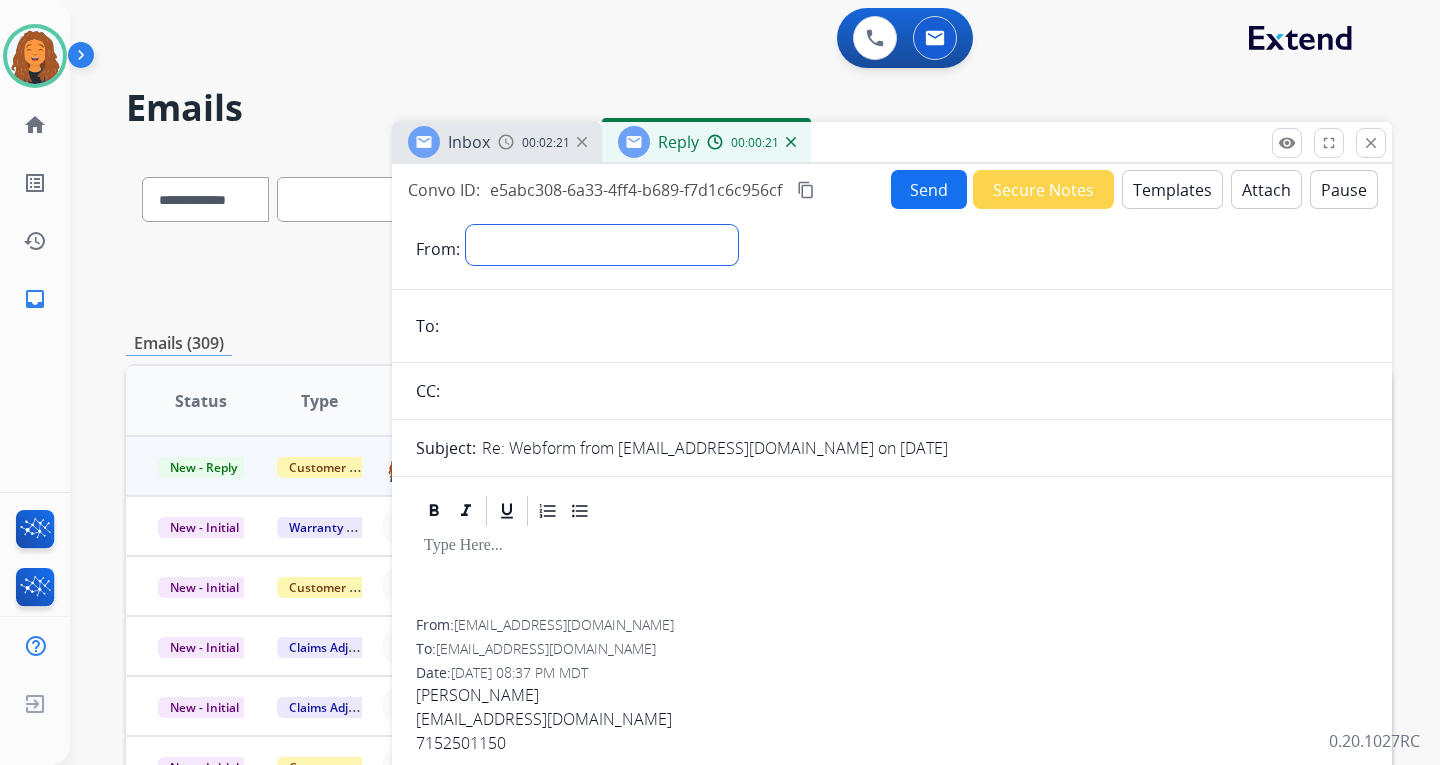 select on "**********" 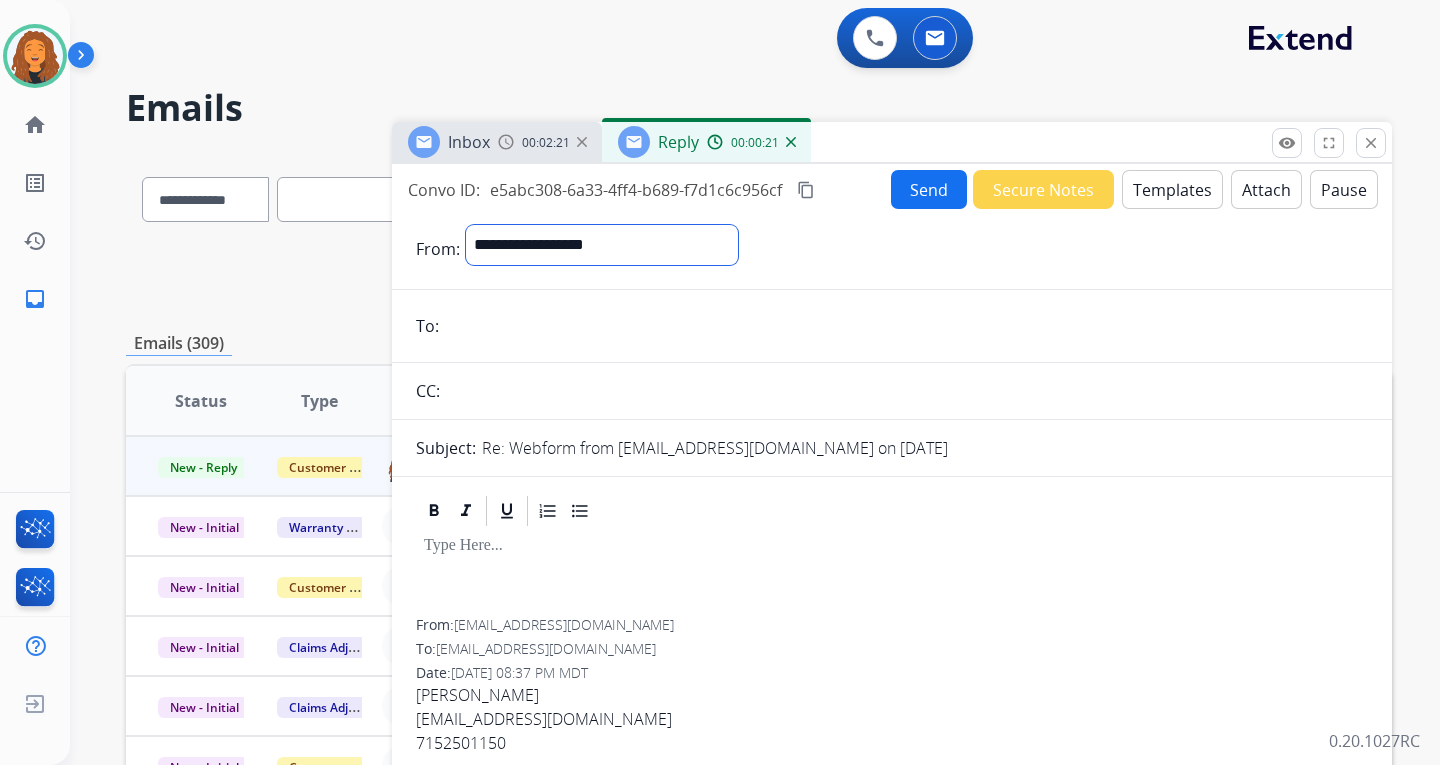 click on "**********" at bounding box center (602, 245) 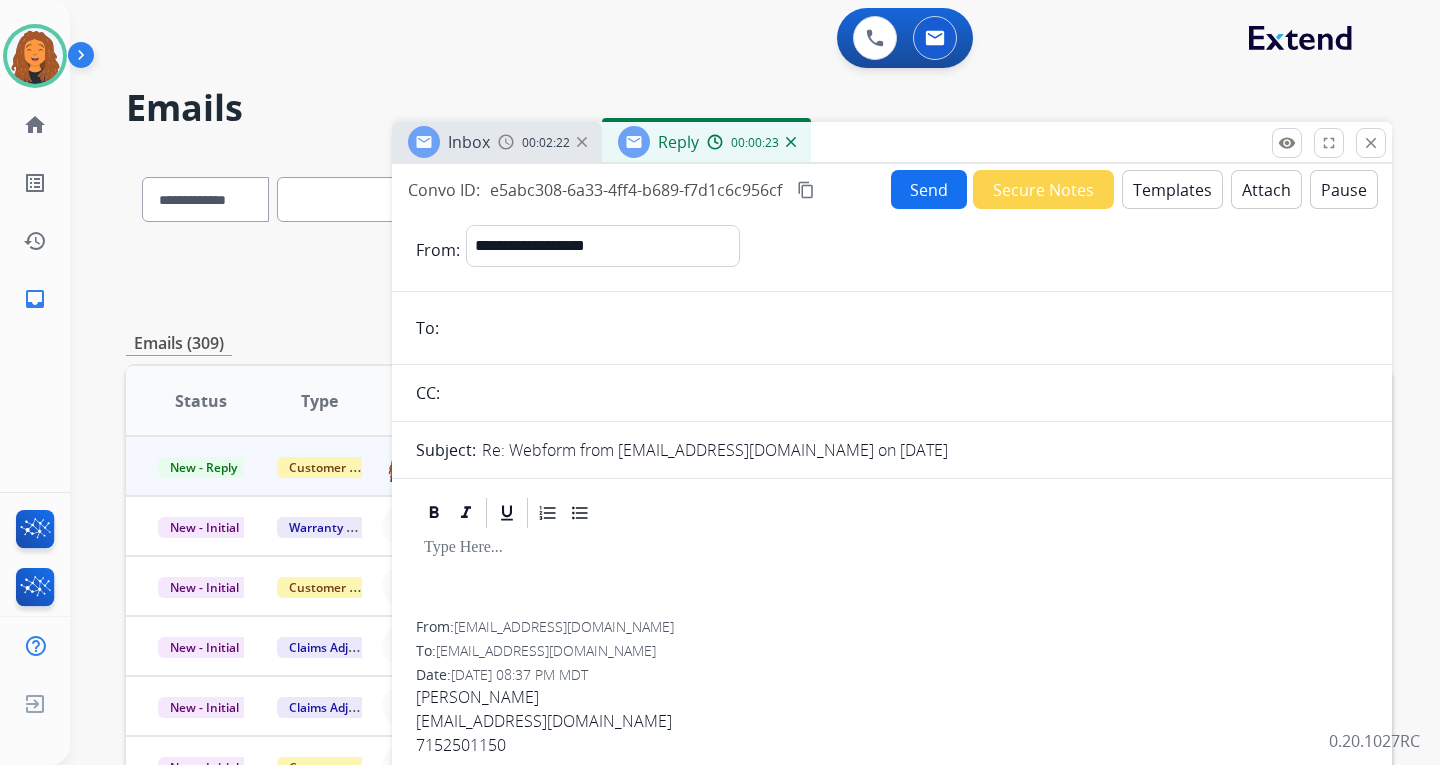 click at bounding box center [906, 328] 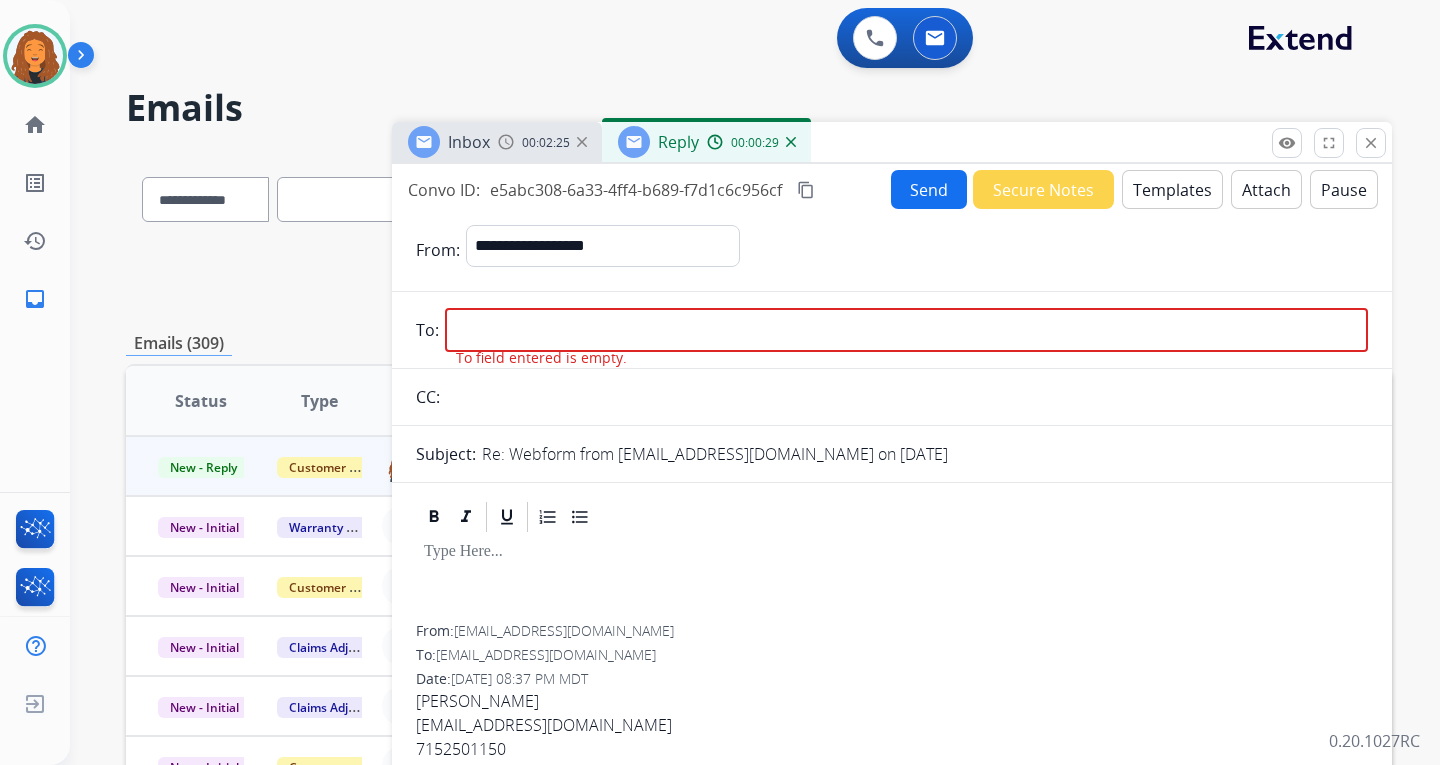 drag, startPoint x: 612, startPoint y: 630, endPoint x: 554, endPoint y: 651, distance: 61.68468 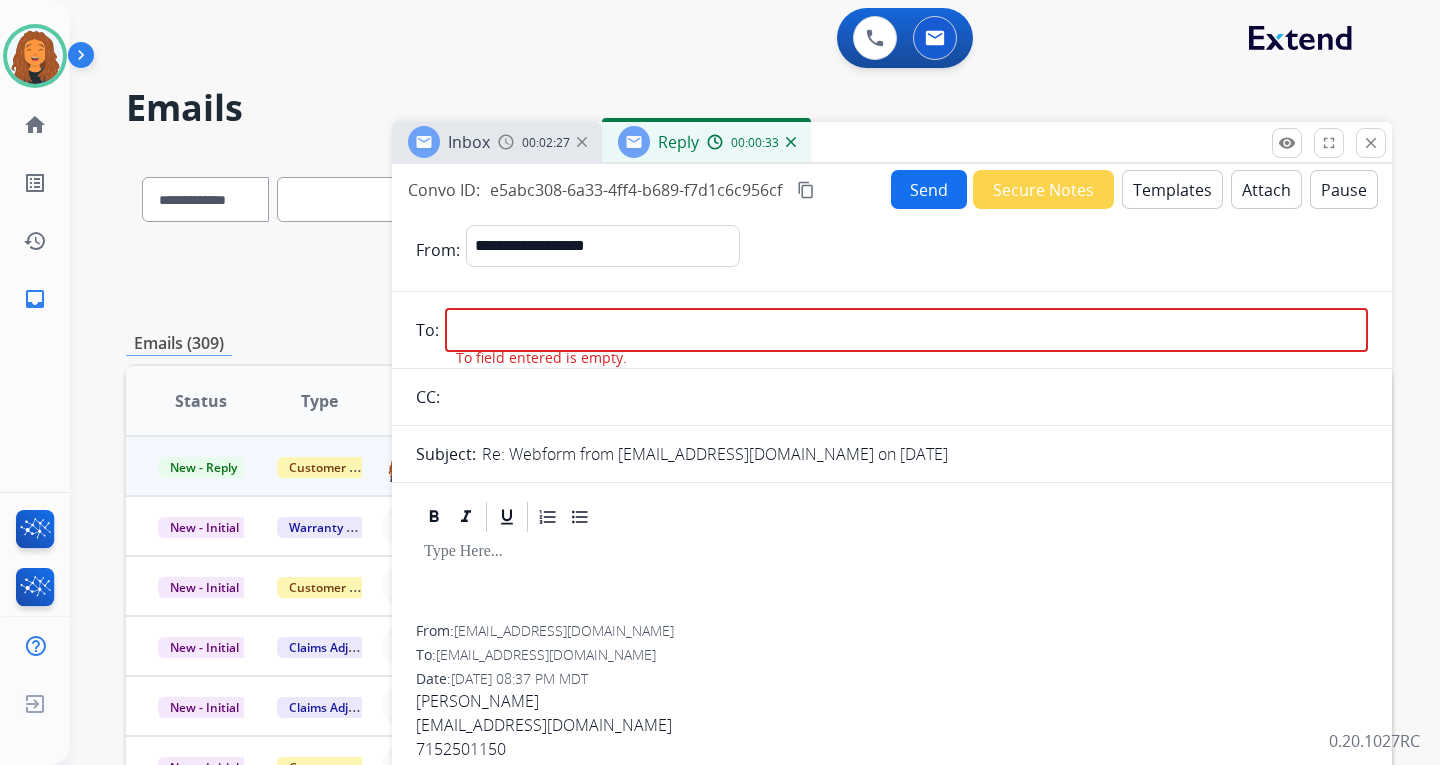 drag, startPoint x: 622, startPoint y: 628, endPoint x: 458, endPoint y: 630, distance: 164.01219 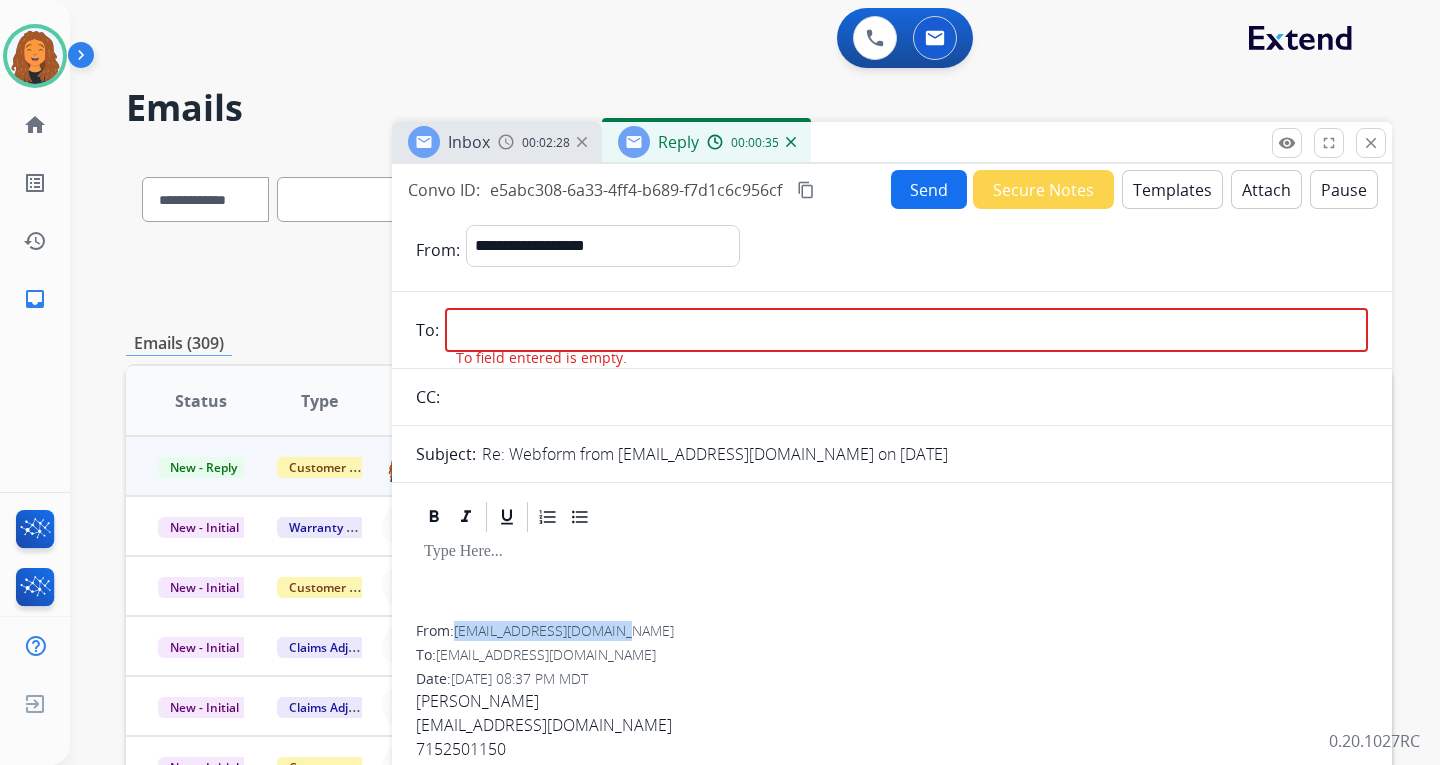 drag, startPoint x: 489, startPoint y: 630, endPoint x: 608, endPoint y: 637, distance: 119.2057 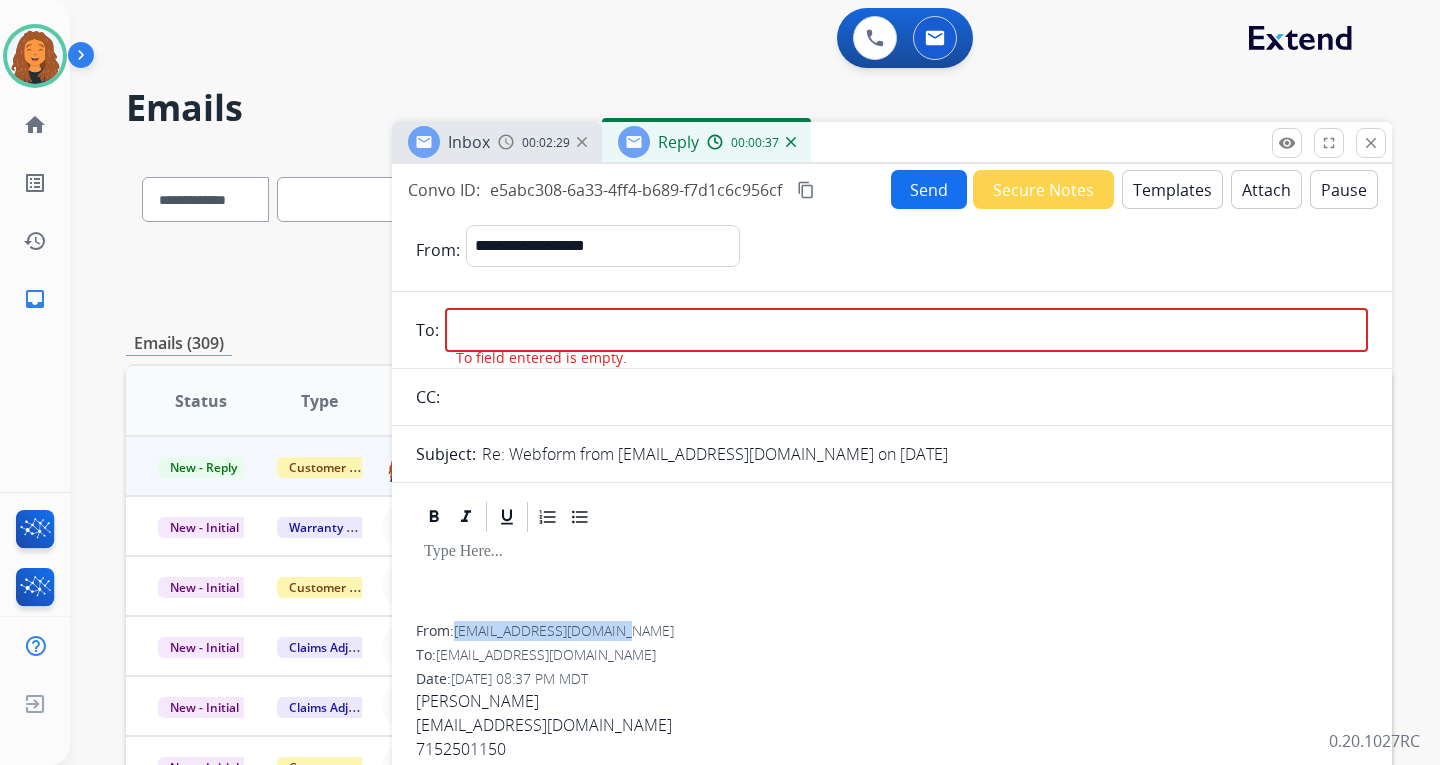 copy on "[EMAIL_ADDRESS][DOMAIN_NAME]" 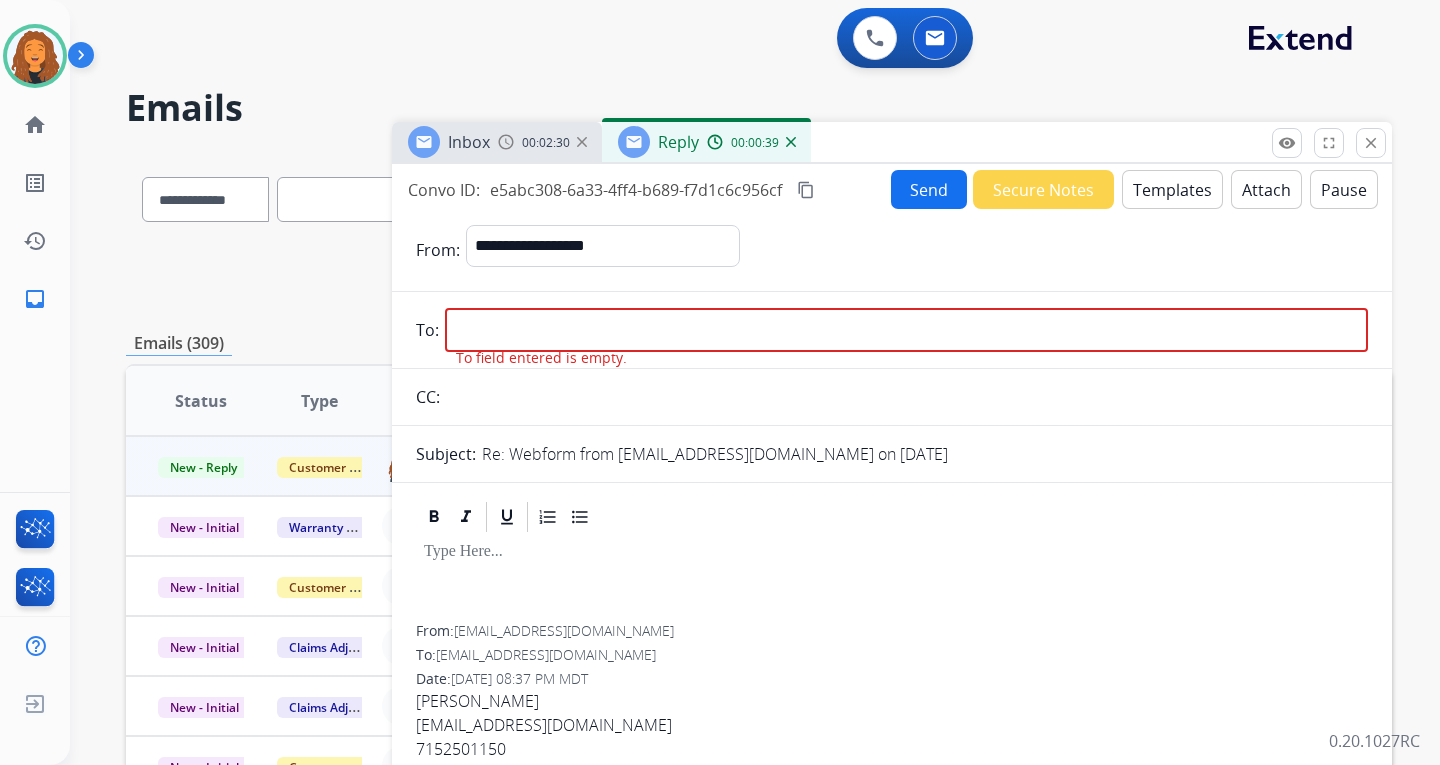 click at bounding box center (906, 330) 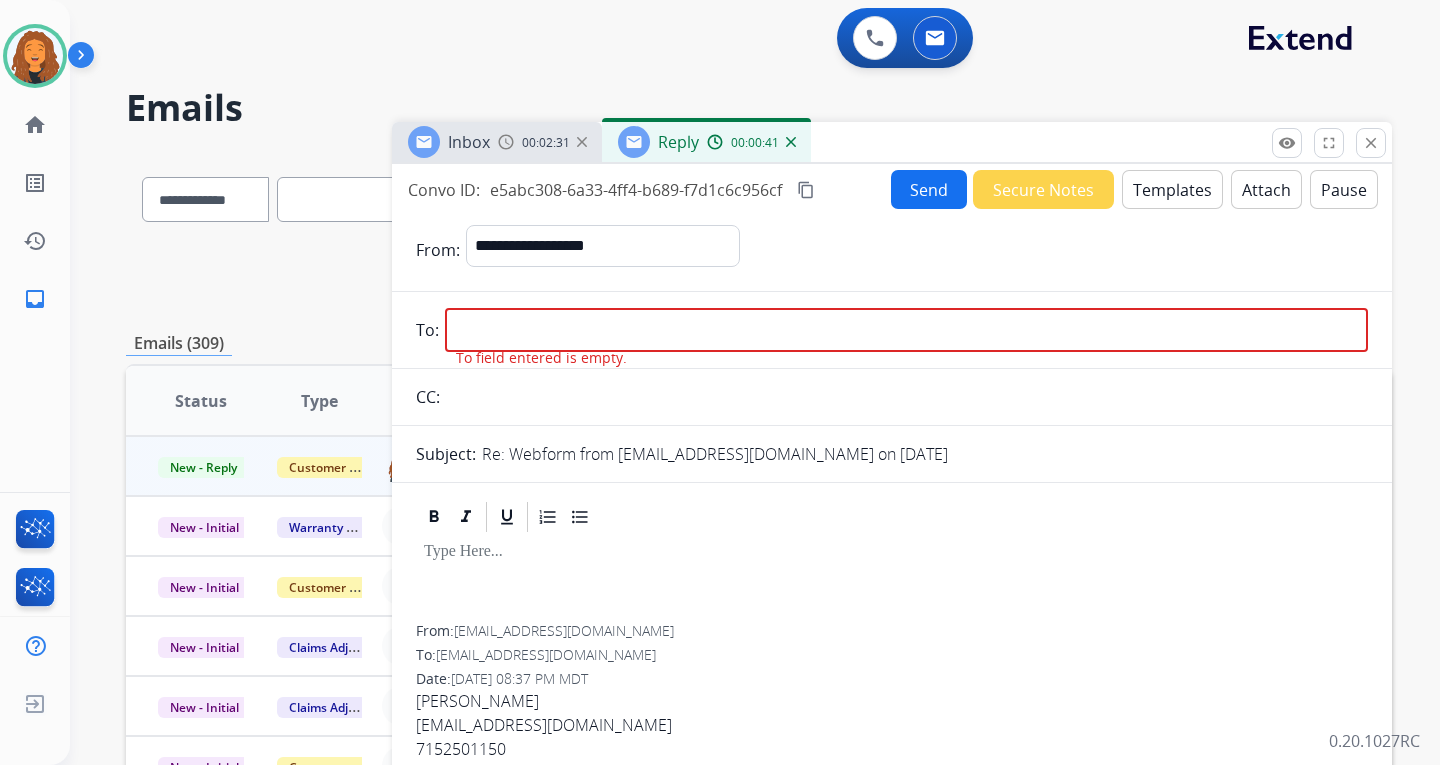paste on "**********" 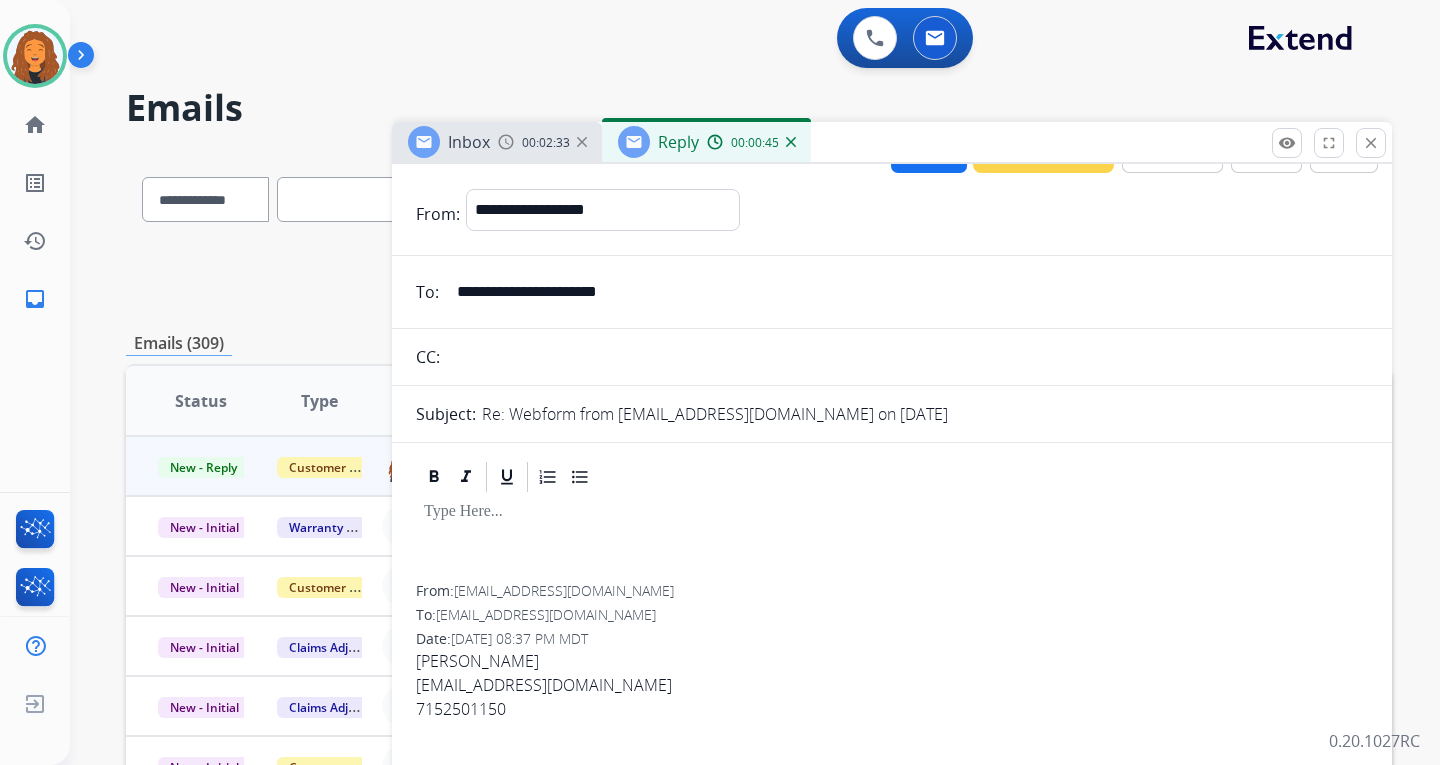 scroll, scrollTop: 0, scrollLeft: 0, axis: both 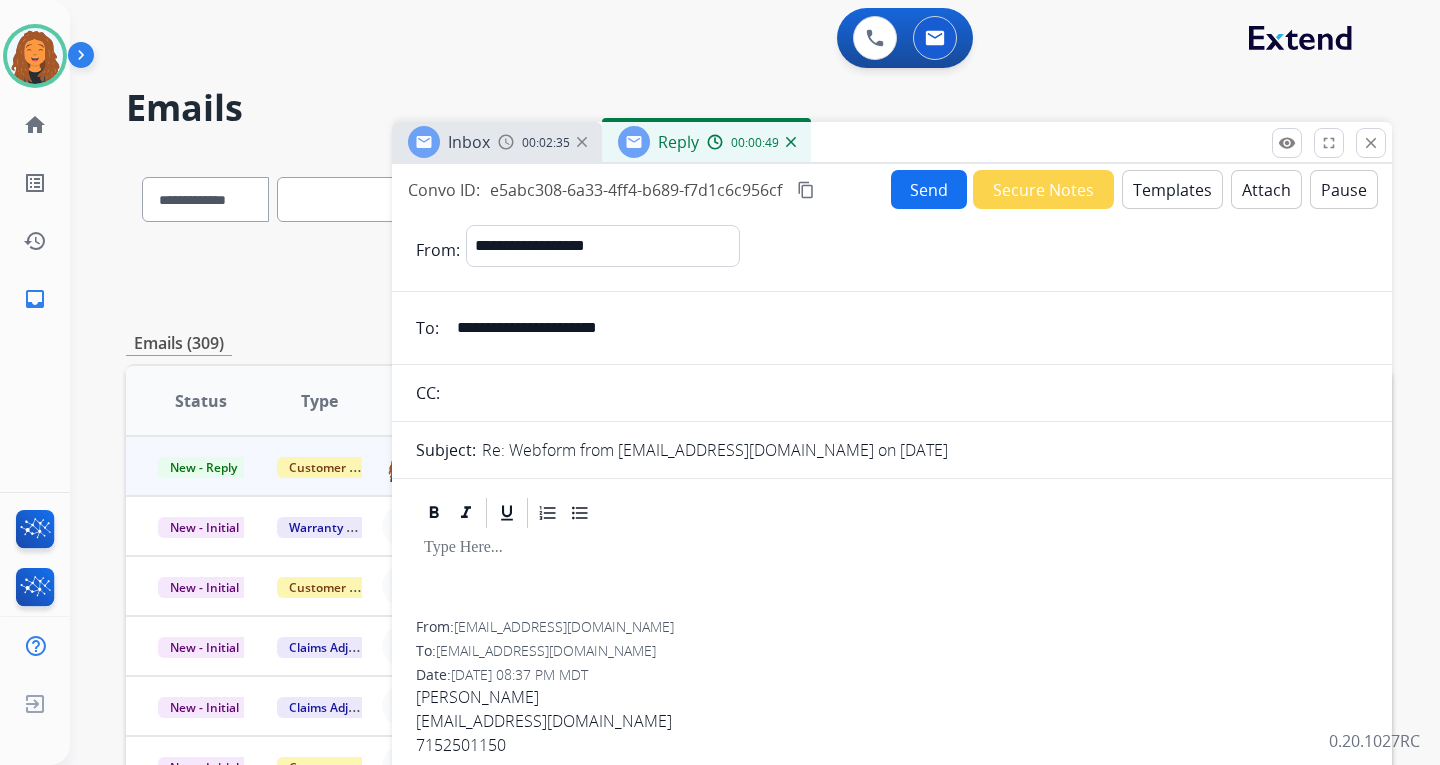 type on "**********" 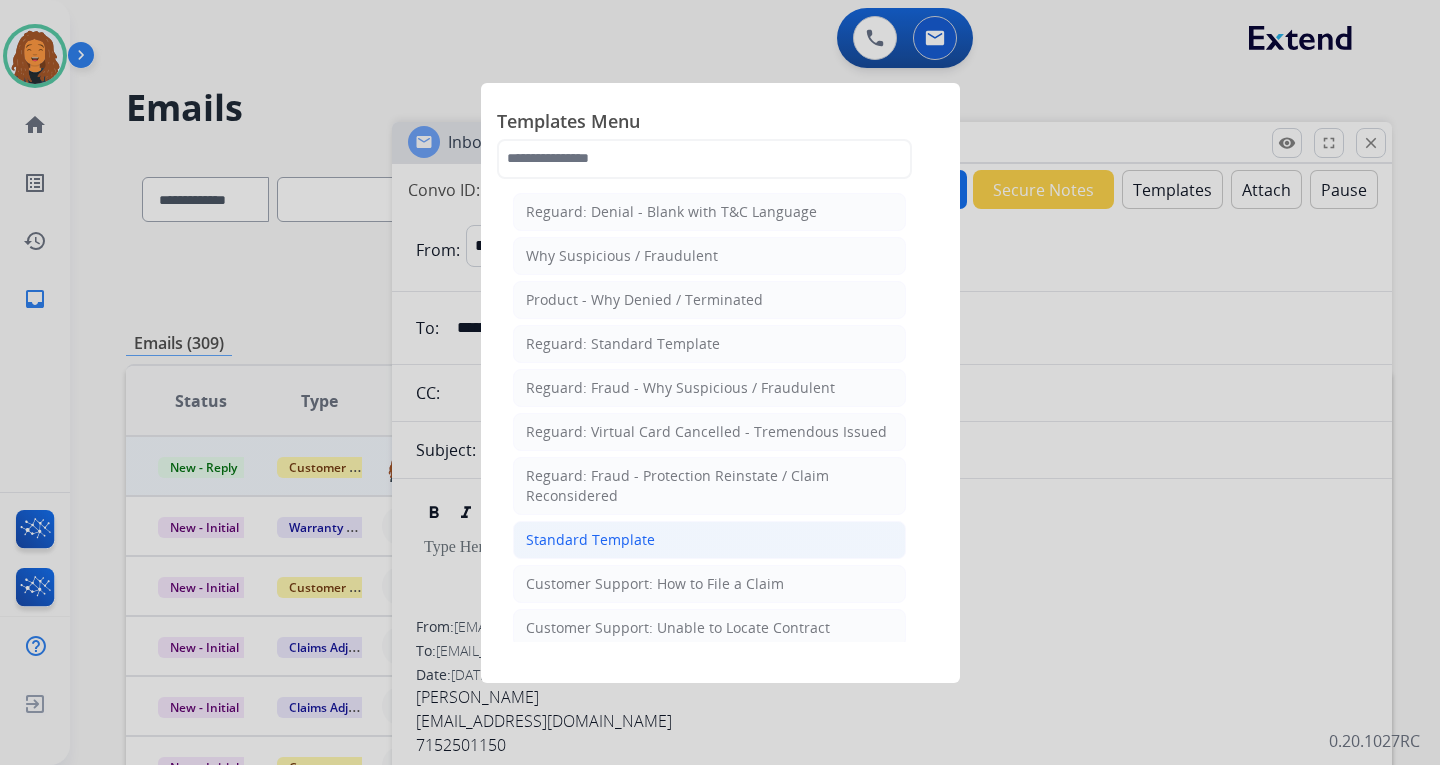 click on "Standard Template" 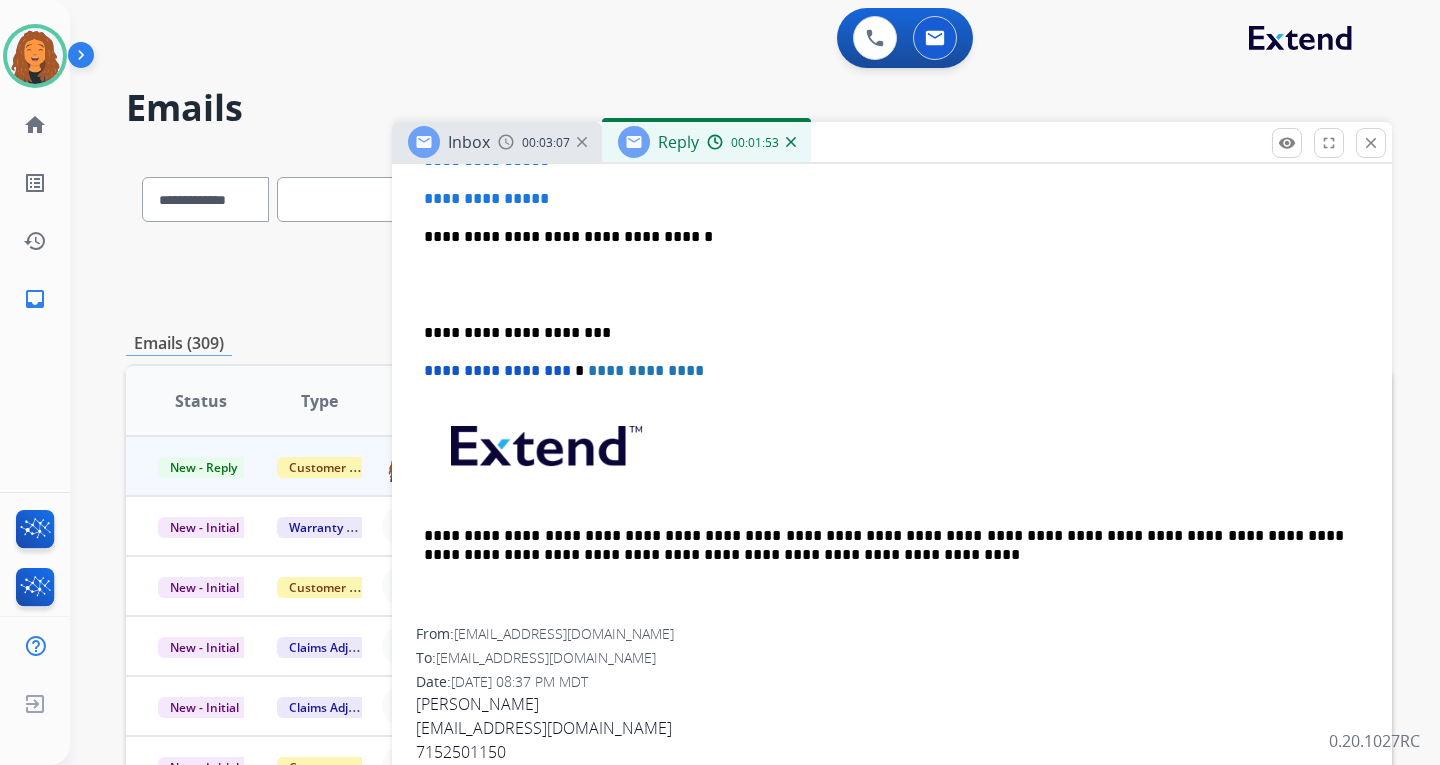 scroll, scrollTop: 900, scrollLeft: 0, axis: vertical 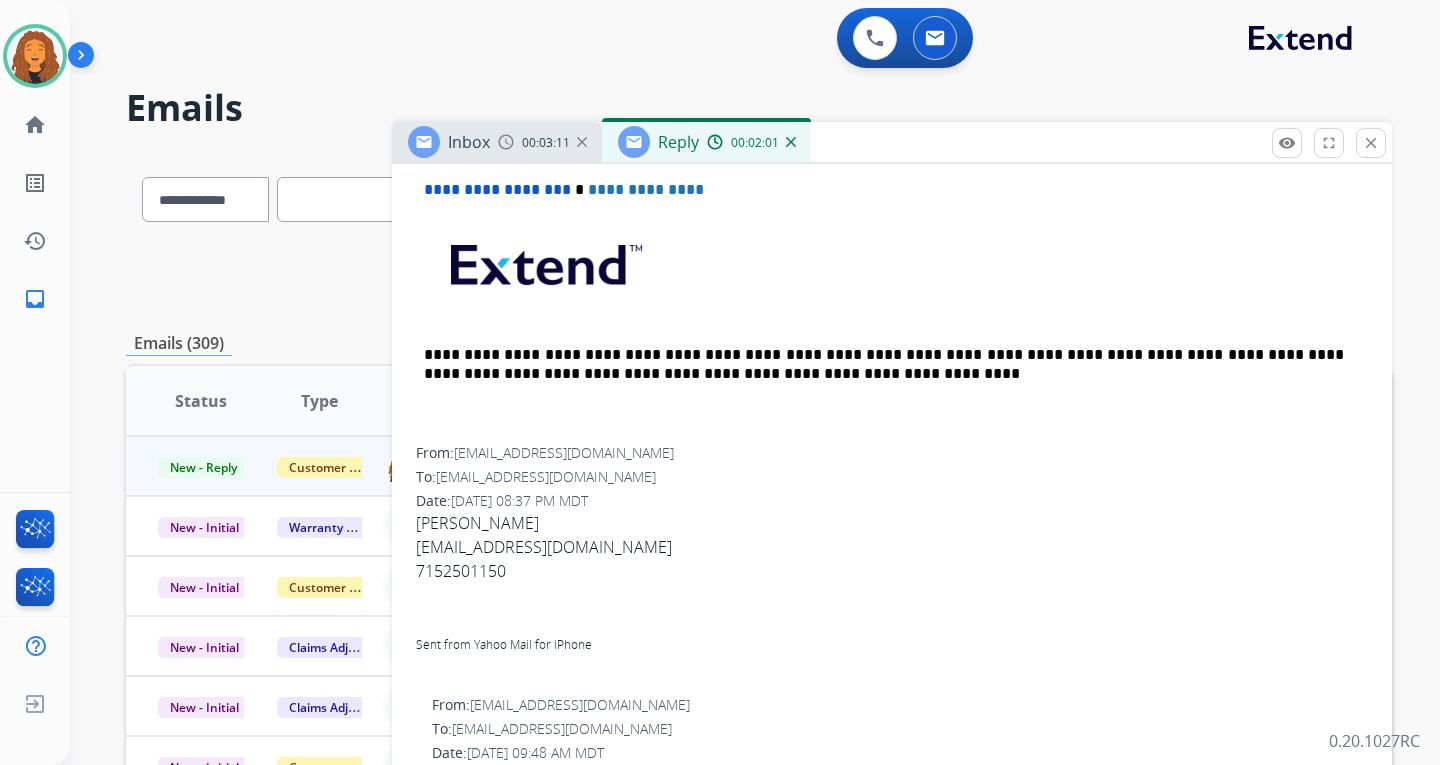 click on "To:  [EMAIL_ADDRESS][DOMAIN_NAME]" at bounding box center [892, 477] 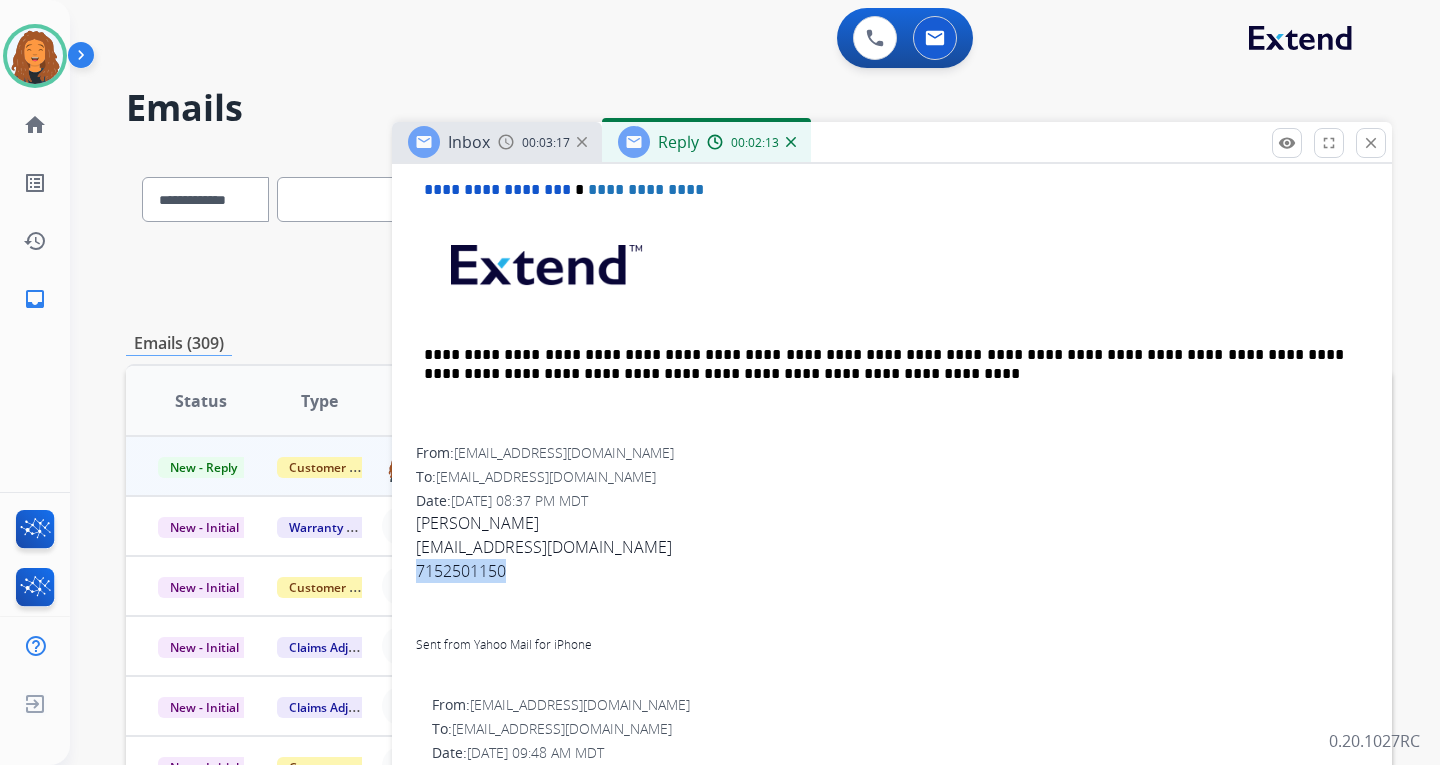 drag, startPoint x: 504, startPoint y: 566, endPoint x: 413, endPoint y: 566, distance: 91 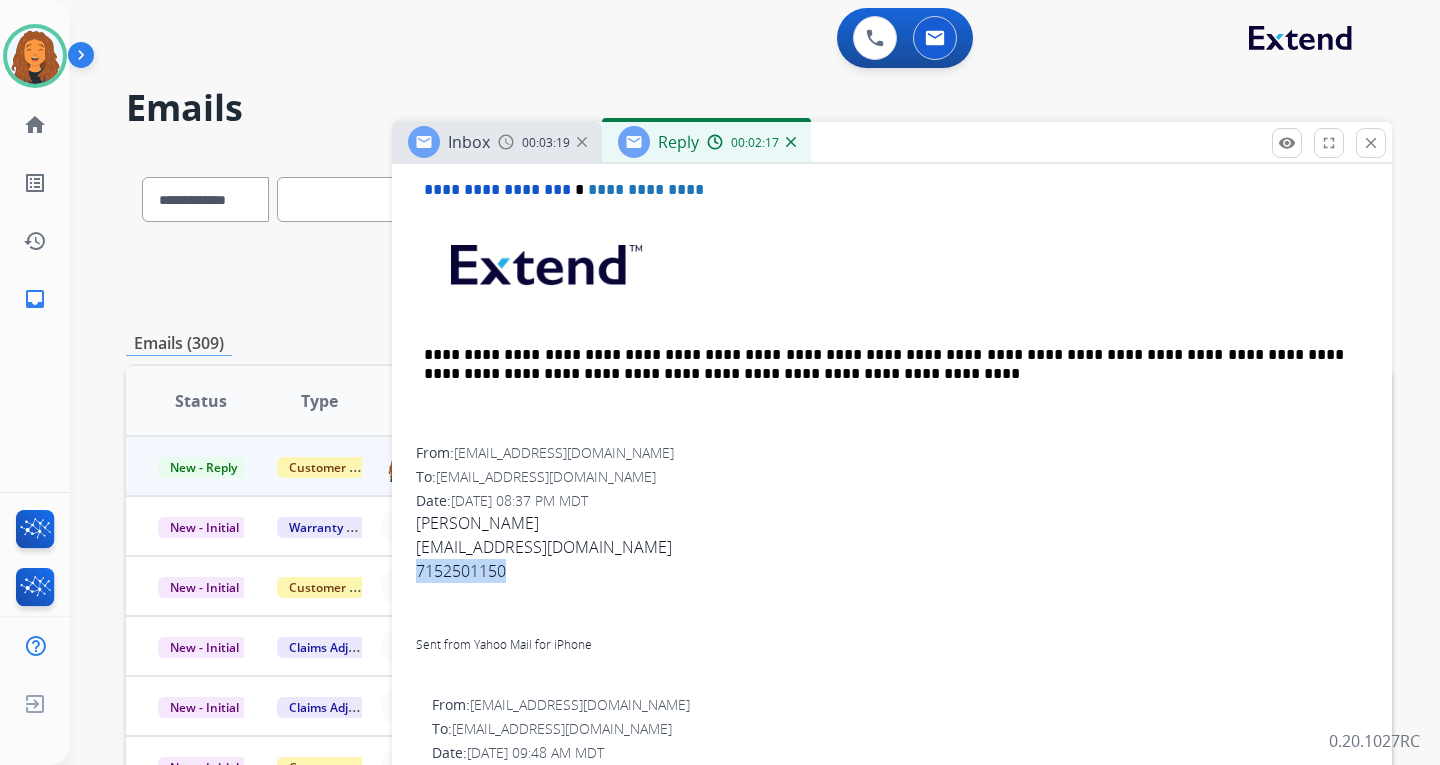 copy on "7152501150" 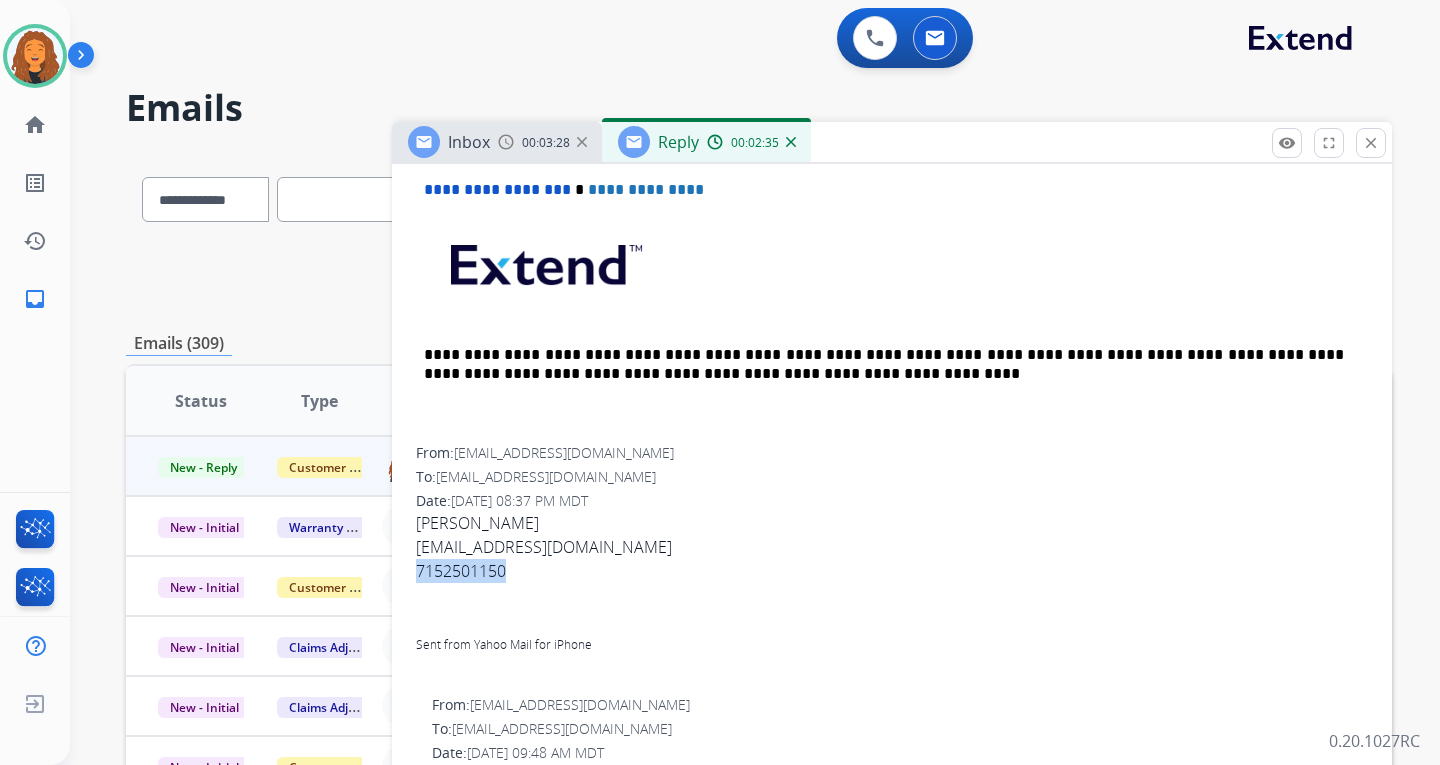 copy on "7152501150" 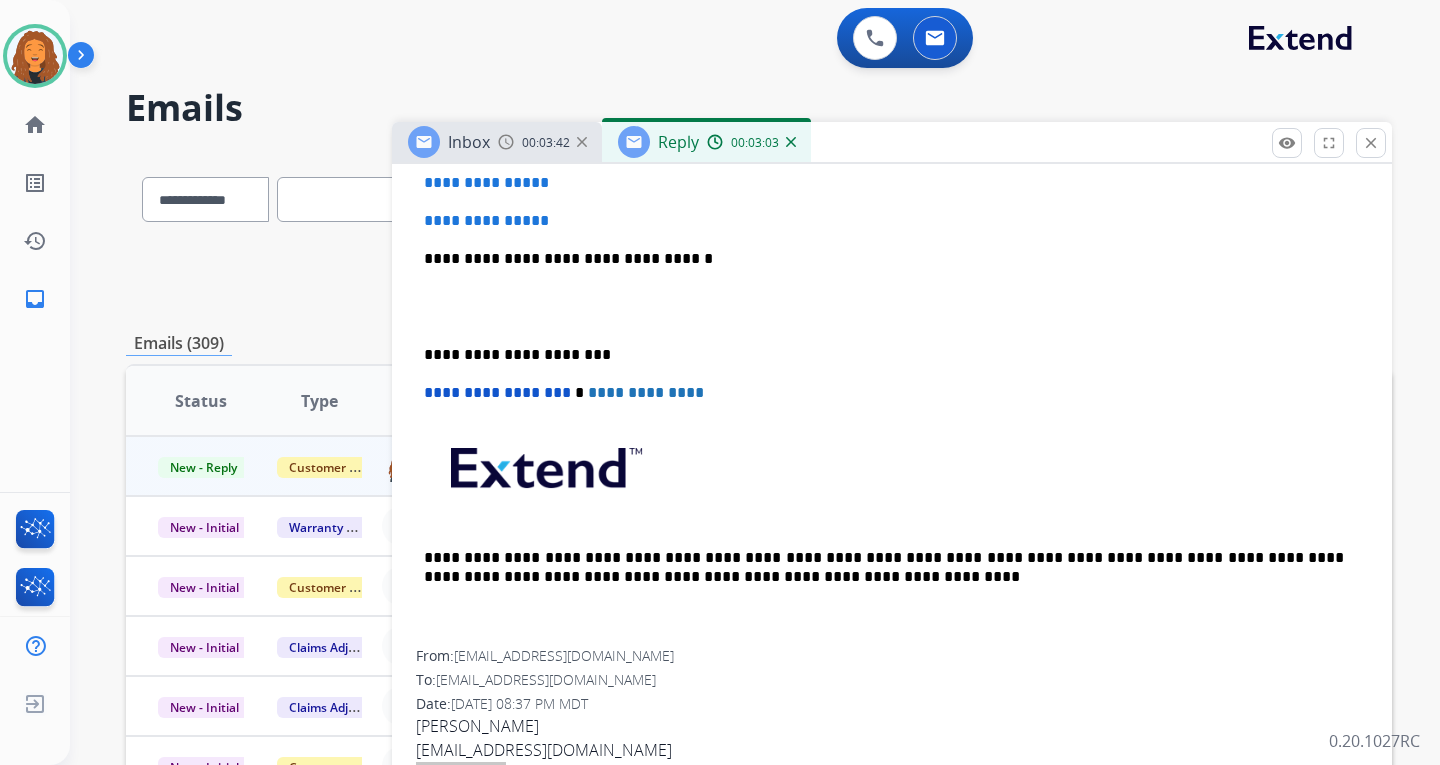 scroll, scrollTop: 400, scrollLeft: 0, axis: vertical 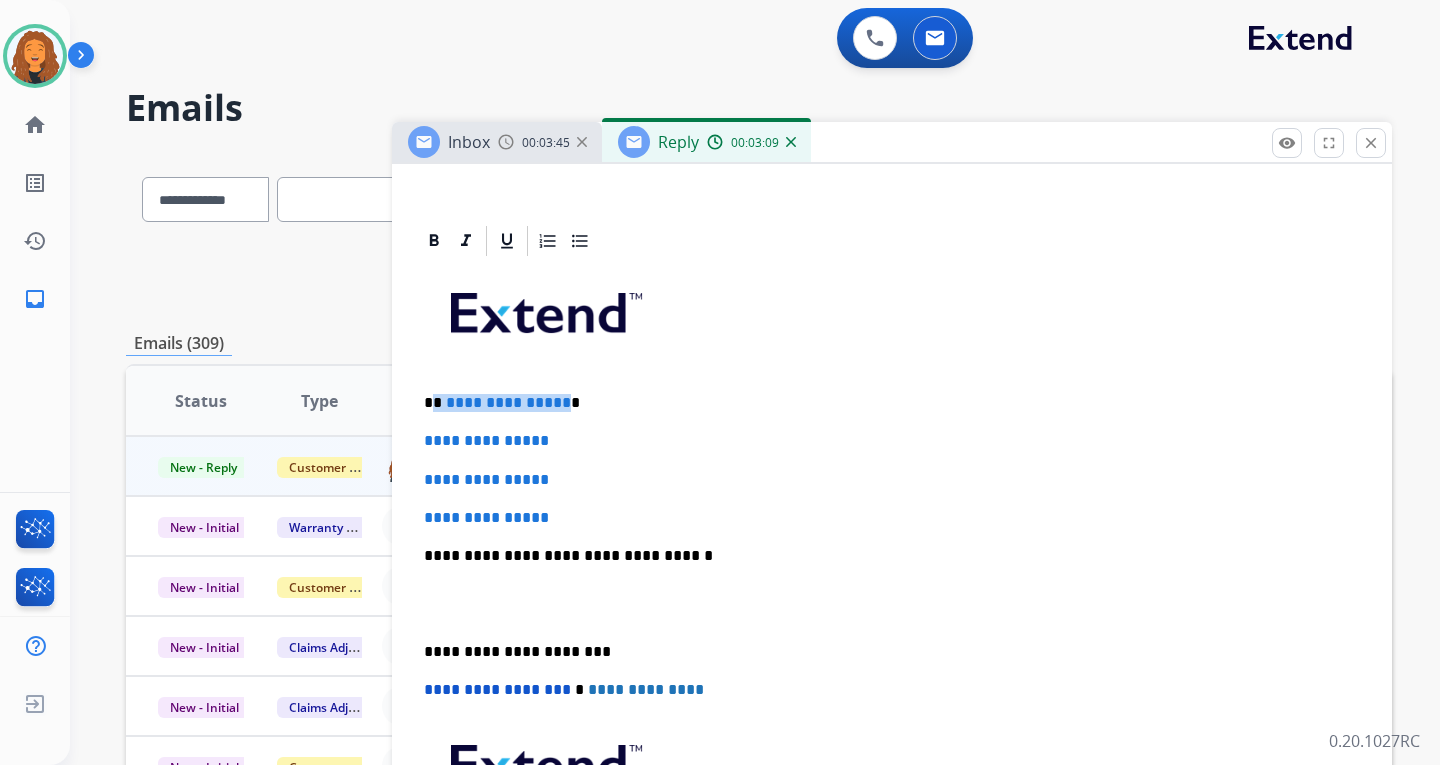 drag, startPoint x: 552, startPoint y: 402, endPoint x: 435, endPoint y: 392, distance: 117.426575 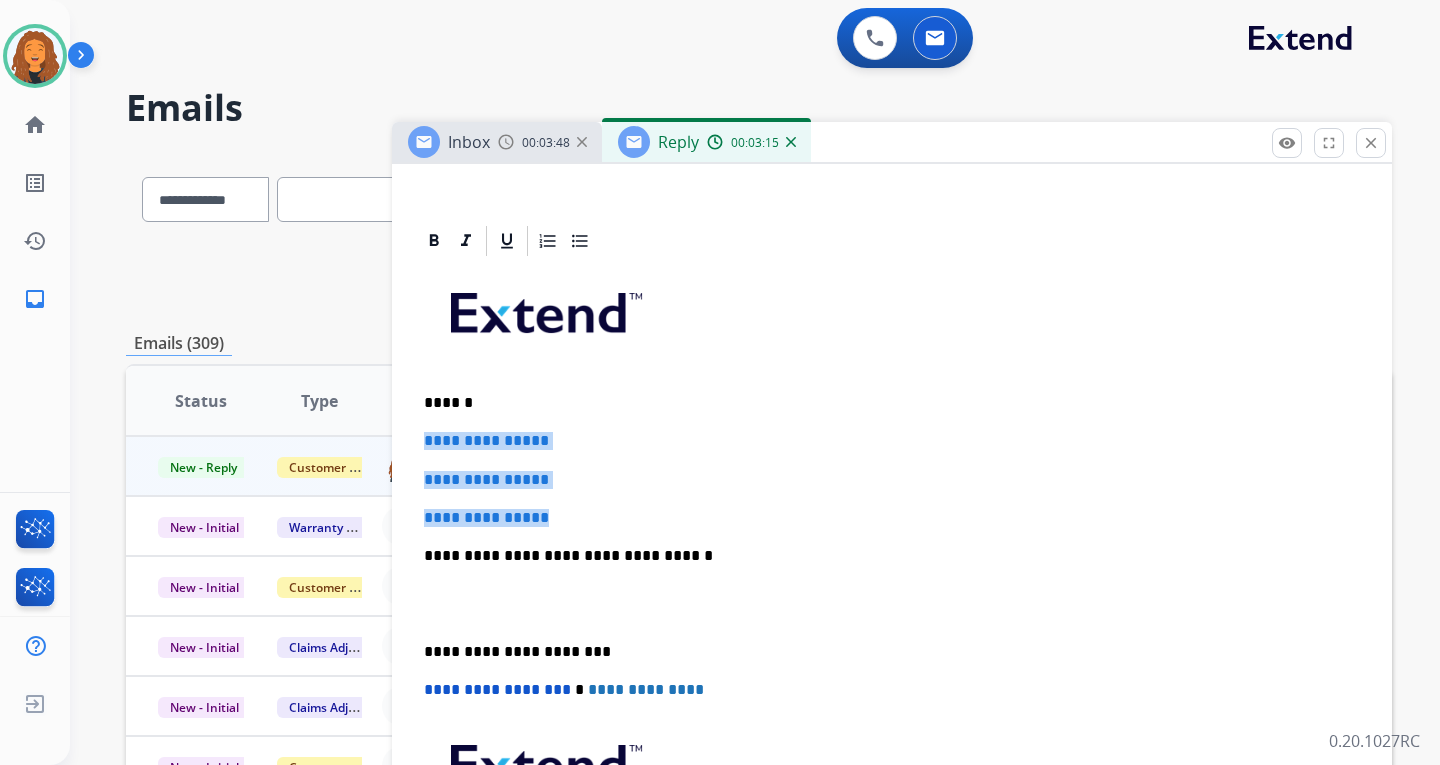 drag, startPoint x: 534, startPoint y: 511, endPoint x: 392, endPoint y: 438, distance: 159.66527 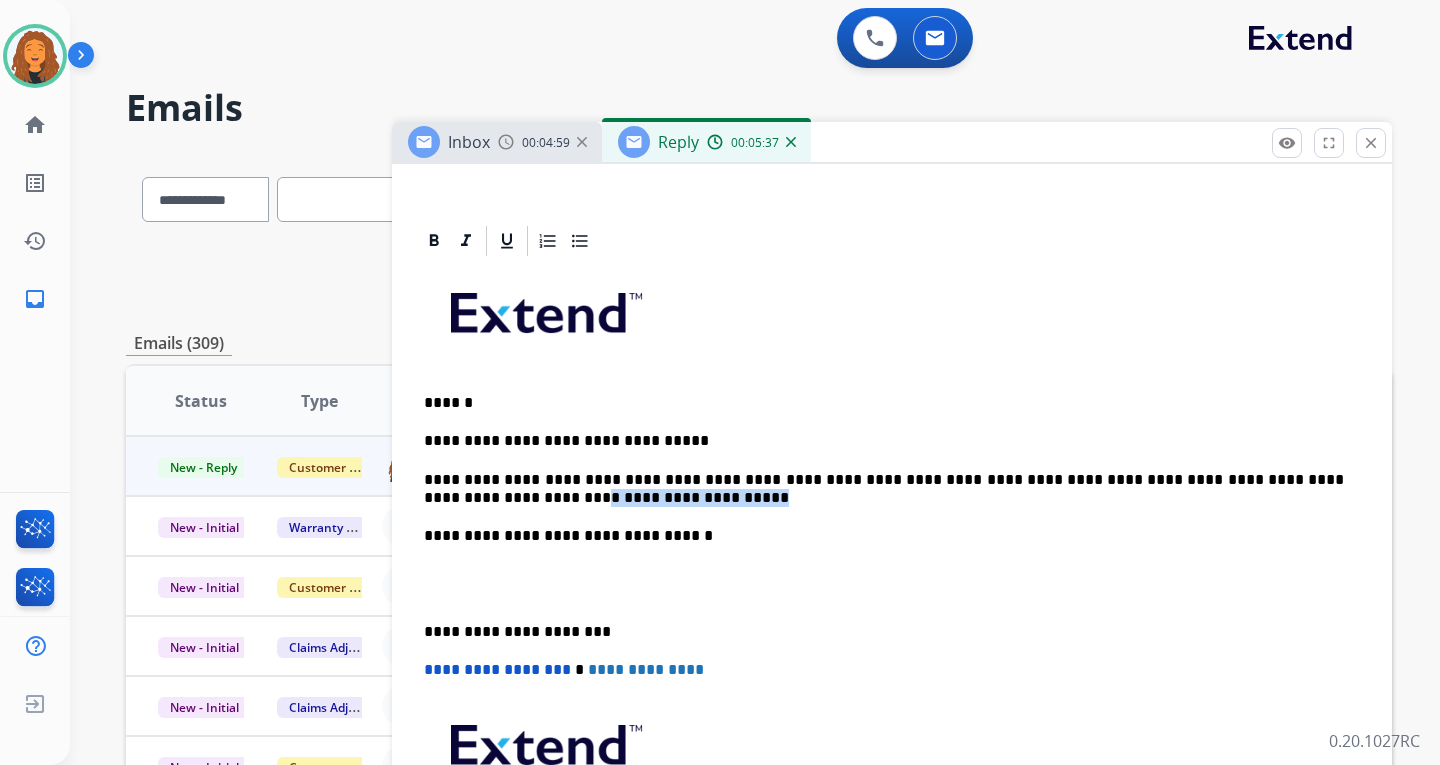 drag, startPoint x: 609, startPoint y: 501, endPoint x: 429, endPoint y: 501, distance: 180 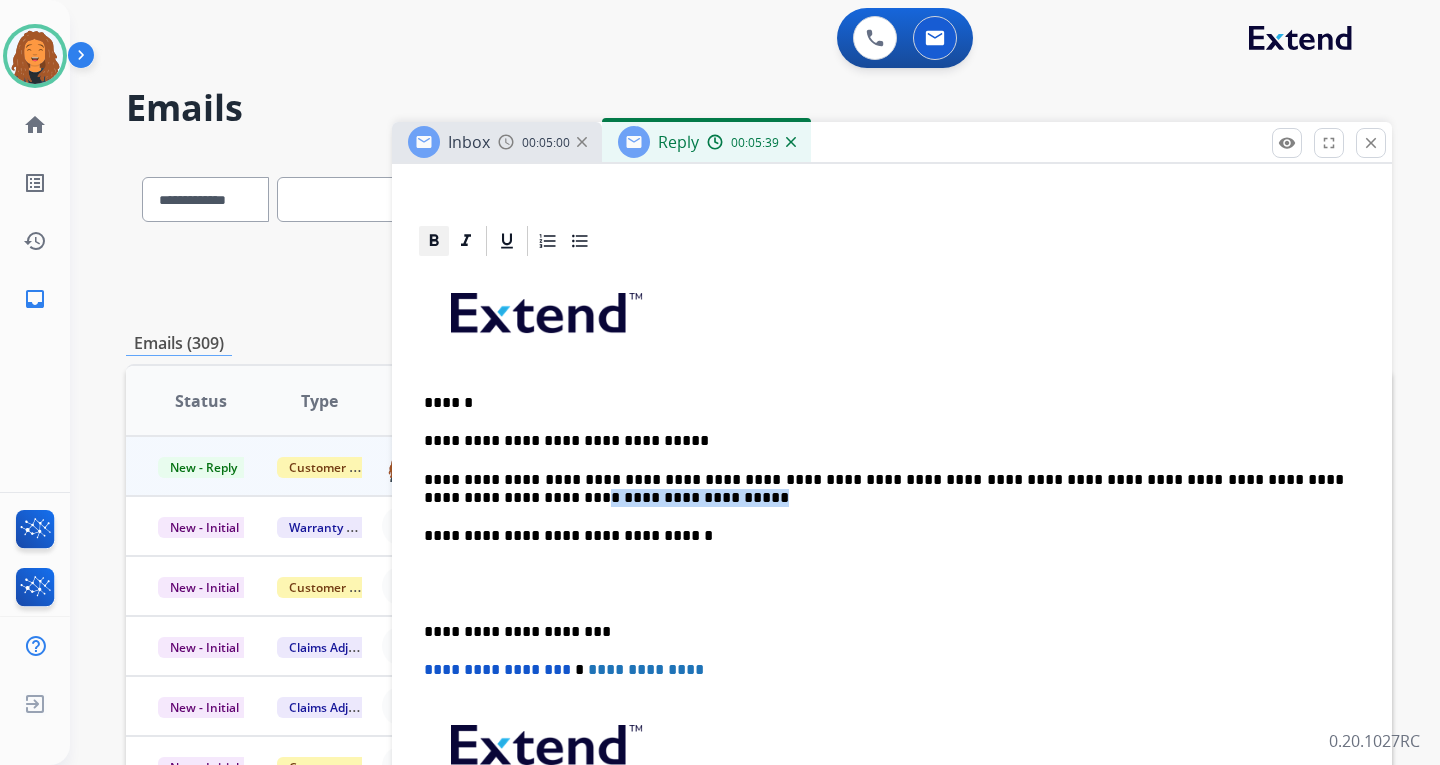 click 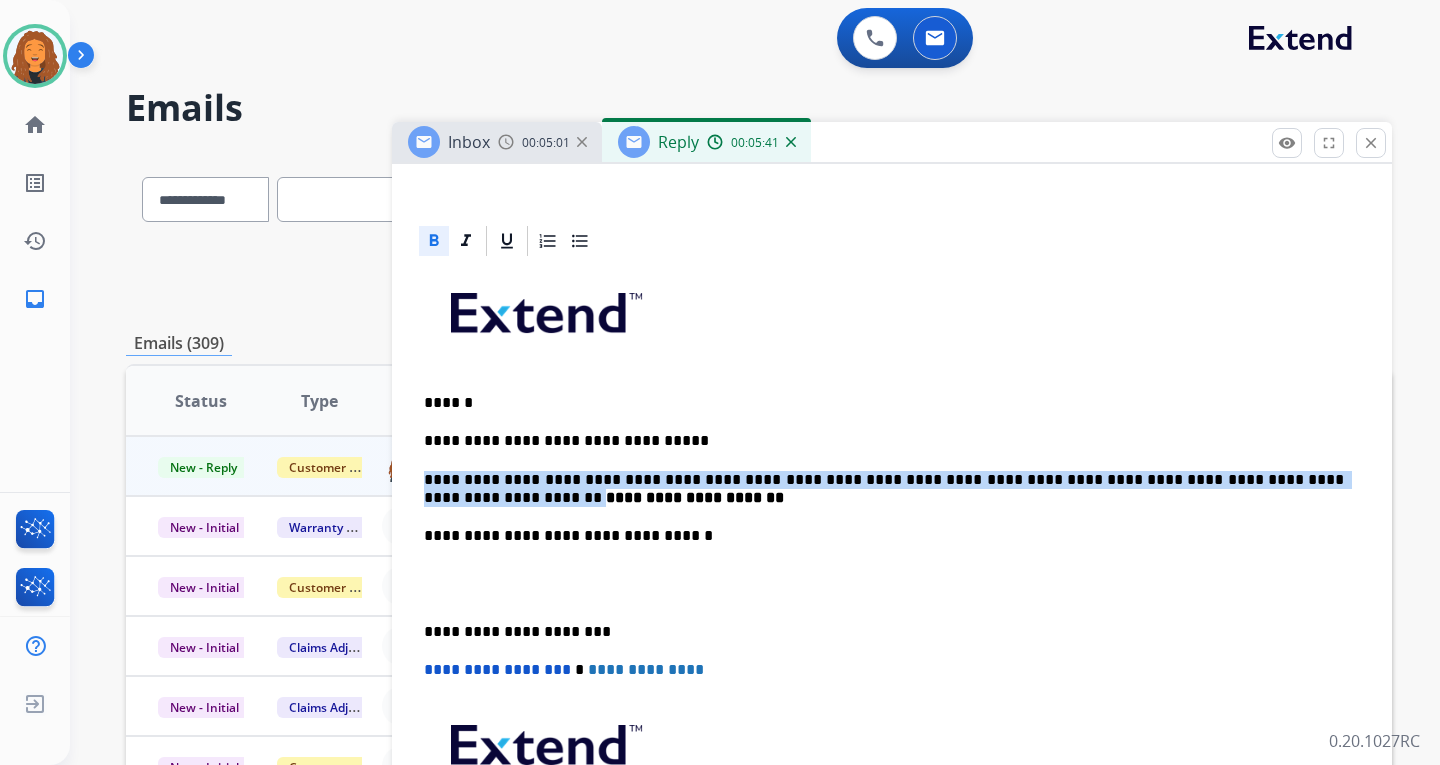 click on "**********" at bounding box center (884, 489) 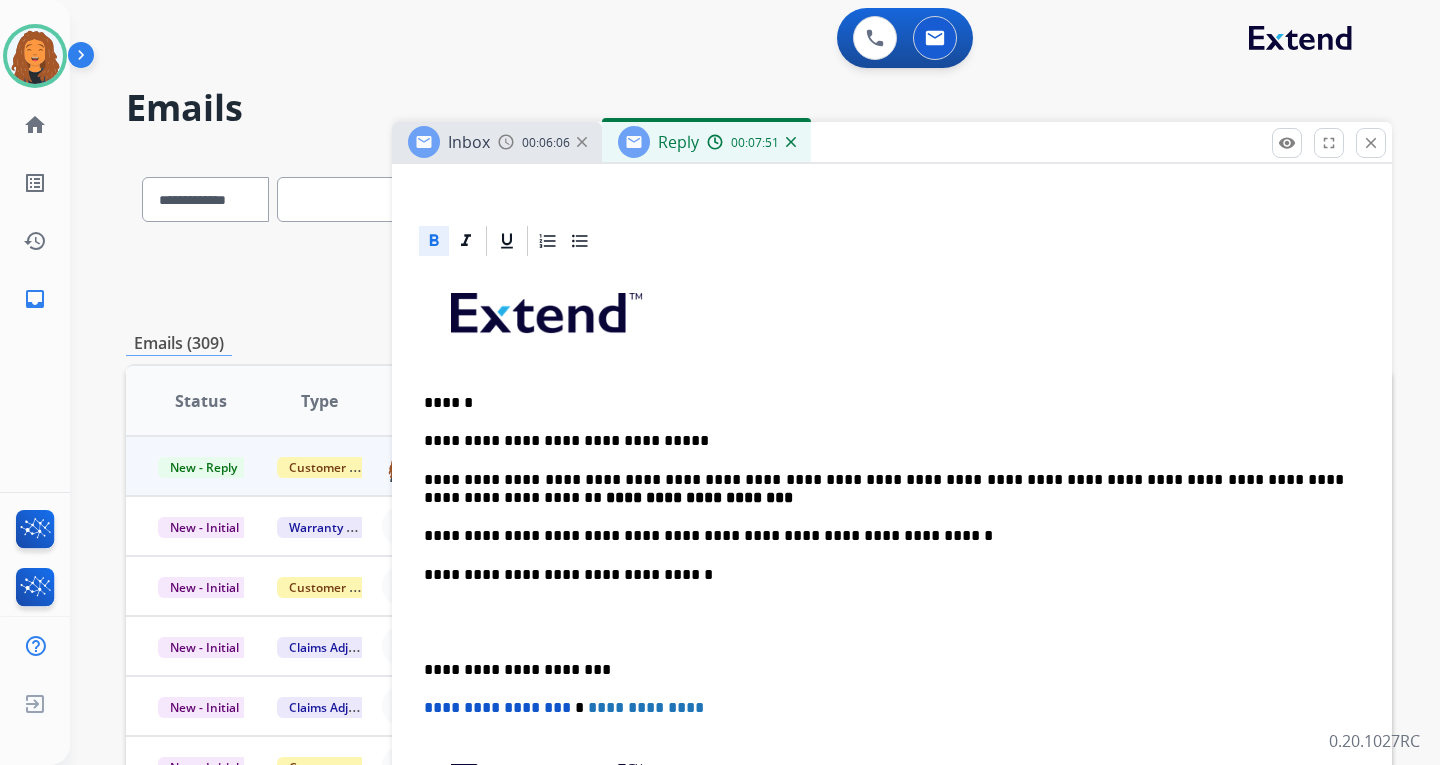 drag, startPoint x: 625, startPoint y: 497, endPoint x: 776, endPoint y: 611, distance: 189.20096 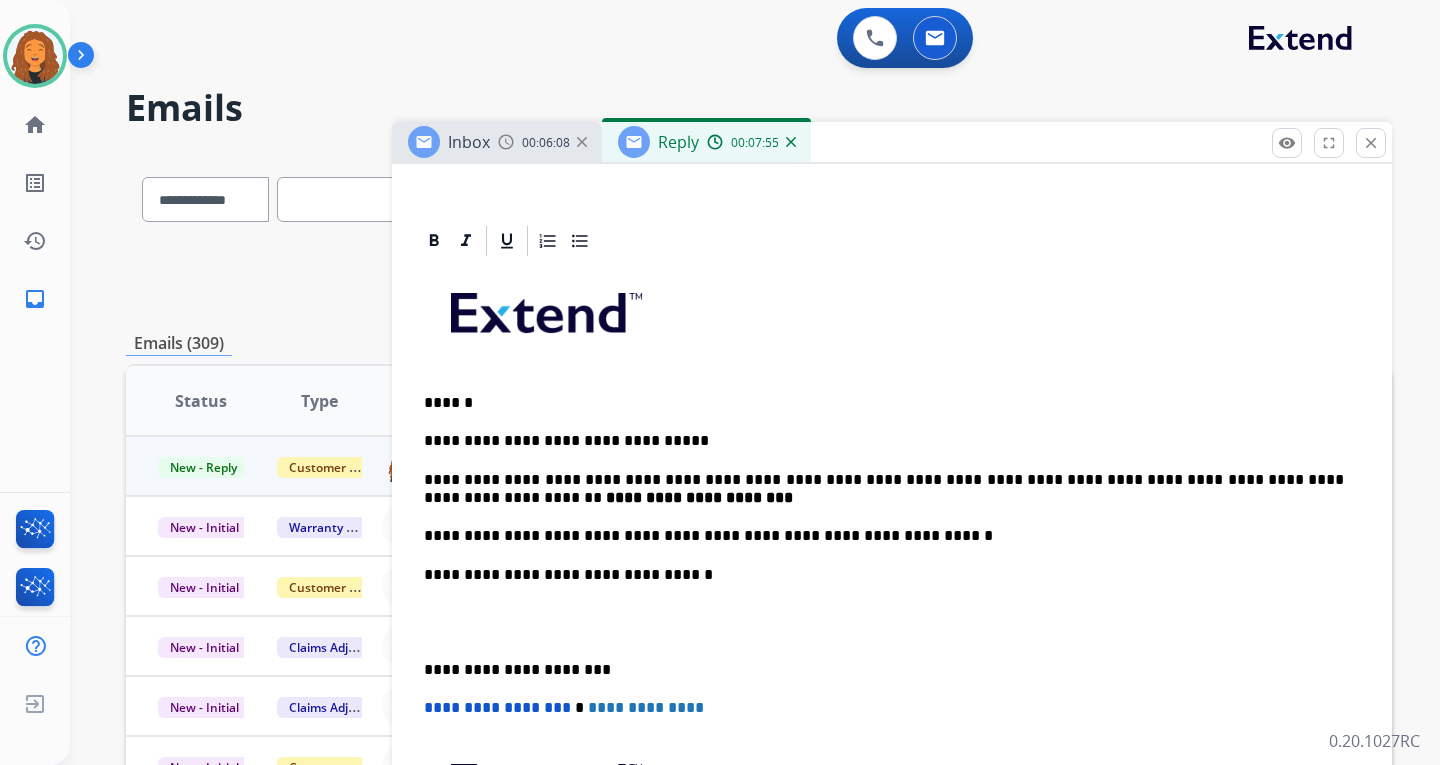 click on "**********" at bounding box center [884, 536] 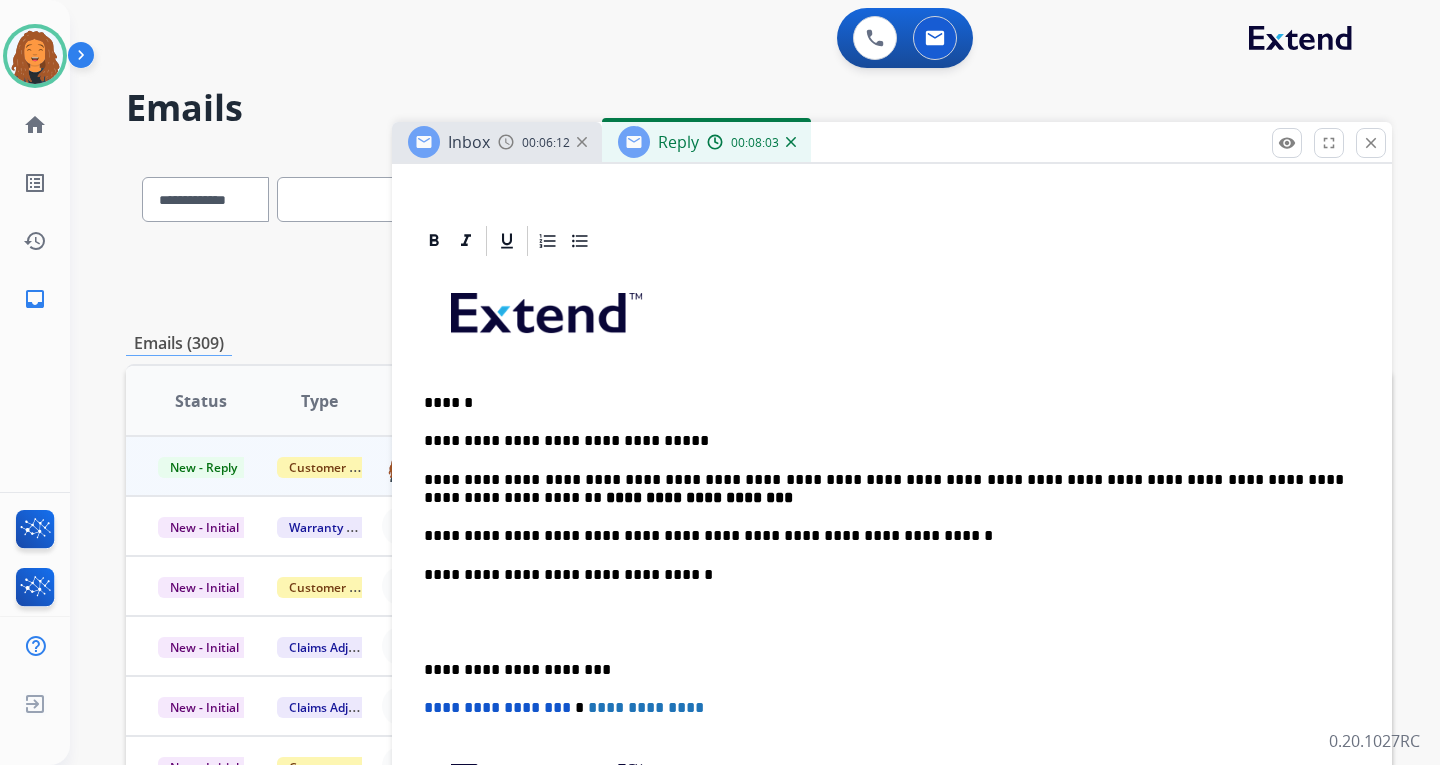 click on "**********" at bounding box center (884, 536) 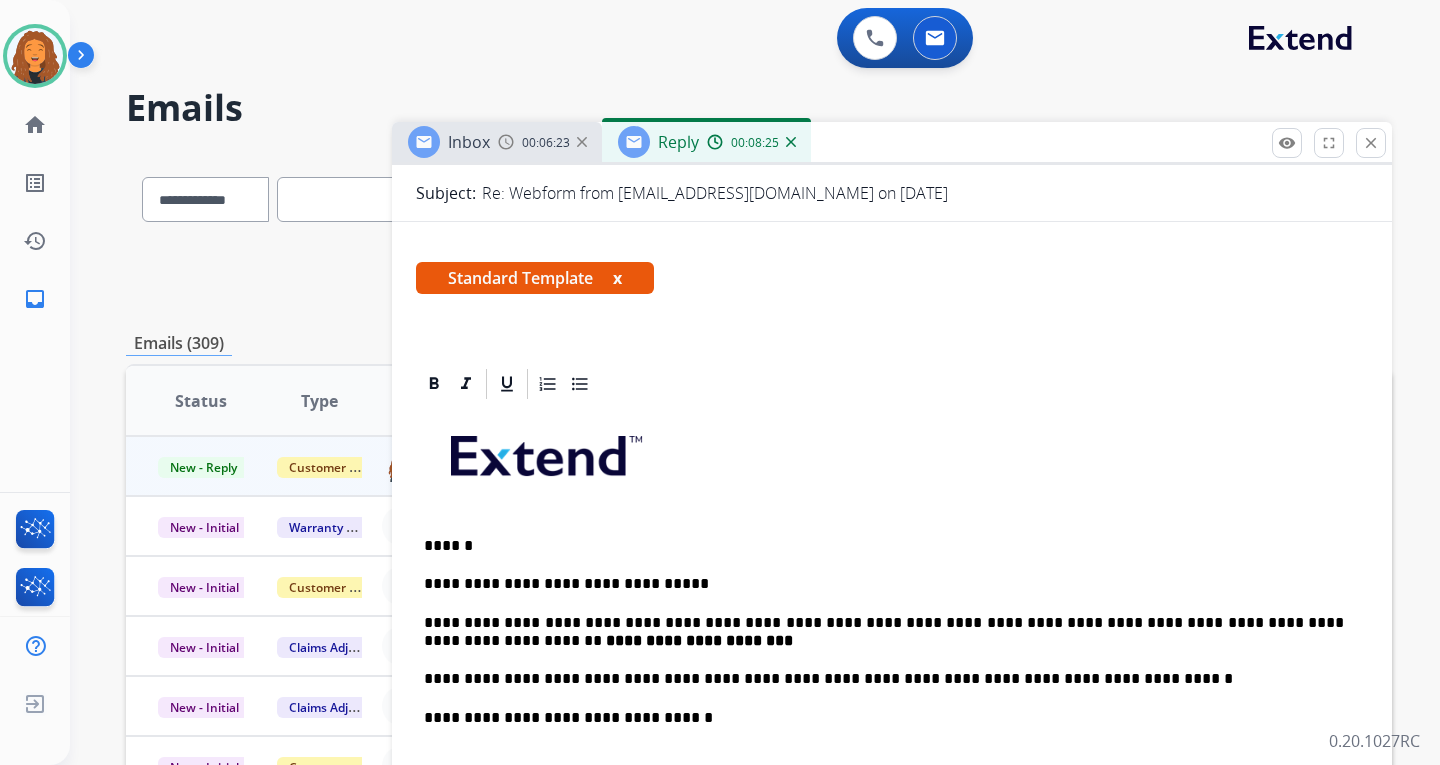scroll, scrollTop: 0, scrollLeft: 0, axis: both 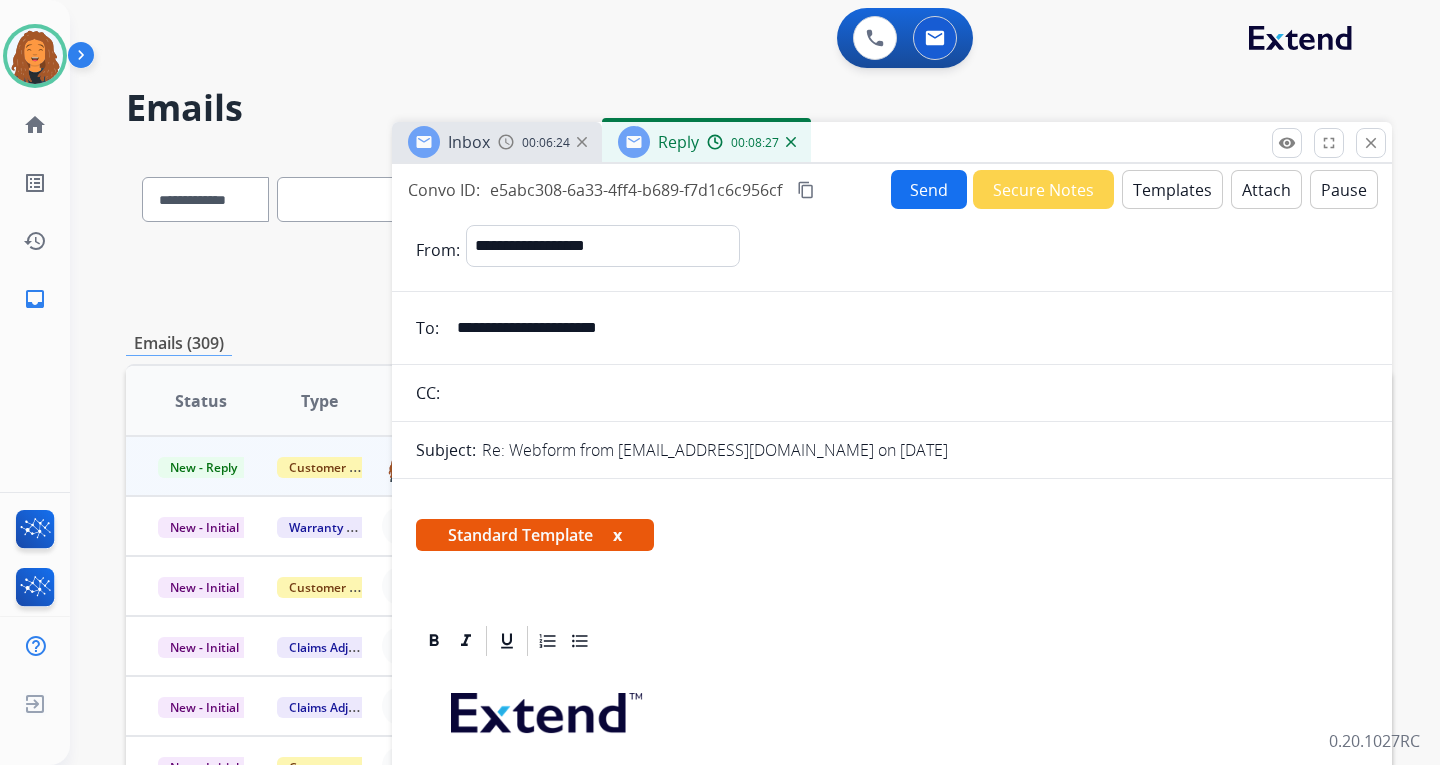 click on "Send" at bounding box center (929, 189) 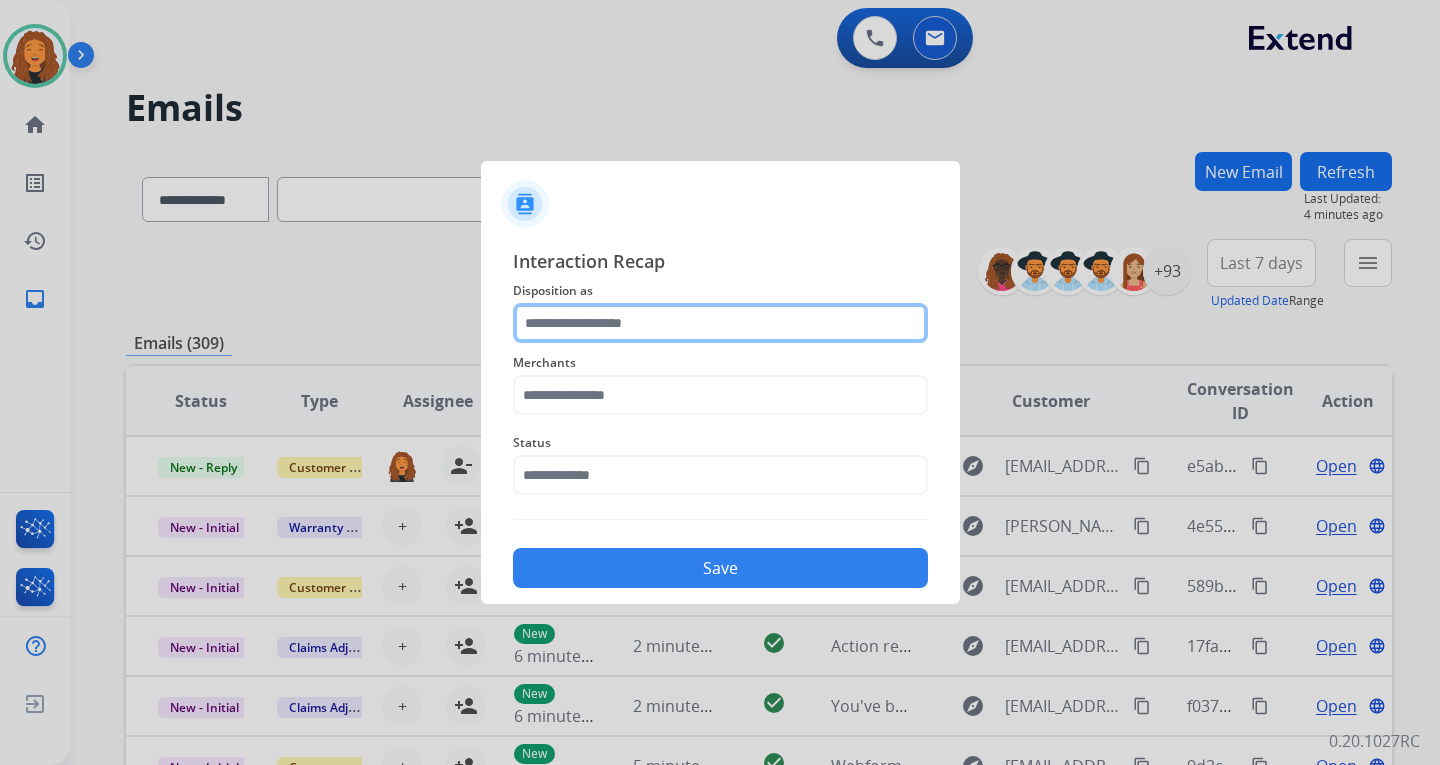 click 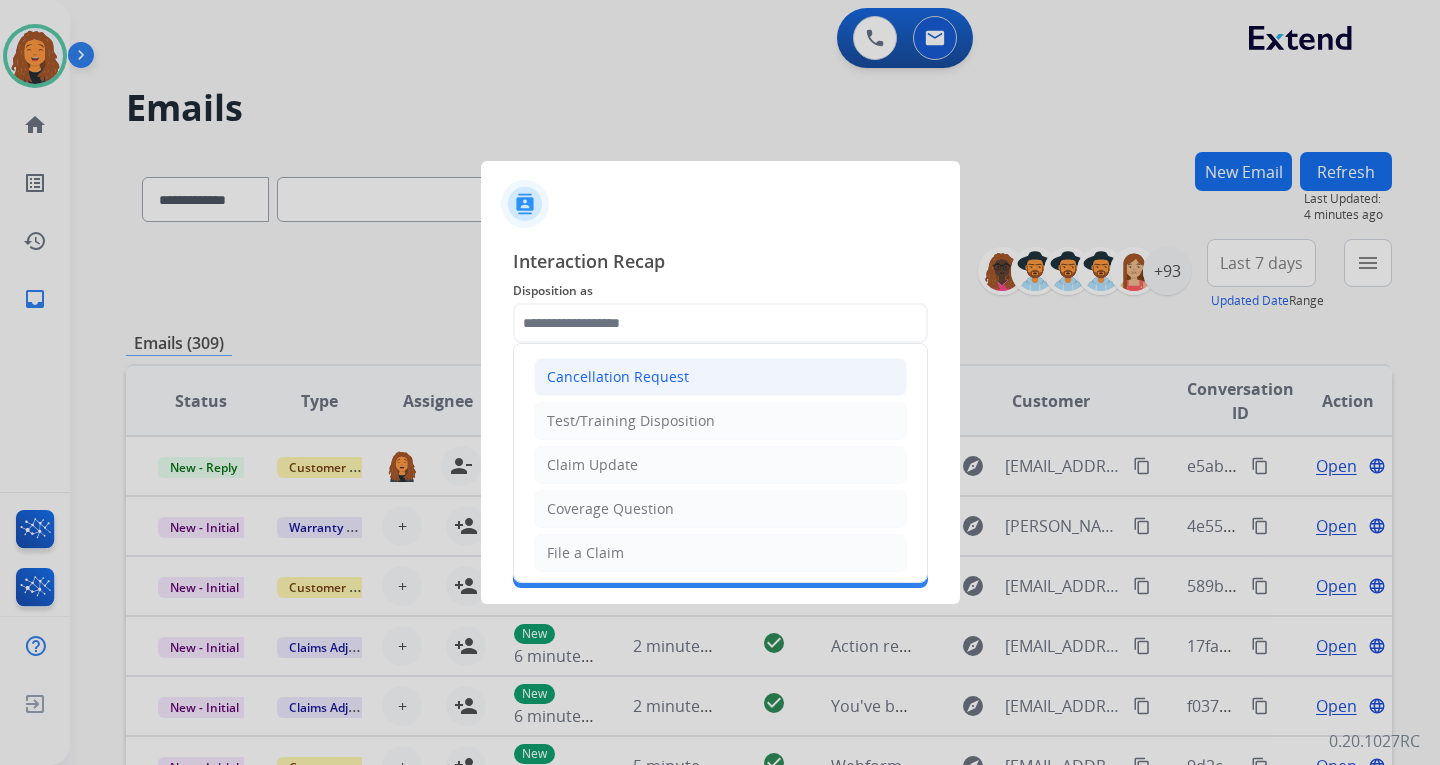 drag, startPoint x: 609, startPoint y: 541, endPoint x: 602, endPoint y: 391, distance: 150.16324 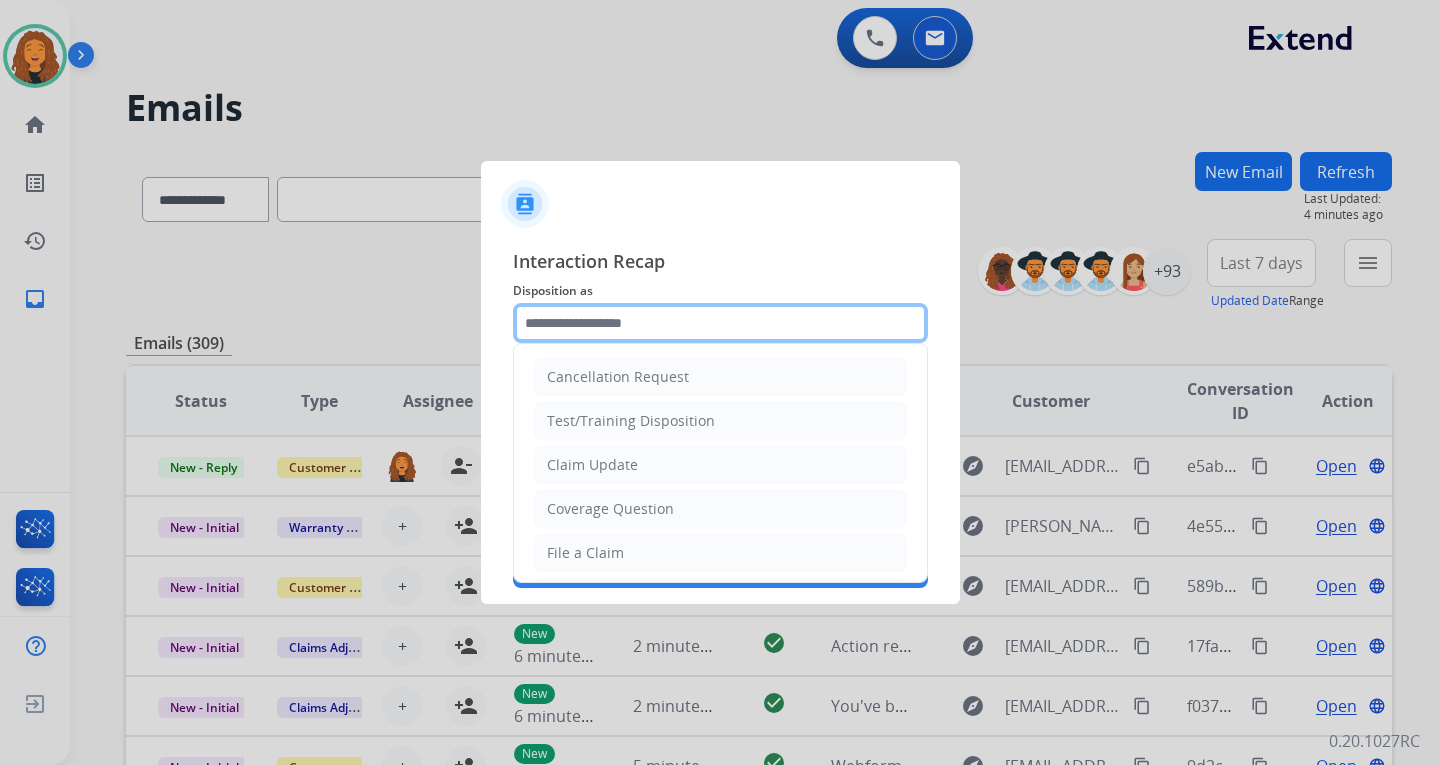 click 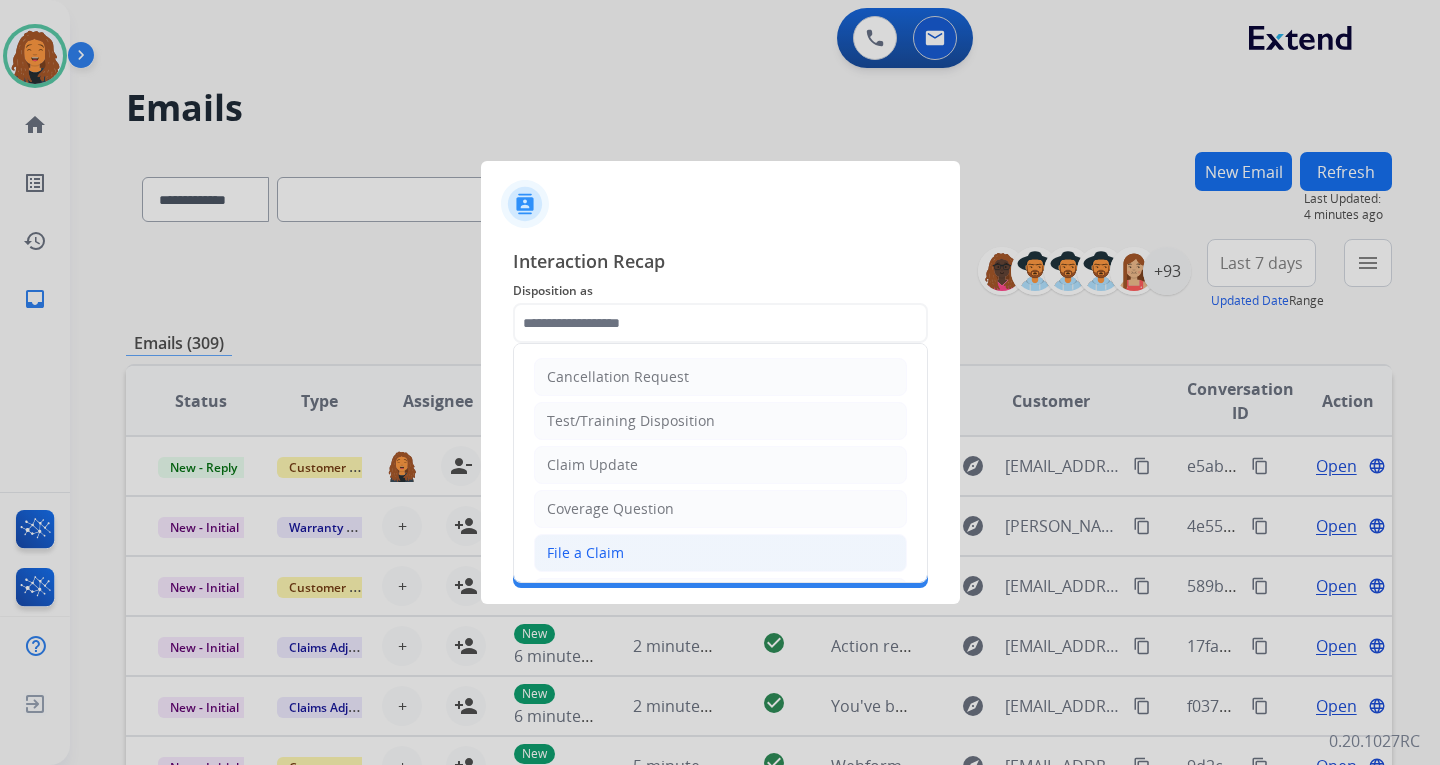 click on "File a Claim" 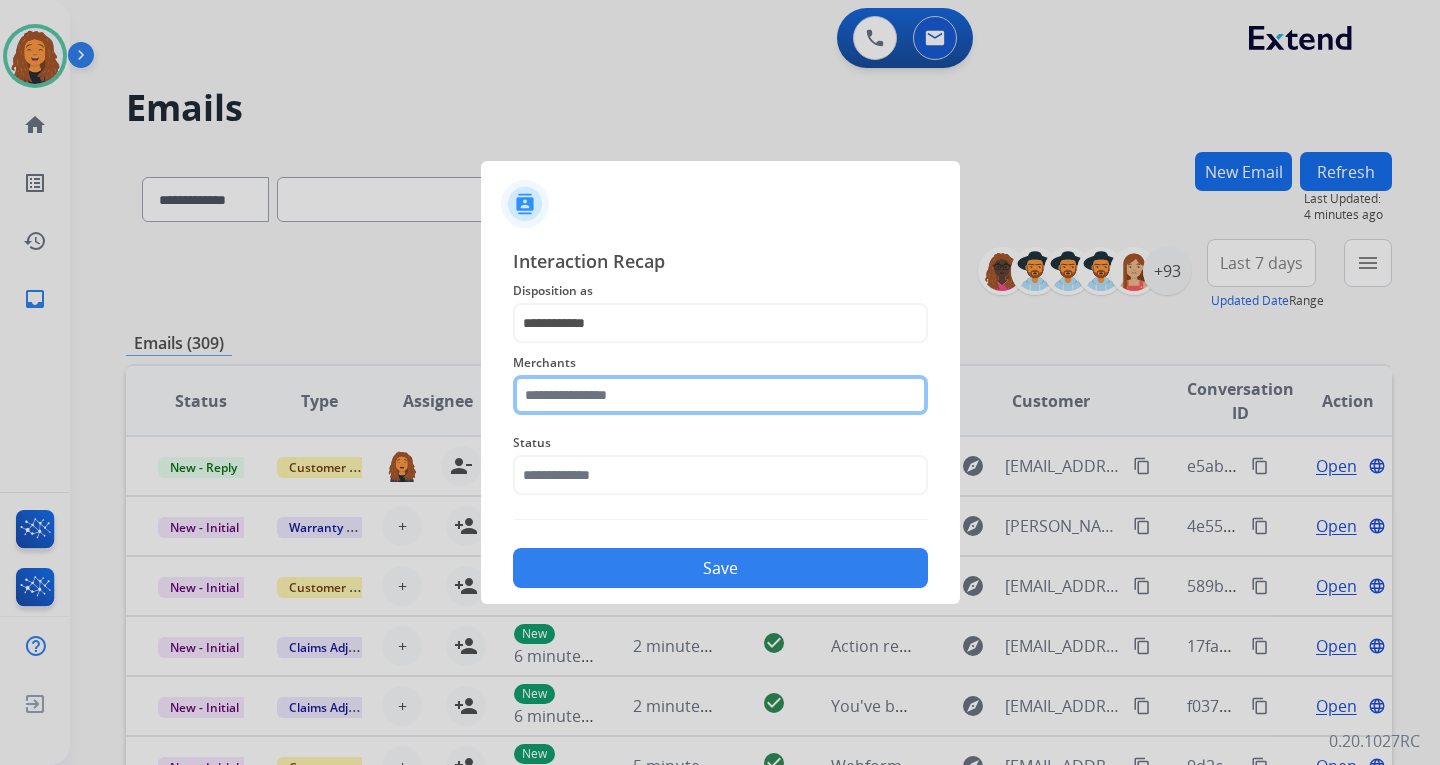 click 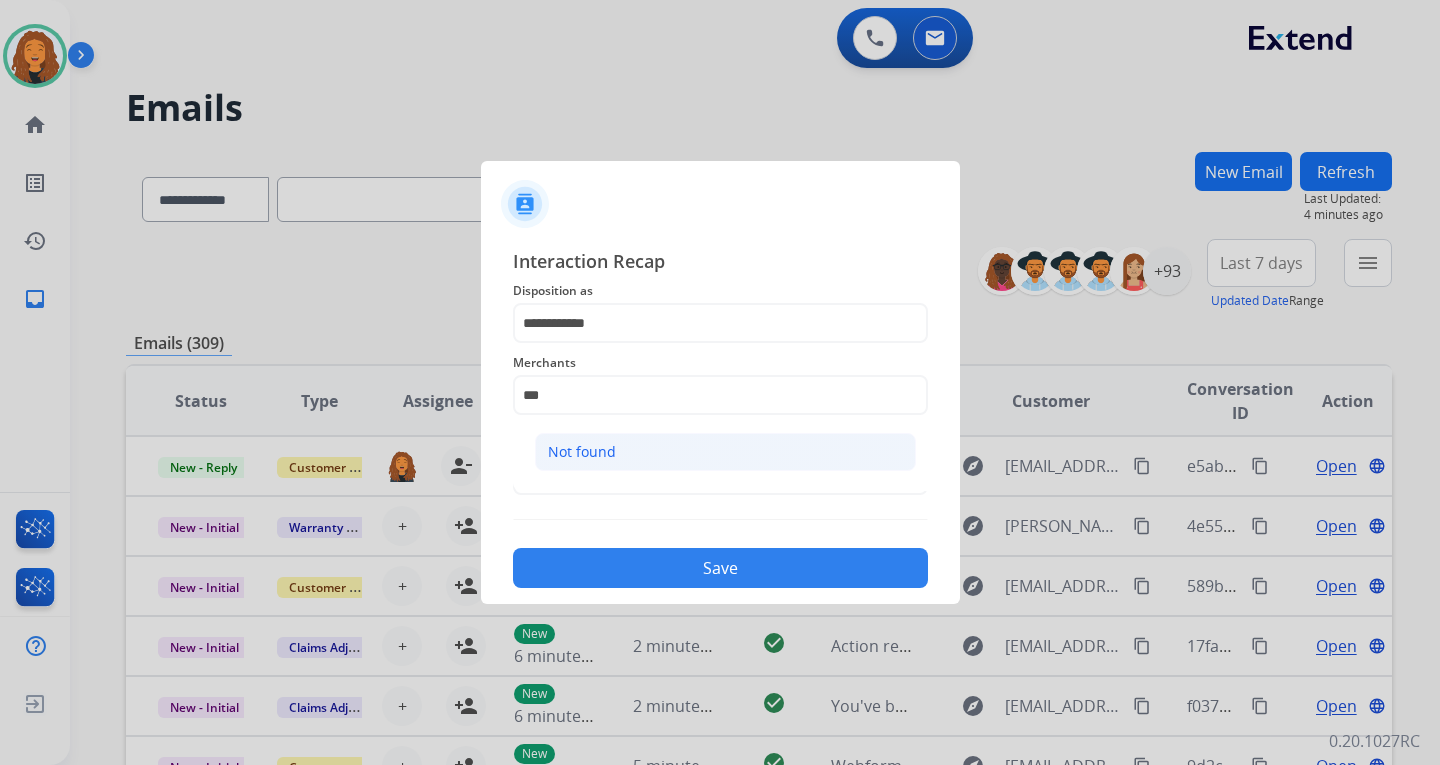 click on "Not found" 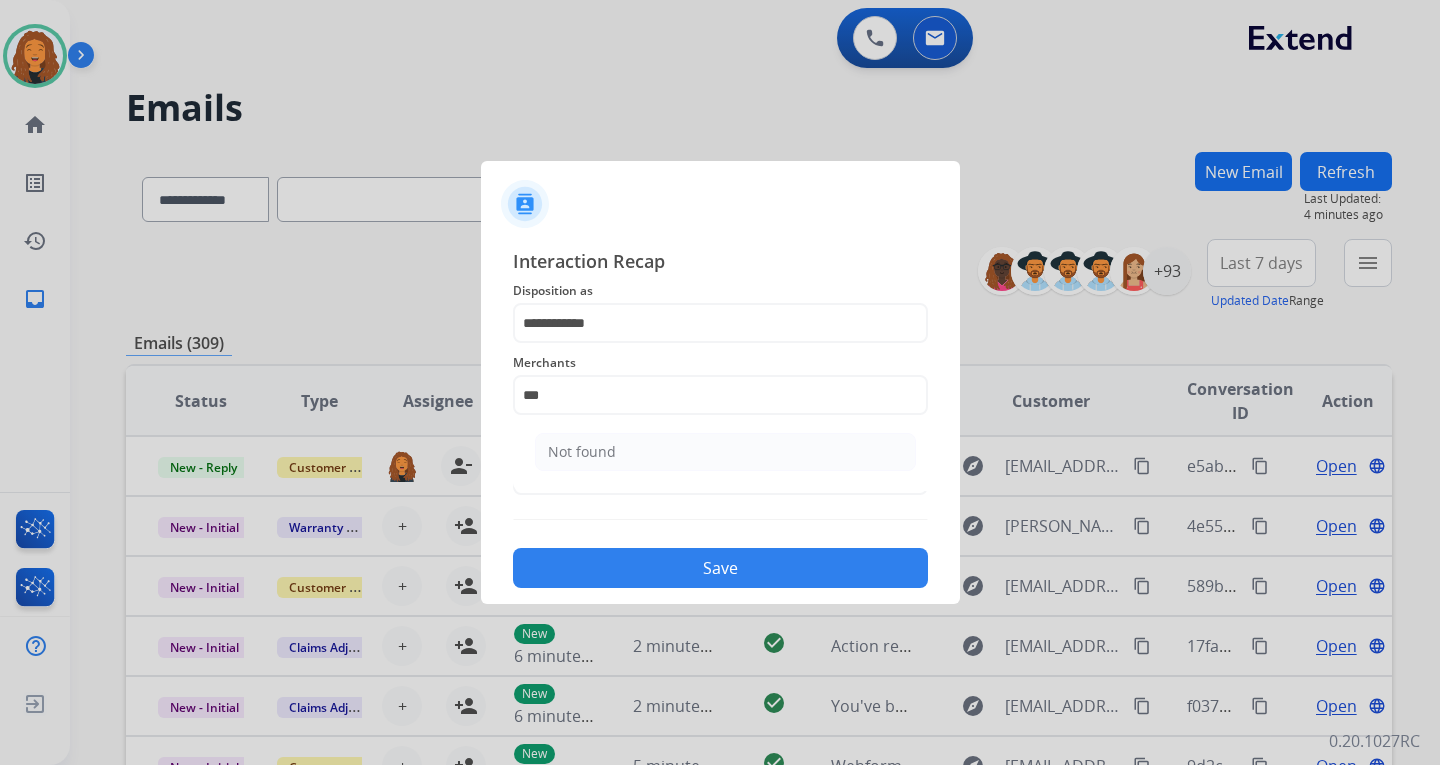 type on "*********" 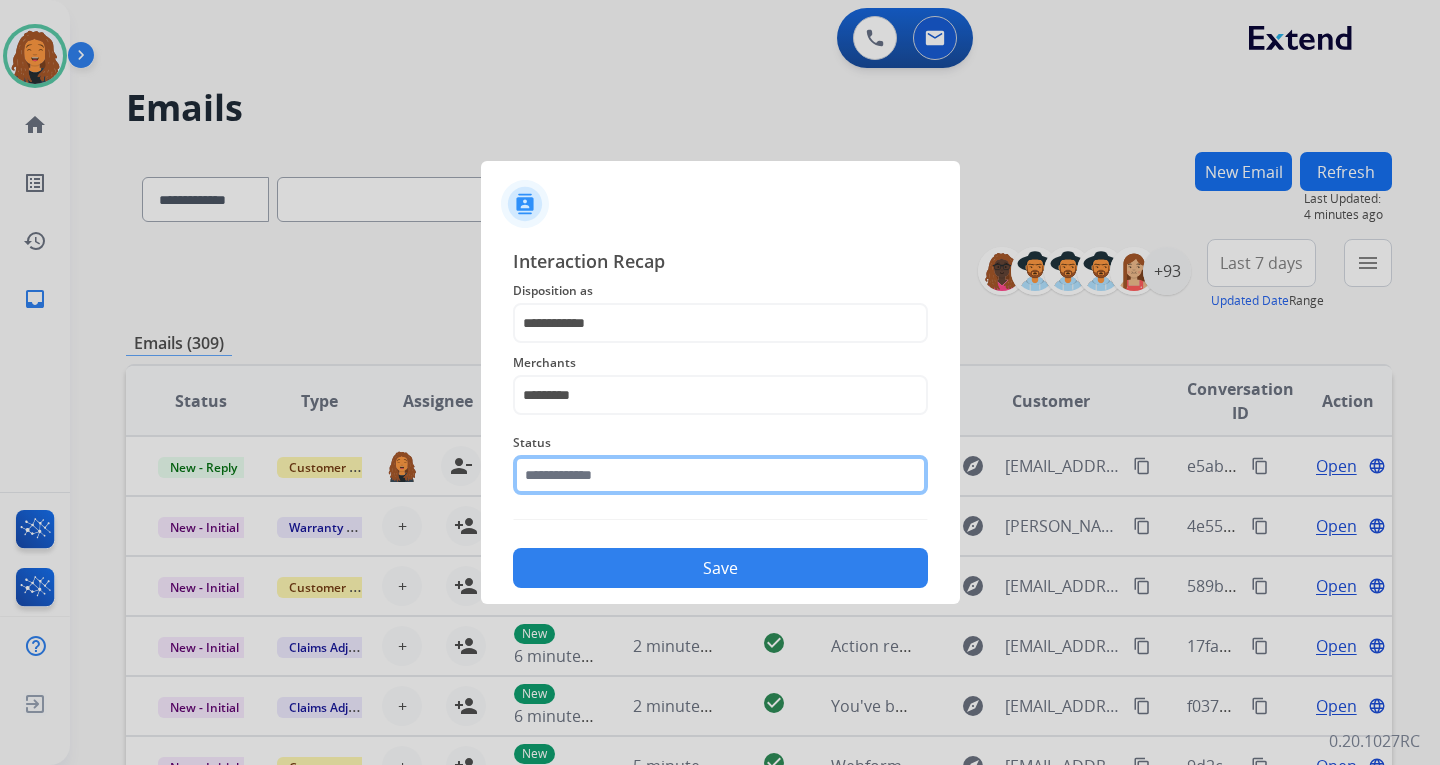 click 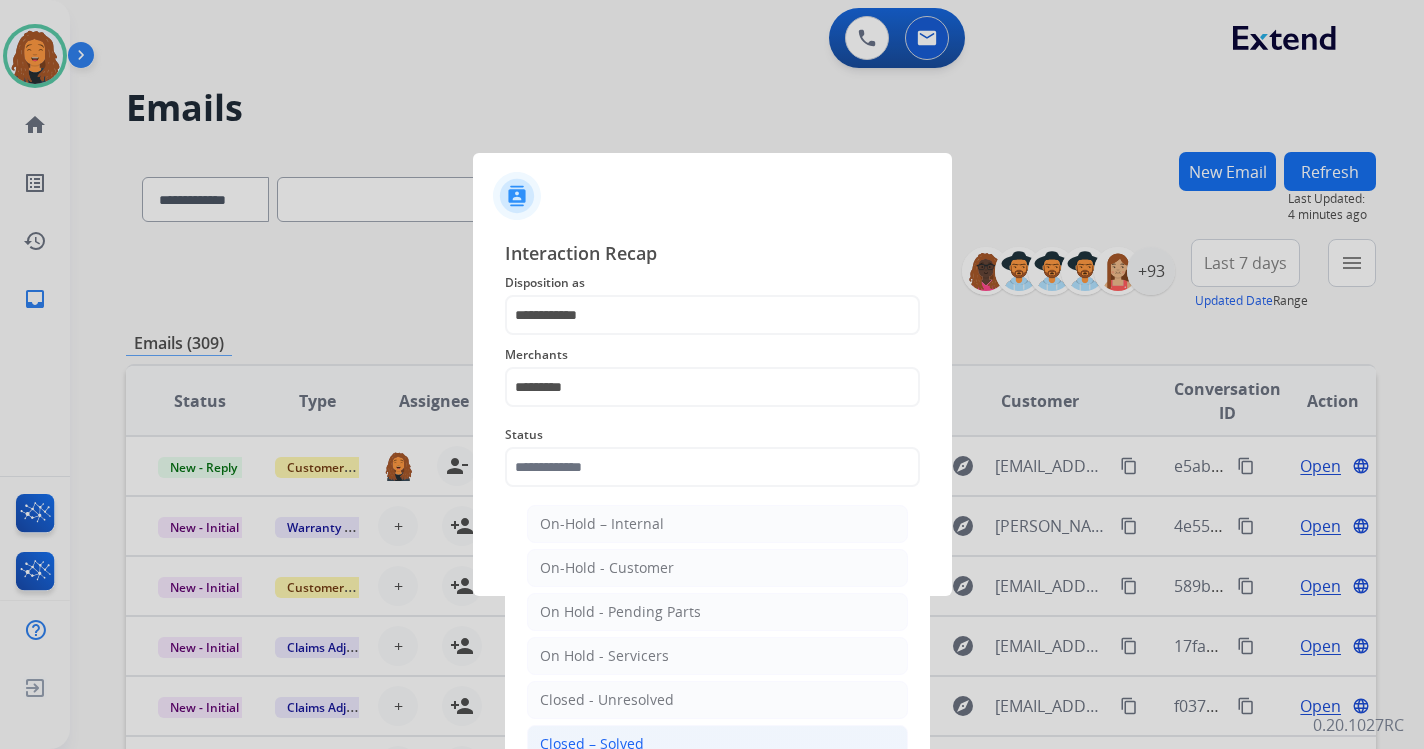 click on "Closed – Solved" 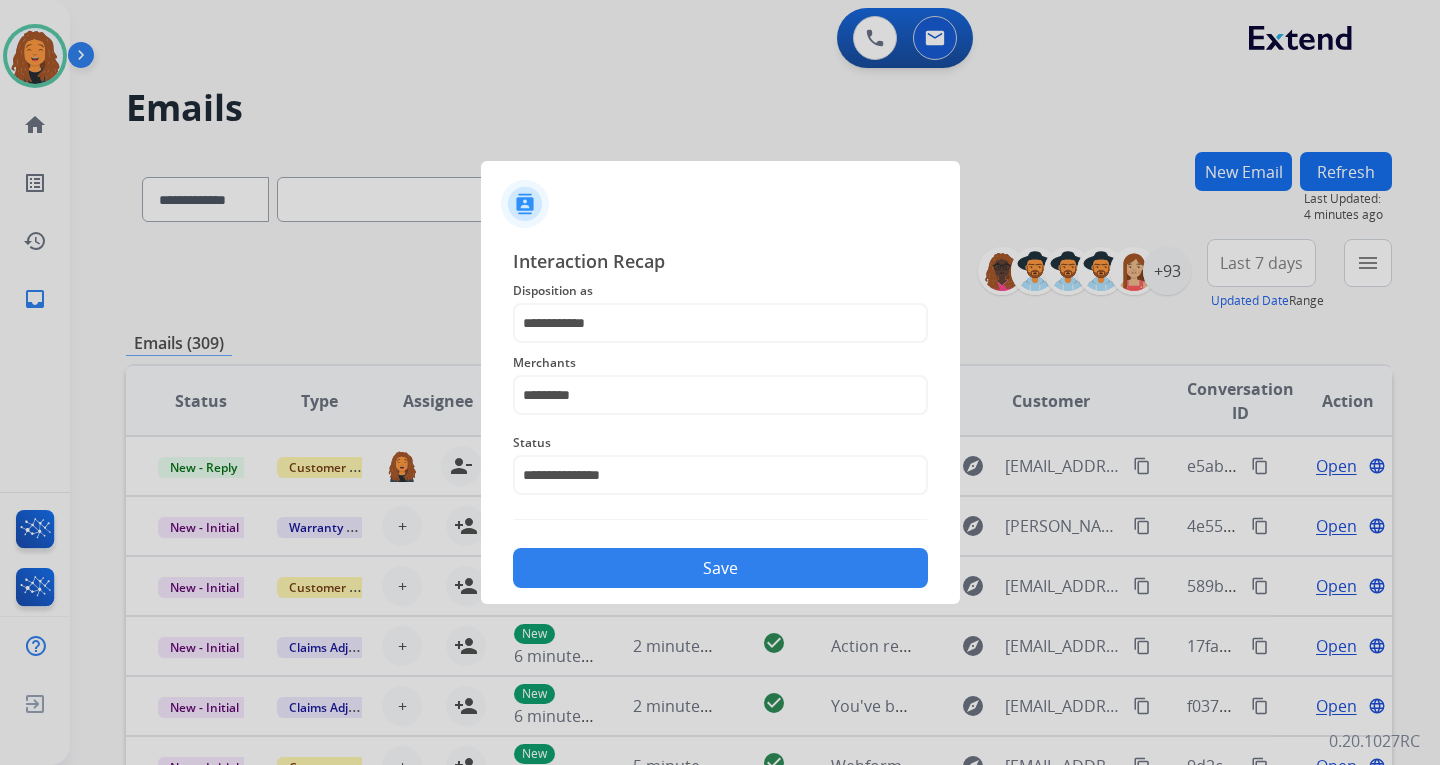 click on "Save" 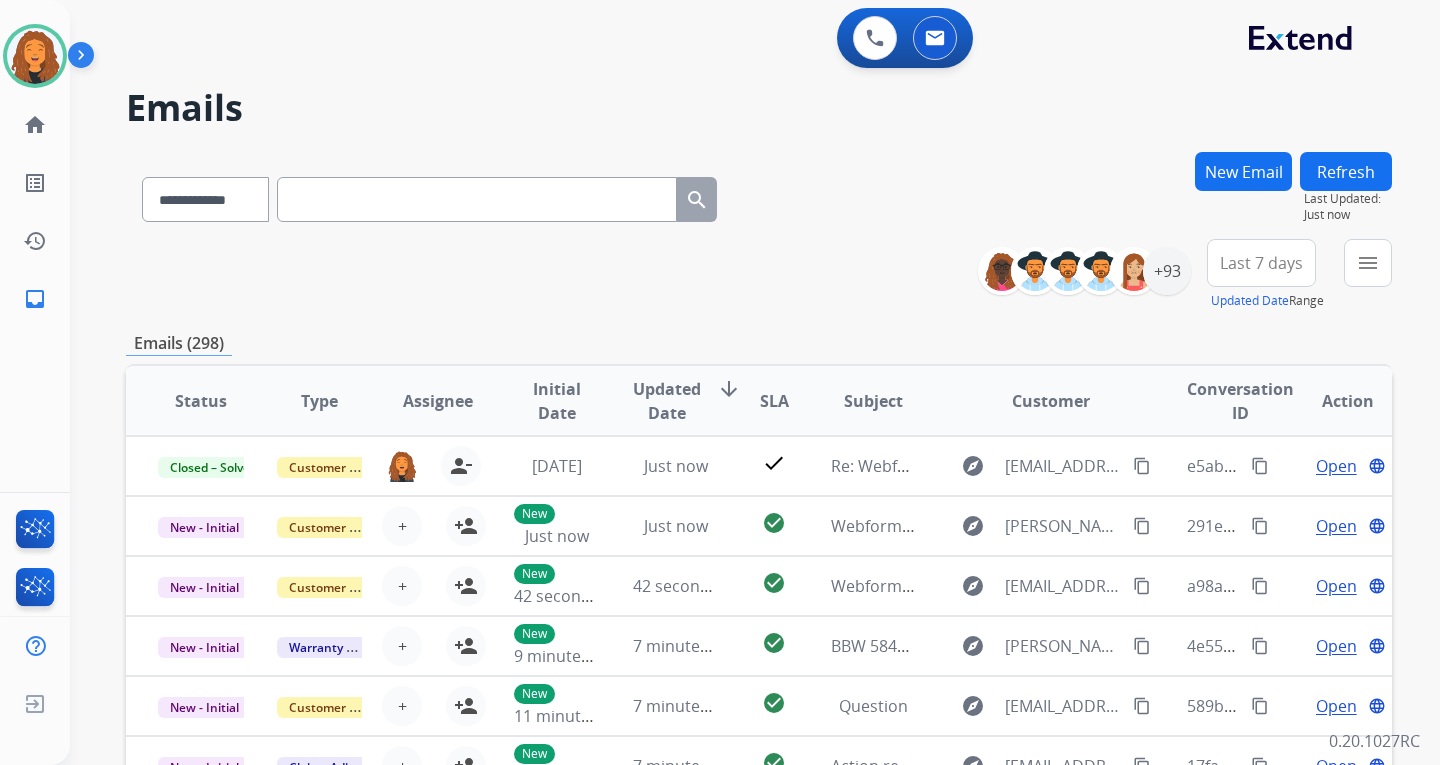 click on "Last 7 days" at bounding box center [1261, 263] 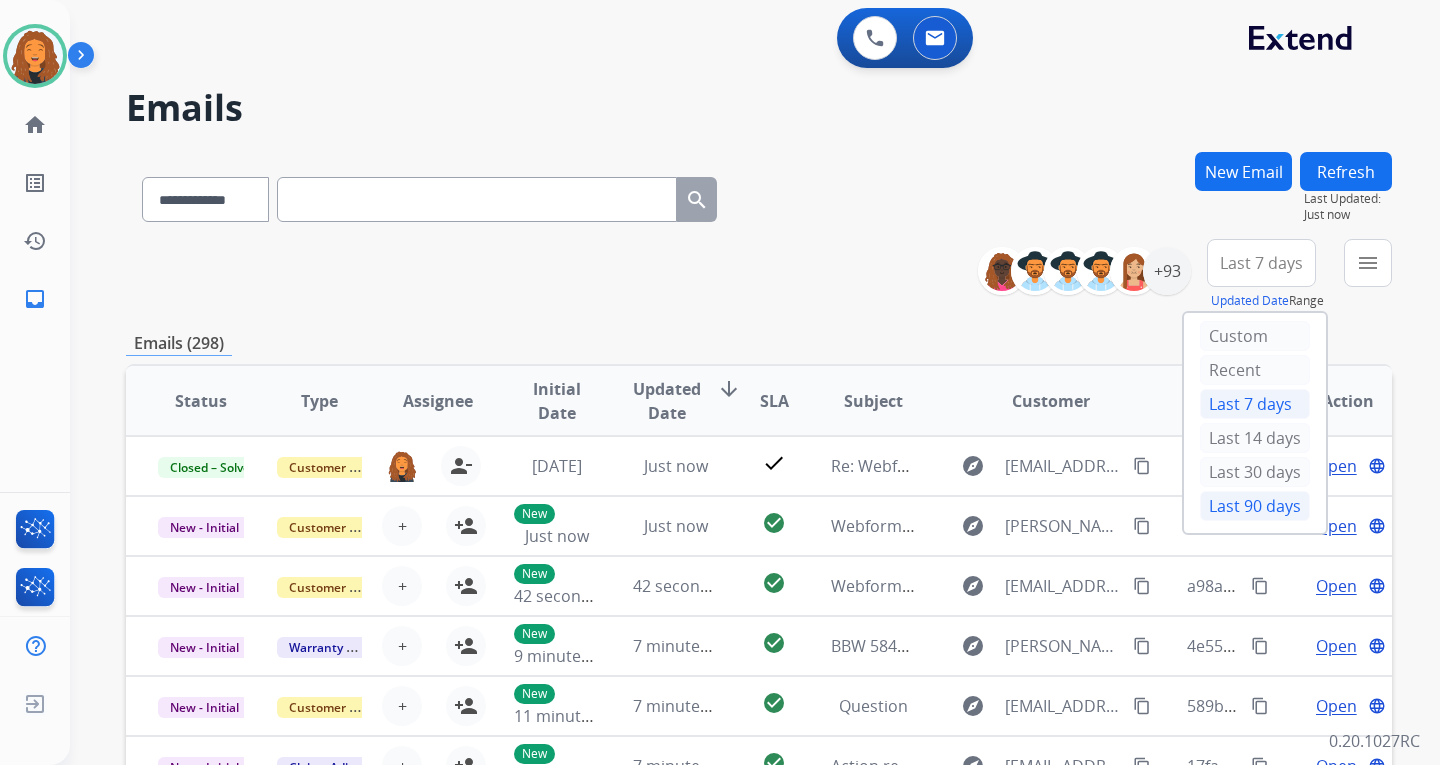 click on "Last 90 days" at bounding box center (1255, 506) 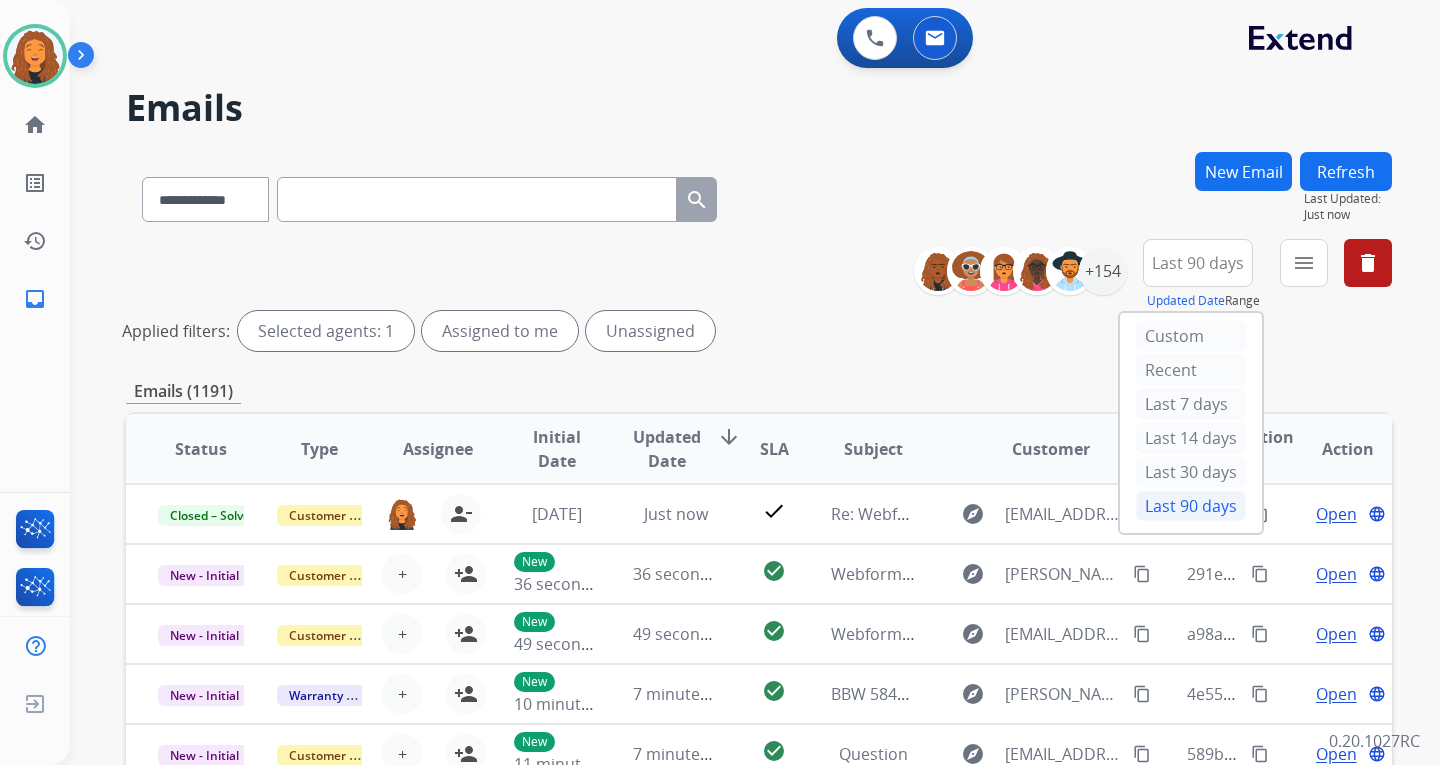 click on "**********" at bounding box center (759, 669) 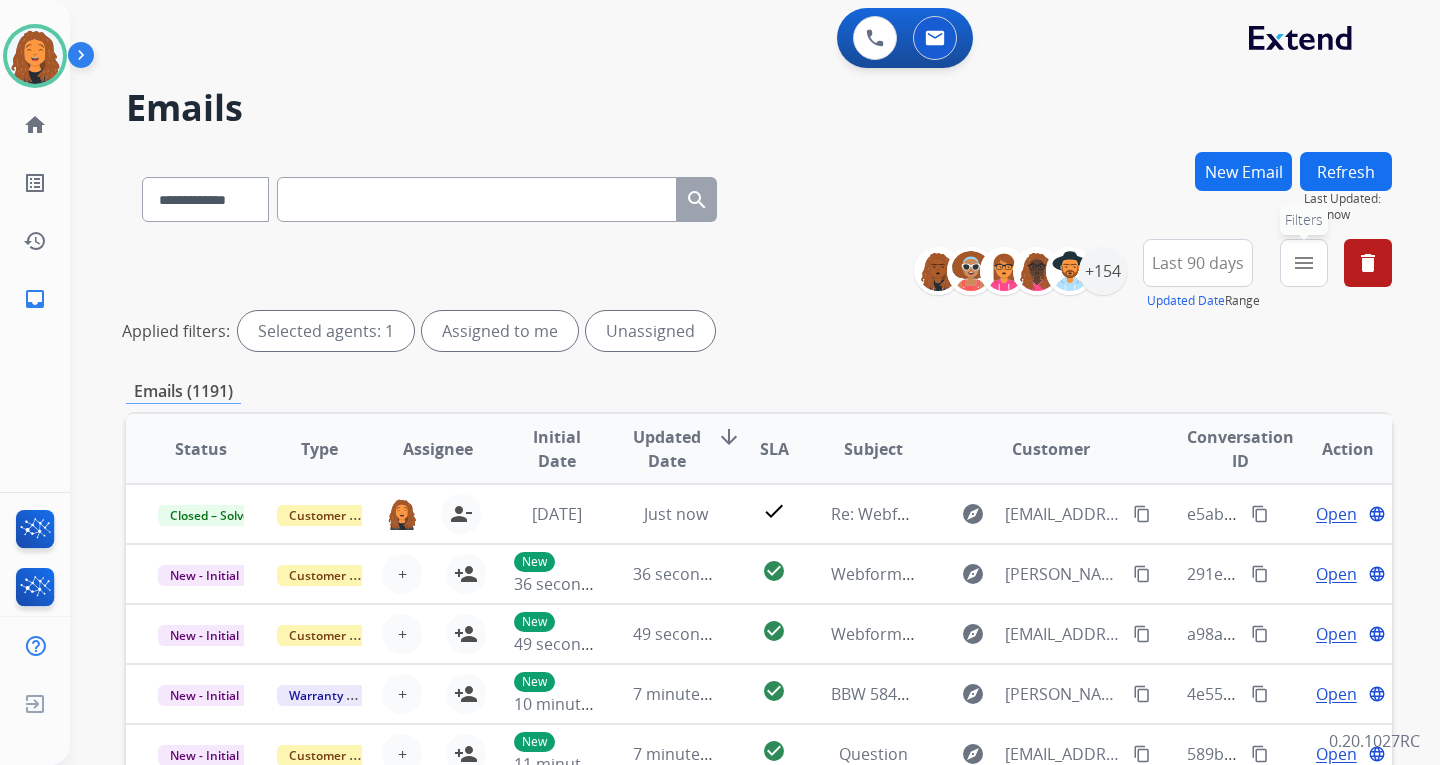 click on "menu" at bounding box center [1304, 263] 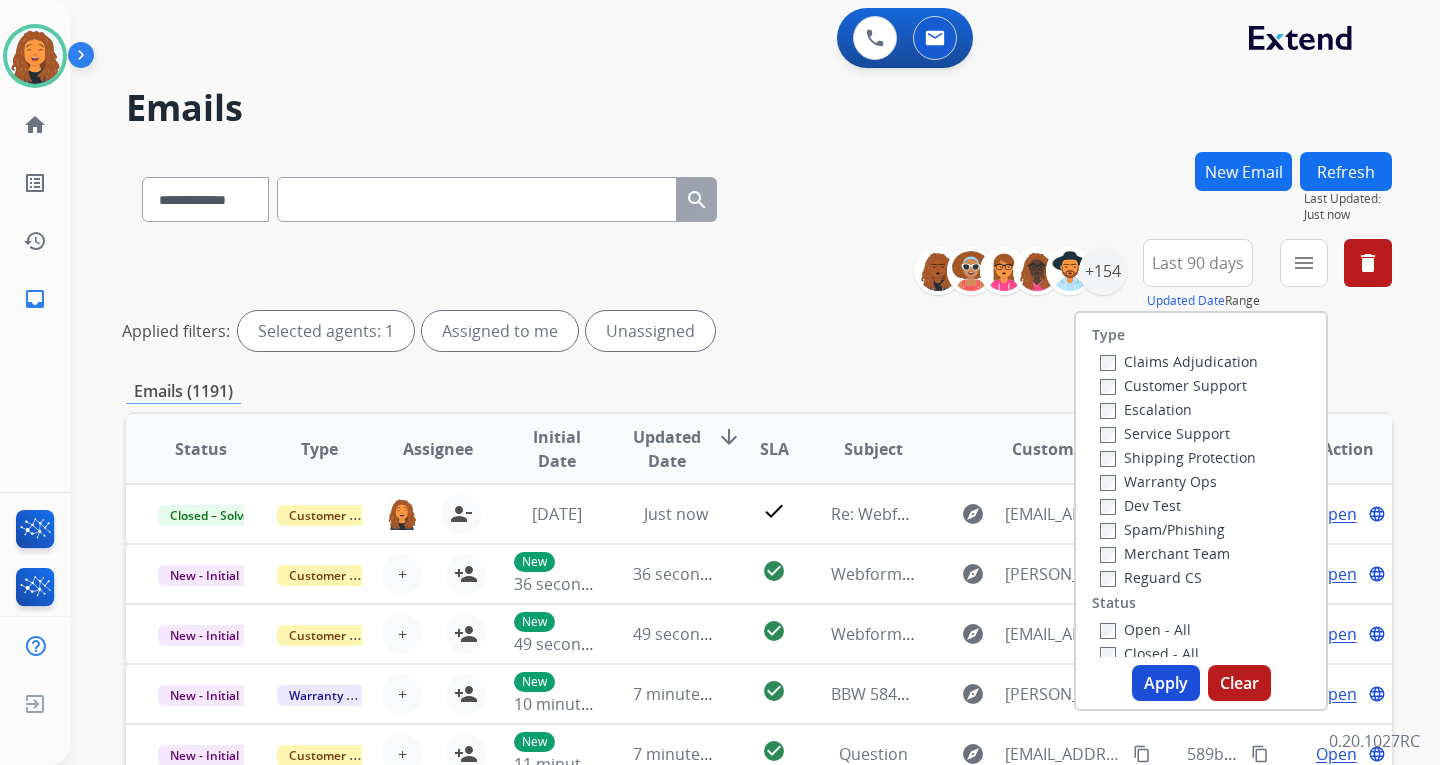 drag, startPoint x: 1107, startPoint y: 381, endPoint x: 1104, endPoint y: 401, distance: 20.22375 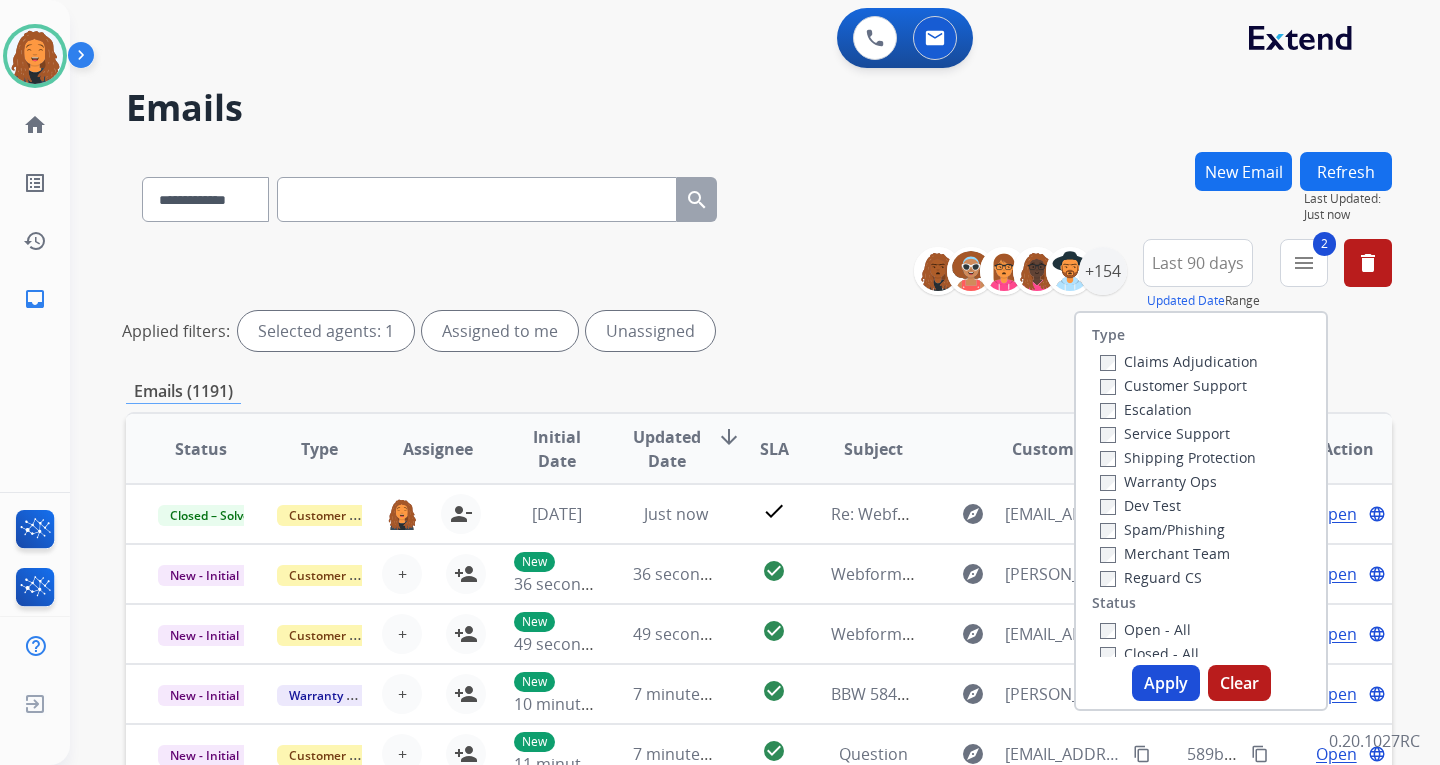 click on "Reguard CS" at bounding box center [1151, 577] 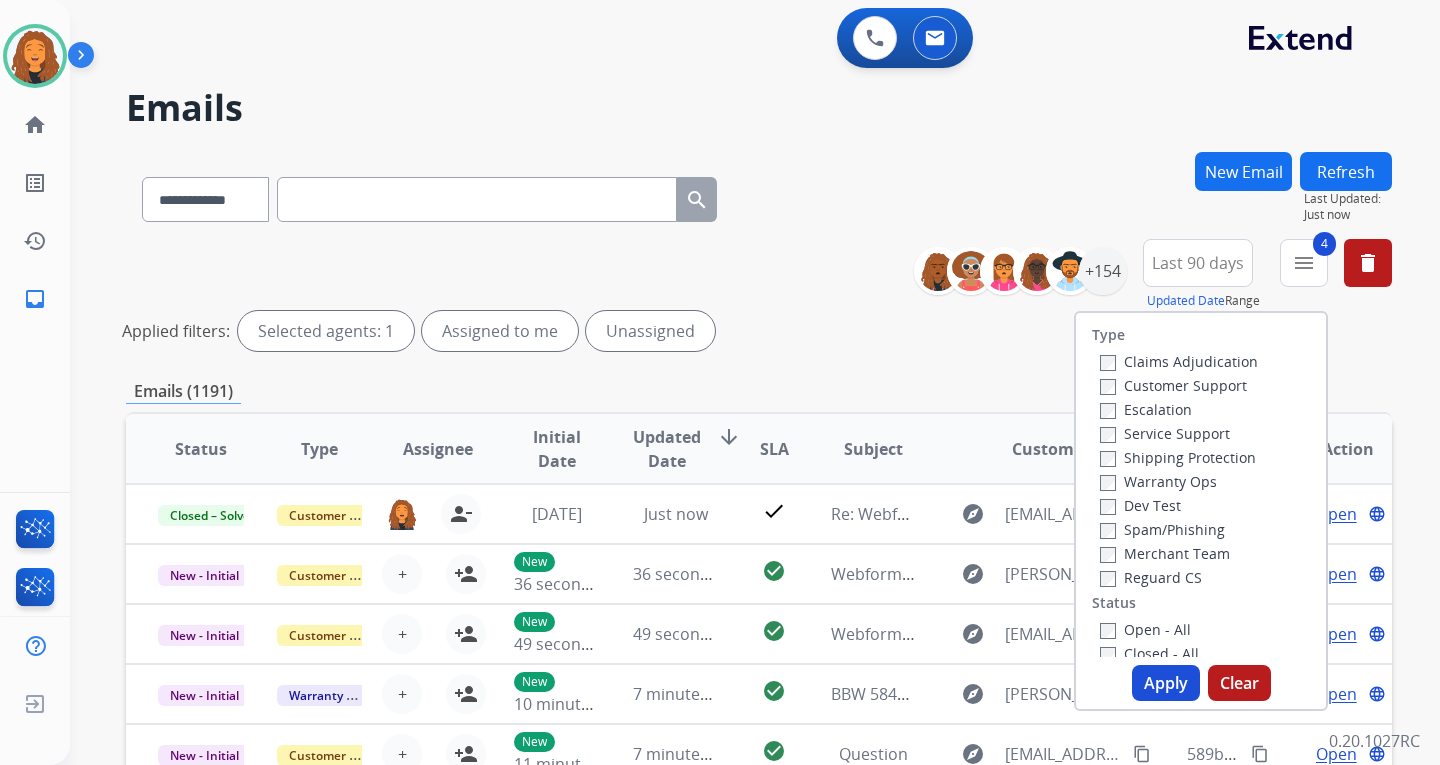 click on "Apply" at bounding box center (1166, 683) 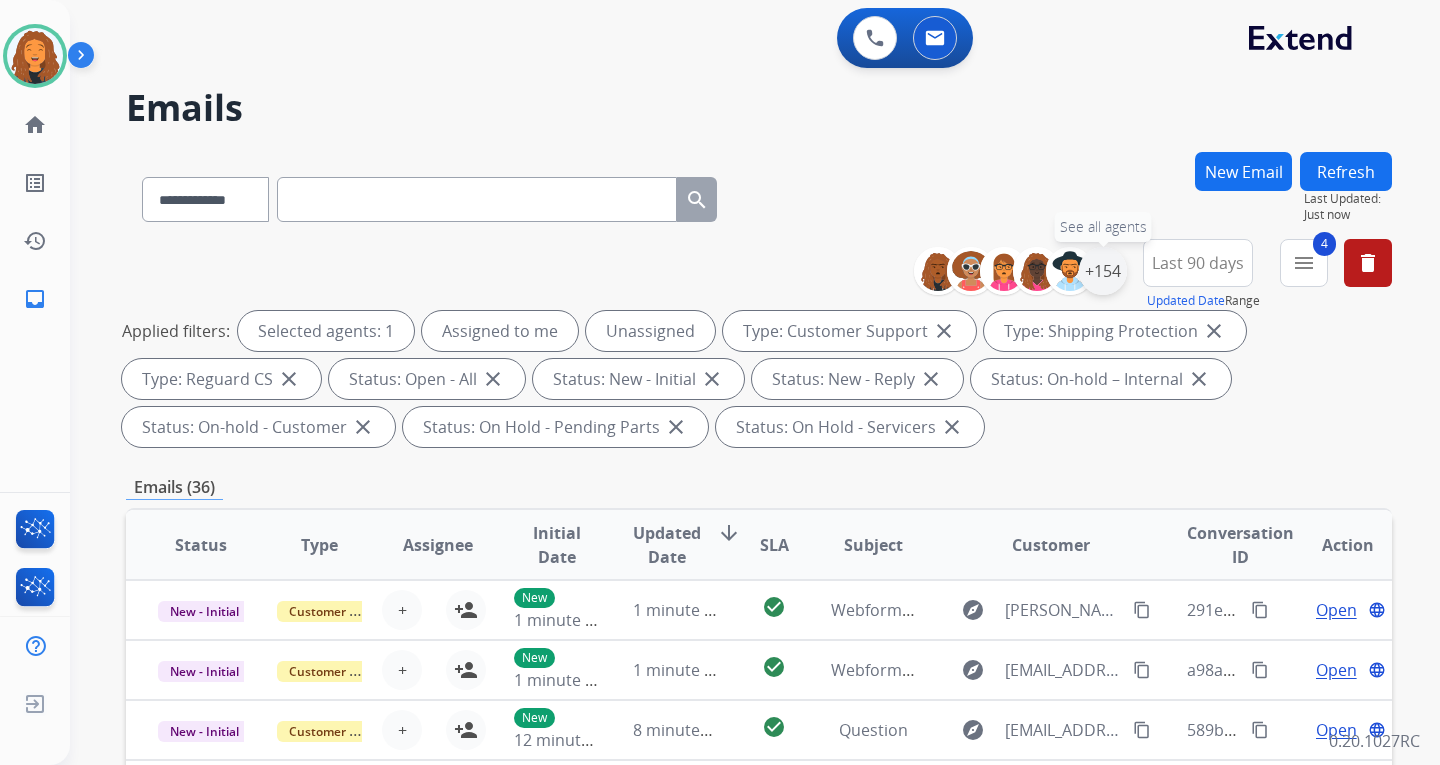 click on "+154" at bounding box center [1103, 271] 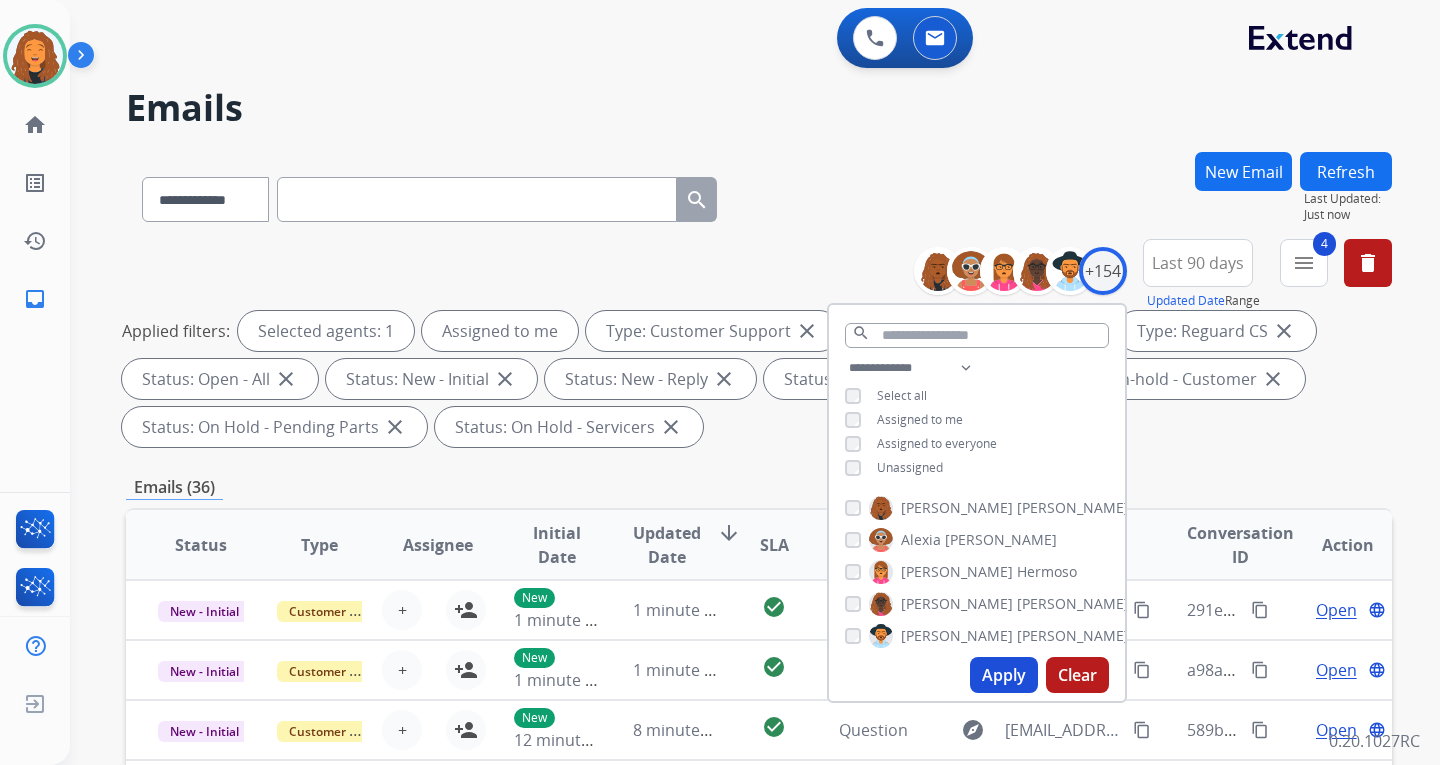 click on "Apply" at bounding box center [1004, 675] 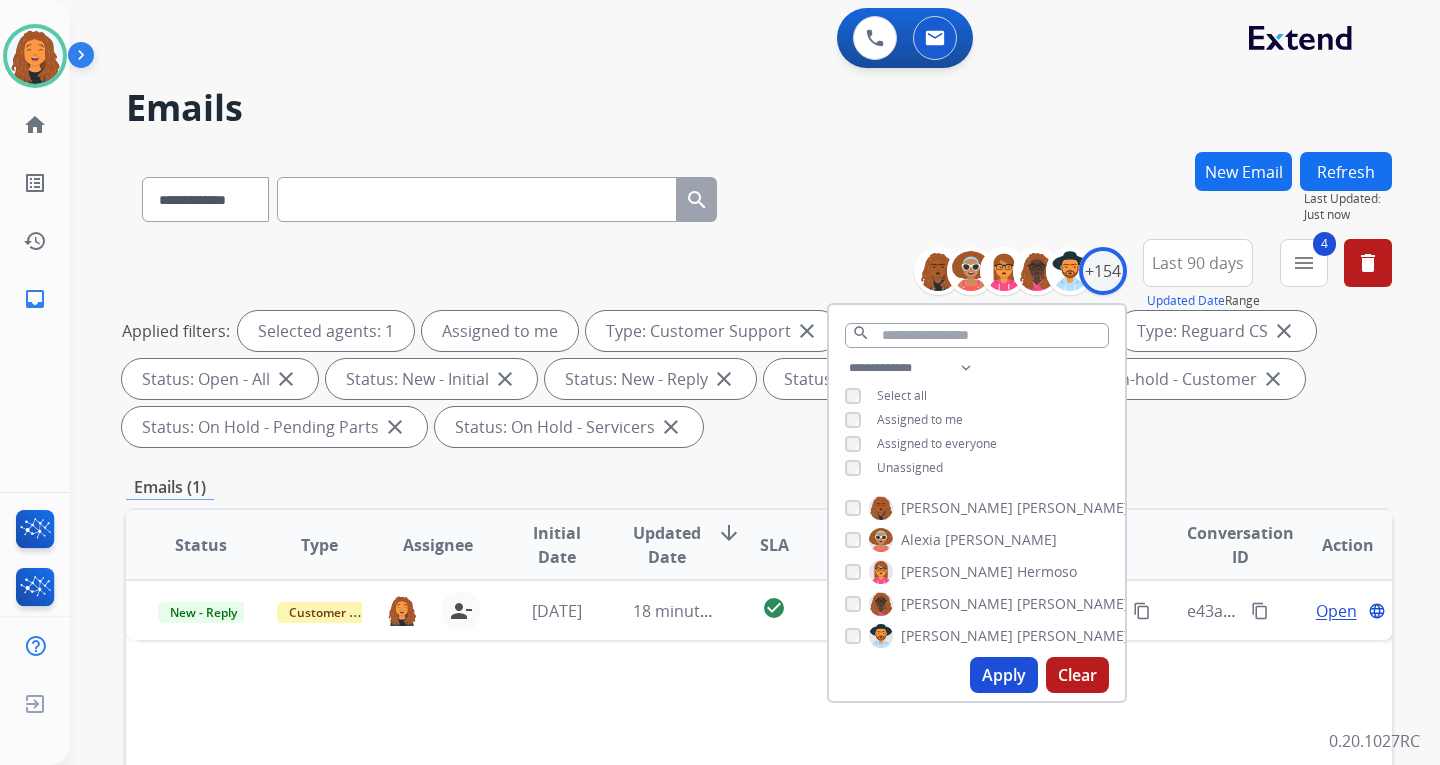click on "Status Type Assignee Initial Date Updated Date arrow_downward SLA Subject Customer Conversation ID Action New - Reply Customer Support [PERSON_NAME][EMAIL_ADDRESS][PERSON_NAME][DOMAIN_NAME] person_remove Unassign to Me [DATE] 18 minutes ago check_circle  Re: Webform from [EMAIL_ADDRESS][DOMAIN_NAME] on [DATE]  explore [EMAIL_ADDRESS][DOMAIN_NAME] content_copy  e43ad086-24e3-4e87-a69c-f4f4919d03e4  content_copy Open language" at bounding box center [759, 843] 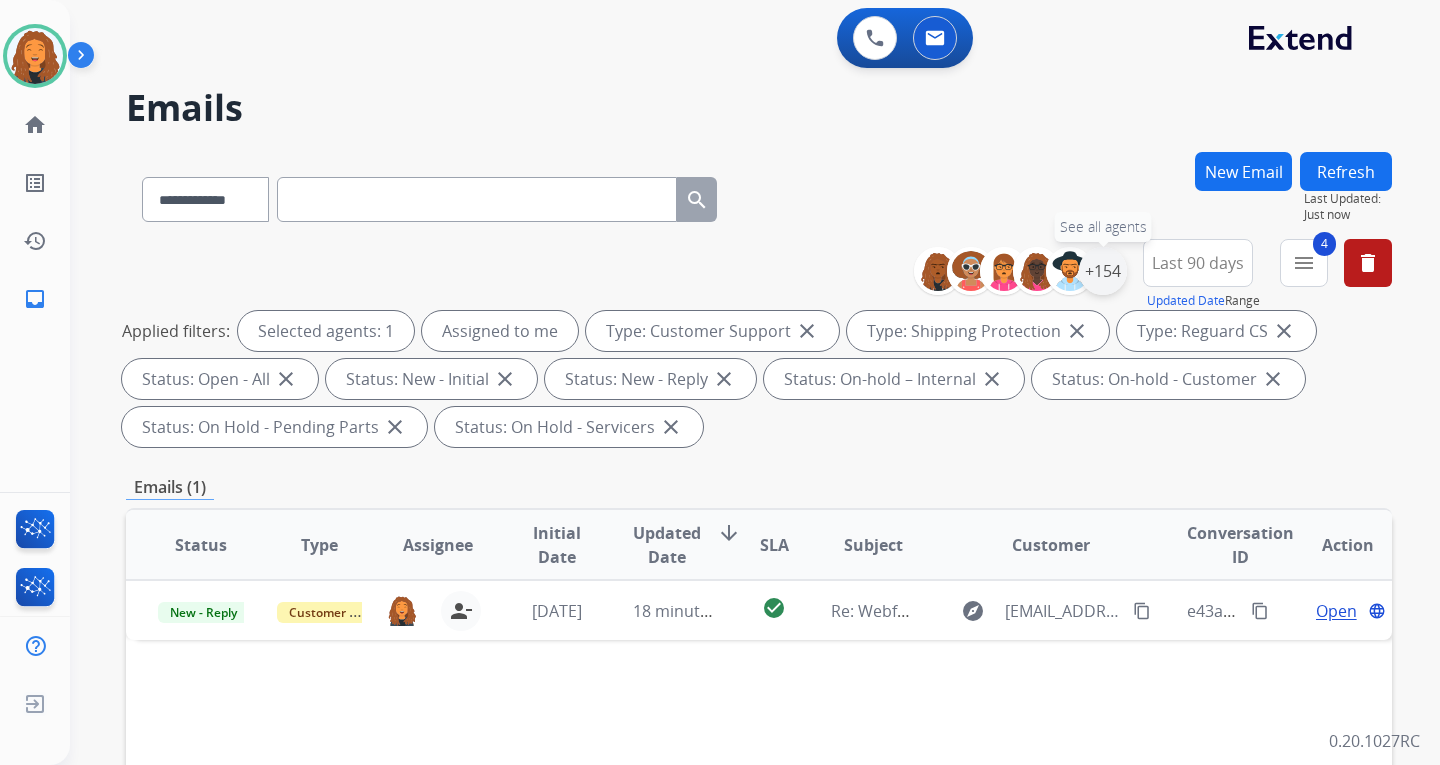 click on "+154" at bounding box center (1103, 271) 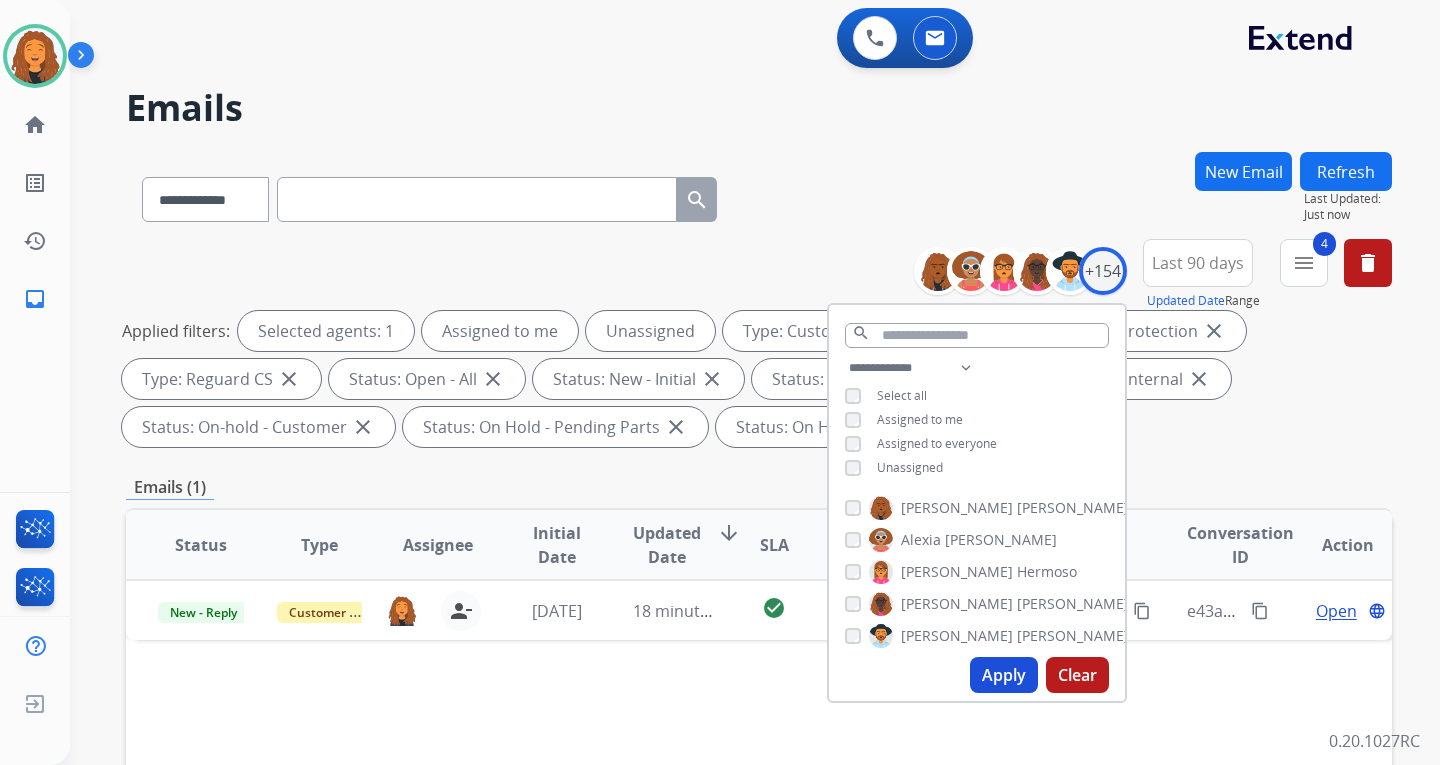 click on "Apply" at bounding box center (1004, 675) 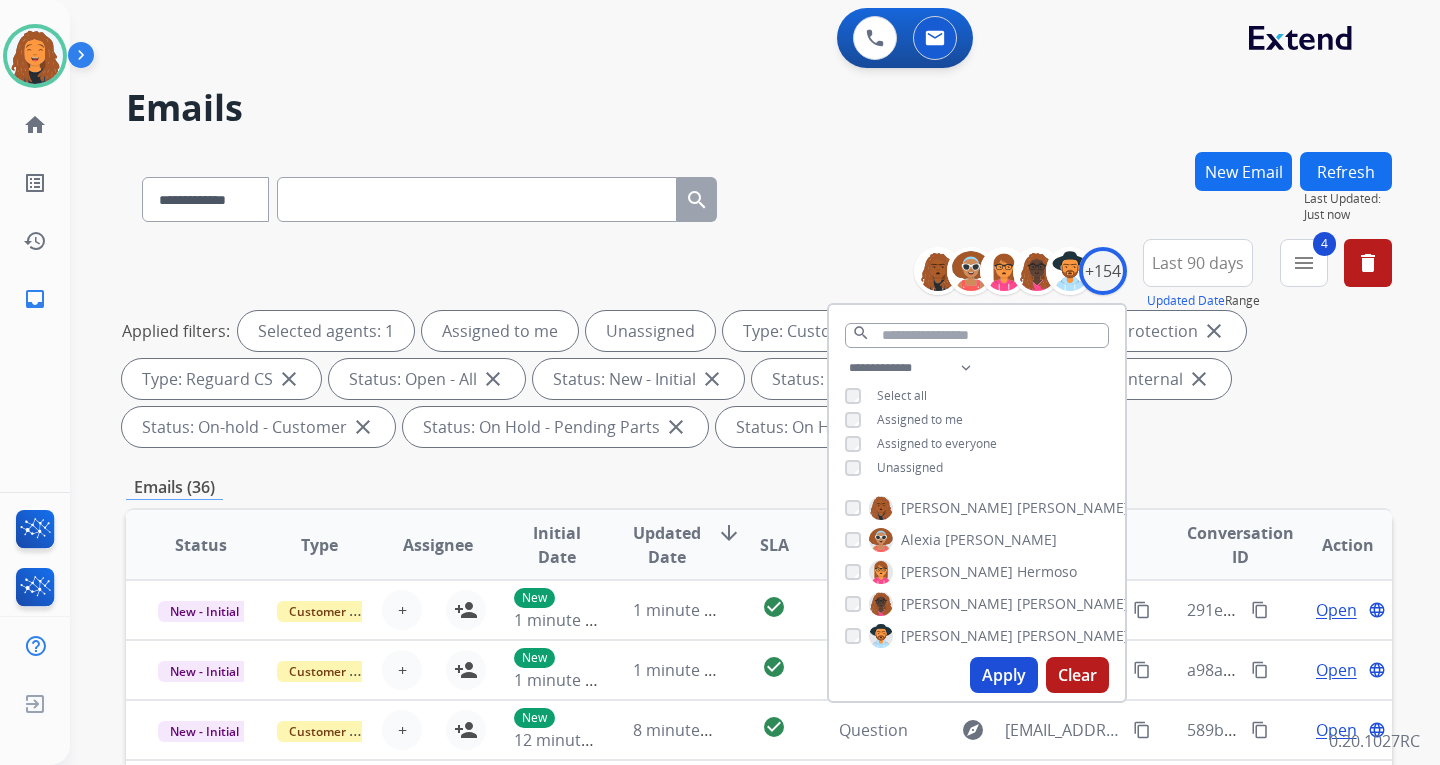 click on "Emails (36)" at bounding box center [759, 487] 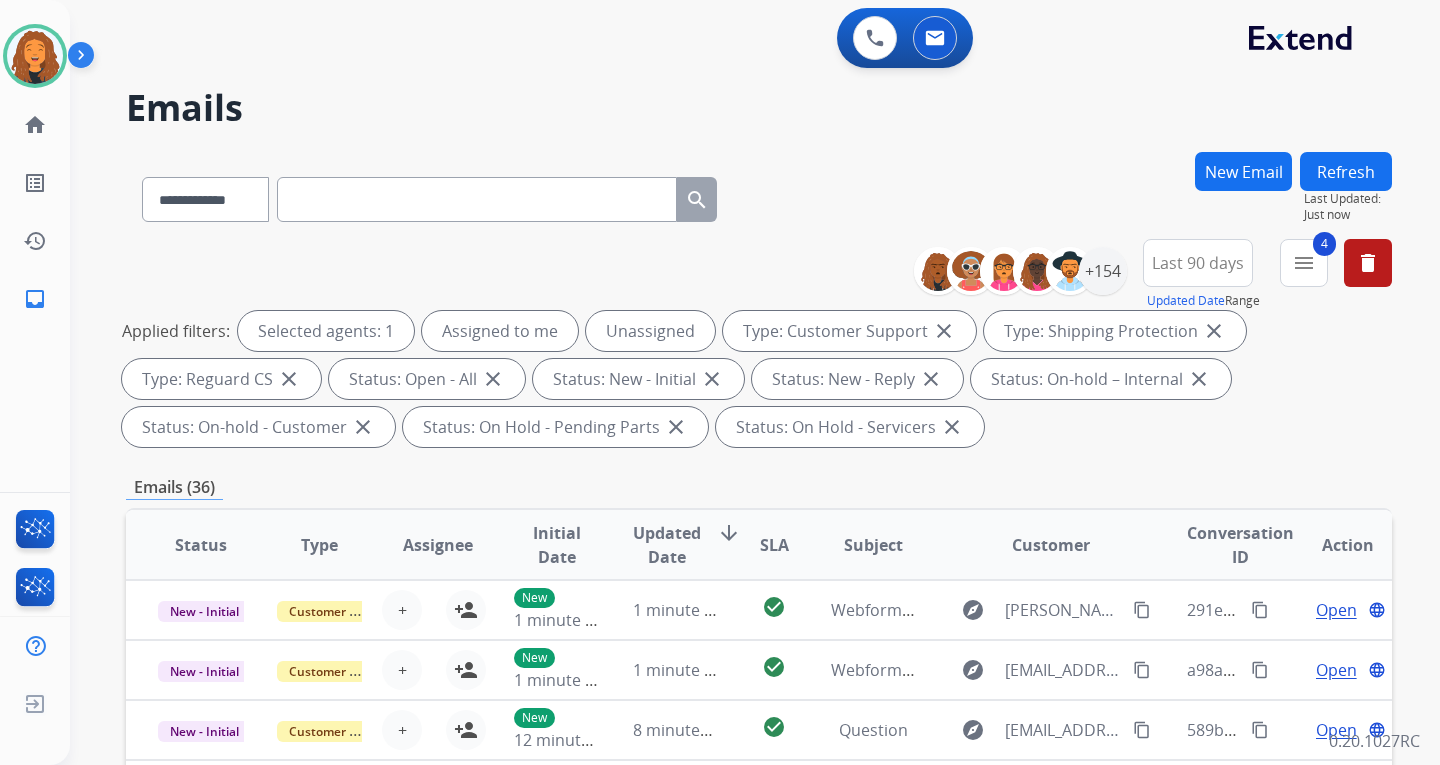 scroll, scrollTop: 2, scrollLeft: 0, axis: vertical 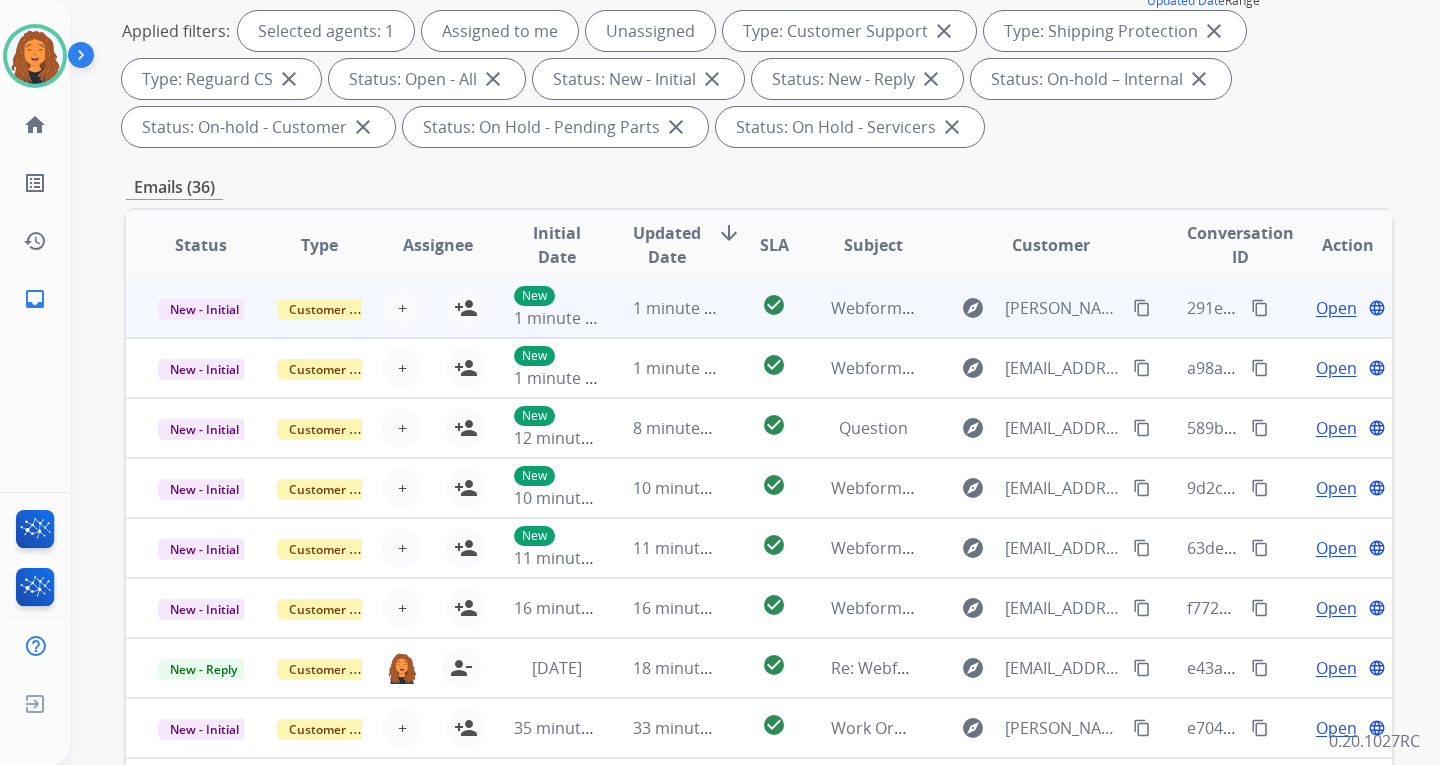 click on "Webform from [PERSON_NAME][EMAIL_ADDRESS][PERSON_NAME][DOMAIN_NAME] on [DATE]" at bounding box center [858, 308] 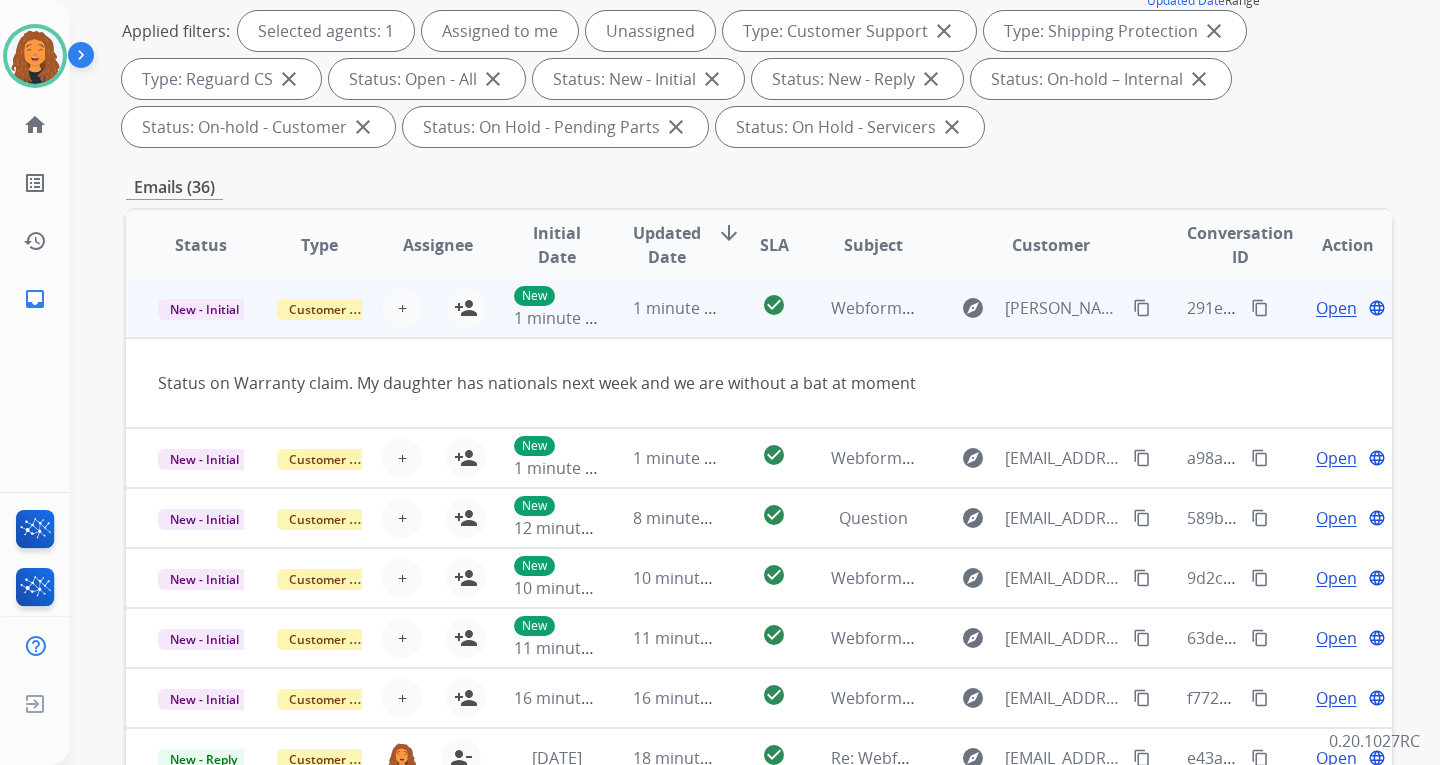 scroll, scrollTop: 0, scrollLeft: 0, axis: both 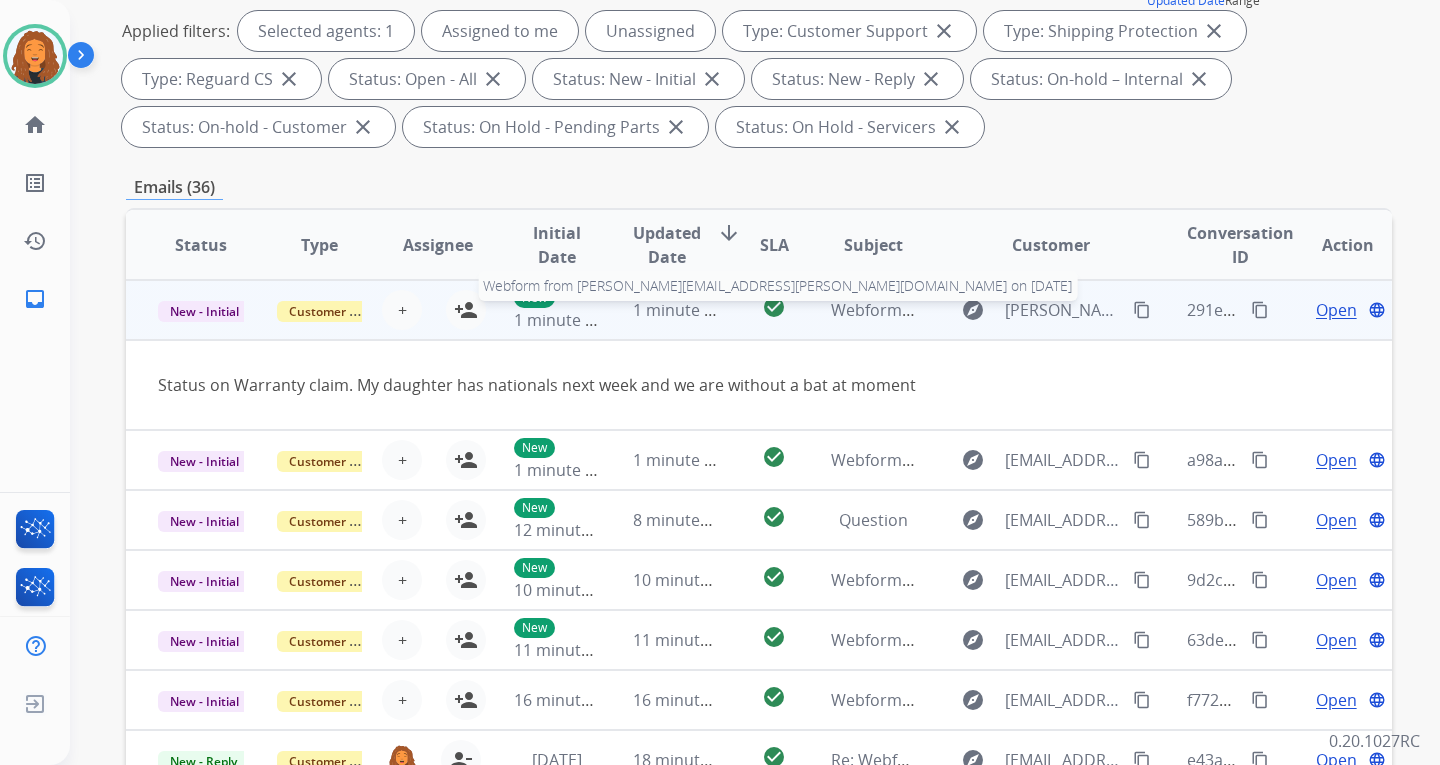 click on "Webform from [PERSON_NAME][EMAIL_ADDRESS][PERSON_NAME][DOMAIN_NAME] on [DATE]" at bounding box center [1181, 310] 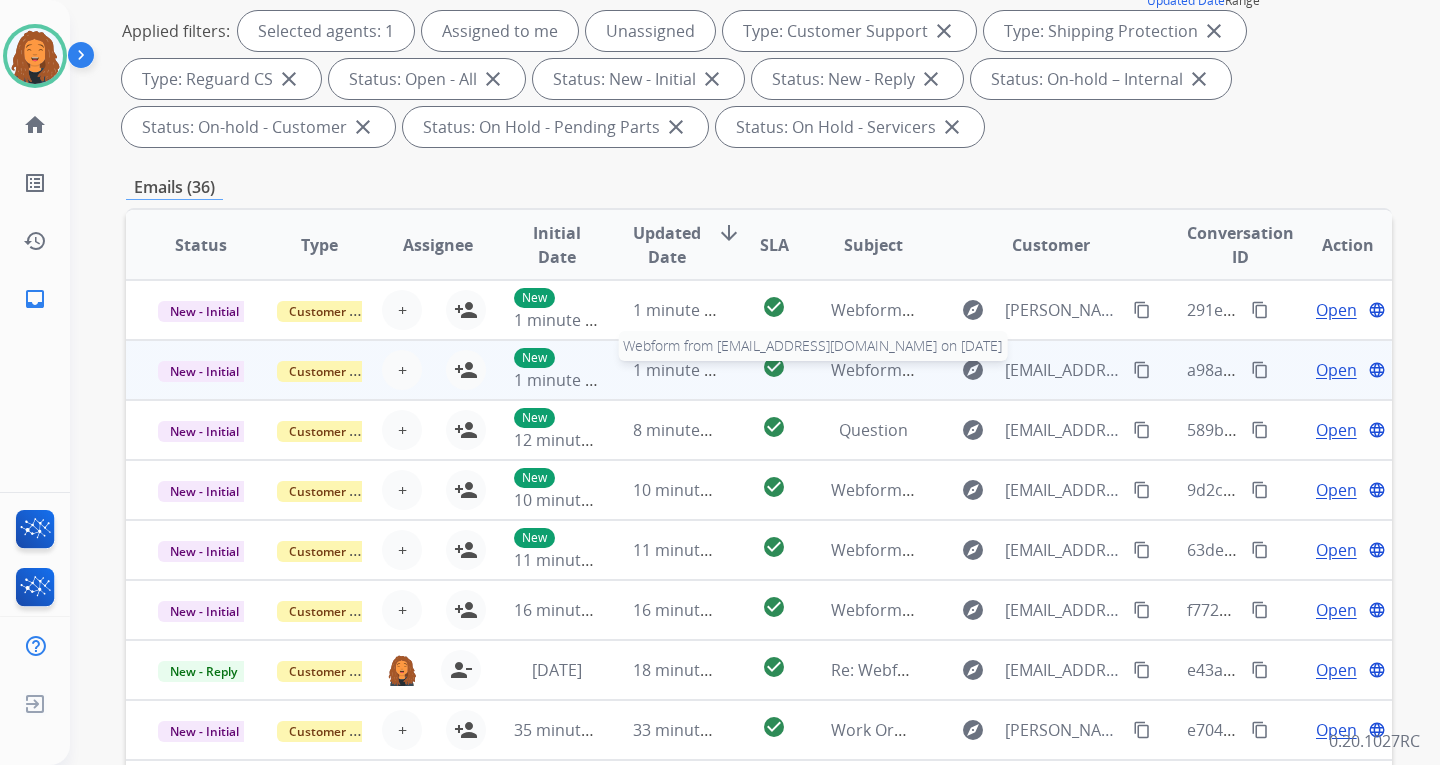 click on "Webform from [EMAIL_ADDRESS][DOMAIN_NAME] on [DATE]" at bounding box center (1057, 370) 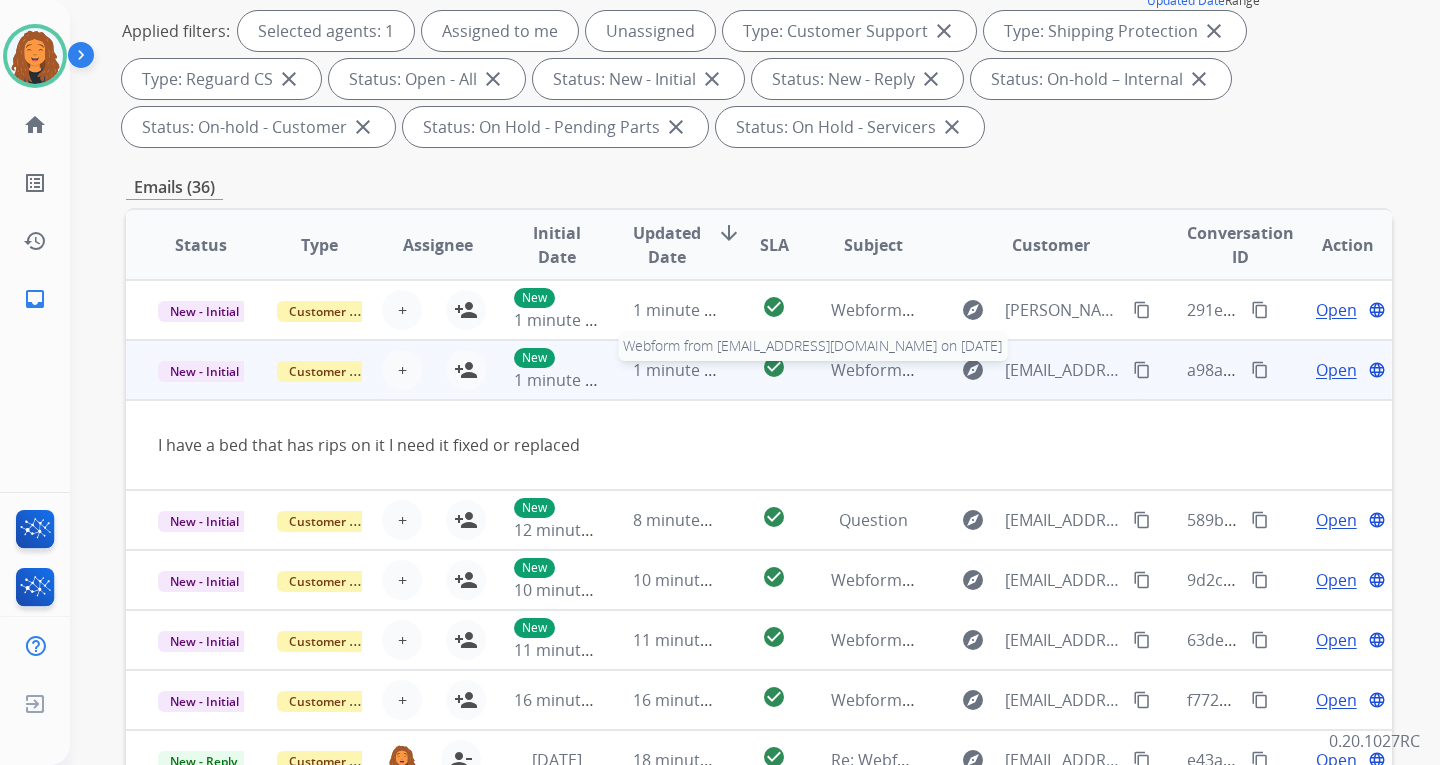scroll, scrollTop: 60, scrollLeft: 0, axis: vertical 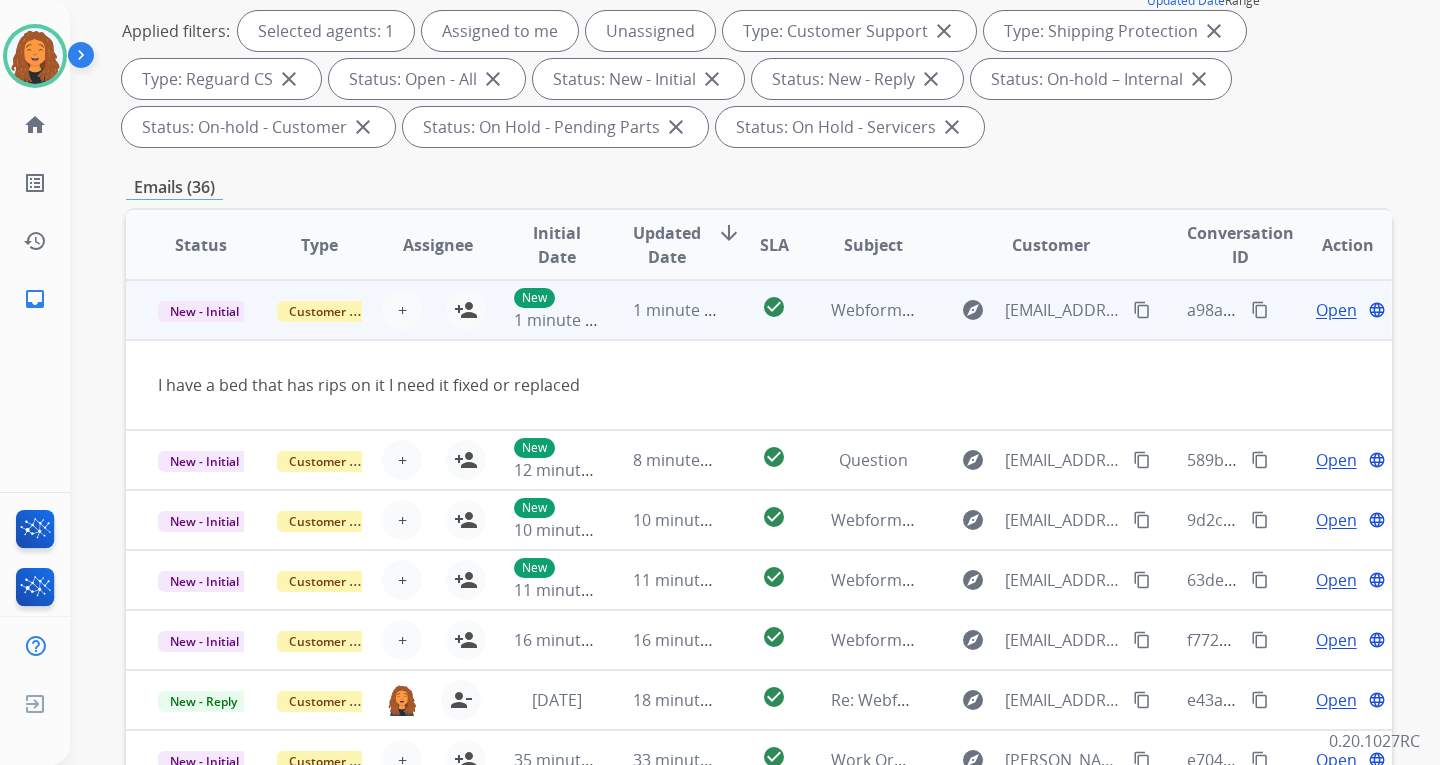 click on "I have a bed that has rips on it I need it fixed or replaced" at bounding box center [640, 385] 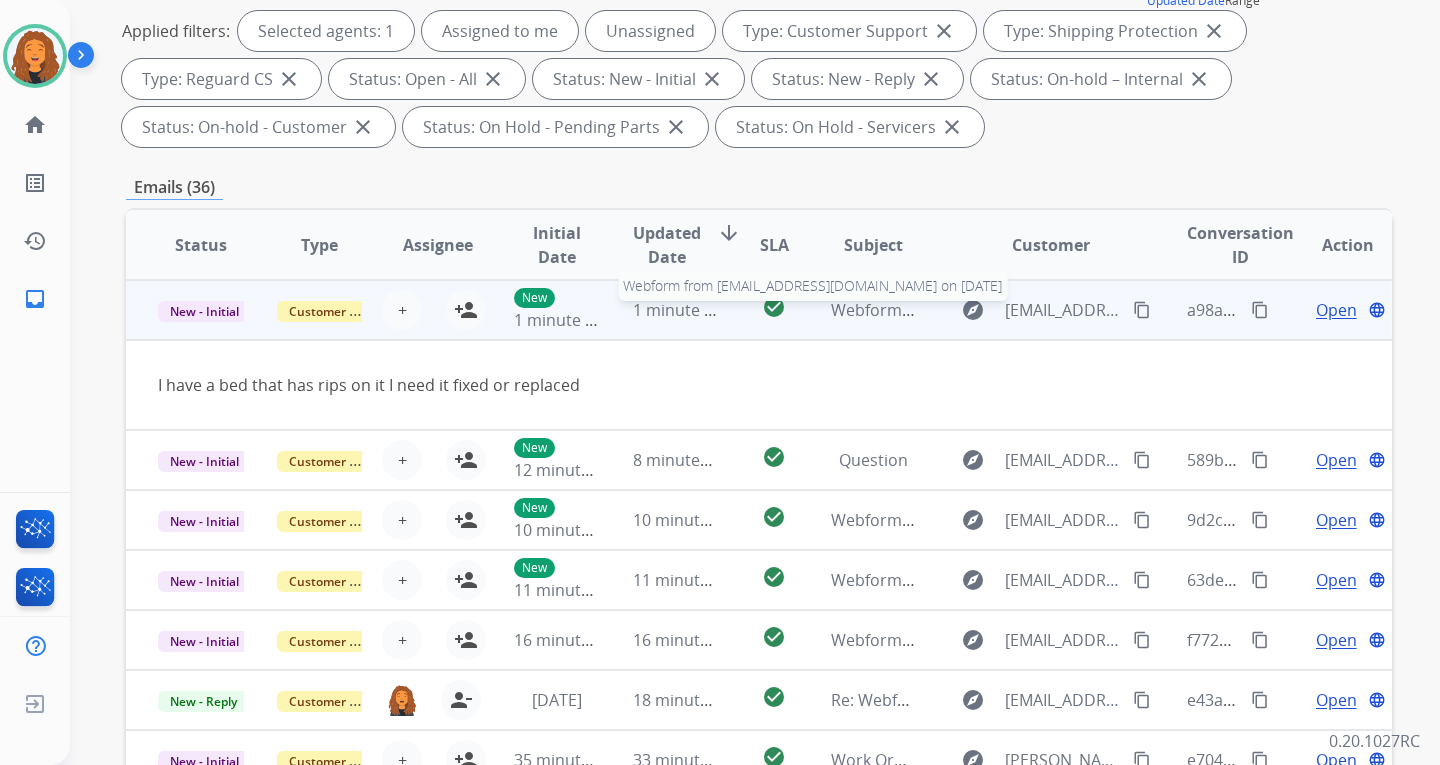 click on "Webform from [EMAIL_ADDRESS][DOMAIN_NAME] on [DATE]" at bounding box center (1057, 310) 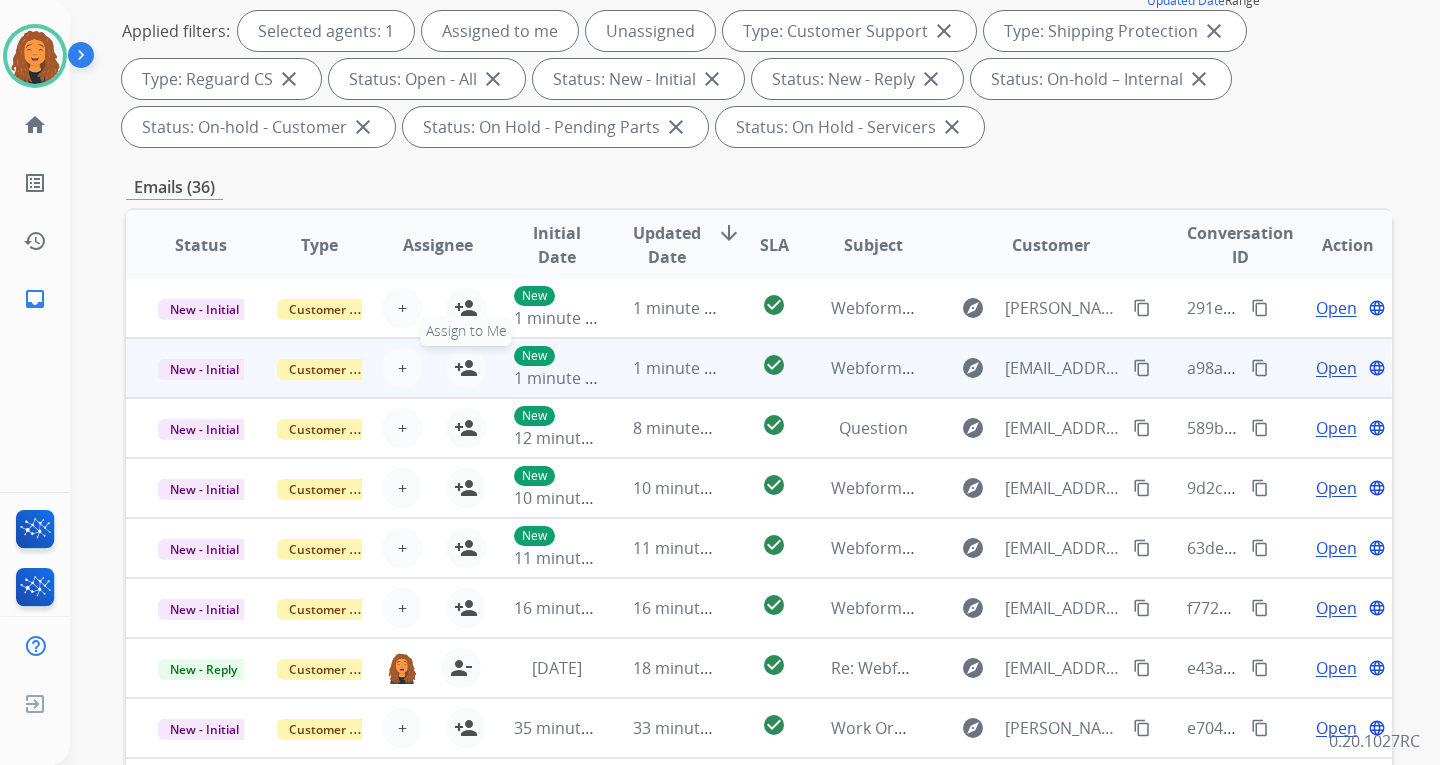 click on "person_add" at bounding box center [466, 368] 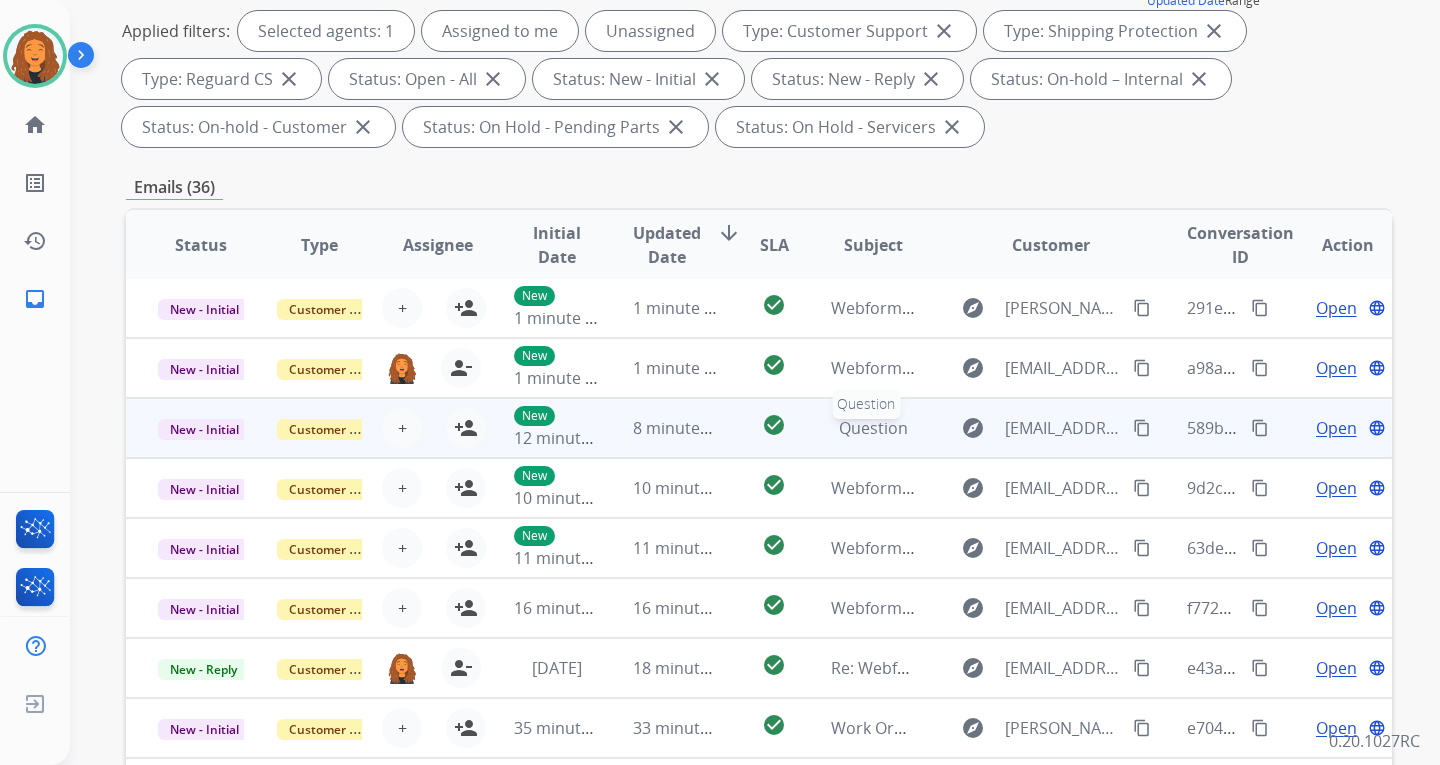 click on "Question" at bounding box center (873, 428) 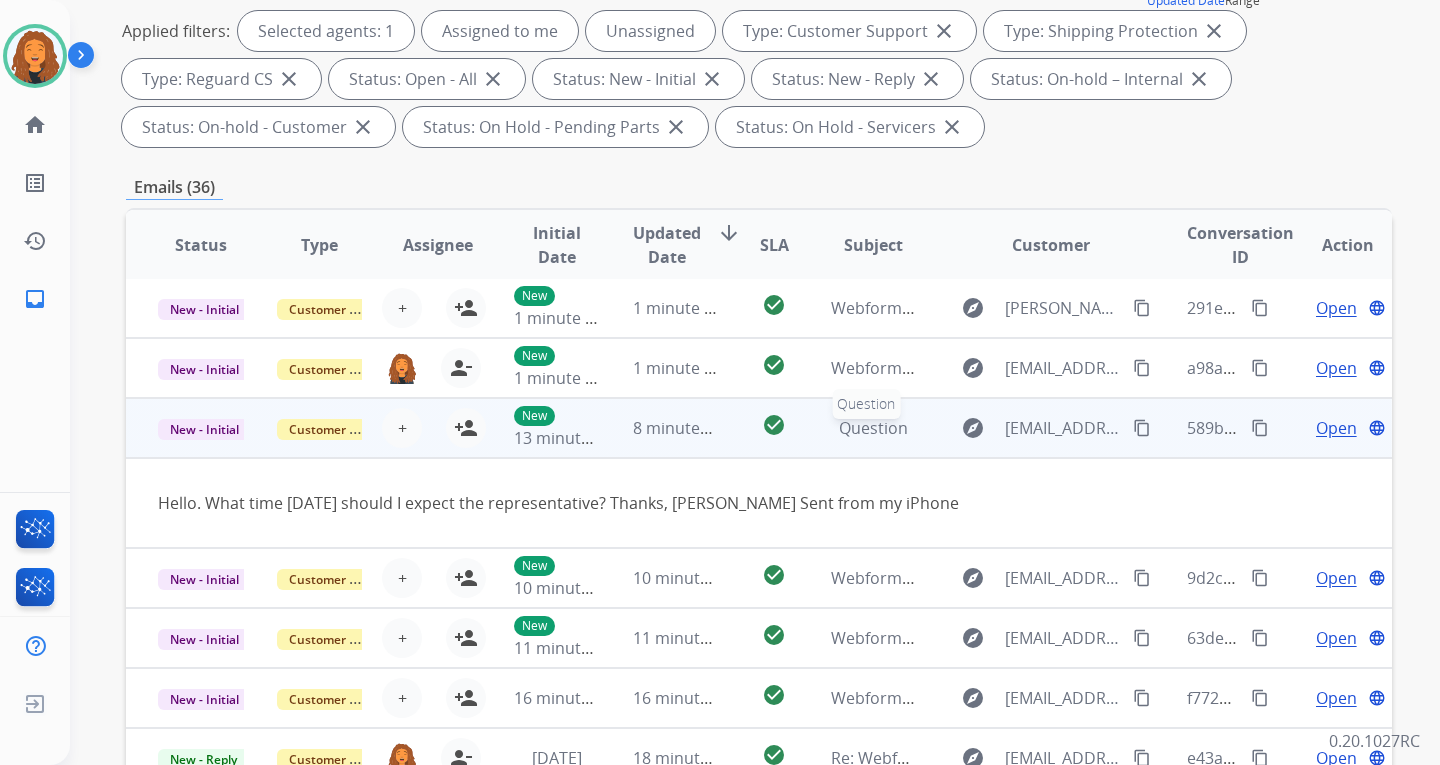scroll, scrollTop: 92, scrollLeft: 0, axis: vertical 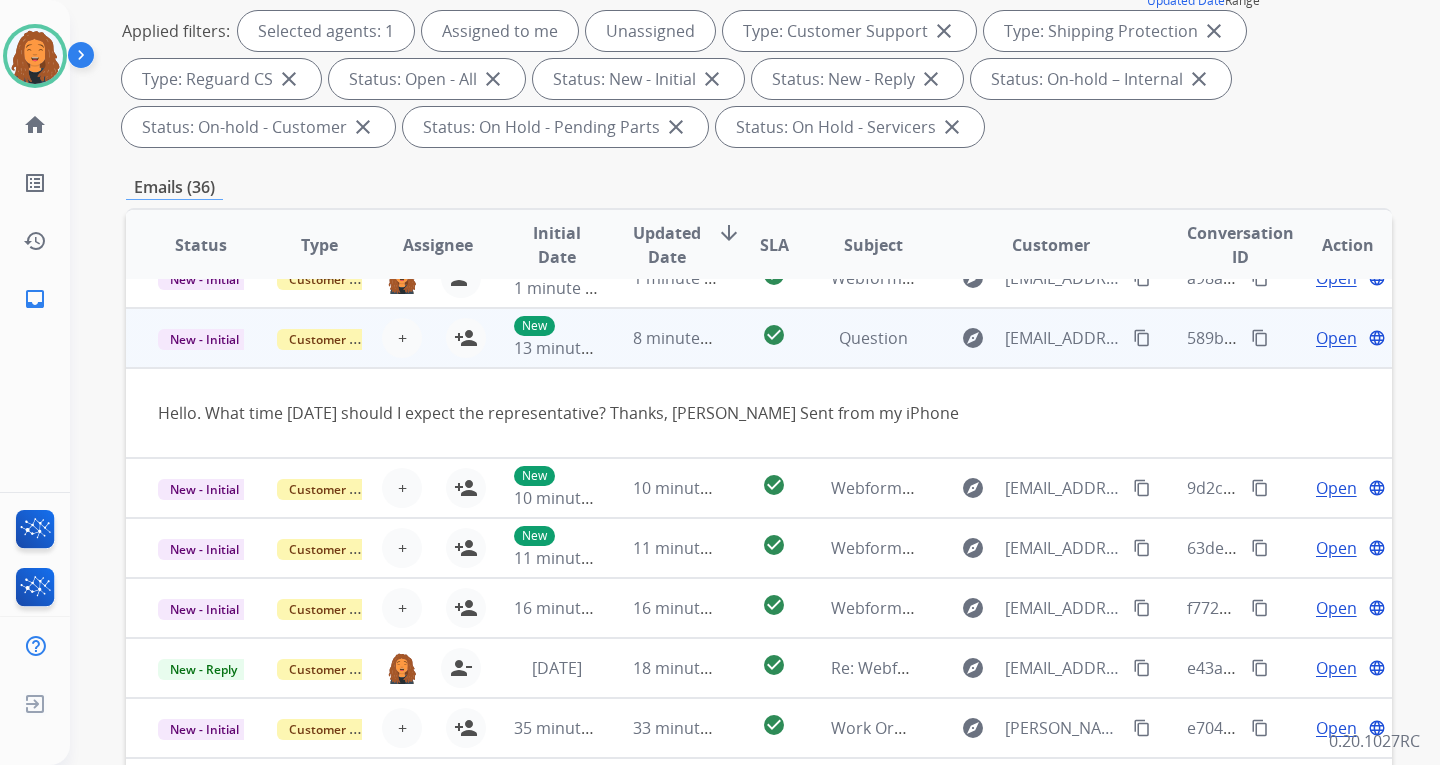 click on "Question" at bounding box center [873, 338] 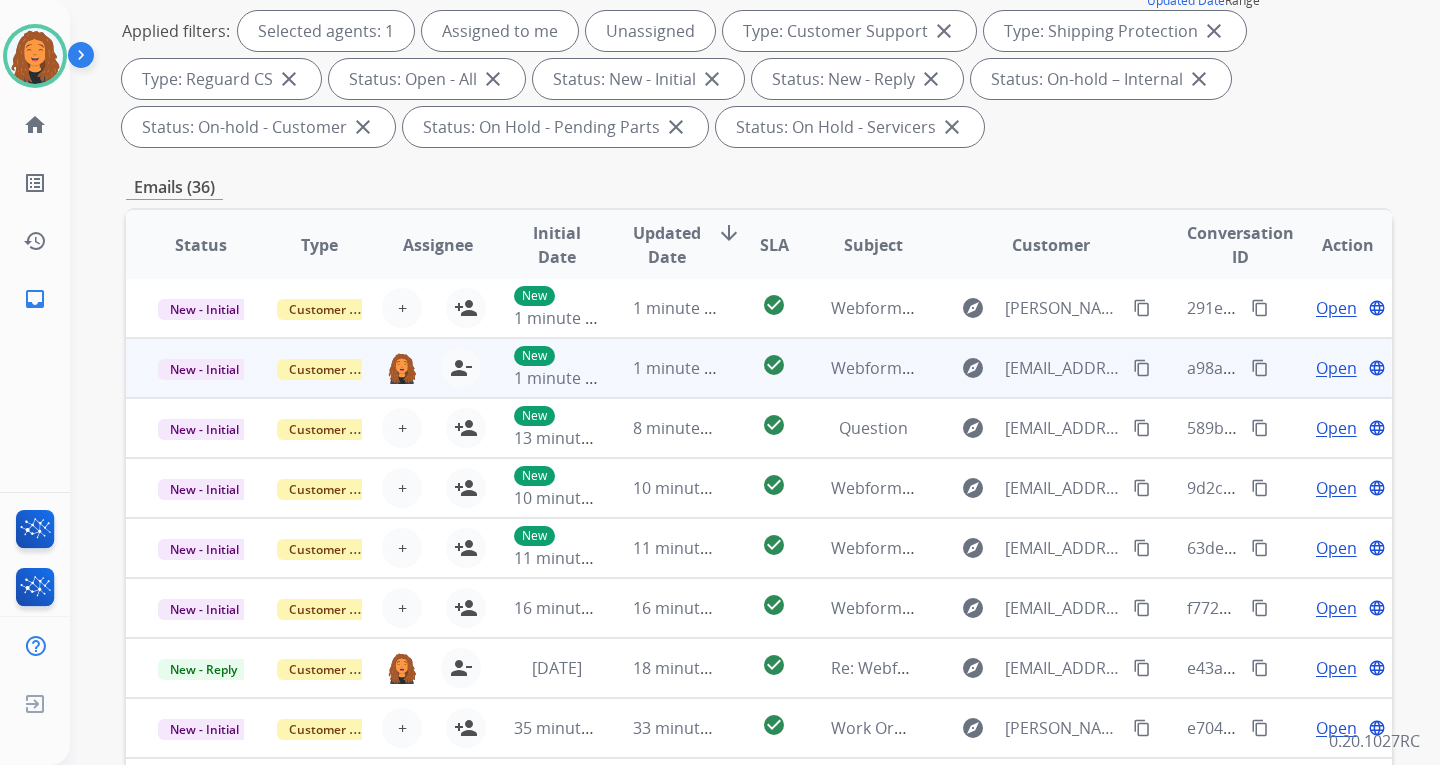 scroll, scrollTop: 2, scrollLeft: 0, axis: vertical 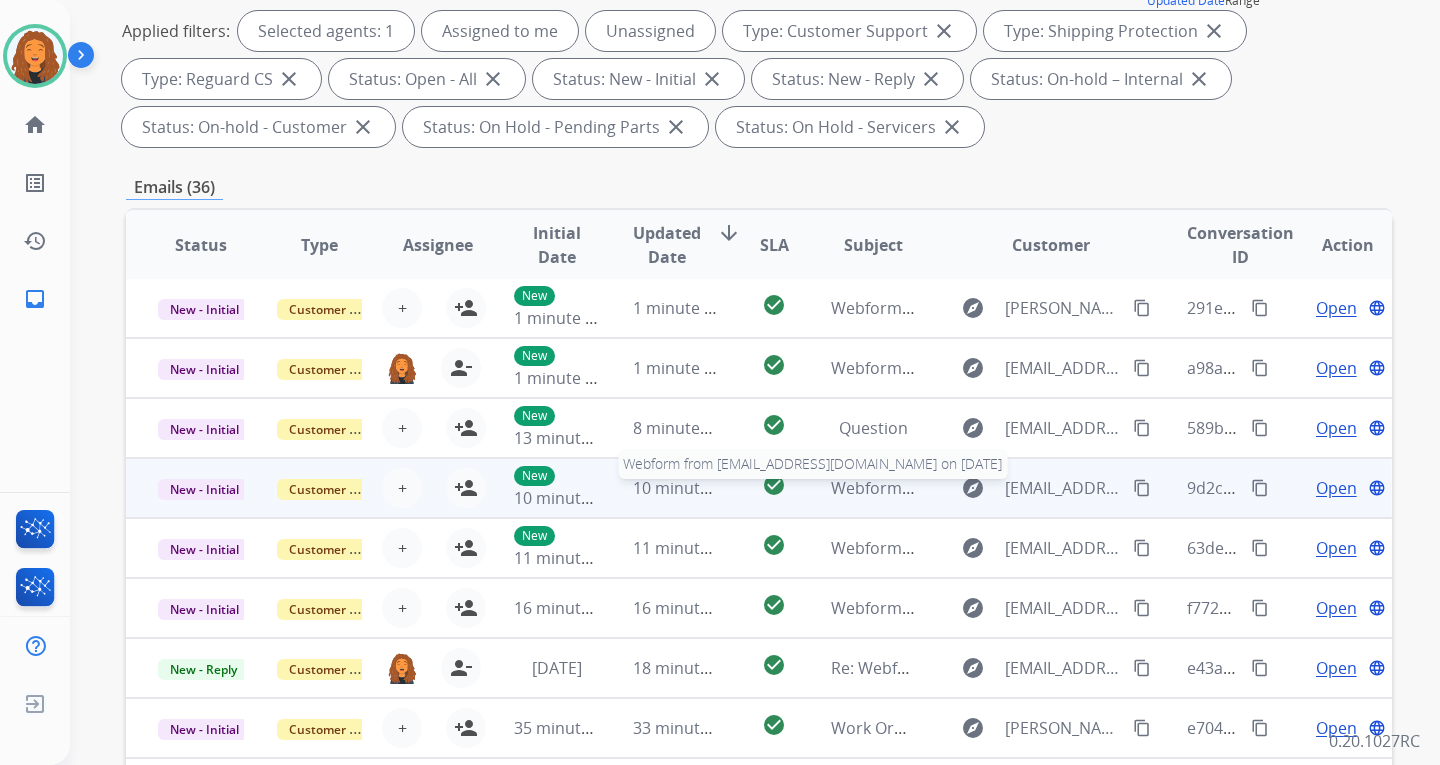 click on "Webform from [EMAIL_ADDRESS][DOMAIN_NAME] on [DATE]" at bounding box center (1057, 488) 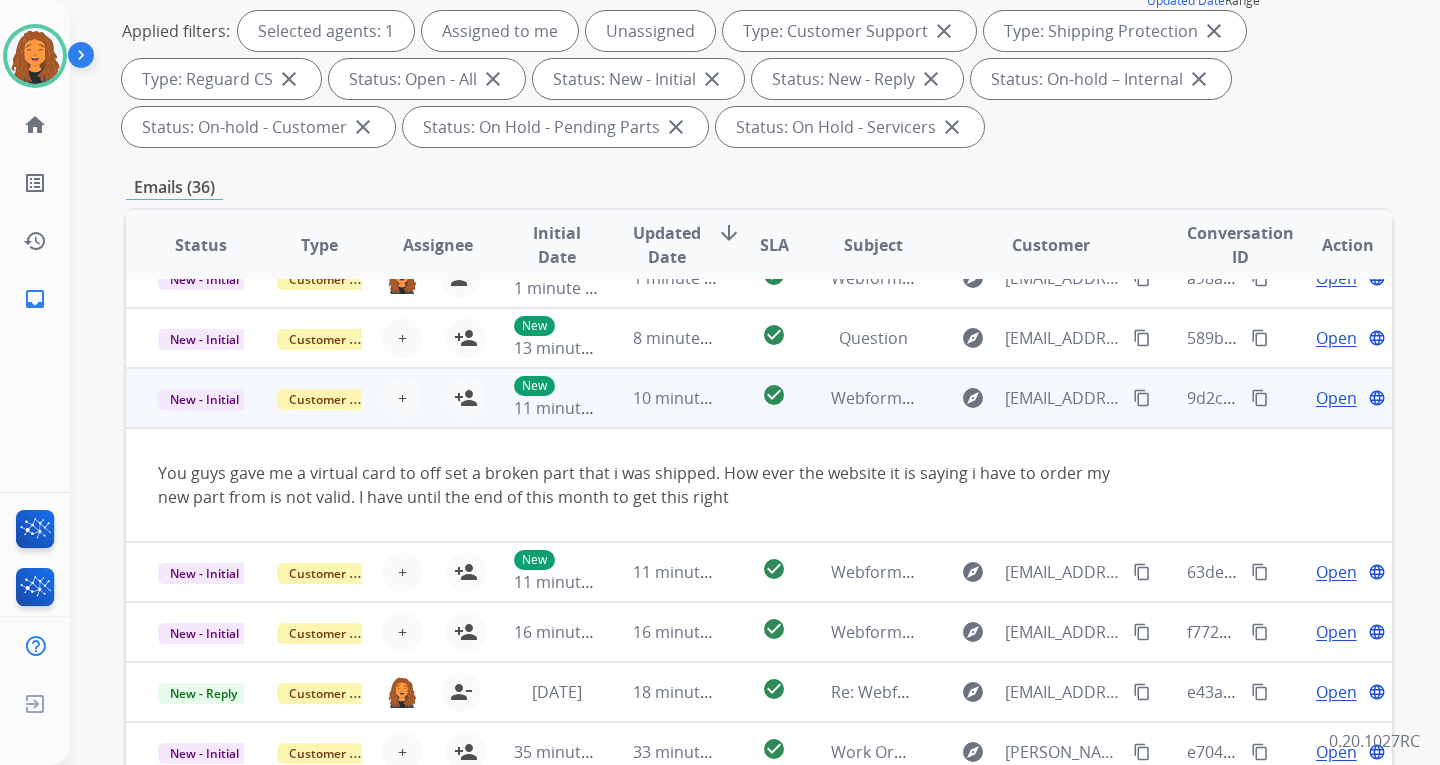 scroll, scrollTop: 116, scrollLeft: 0, axis: vertical 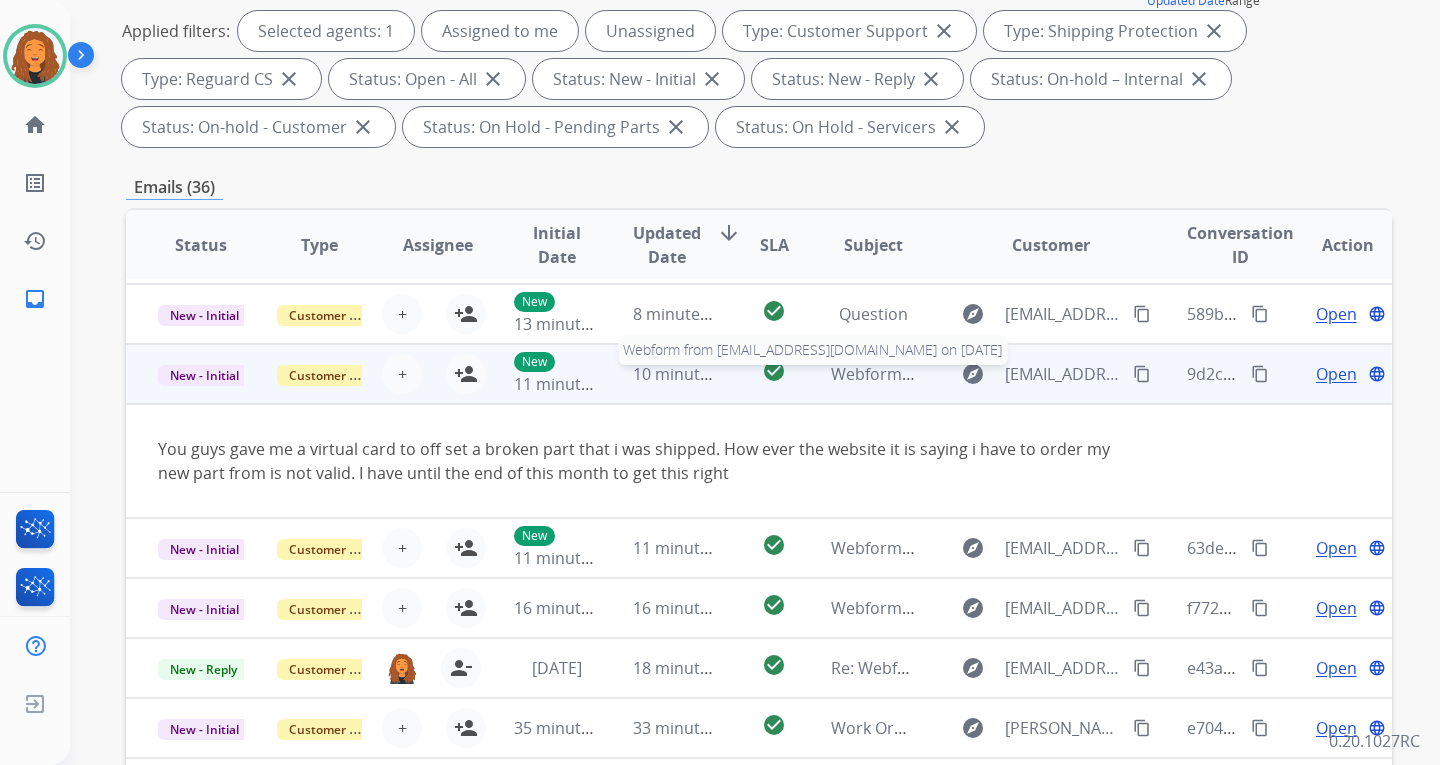 click on "Webform from [EMAIL_ADDRESS][DOMAIN_NAME] on [DATE]" at bounding box center [1057, 374] 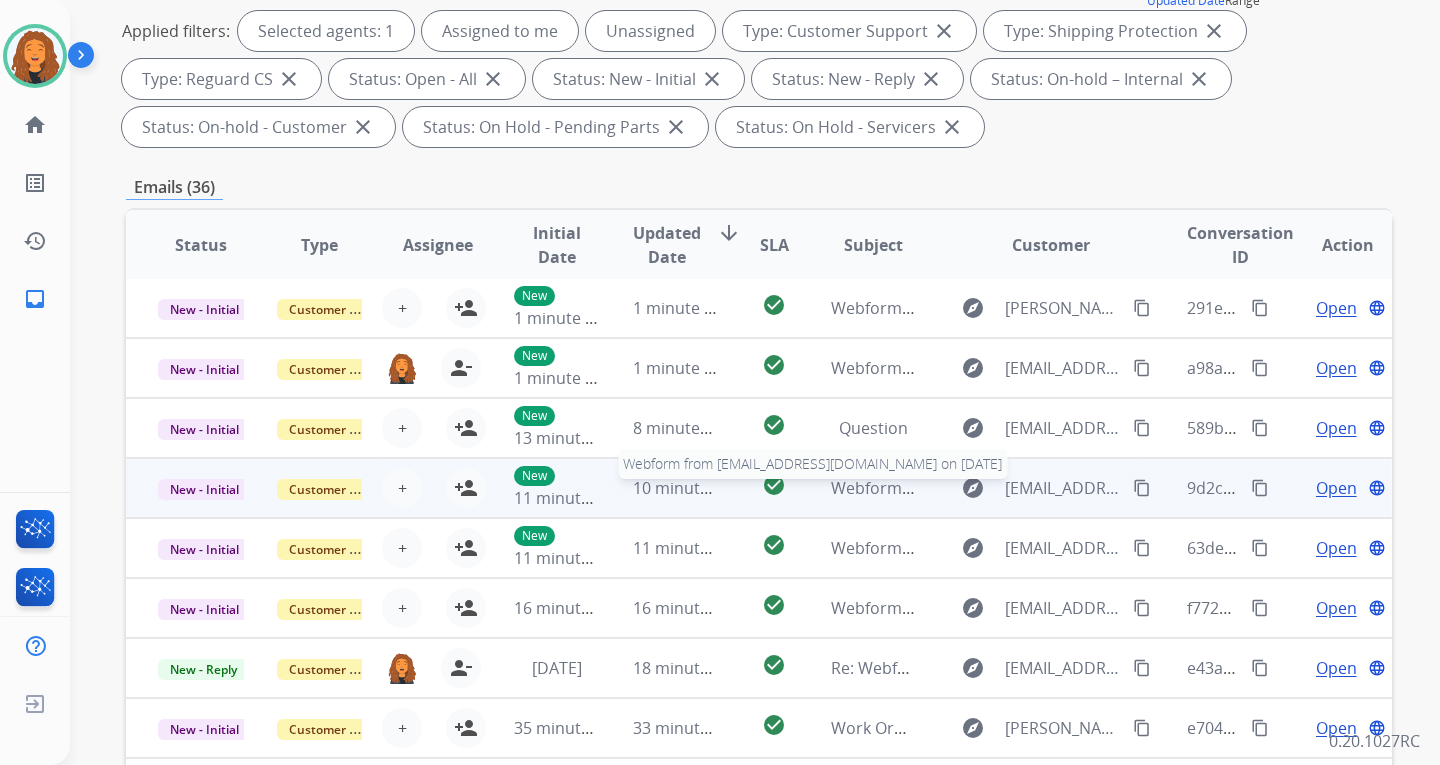click on "Webform from [EMAIL_ADDRESS][DOMAIN_NAME] on [DATE]" at bounding box center [1057, 488] 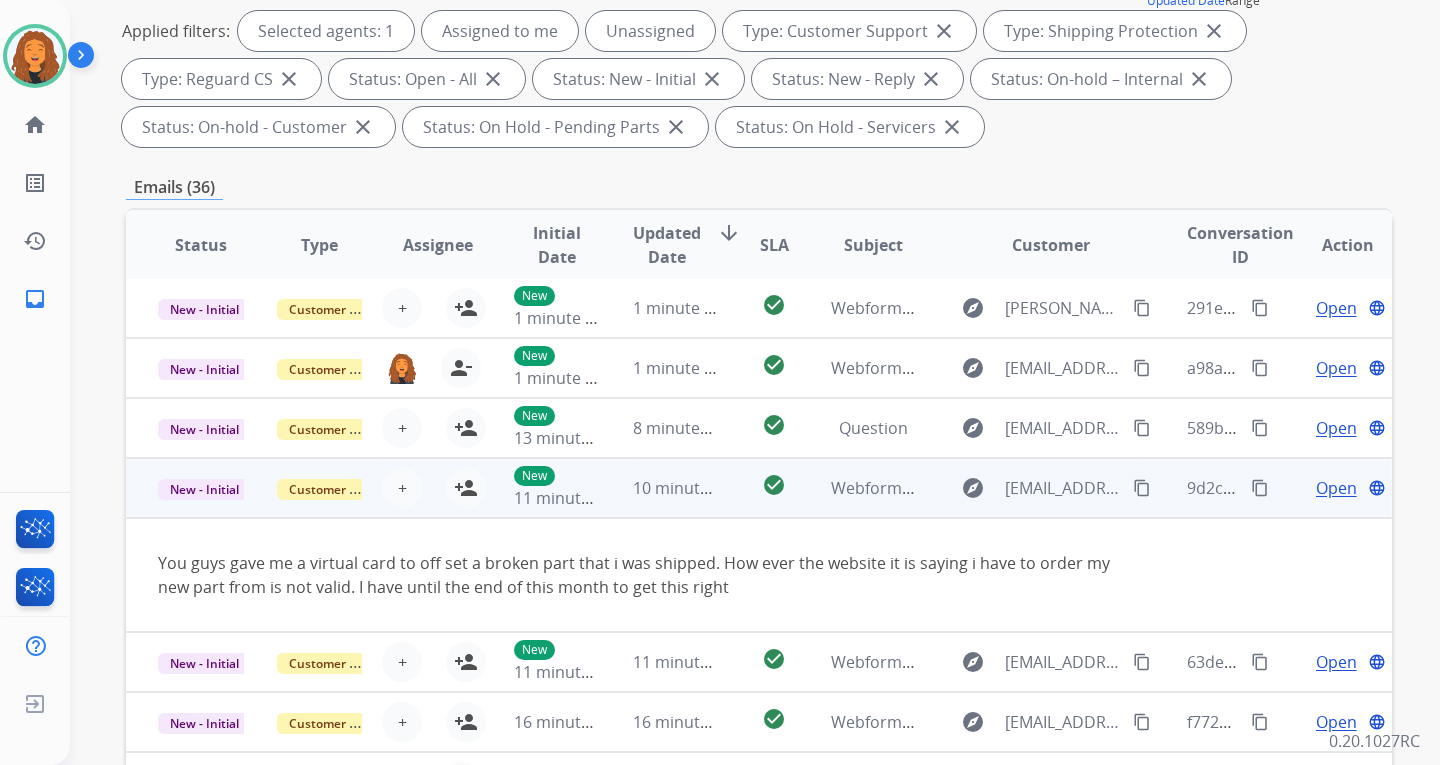 scroll, scrollTop: 116, scrollLeft: 0, axis: vertical 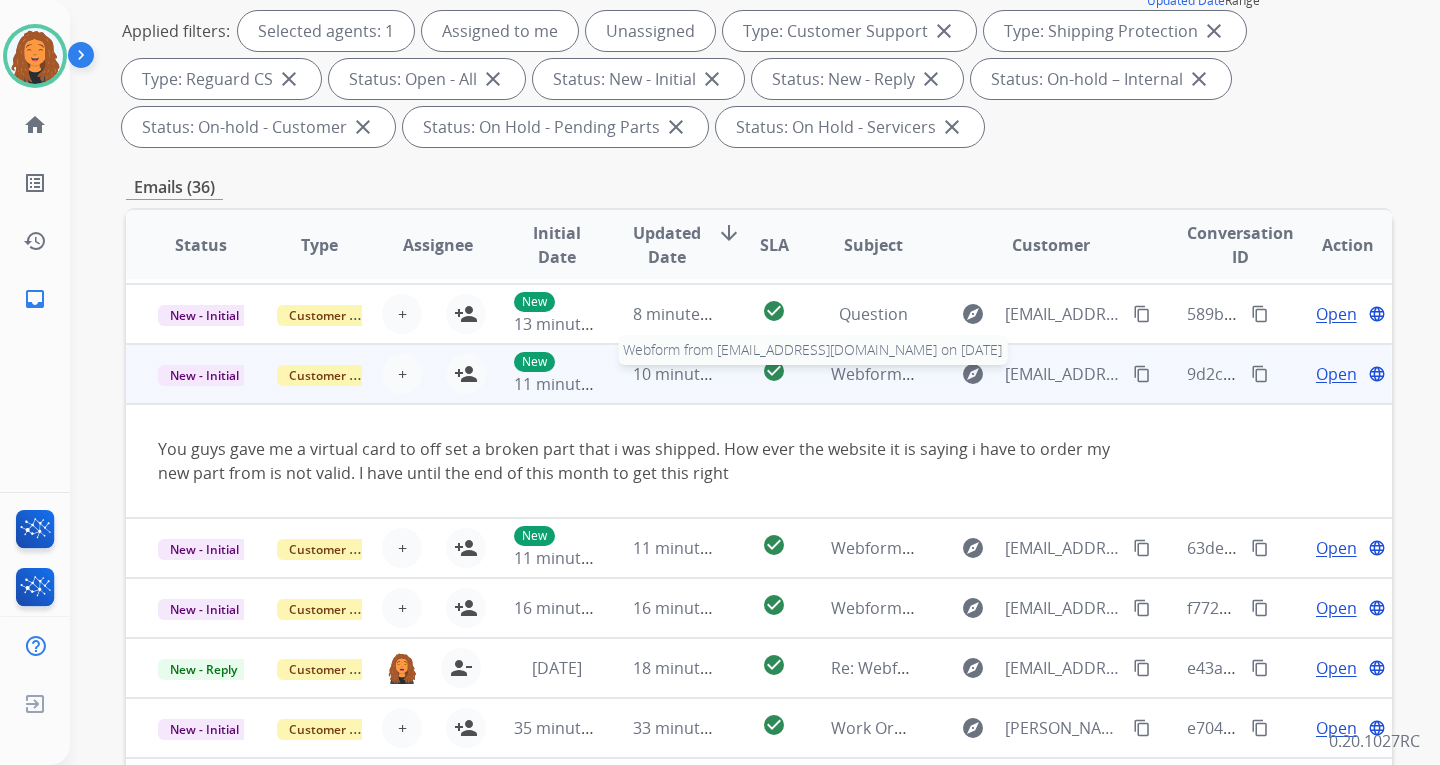 click on "Webform from [EMAIL_ADDRESS][DOMAIN_NAME] on [DATE]" at bounding box center (1057, 374) 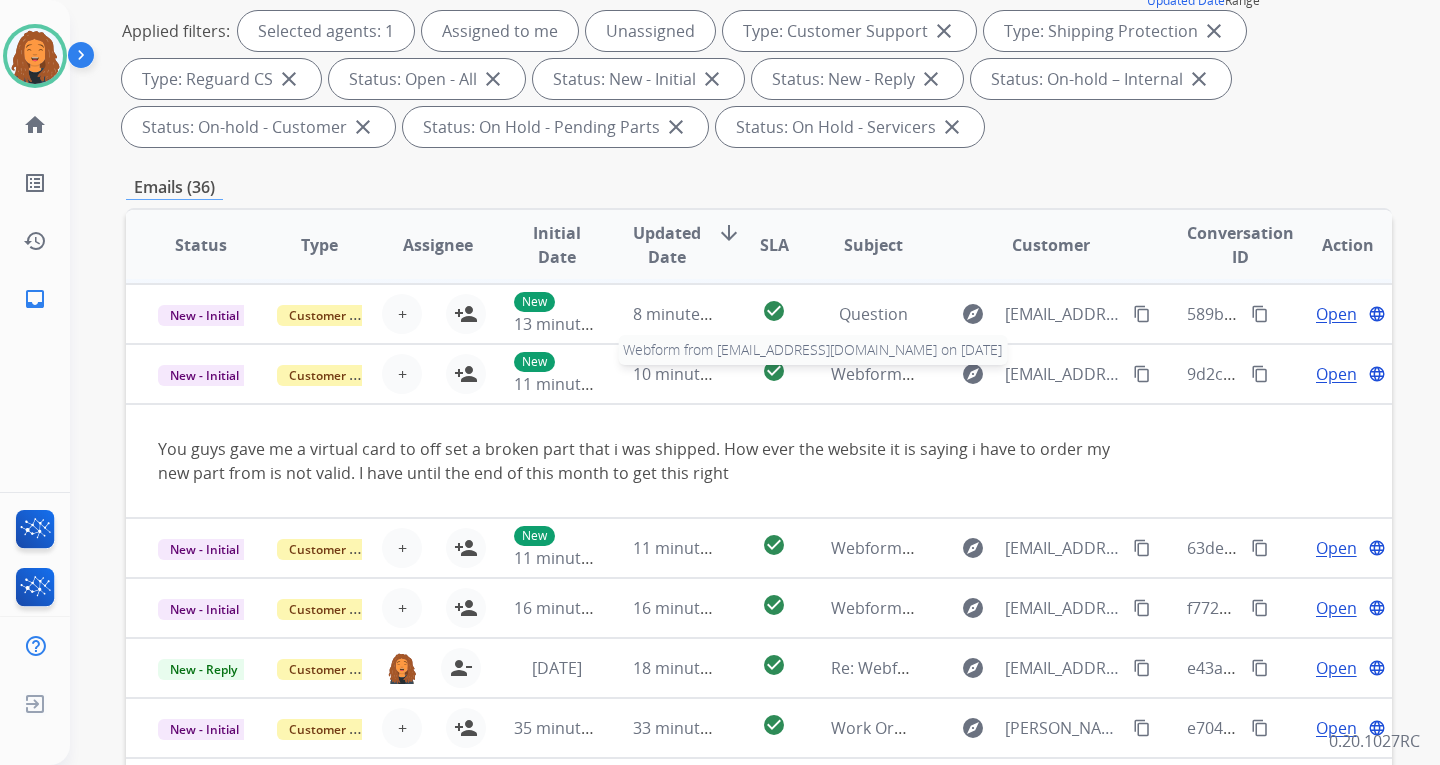 scroll, scrollTop: 2, scrollLeft: 0, axis: vertical 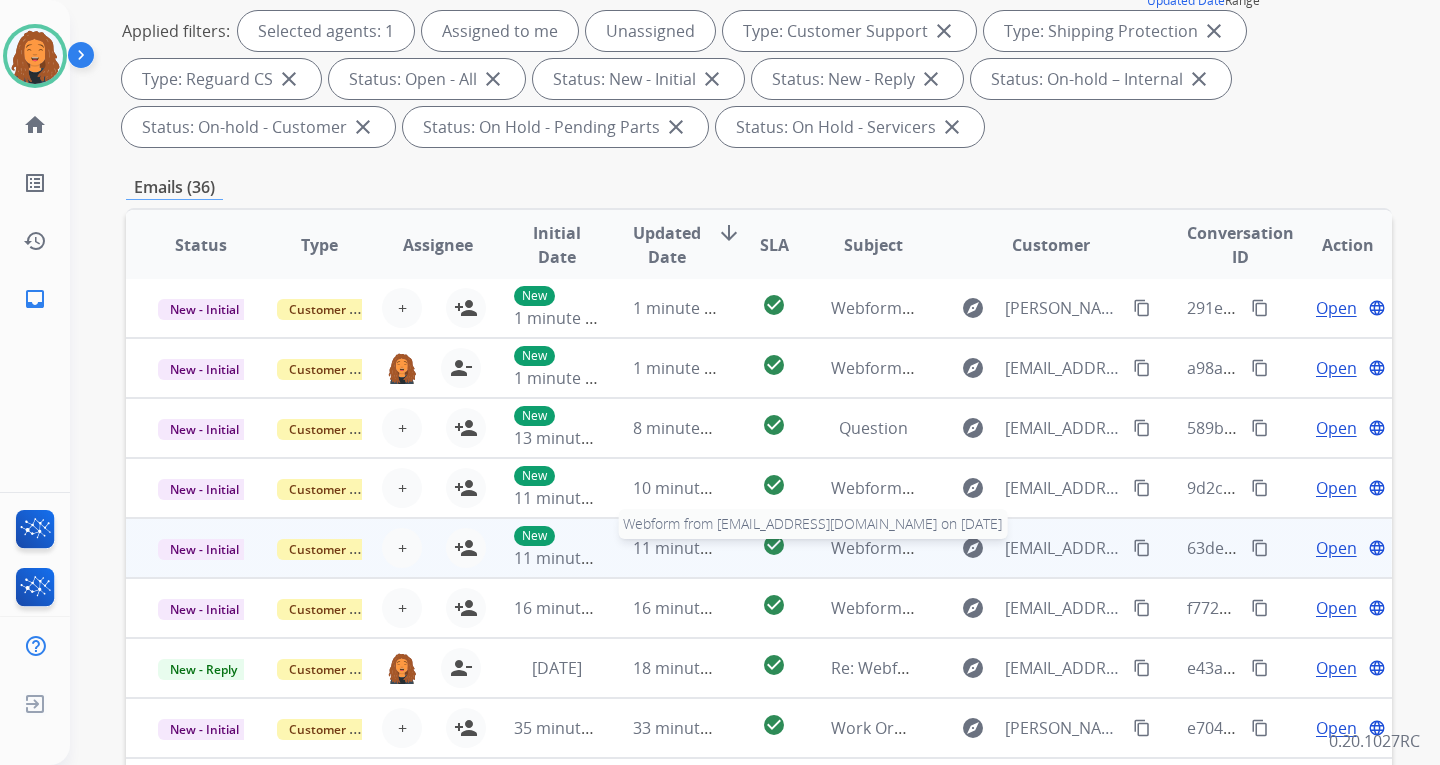 click on "Webform from [EMAIL_ADDRESS][DOMAIN_NAME] on [DATE]" at bounding box center [1057, 548] 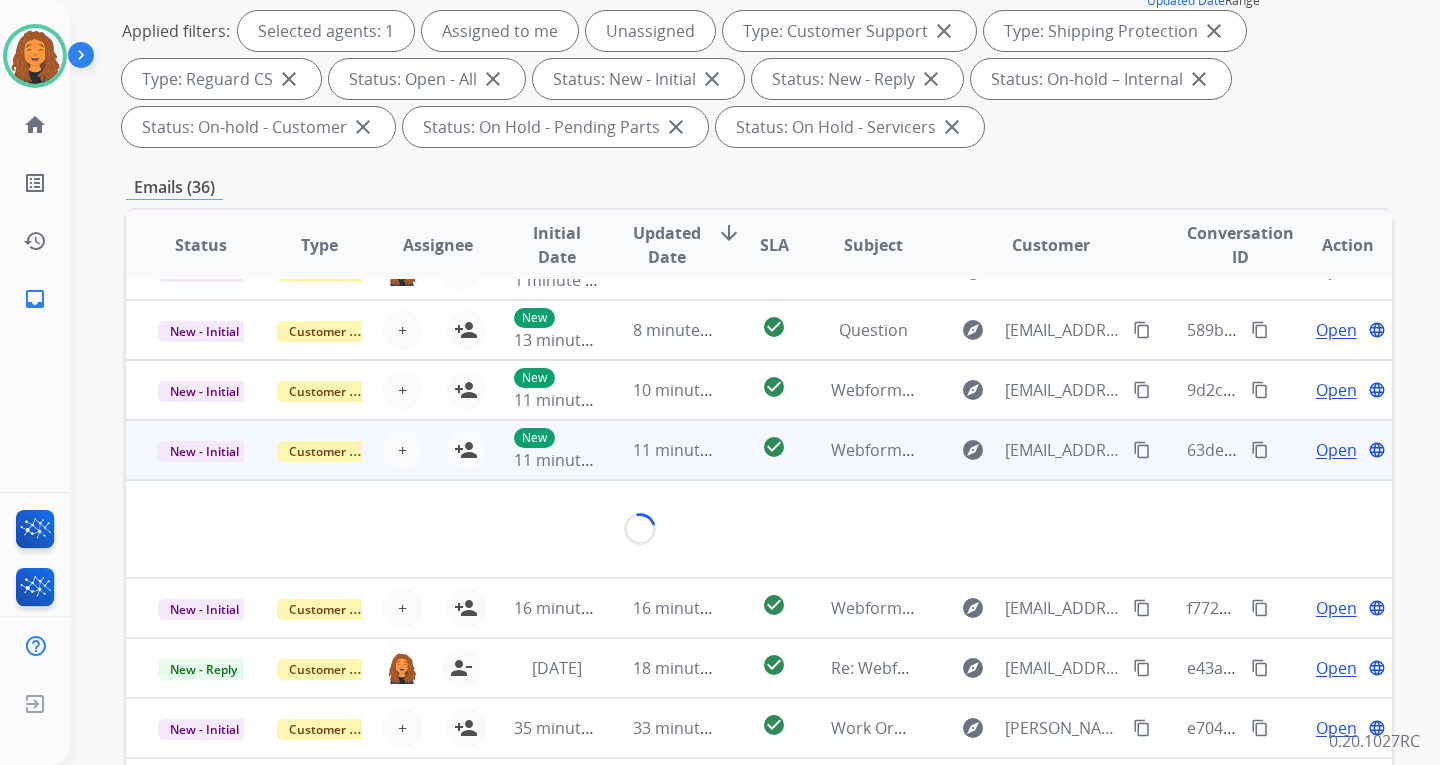 scroll, scrollTop: 92, scrollLeft: 0, axis: vertical 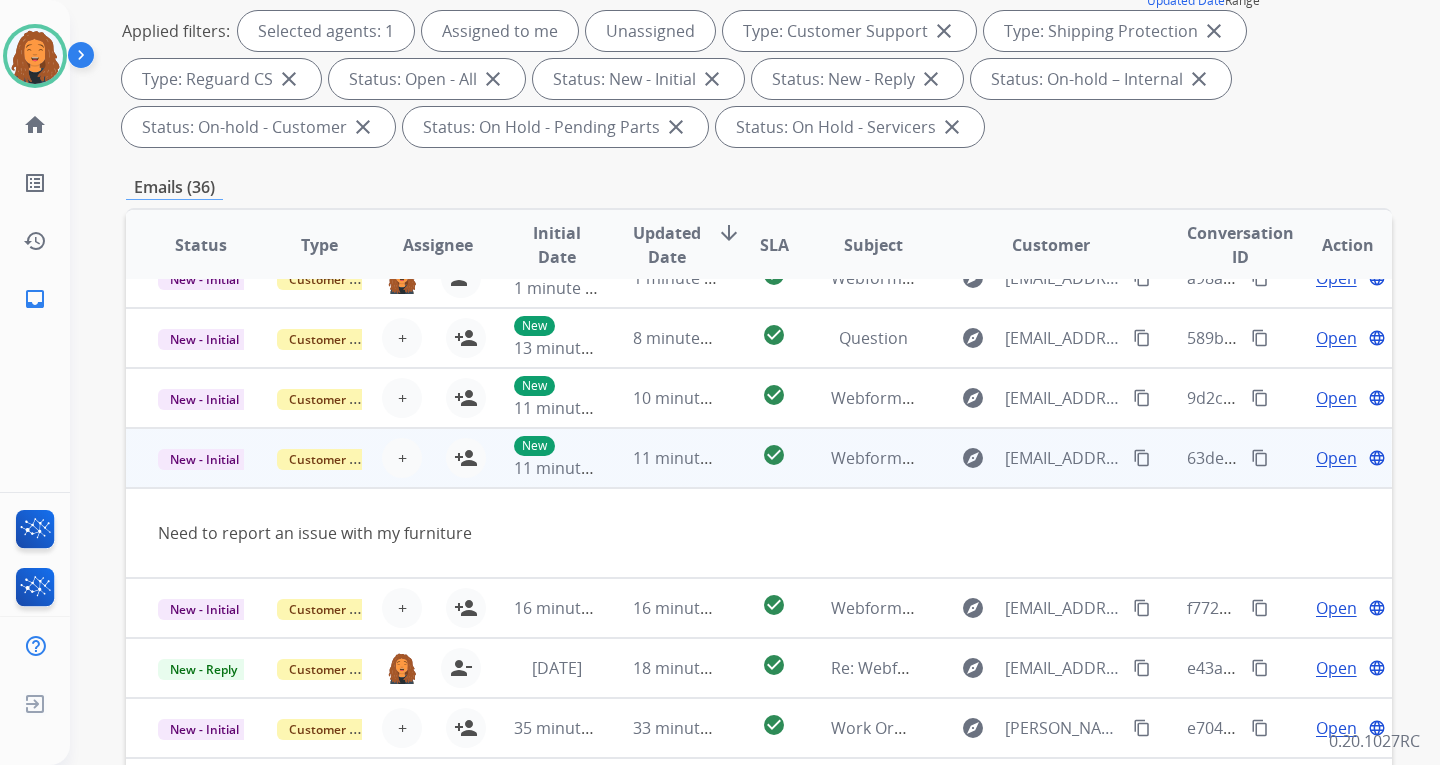 click on "Webform from [EMAIL_ADDRESS][DOMAIN_NAME] on [DATE]" at bounding box center (858, 458) 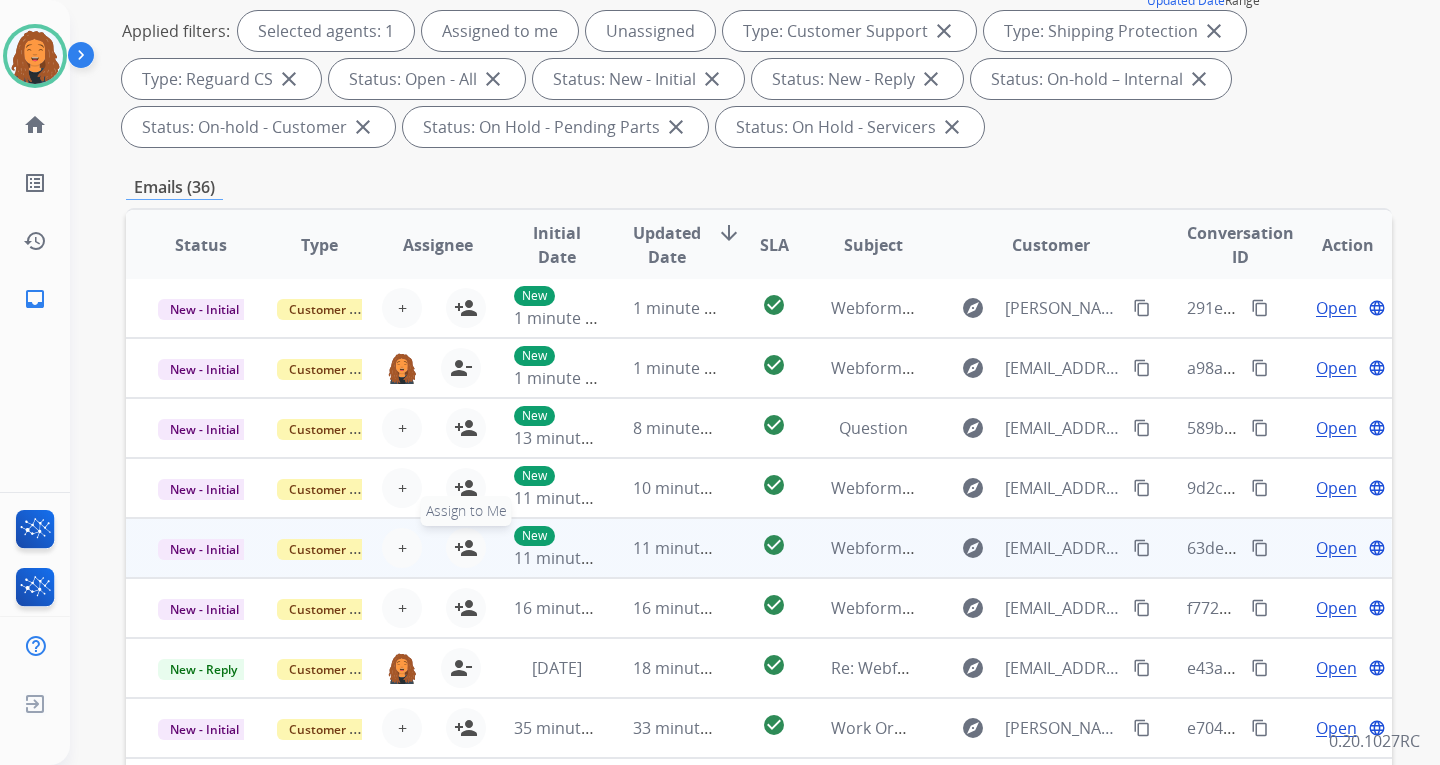 click on "person_add" at bounding box center [466, 548] 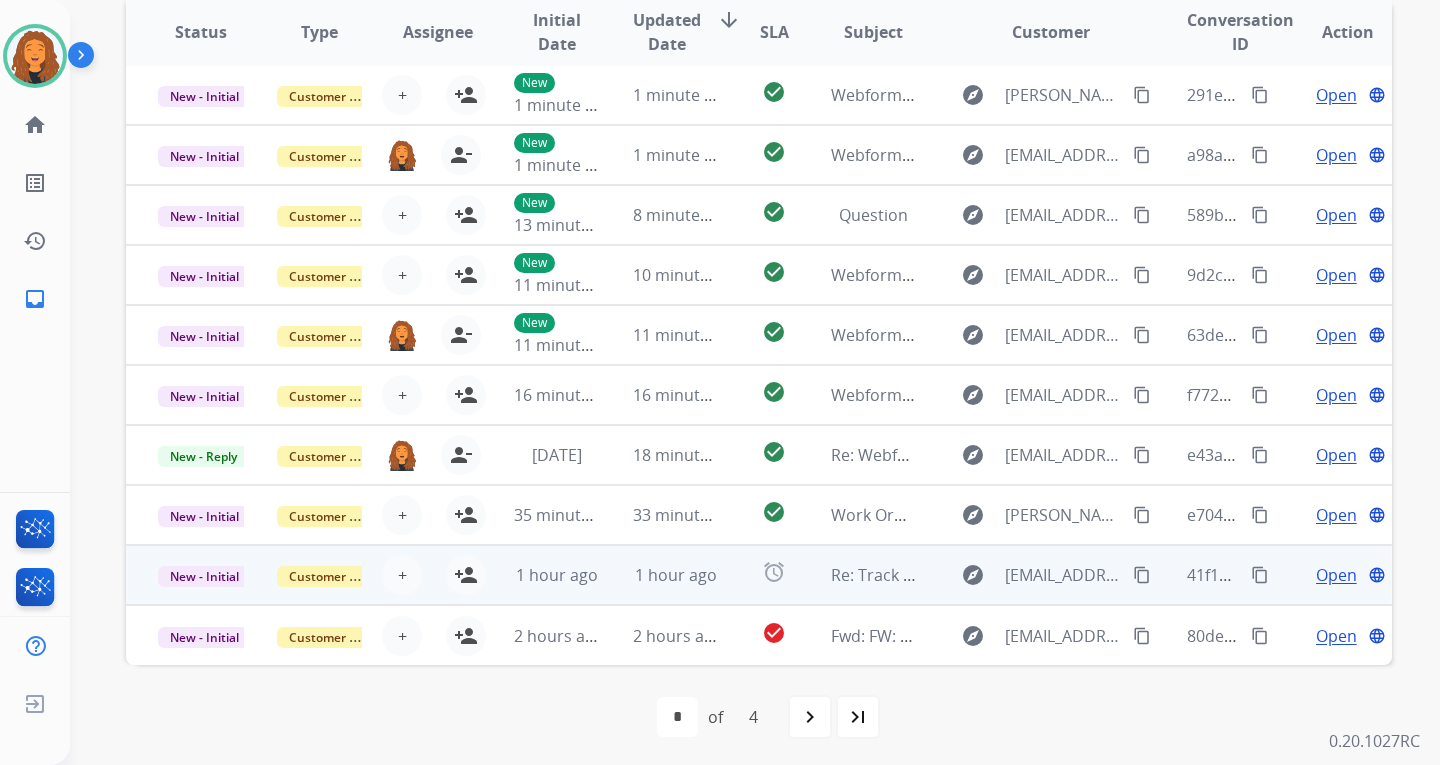 scroll, scrollTop: 517, scrollLeft: 0, axis: vertical 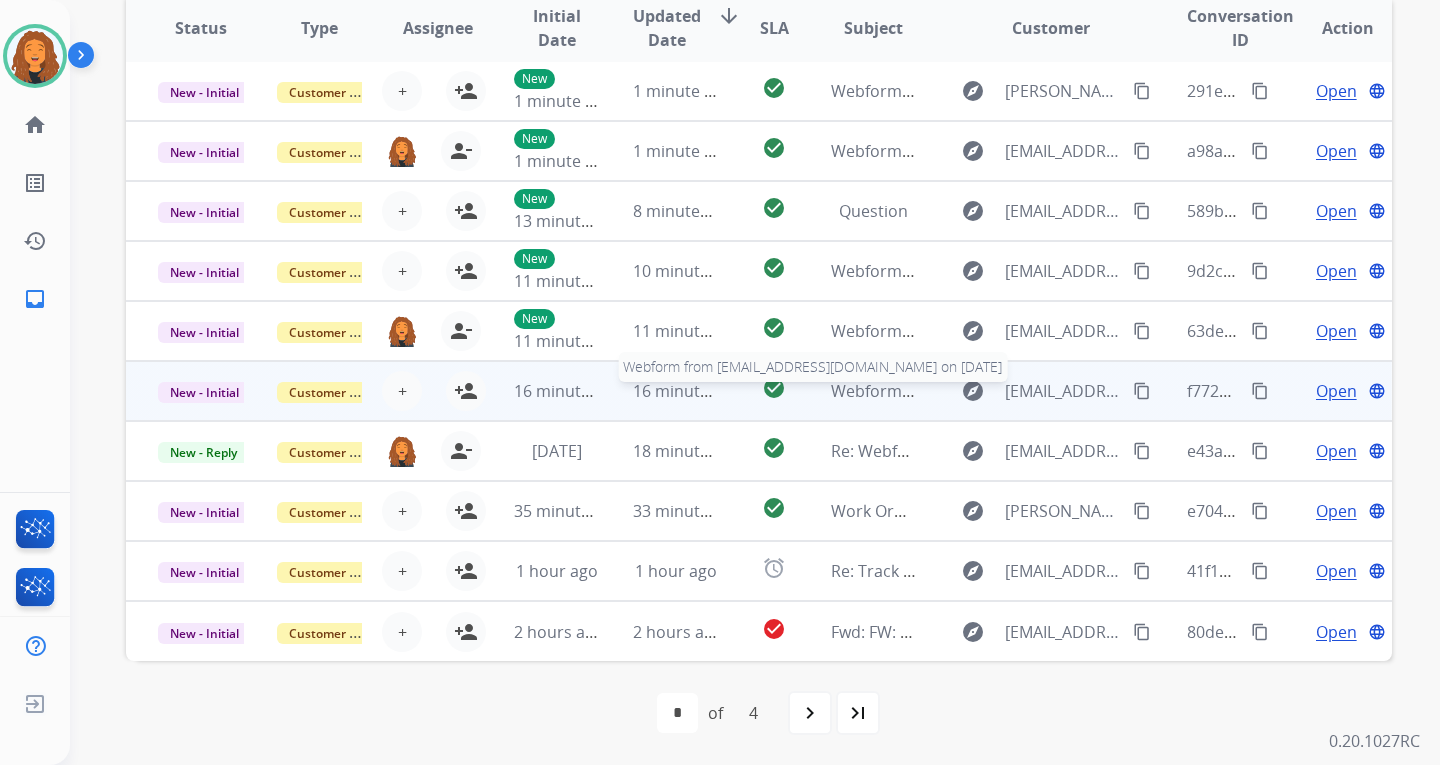 click on "Webform from [EMAIL_ADDRESS][DOMAIN_NAME] on [DATE]" at bounding box center [1057, 391] 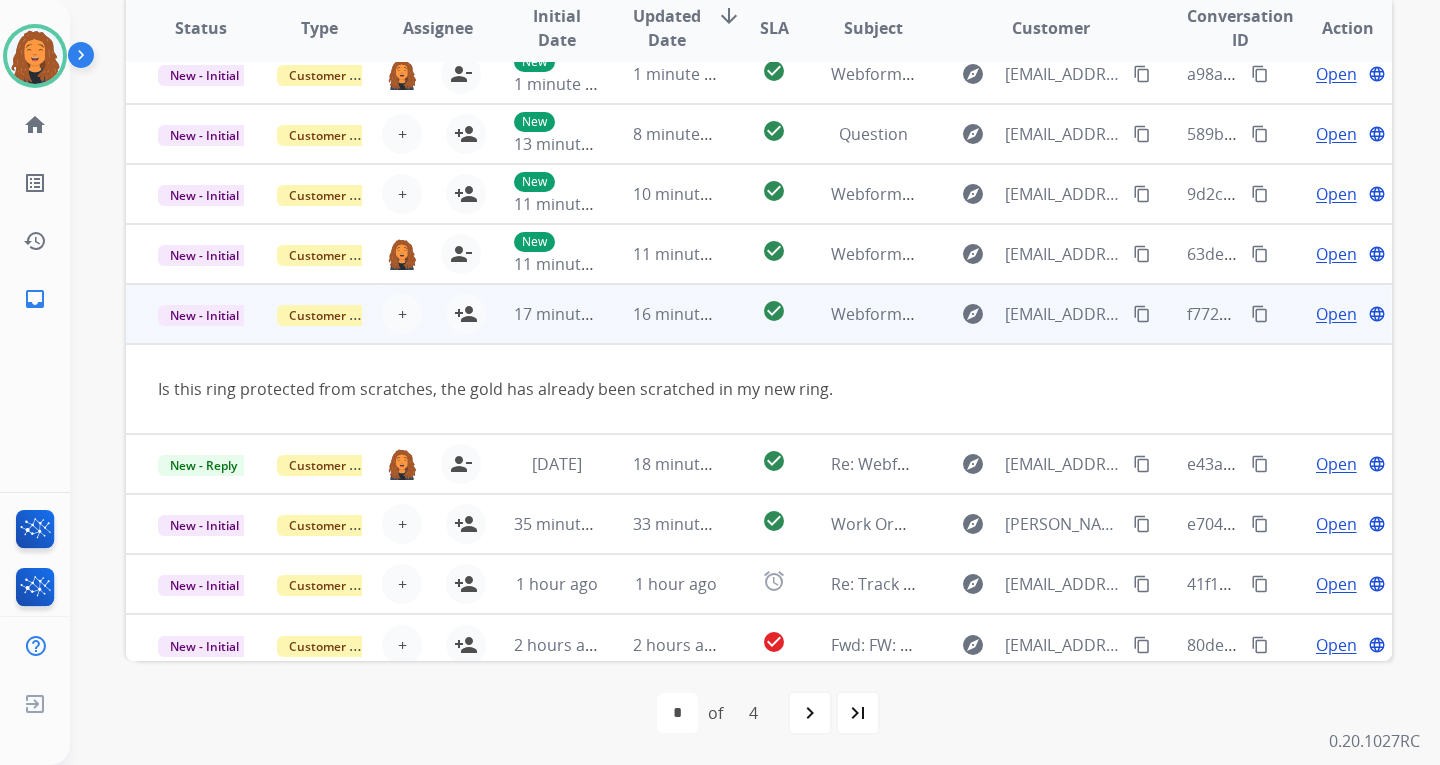 scroll, scrollTop: 92, scrollLeft: 0, axis: vertical 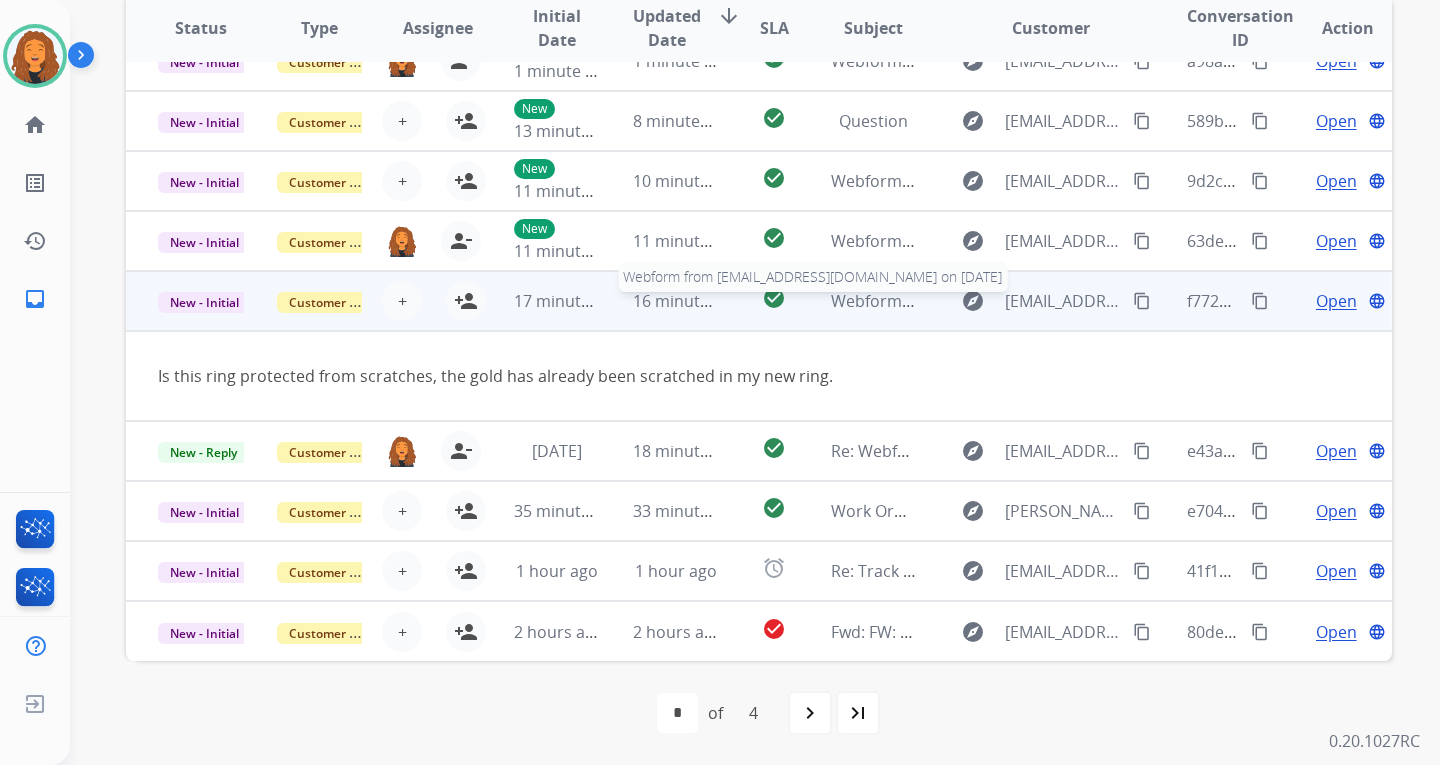 click on "Webform from [EMAIL_ADDRESS][DOMAIN_NAME] on [DATE]" at bounding box center [1057, 301] 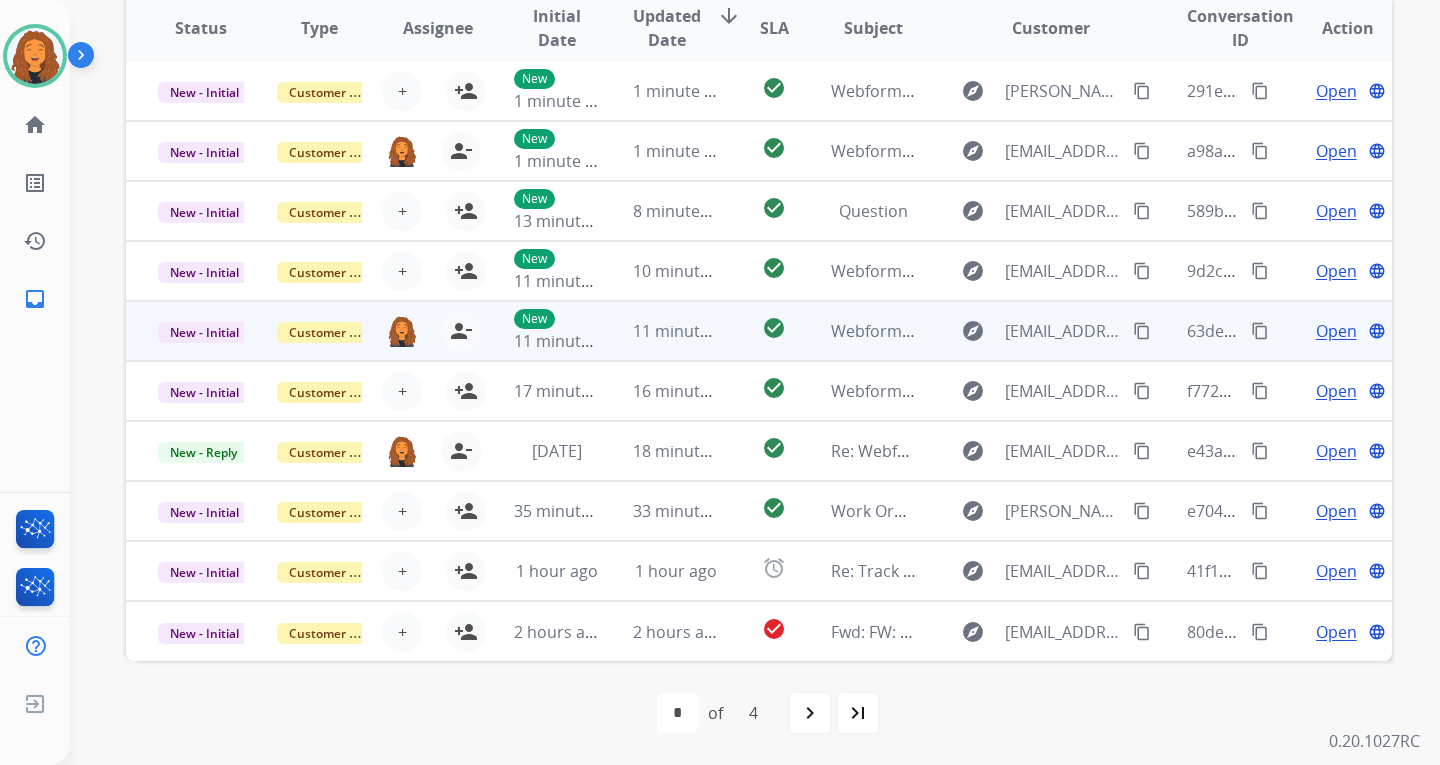 scroll, scrollTop: 2, scrollLeft: 0, axis: vertical 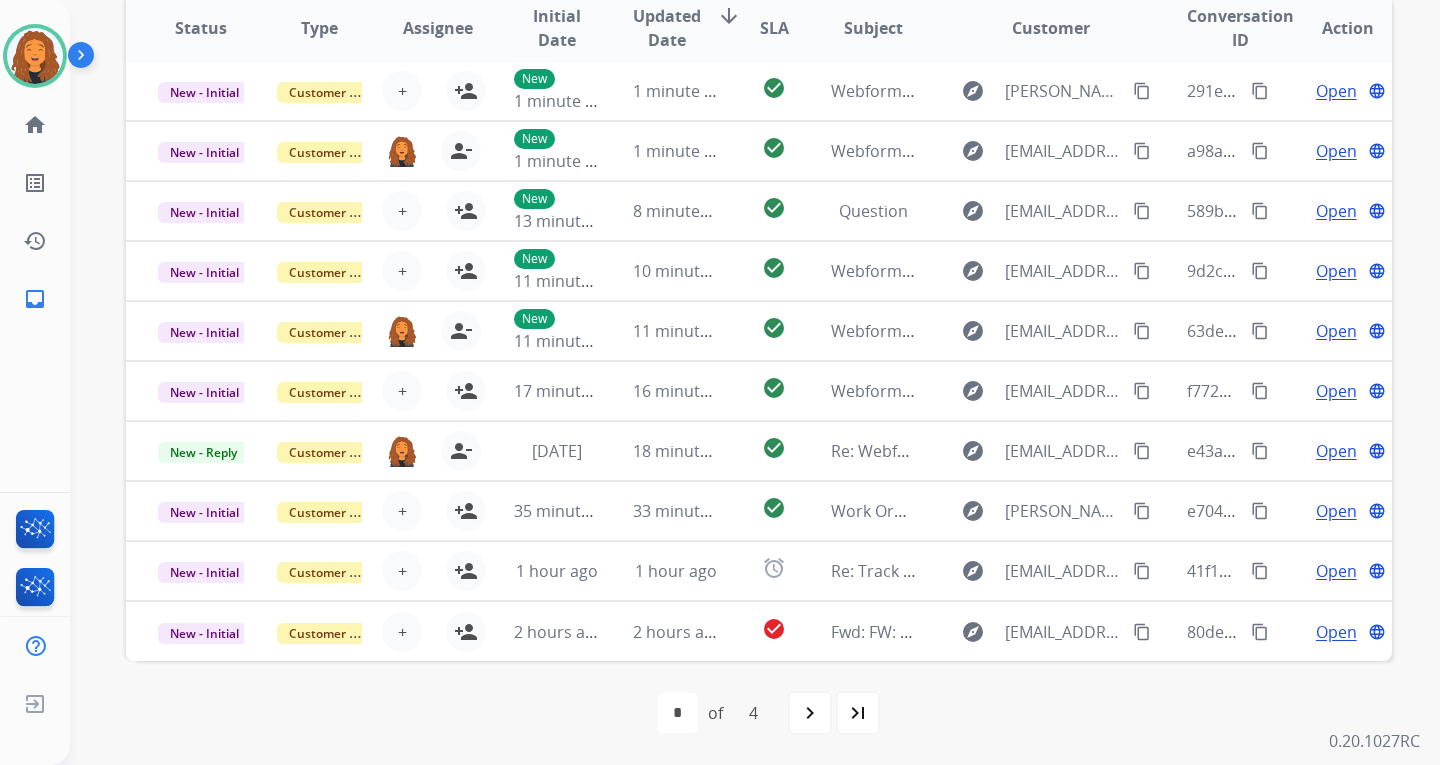 click on "navigate_next" at bounding box center [810, 713] 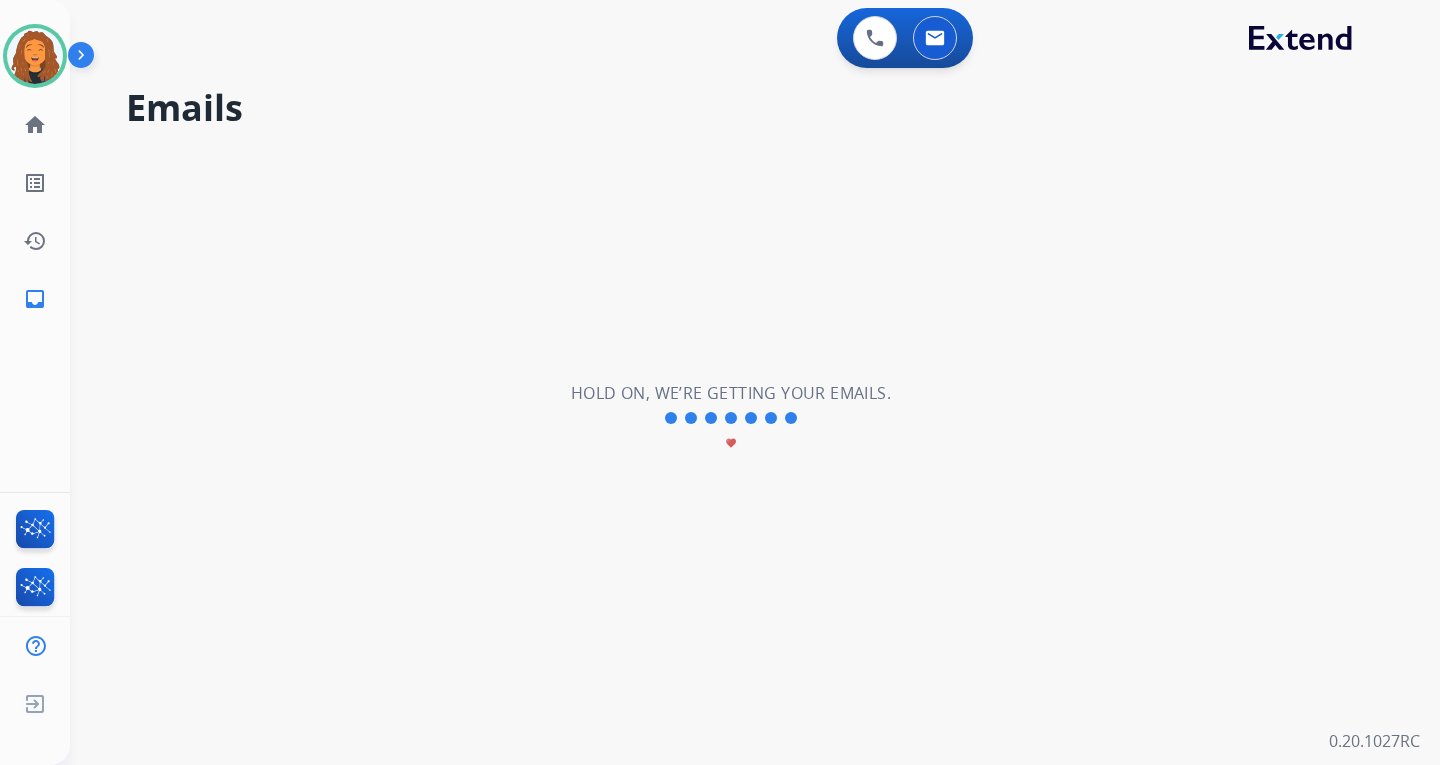 scroll, scrollTop: 0, scrollLeft: 0, axis: both 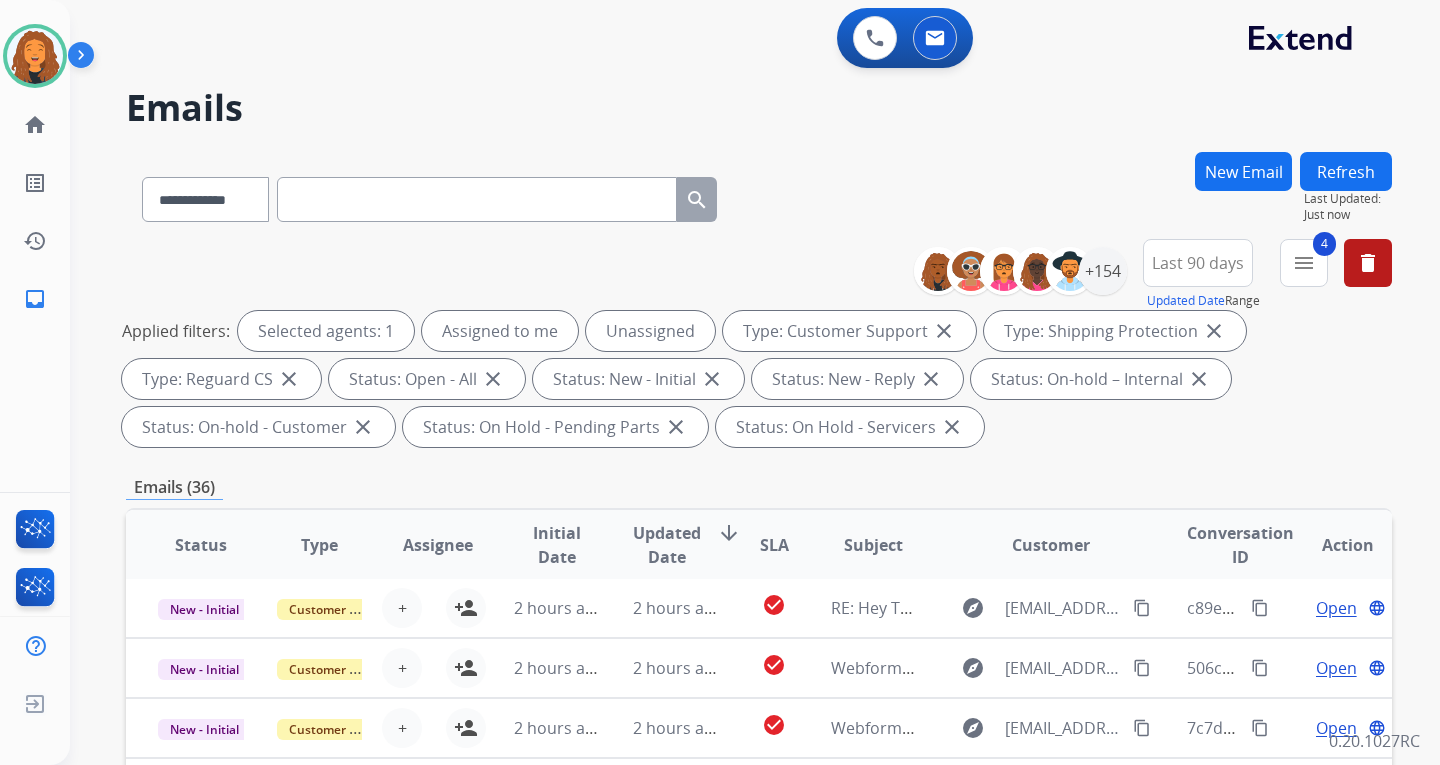 click on "**********" at bounding box center (759, 347) 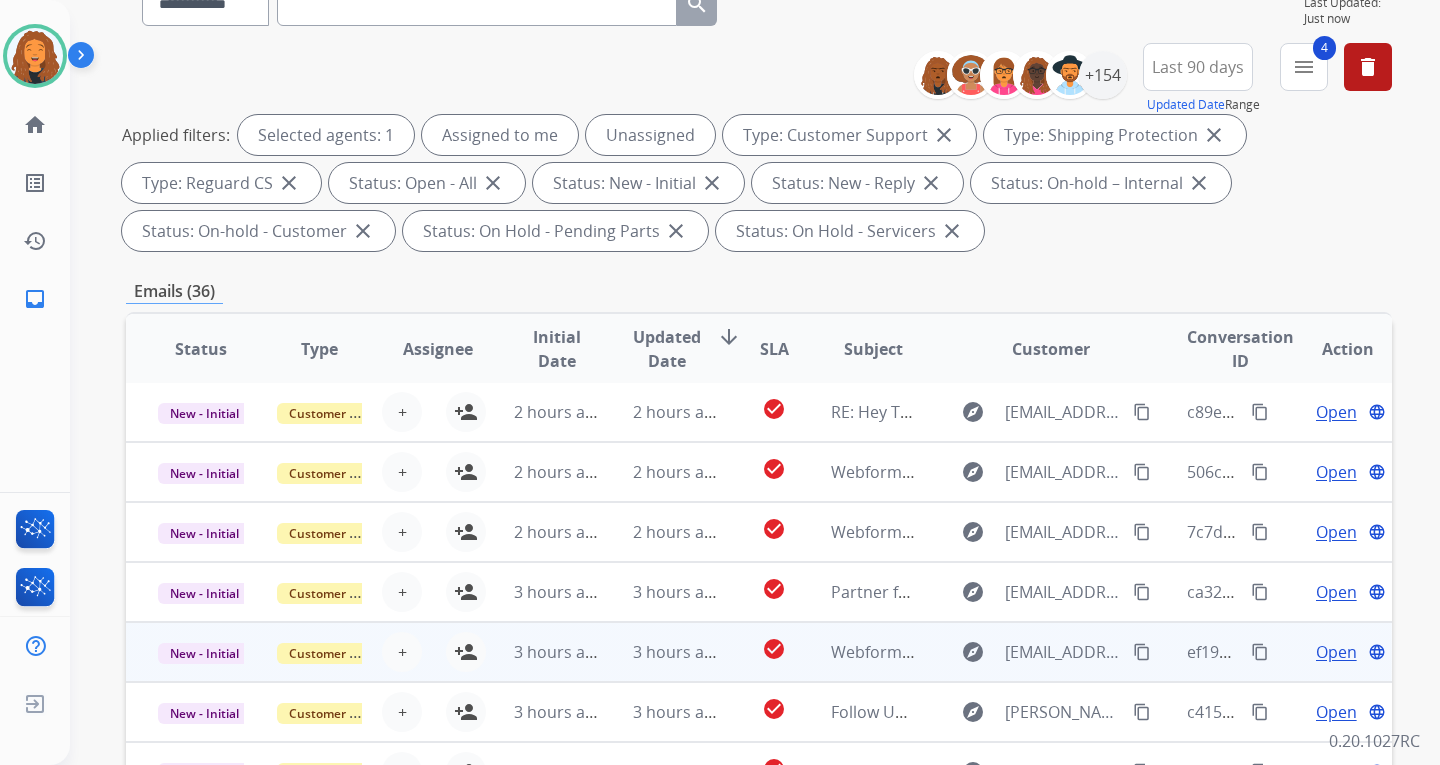 scroll, scrollTop: 200, scrollLeft: 0, axis: vertical 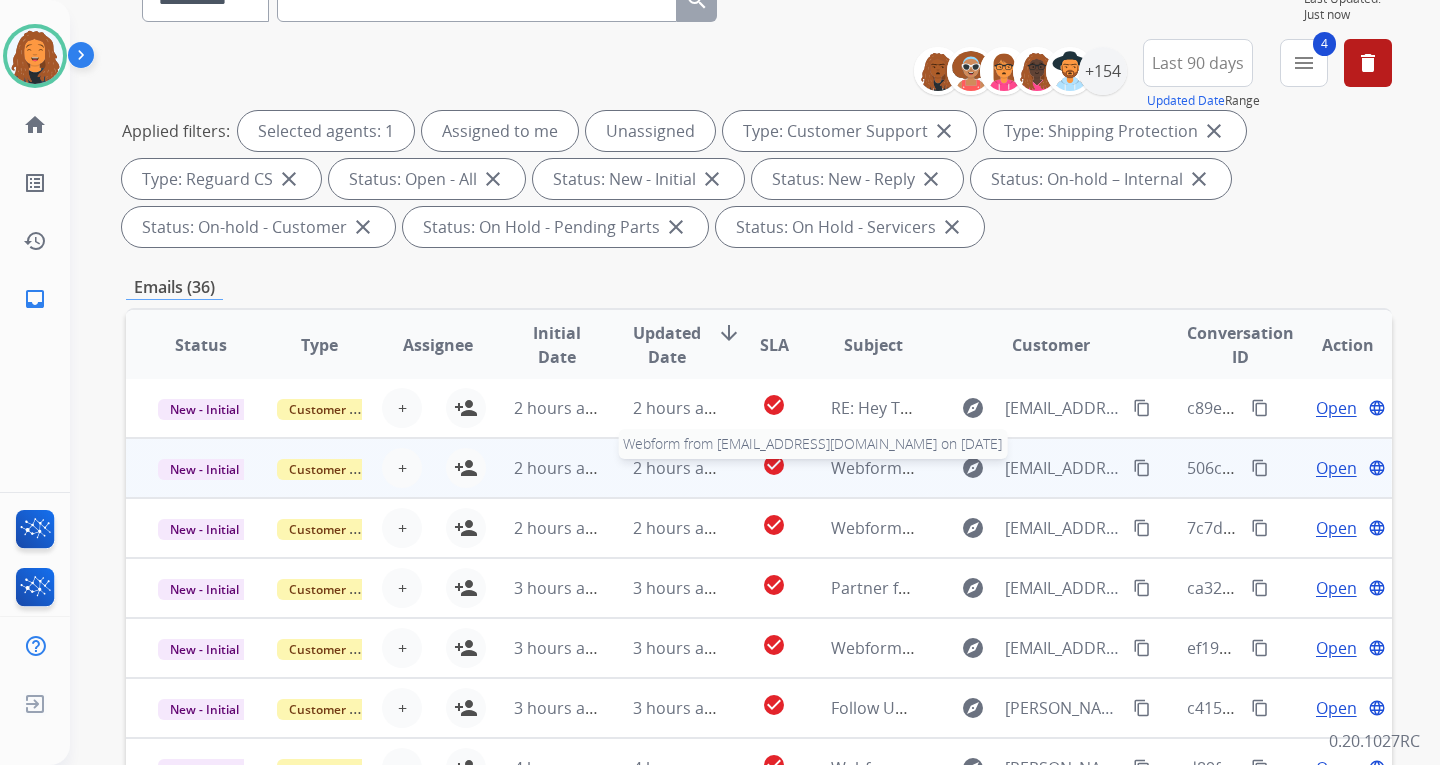 click on "Webform from [EMAIL_ADDRESS][DOMAIN_NAME] on [DATE]" at bounding box center (1057, 468) 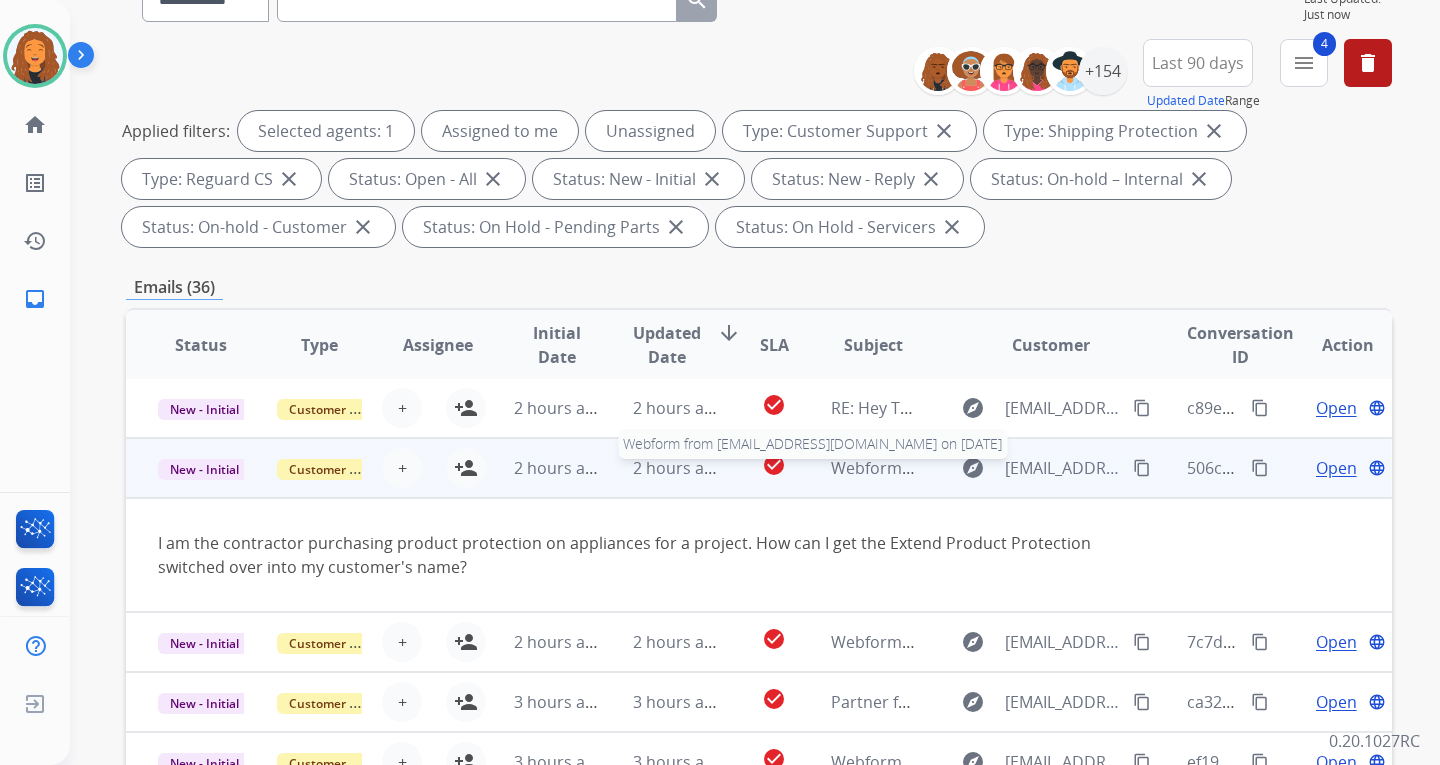 scroll, scrollTop: 60, scrollLeft: 0, axis: vertical 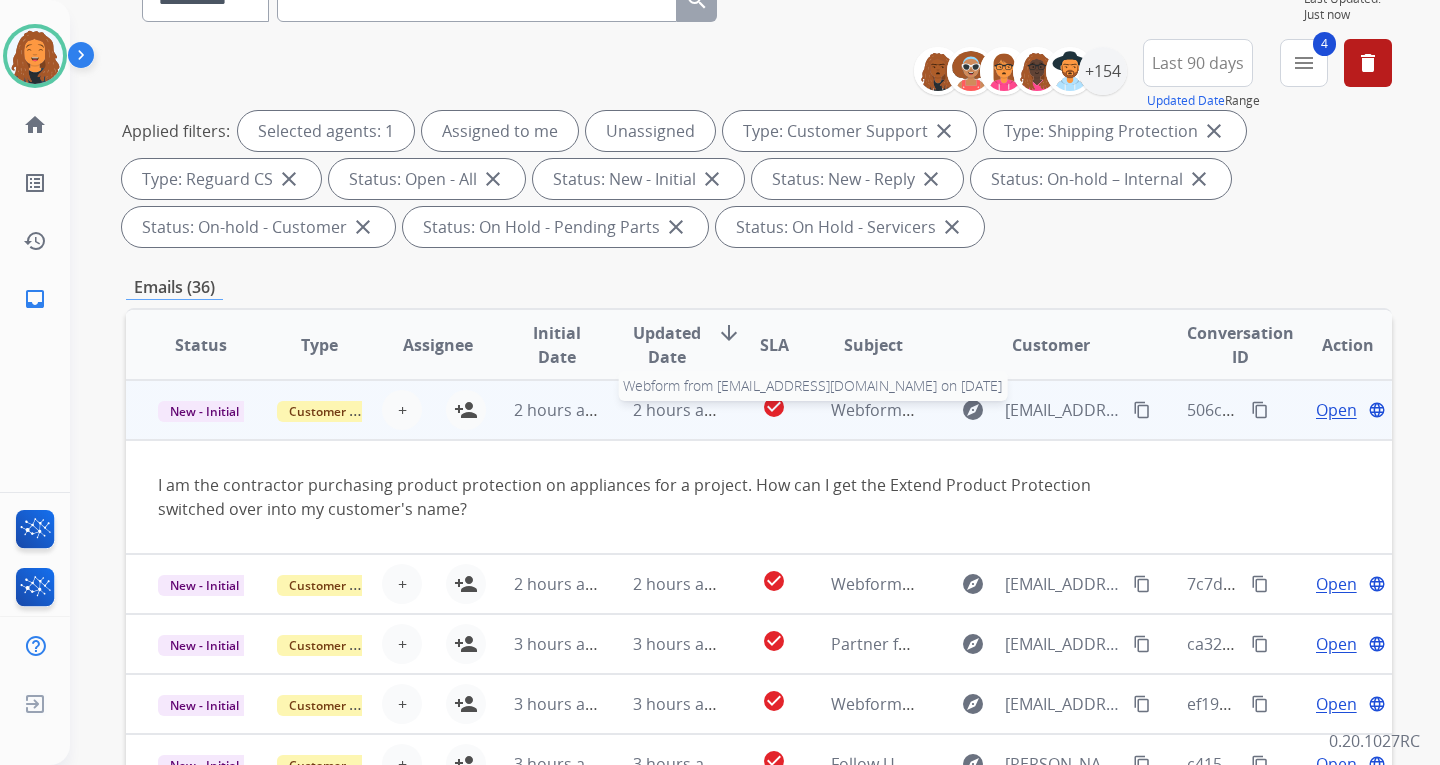 click on "Webform from [EMAIL_ADDRESS][DOMAIN_NAME] on [DATE]" at bounding box center [1057, 410] 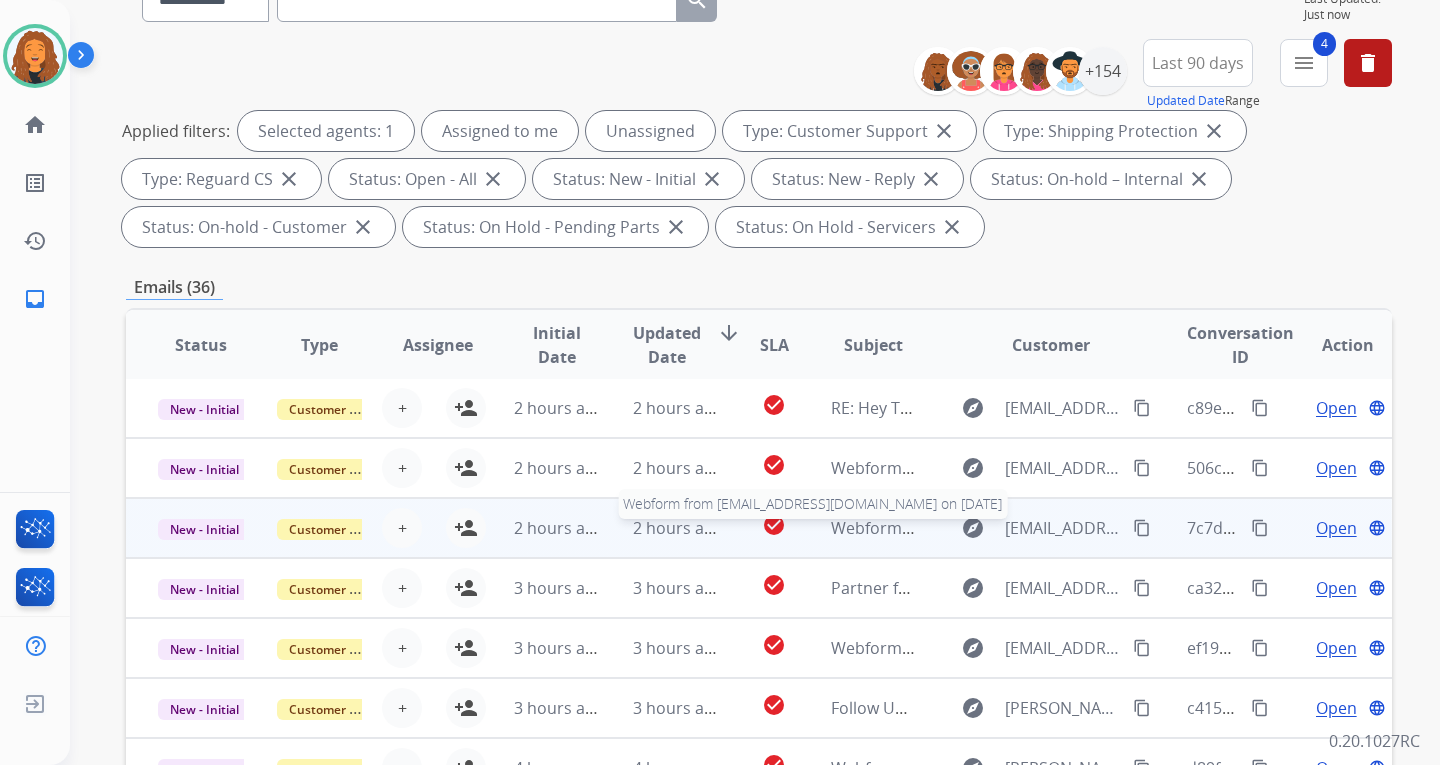 click on "Webform from [EMAIL_ADDRESS][DOMAIN_NAME] on [DATE]" at bounding box center (1057, 528) 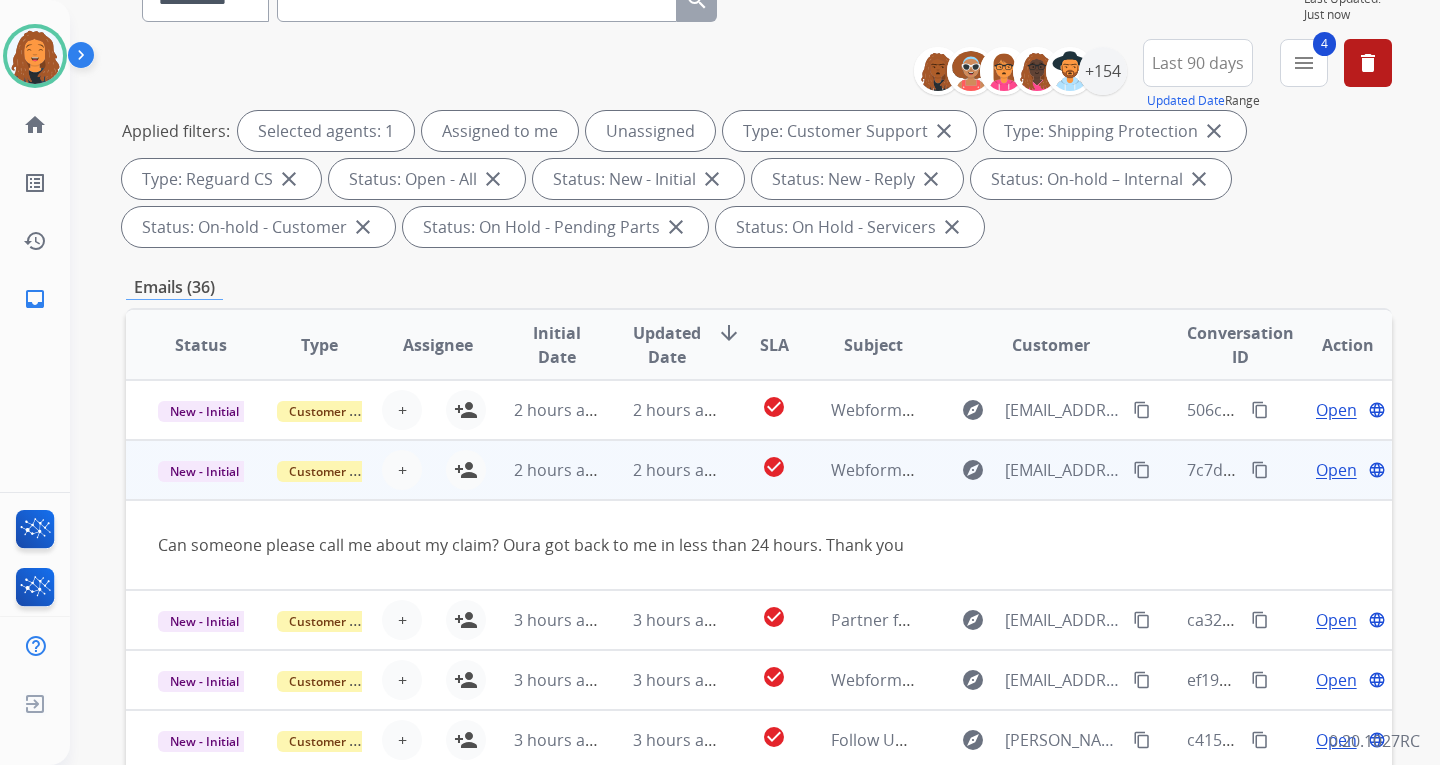 scroll, scrollTop: 92, scrollLeft: 0, axis: vertical 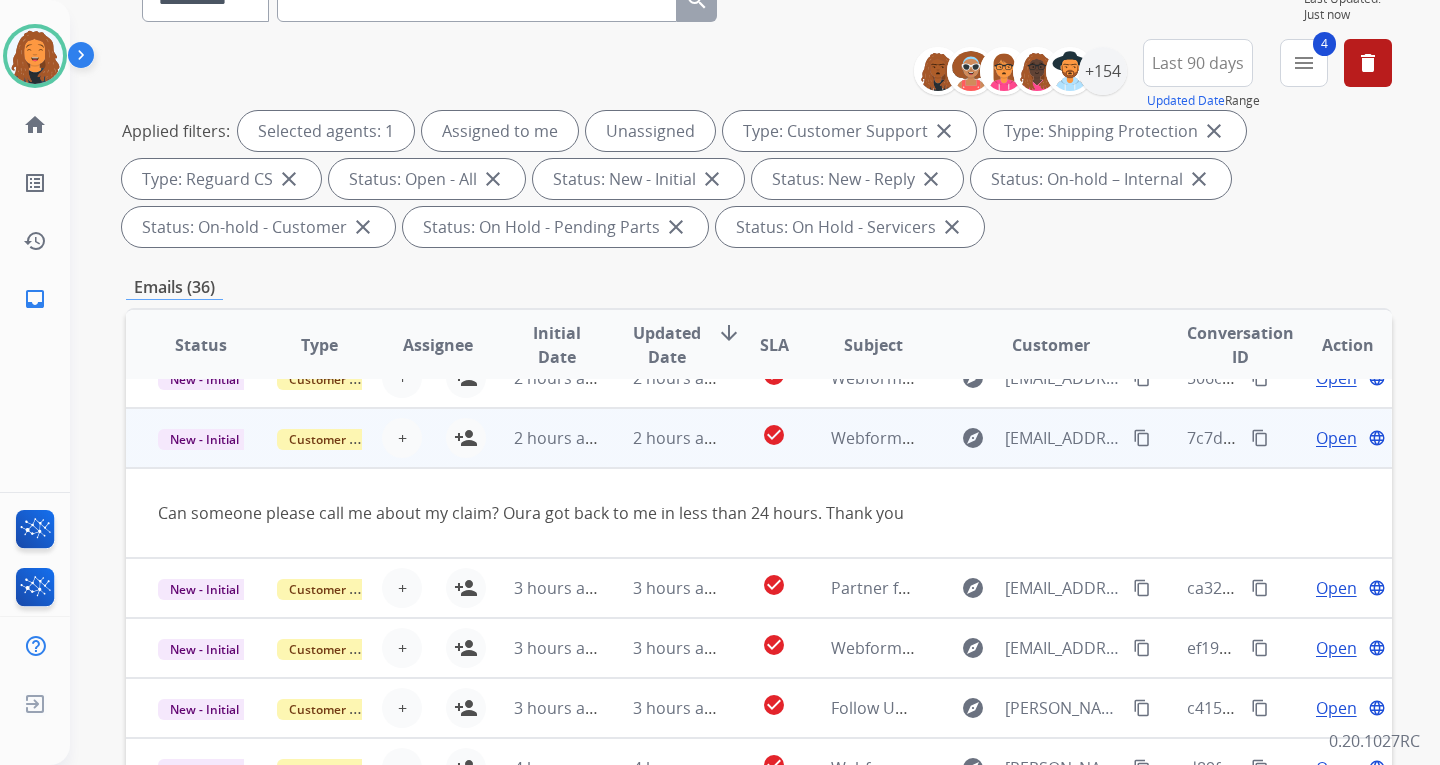 click on "Webform from [EMAIL_ADDRESS][DOMAIN_NAME] on [DATE]" at bounding box center [858, 438] 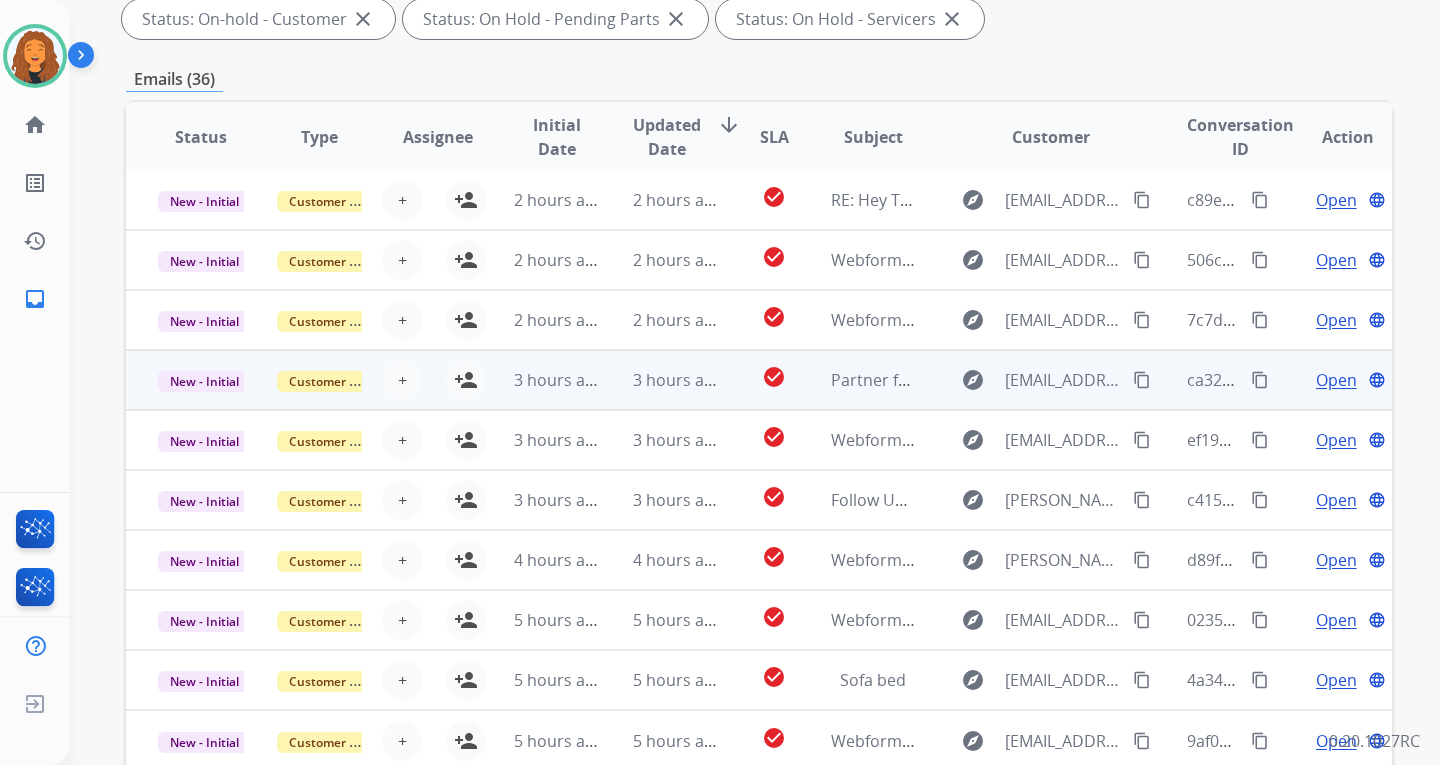 scroll, scrollTop: 400, scrollLeft: 0, axis: vertical 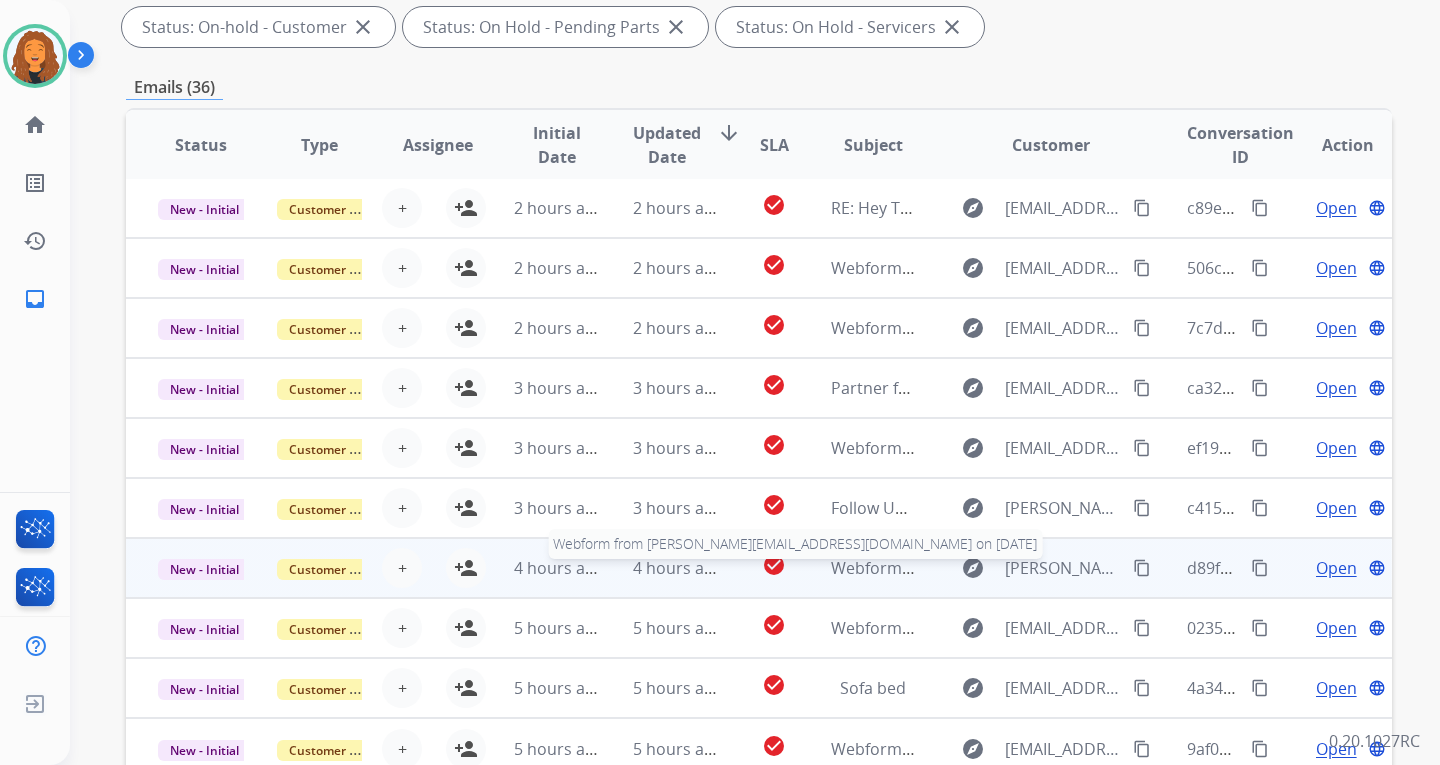 click on "Webform from [PERSON_NAME][EMAIL_ADDRESS][DOMAIN_NAME] on [DATE]" at bounding box center [1119, 568] 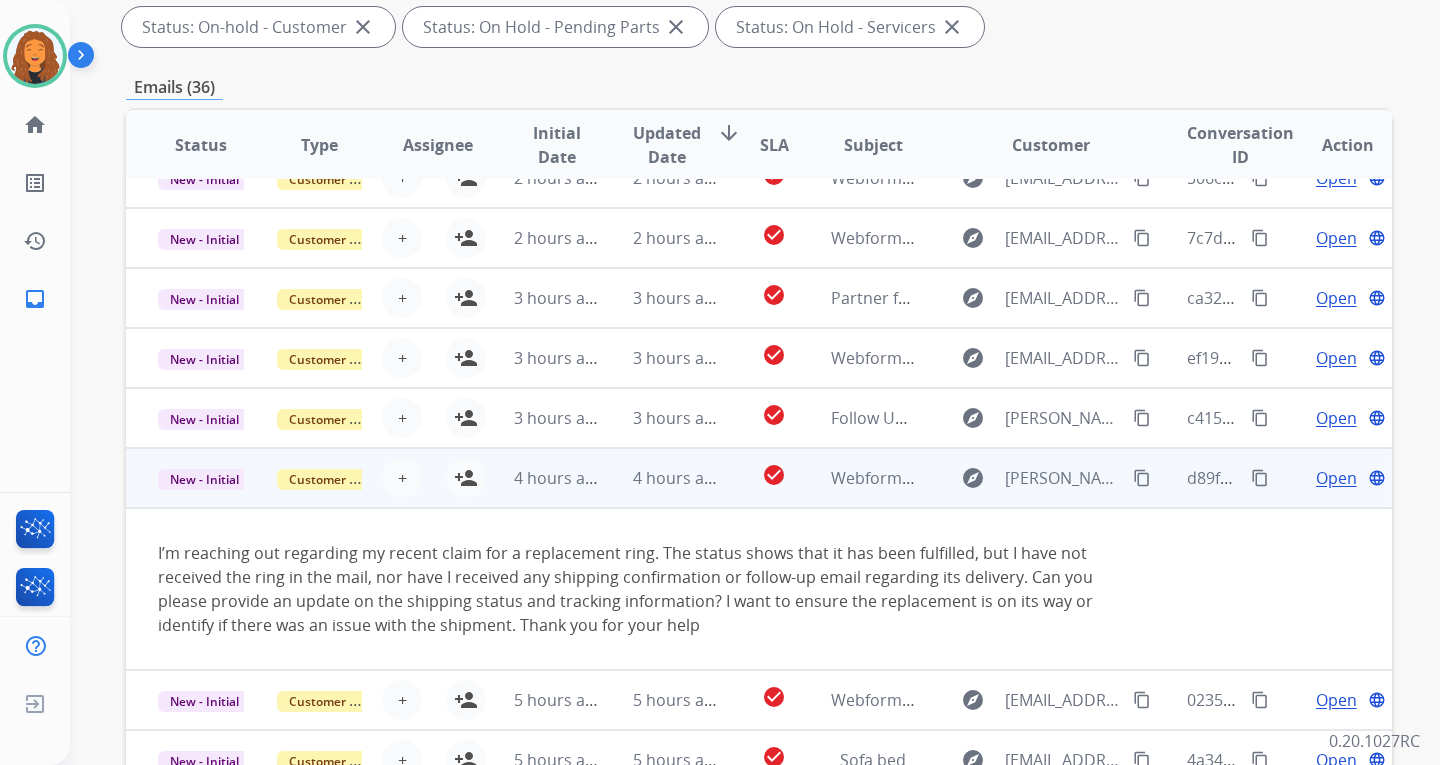 scroll, scrollTop: 164, scrollLeft: 0, axis: vertical 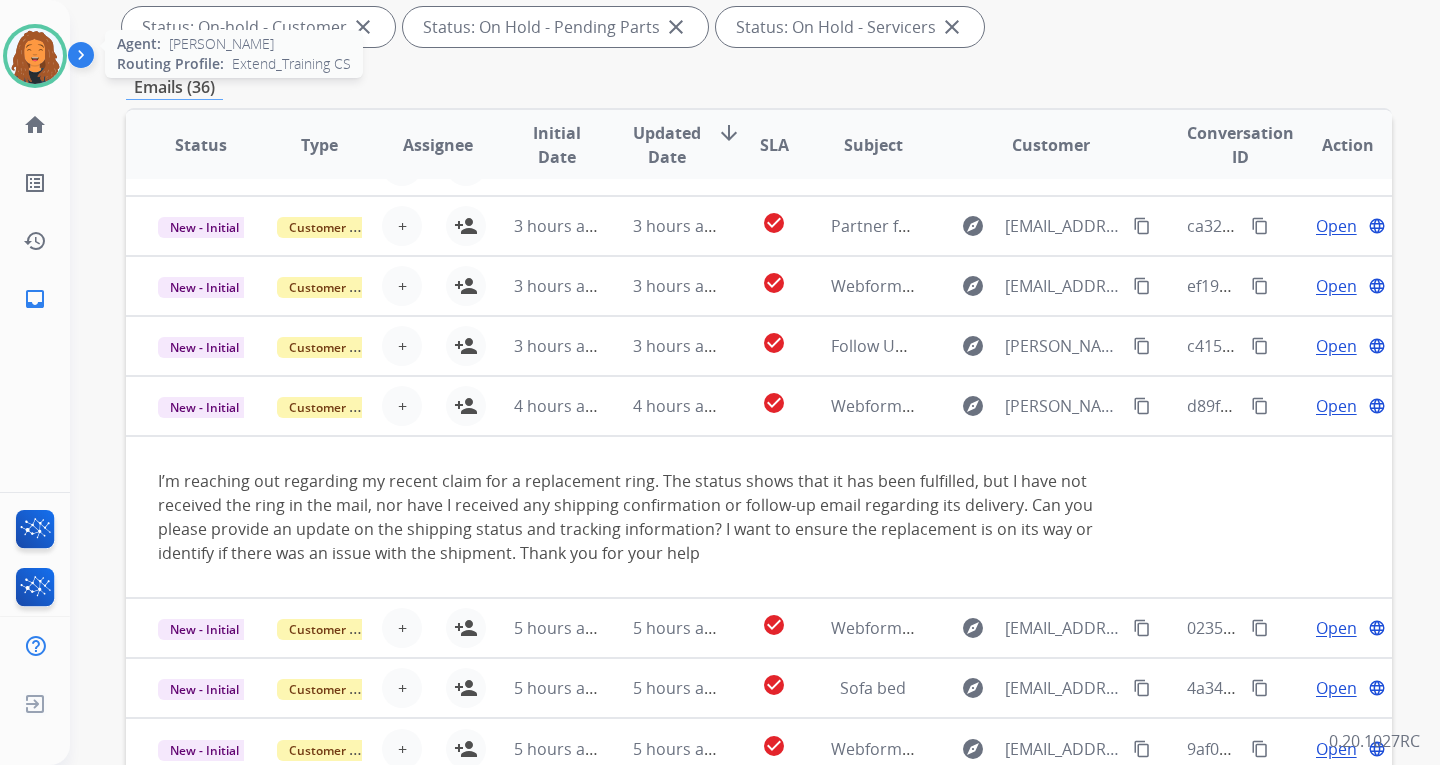 click at bounding box center [35, 56] 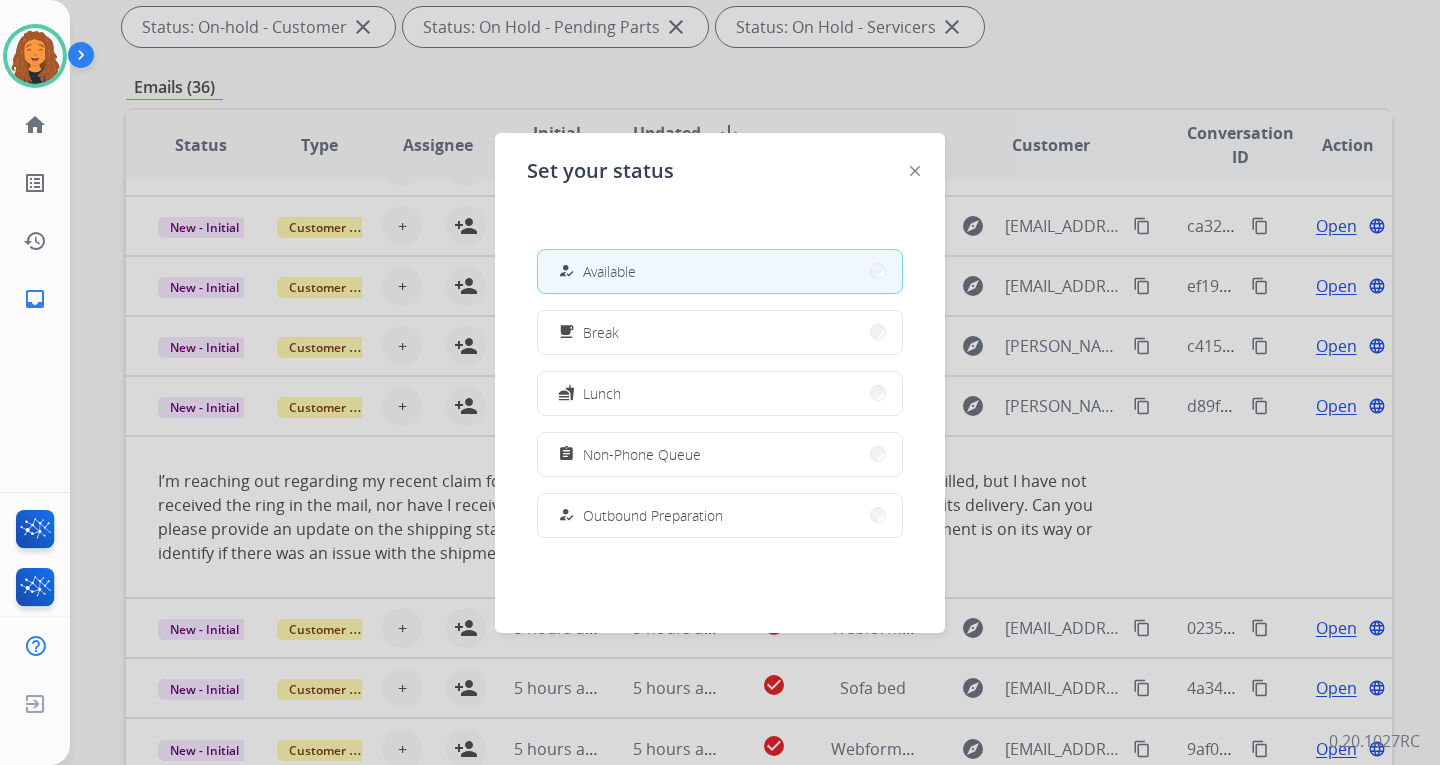 click at bounding box center (720, 382) 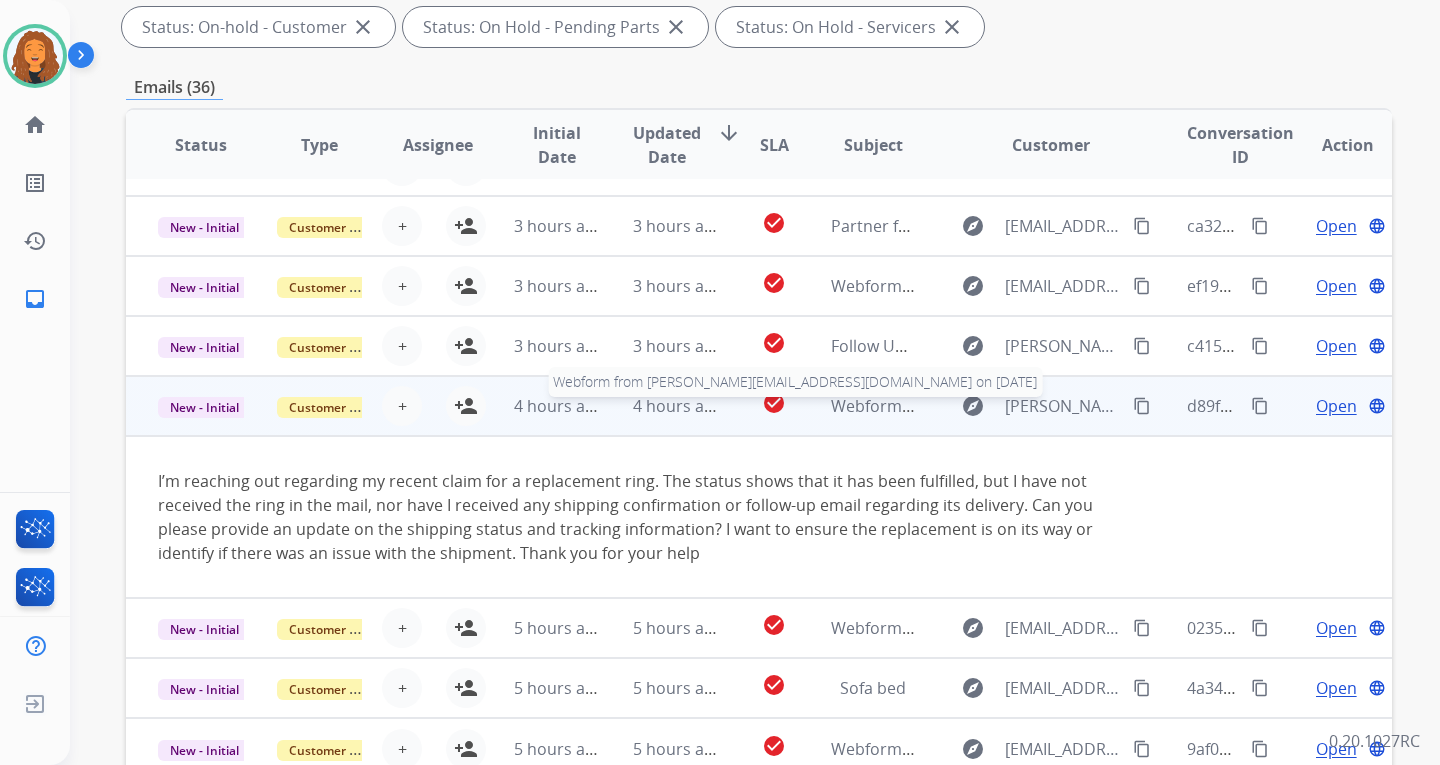 click on "Webform from [PERSON_NAME][EMAIL_ADDRESS][DOMAIN_NAME] on [DATE]" at bounding box center [1119, 406] 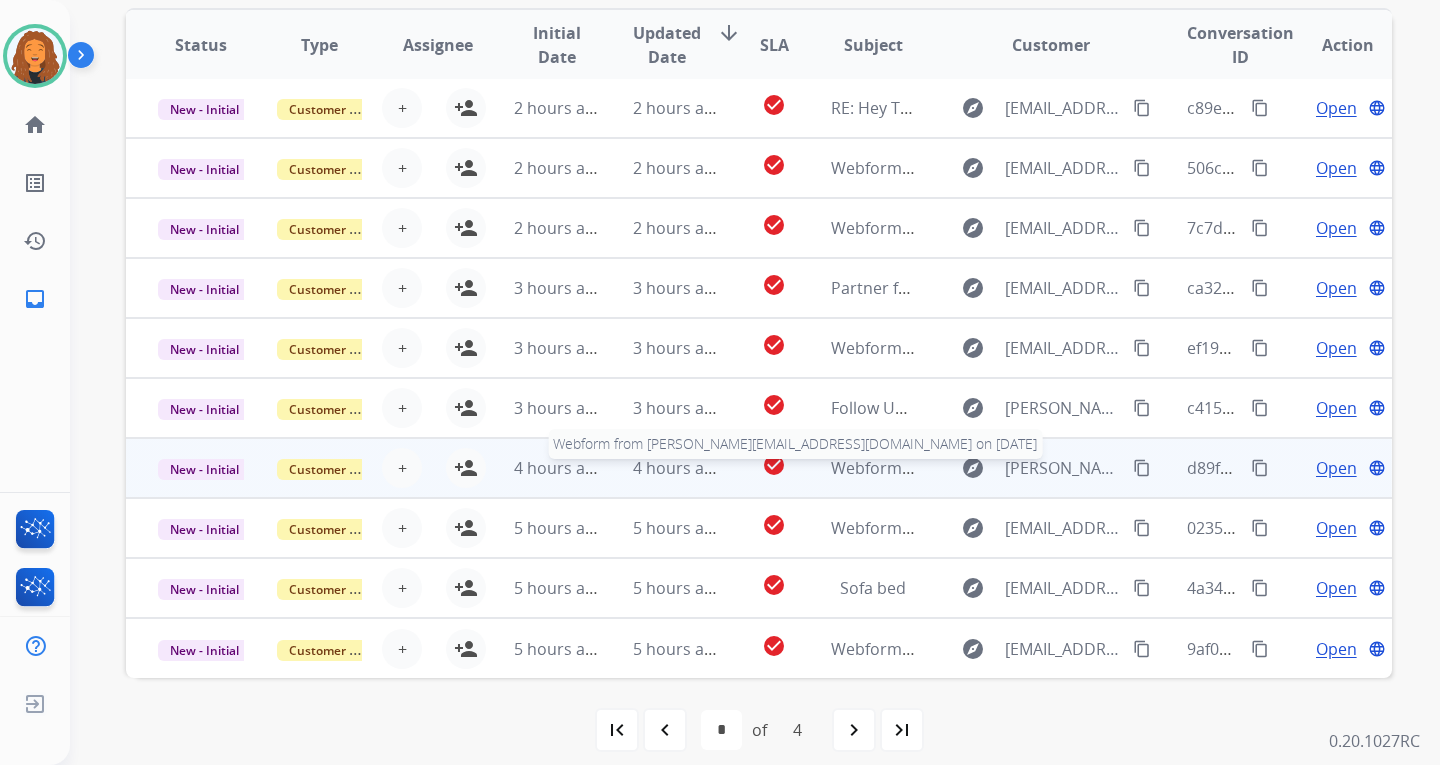 scroll, scrollTop: 517, scrollLeft: 0, axis: vertical 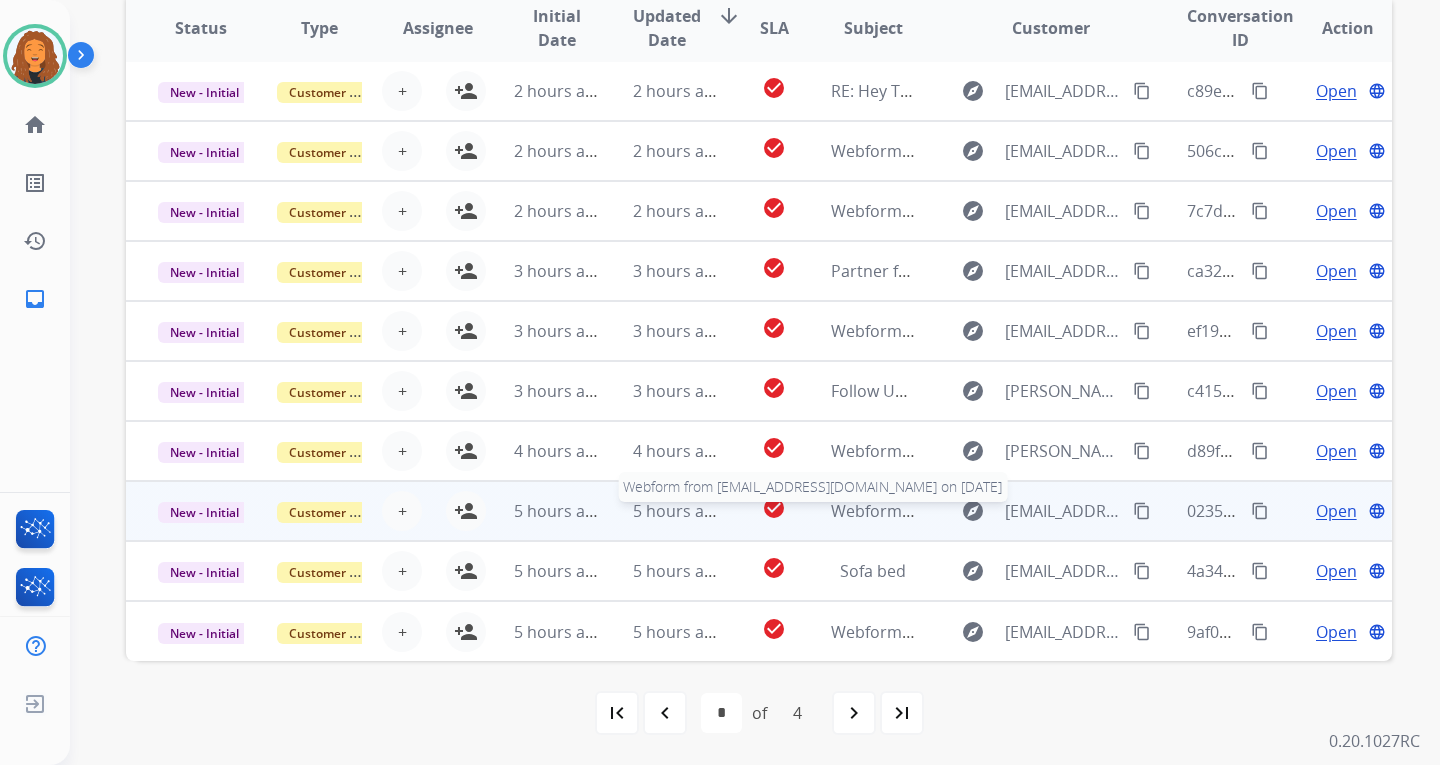 click on "Webform from [EMAIL_ADDRESS][DOMAIN_NAME] on [DATE]" at bounding box center [1057, 511] 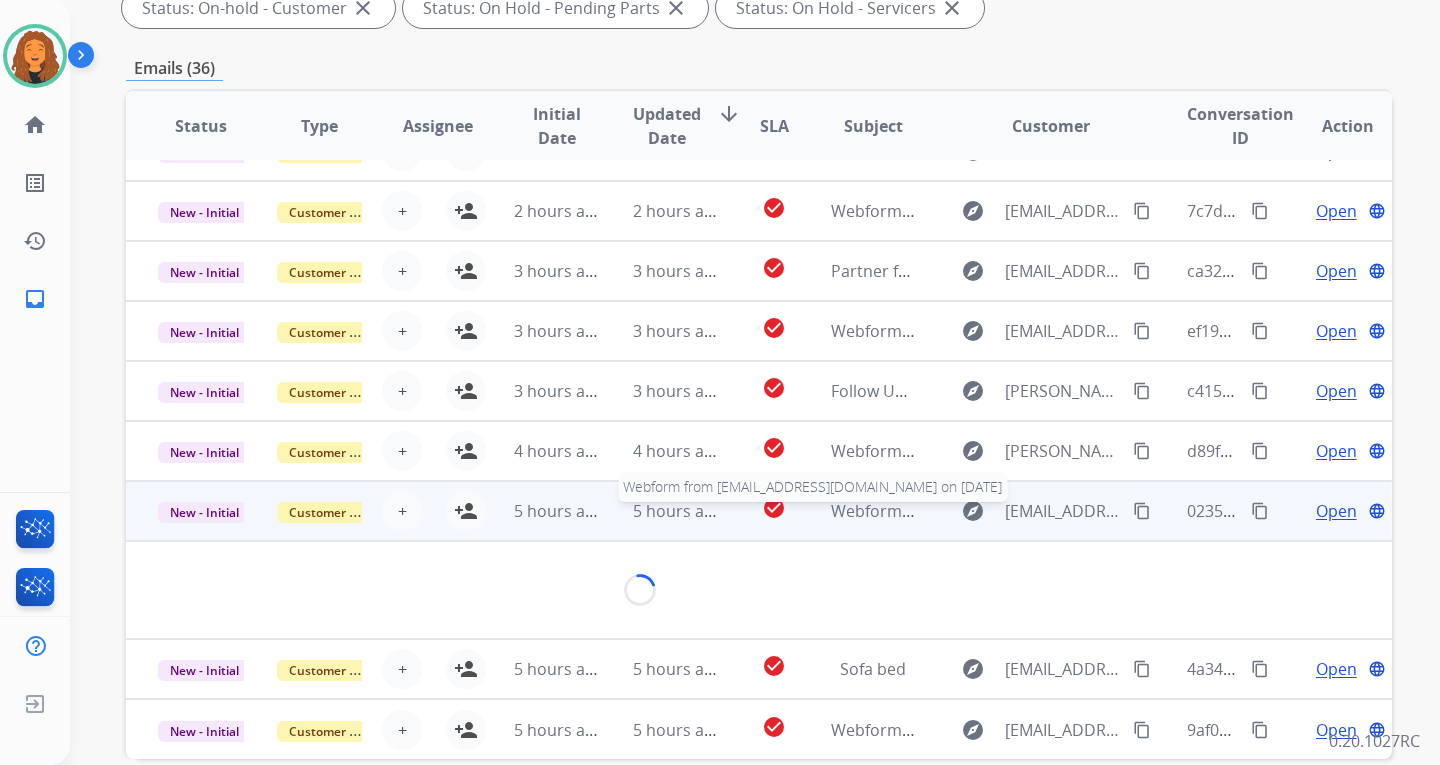 scroll, scrollTop: 164, scrollLeft: 0, axis: vertical 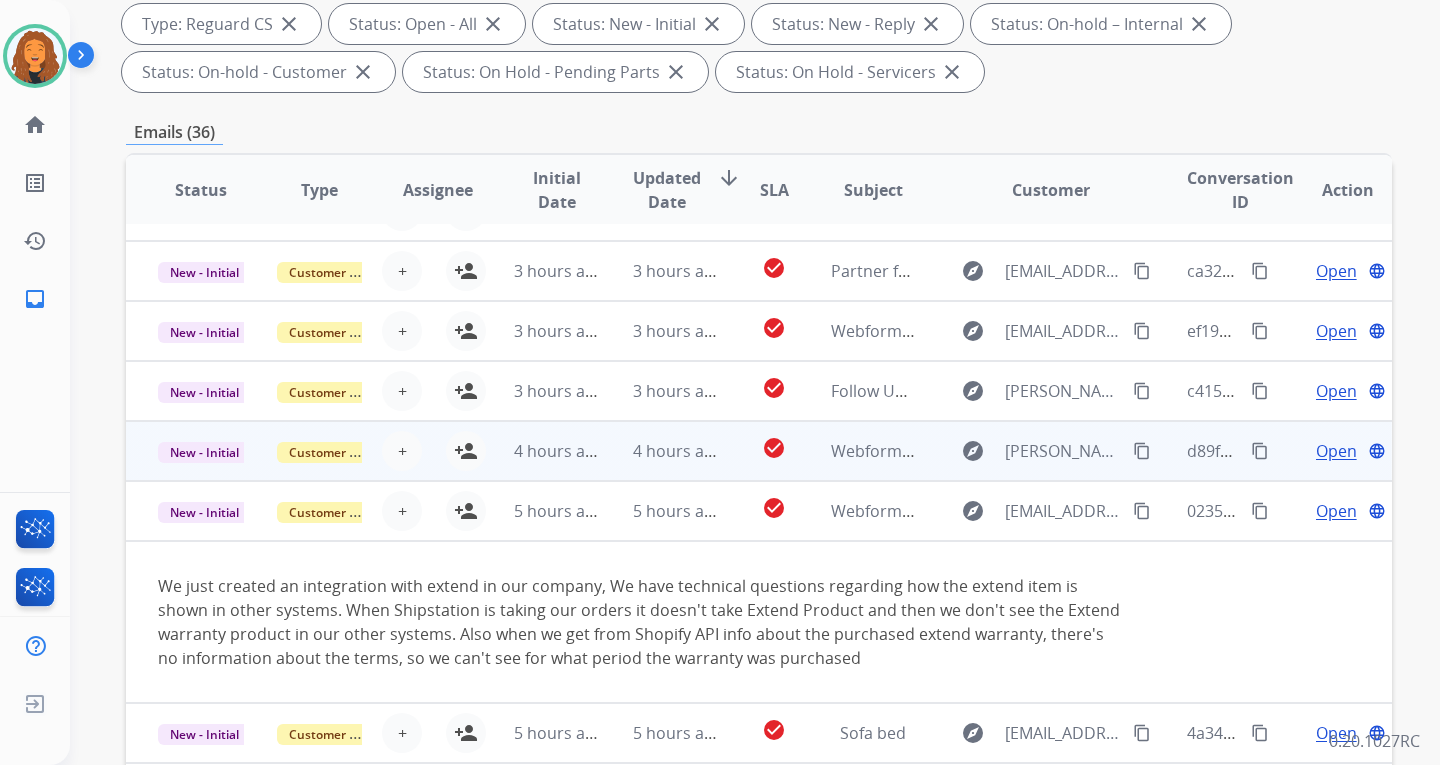 click on "Webform from [PERSON_NAME][EMAIL_ADDRESS][DOMAIN_NAME] on [DATE]" at bounding box center [1119, 451] 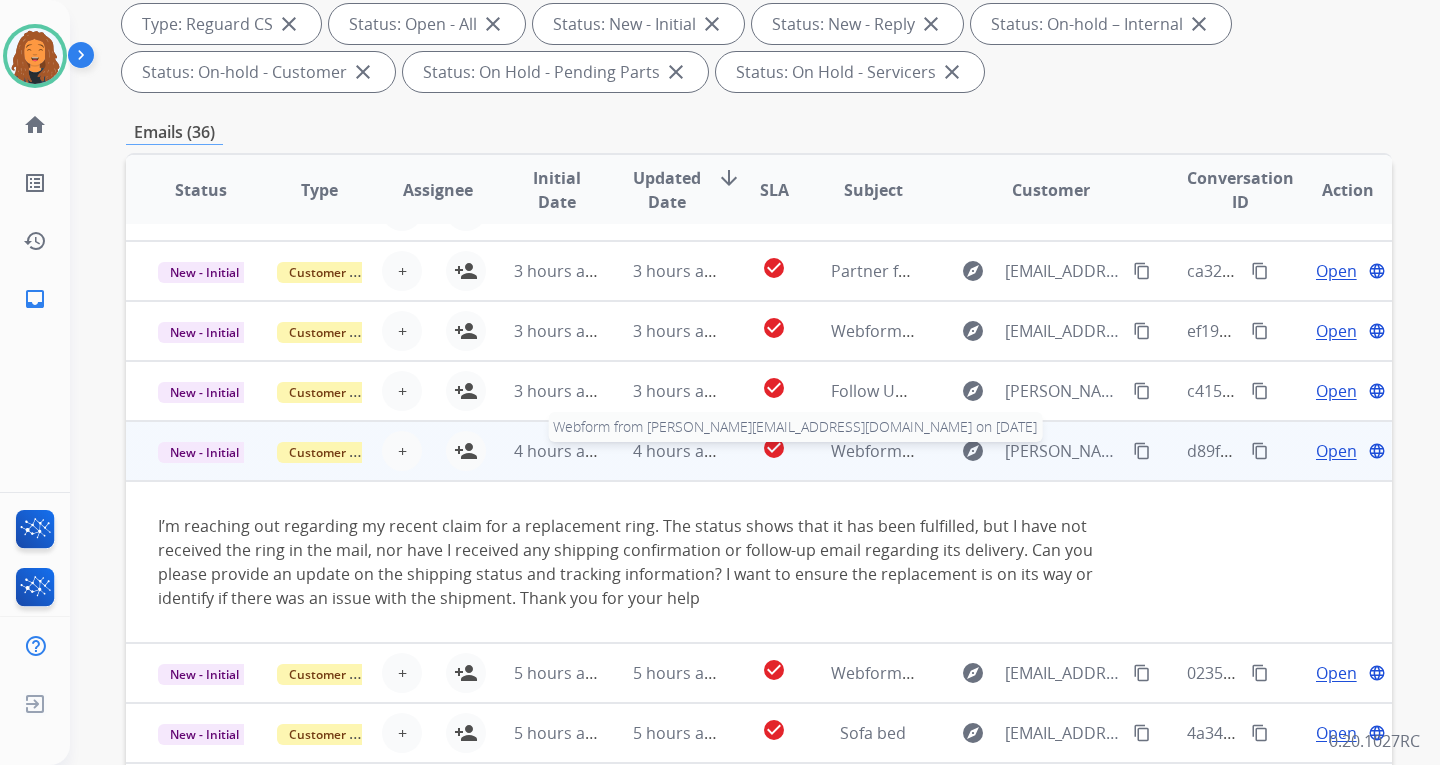 click on "Webform from [PERSON_NAME][EMAIL_ADDRESS][DOMAIN_NAME] on [DATE]" at bounding box center (1119, 451) 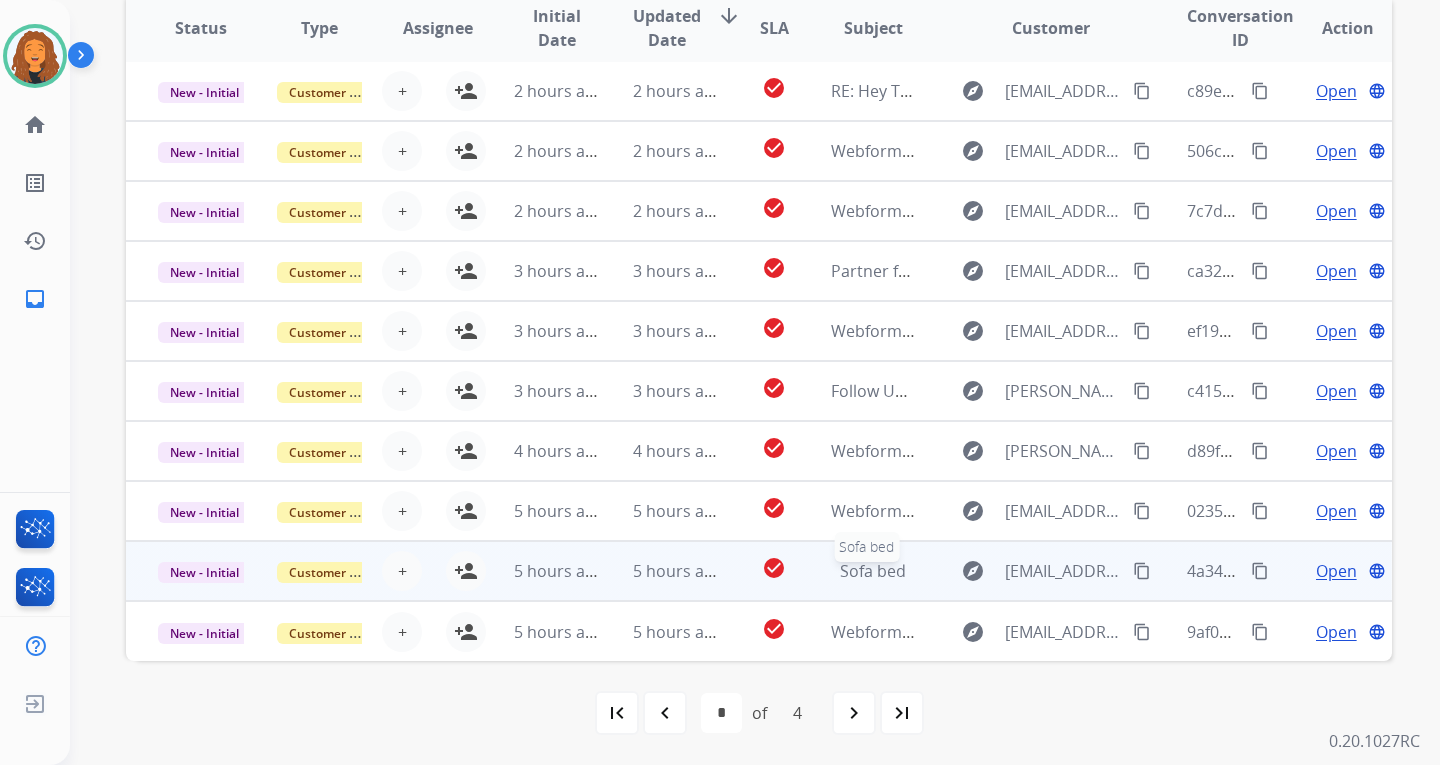click on "Sofa bed" at bounding box center (873, 571) 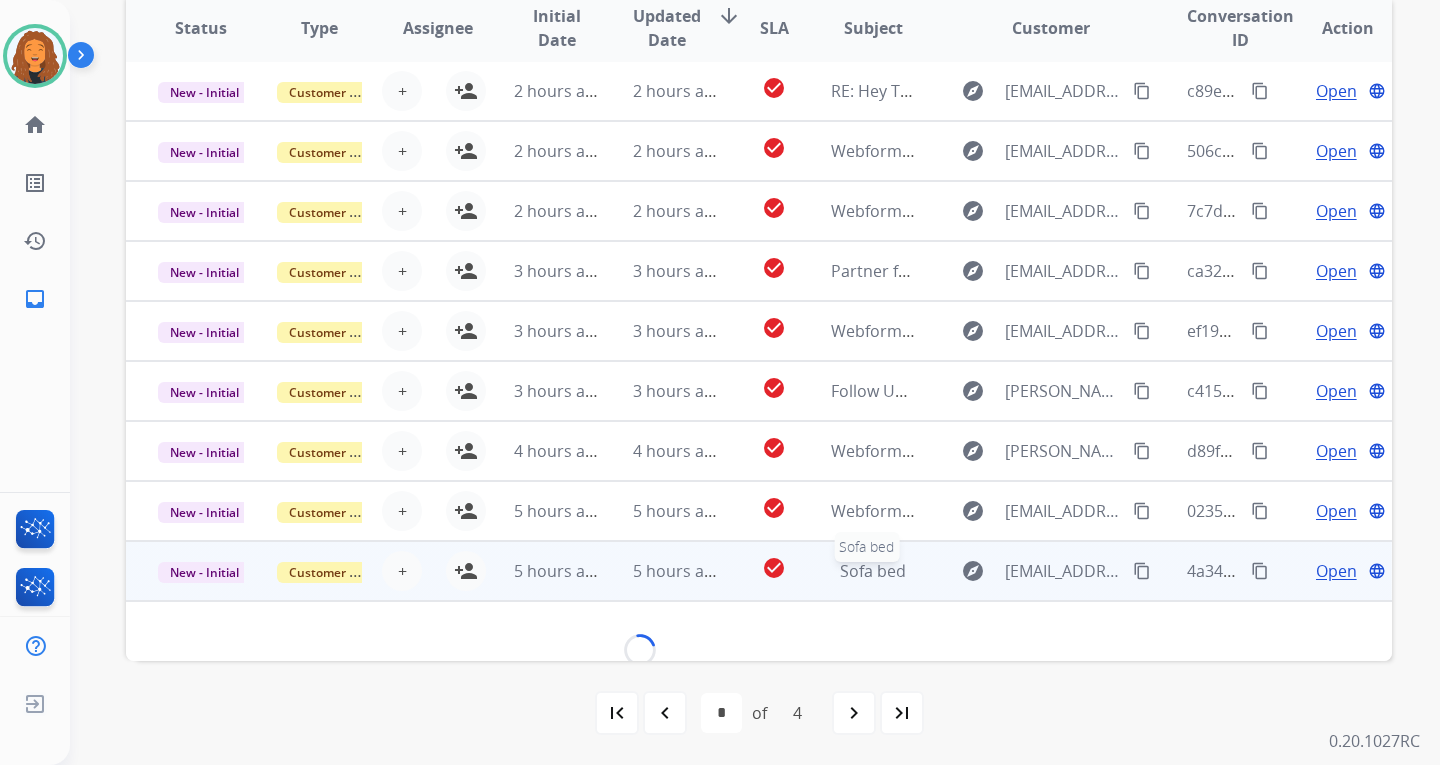 scroll, scrollTop: 100, scrollLeft: 0, axis: vertical 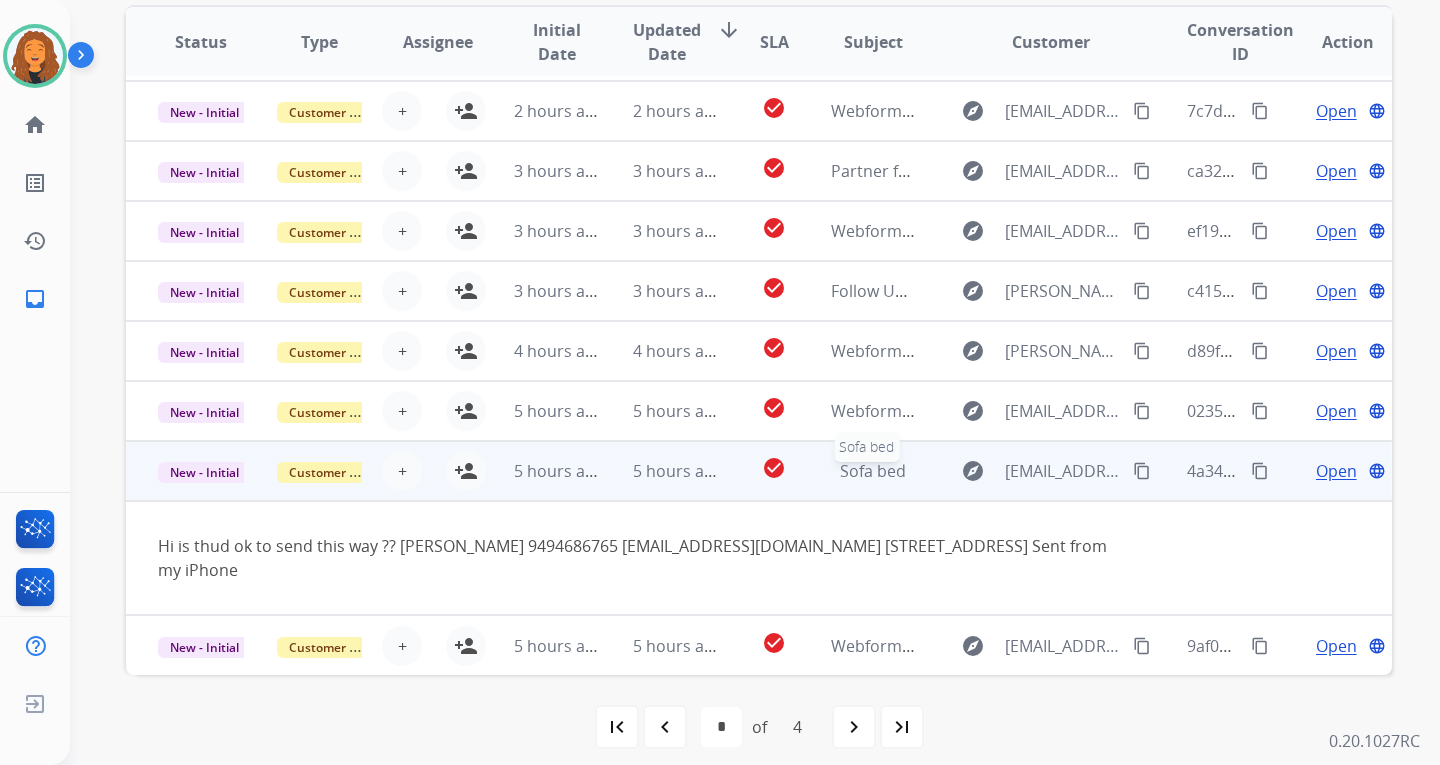 click on "Sofa bed" at bounding box center (873, 471) 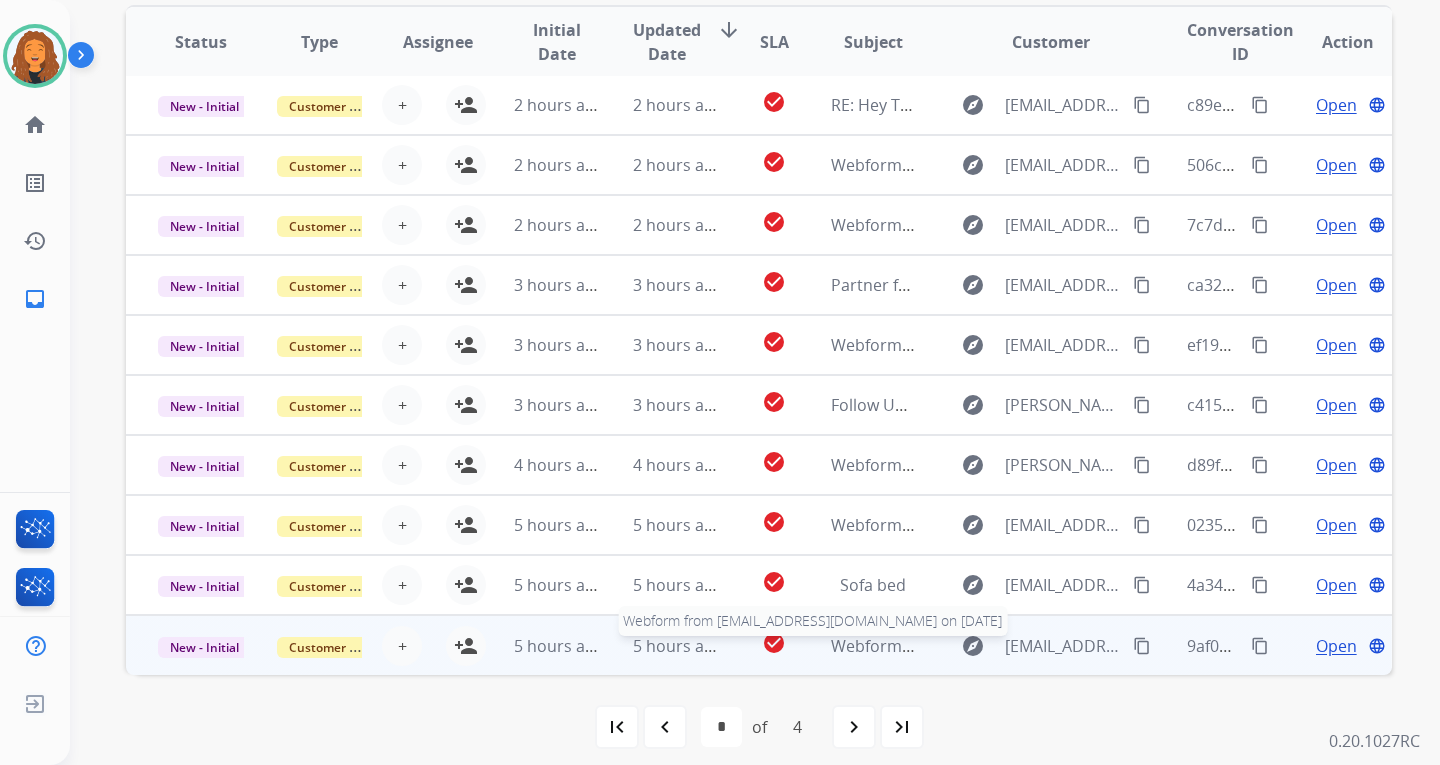 click on "Webform from [EMAIL_ADDRESS][DOMAIN_NAME] on [DATE]" at bounding box center [1057, 646] 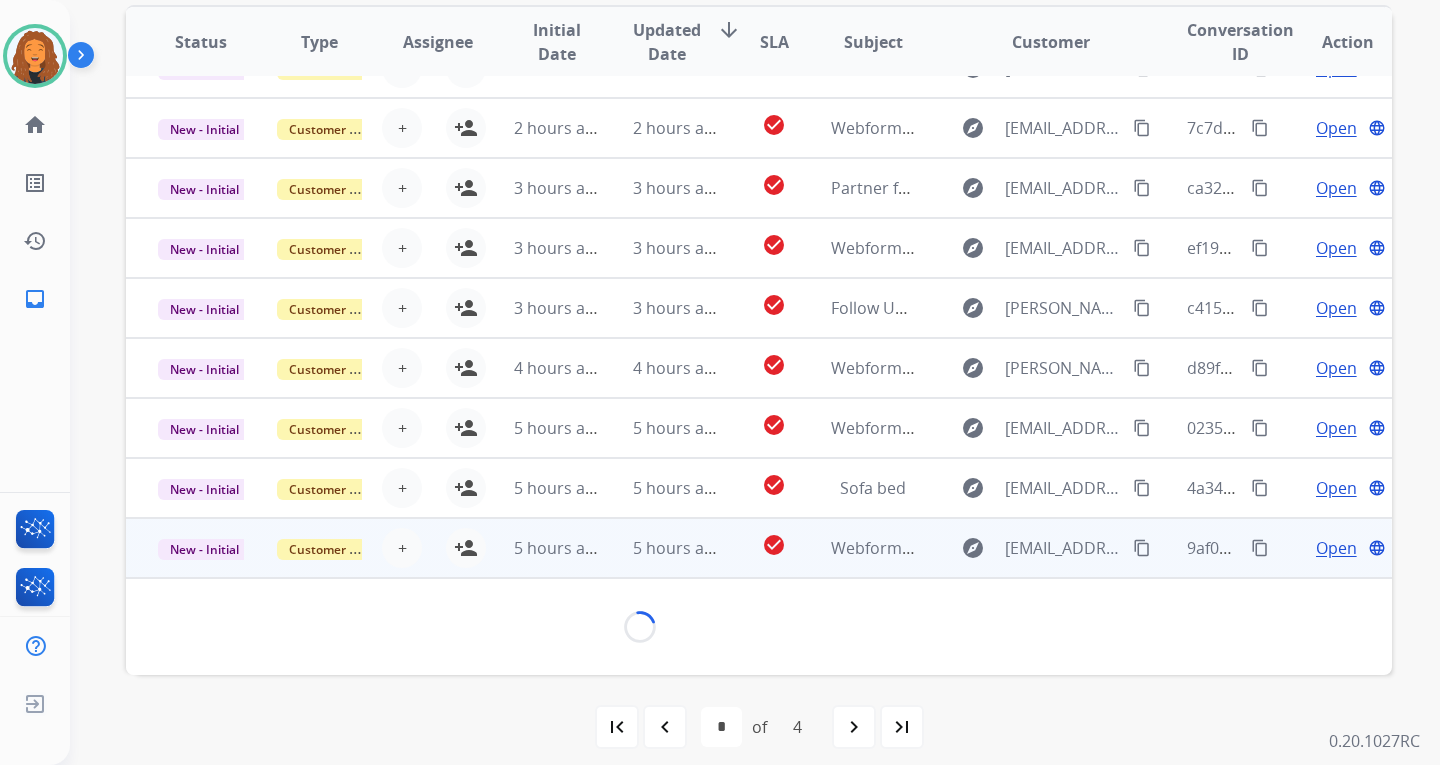 scroll, scrollTop: 139, scrollLeft: 0, axis: vertical 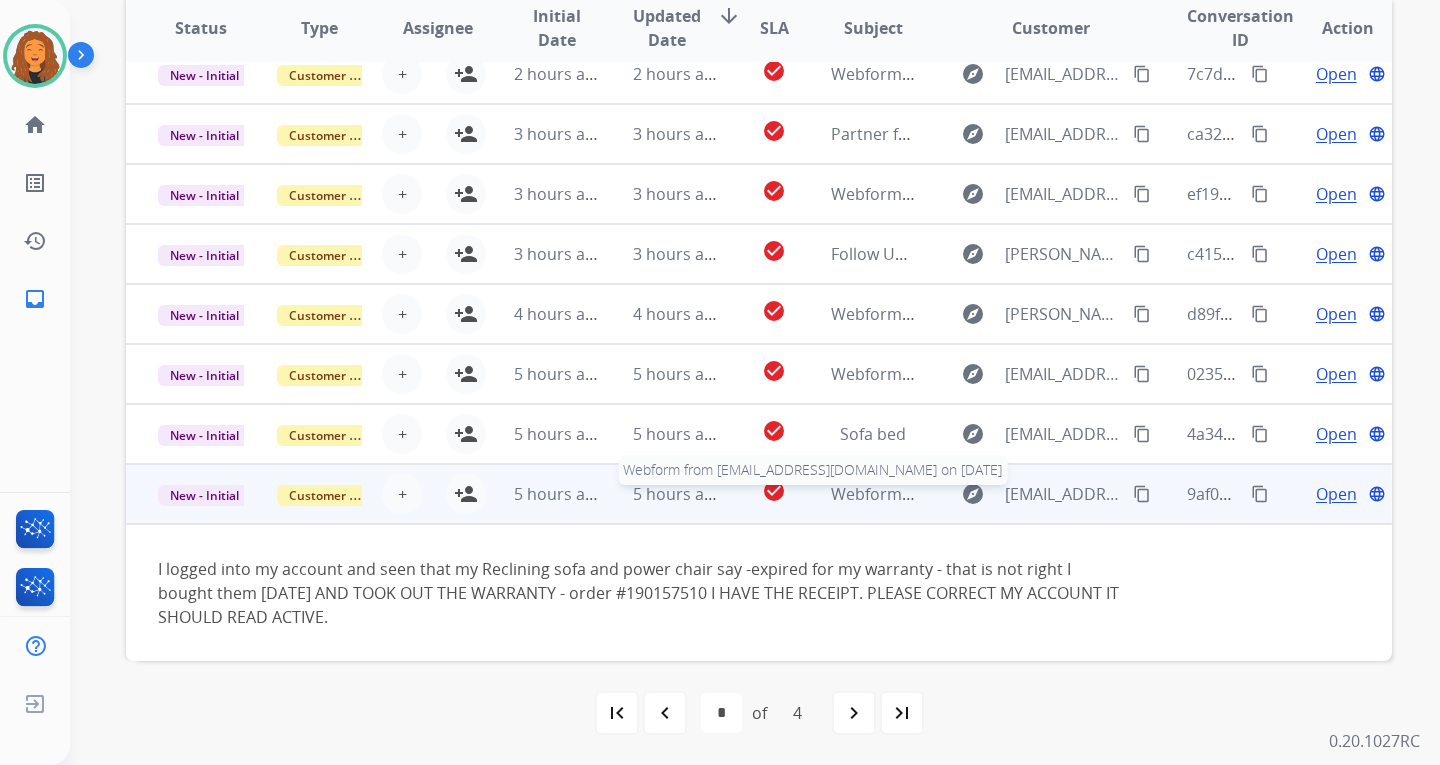 click on "Webform from [EMAIL_ADDRESS][DOMAIN_NAME] on [DATE]" at bounding box center (1057, 494) 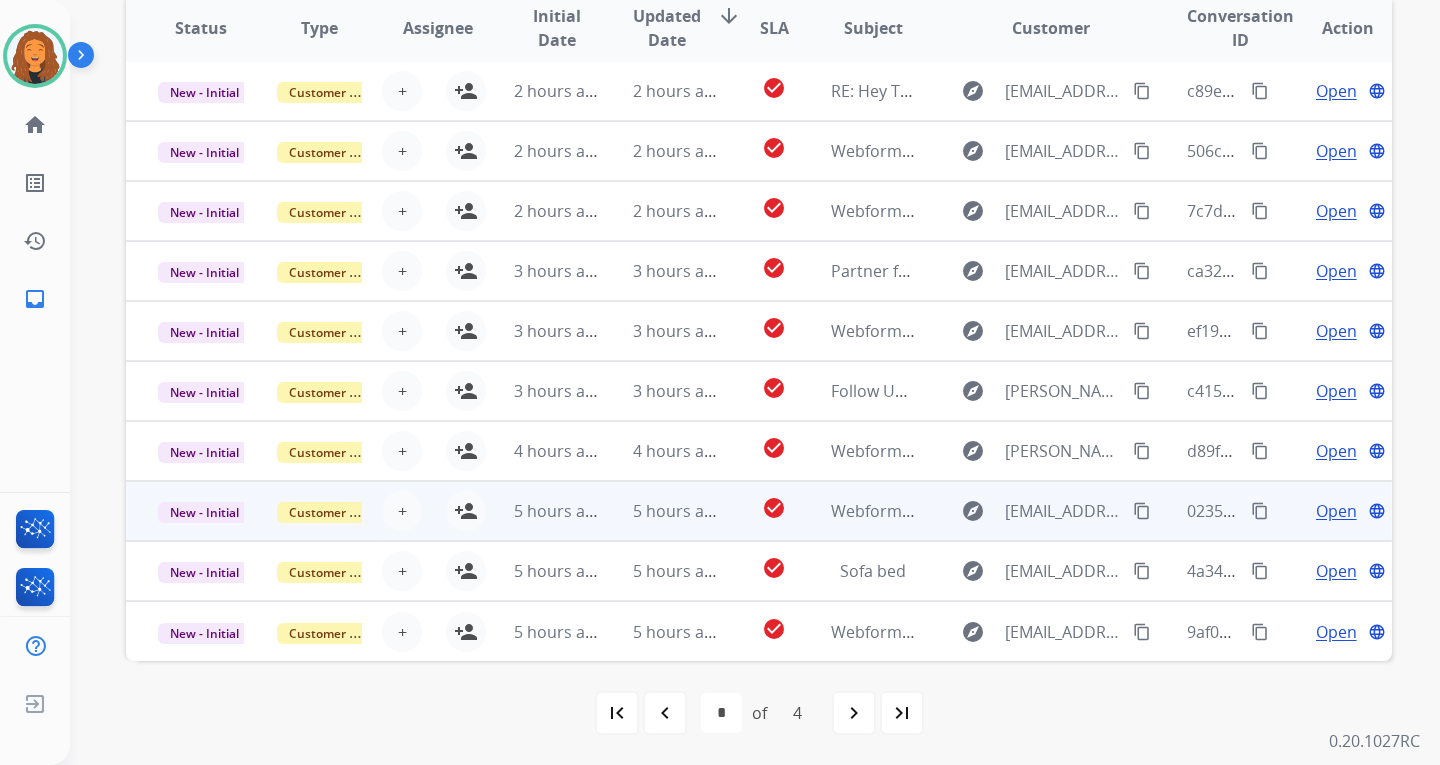 scroll, scrollTop: 2, scrollLeft: 0, axis: vertical 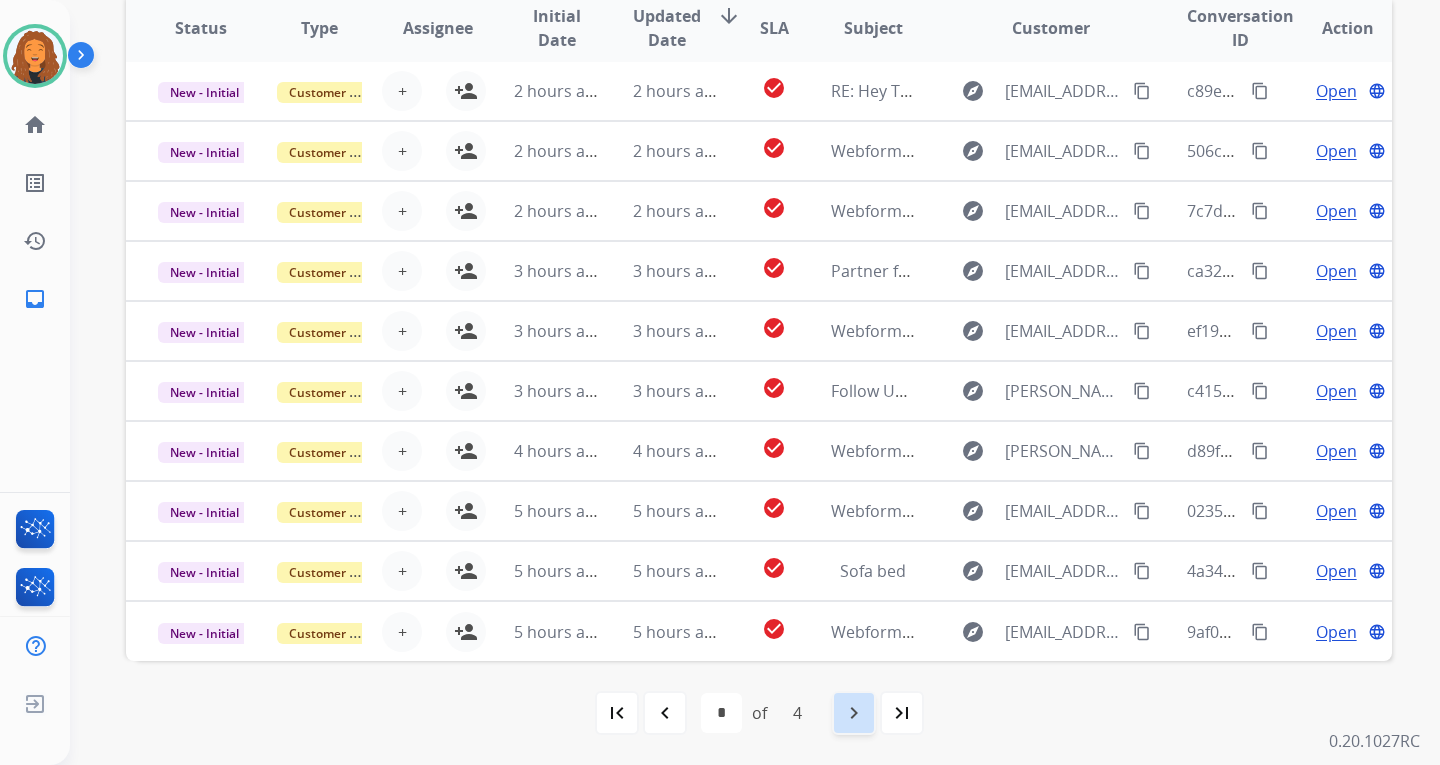click on "navigate_next" at bounding box center [854, 713] 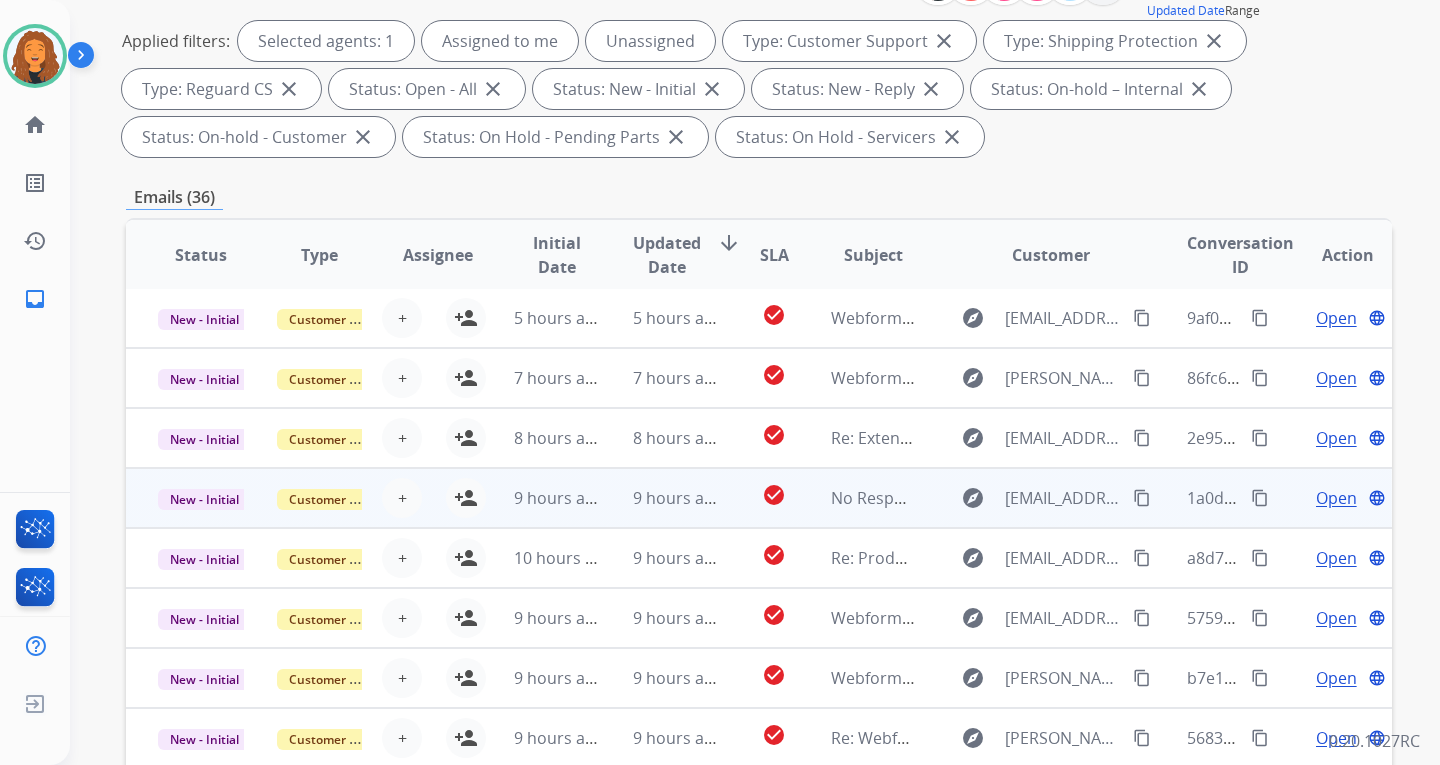 scroll, scrollTop: 300, scrollLeft: 0, axis: vertical 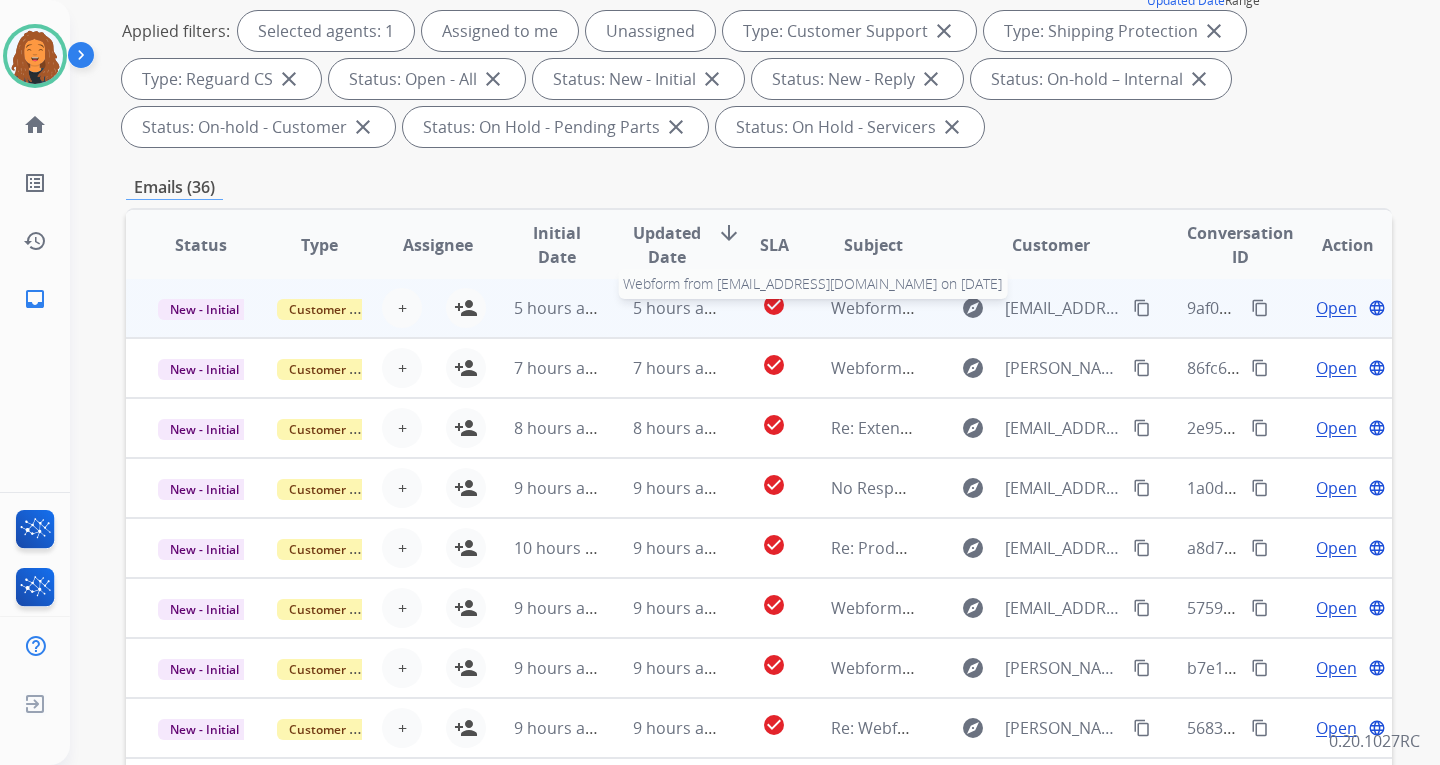 click on "Webform from [EMAIL_ADDRESS][DOMAIN_NAME] on [DATE]" at bounding box center [1057, 308] 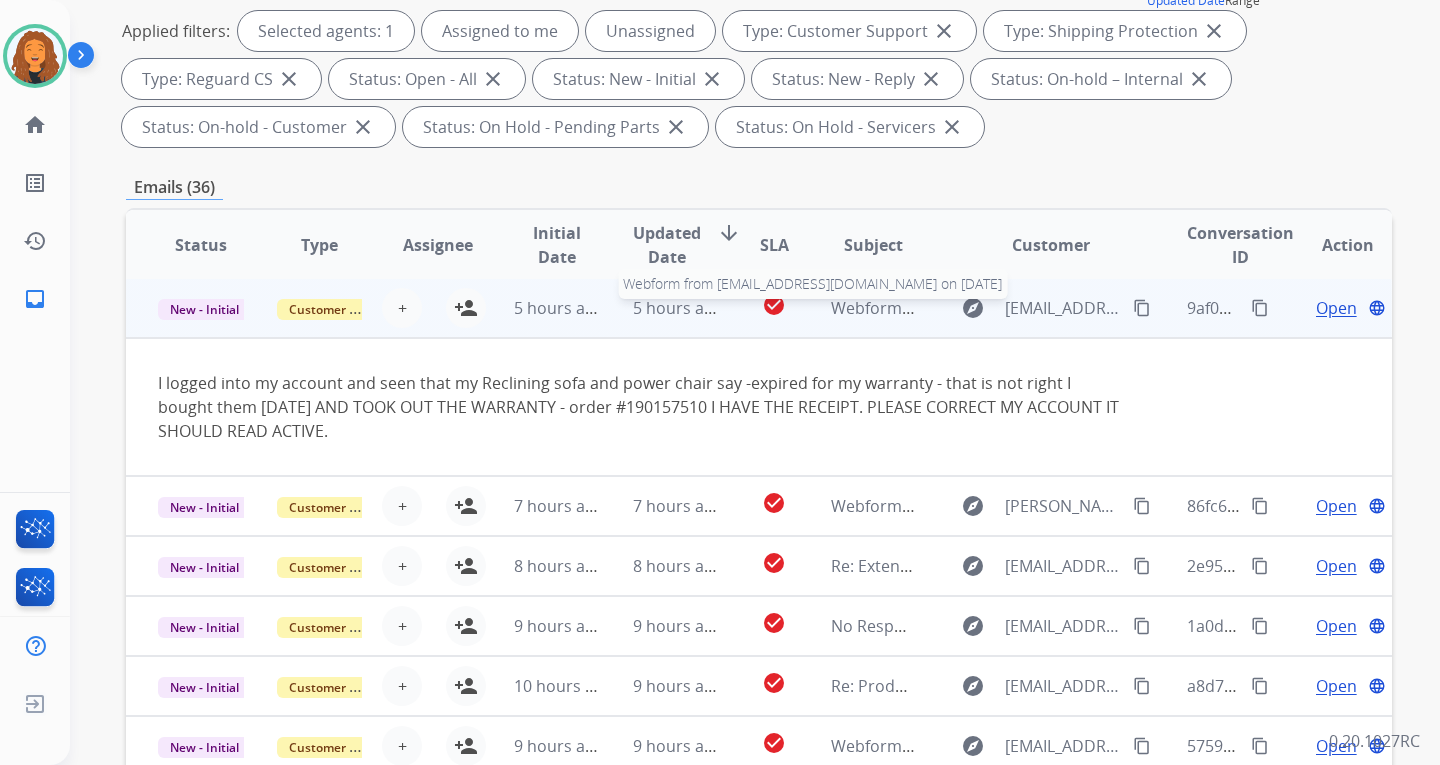 scroll, scrollTop: 0, scrollLeft: 0, axis: both 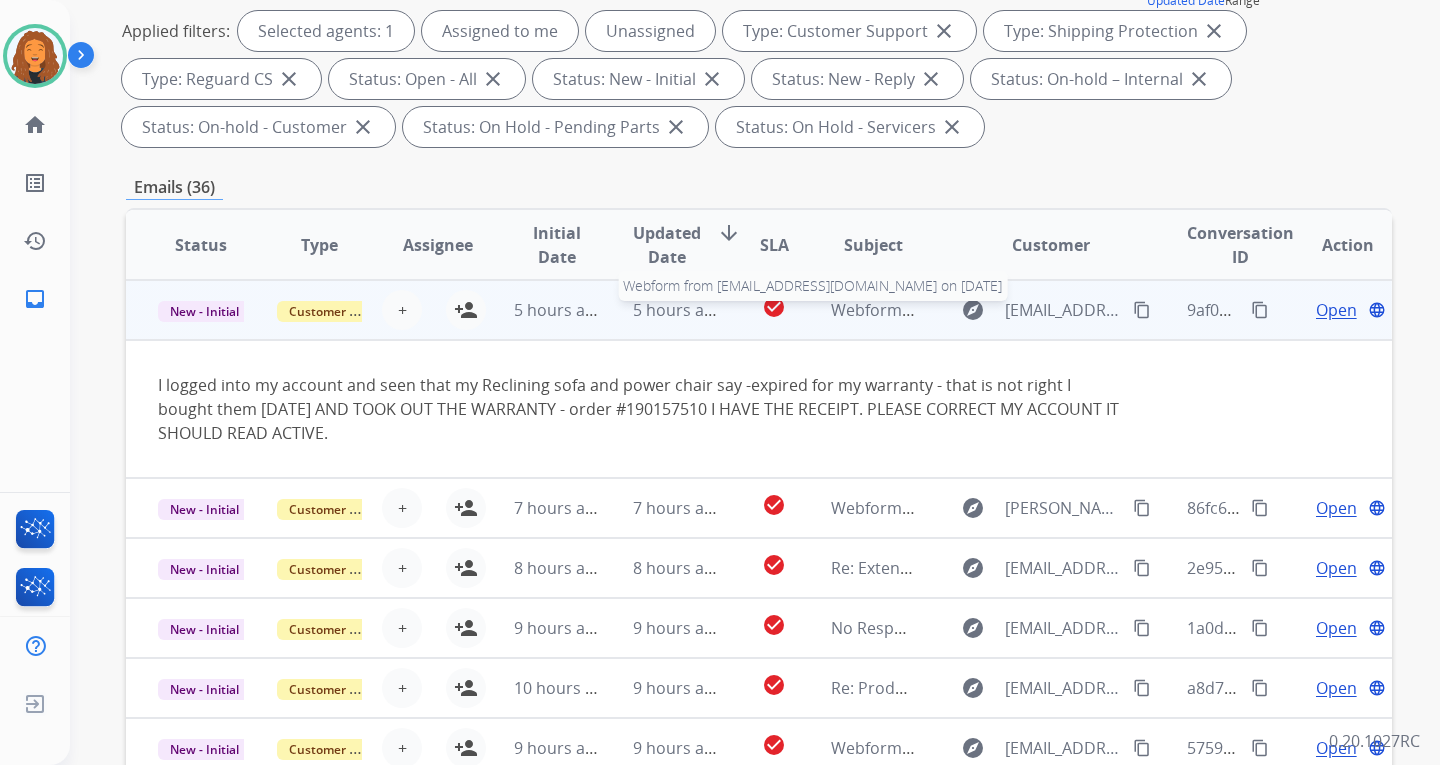 click on "Webform from [EMAIL_ADDRESS][DOMAIN_NAME] on [DATE]" at bounding box center [1057, 310] 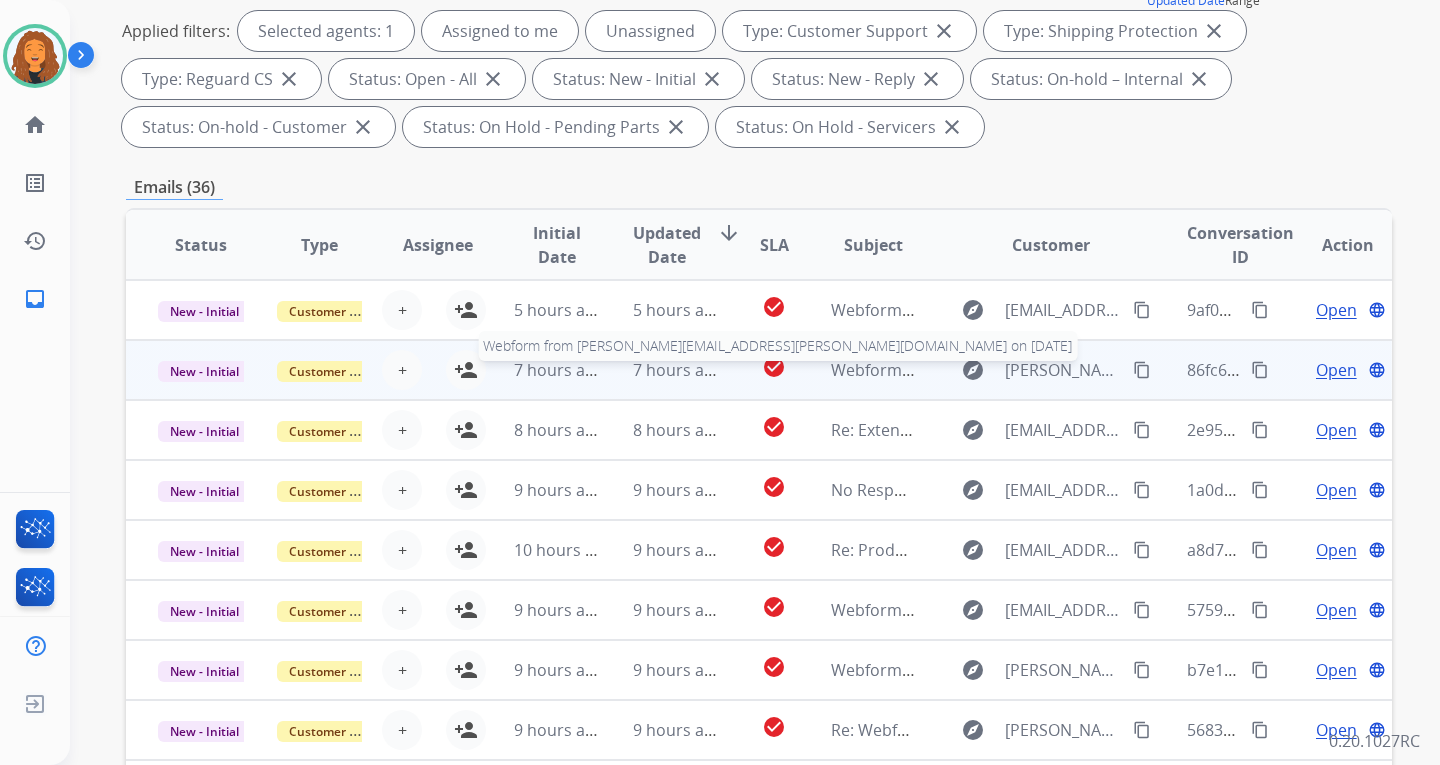 click on "Webform from [PERSON_NAME][EMAIL_ADDRESS][PERSON_NAME][DOMAIN_NAME] on [DATE]" at bounding box center [1181, 370] 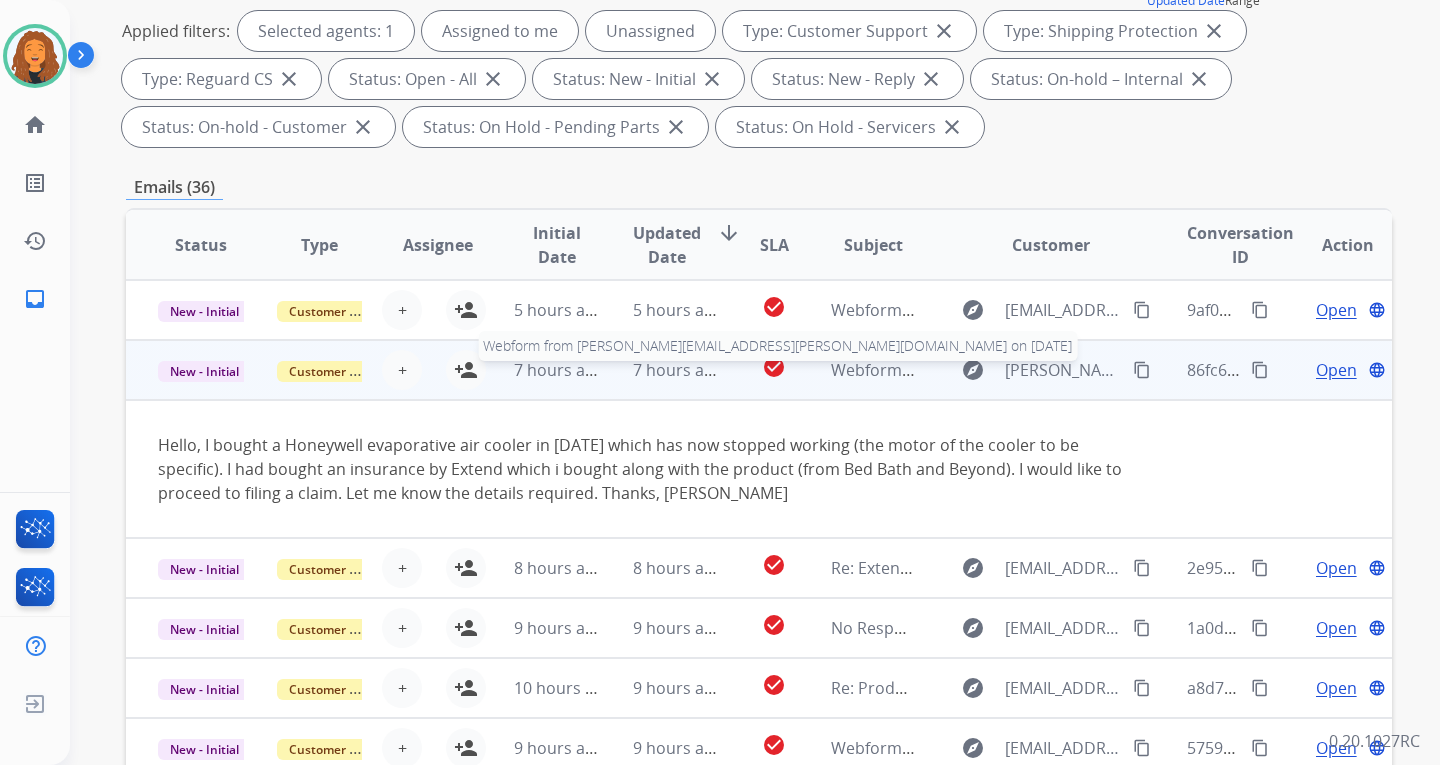 scroll, scrollTop: 60, scrollLeft: 0, axis: vertical 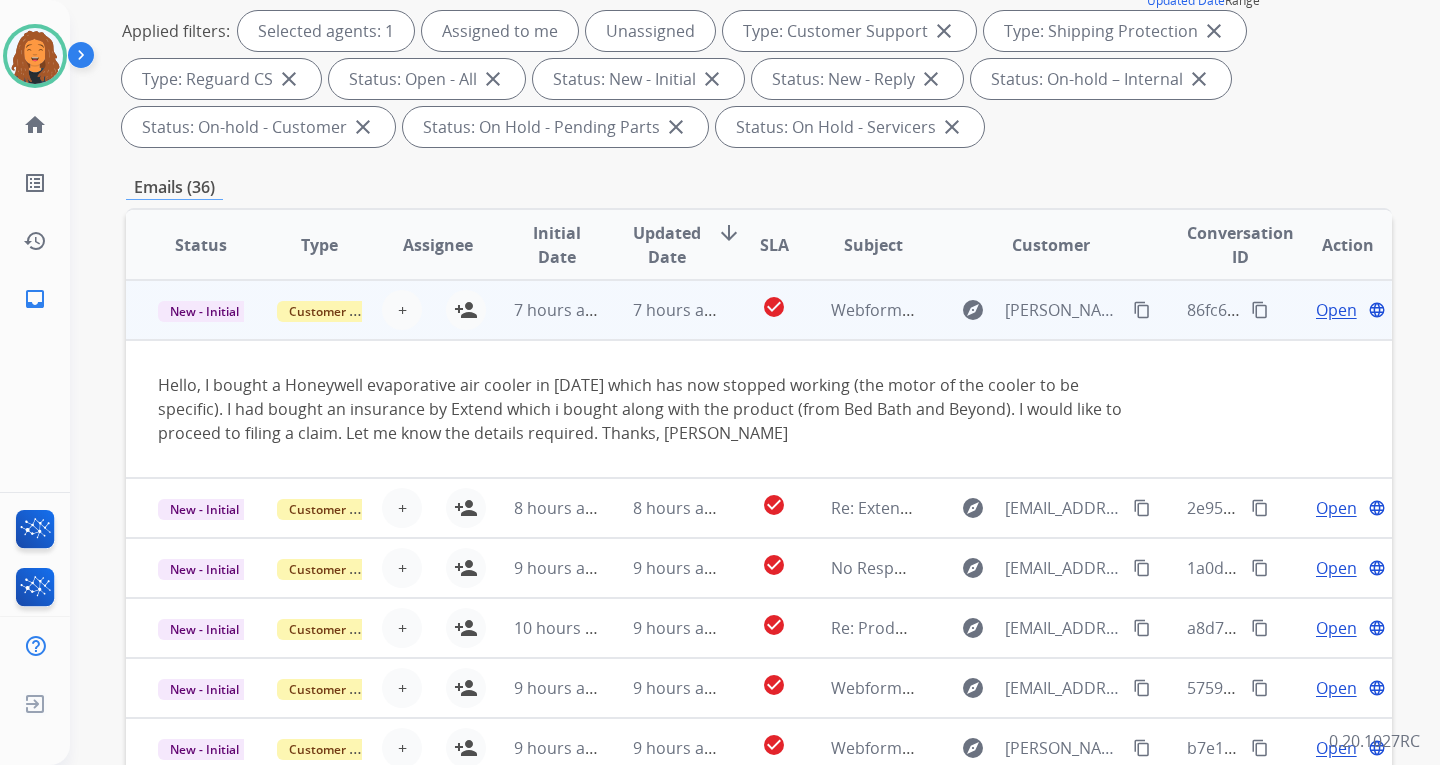 click on "Webform from [PERSON_NAME][EMAIL_ADDRESS][PERSON_NAME][DOMAIN_NAME] on [DATE]" at bounding box center [858, 310] 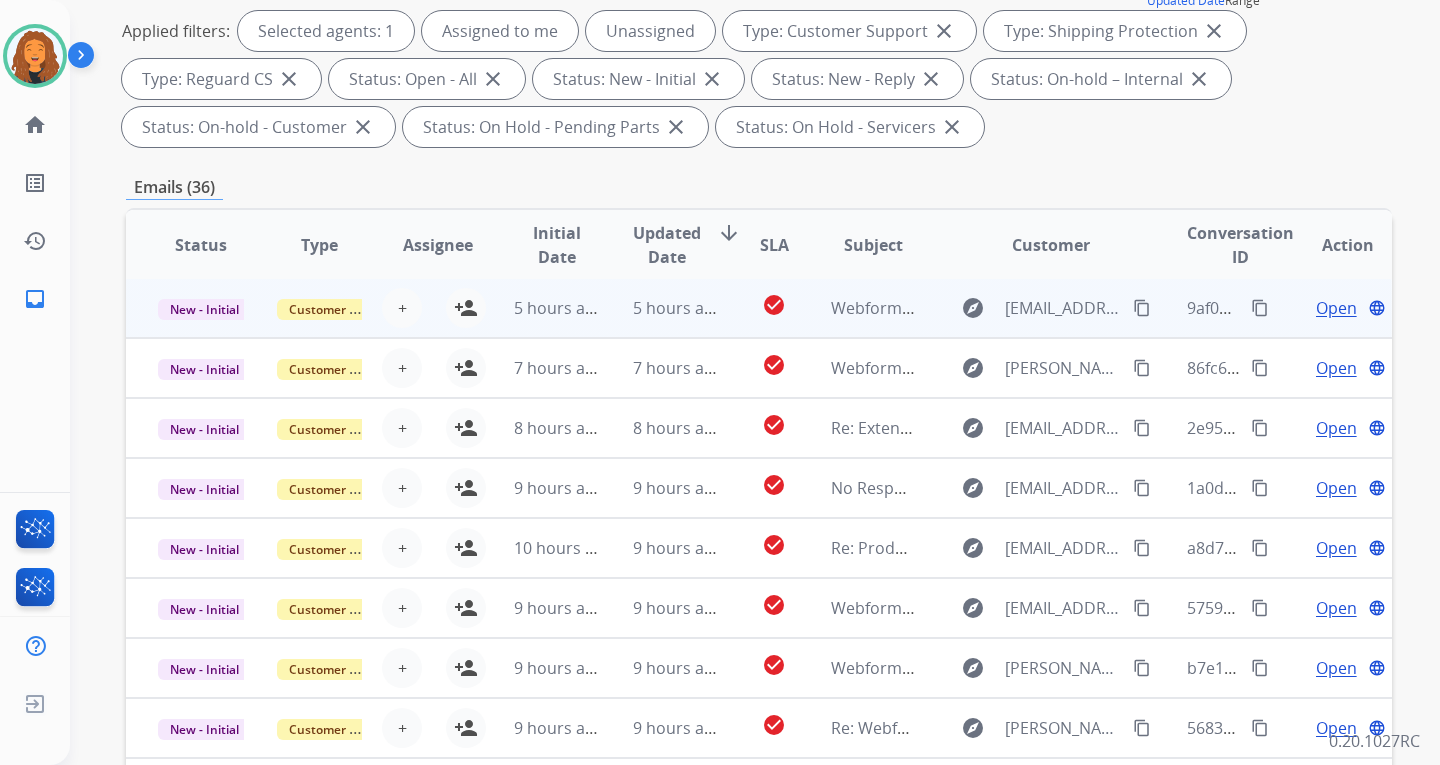 scroll, scrollTop: 2, scrollLeft: 0, axis: vertical 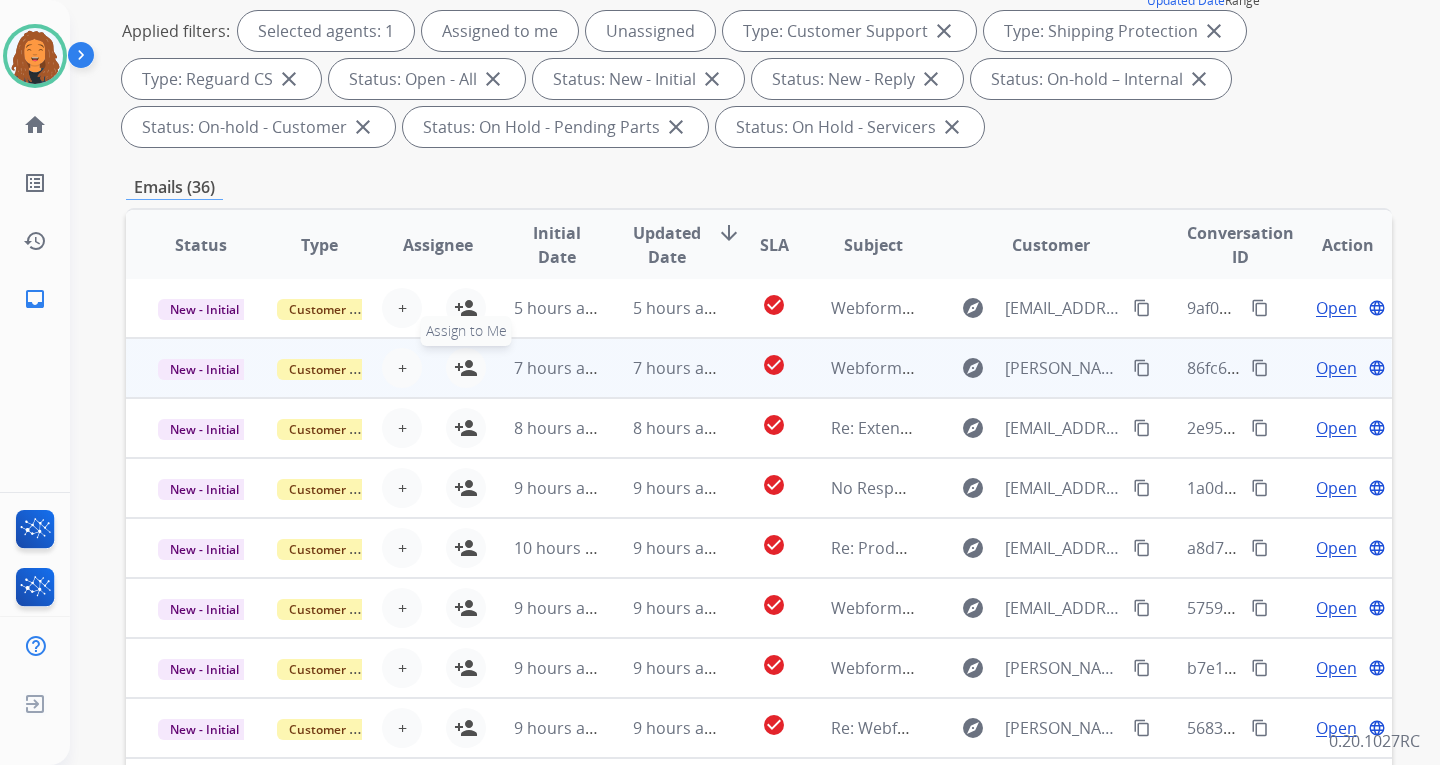 click on "person_add" at bounding box center (466, 368) 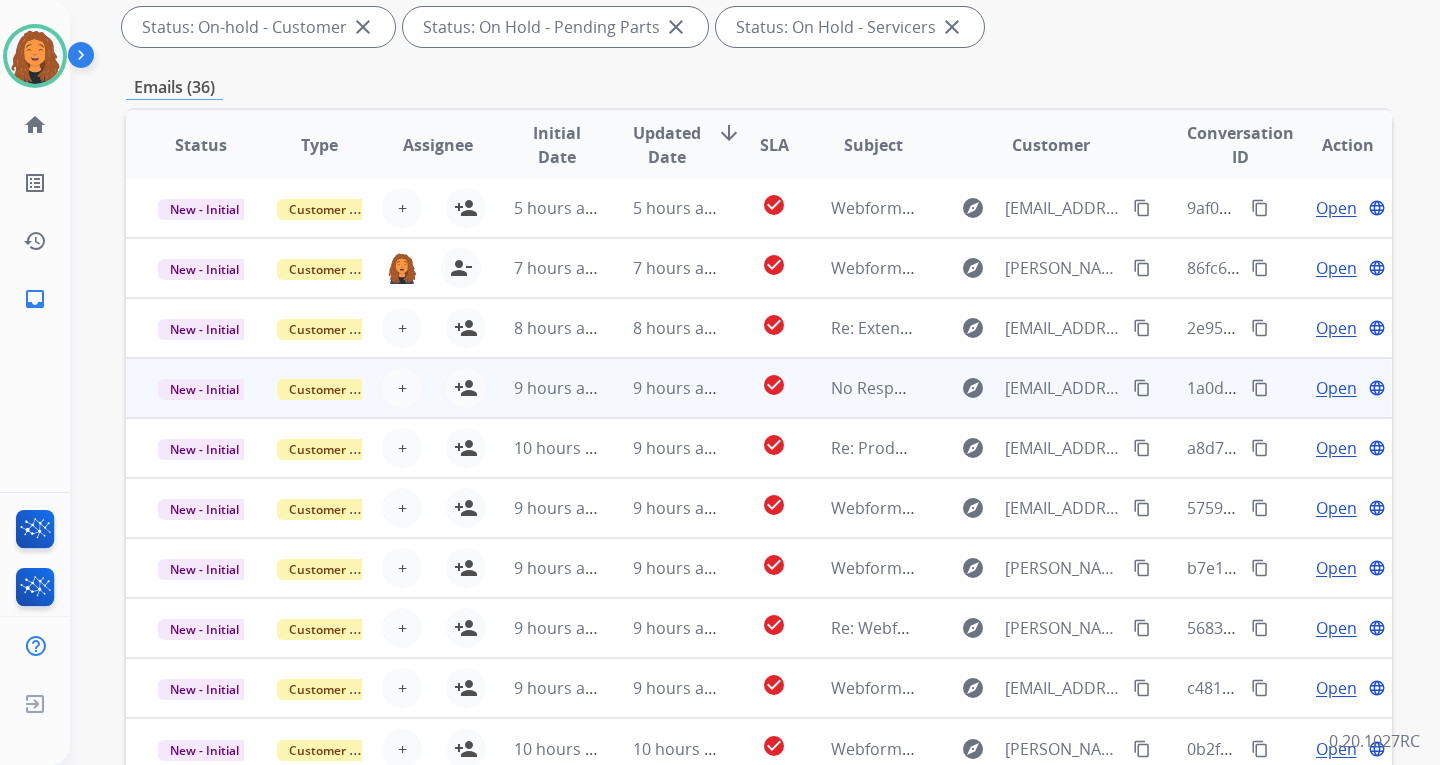 scroll, scrollTop: 500, scrollLeft: 0, axis: vertical 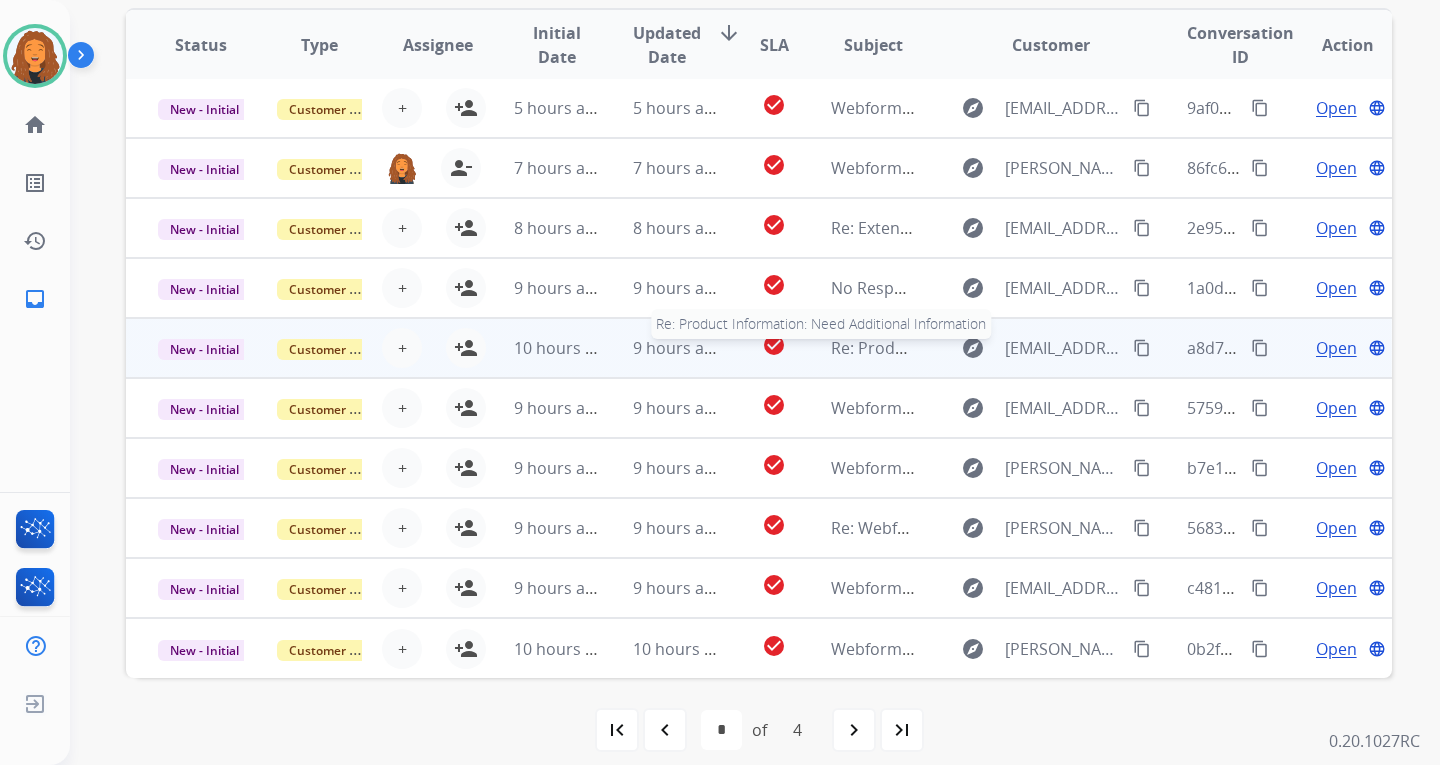 click on "Re: Product Information: Need Additional Information" at bounding box center [1033, 348] 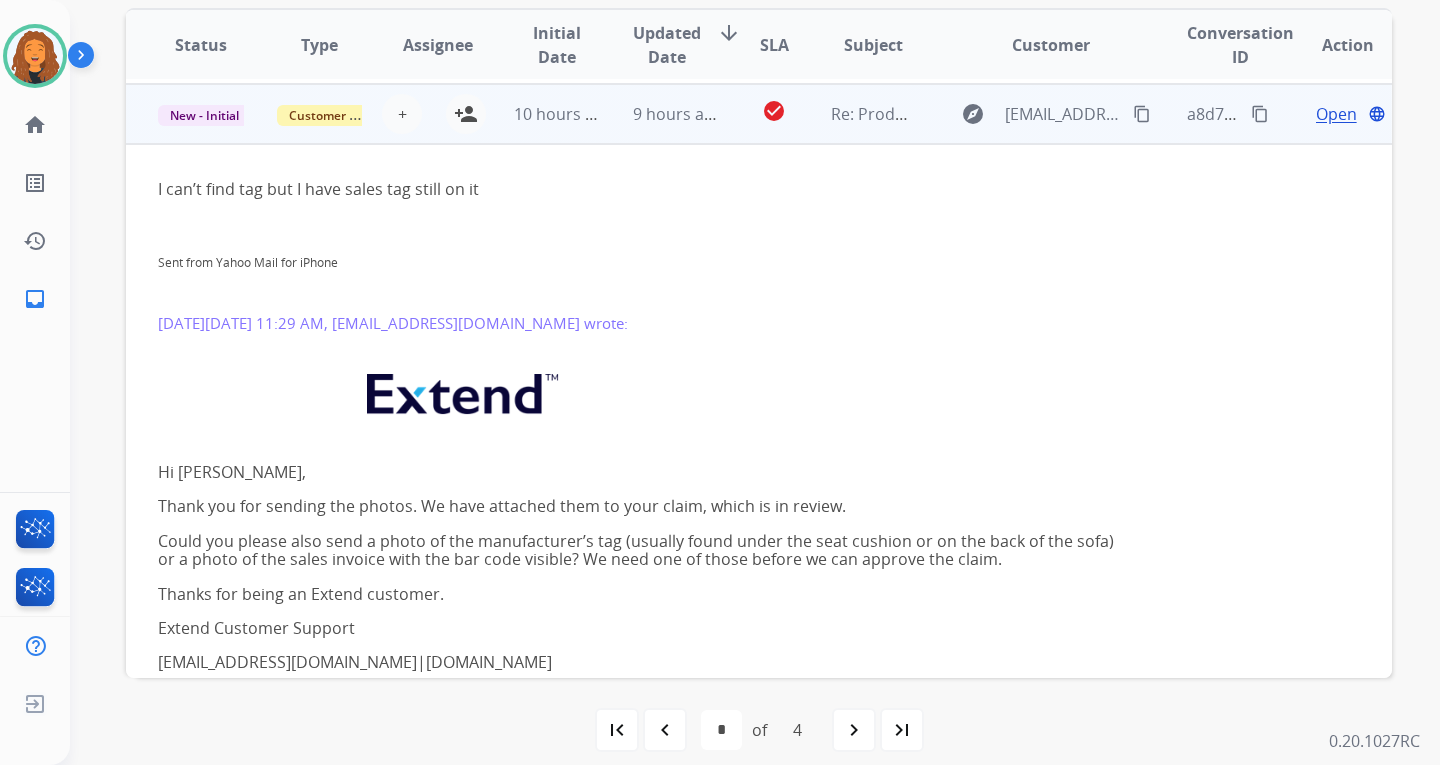 scroll, scrollTop: 240, scrollLeft: 0, axis: vertical 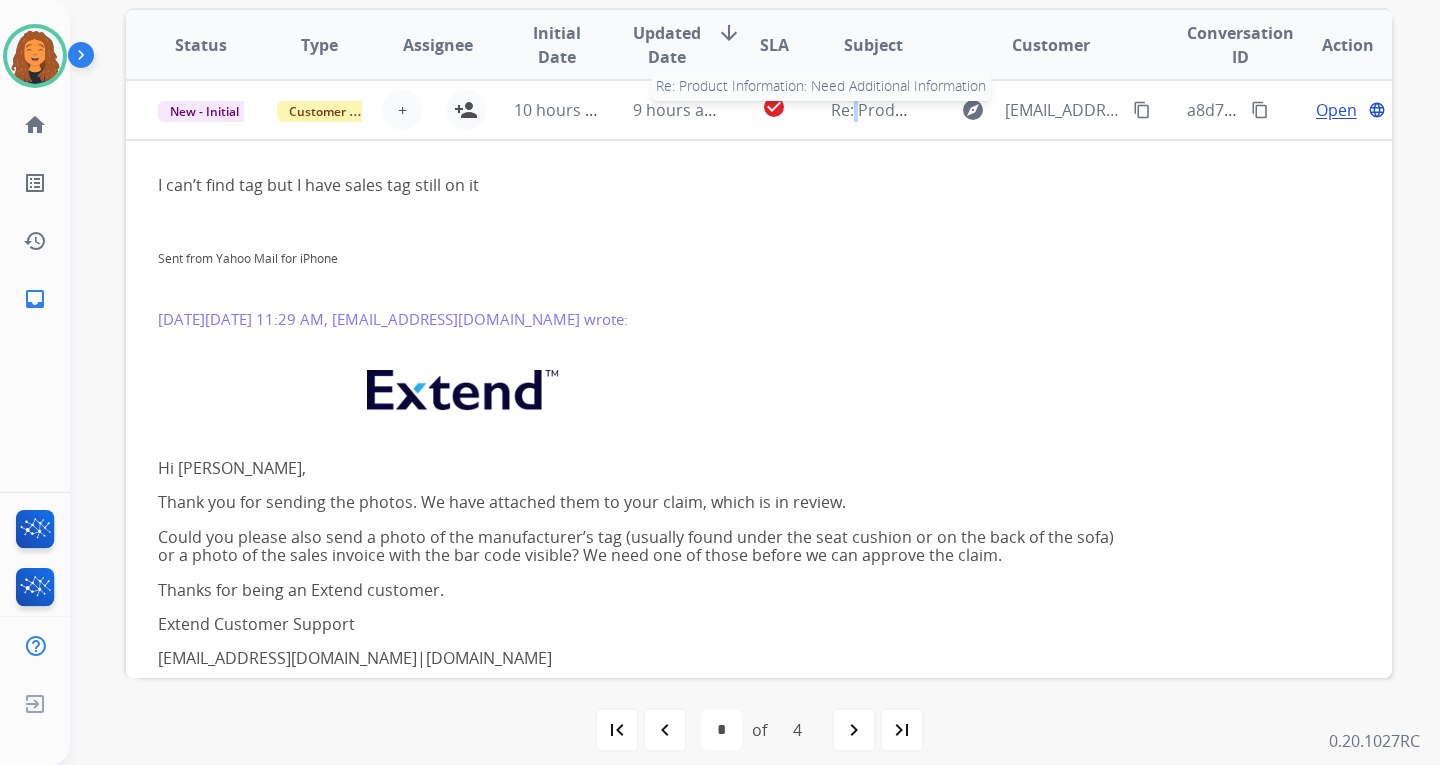 click on "Re: Product Information: Need Additional Information" at bounding box center [1033, 110] 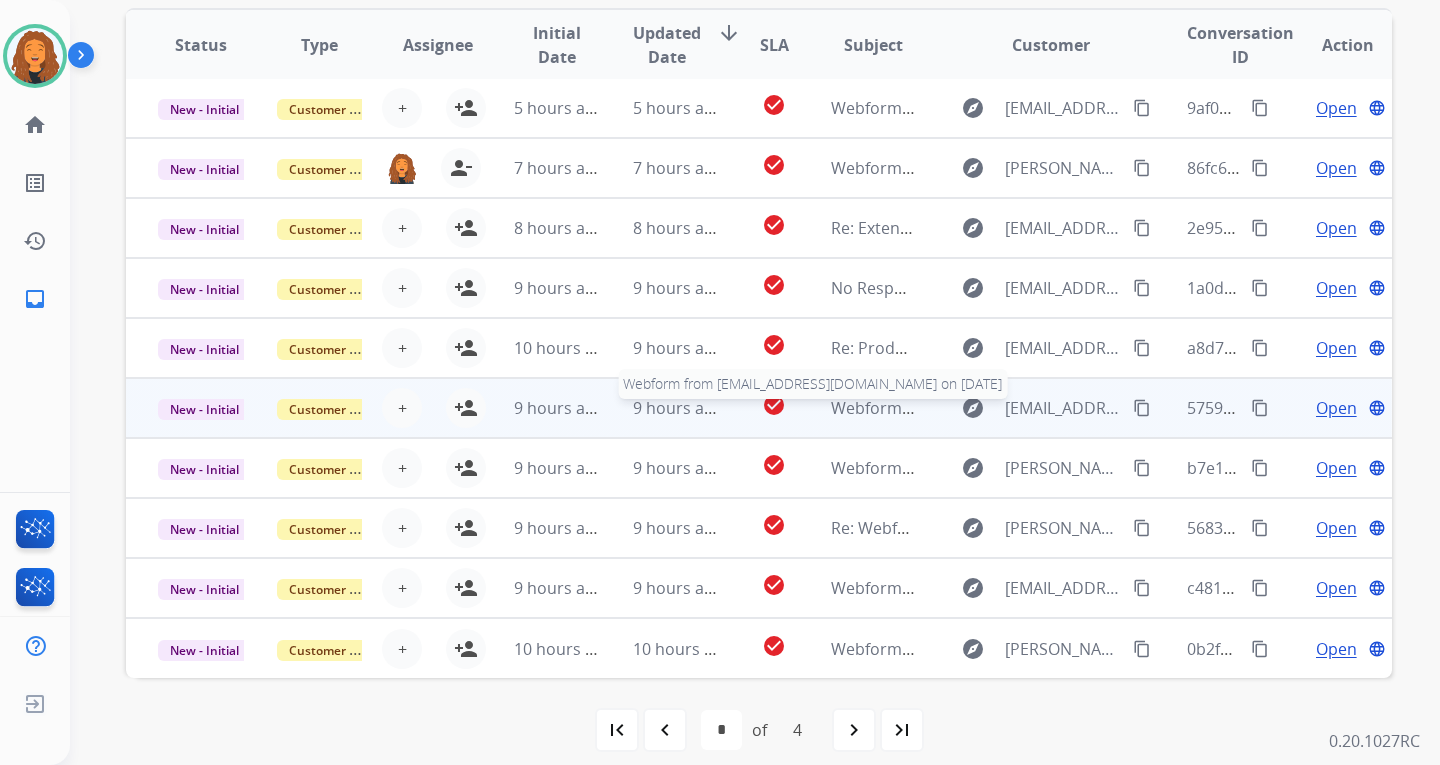 click on "Webform from [EMAIL_ADDRESS][DOMAIN_NAME] on [DATE]" at bounding box center (1057, 408) 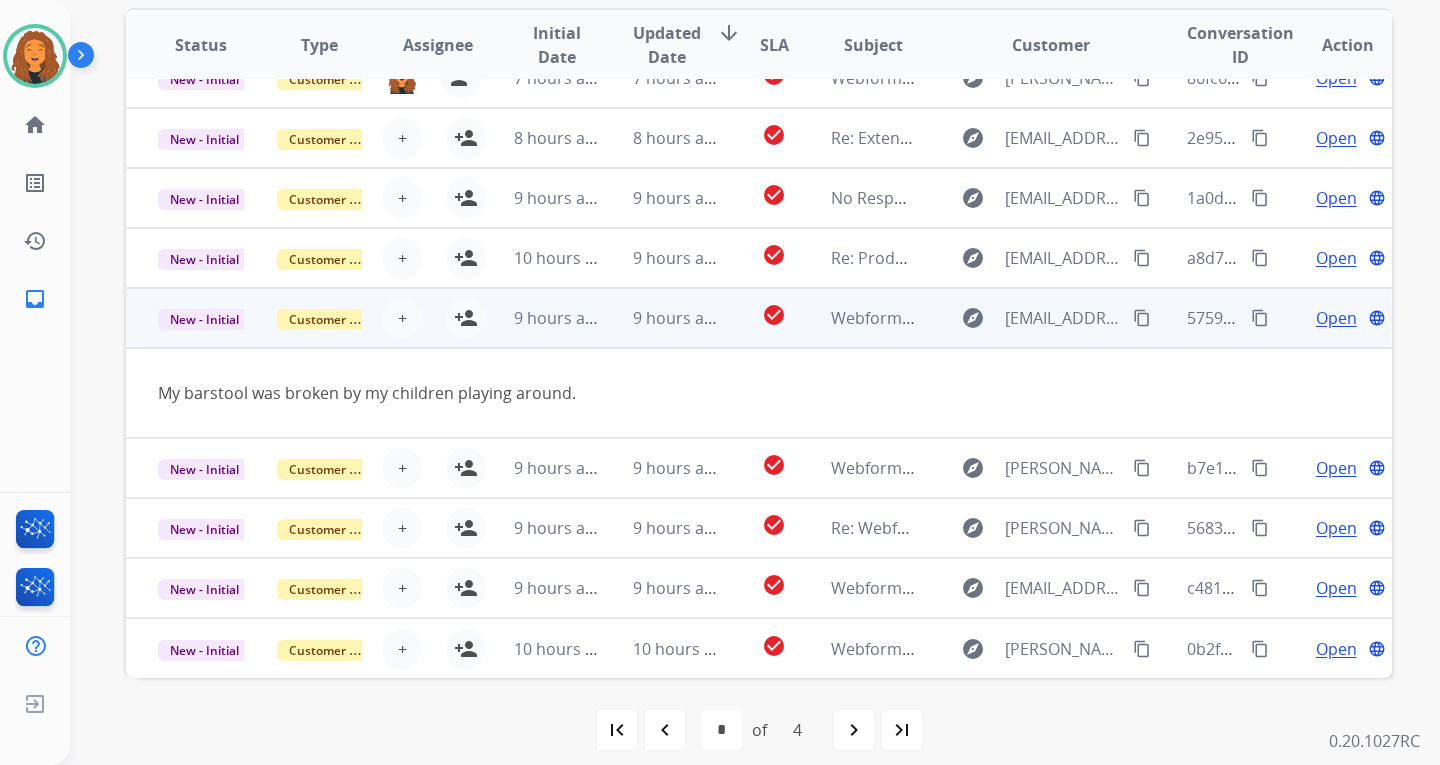 scroll, scrollTop: 92, scrollLeft: 0, axis: vertical 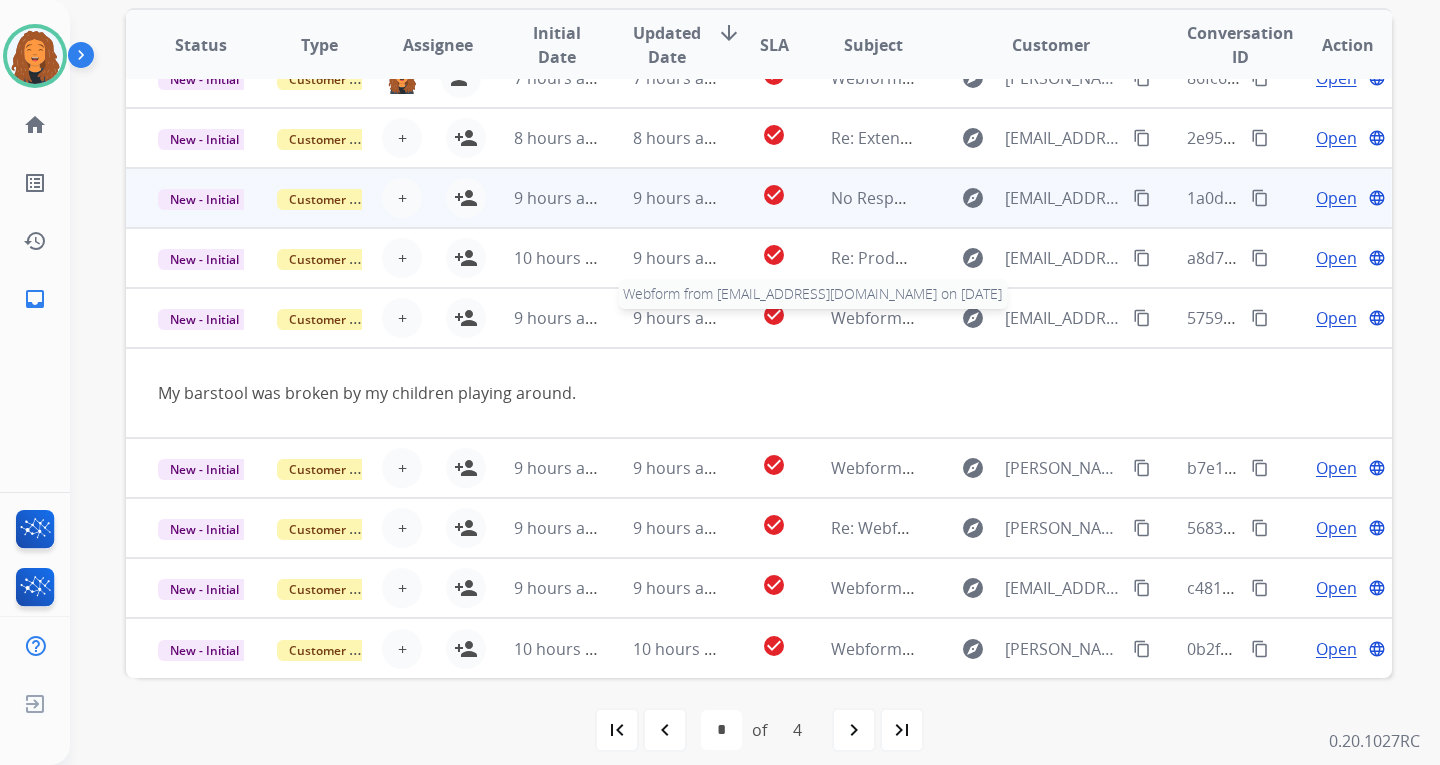 click on "Webform from [EMAIL_ADDRESS][DOMAIN_NAME] on [DATE]" at bounding box center (1057, 318) 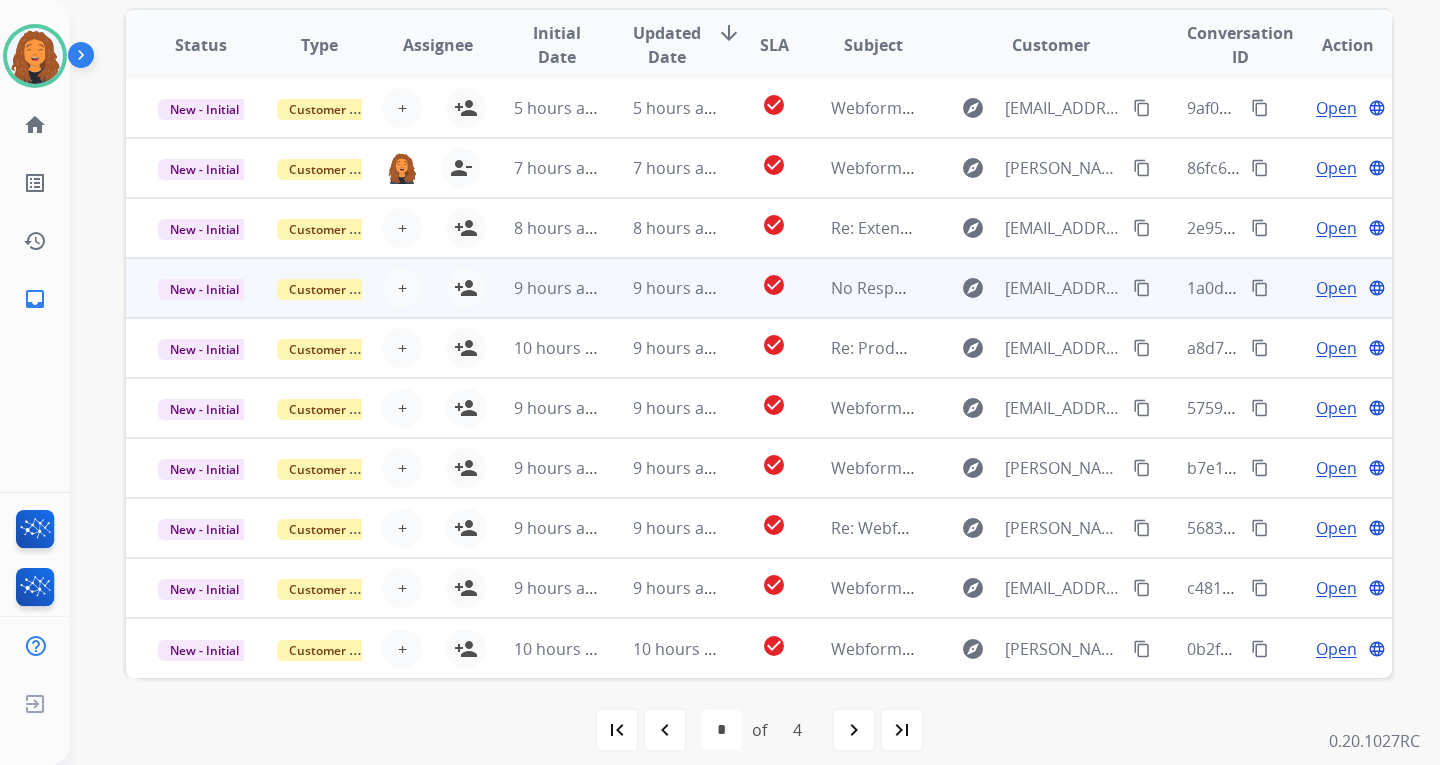 scroll, scrollTop: 2, scrollLeft: 0, axis: vertical 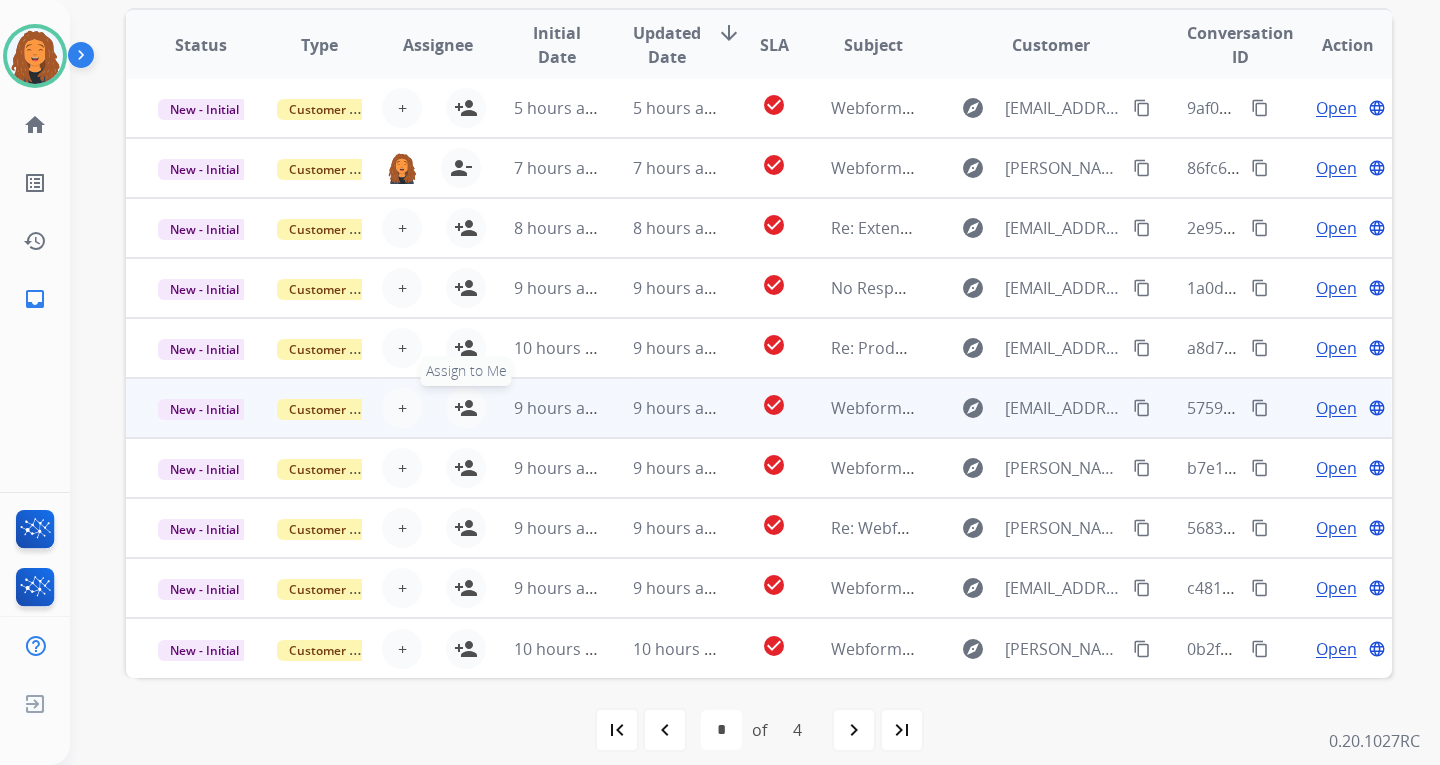 click on "person_add" at bounding box center (466, 408) 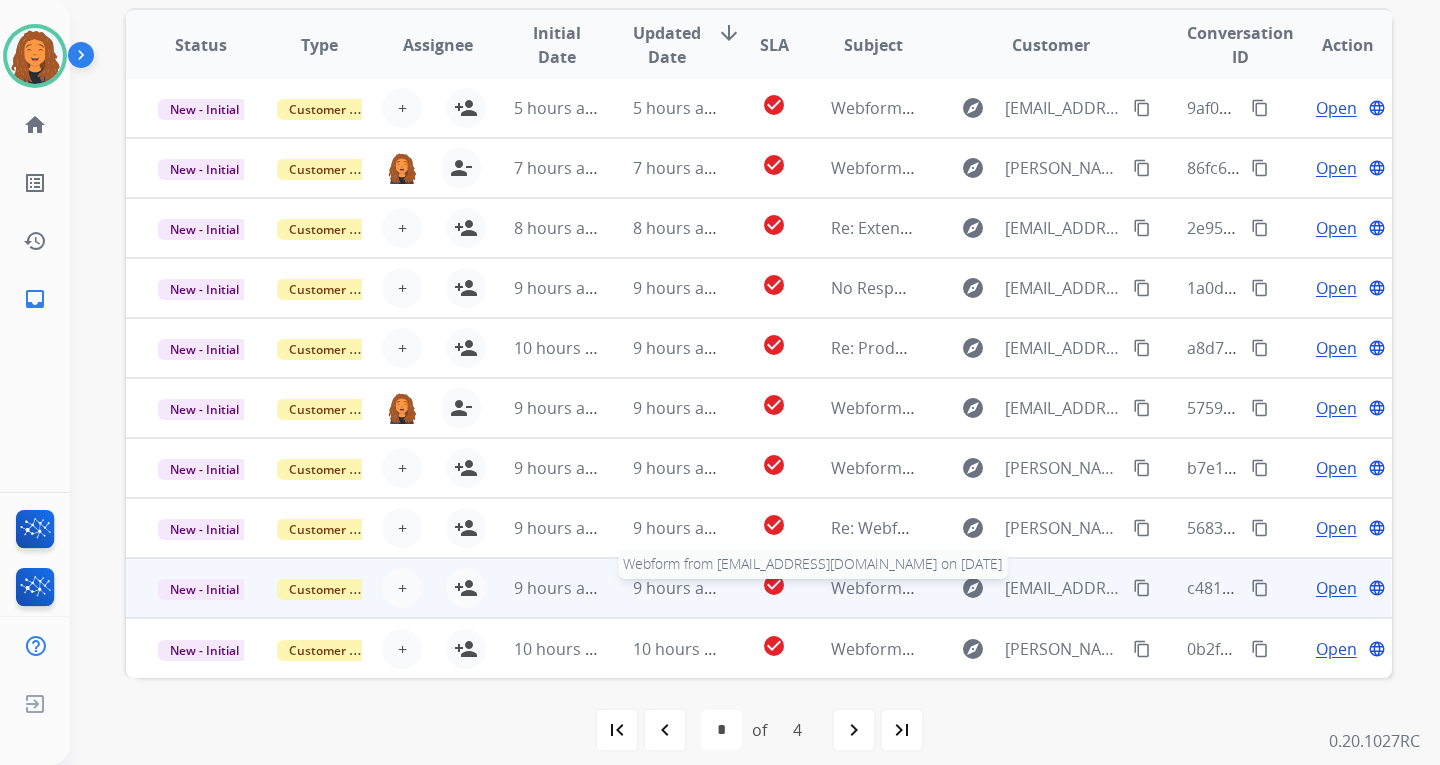 click on "Webform from [EMAIL_ADDRESS][DOMAIN_NAME] on [DATE]" at bounding box center (1057, 588) 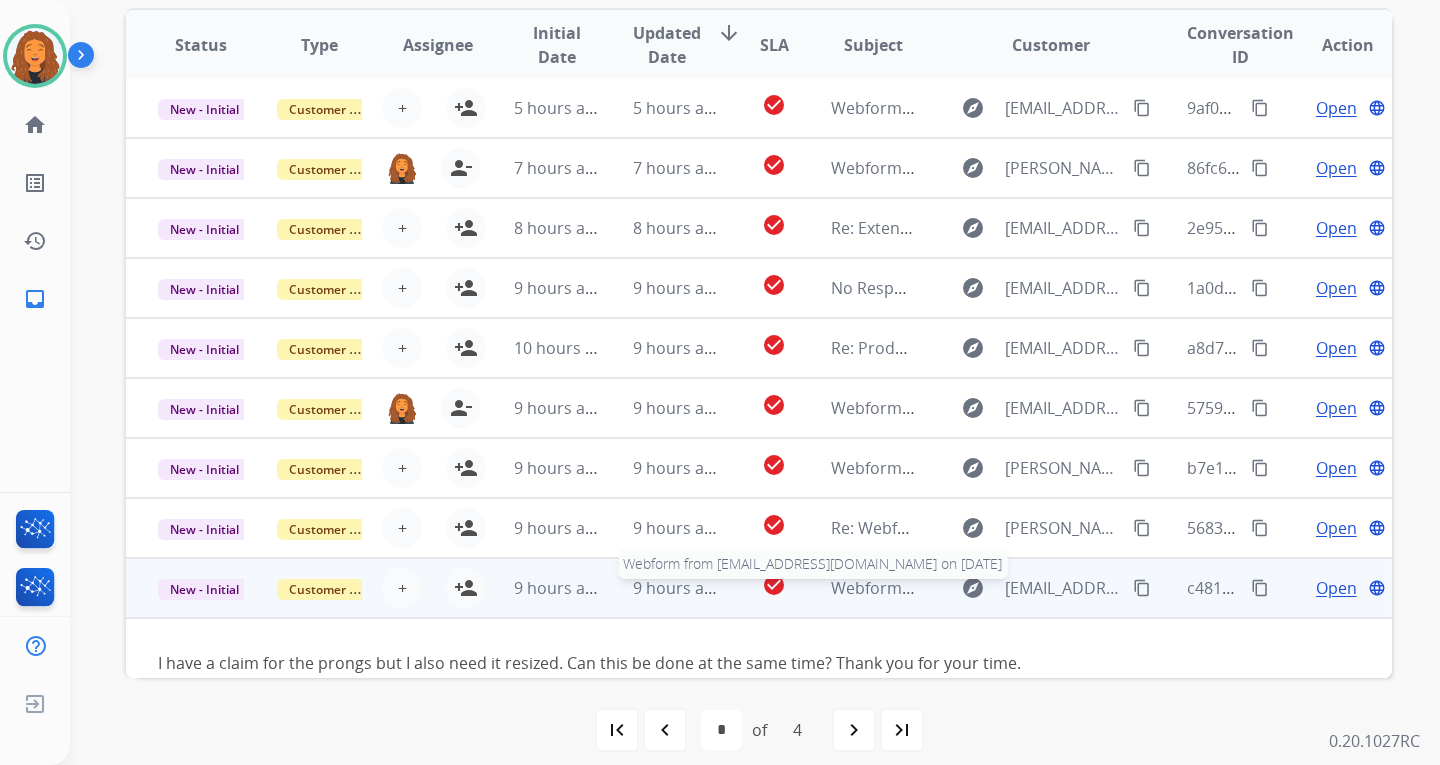 scroll, scrollTop: 92, scrollLeft: 0, axis: vertical 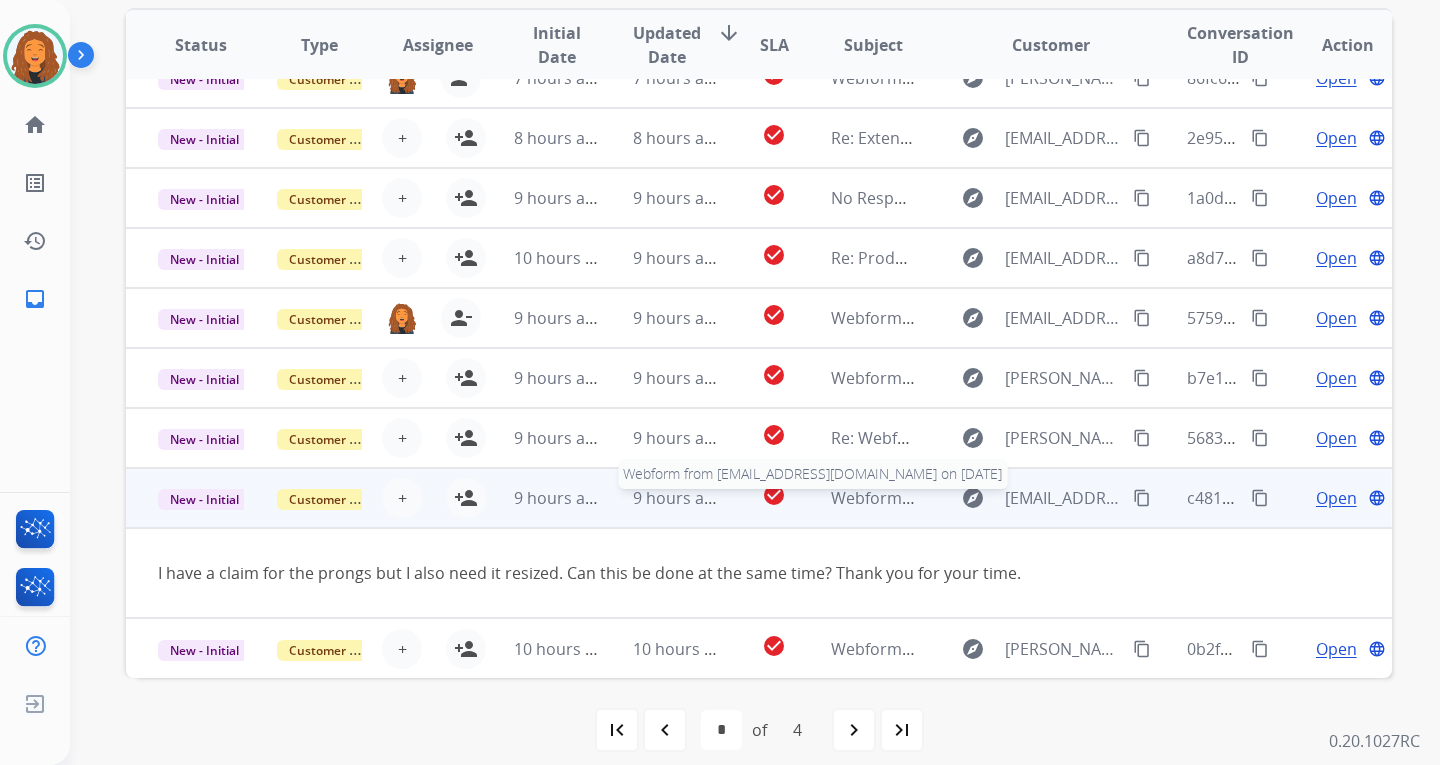 click on "Webform from [EMAIL_ADDRESS][DOMAIN_NAME] on [DATE]" at bounding box center (1057, 498) 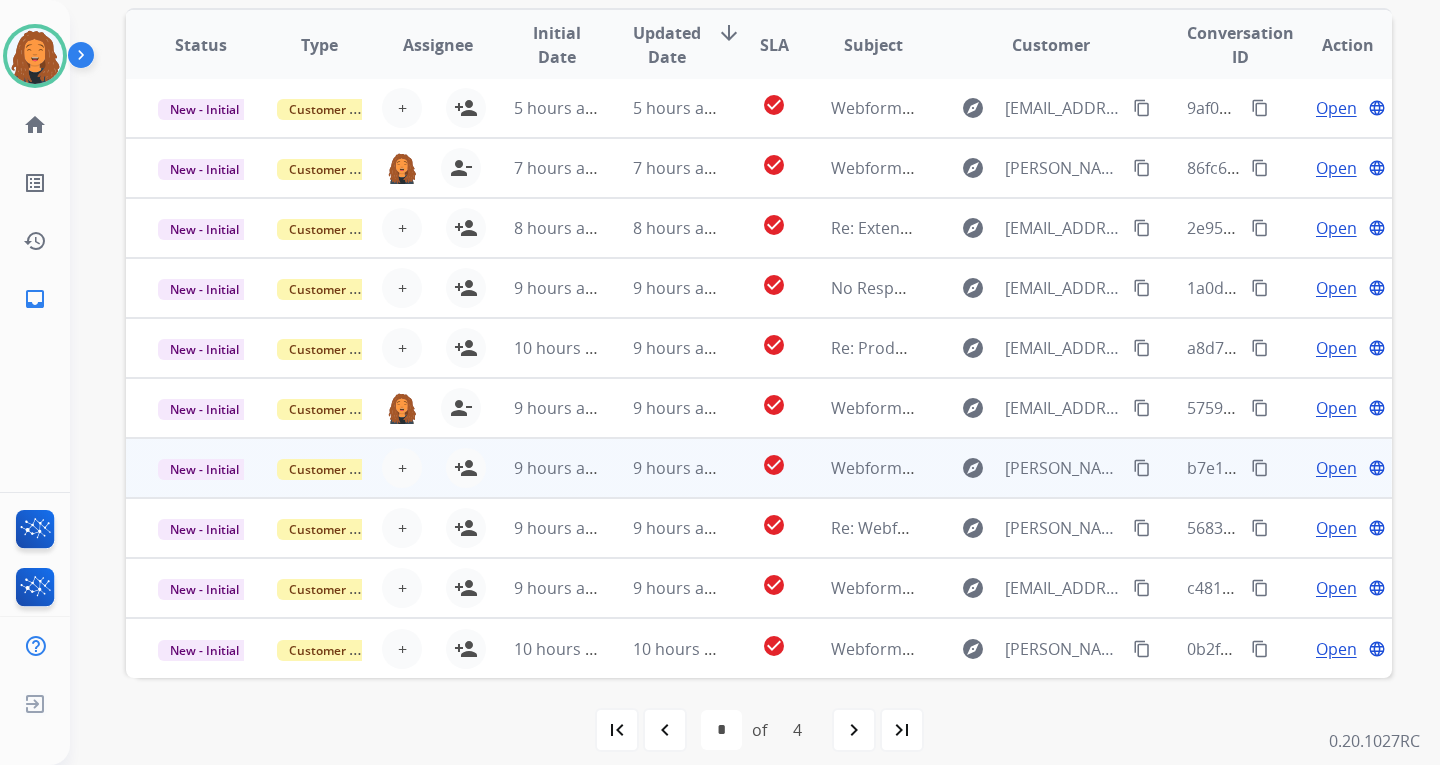 scroll, scrollTop: 2, scrollLeft: 0, axis: vertical 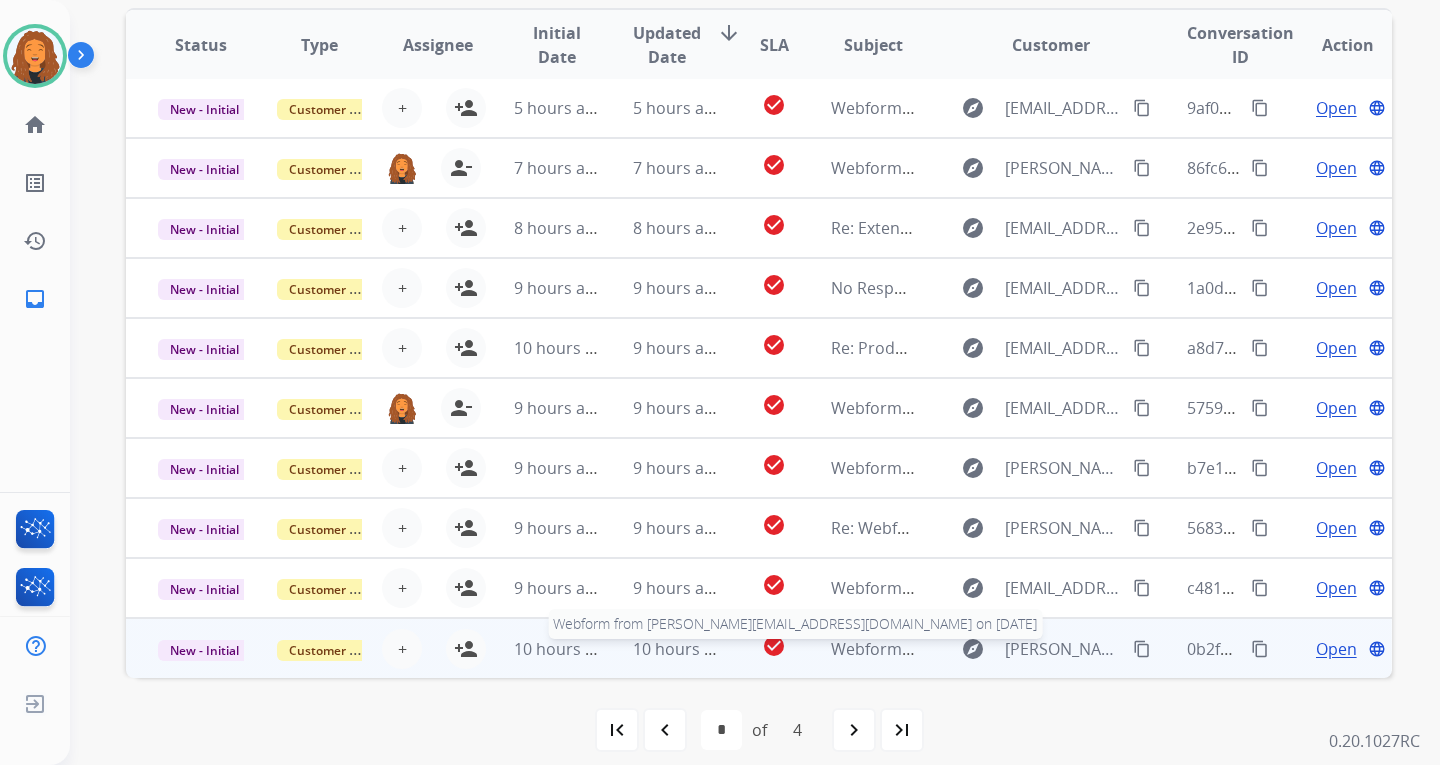 click on "Webform from [PERSON_NAME][EMAIL_ADDRESS][DOMAIN_NAME] on [DATE]" at bounding box center (1119, 649) 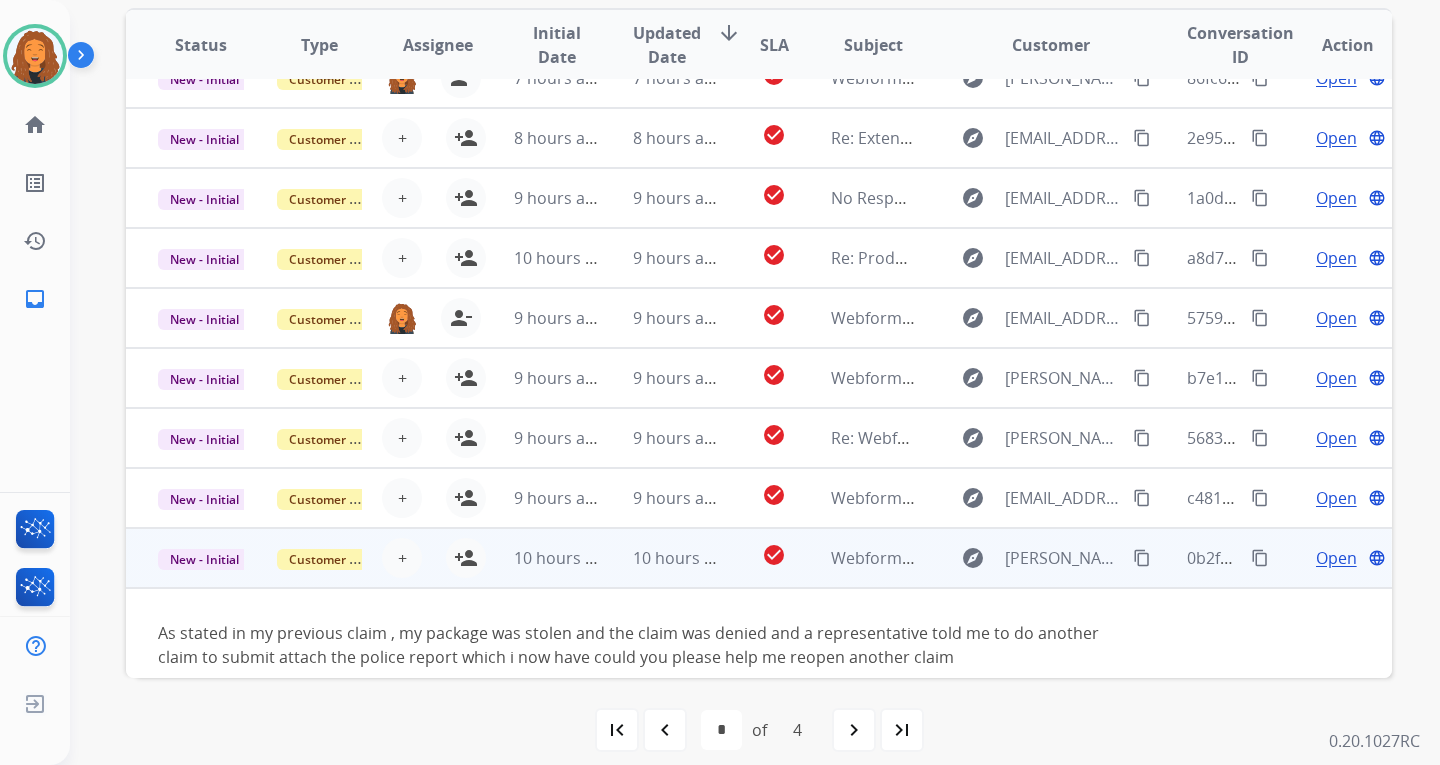 scroll, scrollTop: 115, scrollLeft: 0, axis: vertical 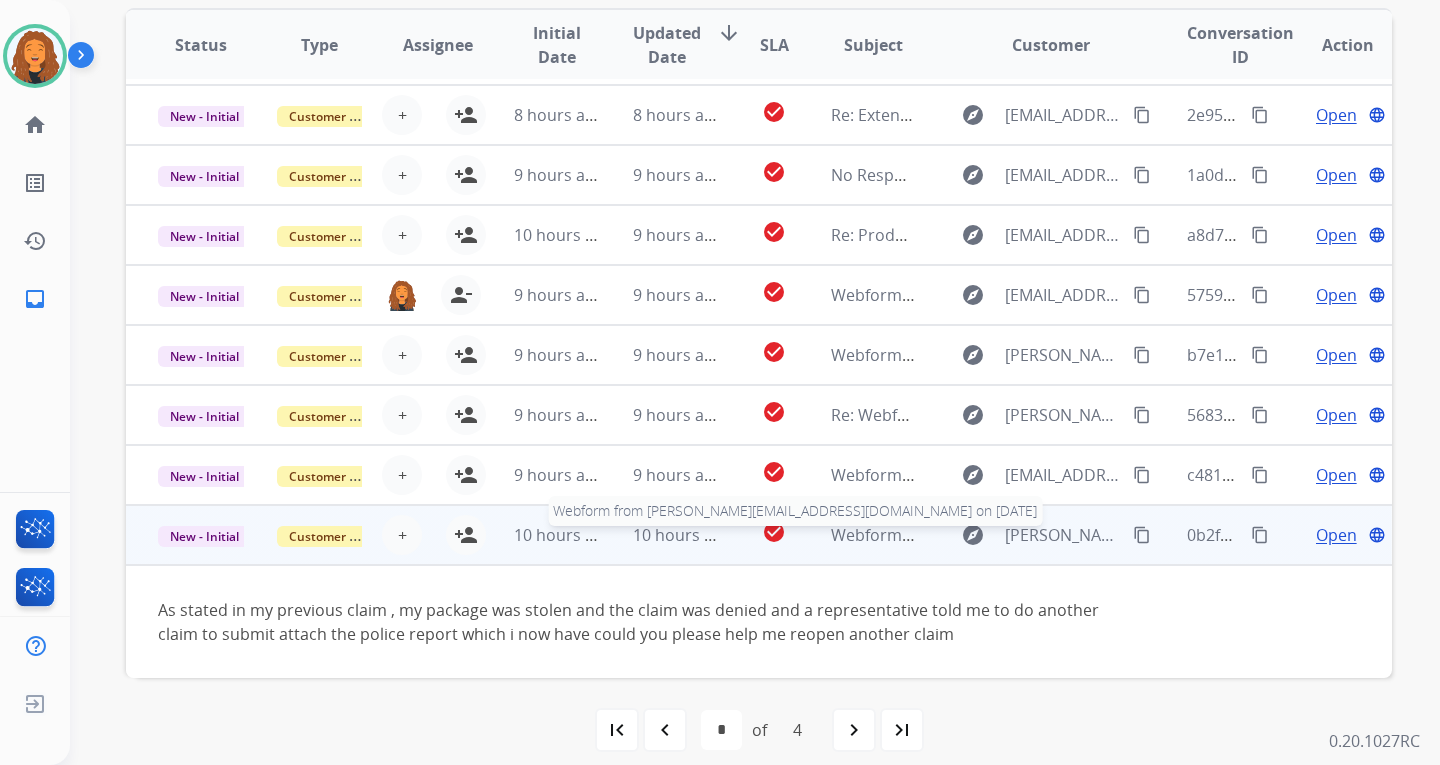 click on "Webform from [PERSON_NAME][EMAIL_ADDRESS][DOMAIN_NAME] on [DATE]" at bounding box center (1119, 535) 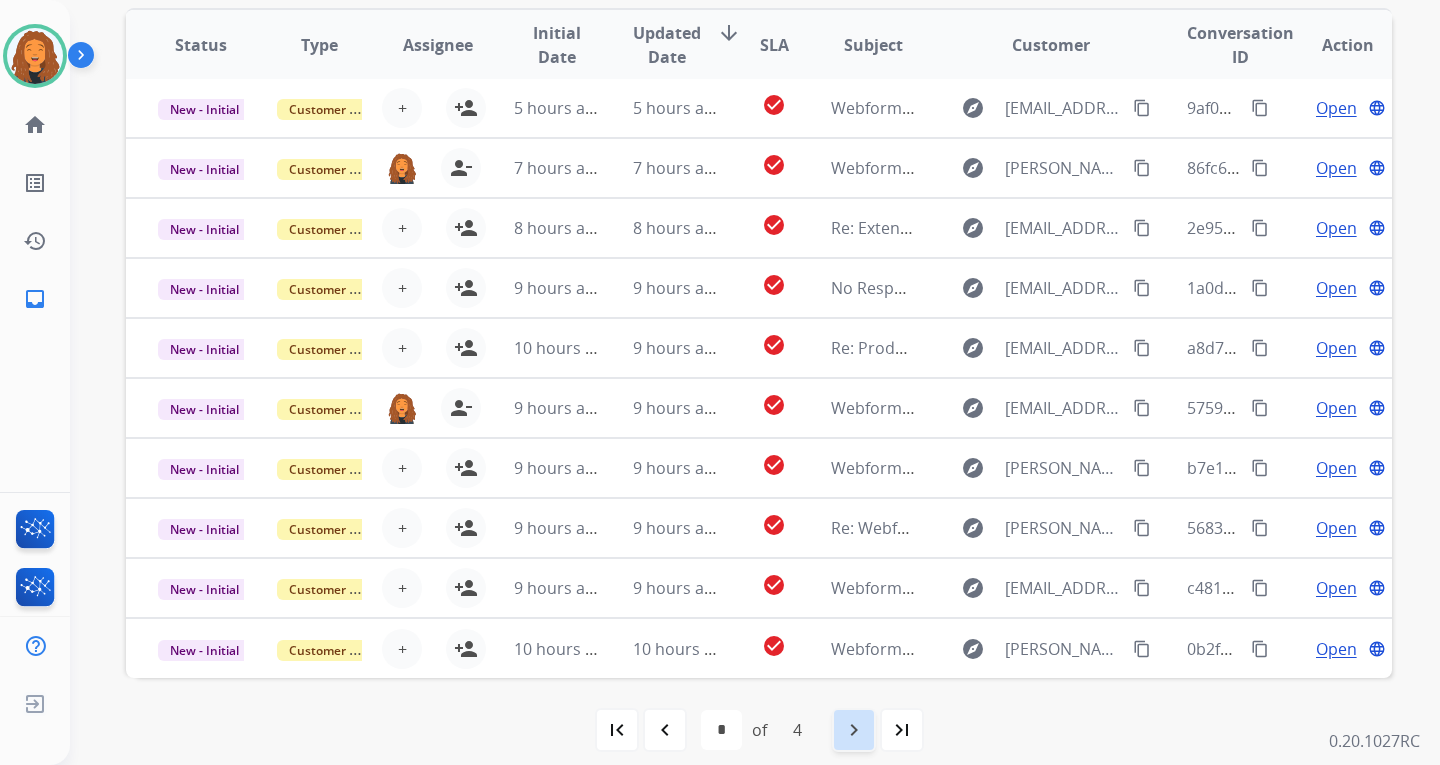 click on "navigate_next" at bounding box center [854, 730] 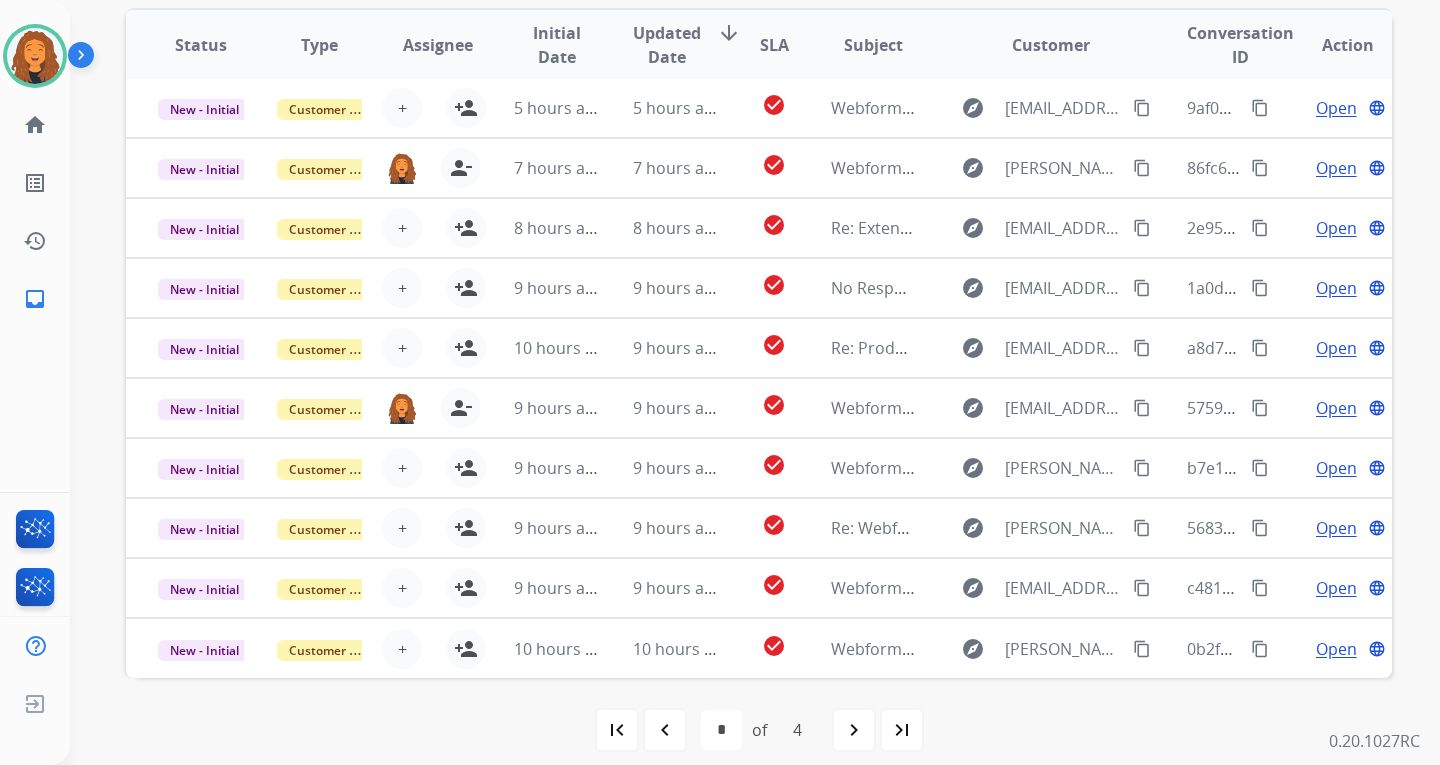 scroll, scrollTop: 0, scrollLeft: 0, axis: both 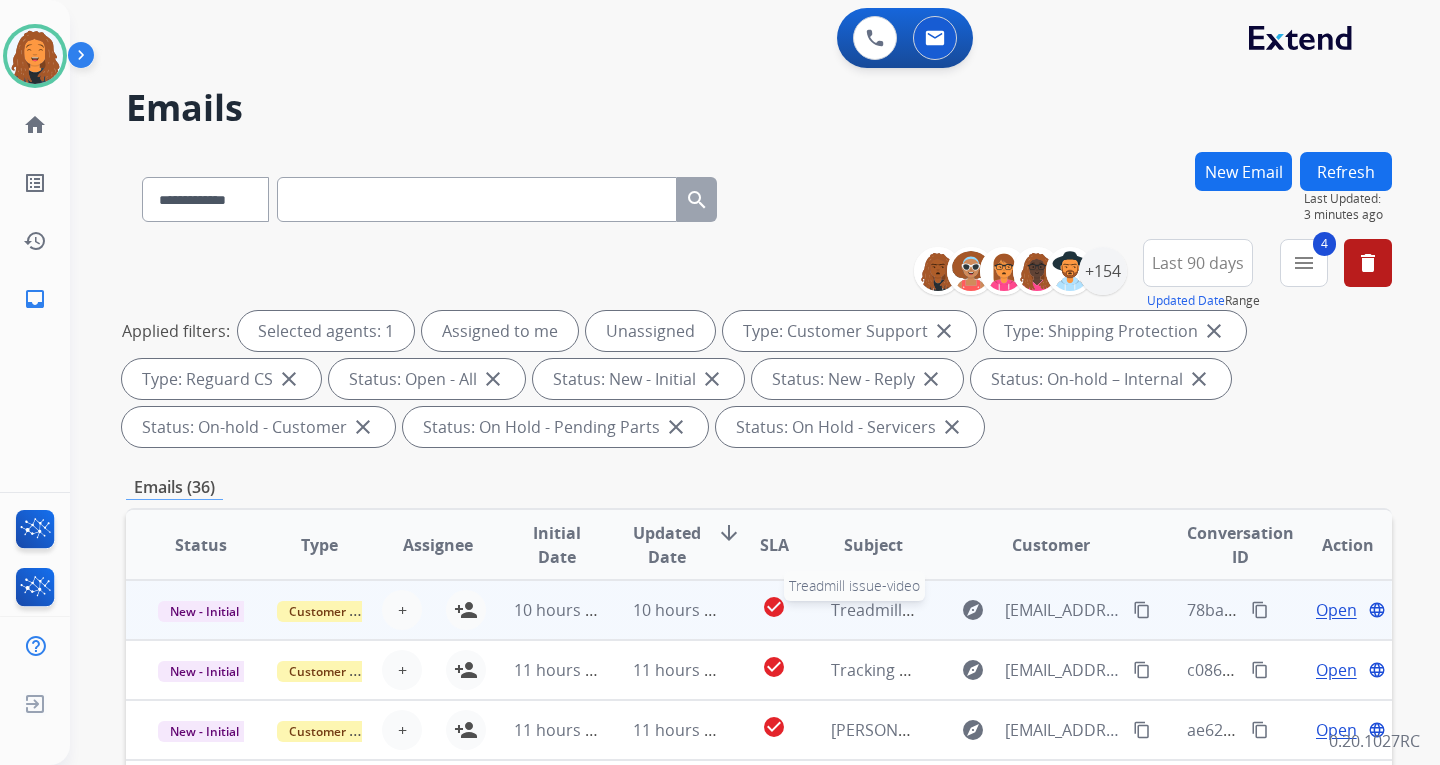 click on "Treadmill issue-video" at bounding box center (911, 610) 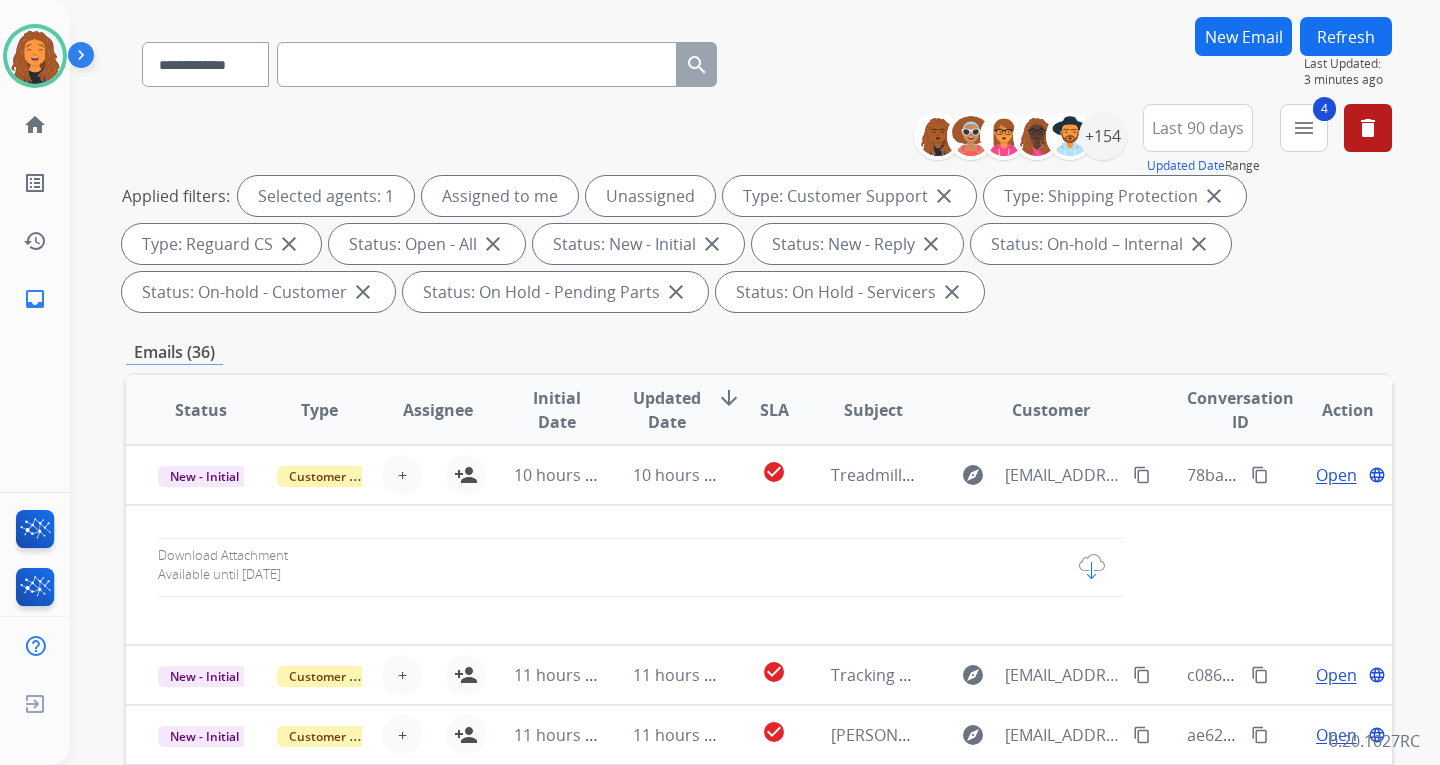 click on "Status Type Assignee Initial Date Updated Date arrow_downward SLA Subject Customer Conversation ID Action New - Initial Customer Support + Select agent person_add Assign to Me 10 hours ago 10 hours ago check_circle  Treadmill issue-video  explore [EMAIL_ADDRESS][DOMAIN_NAME] content_copy  78ba11dd-a043-4016-a13f-77ab6373846e  content_copy Open language Download Attachment Available until [DATE] New - Initial Customer Support + Select agent person_add Assign to Me 11 hours ago 11 hours ago check_circle  Tracking number  explore [EMAIL_ADDRESS][PERSON_NAME][DOMAIN_NAME] content_copy  c086253c-ebc3-4b11-b8ee-1f74ee11fb86  content_copy Open language New - Initial Customer Support + Select agent person_add Assign to Me 11 hours ago 11 hours ago check_circle  [PERSON_NAME] sectional after cleaning photos  explore [EMAIL_ADDRESS][DOMAIN_NAME] content_copy  ae62f633-474d-44dc-a7ce-bdd43f1b7f34  content_copy Open language On-Hold - Customer Customer Support + Select agent person_add Assign to Me 20 hours ago 20 hours ago pause Open +" at bounding box center (759, 660) 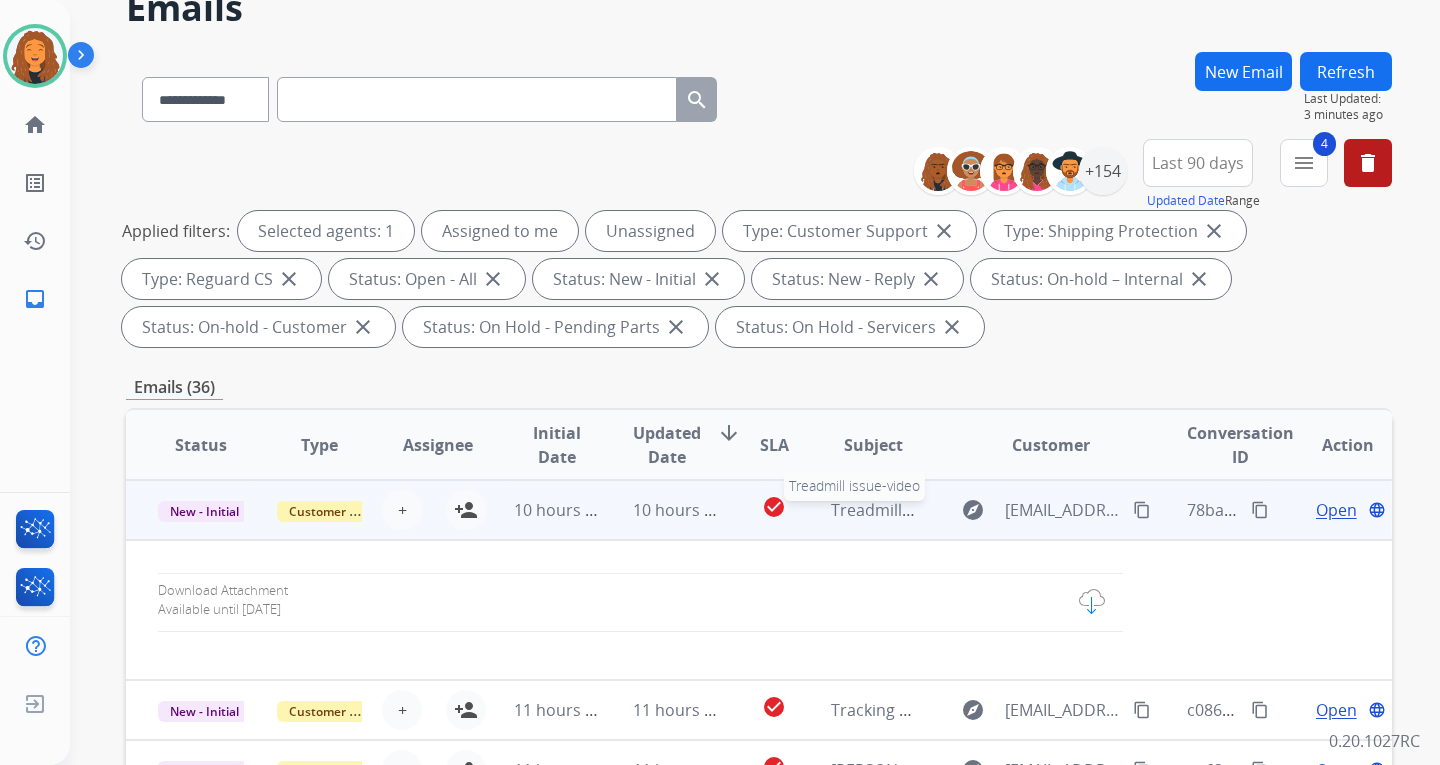 click on "Treadmill issue-video" at bounding box center (911, 510) 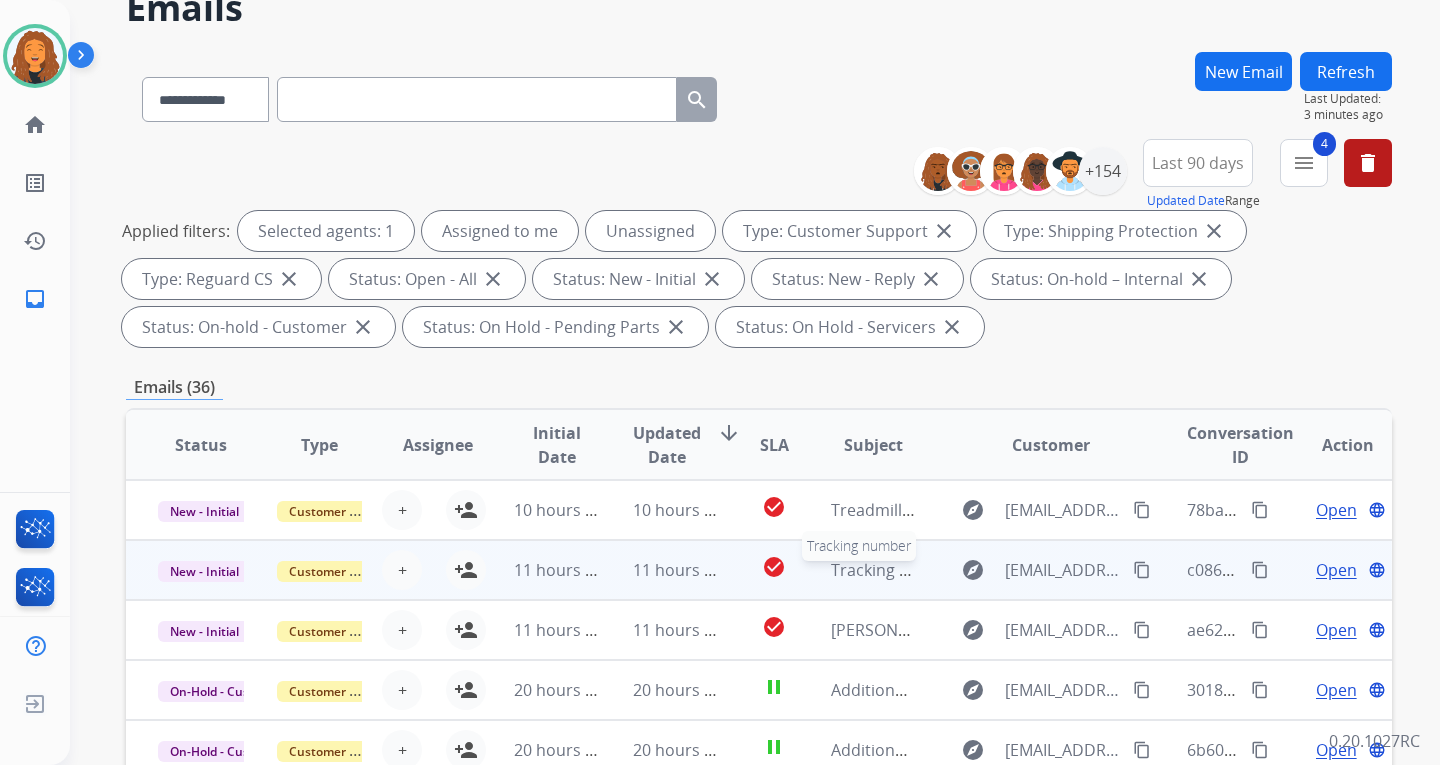 click on "Tracking number" at bounding box center (895, 570) 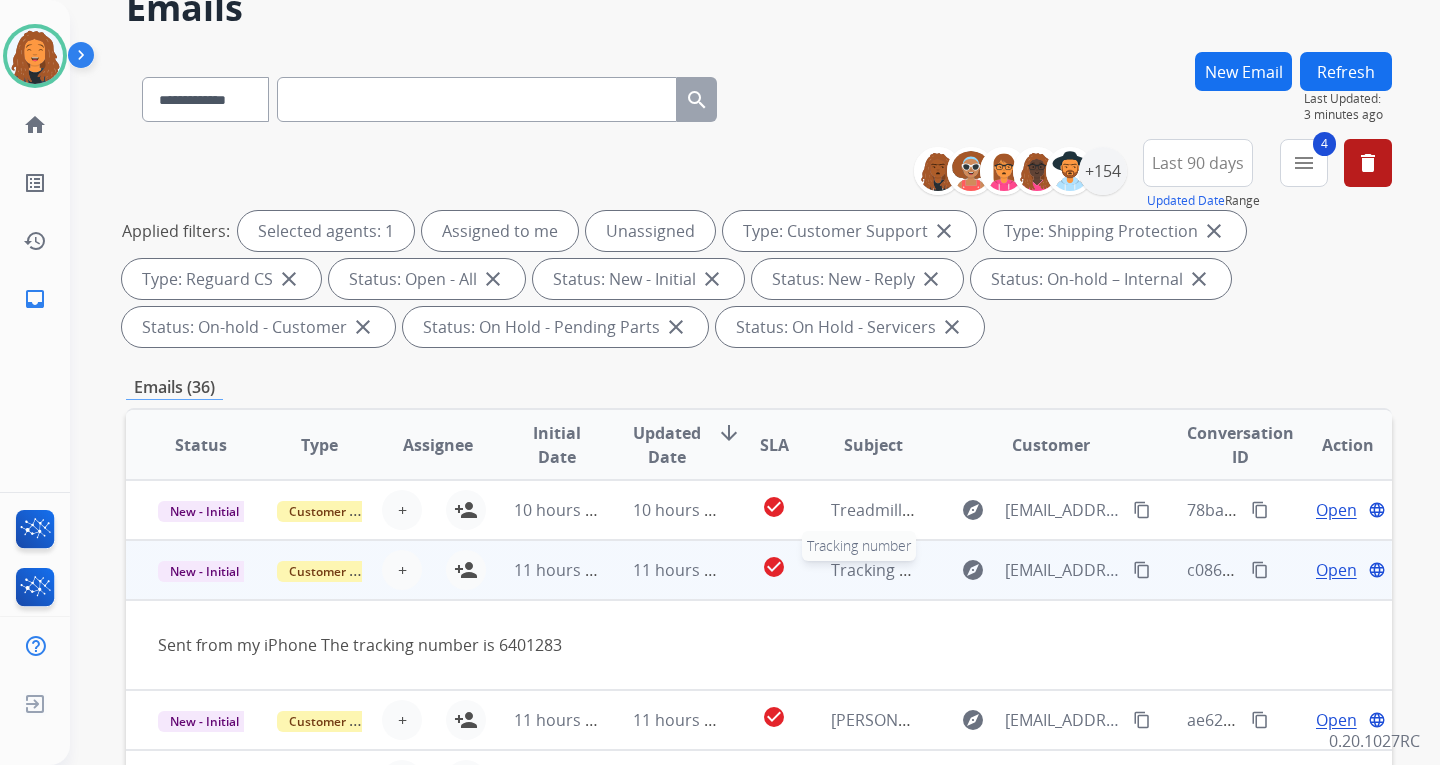 click on "Tracking number" at bounding box center (895, 570) 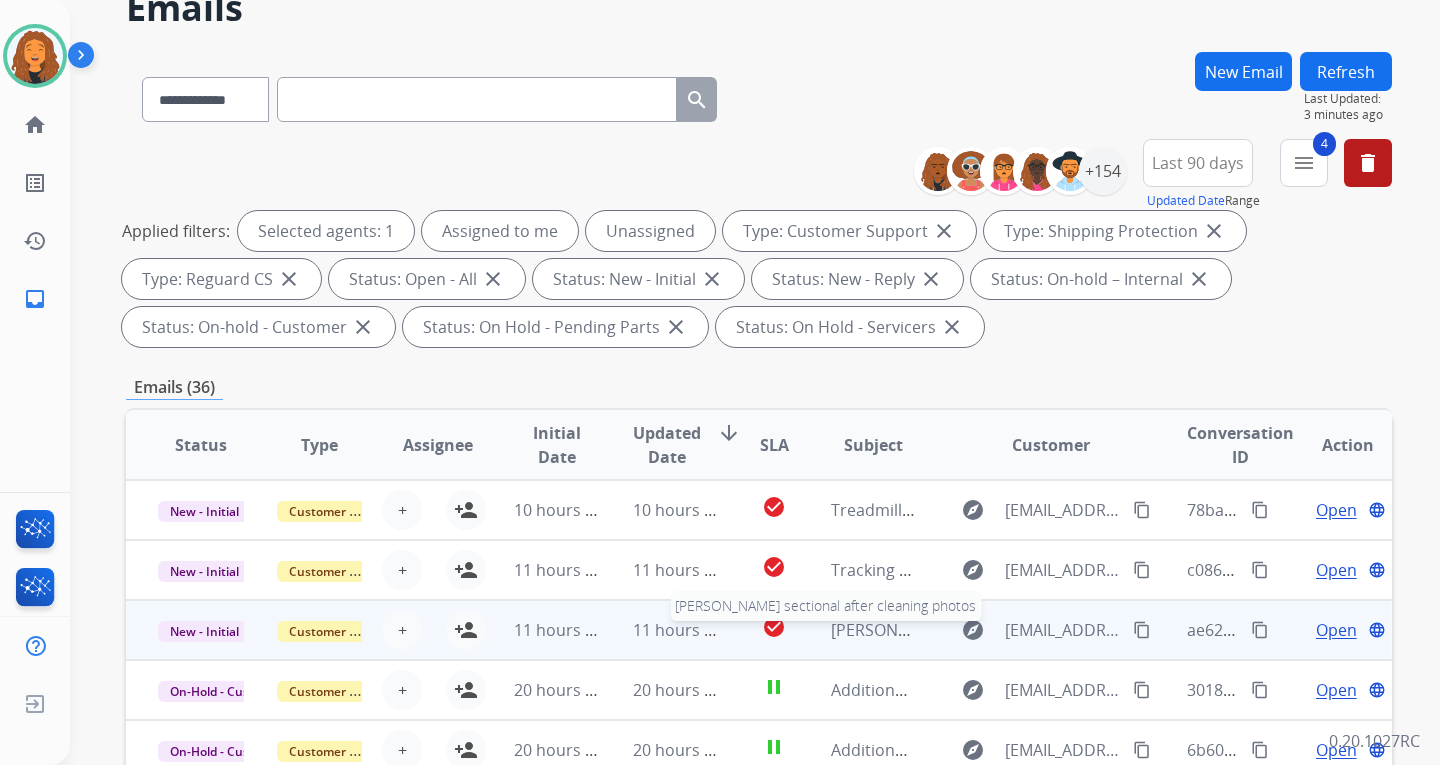click on "[PERSON_NAME] sectional after cleaning photos" at bounding box center [1011, 630] 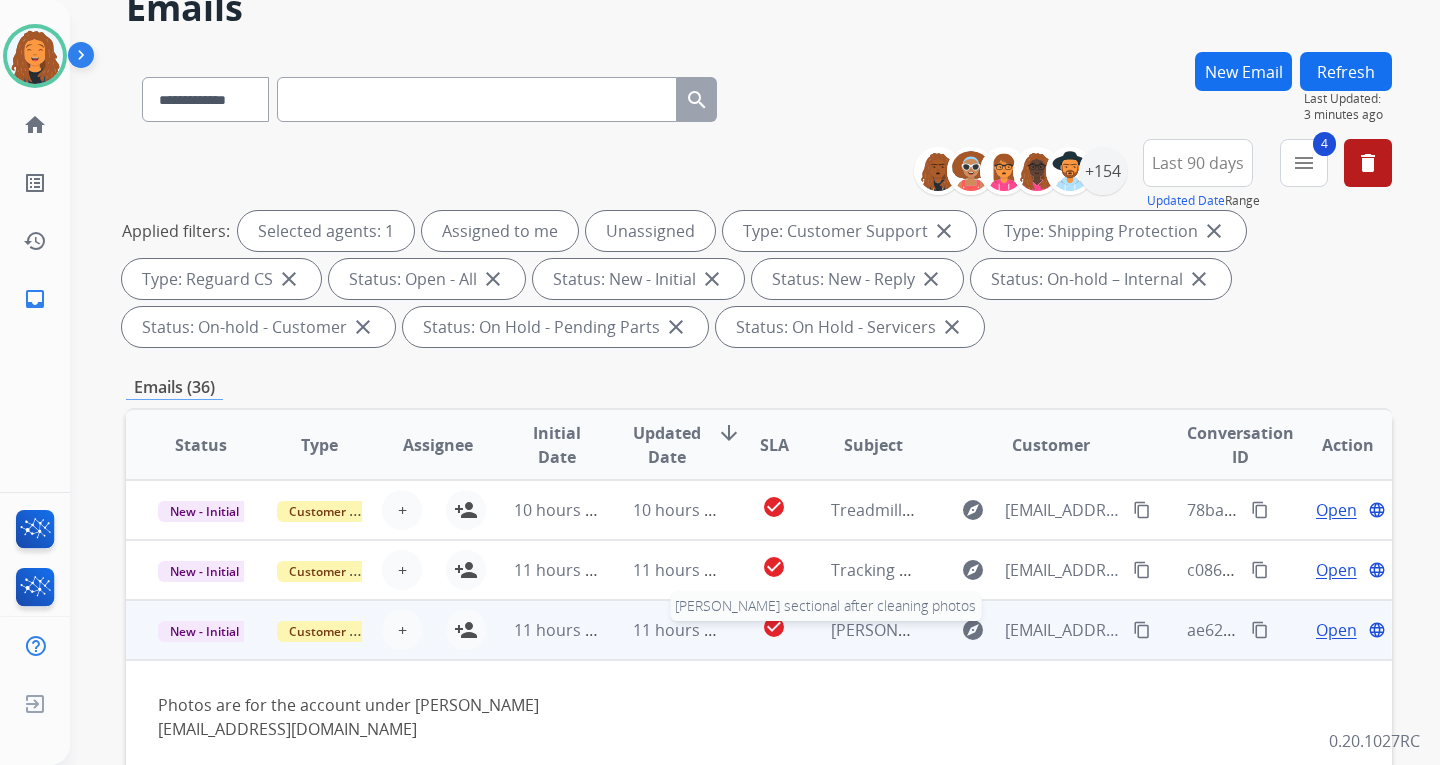 click on "[PERSON_NAME] sectional after cleaning photos" at bounding box center (1011, 630) 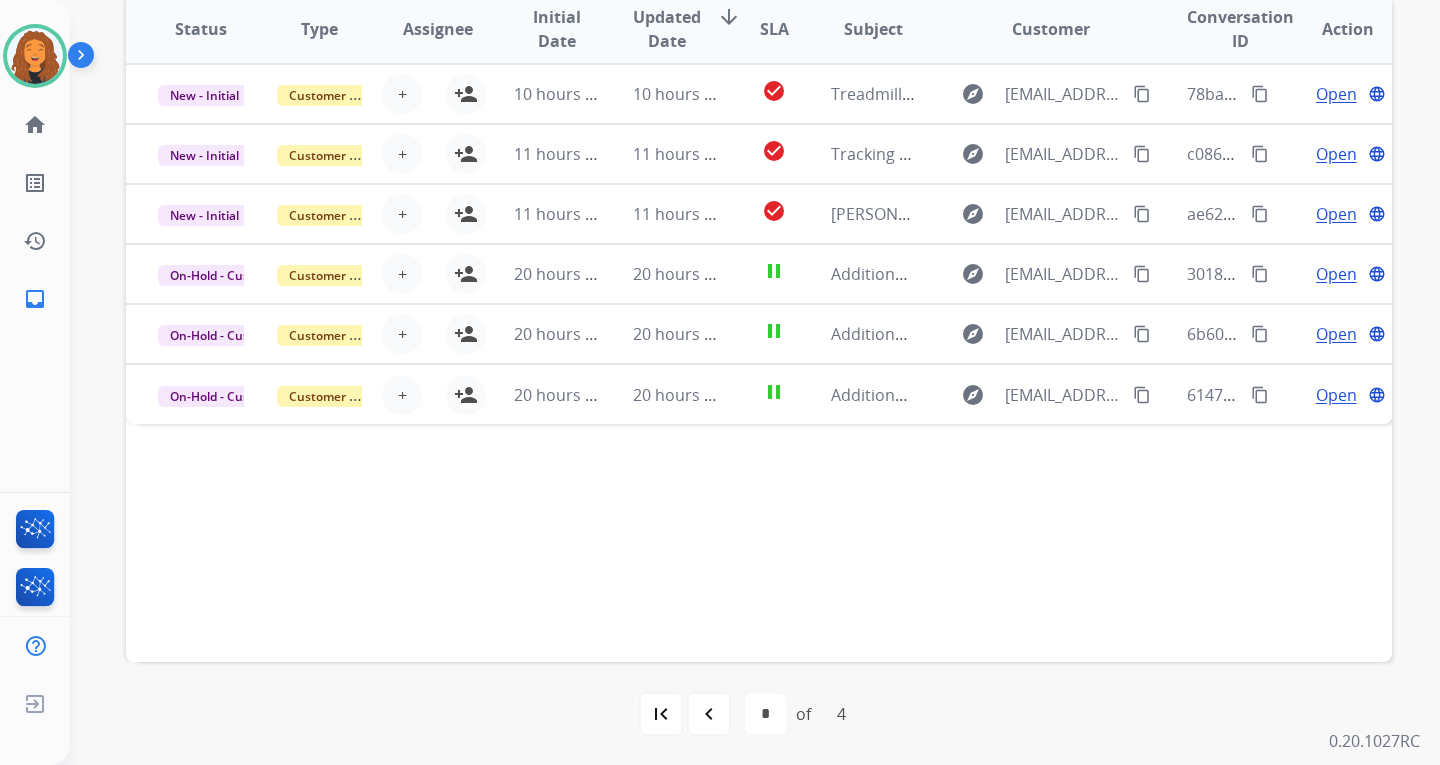 scroll, scrollTop: 517, scrollLeft: 0, axis: vertical 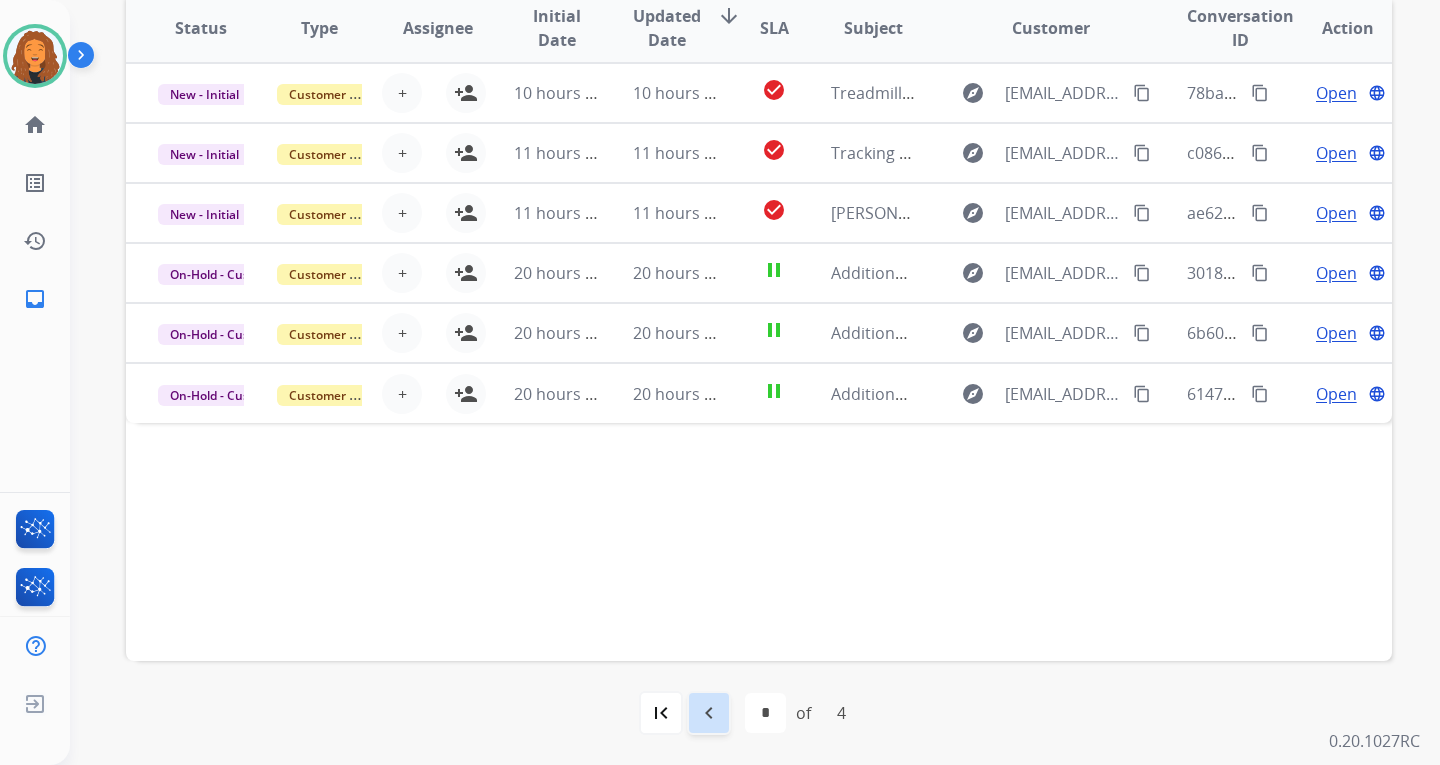 click on "navigate_before" at bounding box center [709, 713] 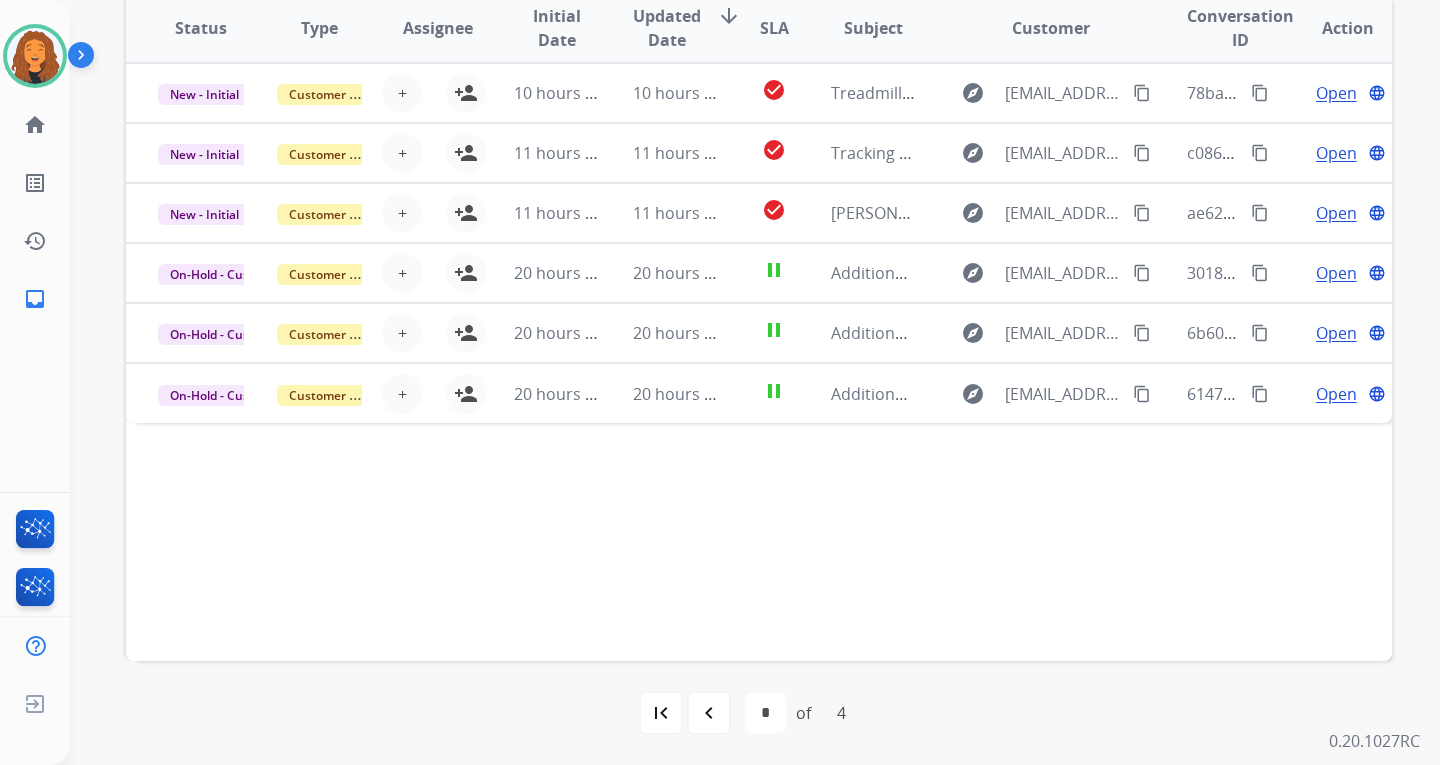 scroll, scrollTop: 0, scrollLeft: 0, axis: both 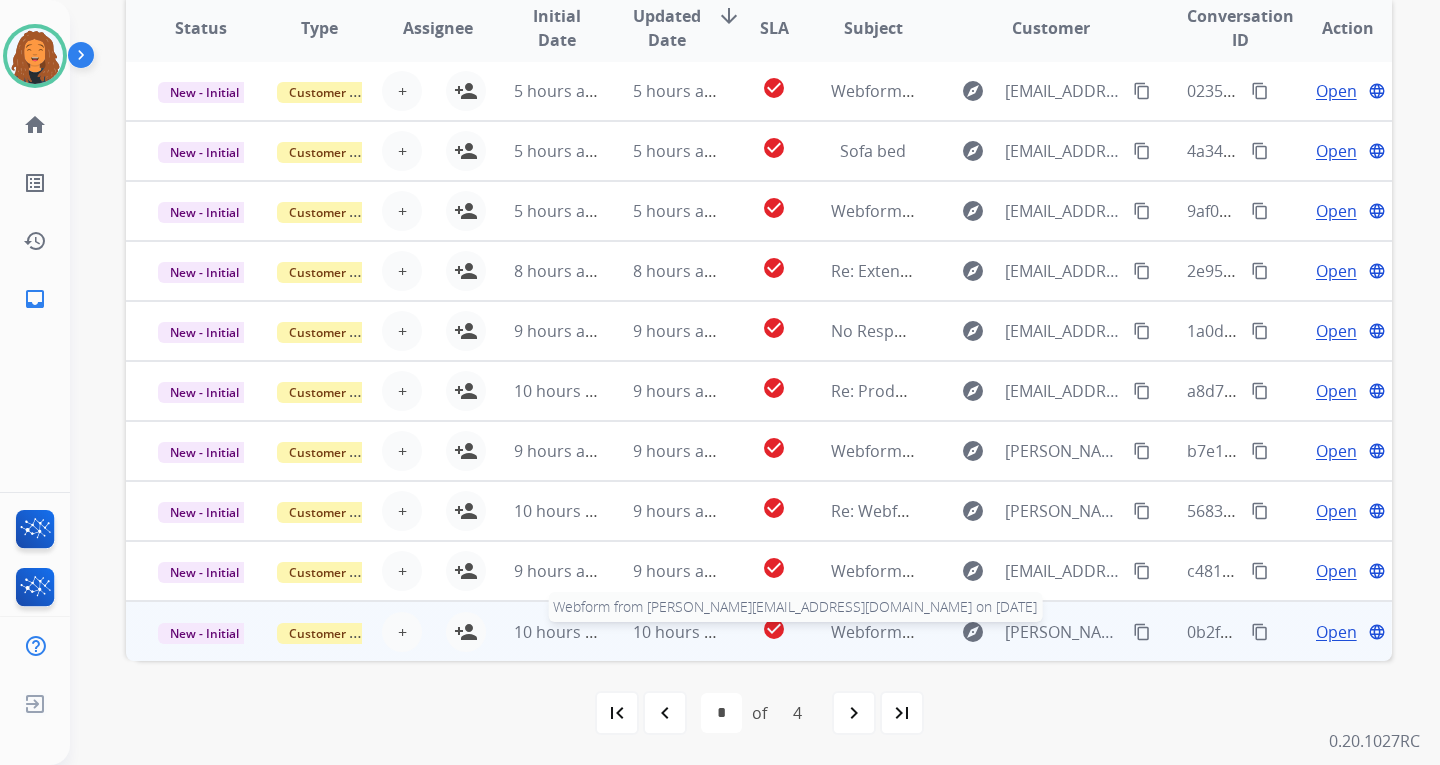click on "Webform from [PERSON_NAME][EMAIL_ADDRESS][DOMAIN_NAME] on [DATE]" at bounding box center (1119, 632) 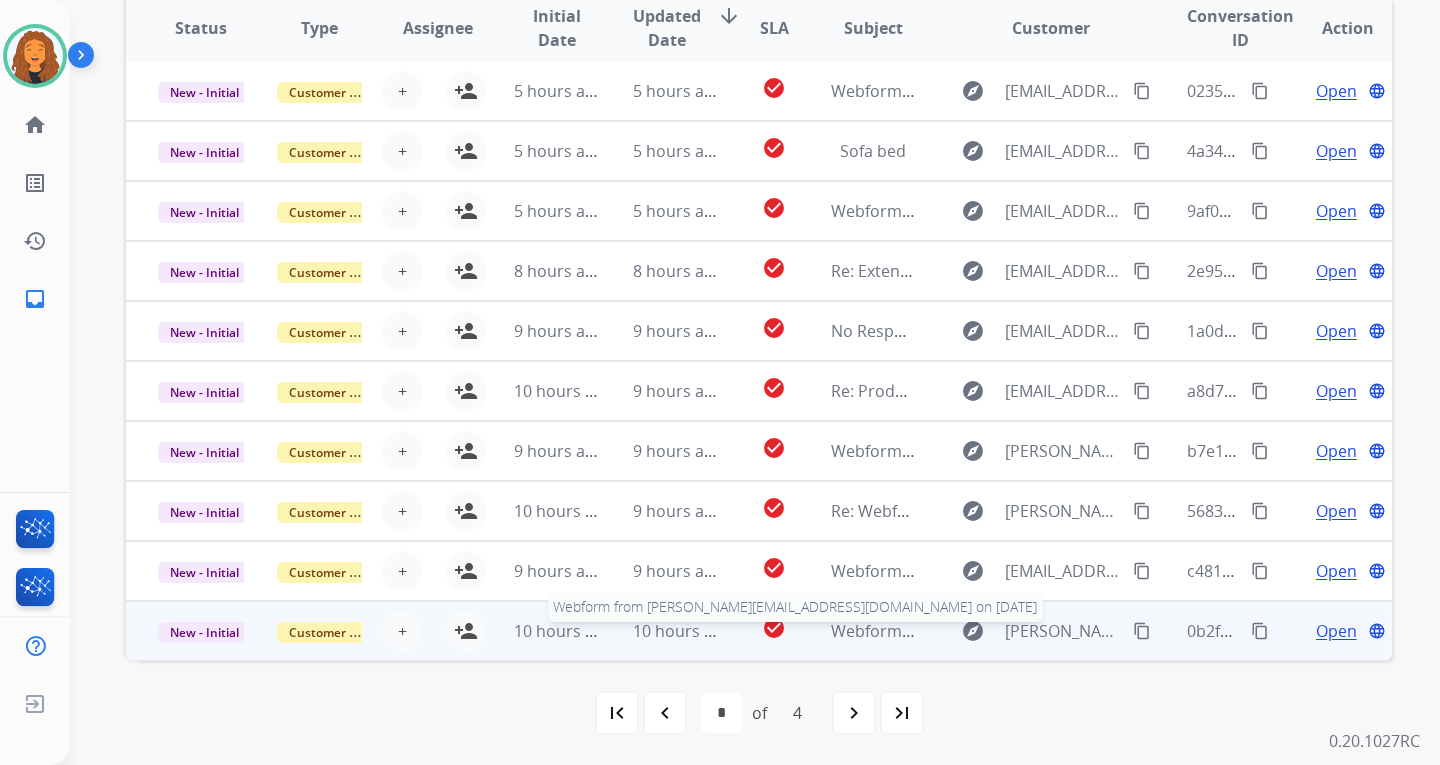 click on "Webform from [PERSON_NAME][EMAIL_ADDRESS][DOMAIN_NAME] on [DATE]" at bounding box center (1119, 631) 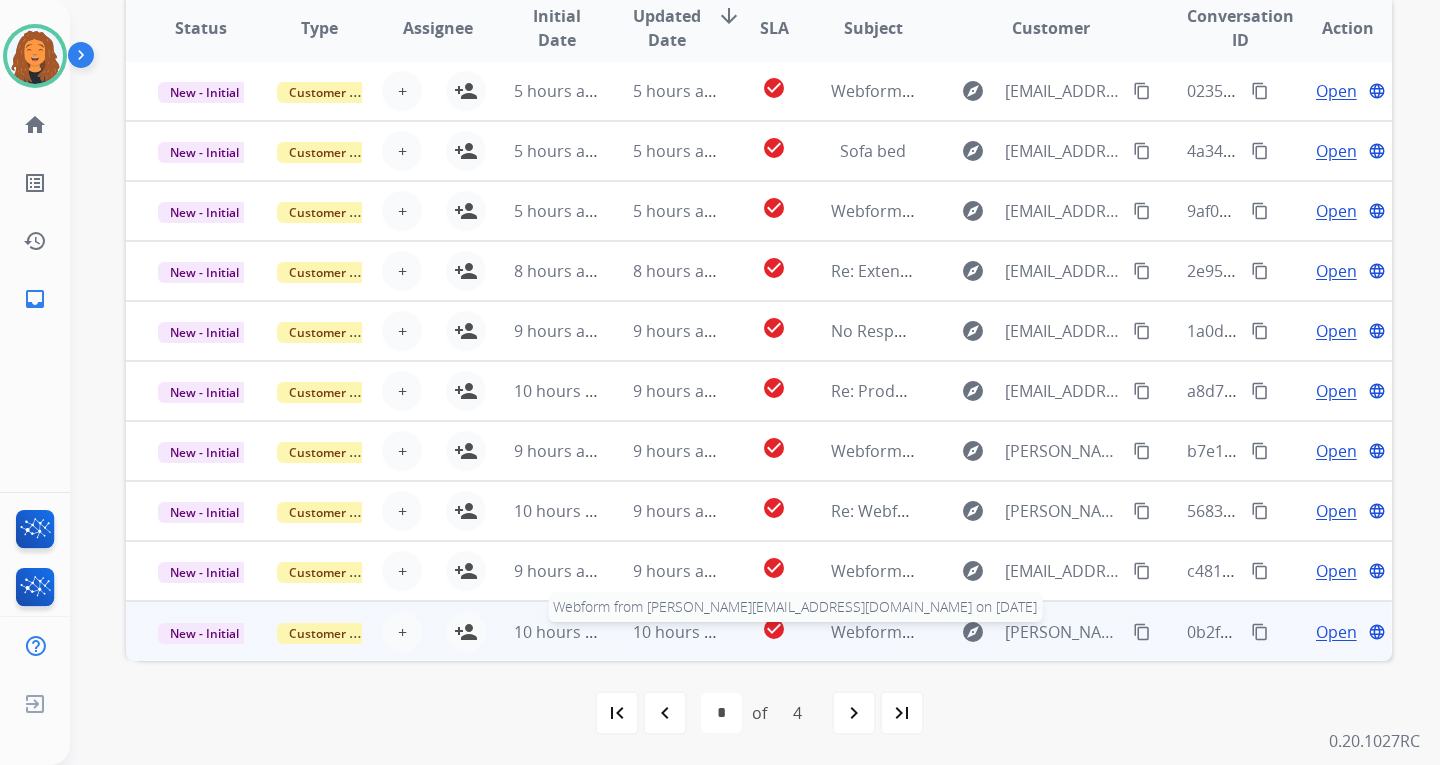 click on "Webform from [PERSON_NAME][EMAIL_ADDRESS][DOMAIN_NAME] on [DATE]" at bounding box center (1119, 632) 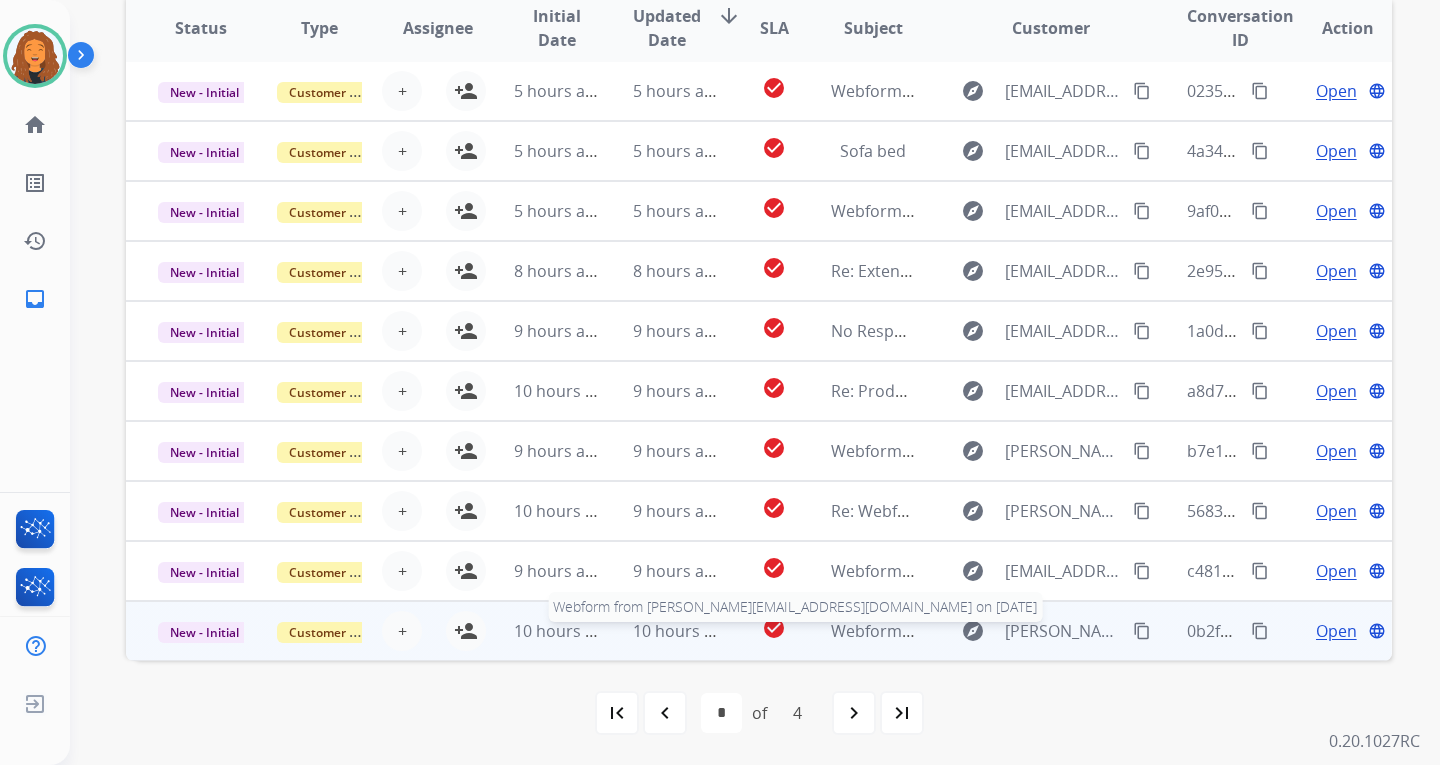 scroll, scrollTop: 115, scrollLeft: 0, axis: vertical 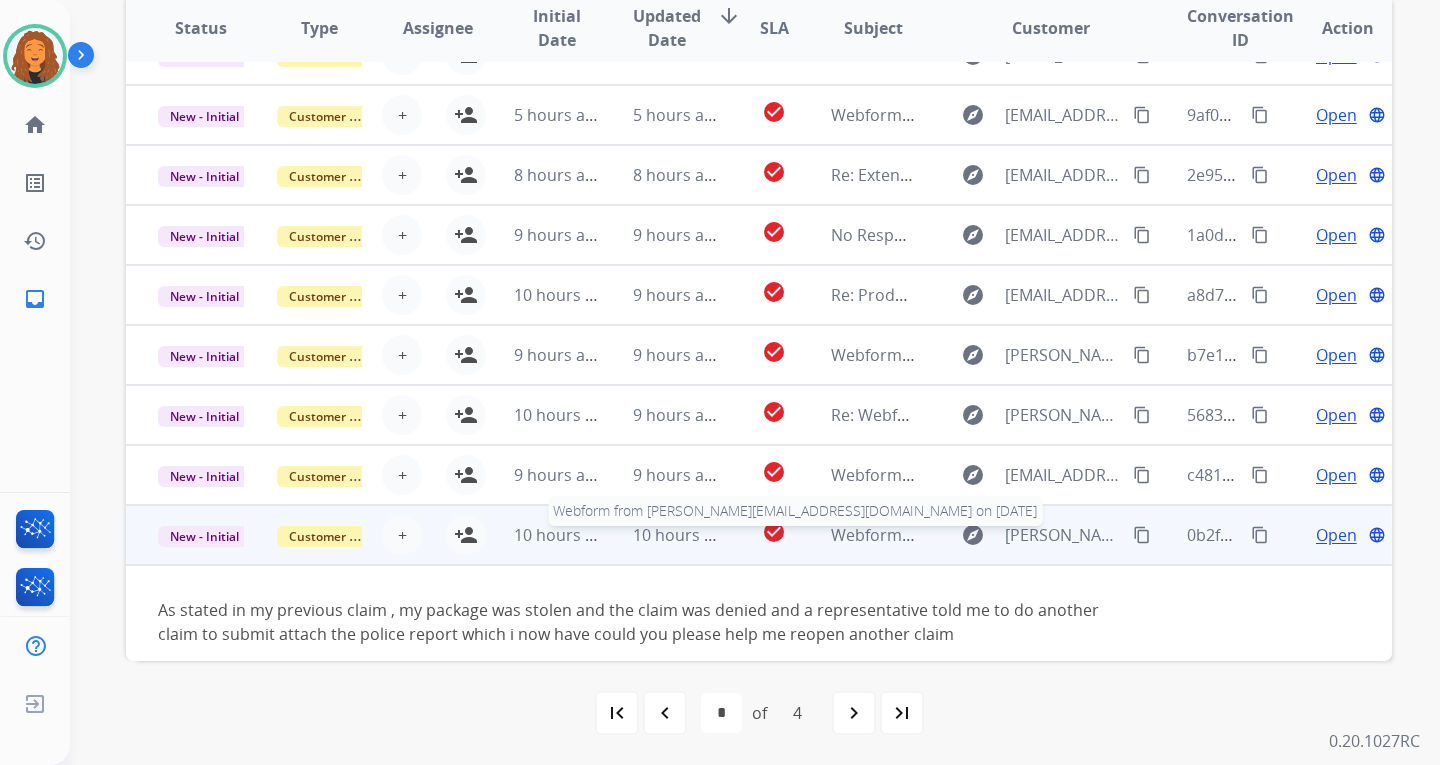 click on "New - Initial Customer Support + Select agent person_add Assign to Me 10 hours ago 10 hours ago check_circle  Webform from [PERSON_NAME][EMAIL_ADDRESS][DOMAIN_NAME] on [DATE]  Webform from [PERSON_NAME][EMAIL_ADDRESS][DOMAIN_NAME] on [DATE] explore [PERSON_NAME][EMAIL_ADDRESS][DOMAIN_NAME] content_copy  0b2fb713-2a08-4f4a-bf2a-a5418d87ea6f  content_copy Open language As stated in my previous claim , my package was stolen and the claim was denied and a representative told me to do another claim to submit attach the police report which i now have could you please help me reopen another claim" at bounding box center (759, 591) 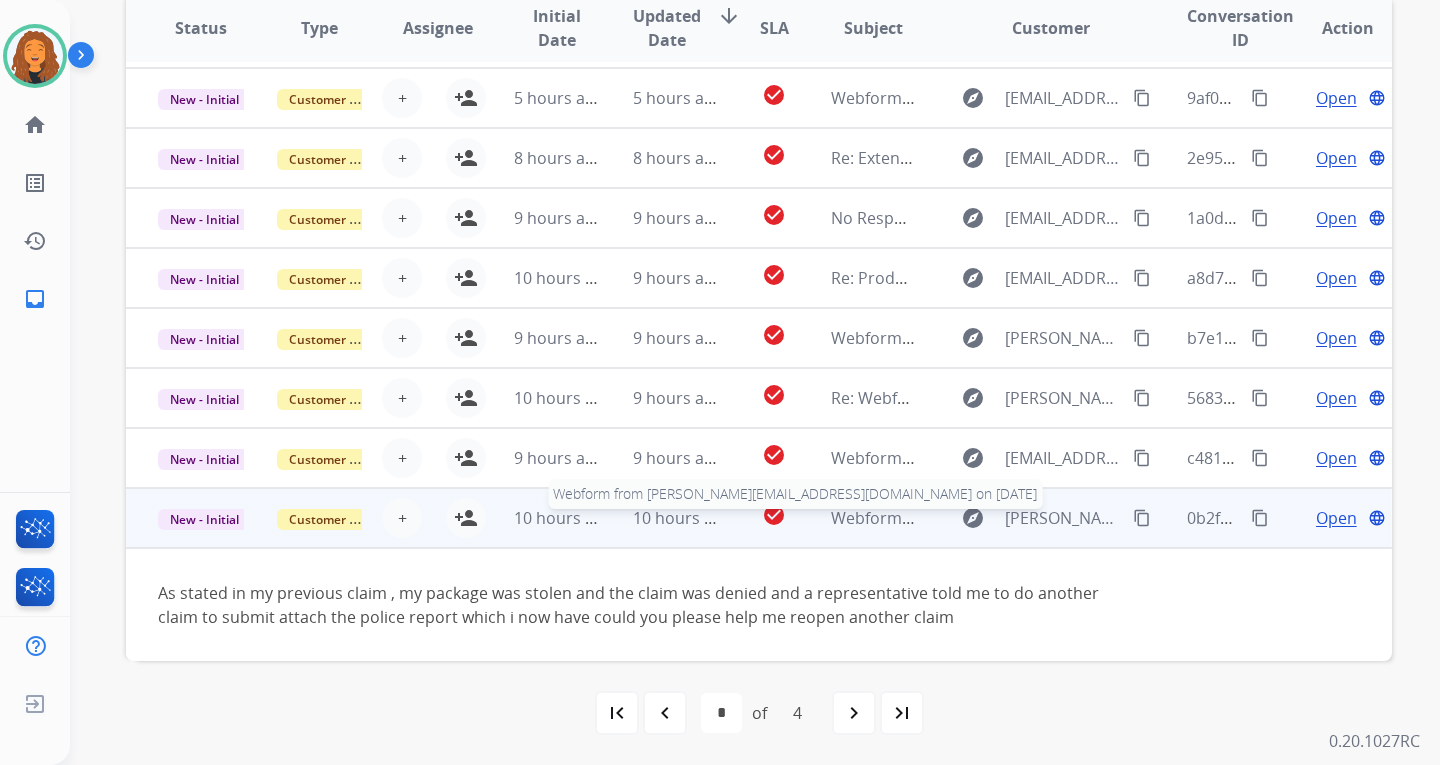 click on "Webform from [PERSON_NAME][EMAIL_ADDRESS][DOMAIN_NAME] on [DATE]" at bounding box center (1119, 518) 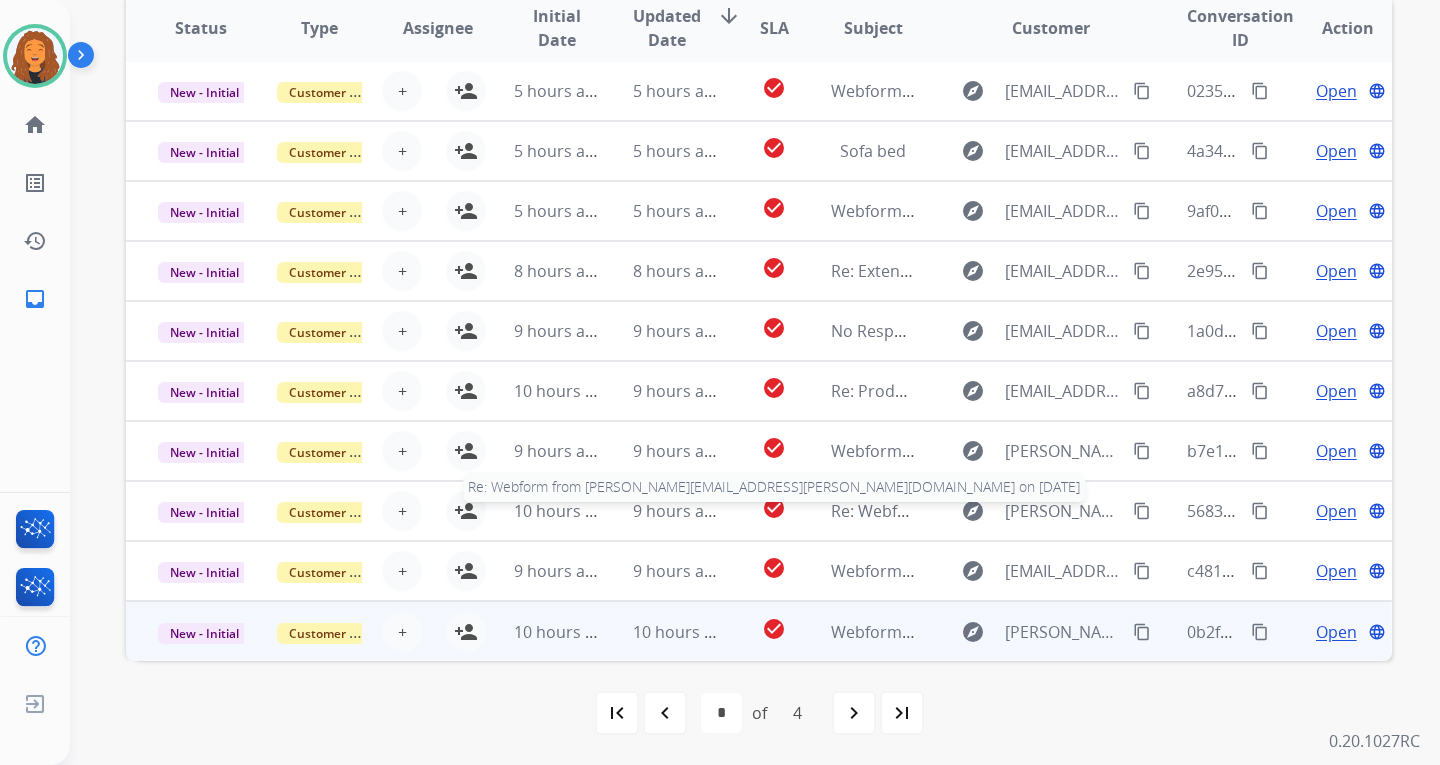 scroll, scrollTop: 2, scrollLeft: 0, axis: vertical 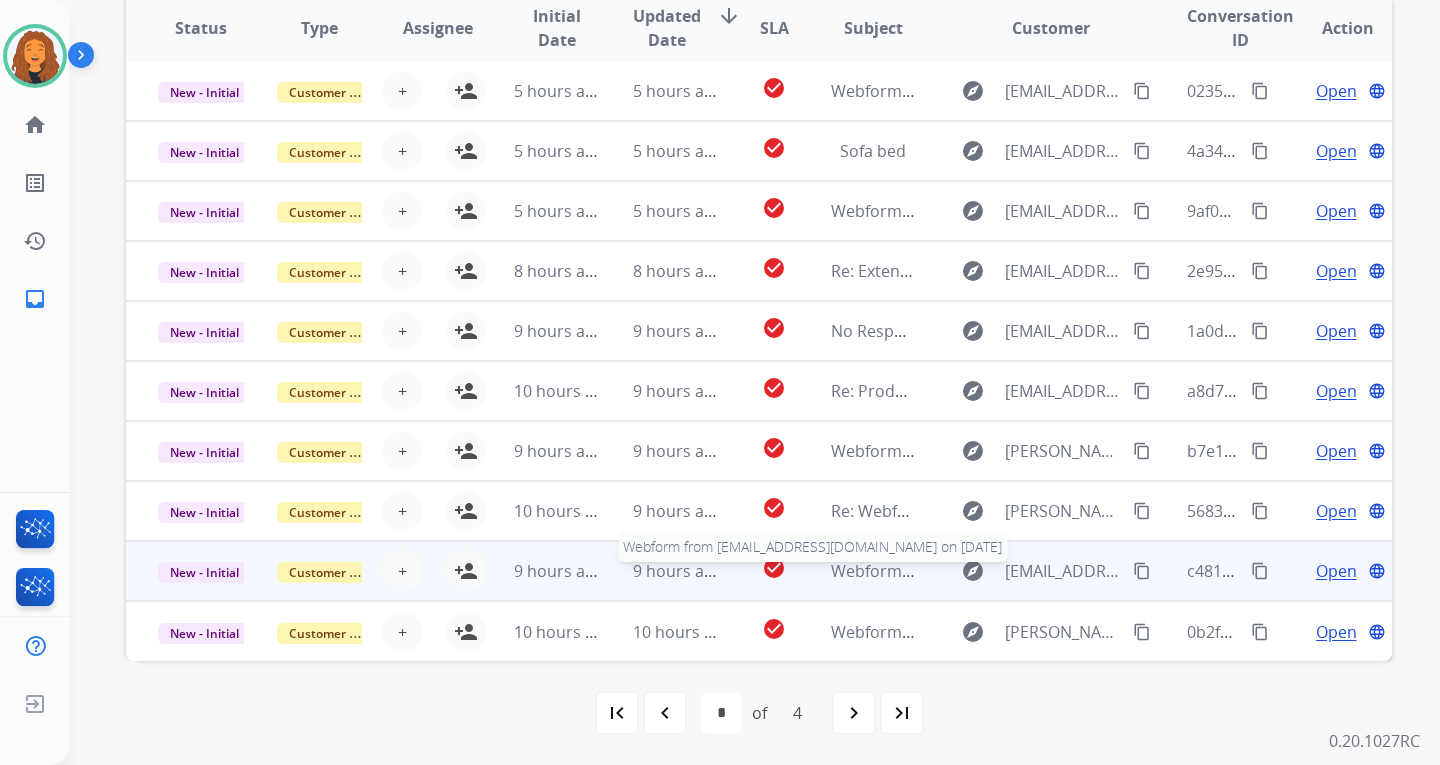 click on "Webform from [EMAIL_ADDRESS][DOMAIN_NAME] on [DATE]" at bounding box center (1057, 571) 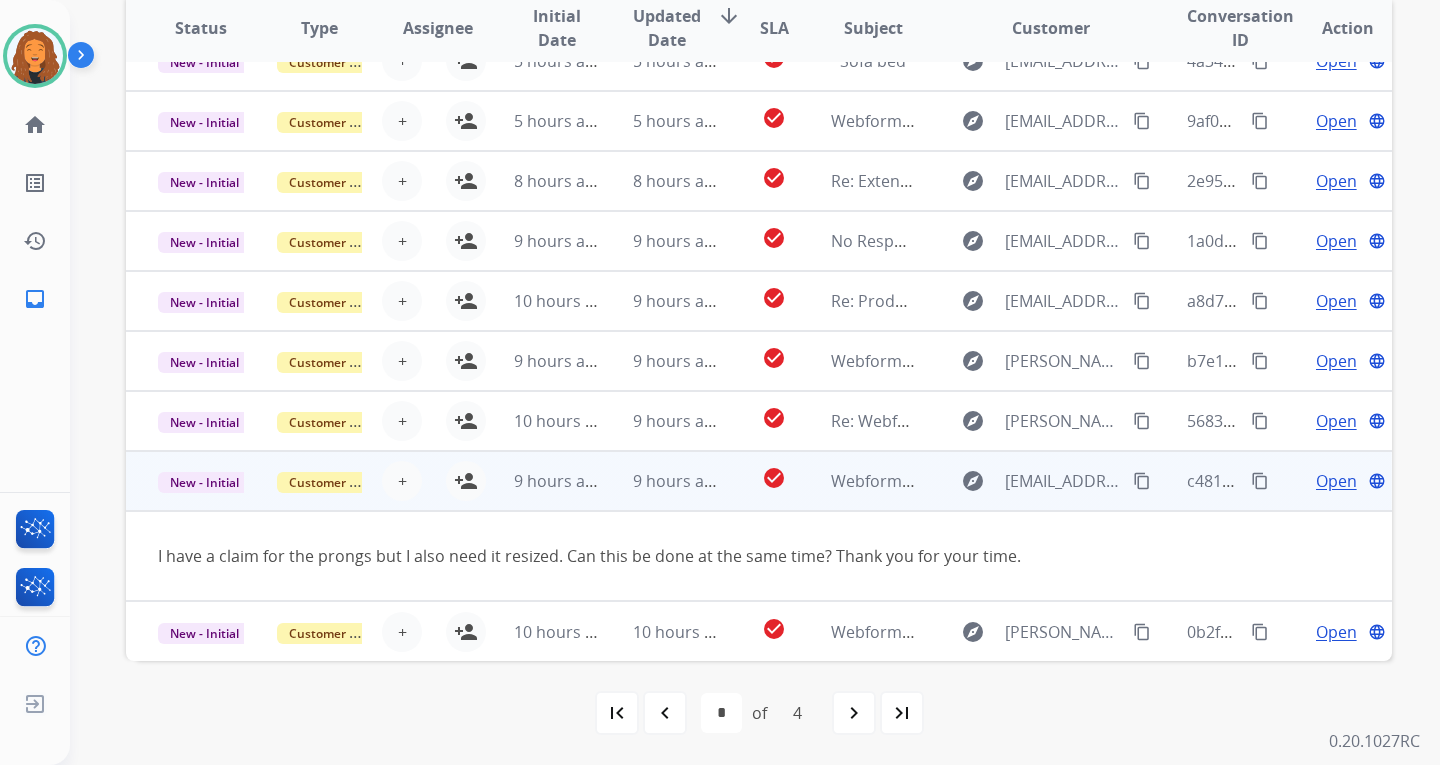 scroll, scrollTop: 92, scrollLeft: 0, axis: vertical 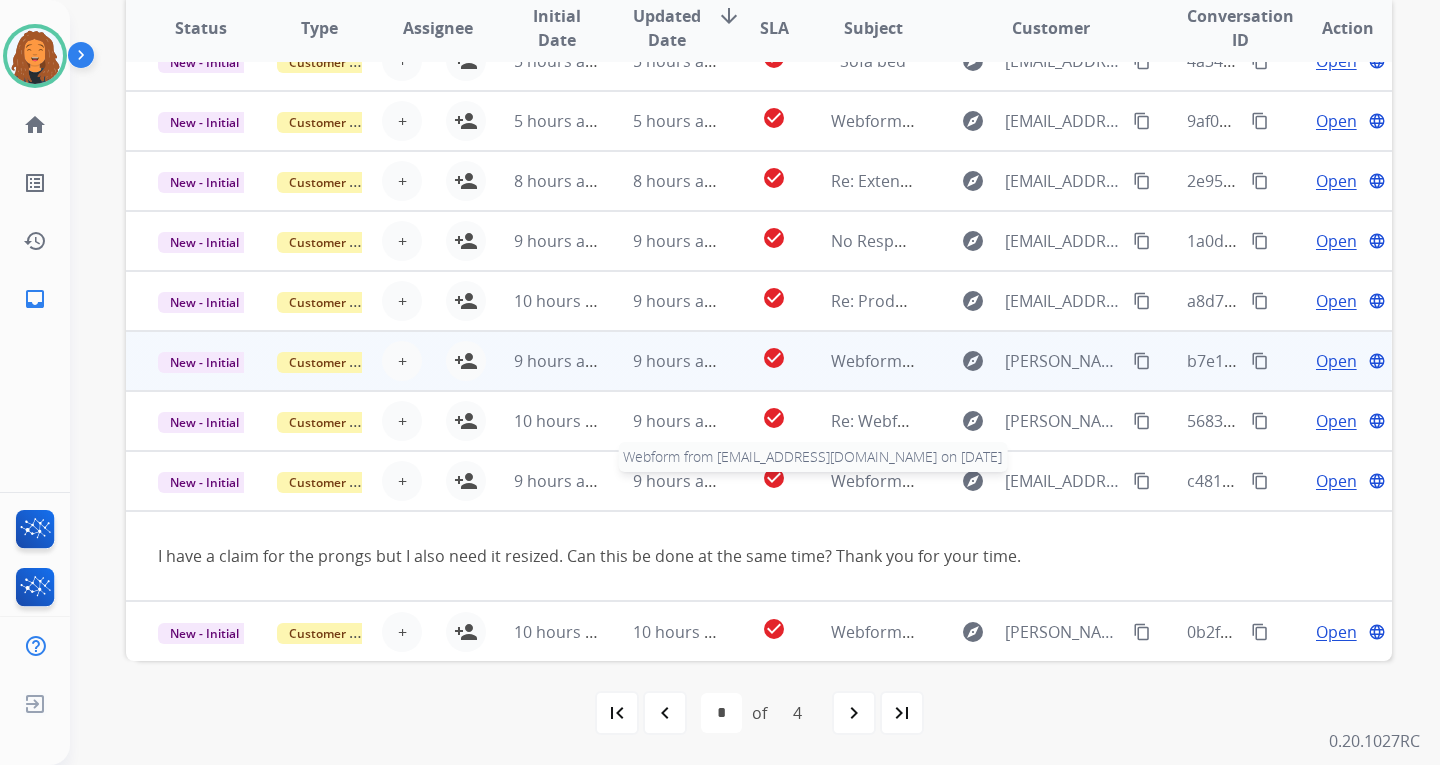 click on "Webform from [EMAIL_ADDRESS][DOMAIN_NAME] on [DATE]" at bounding box center (1057, 481) 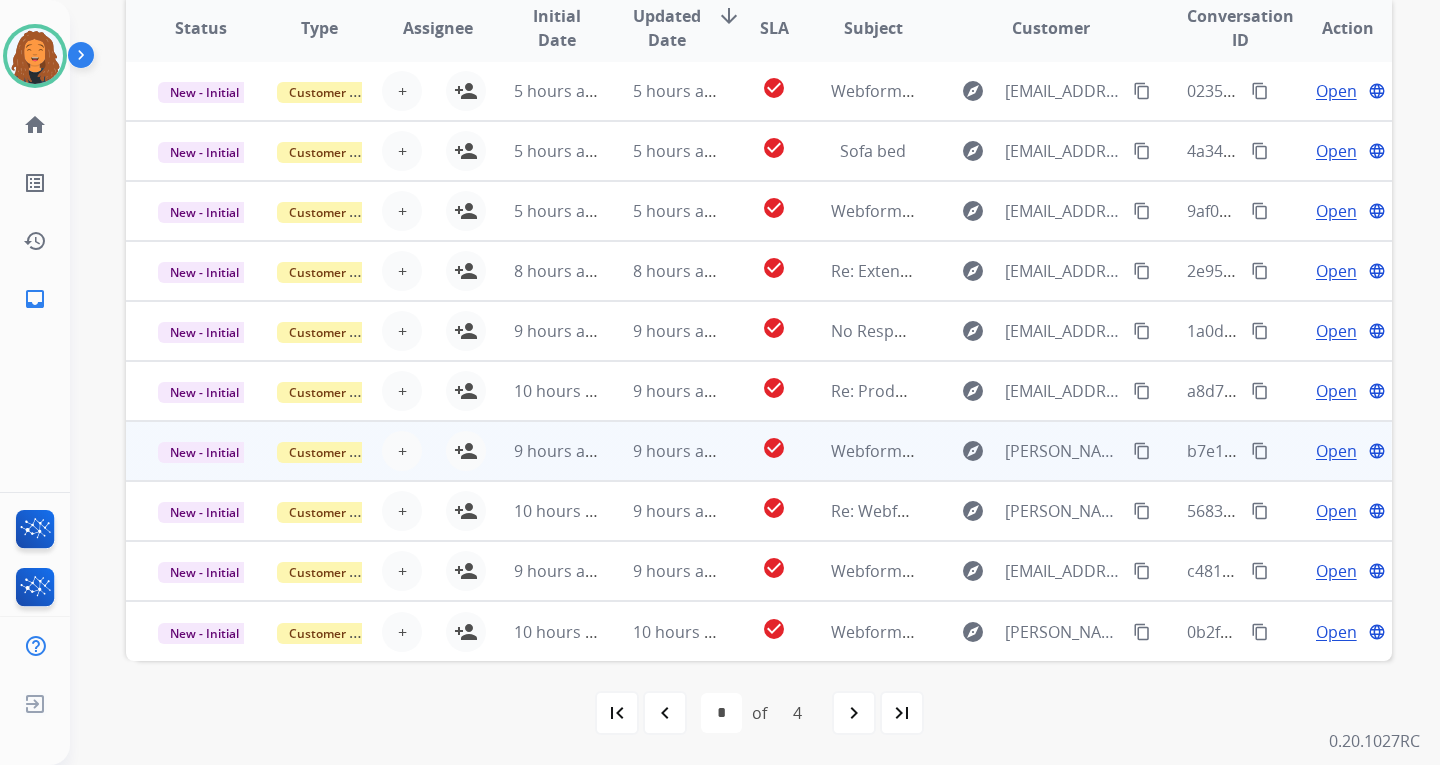 scroll, scrollTop: 2, scrollLeft: 0, axis: vertical 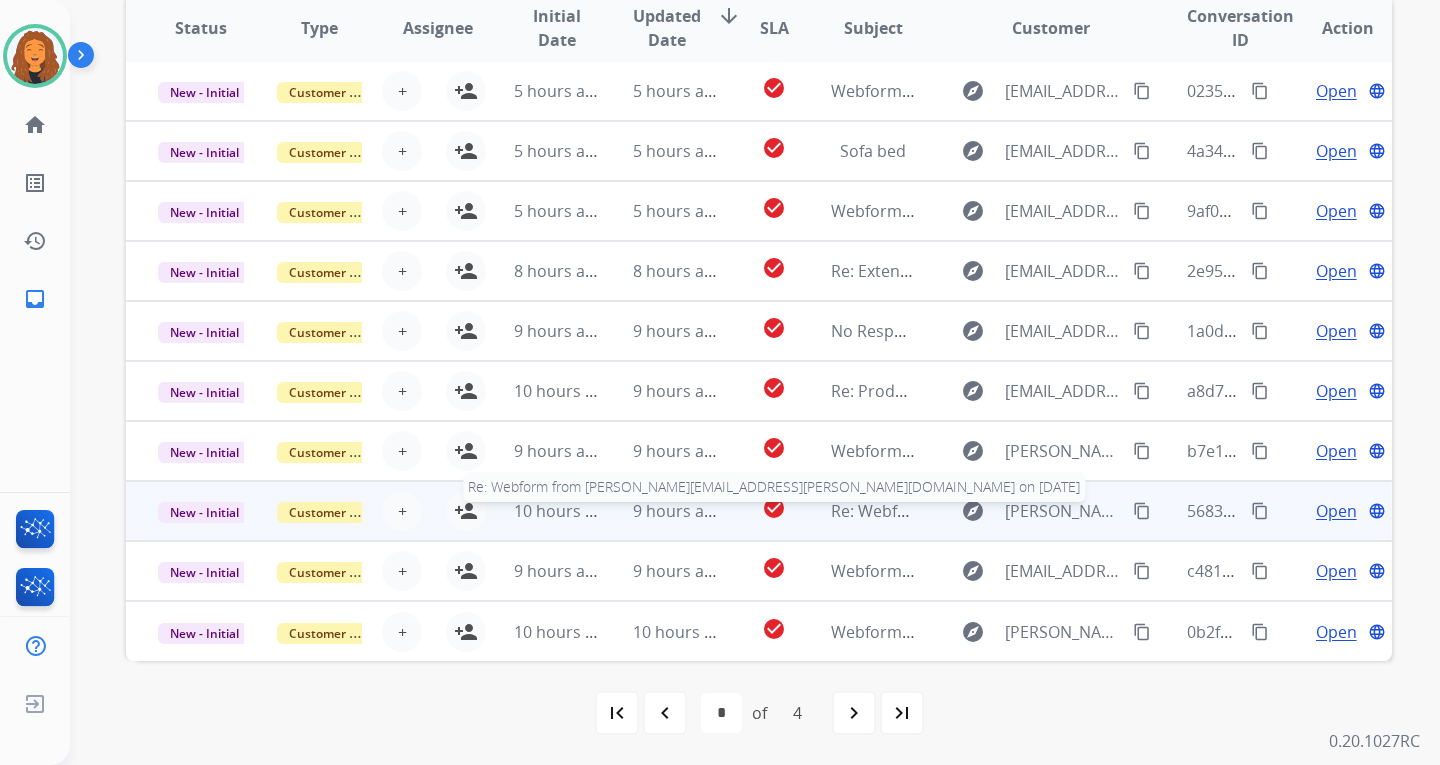 click on "Re: Webform from [PERSON_NAME][EMAIL_ADDRESS][PERSON_NAME][DOMAIN_NAME] on [DATE]" at bounding box center (1195, 511) 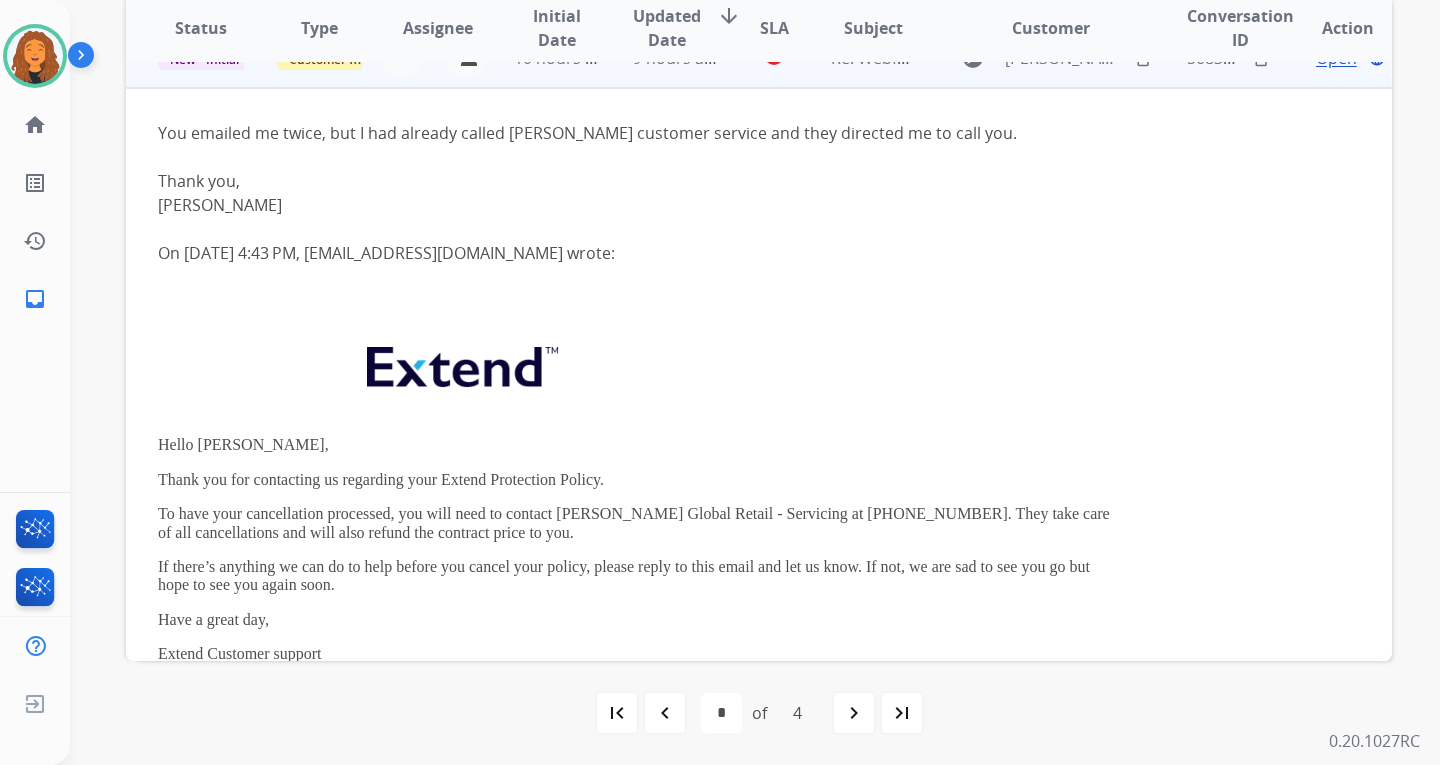 scroll, scrollTop: 420, scrollLeft: 0, axis: vertical 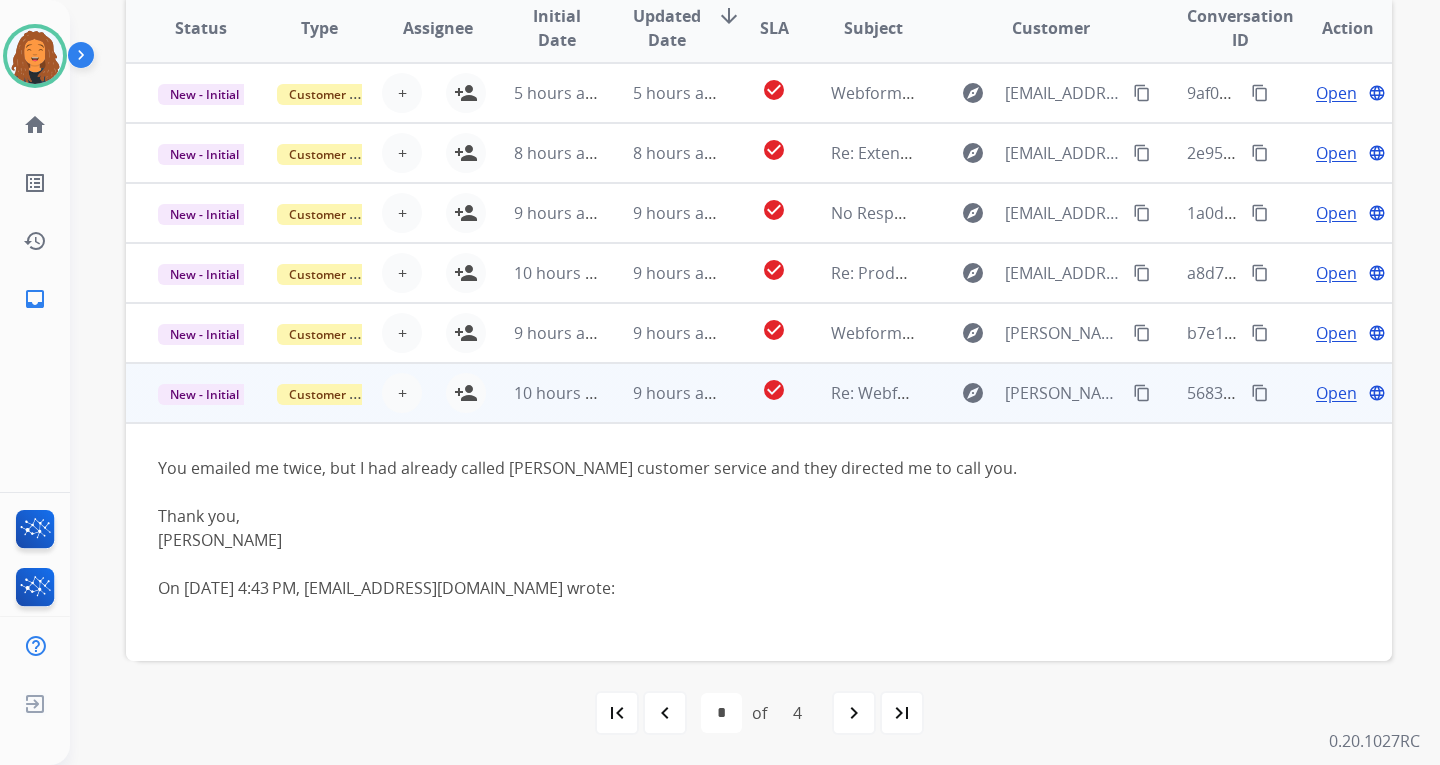click on "Re: Webform from [PERSON_NAME][EMAIL_ADDRESS][PERSON_NAME][DOMAIN_NAME] on [DATE]" at bounding box center (858, 393) 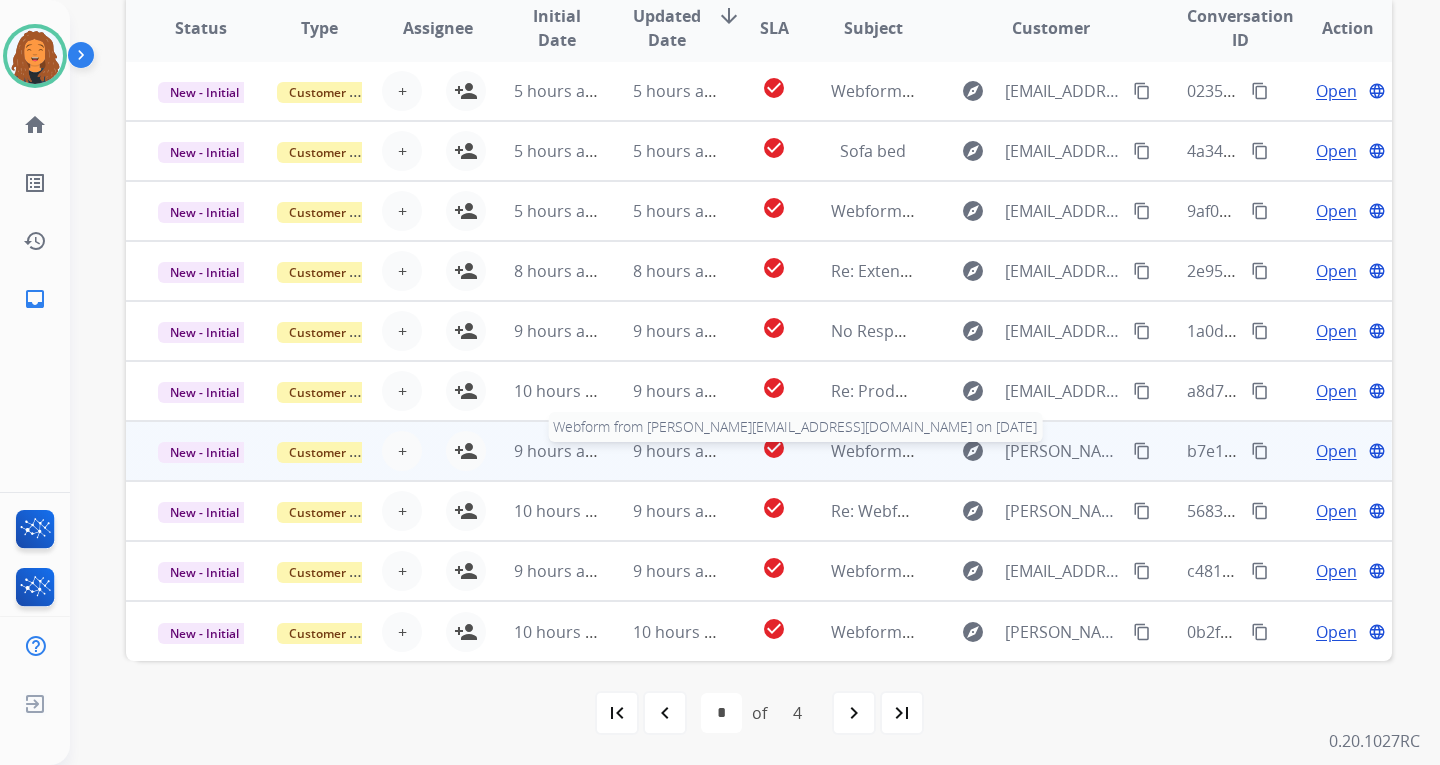 click on "Webform from [PERSON_NAME][EMAIL_ADDRESS][DOMAIN_NAME] on [DATE]" at bounding box center (1119, 451) 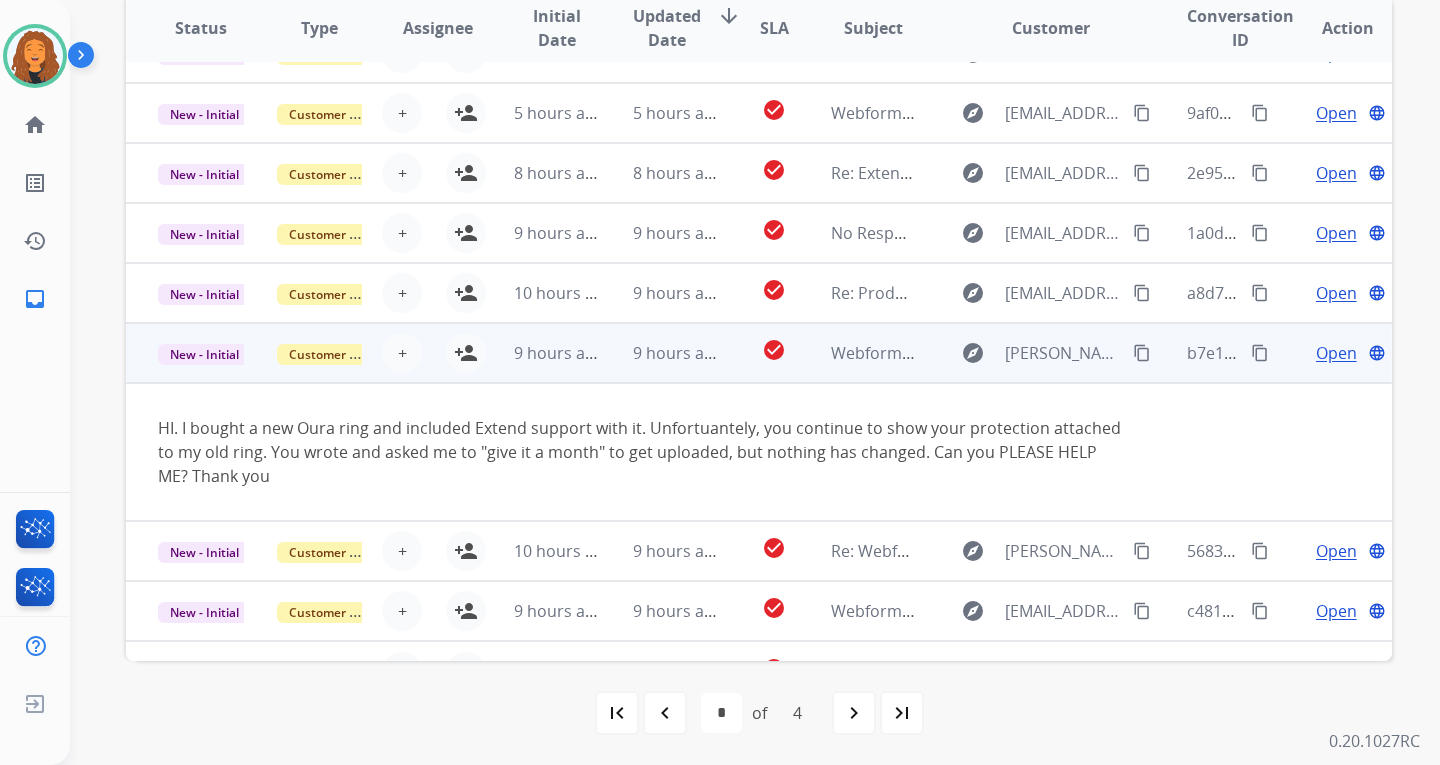 scroll, scrollTop: 140, scrollLeft: 0, axis: vertical 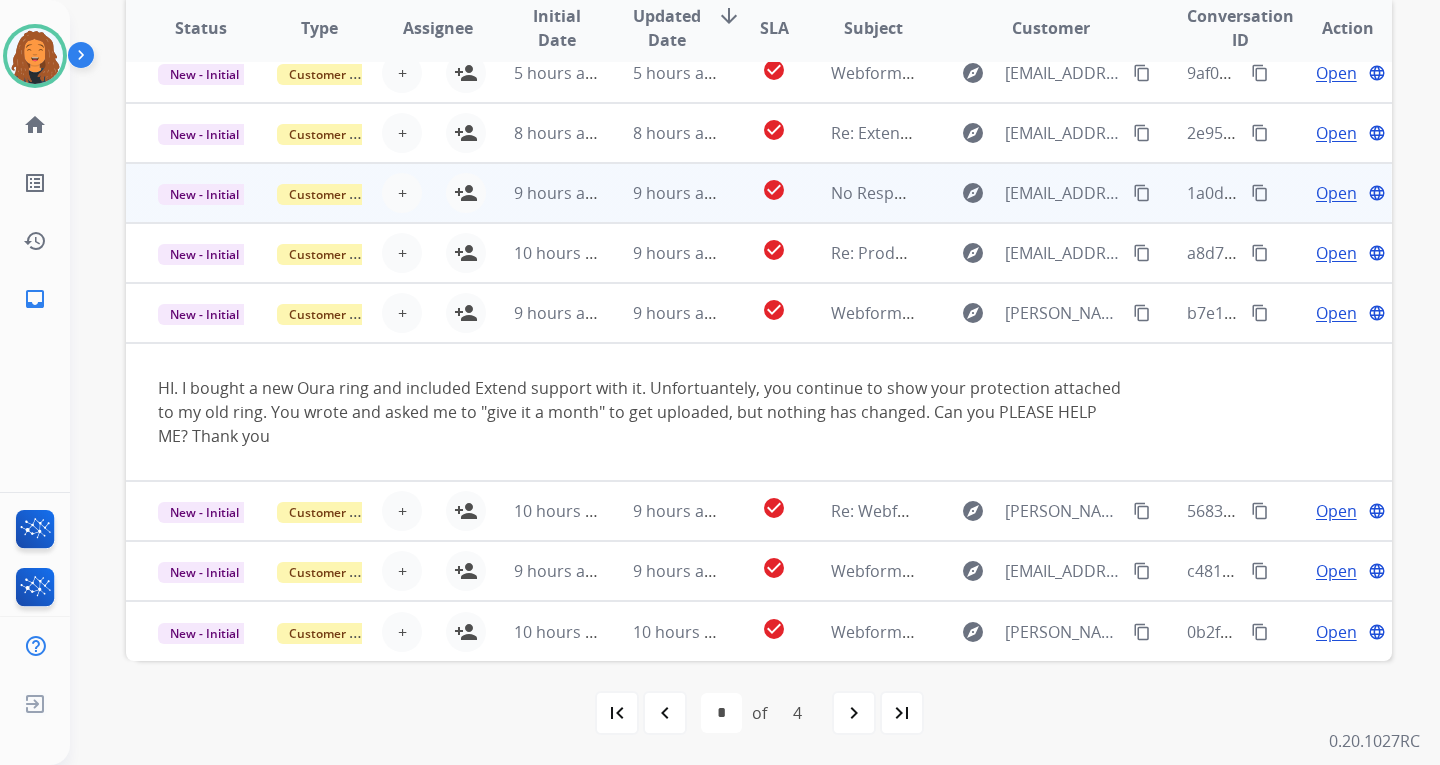 click on "Webform from [PERSON_NAME][EMAIL_ADDRESS][DOMAIN_NAME] on [DATE]" at bounding box center (1119, 313) 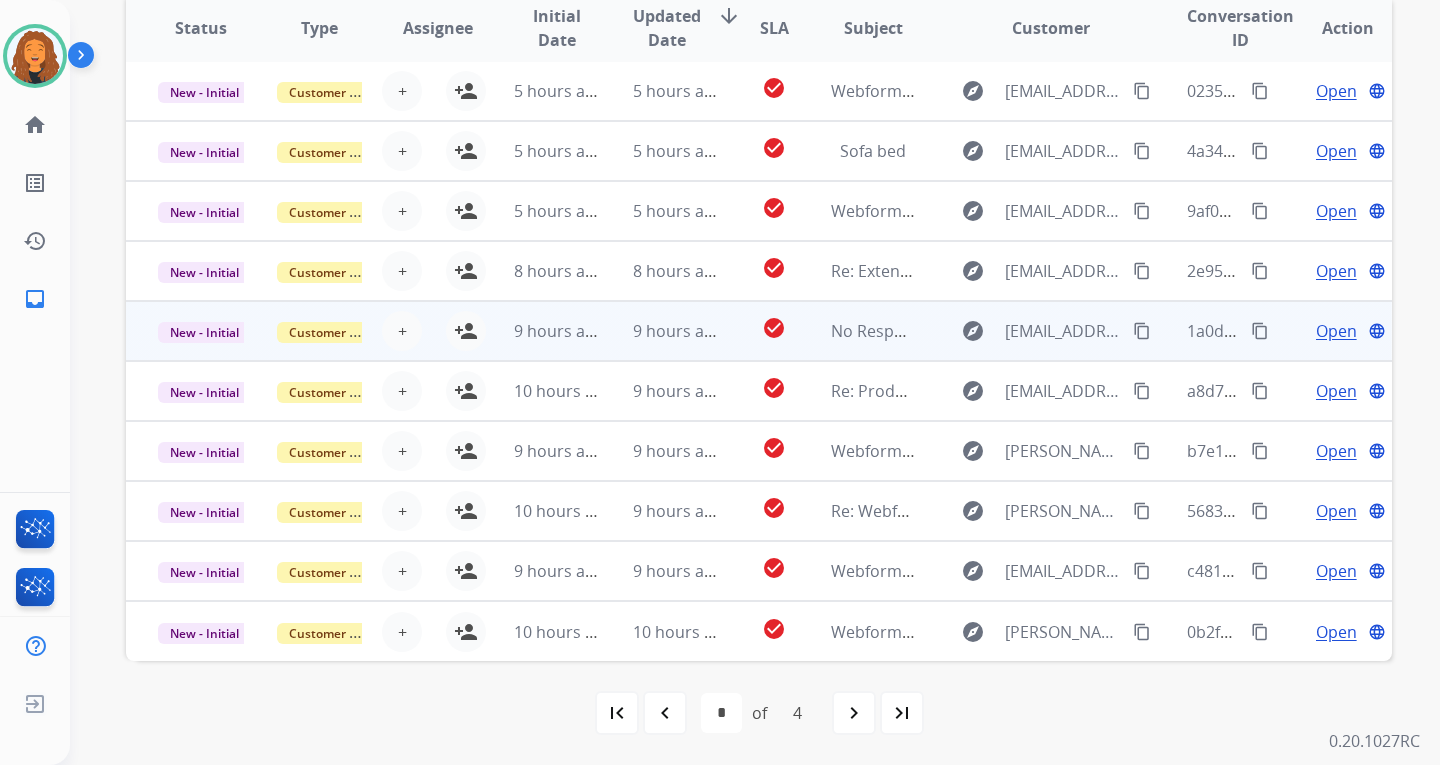 scroll, scrollTop: 2, scrollLeft: 0, axis: vertical 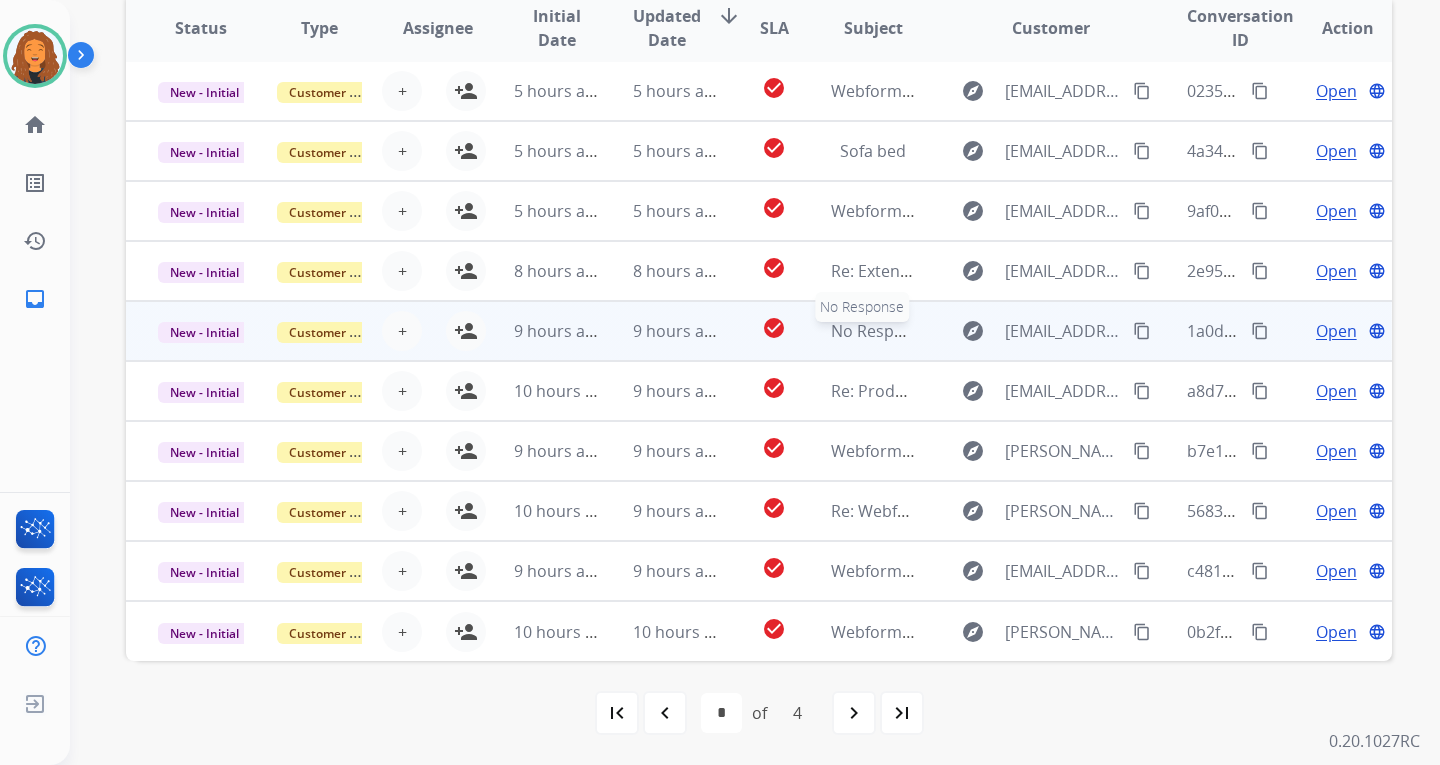 click on "No Response" at bounding box center (881, 331) 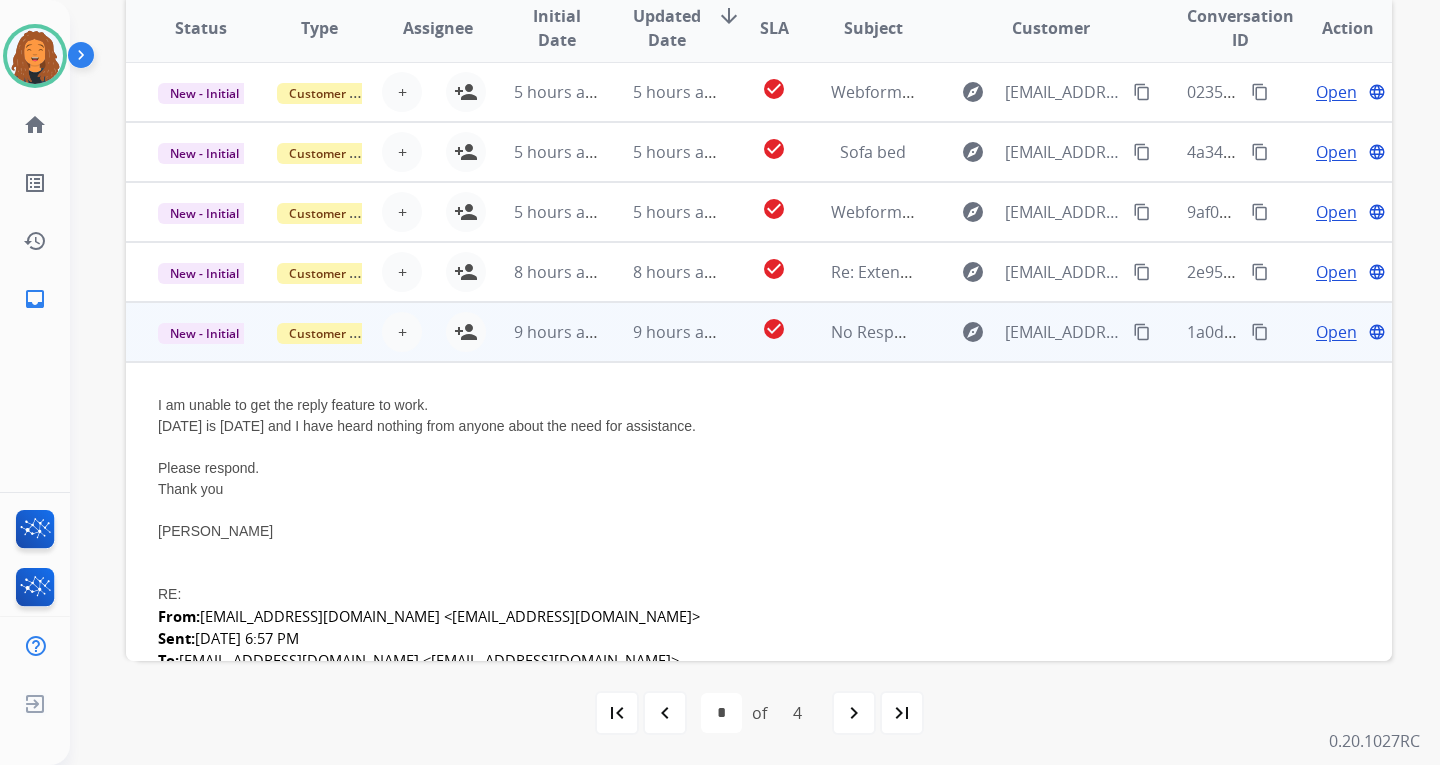 scroll, scrollTop: 0, scrollLeft: 0, axis: both 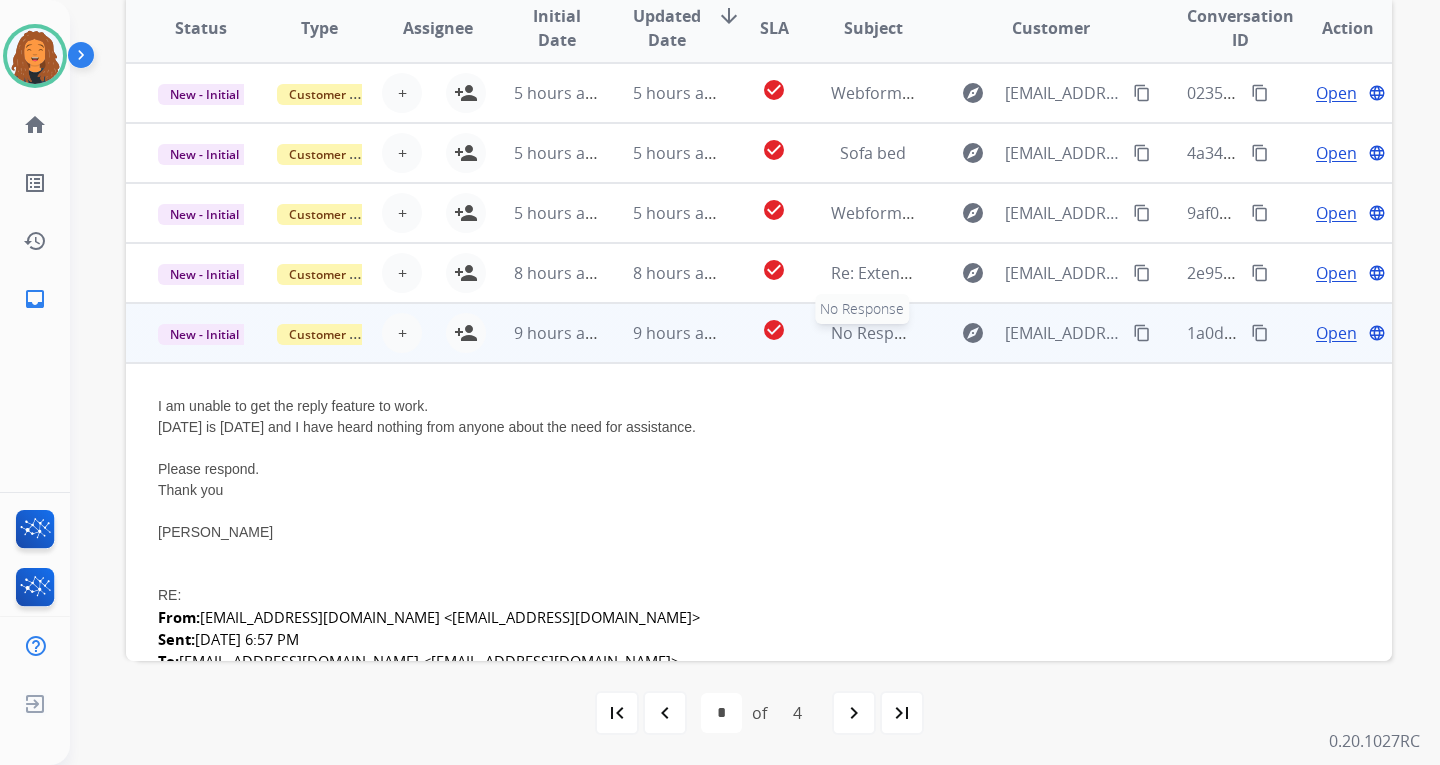 click on "No Response" at bounding box center (881, 333) 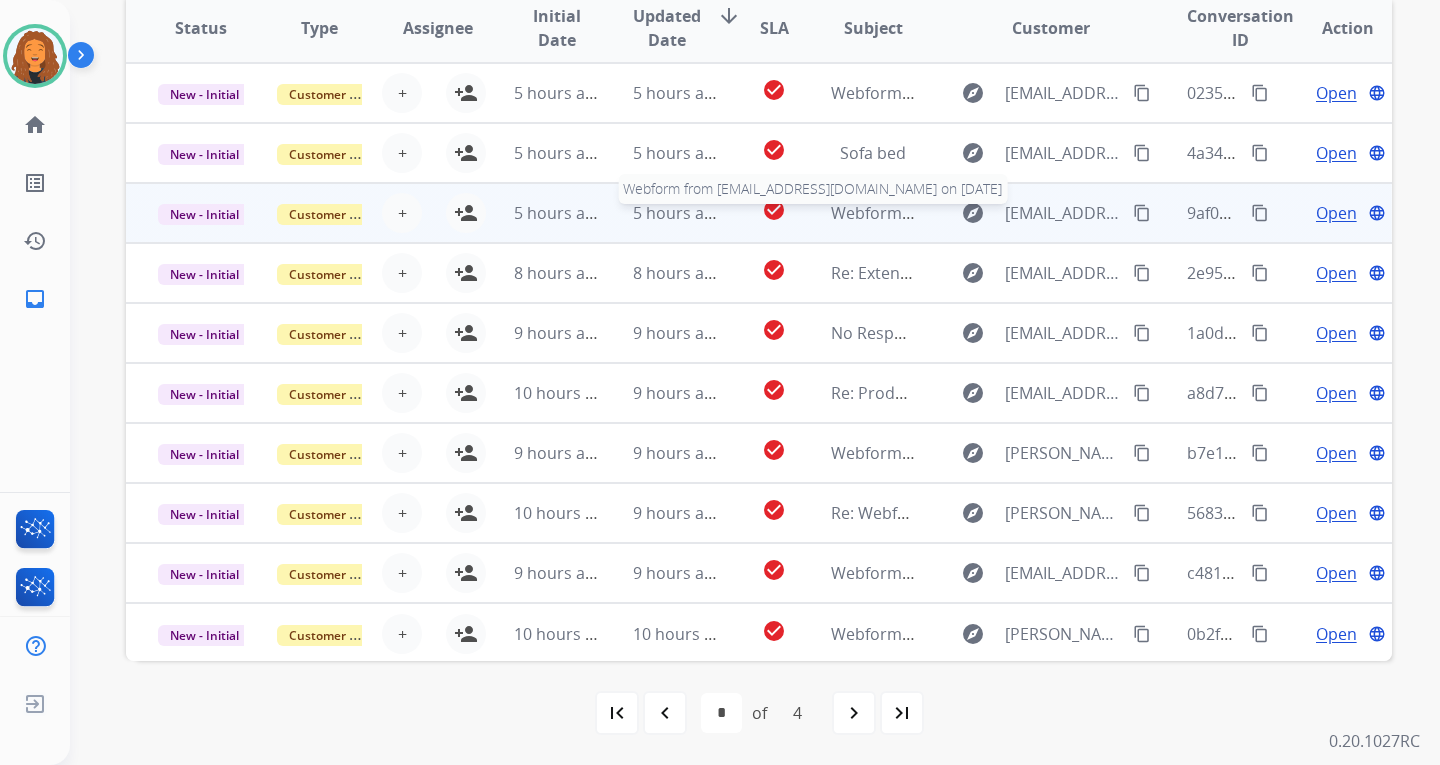 click on "Webform from [EMAIL_ADDRESS][DOMAIN_NAME] on [DATE]" at bounding box center (1057, 213) 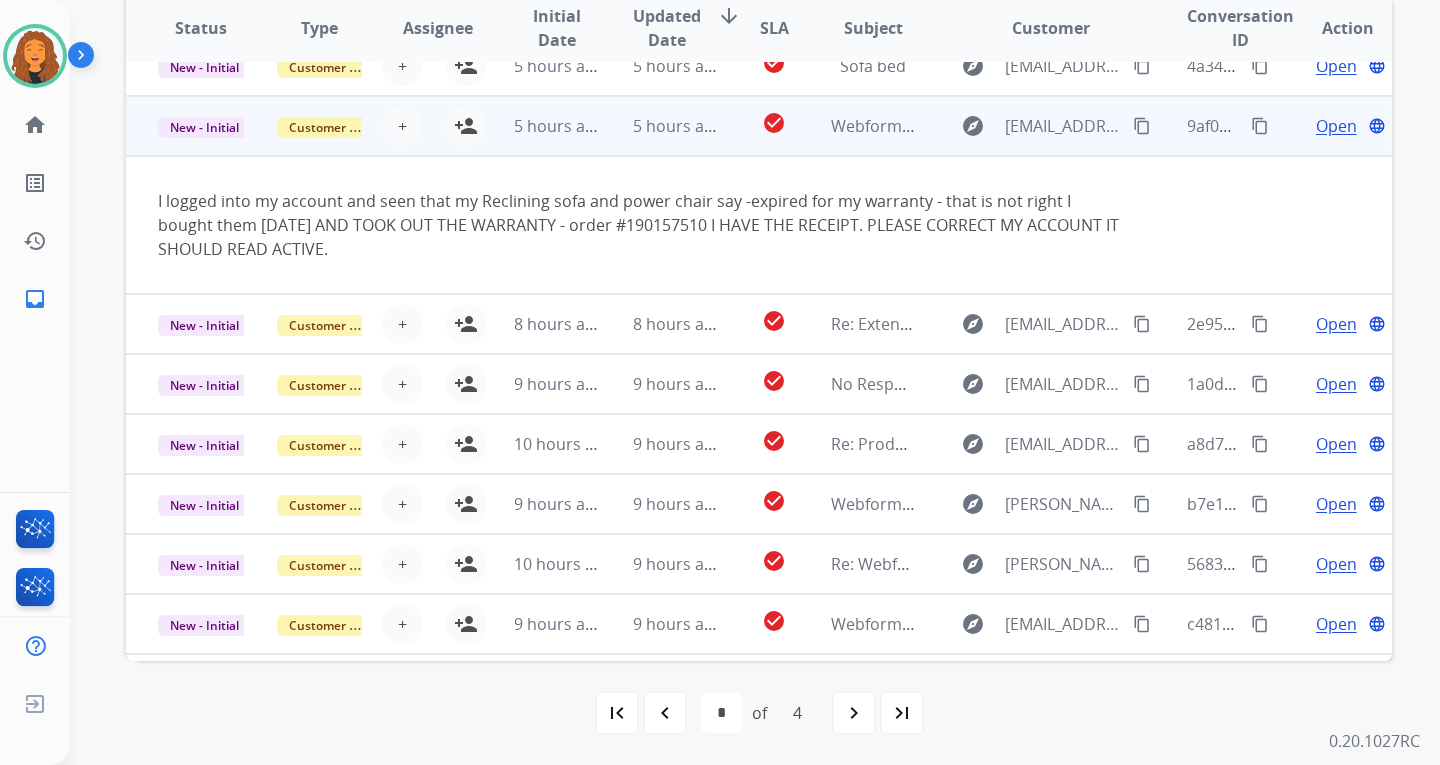 scroll, scrollTop: 120, scrollLeft: 0, axis: vertical 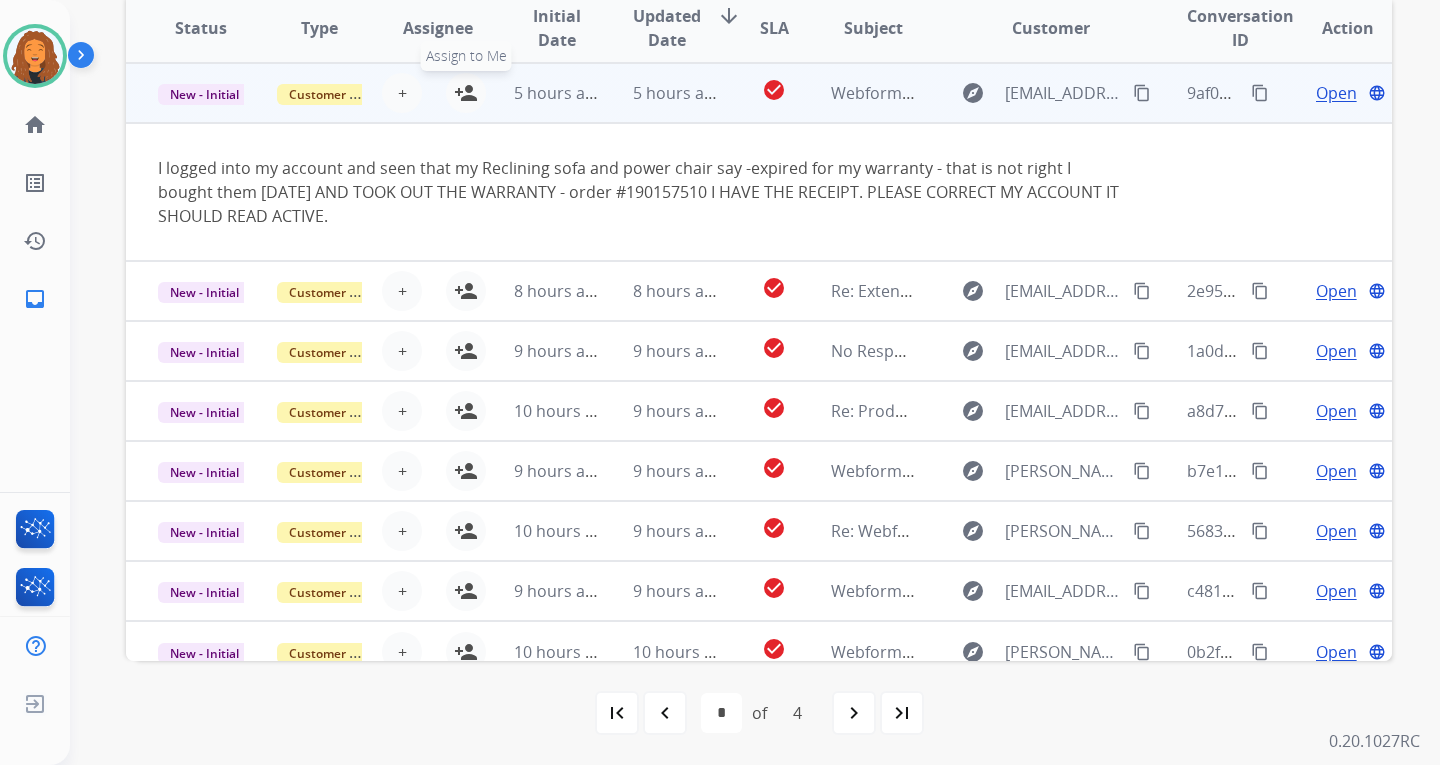 click on "person_add" at bounding box center [466, 93] 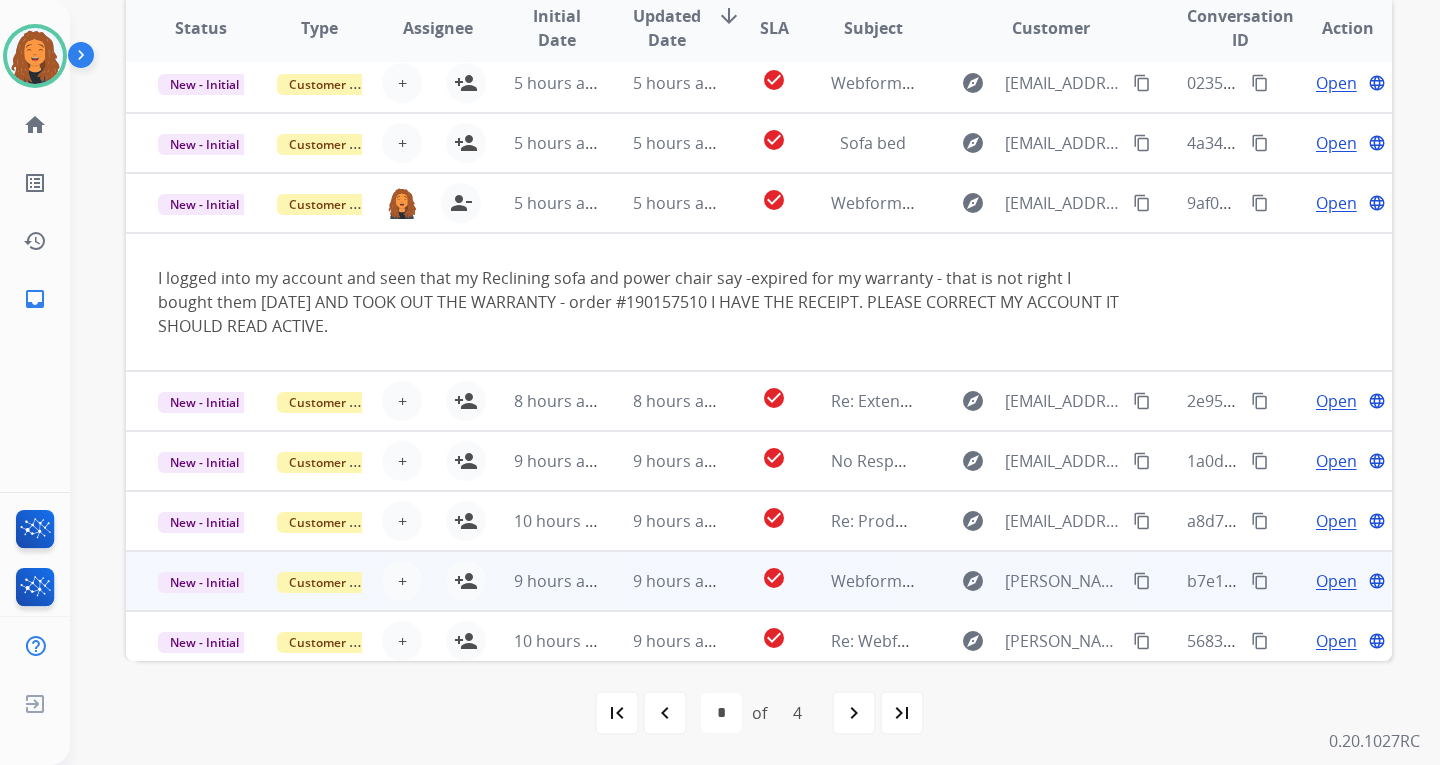 scroll, scrollTop: 0, scrollLeft: 0, axis: both 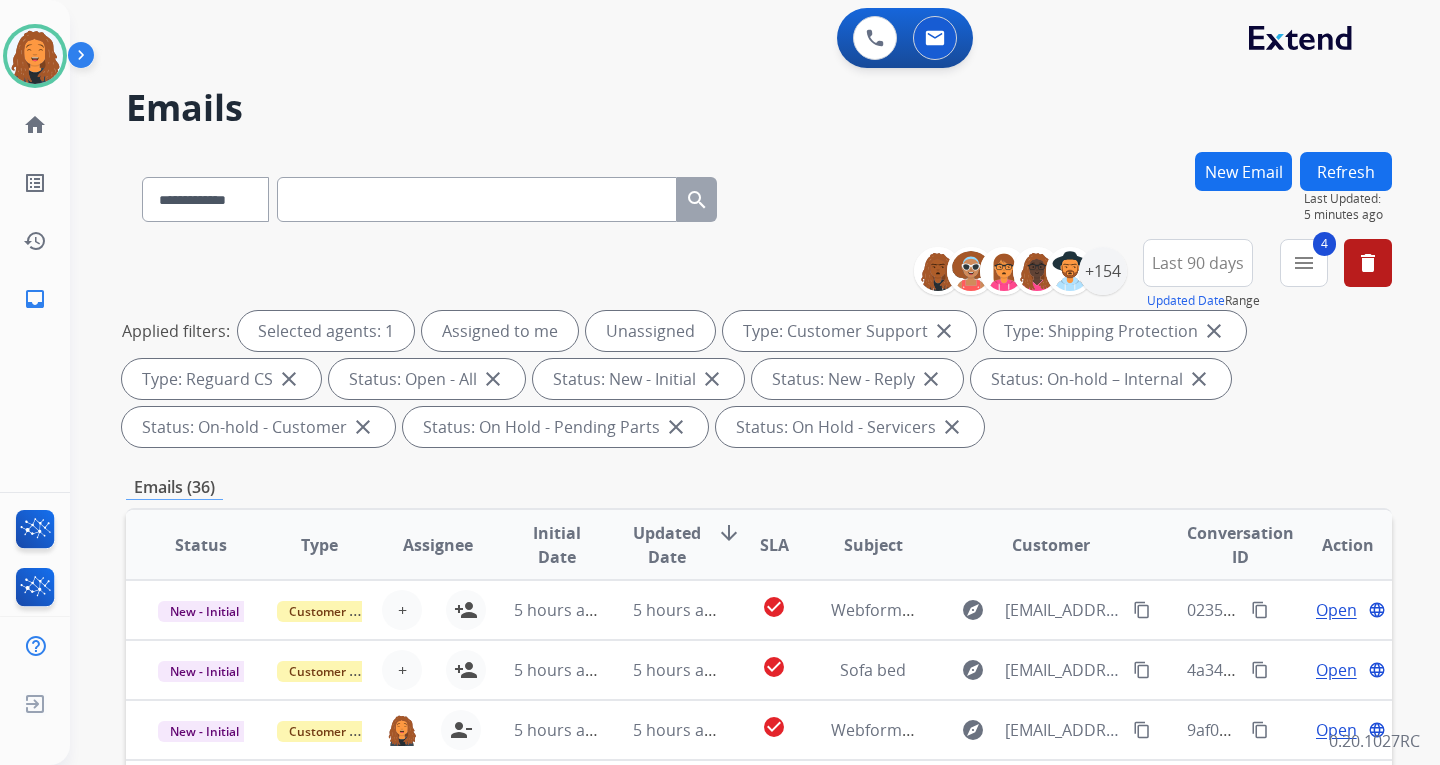 click on "+154" at bounding box center (1028, 271) 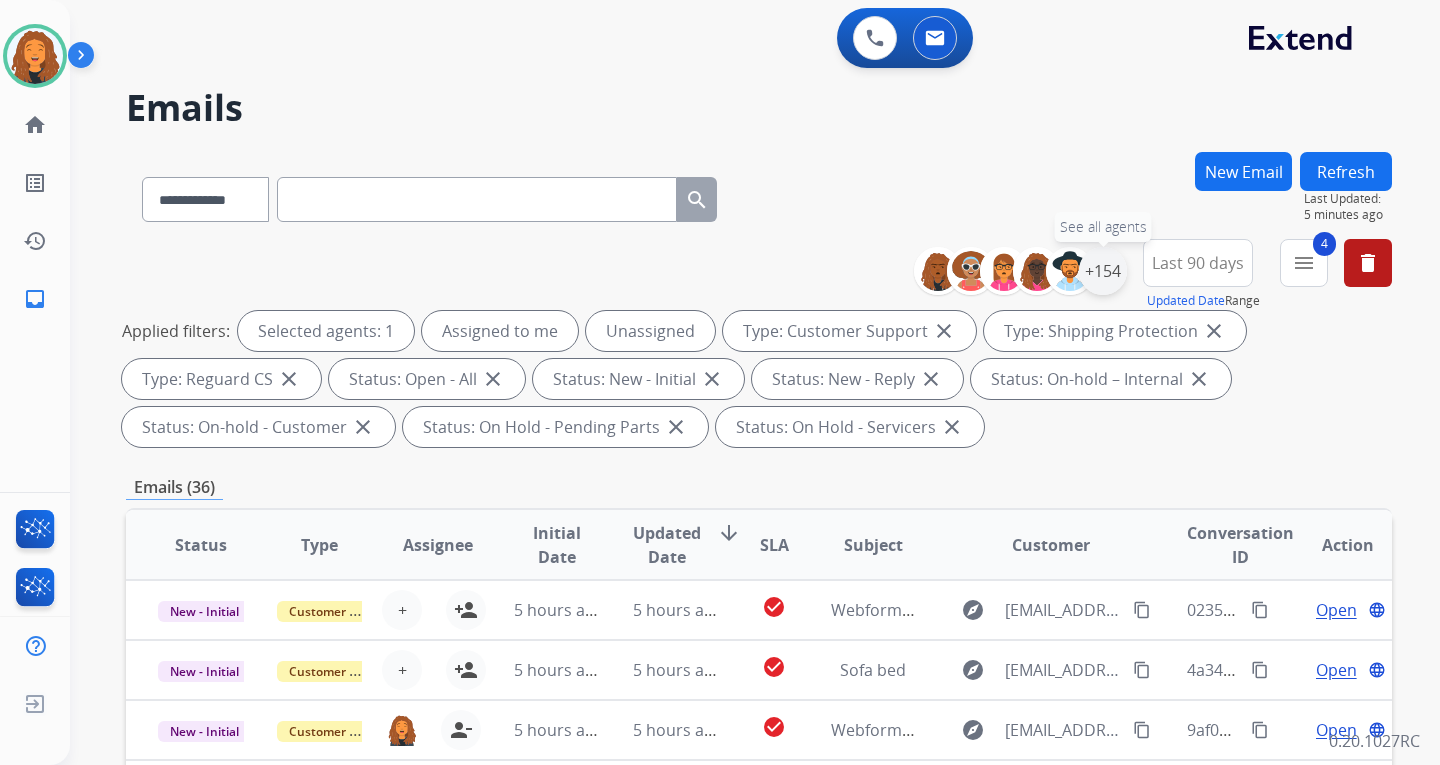 click on "+154" at bounding box center (1103, 271) 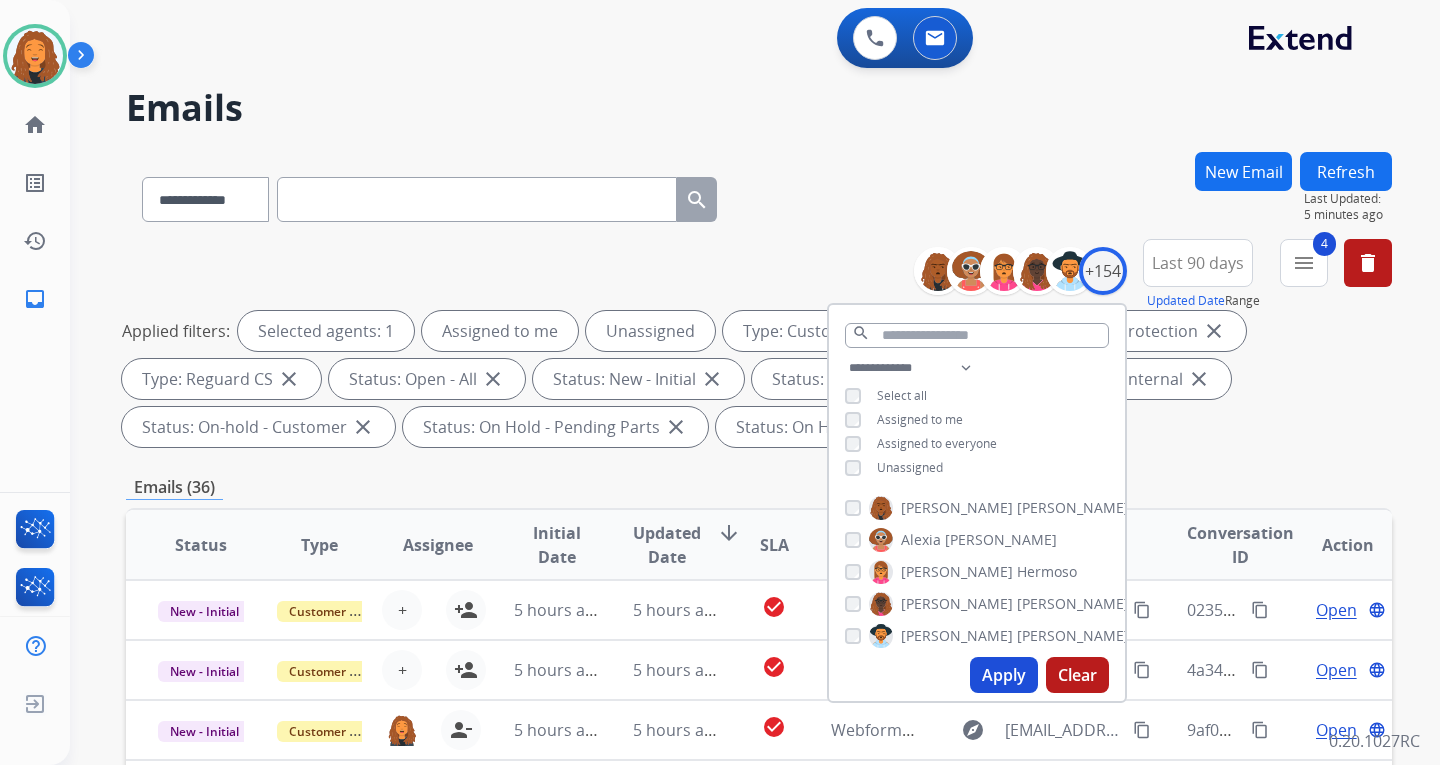 click on "Unassigned" at bounding box center [910, 467] 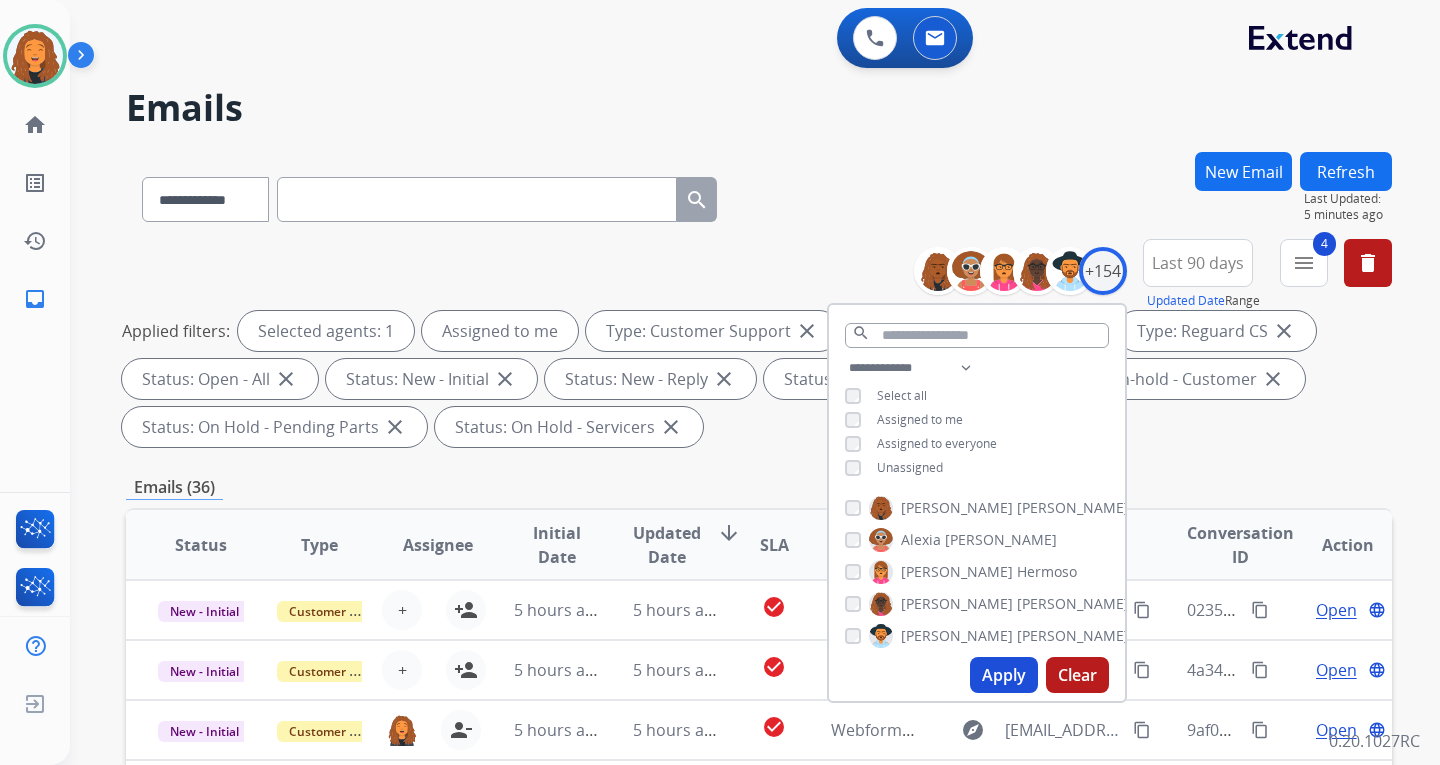 click on "Apply" at bounding box center [1004, 675] 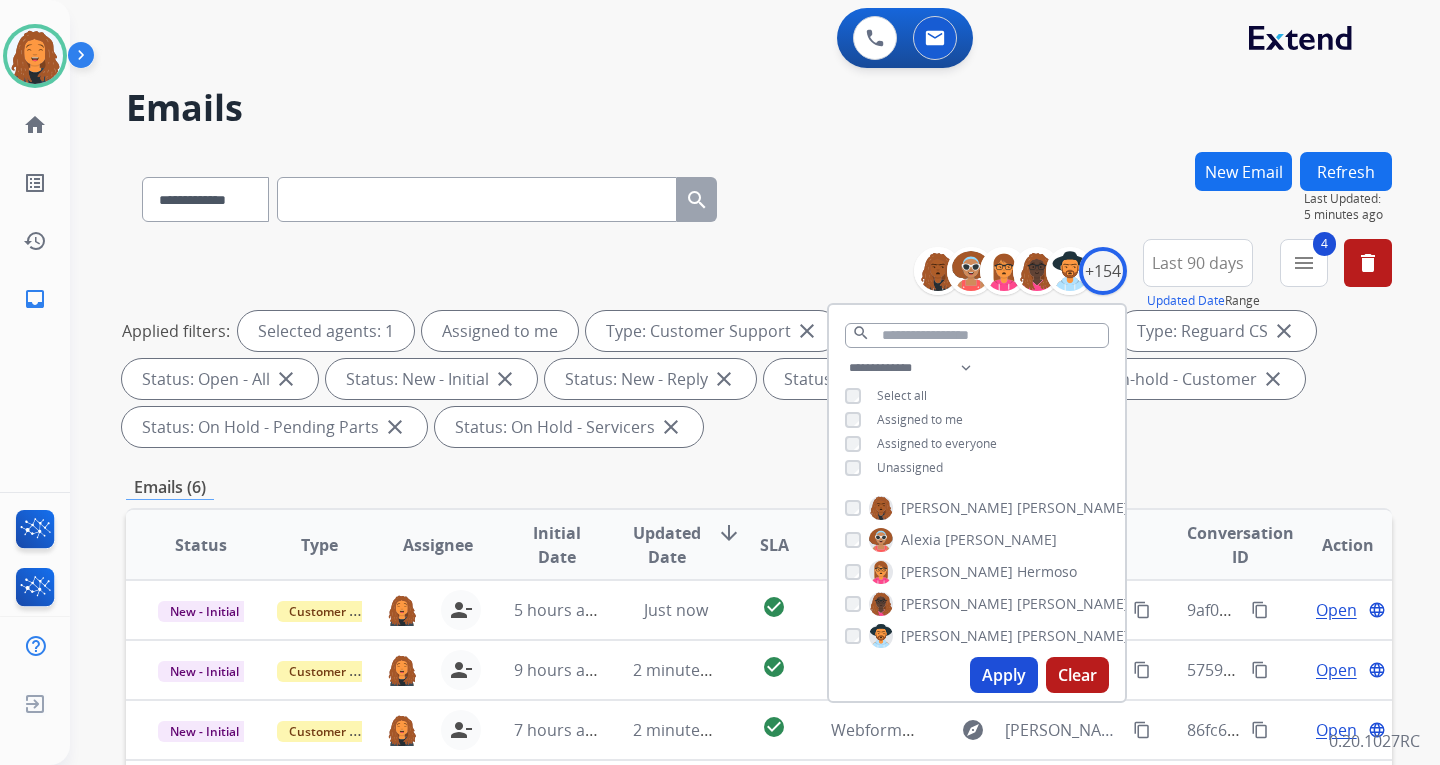 click on "**********" at bounding box center [759, 195] 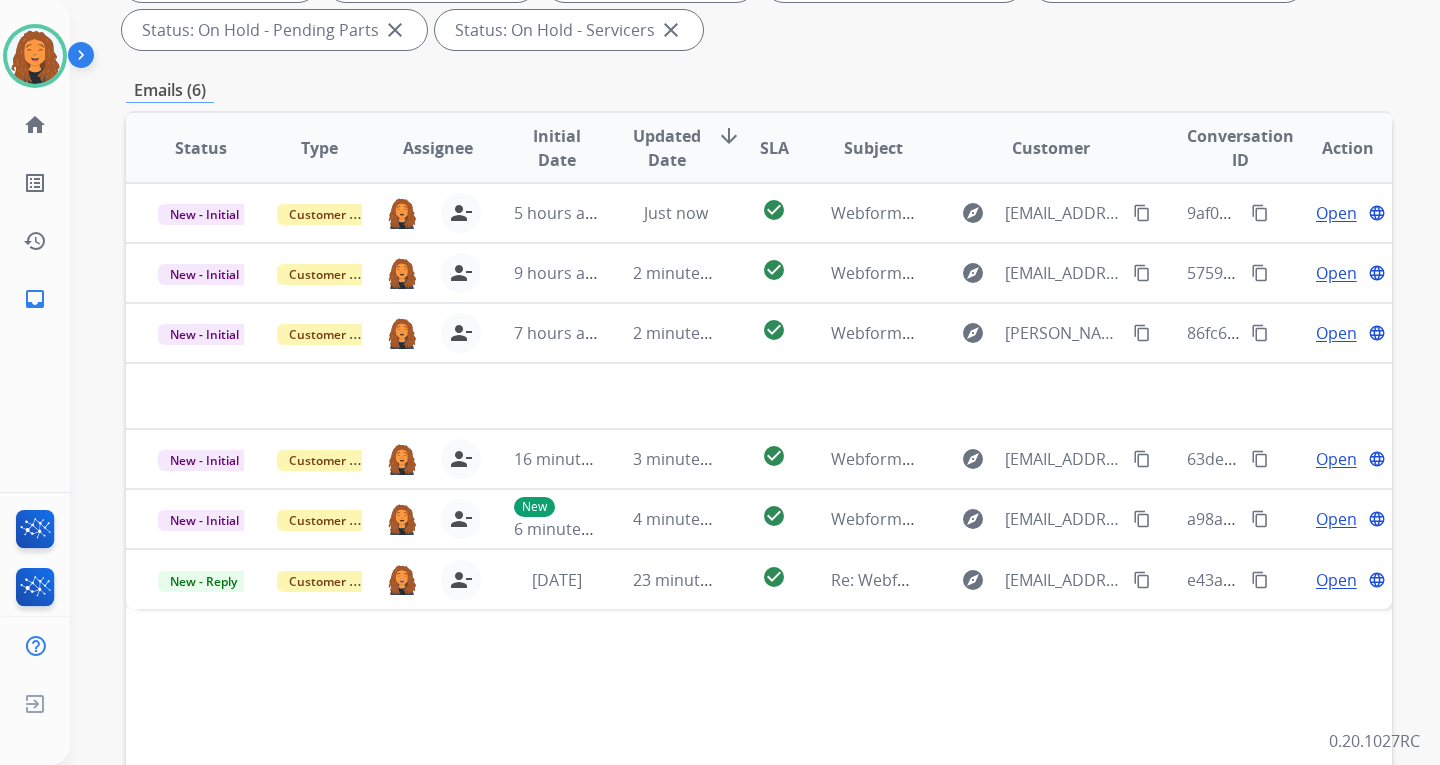 scroll, scrollTop: 400, scrollLeft: 0, axis: vertical 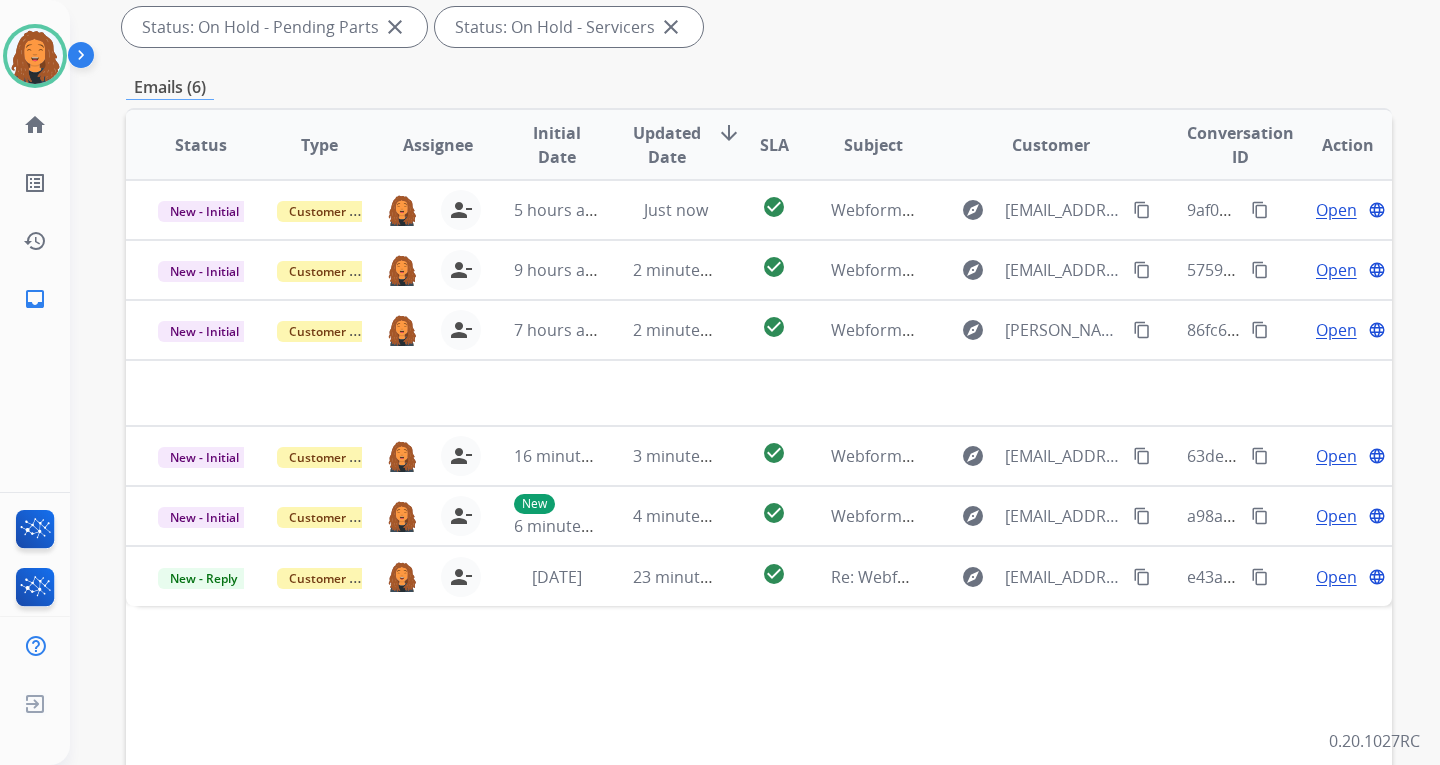 click on "Status Type Assignee Initial Date Updated Date arrow_downward SLA Subject Customer Conversation ID Action New - Initial Customer Support [PERSON_NAME][EMAIL_ADDRESS][PERSON_NAME][DOMAIN_NAME] person_remove Unassign to Me 5 hours ago Just now check_circle  Webform from [EMAIL_ADDRESS][DOMAIN_NAME] on [DATE]  explore [EMAIL_ADDRESS][DOMAIN_NAME] content_copy  9af096b0-886a-4528-9234-4a7f4a4b4a6d  content_copy Open language New - Initial Customer Support [PERSON_NAME][EMAIL_ADDRESS][PERSON_NAME][DOMAIN_NAME] person_remove Unassign to Me 9 hours ago 2 minutes ago check_circle  Webform from [EMAIL_ADDRESS][DOMAIN_NAME] on [DATE]  explore [EMAIL_ADDRESS][DOMAIN_NAME] content_copy  57591d8d-425b-4e5f-bb6f-b539fa9d0ef8  content_copy Open language New - Initial Customer Support [PERSON_NAME][EMAIL_ADDRESS][PERSON_NAME][DOMAIN_NAME] person_remove Unassign to Me 7 hours ago 2 minutes ago check_circle  Webform from [PERSON_NAME][EMAIL_ADDRESS][PERSON_NAME][DOMAIN_NAME] on [DATE]  explore [PERSON_NAME][EMAIL_ADDRESS][PERSON_NAME][DOMAIN_NAME] content_copy  86fc6f01-c297-430b-a2a7-6542a65ec748  content_copy Open language New - Initial Customer Support Open" at bounding box center [759, 443] 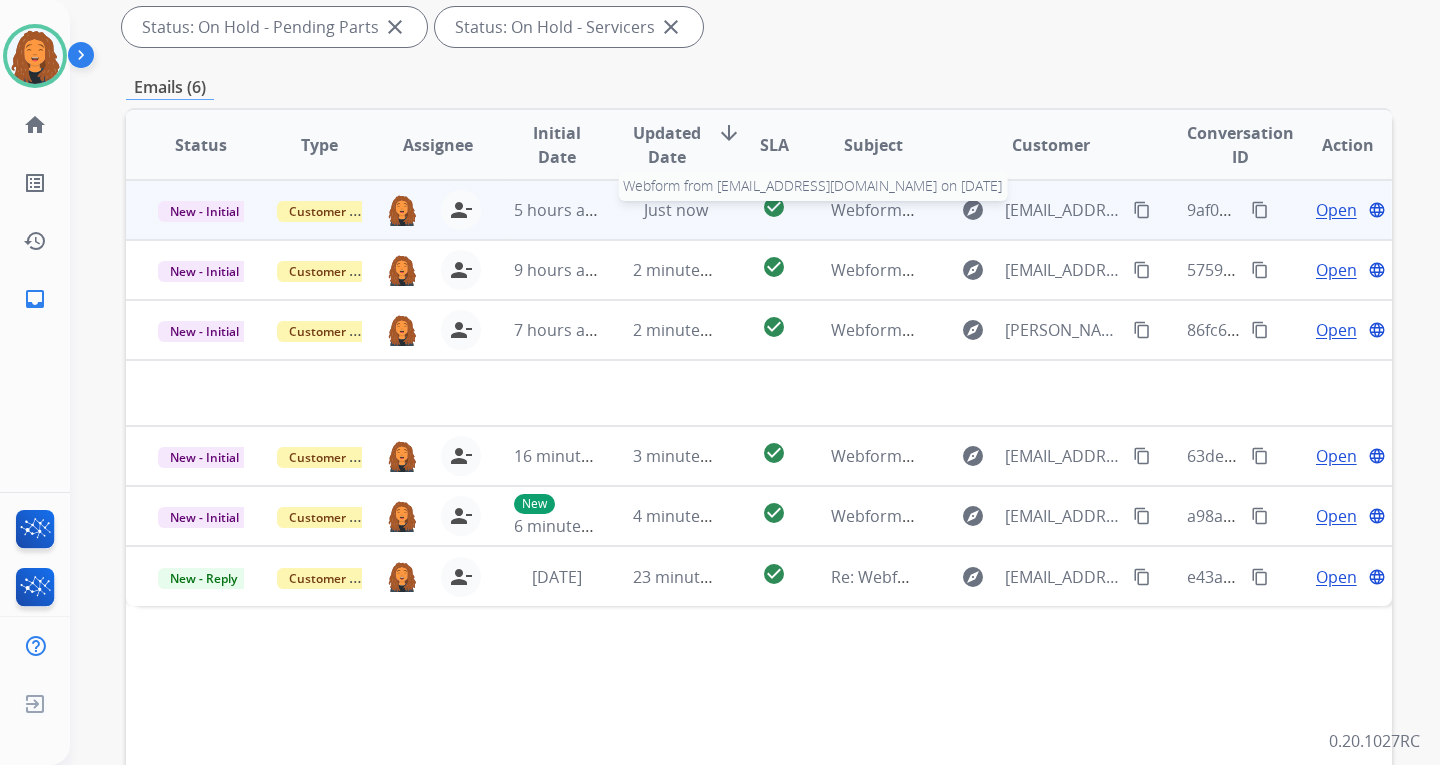 click on "Webform from [EMAIL_ADDRESS][DOMAIN_NAME] on [DATE]" at bounding box center (1057, 210) 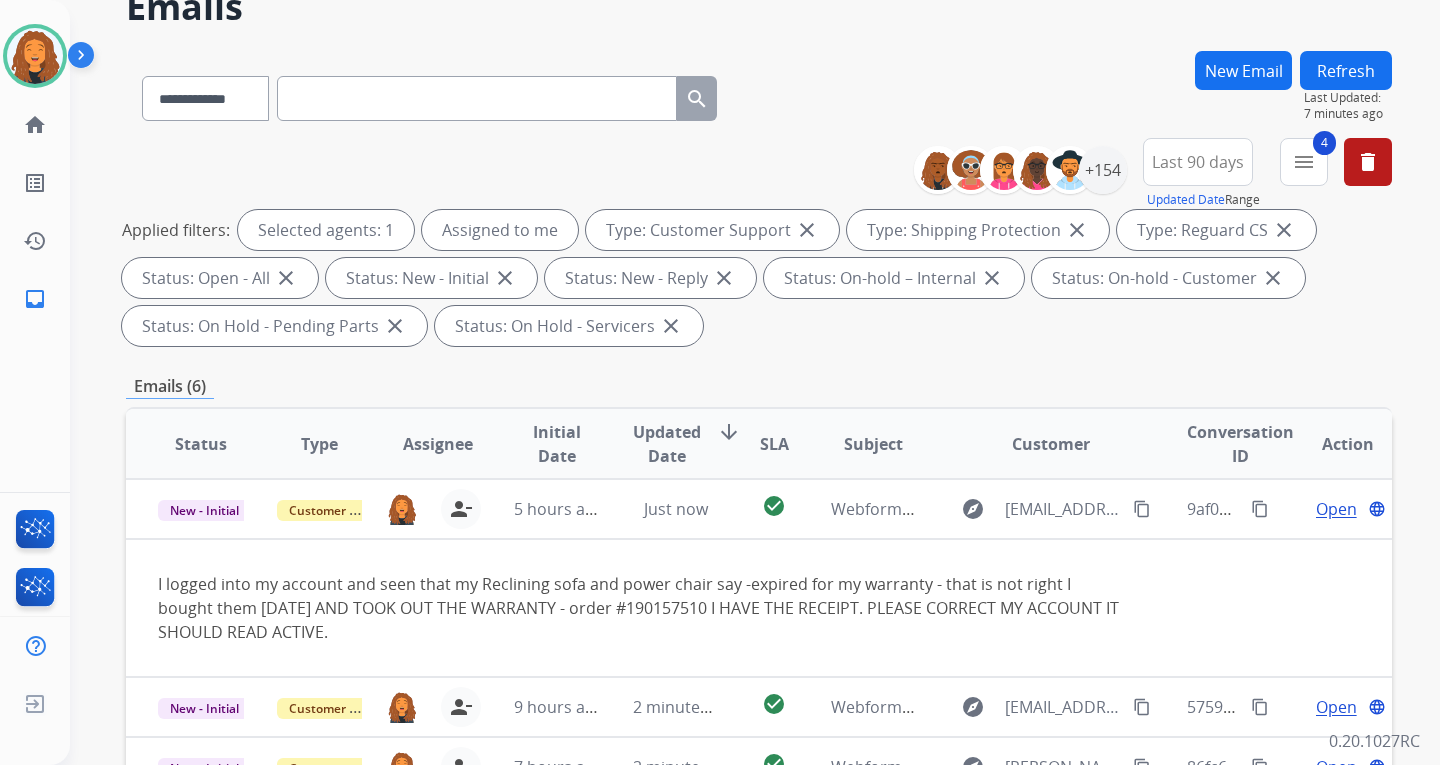 scroll, scrollTop: 100, scrollLeft: 0, axis: vertical 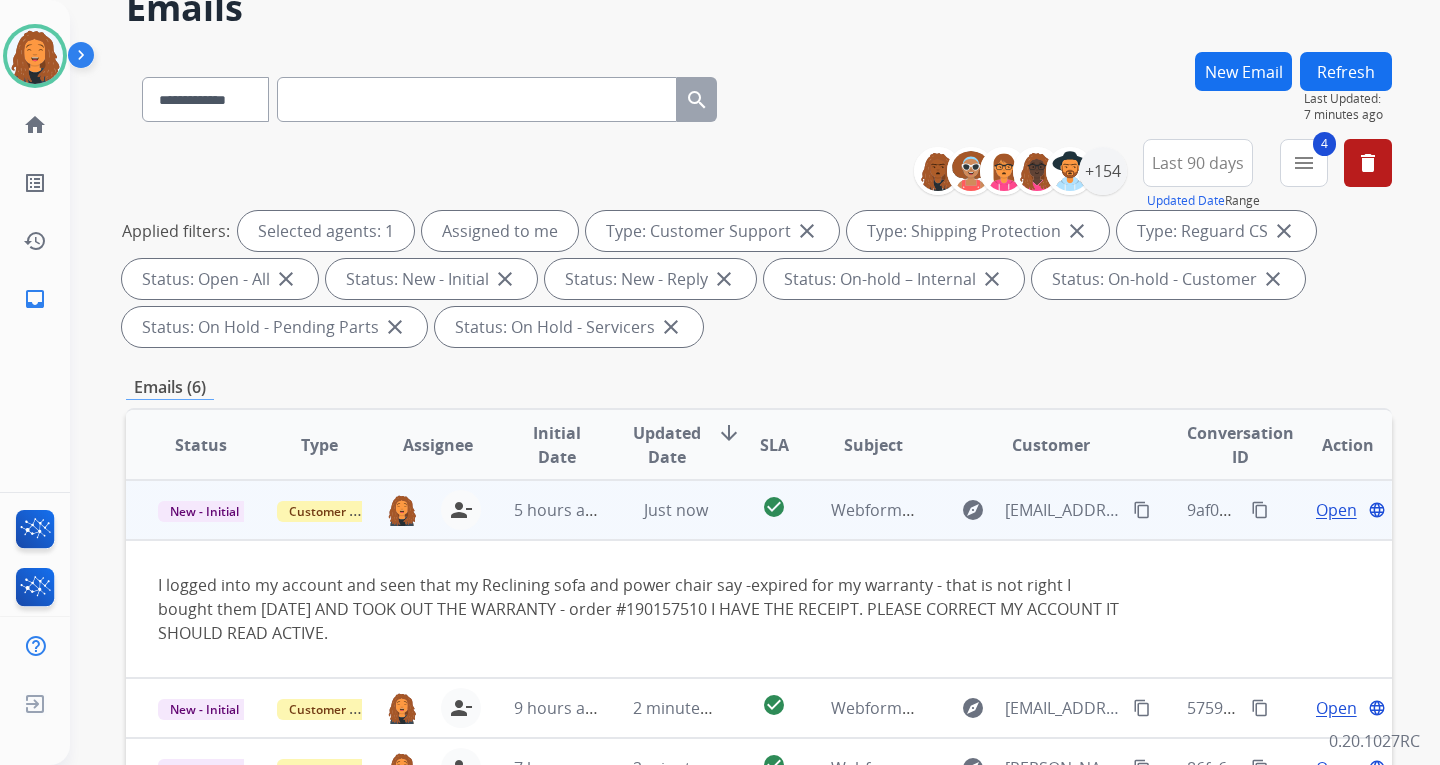 click on "content_copy" at bounding box center (1142, 510) 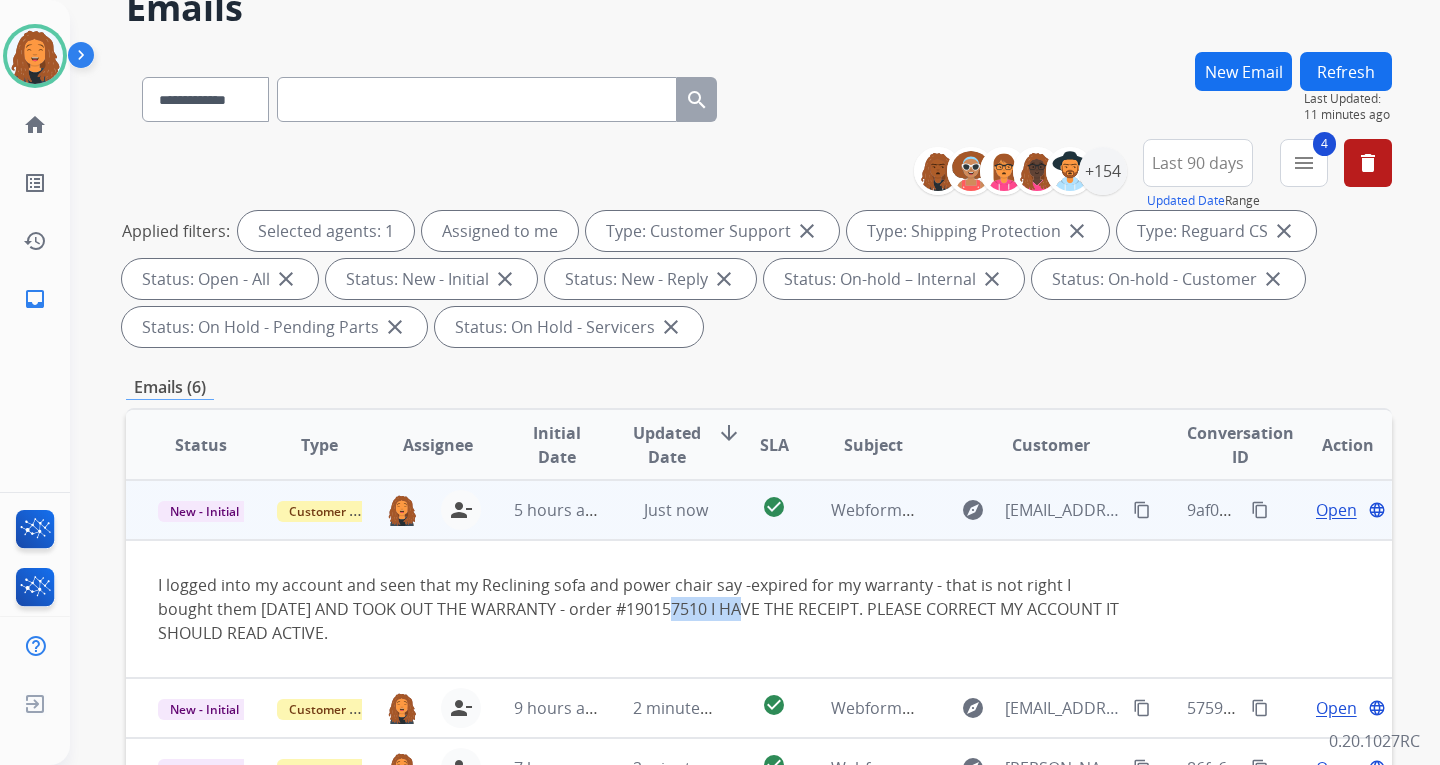 drag, startPoint x: 742, startPoint y: 611, endPoint x: 663, endPoint y: 613, distance: 79.025314 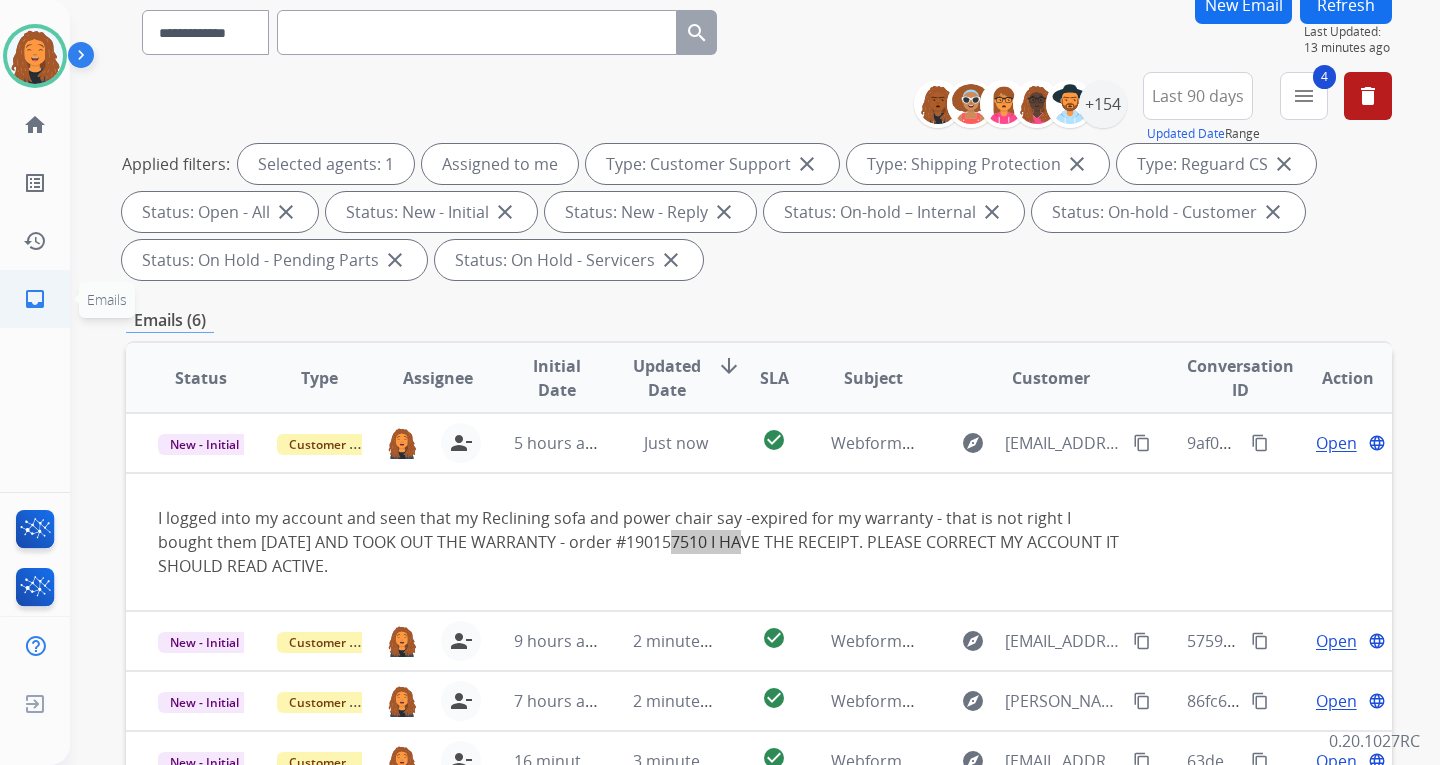 scroll, scrollTop: 200, scrollLeft: 0, axis: vertical 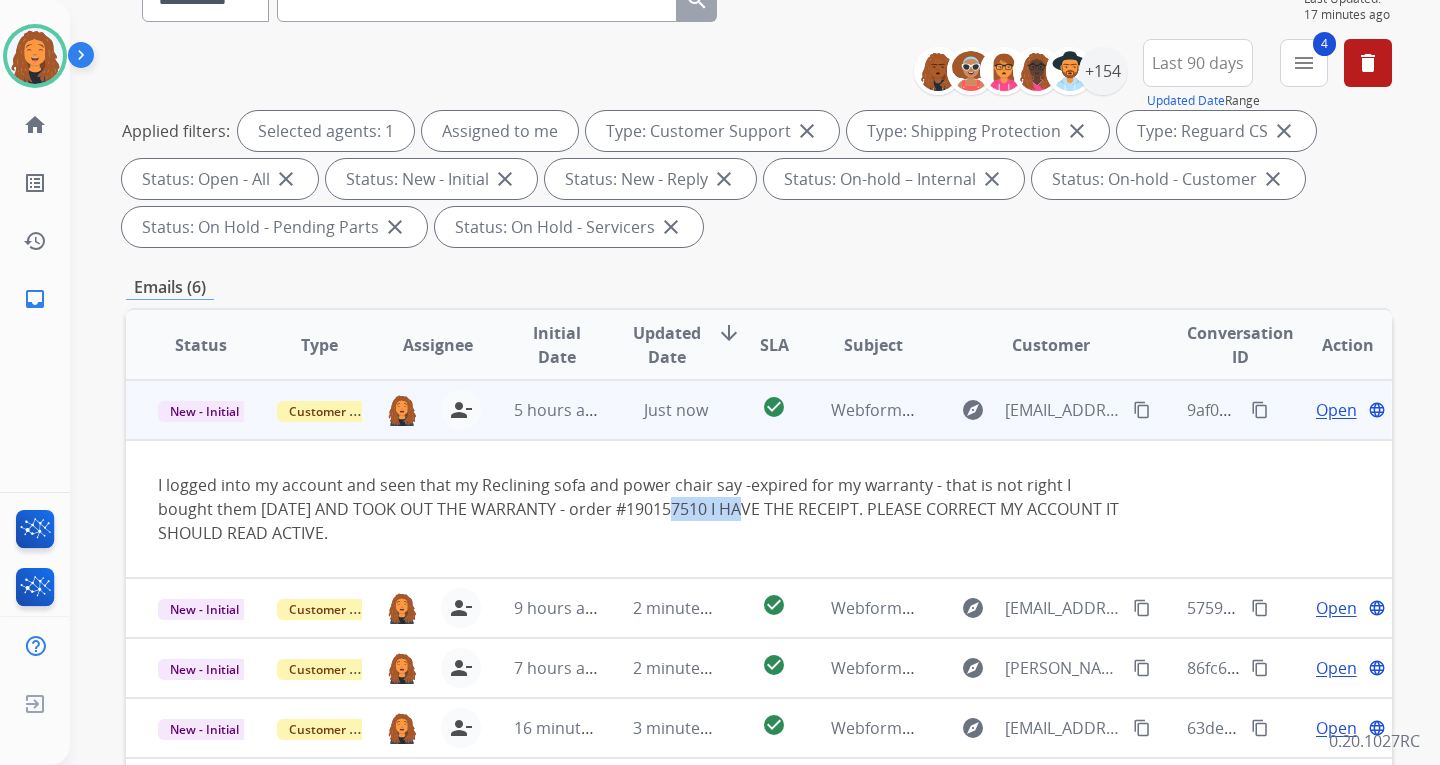 click on "content_copy" at bounding box center (1260, 410) 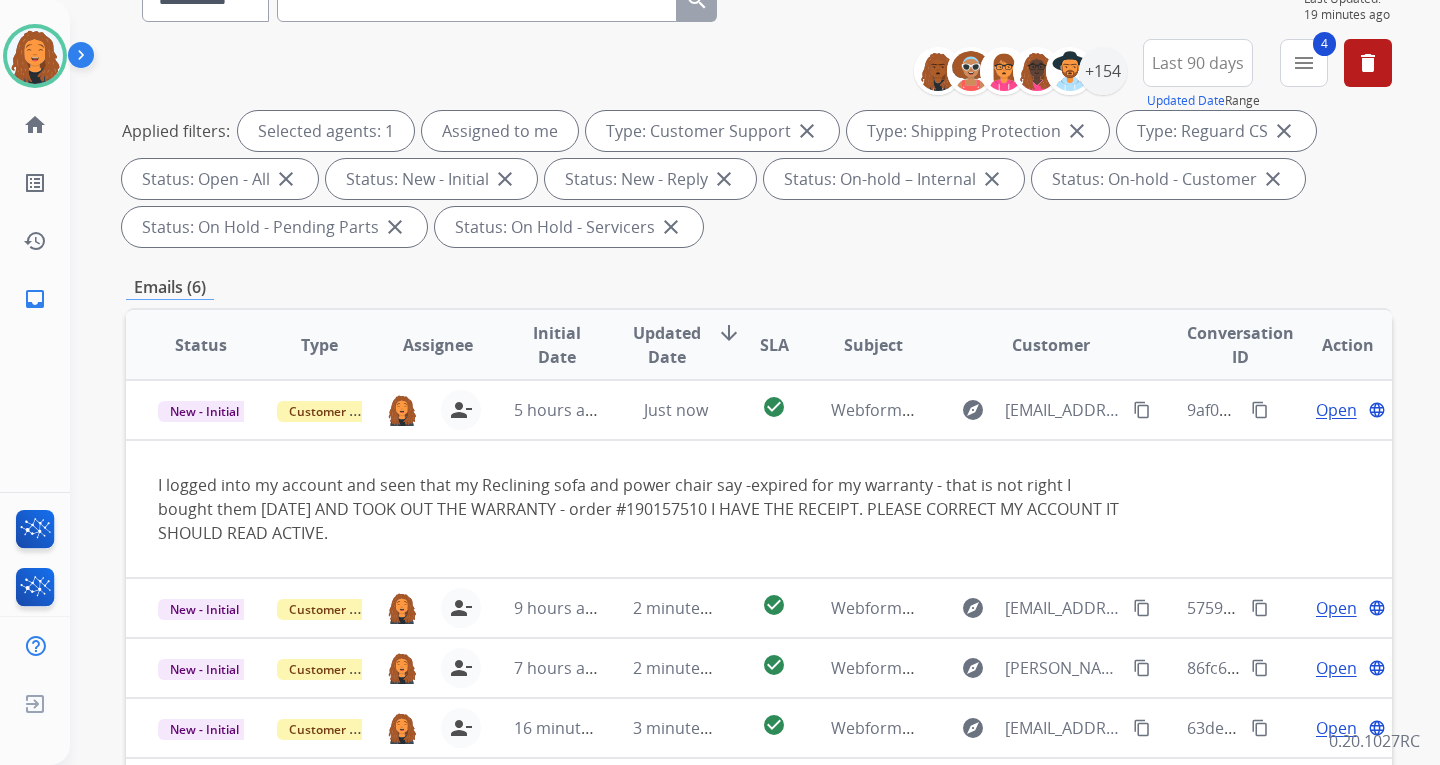 click on "Emails (6)" at bounding box center (759, 287) 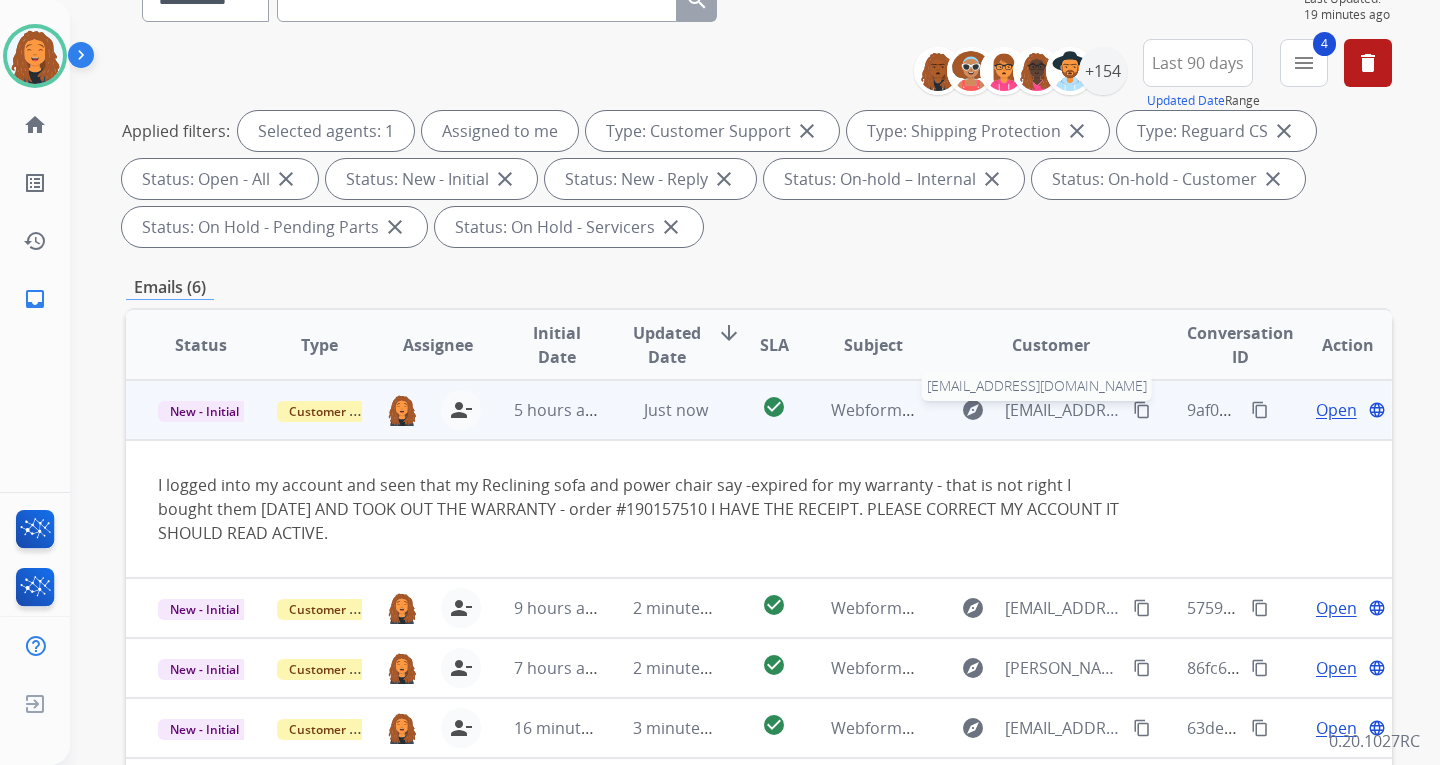 click on "[EMAIL_ADDRESS][DOMAIN_NAME]" at bounding box center (1063, 410) 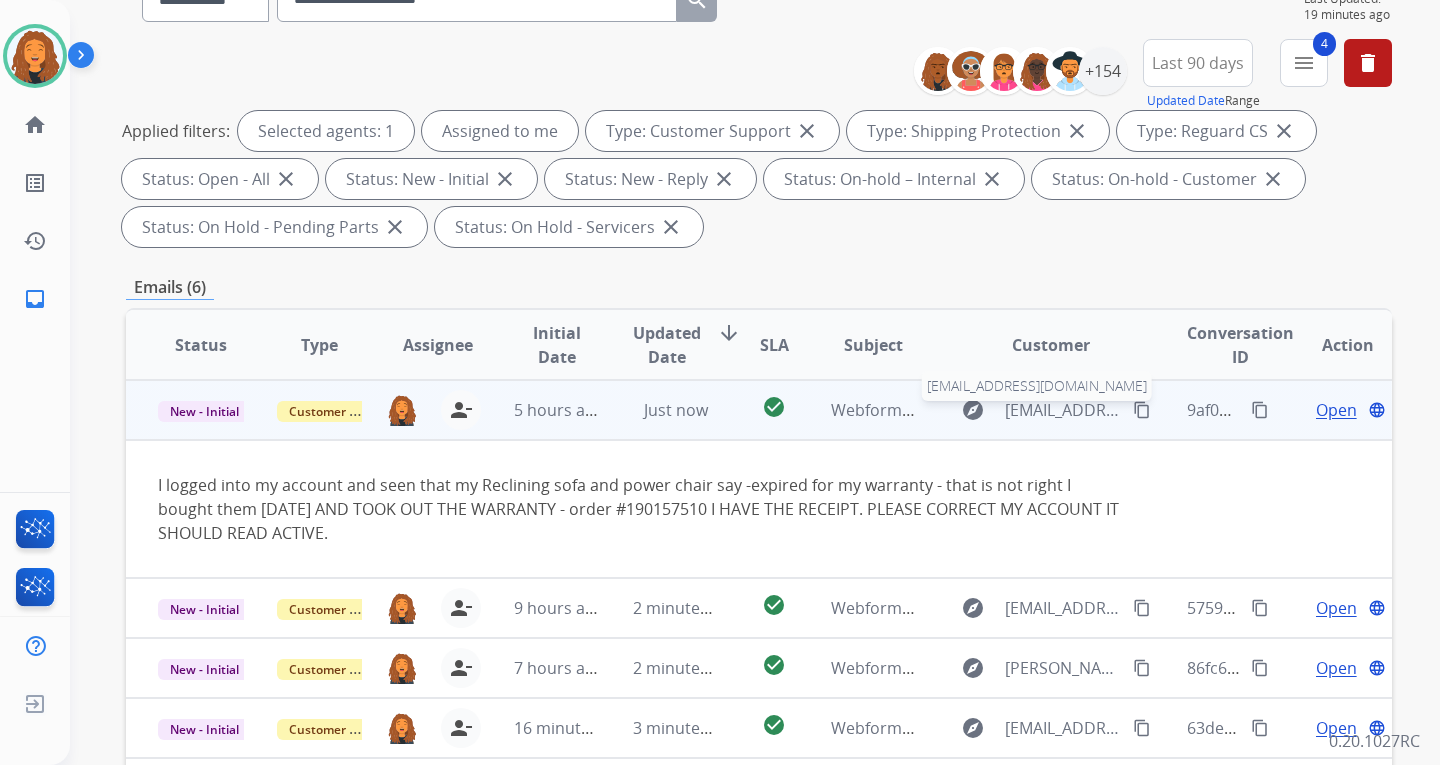 scroll, scrollTop: 0, scrollLeft: 0, axis: both 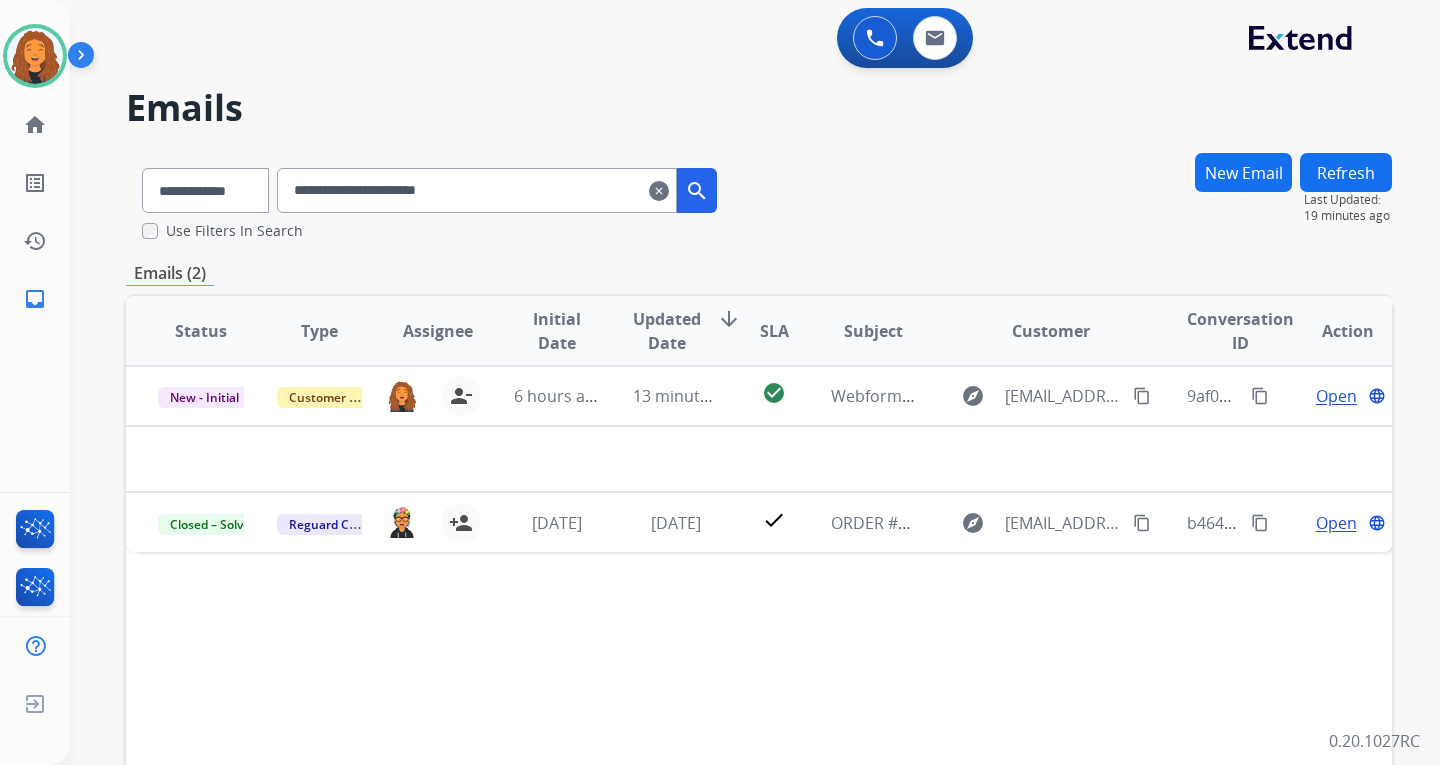 drag, startPoint x: 681, startPoint y: 191, endPoint x: 691, endPoint y: 190, distance: 10.049875 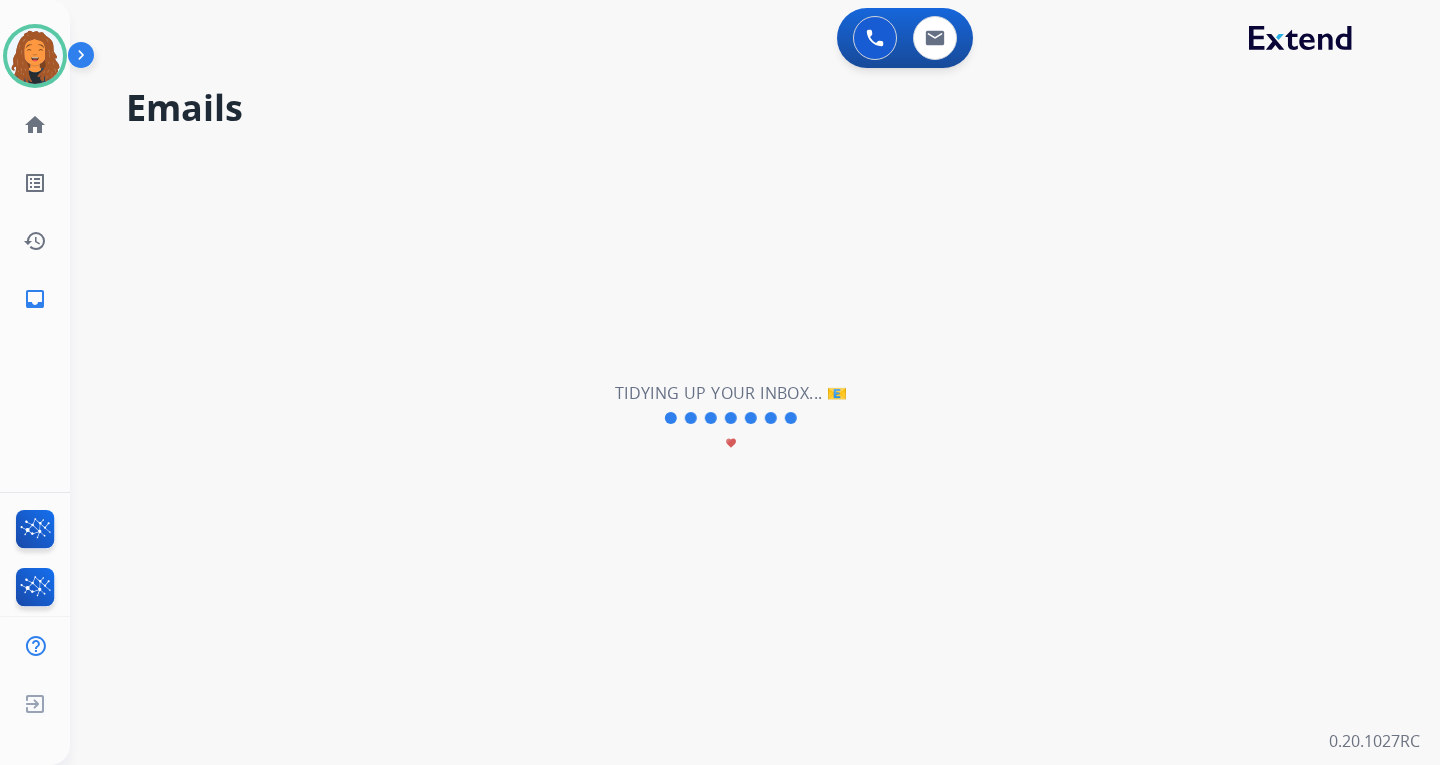 type 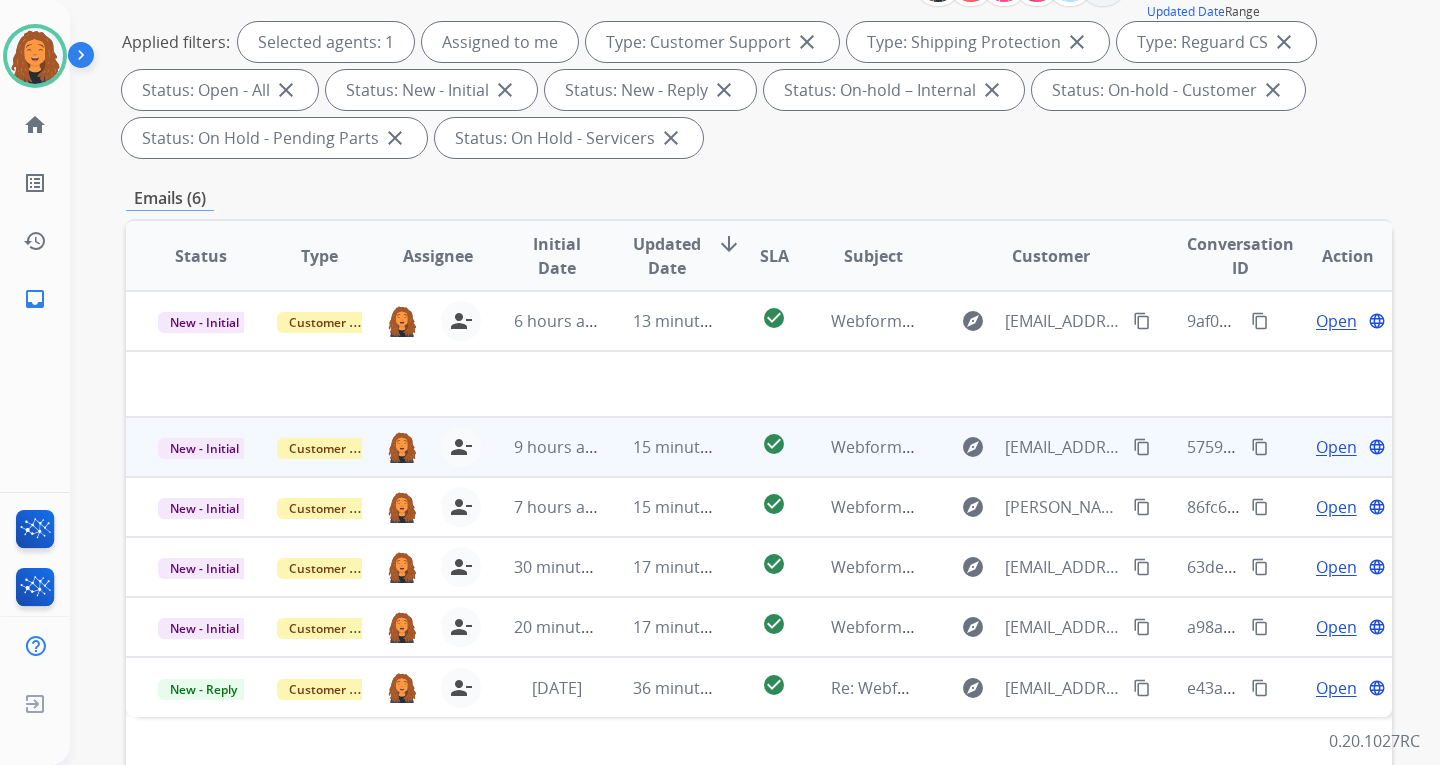 scroll, scrollTop: 300, scrollLeft: 0, axis: vertical 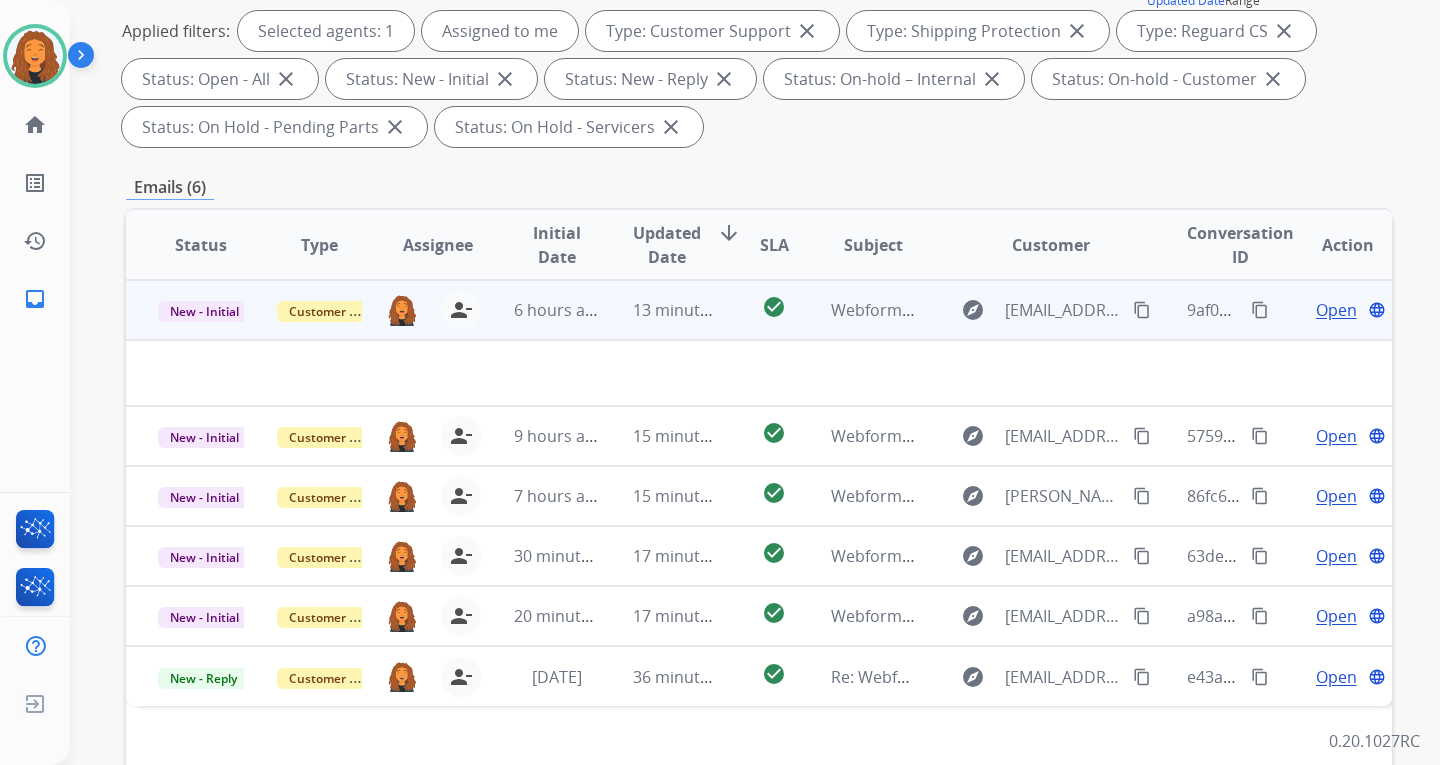 click on "Open" at bounding box center [1336, 310] 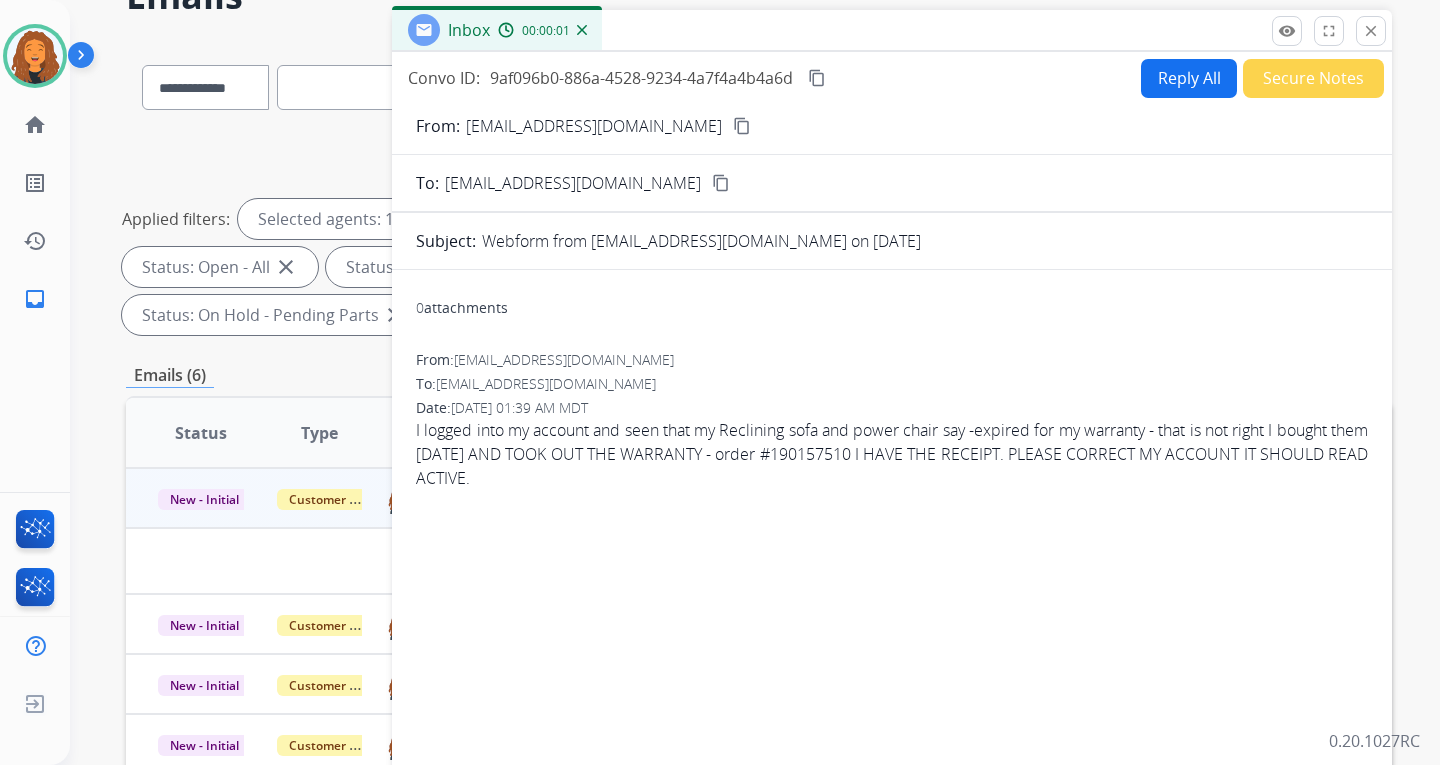 scroll, scrollTop: 0, scrollLeft: 0, axis: both 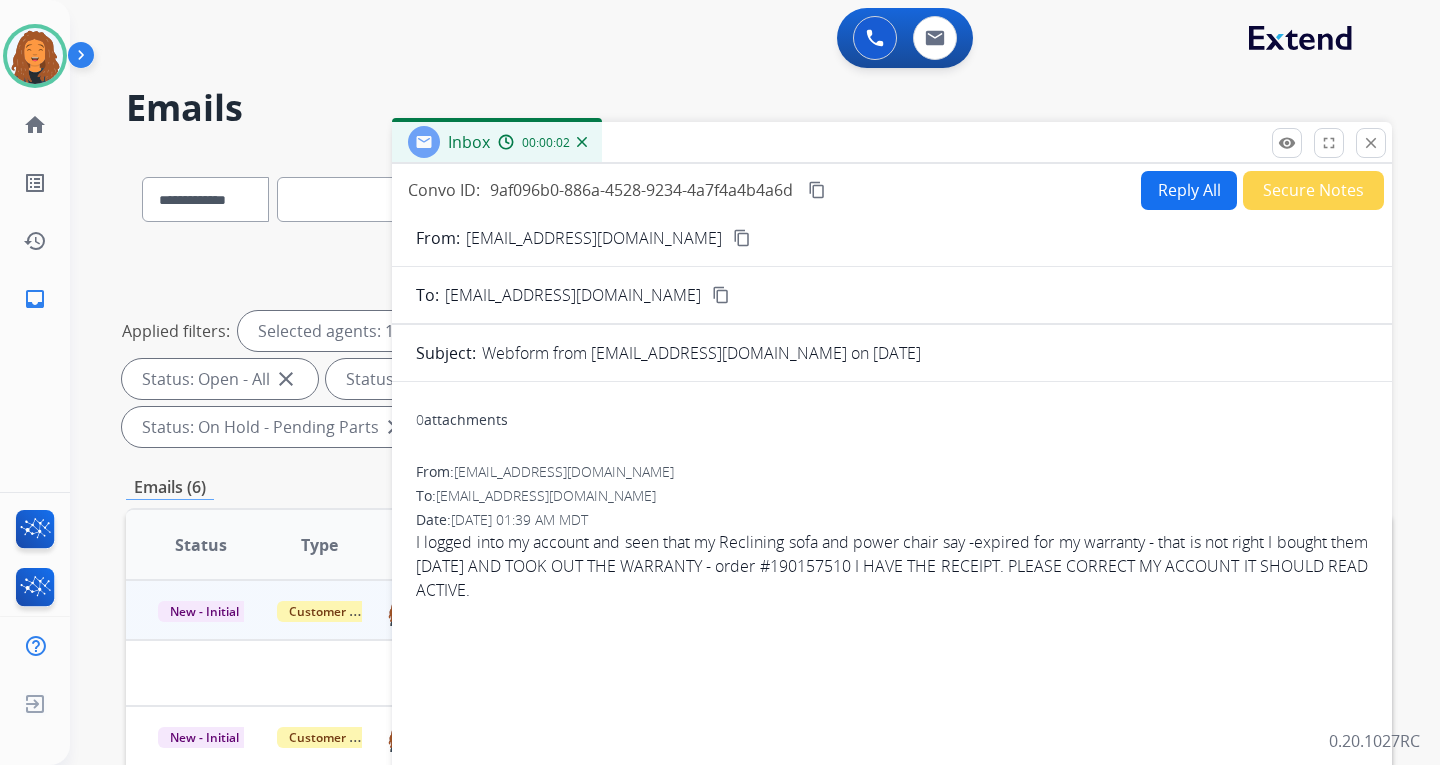 click on "Reply All" at bounding box center [1189, 190] 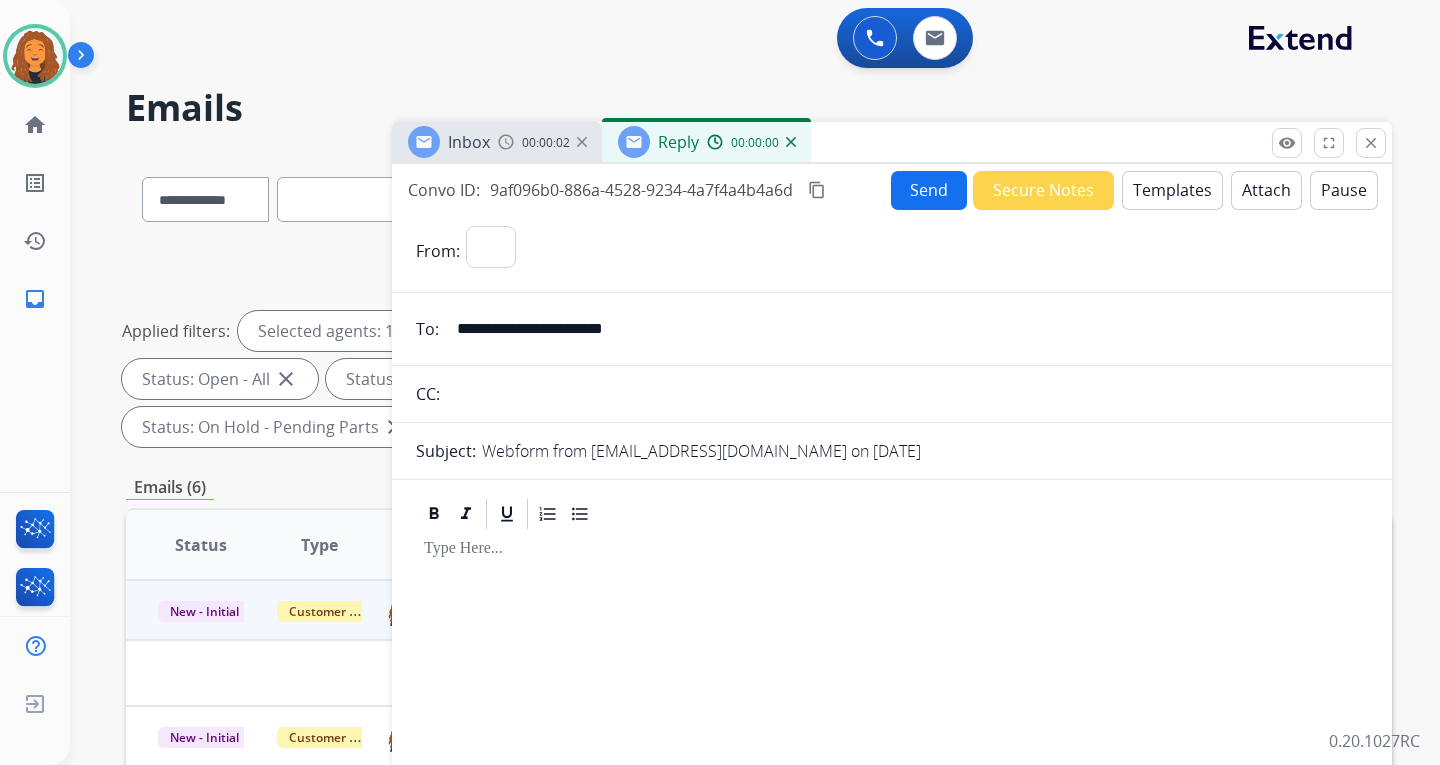 select on "**********" 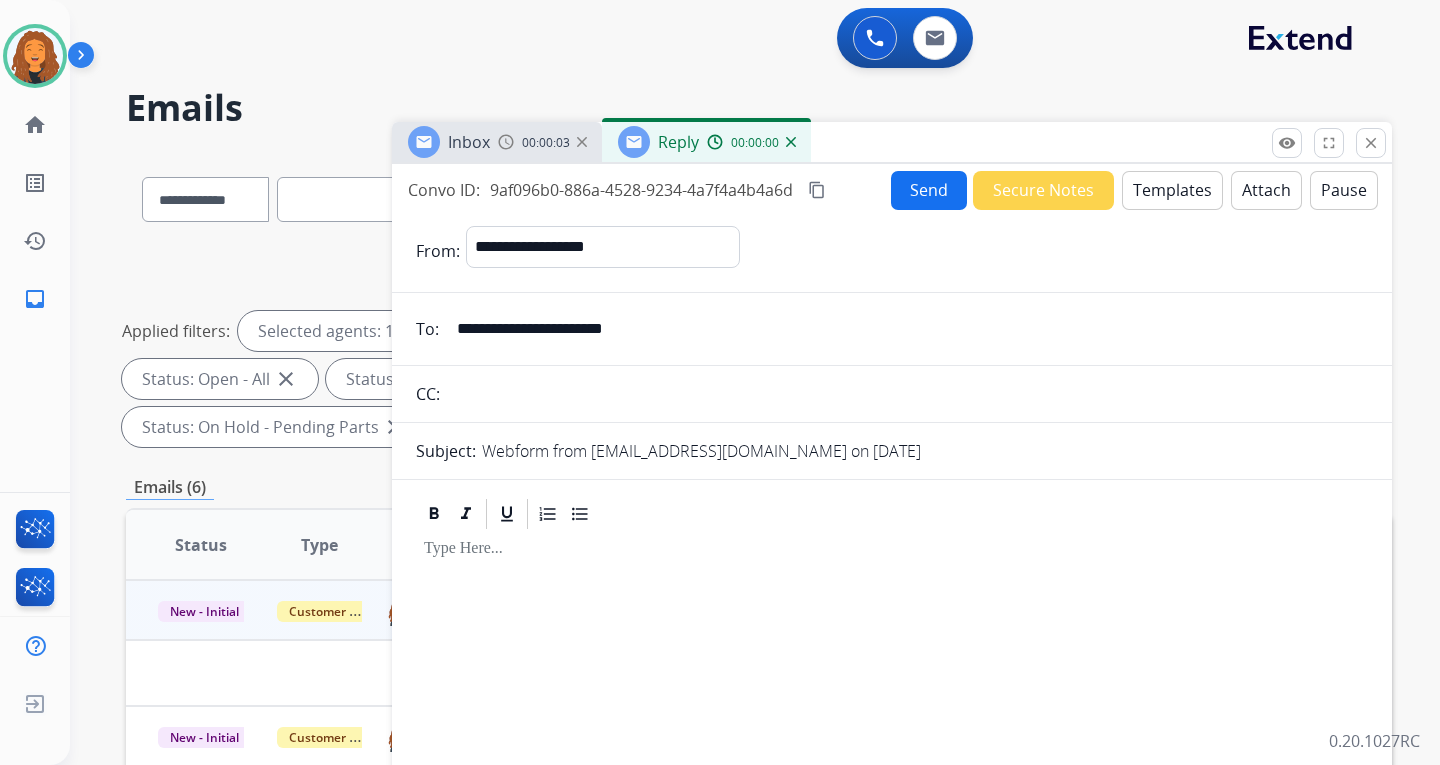 click on "Templates" at bounding box center (1172, 190) 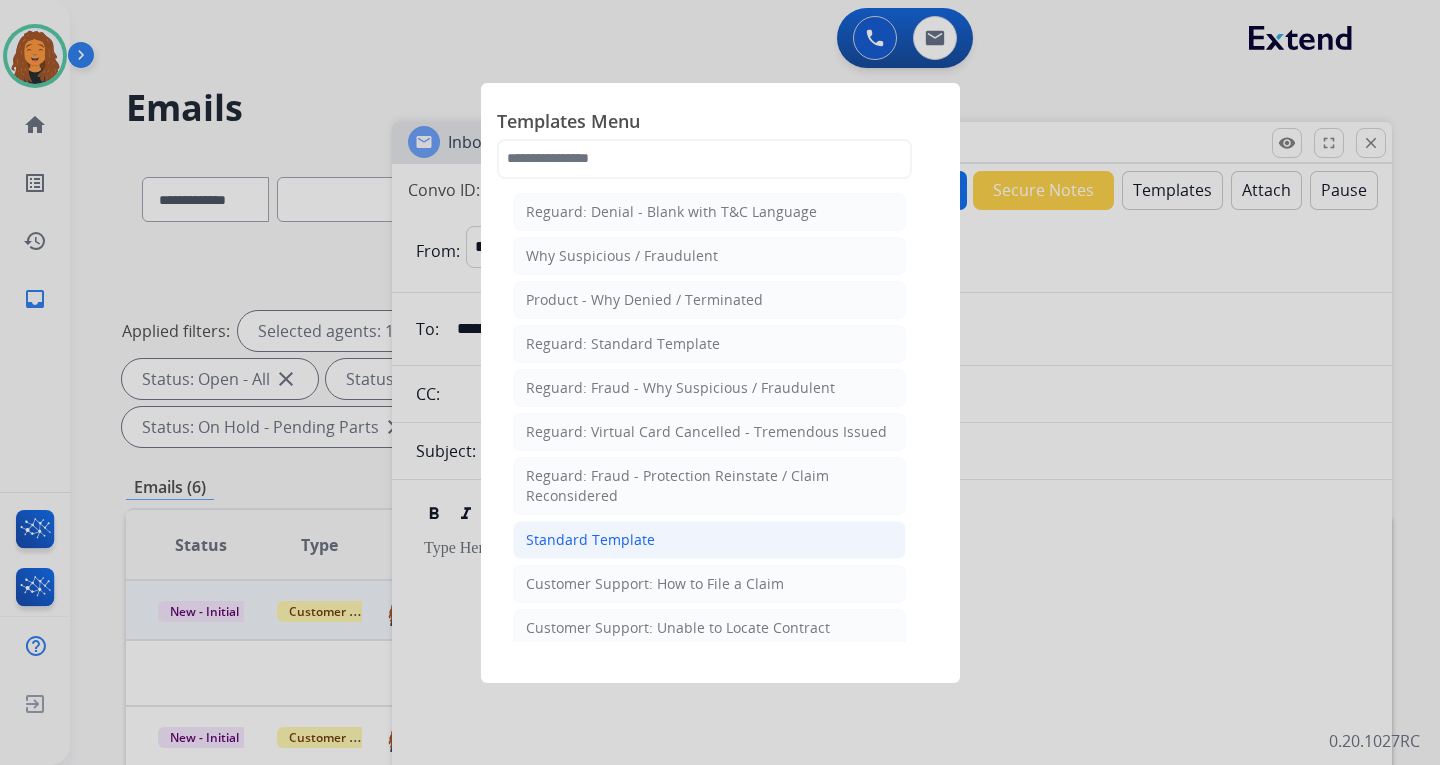 click on "Standard Template" 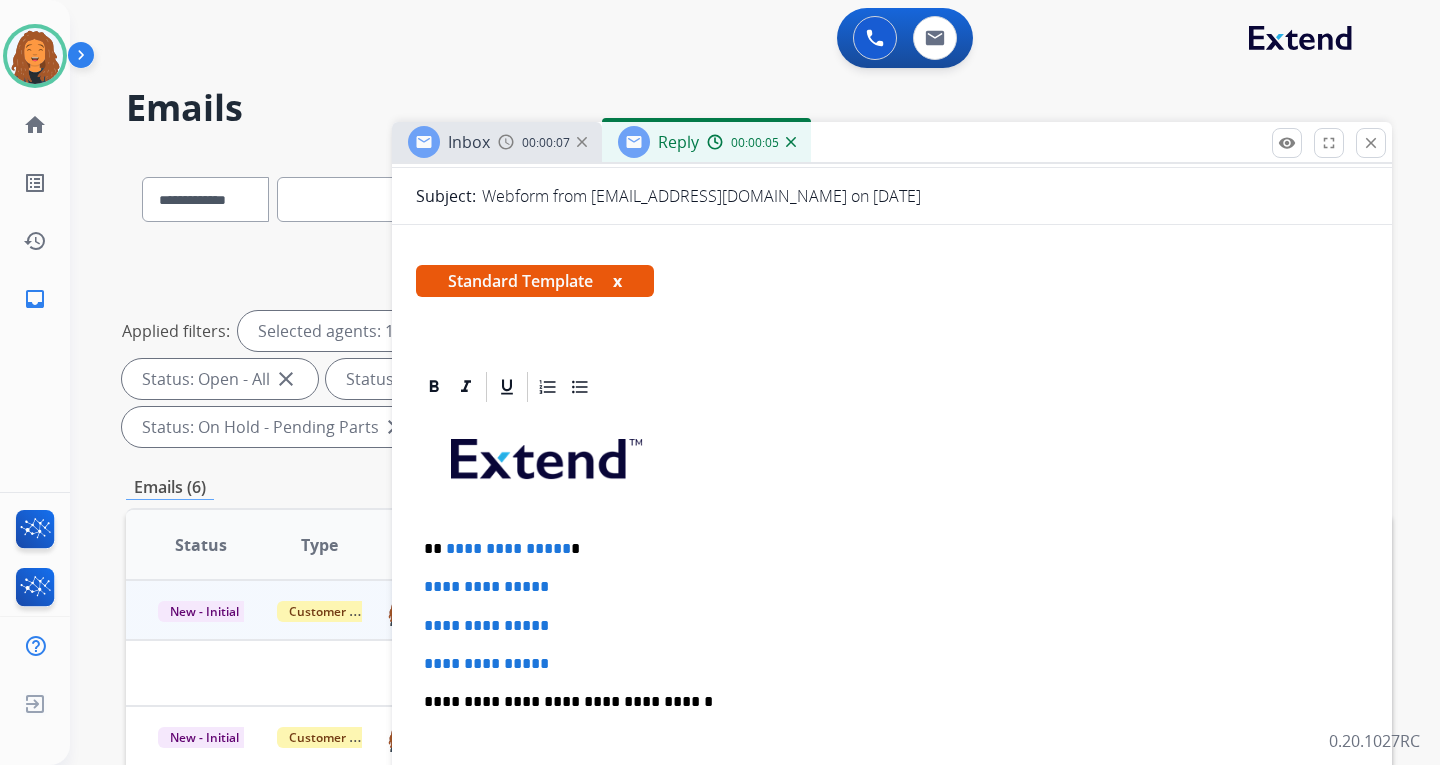 scroll, scrollTop: 400, scrollLeft: 0, axis: vertical 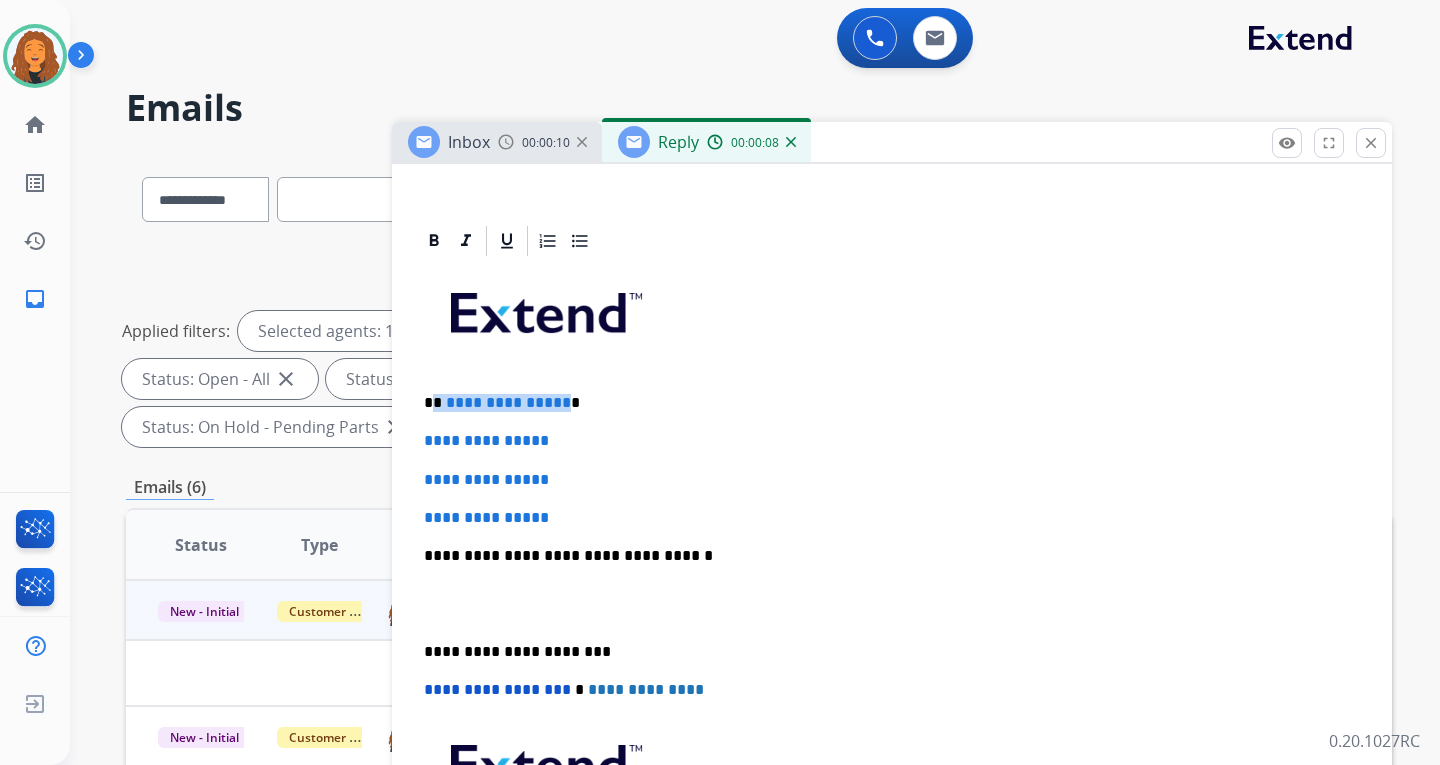 drag, startPoint x: 557, startPoint y: 403, endPoint x: 431, endPoint y: 403, distance: 126 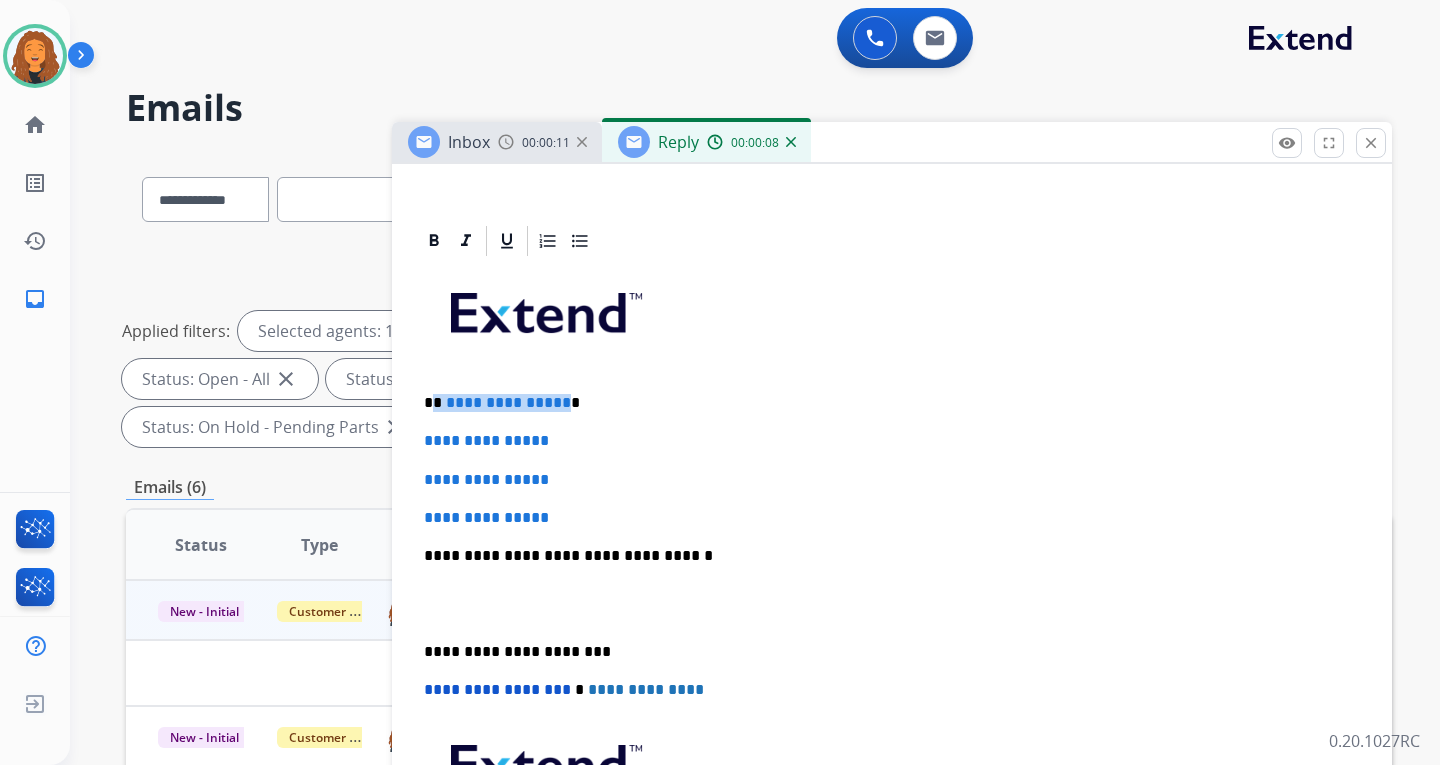 type 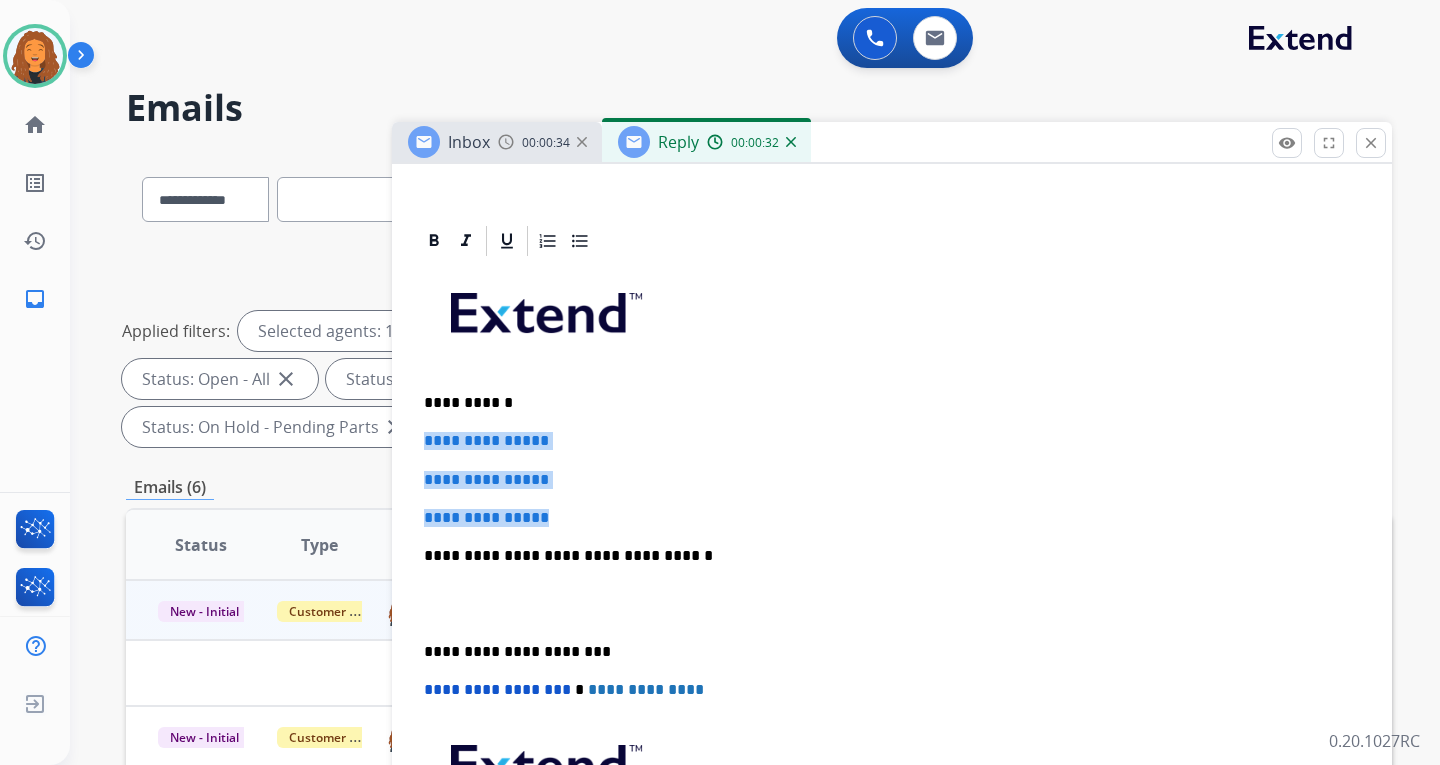 drag, startPoint x: 579, startPoint y: 519, endPoint x: 394, endPoint y: 454, distance: 196.08672 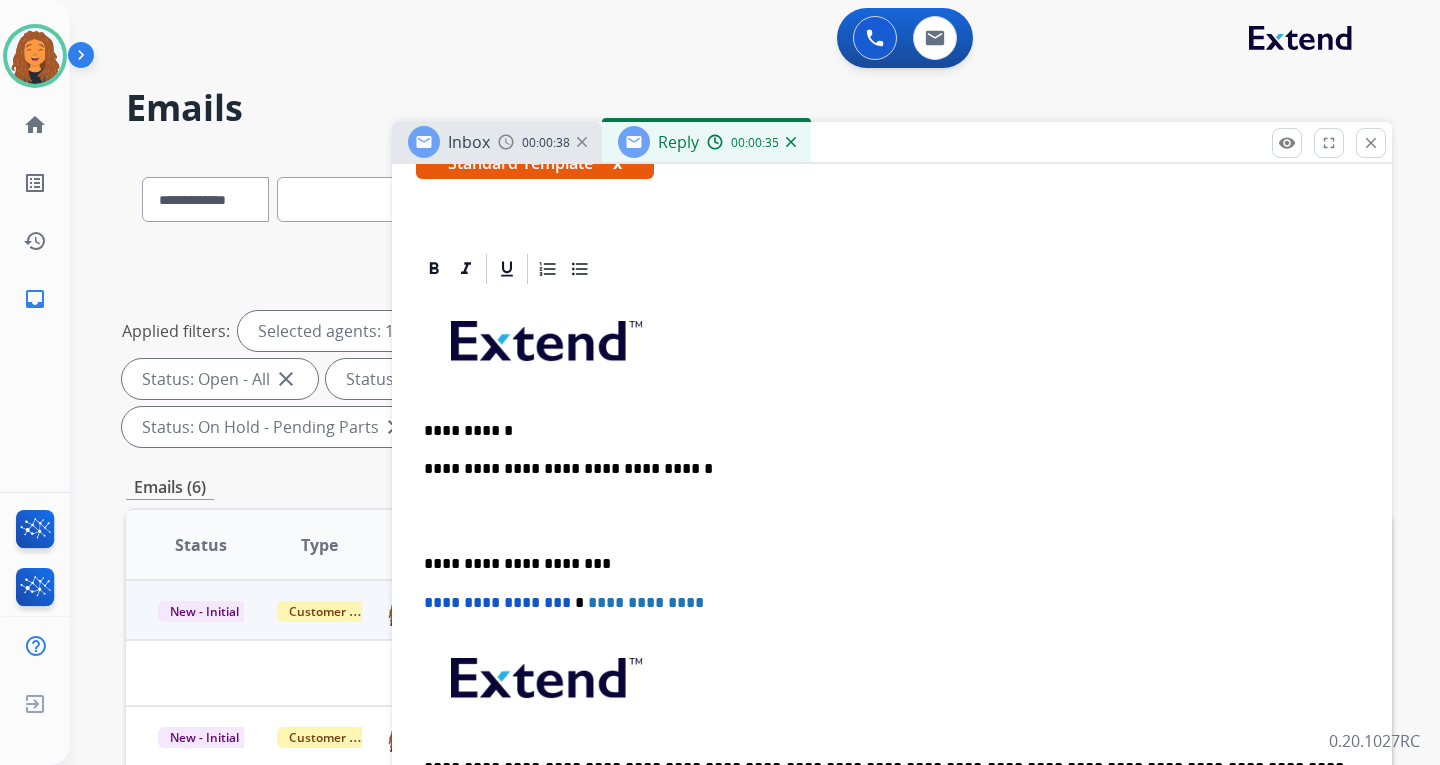 scroll, scrollTop: 400, scrollLeft: 0, axis: vertical 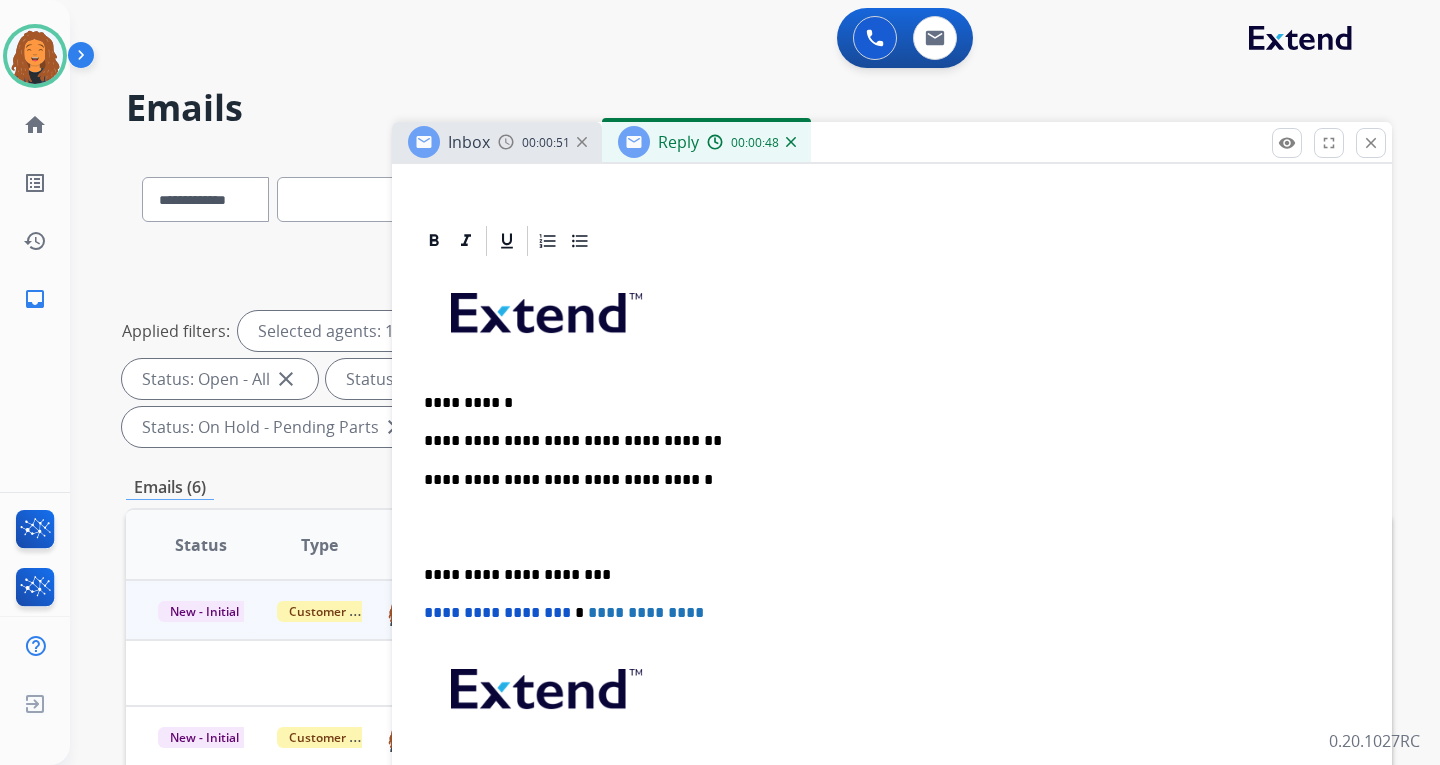 click on "**********" at bounding box center (884, 441) 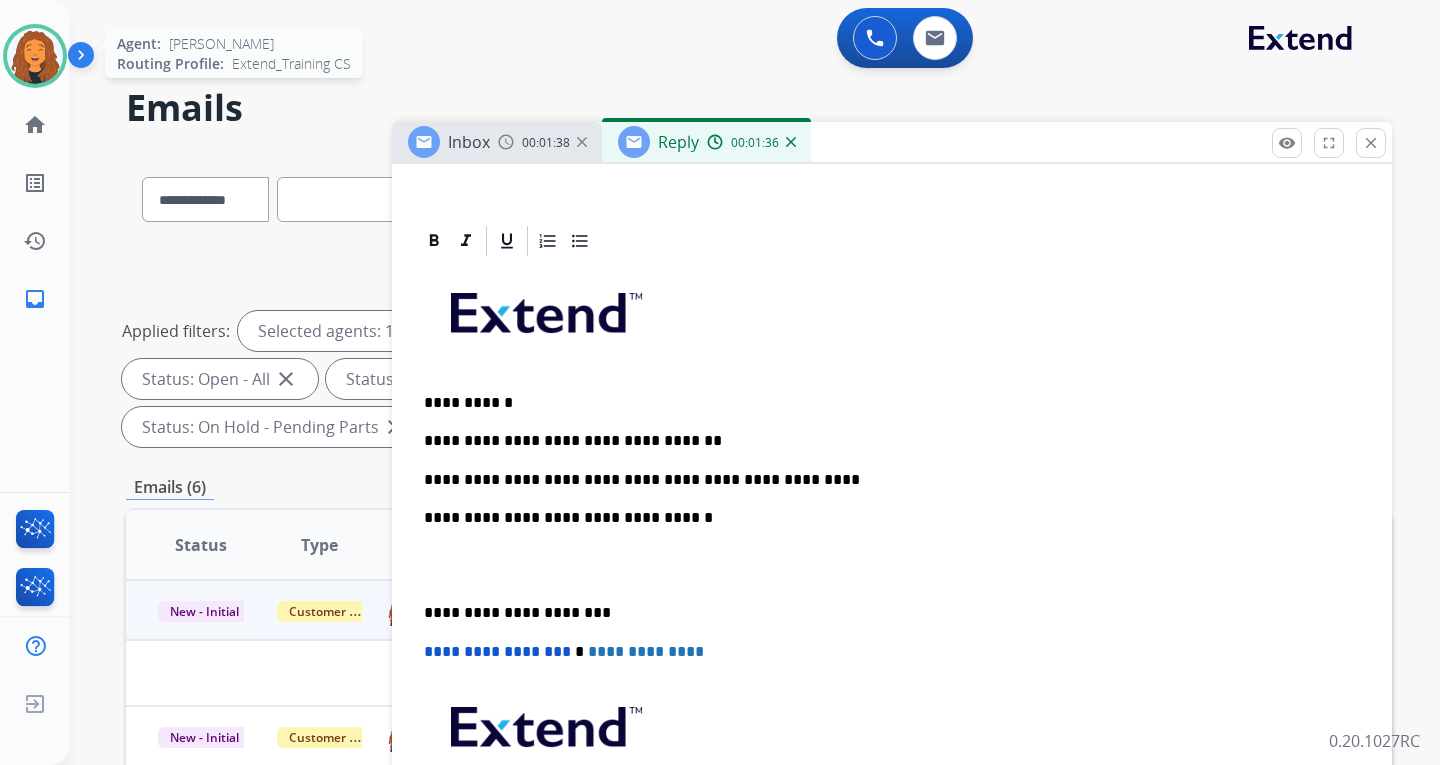 click at bounding box center (35, 56) 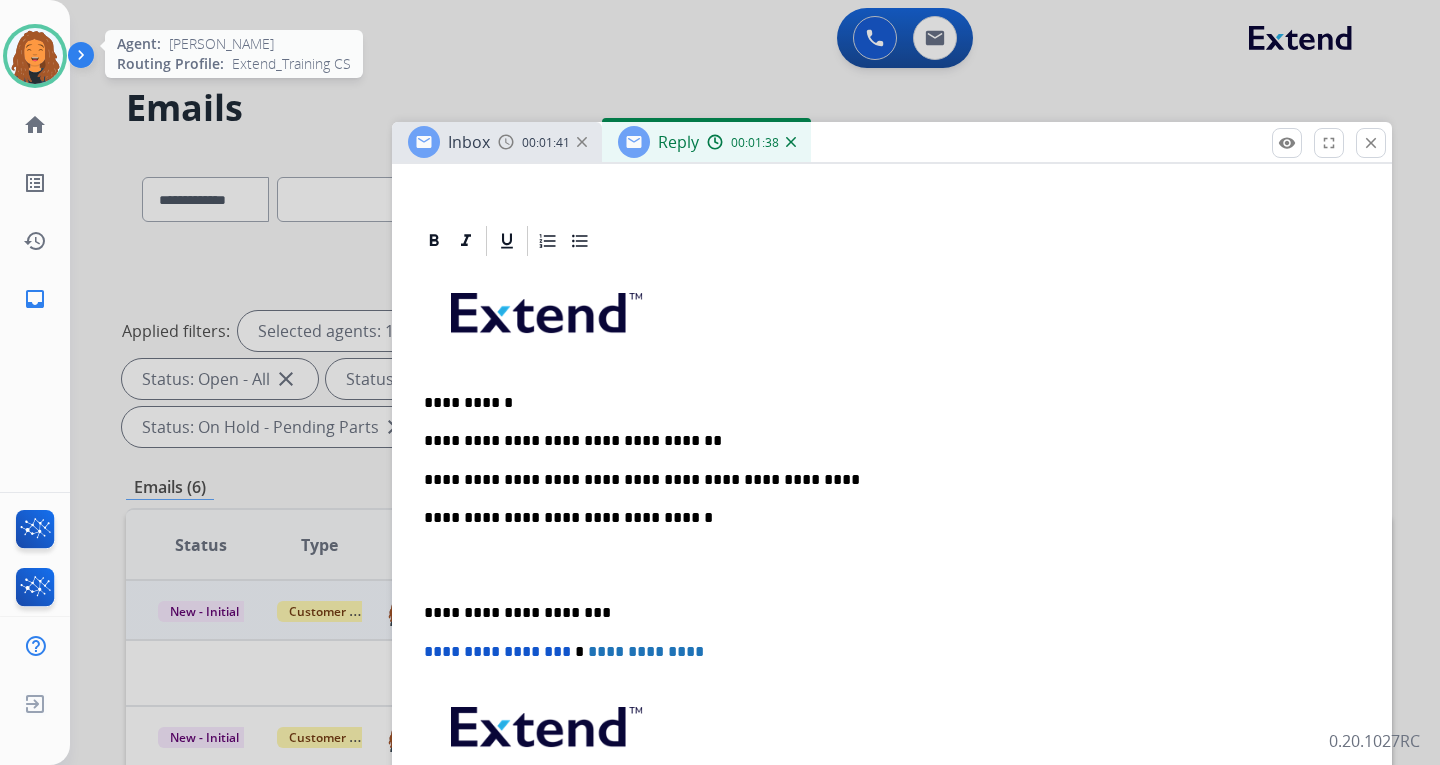 click at bounding box center (35, 56) 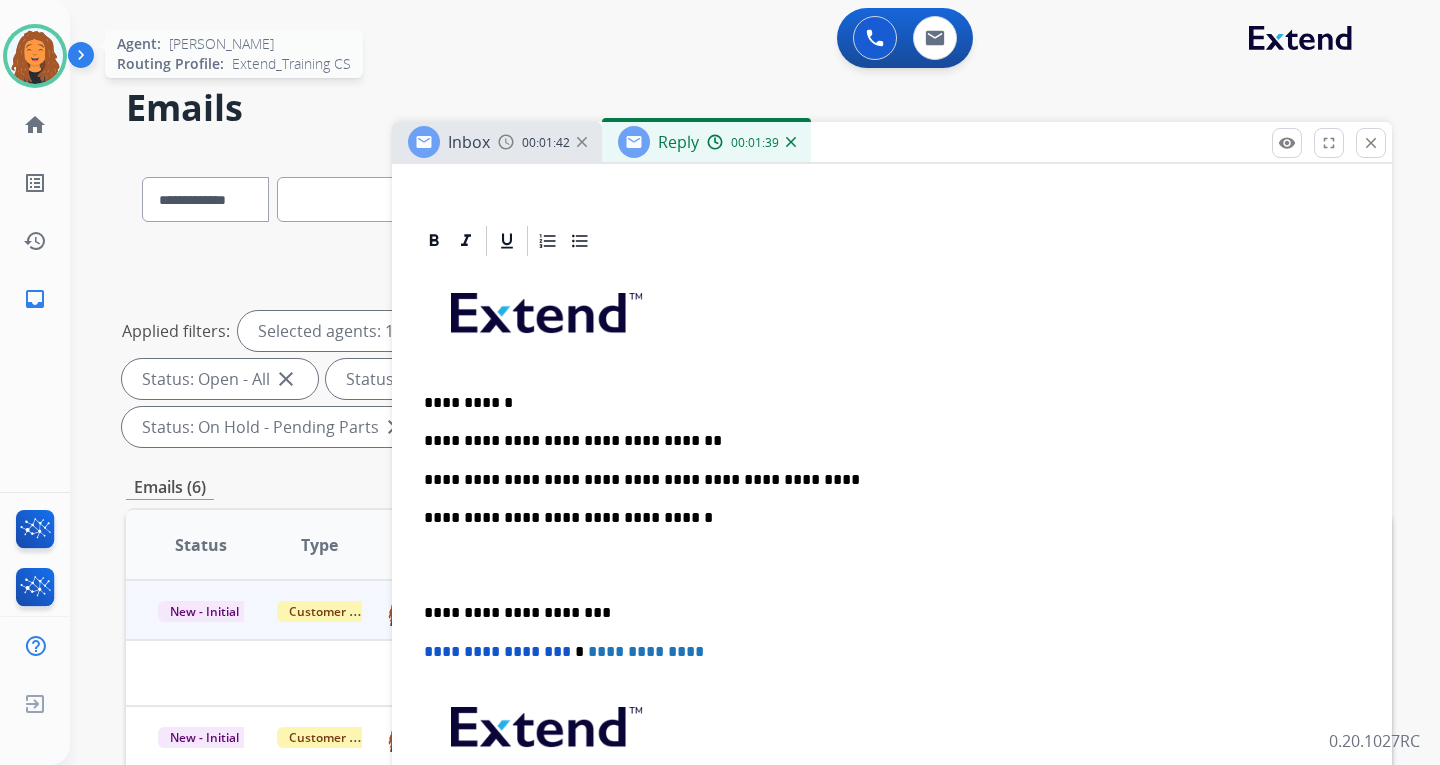 click at bounding box center (35, 56) 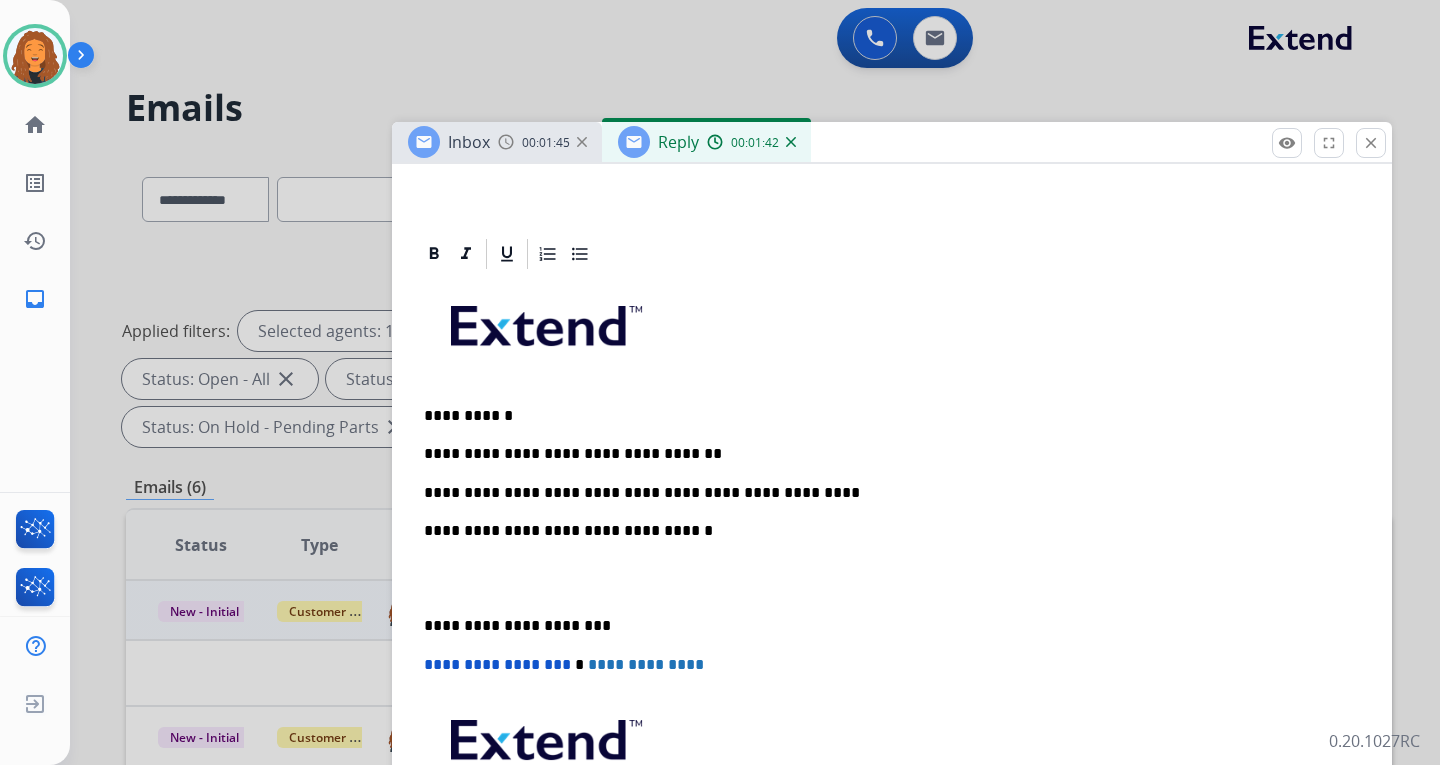 scroll, scrollTop: 449, scrollLeft: 0, axis: vertical 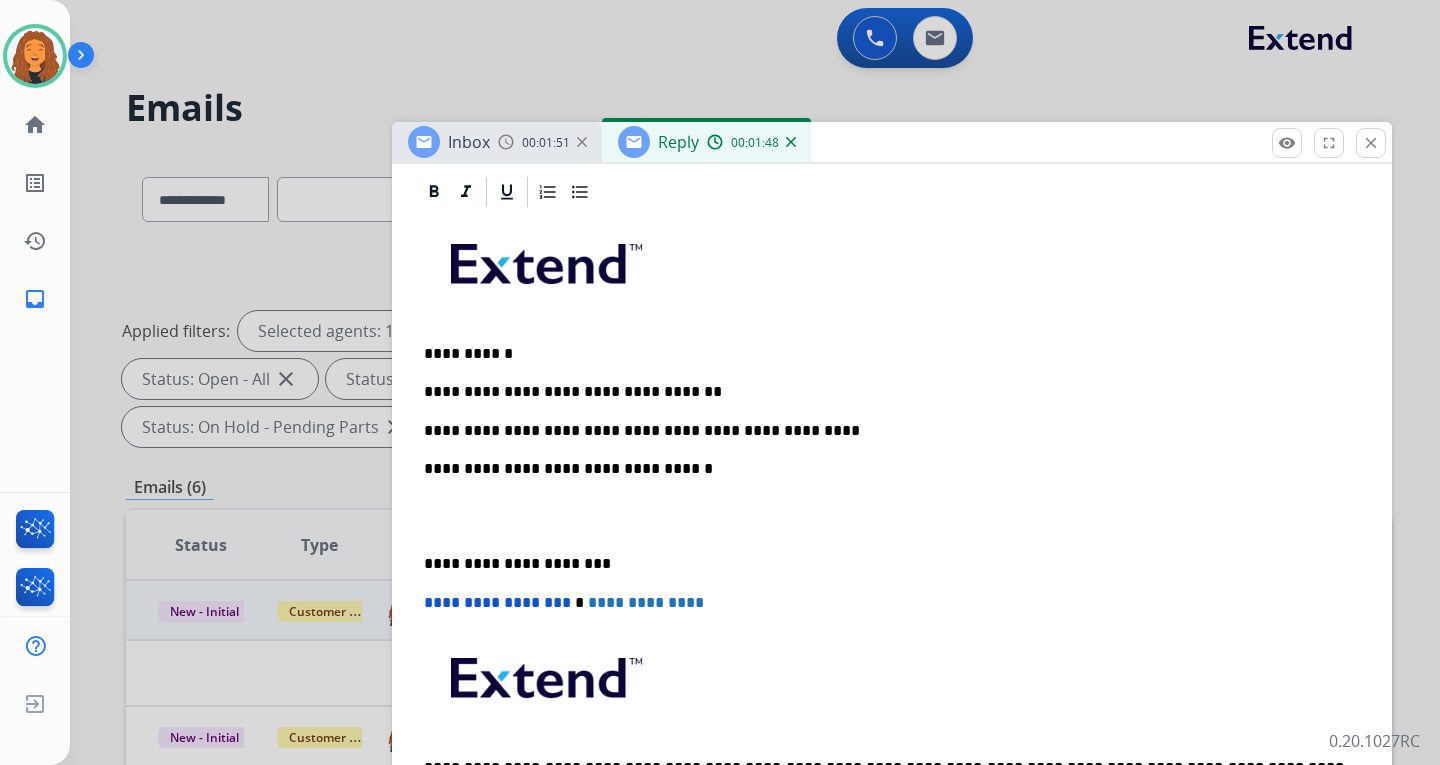 click on "**********" at bounding box center (892, 535) 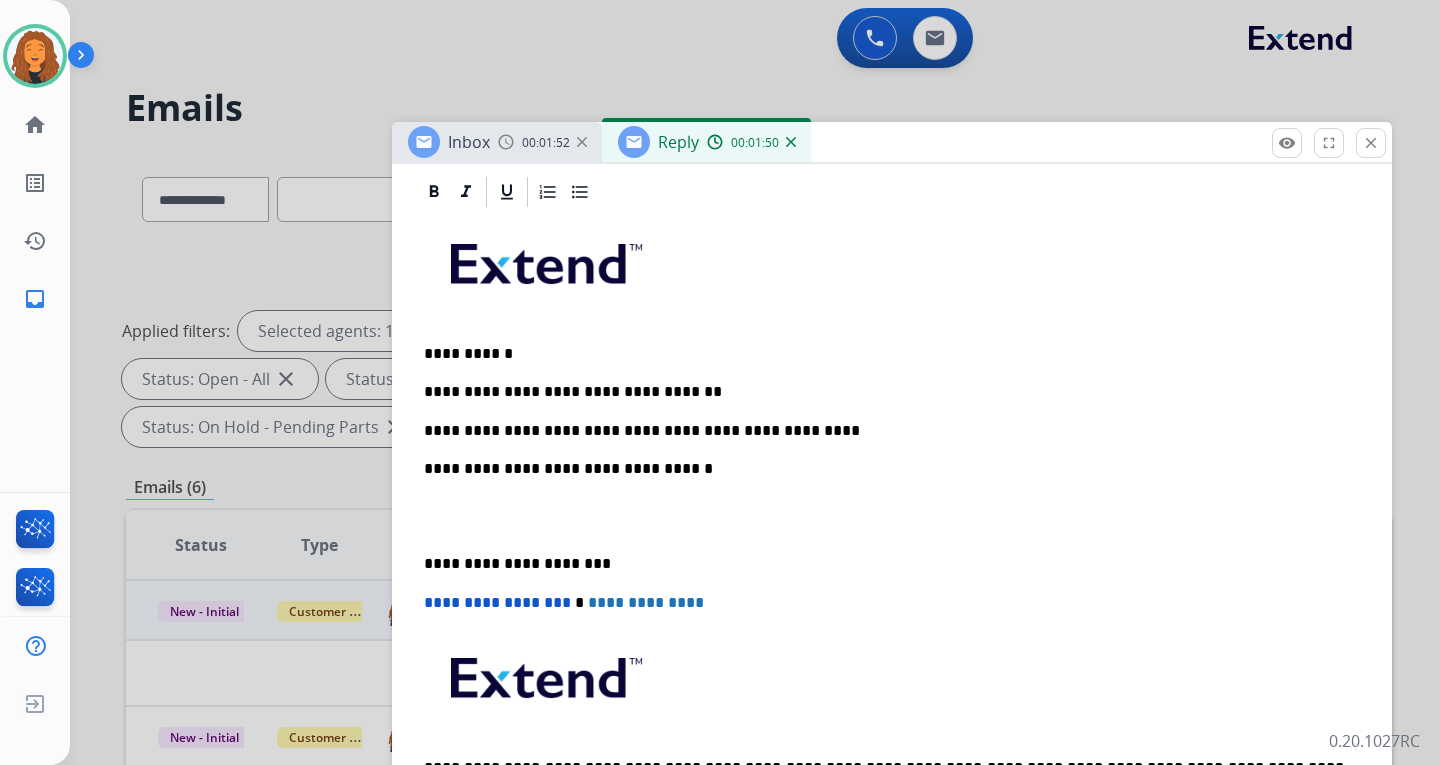 click on "**********" at bounding box center (884, 431) 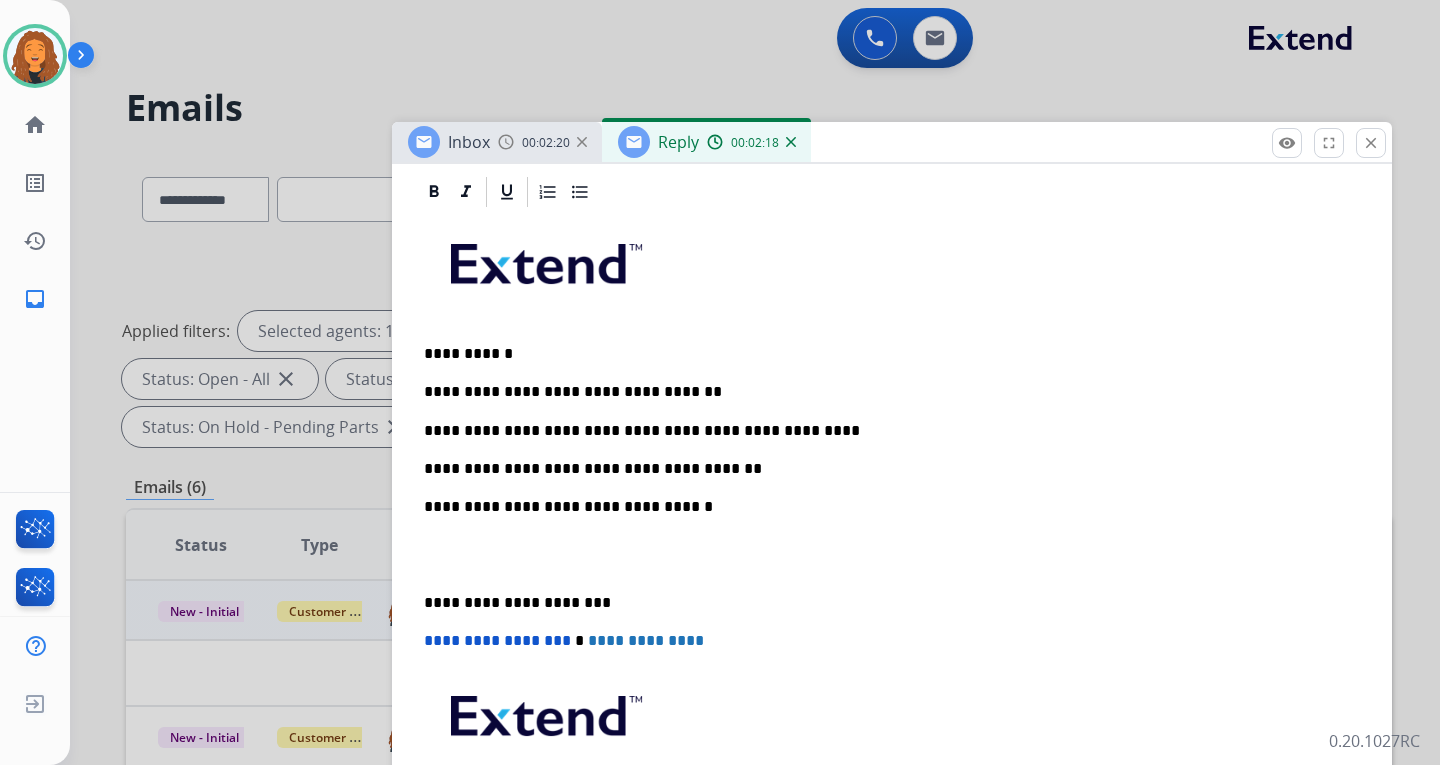 click on "**********" at bounding box center [884, 469] 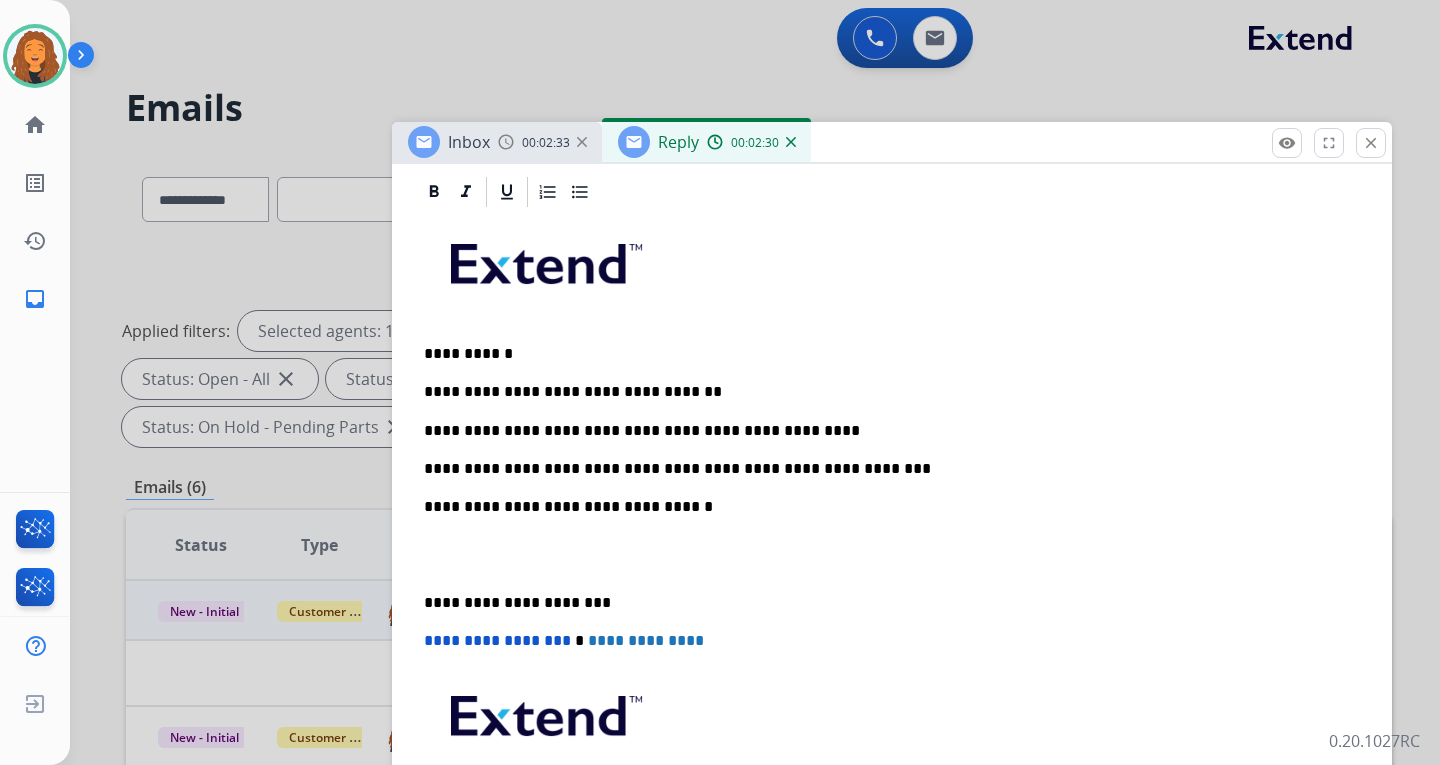 drag, startPoint x: 769, startPoint y: 472, endPoint x: 781, endPoint y: 472, distance: 12 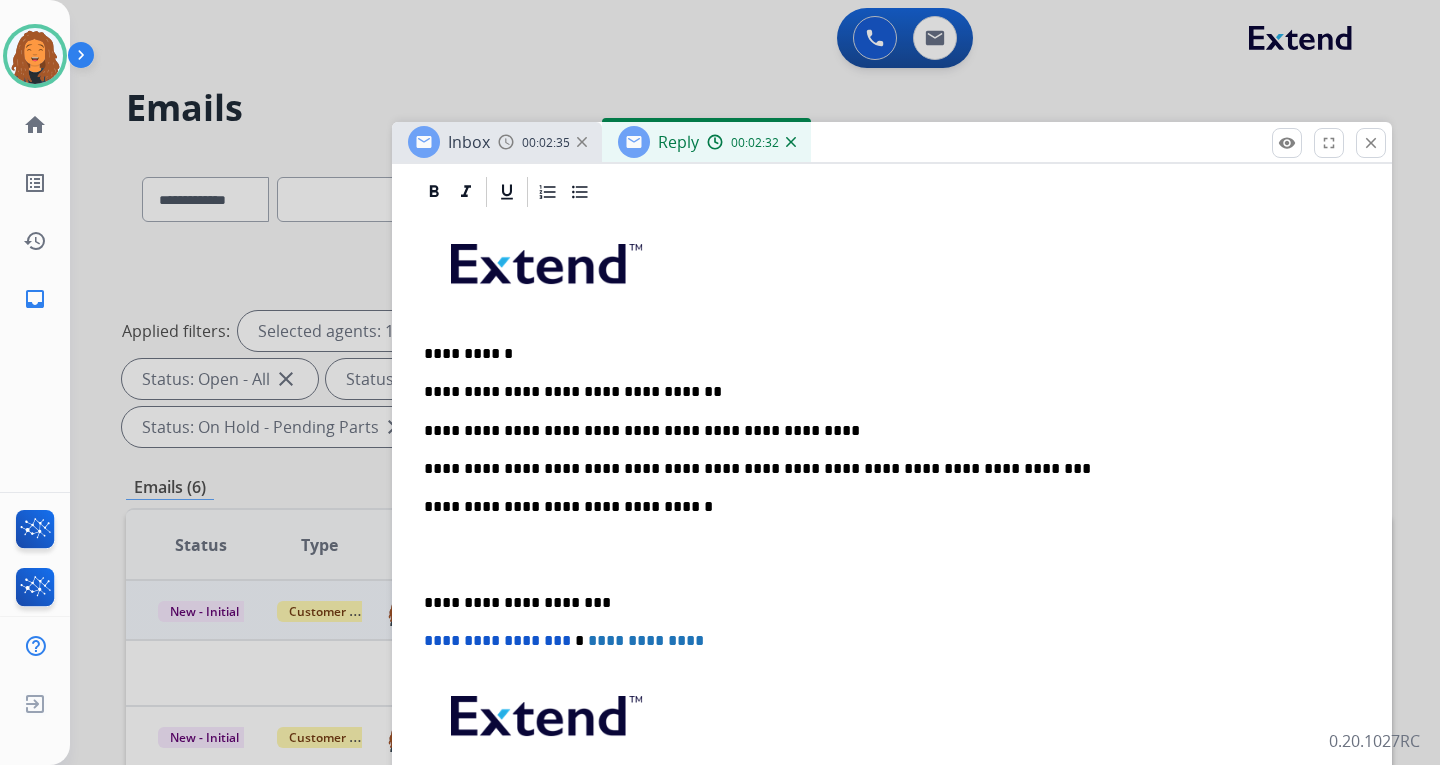 click on "**********" at bounding box center (884, 469) 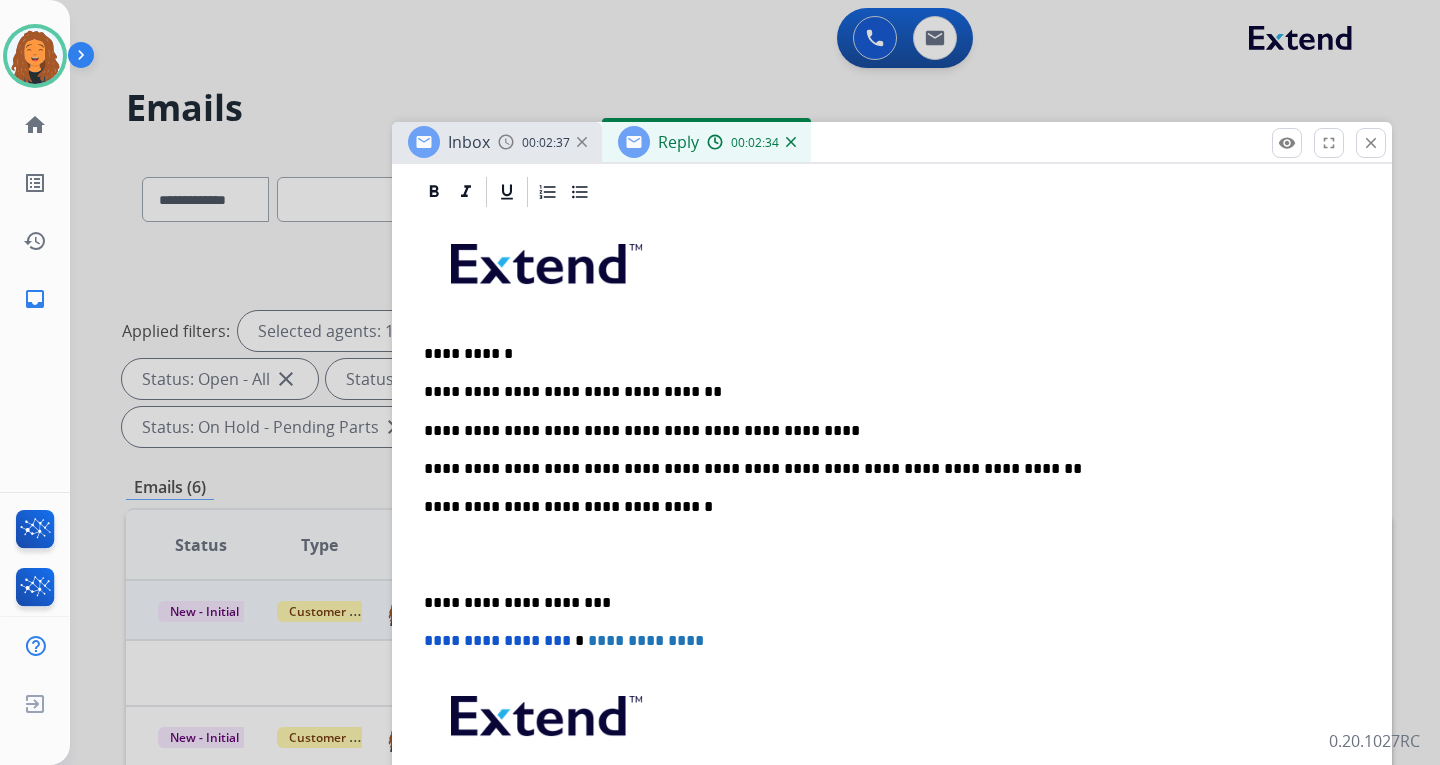 click on "**********" at bounding box center [884, 469] 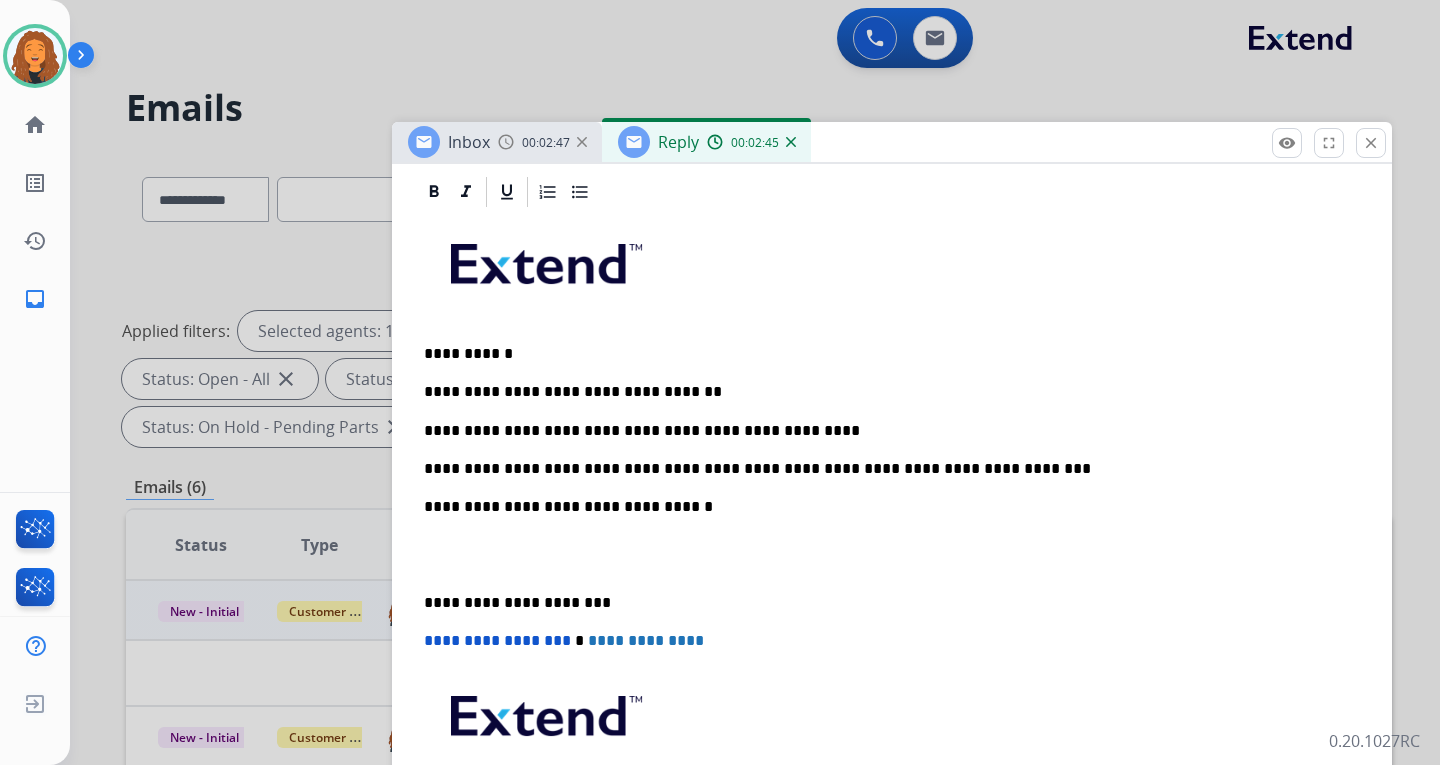 click on "**********" at bounding box center (884, 469) 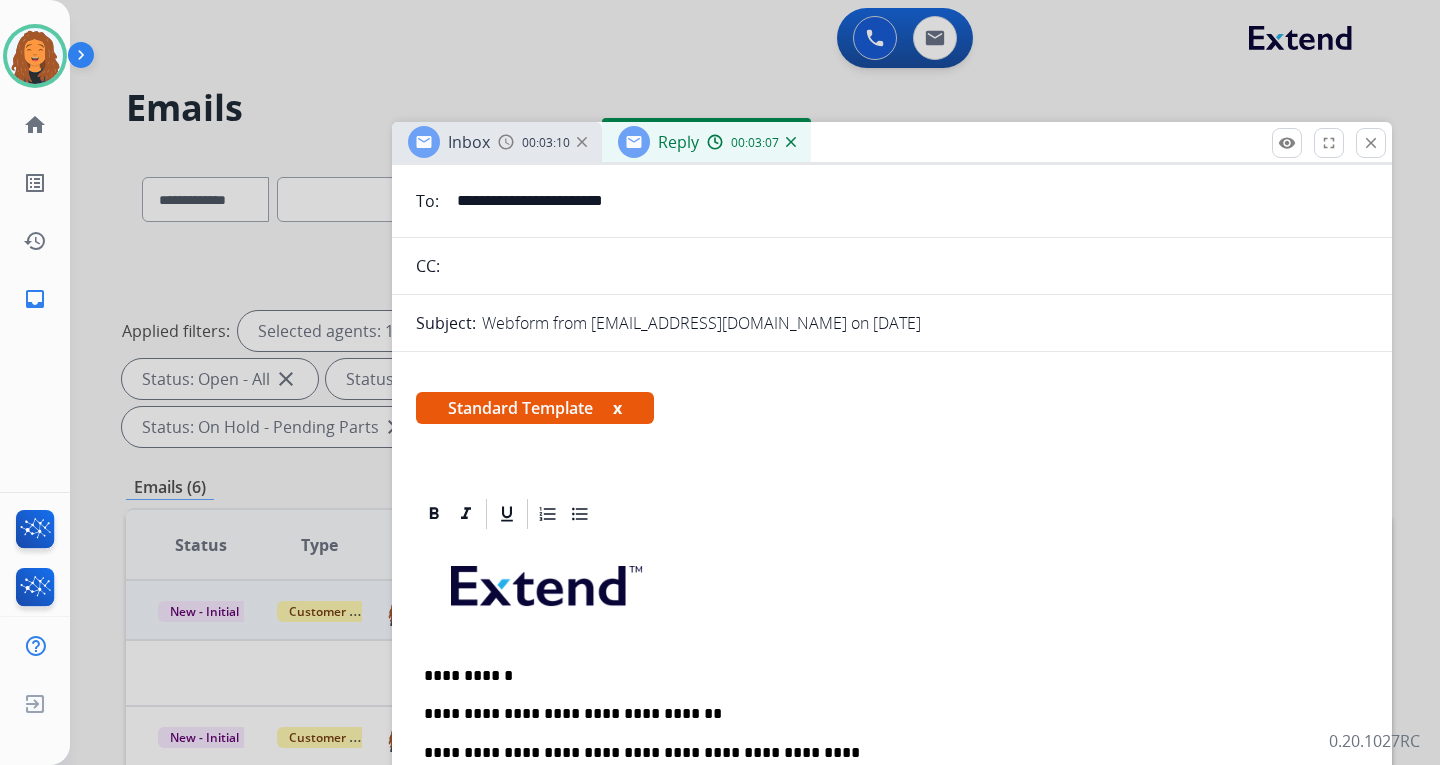 scroll, scrollTop: 0, scrollLeft: 0, axis: both 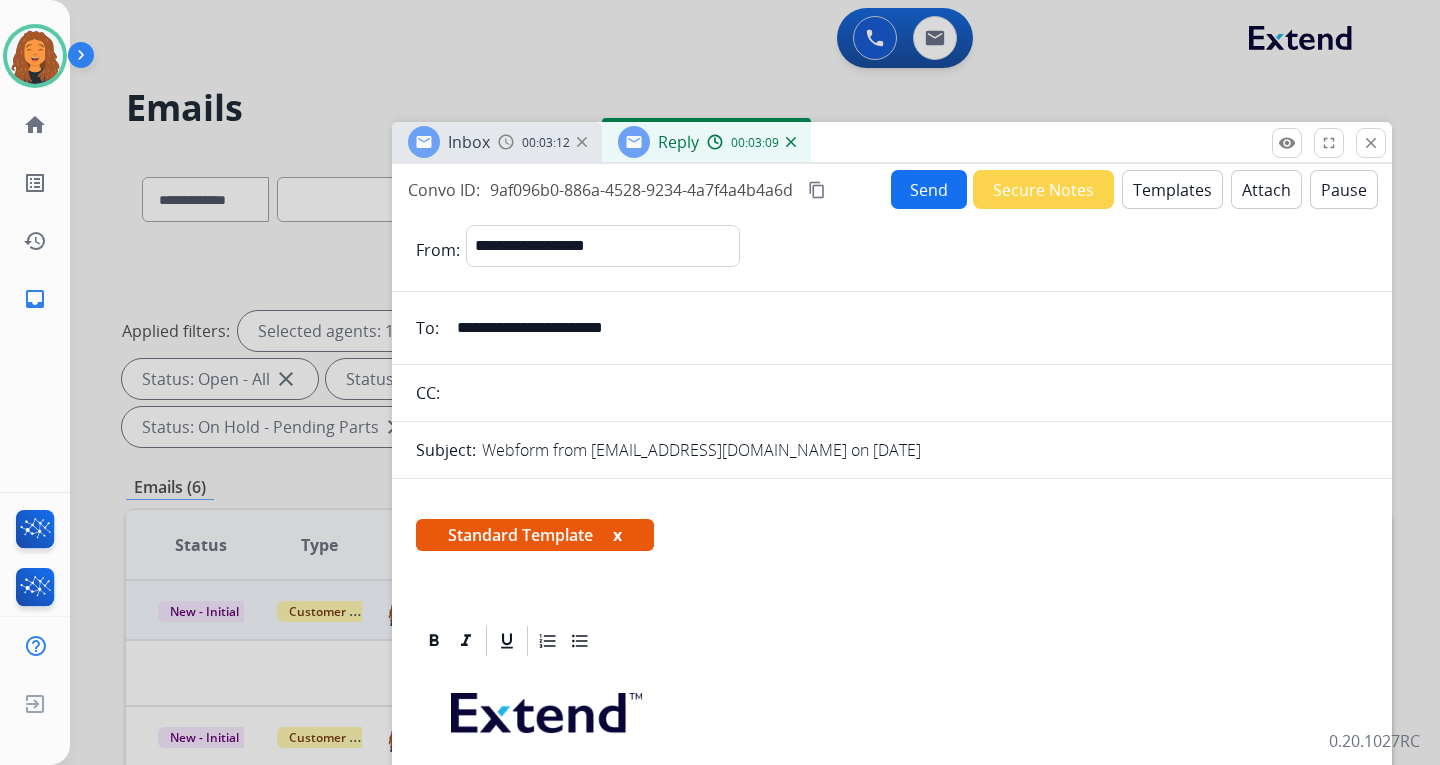 click on "Send" at bounding box center [929, 189] 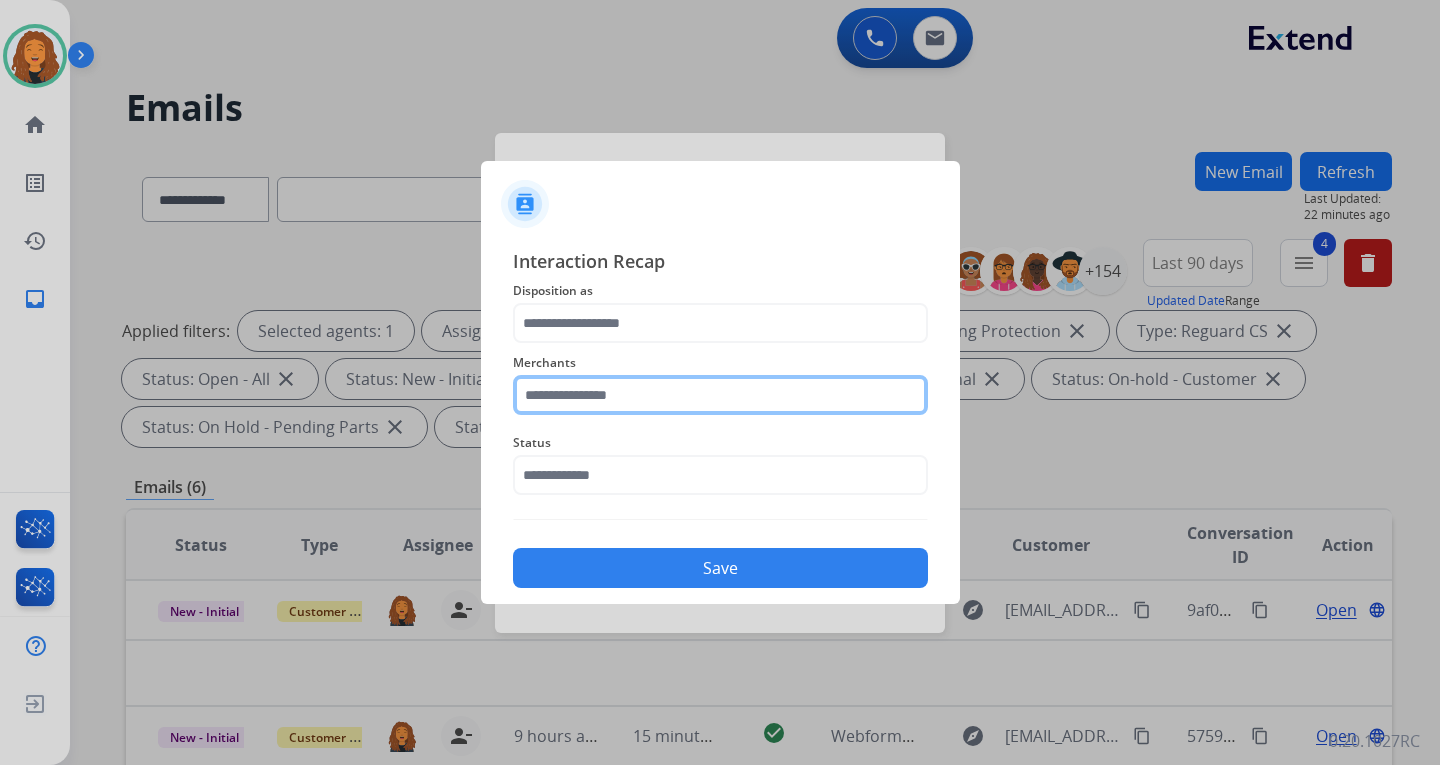 click 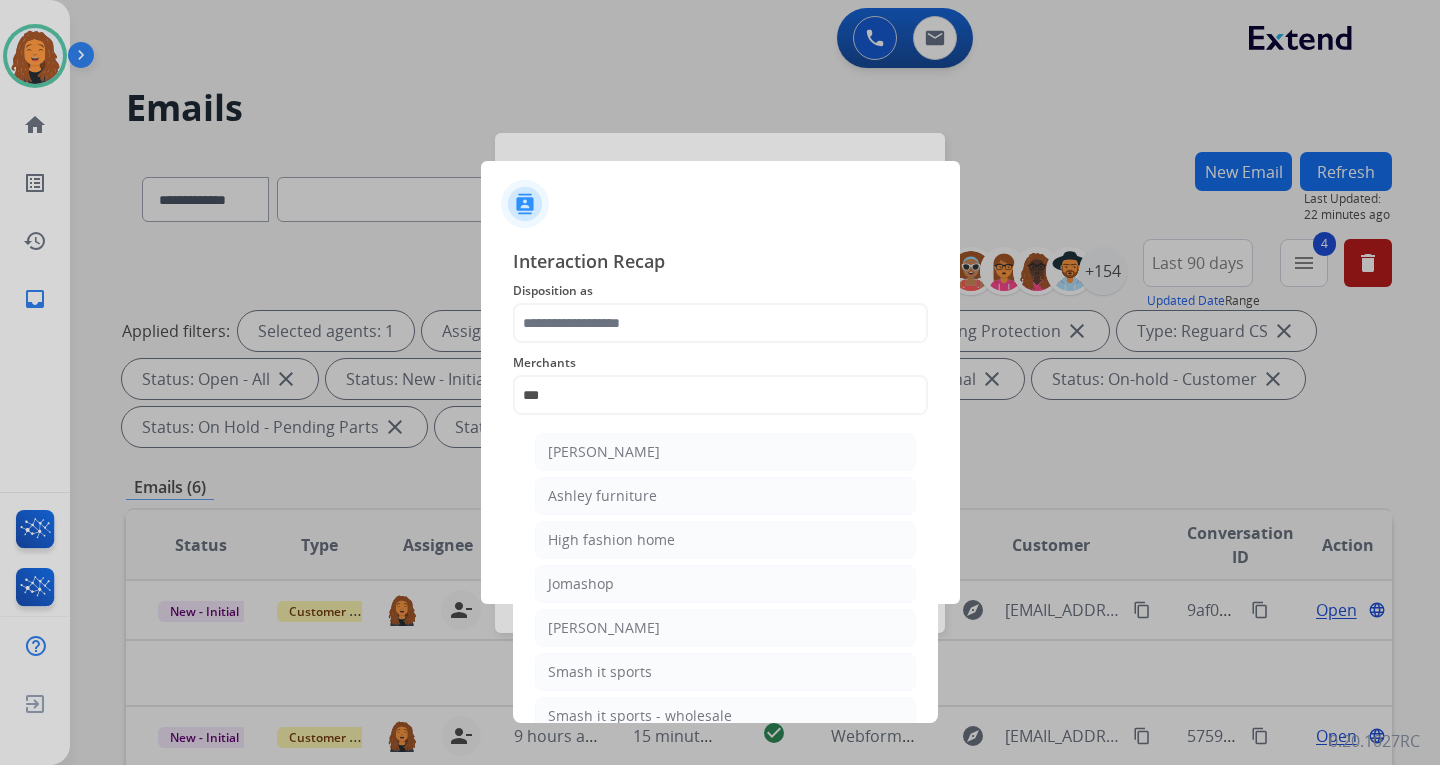 click on "Ashley furniture" 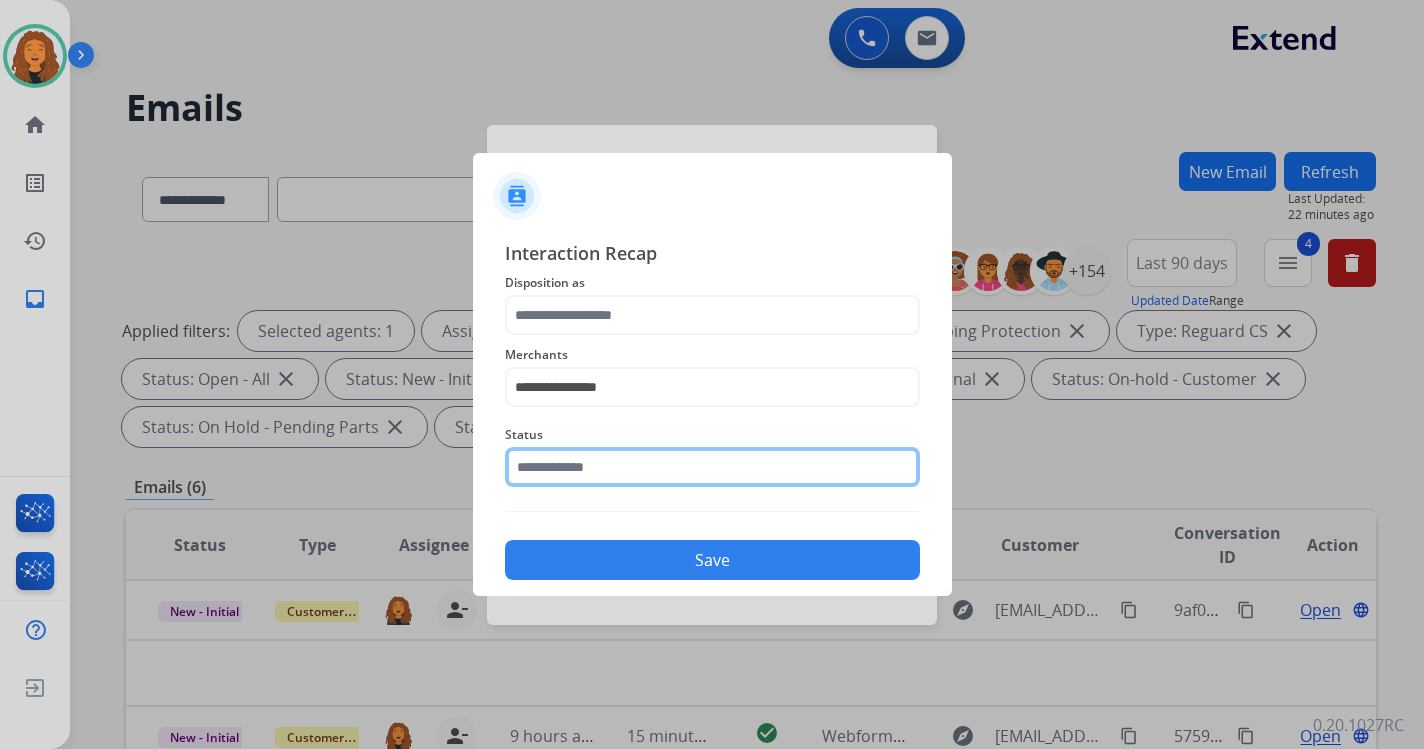 click 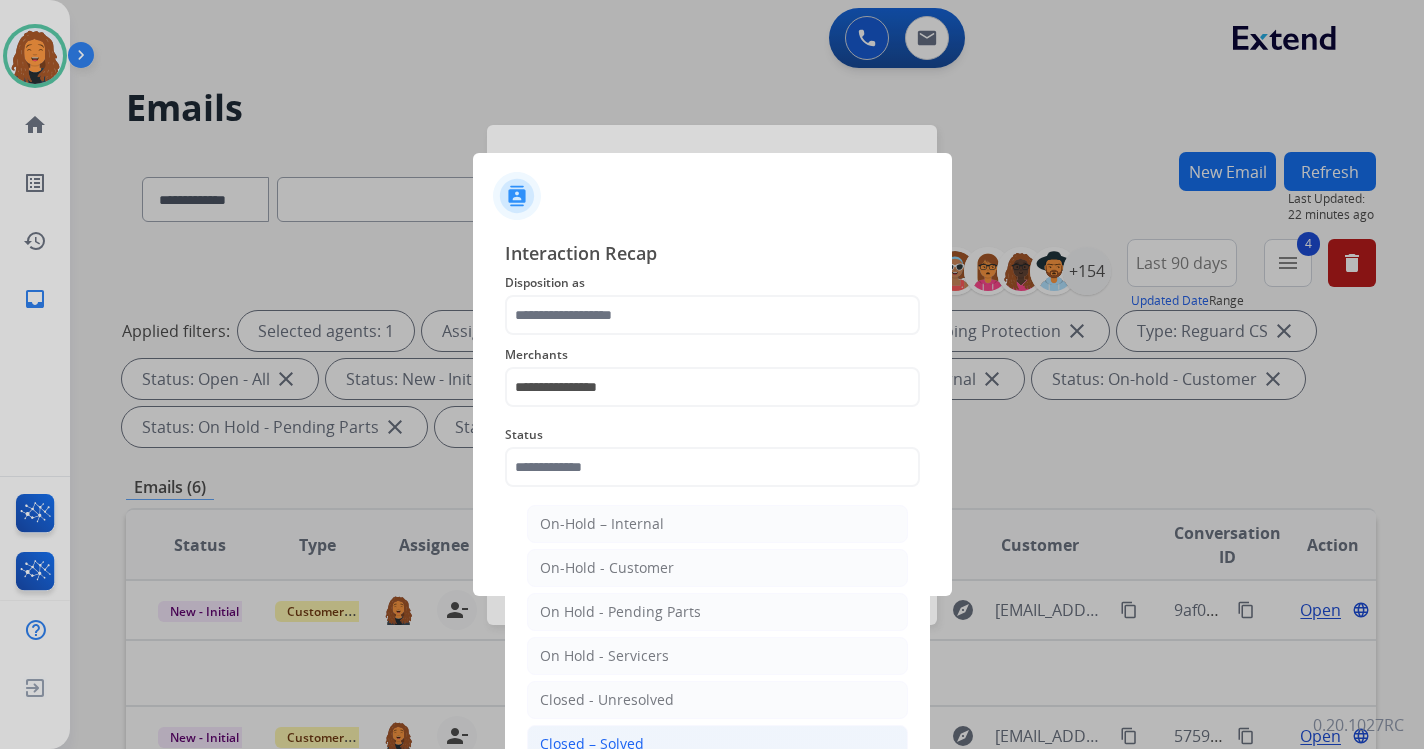 click on "Closed – Solved" 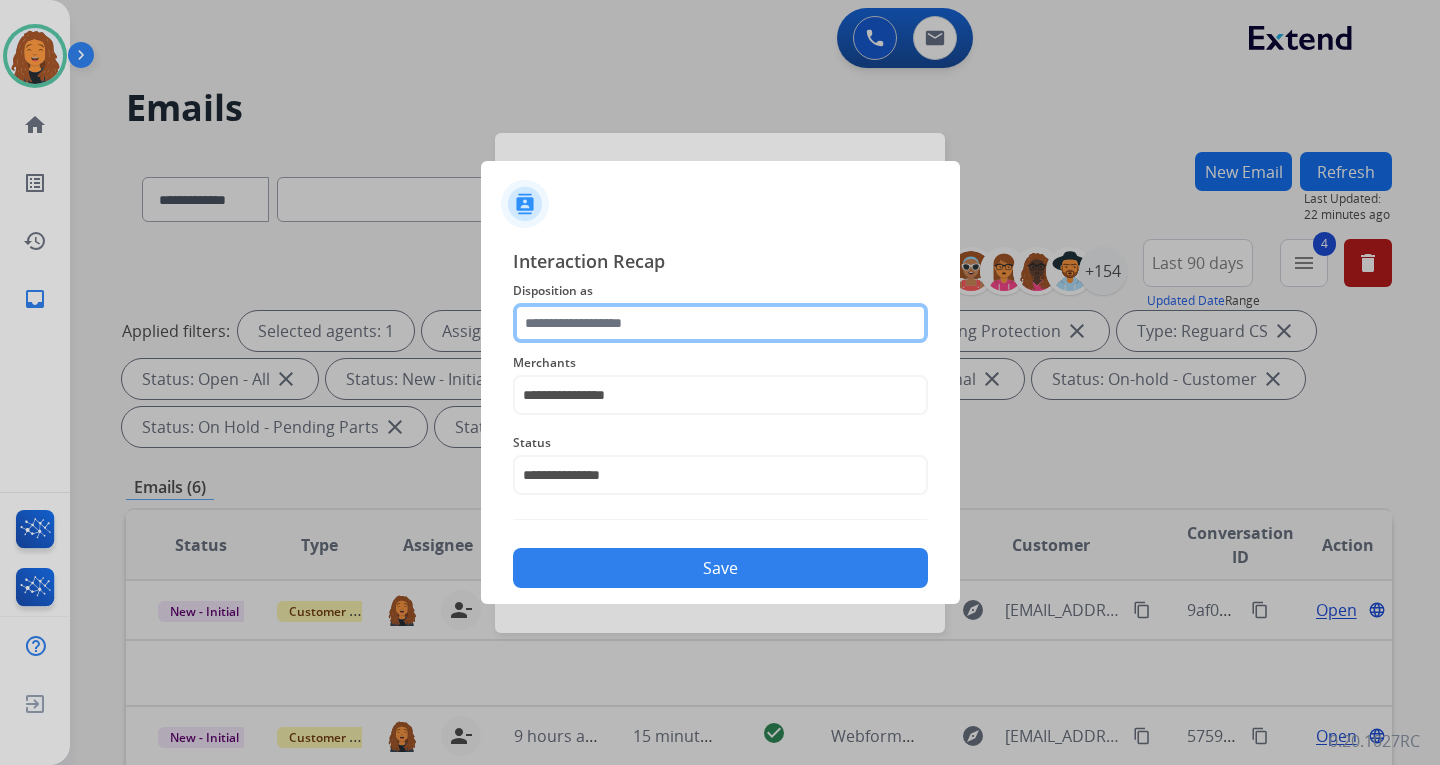 click 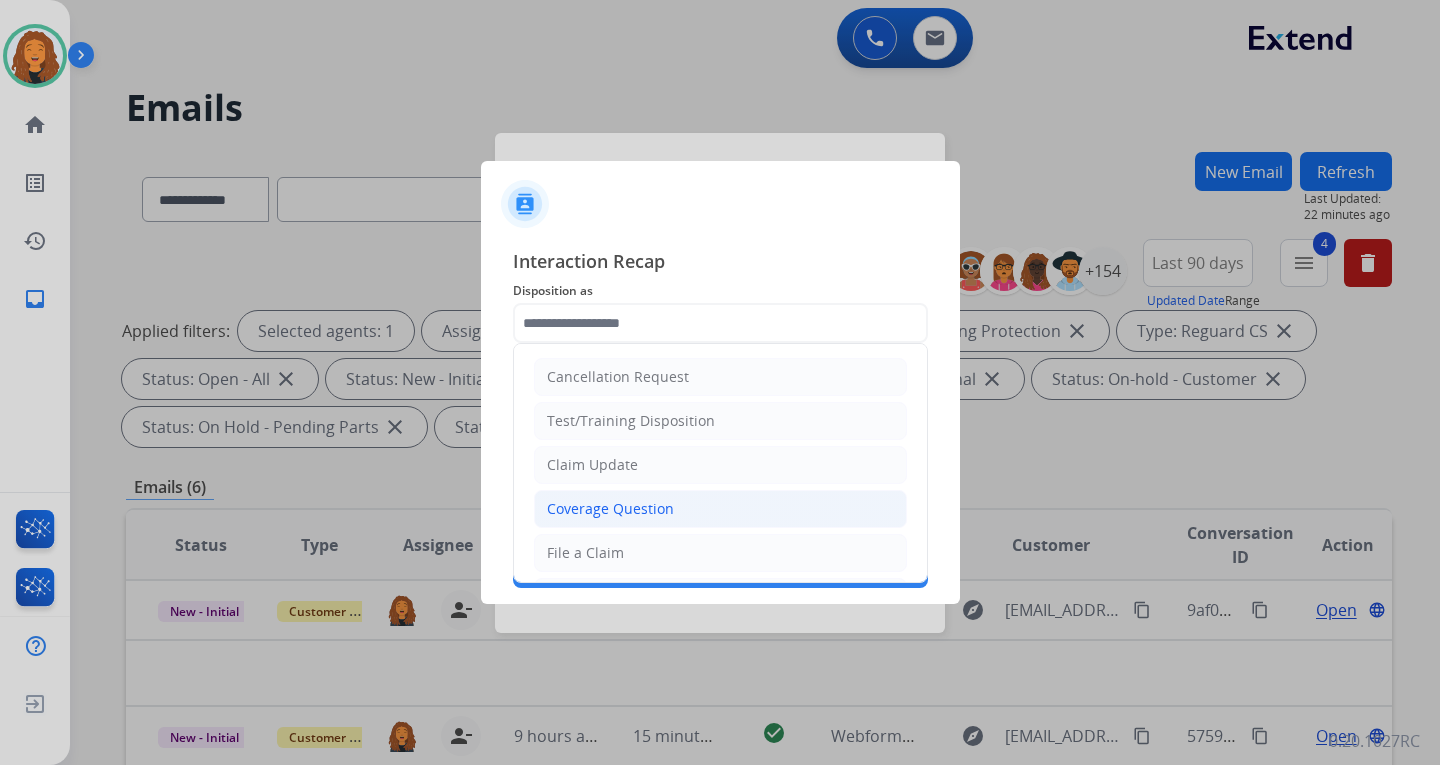 click on "Coverage Question" 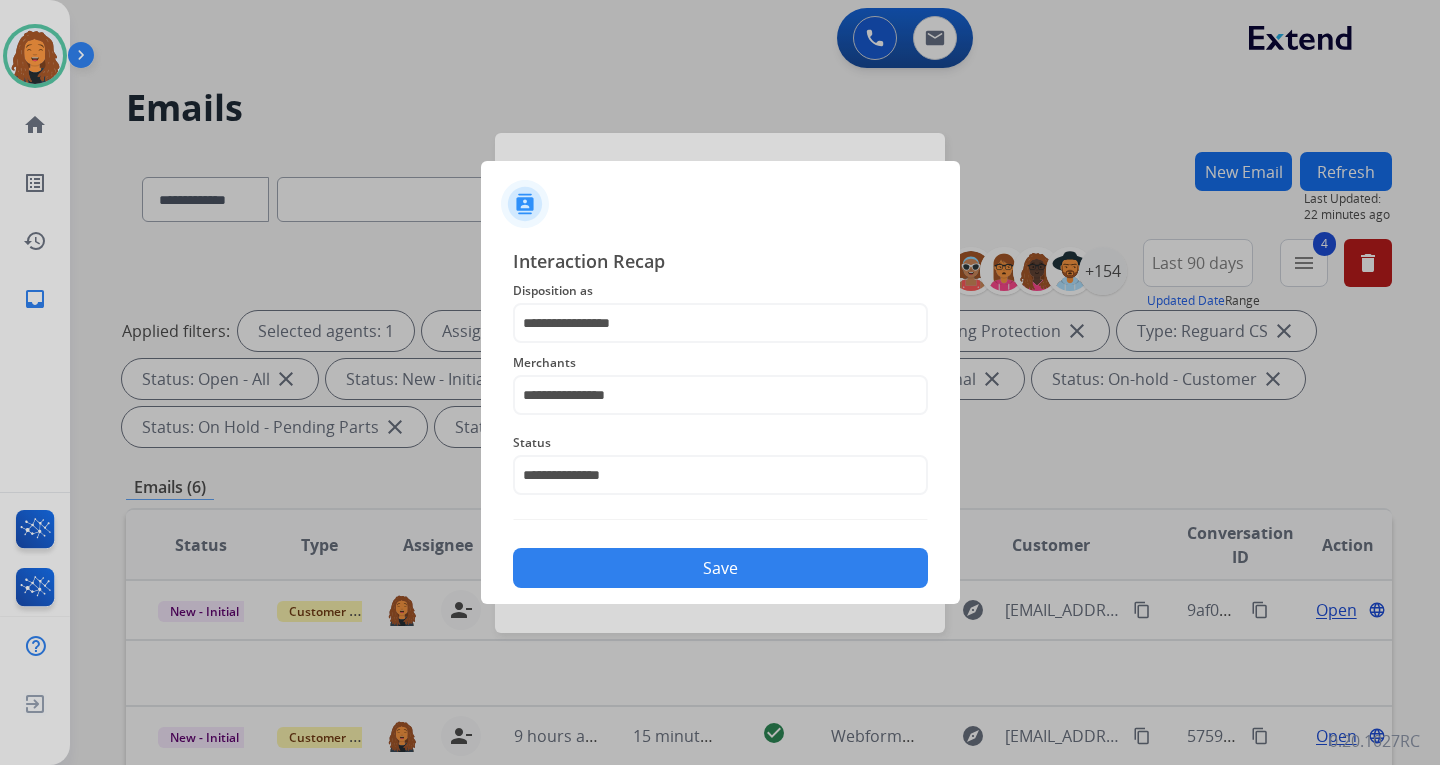 click on "Save" 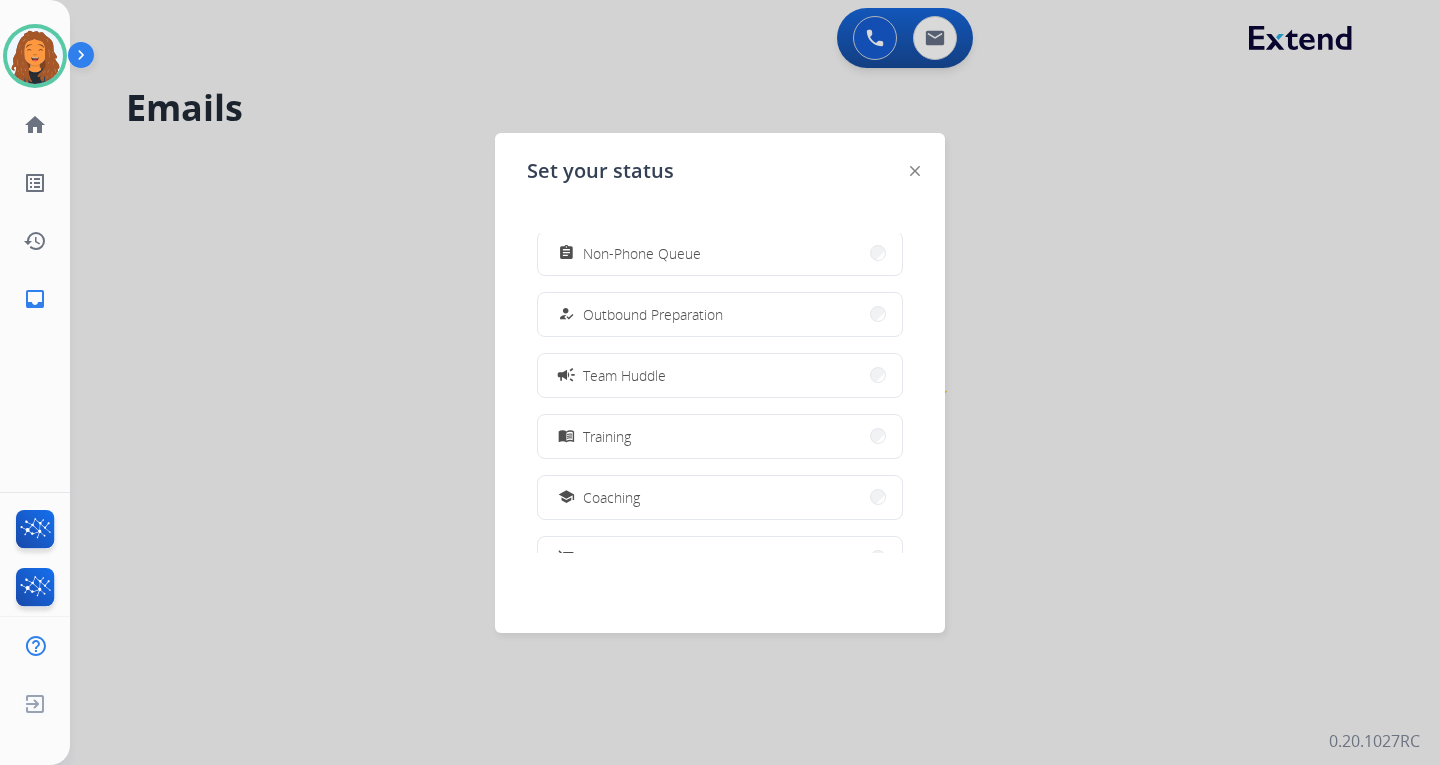 scroll, scrollTop: 177, scrollLeft: 0, axis: vertical 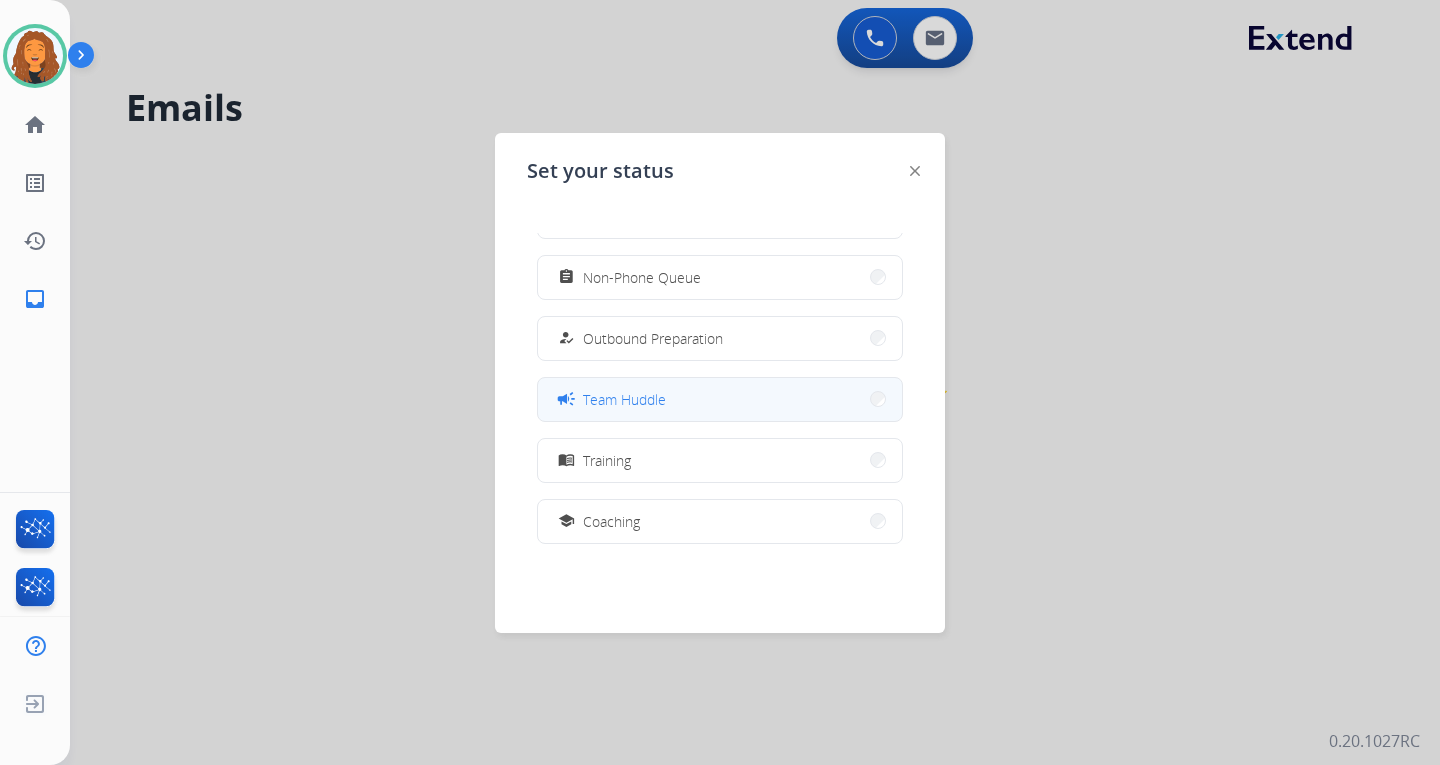 click on "Team Huddle" at bounding box center [624, 399] 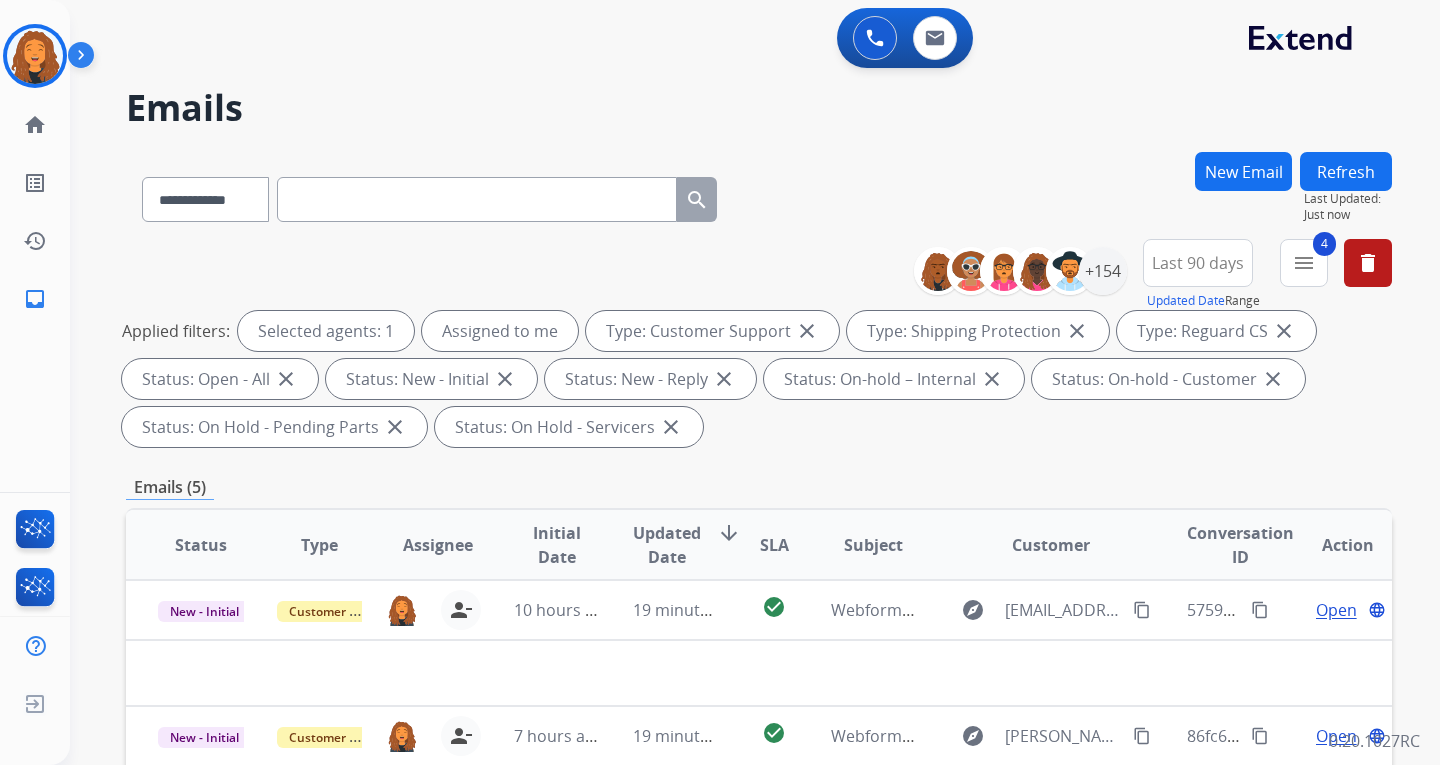 click on "Applied filters:  Selected agents: 1  Assigned to me  Type: Customer Support  close  Type: Shipping Protection  close  Type: Reguard CS  close  Status: Open - All  close  Status: New - Initial  close  Status: New - Reply  close  Status: On-hold – Internal  close  Status: On-hold - Customer  close  Status: On Hold - Pending Parts  close  Status: On Hold - Servicers  close" at bounding box center (755, 379) 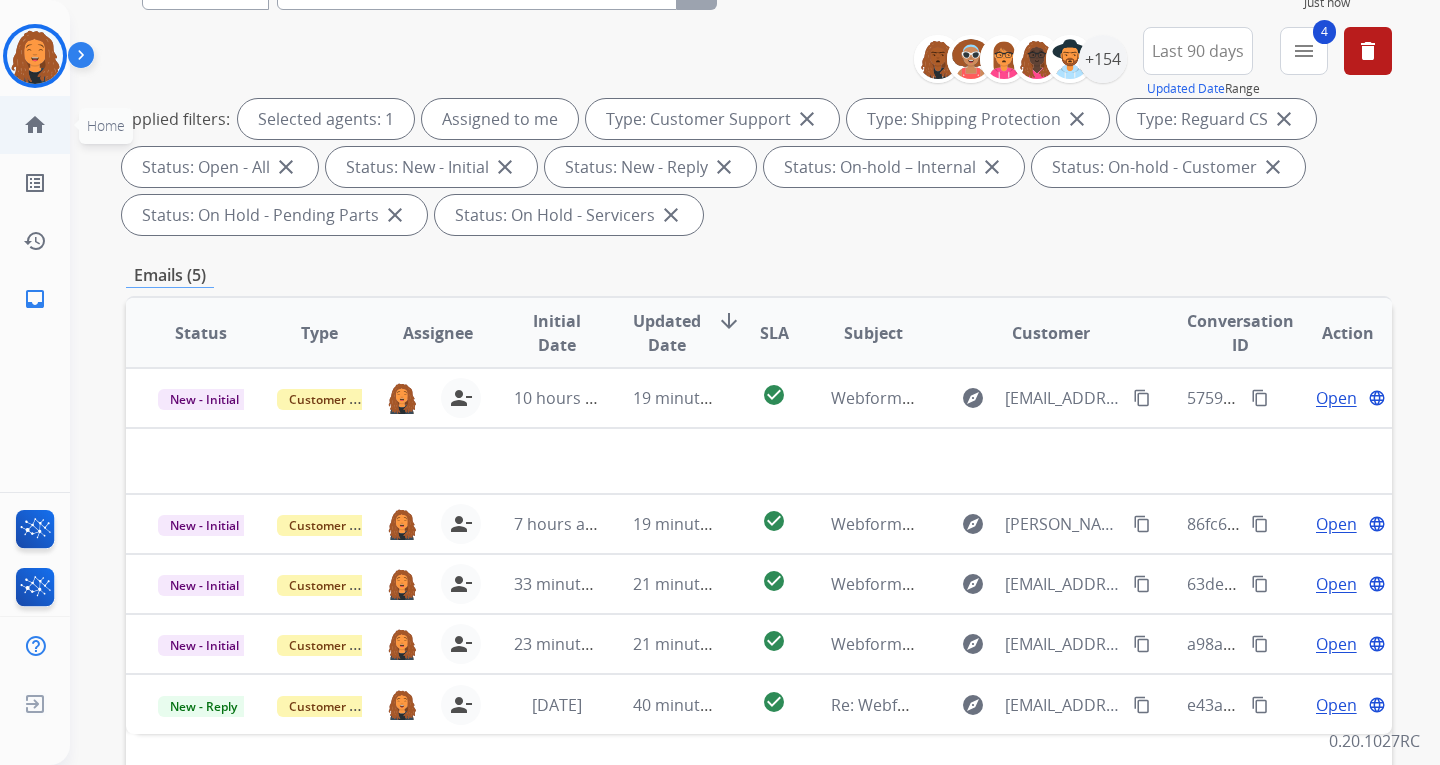 scroll, scrollTop: 200, scrollLeft: 0, axis: vertical 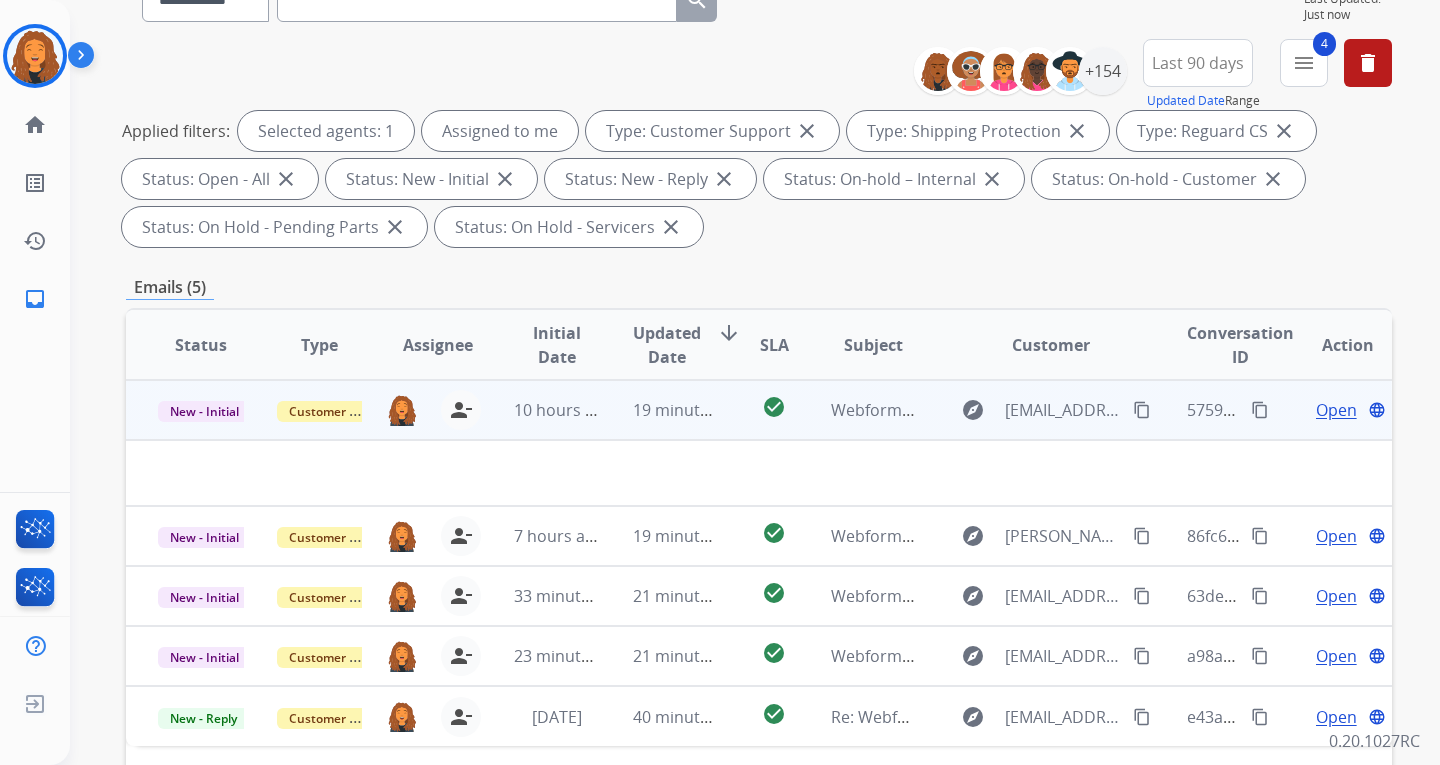 click on "content_copy" at bounding box center [1142, 410] 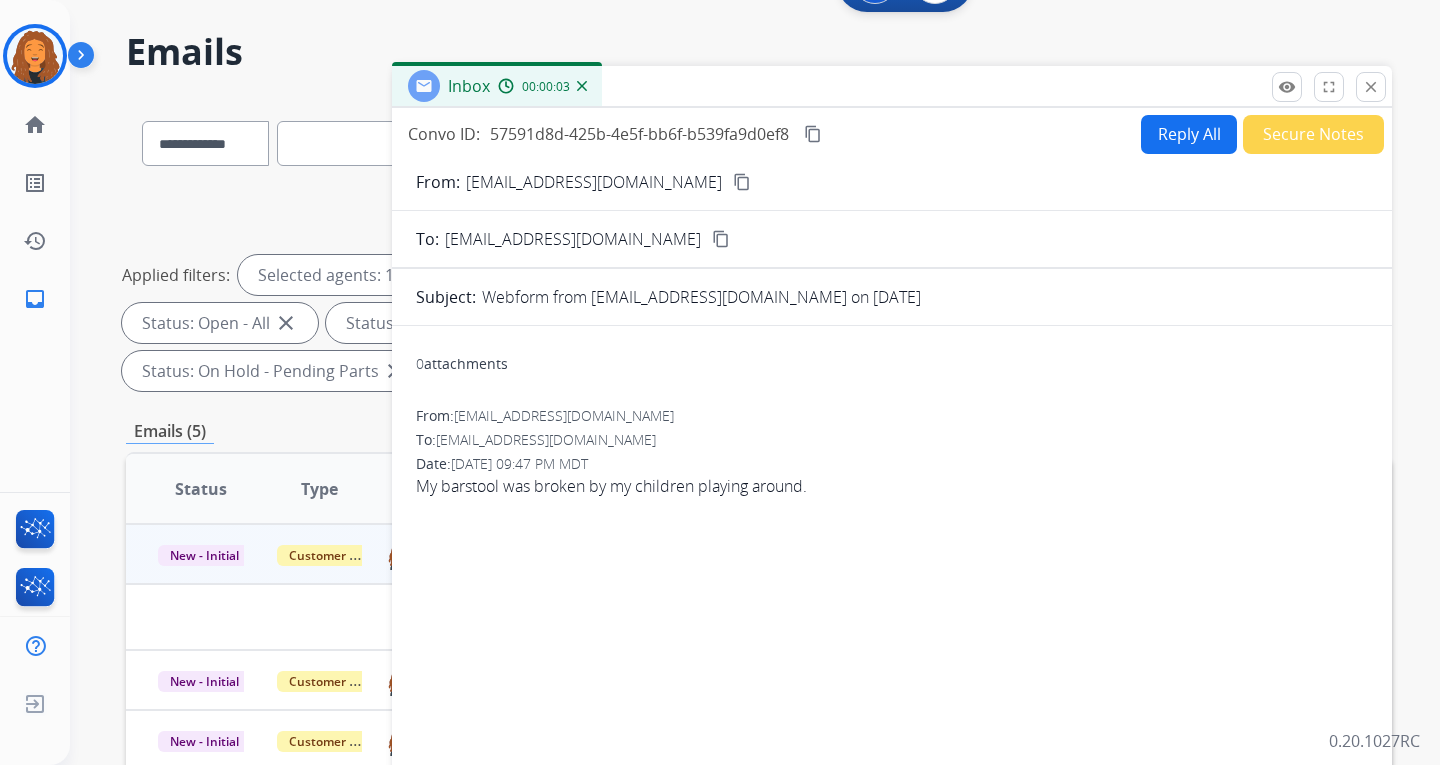 scroll, scrollTop: 0, scrollLeft: 0, axis: both 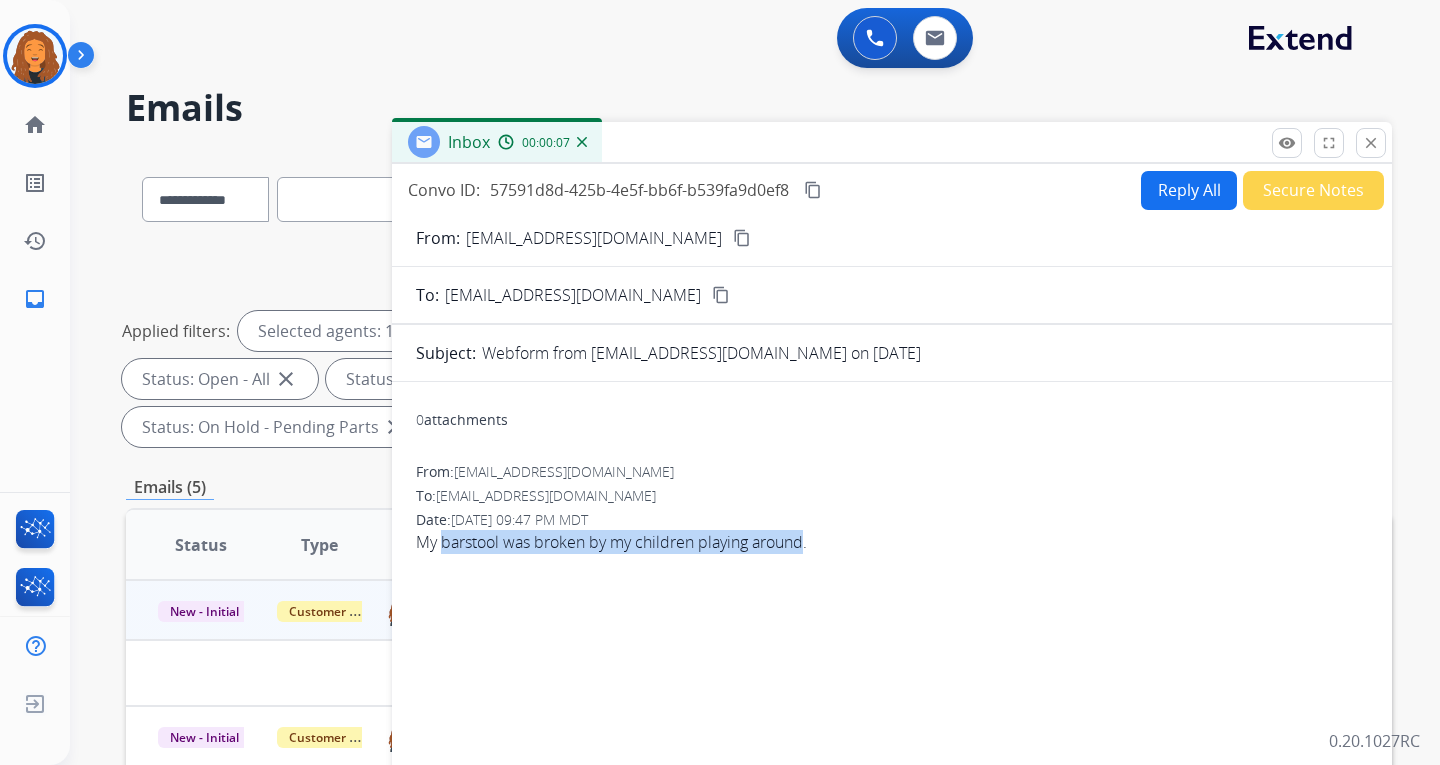 drag, startPoint x: 767, startPoint y: 536, endPoint x: 442, endPoint y: 540, distance: 325.02463 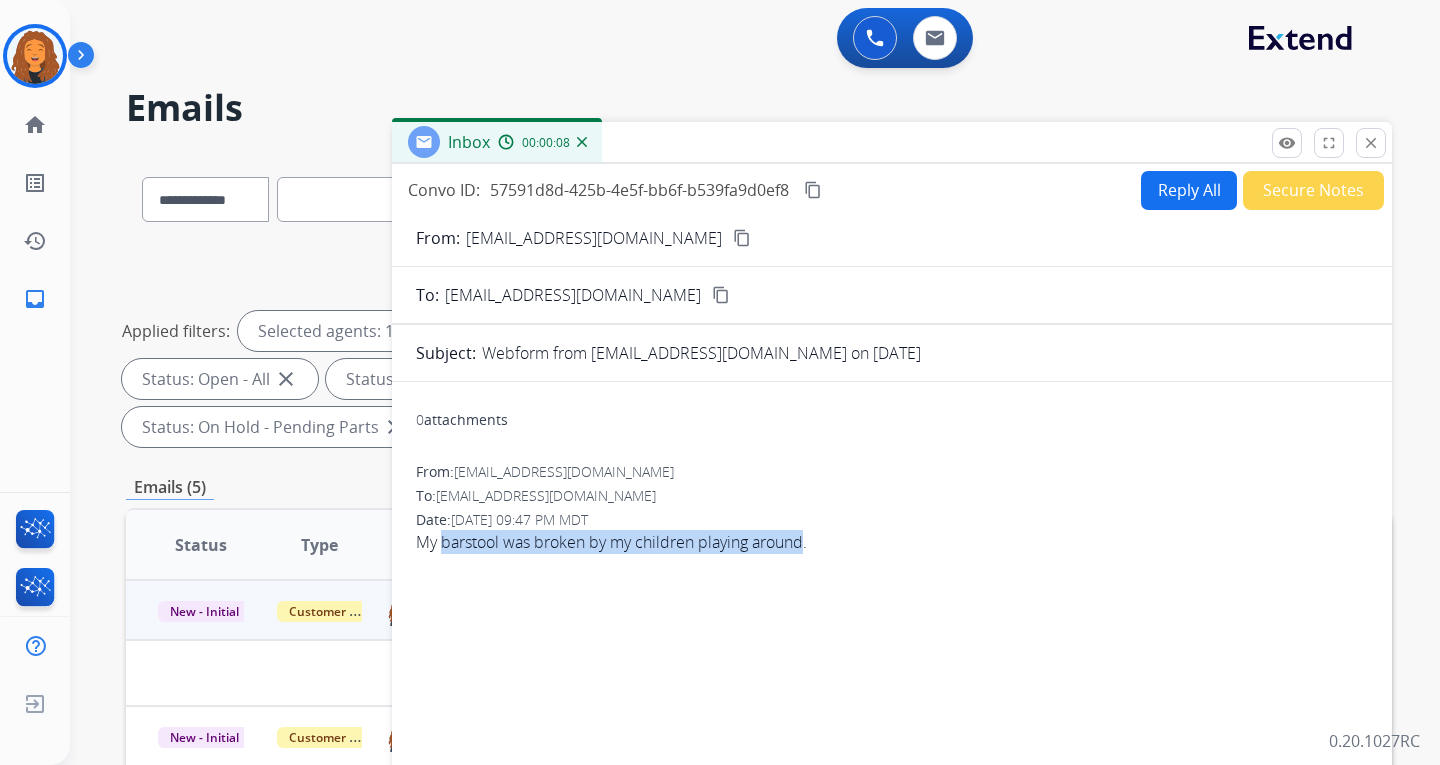 copy on "barstool was broken by my children playing around" 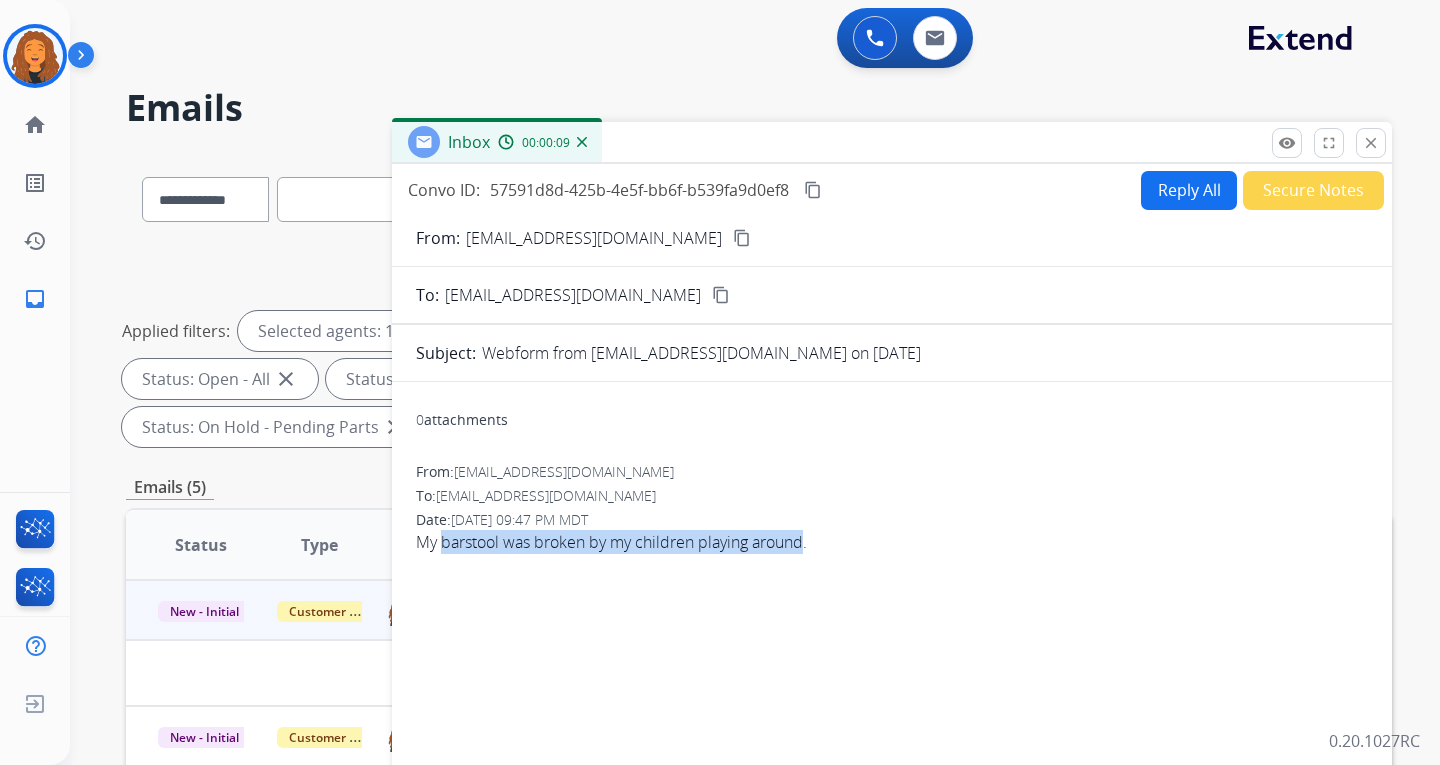 click on "Reply All" at bounding box center (1189, 190) 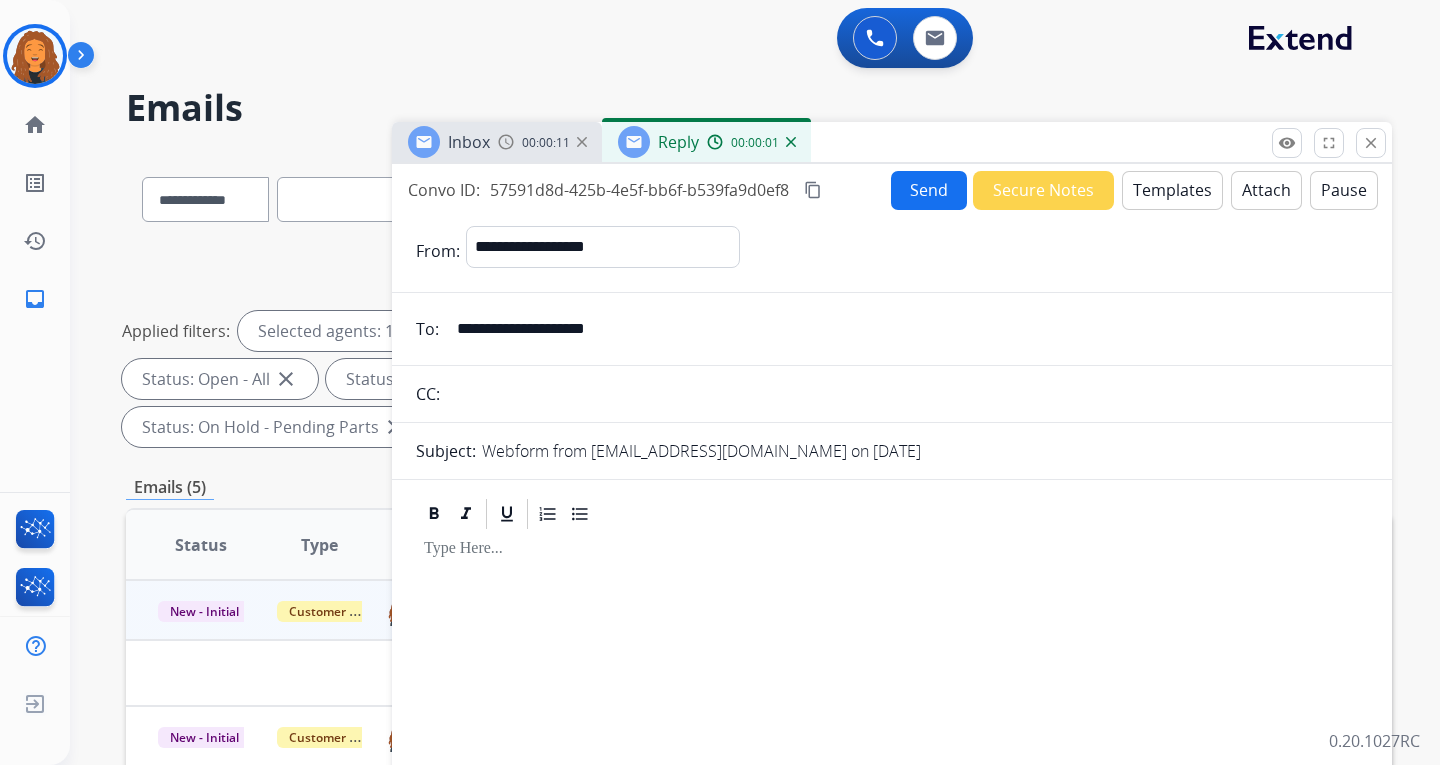 click on "Templates" at bounding box center [1172, 190] 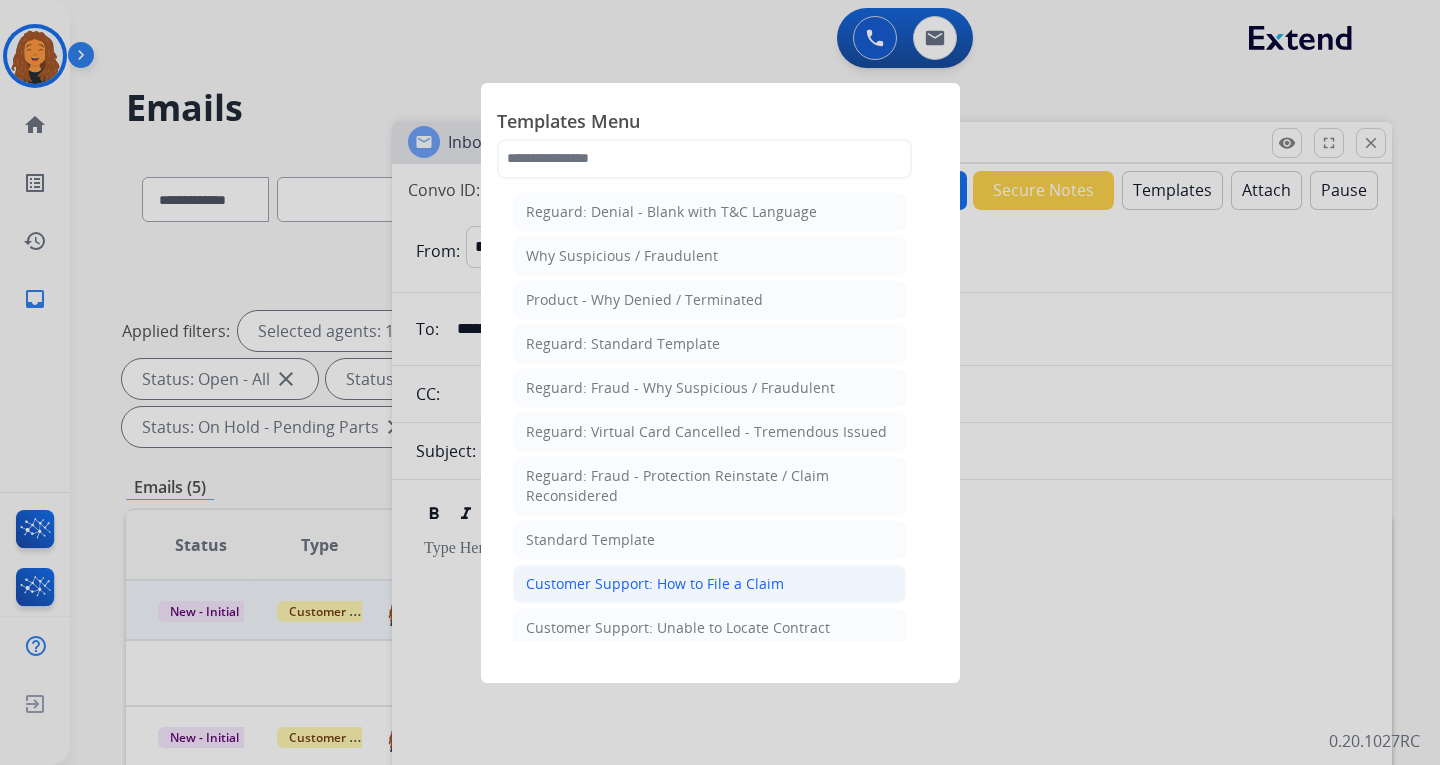 click on "Customer Support: How to File a Claim" 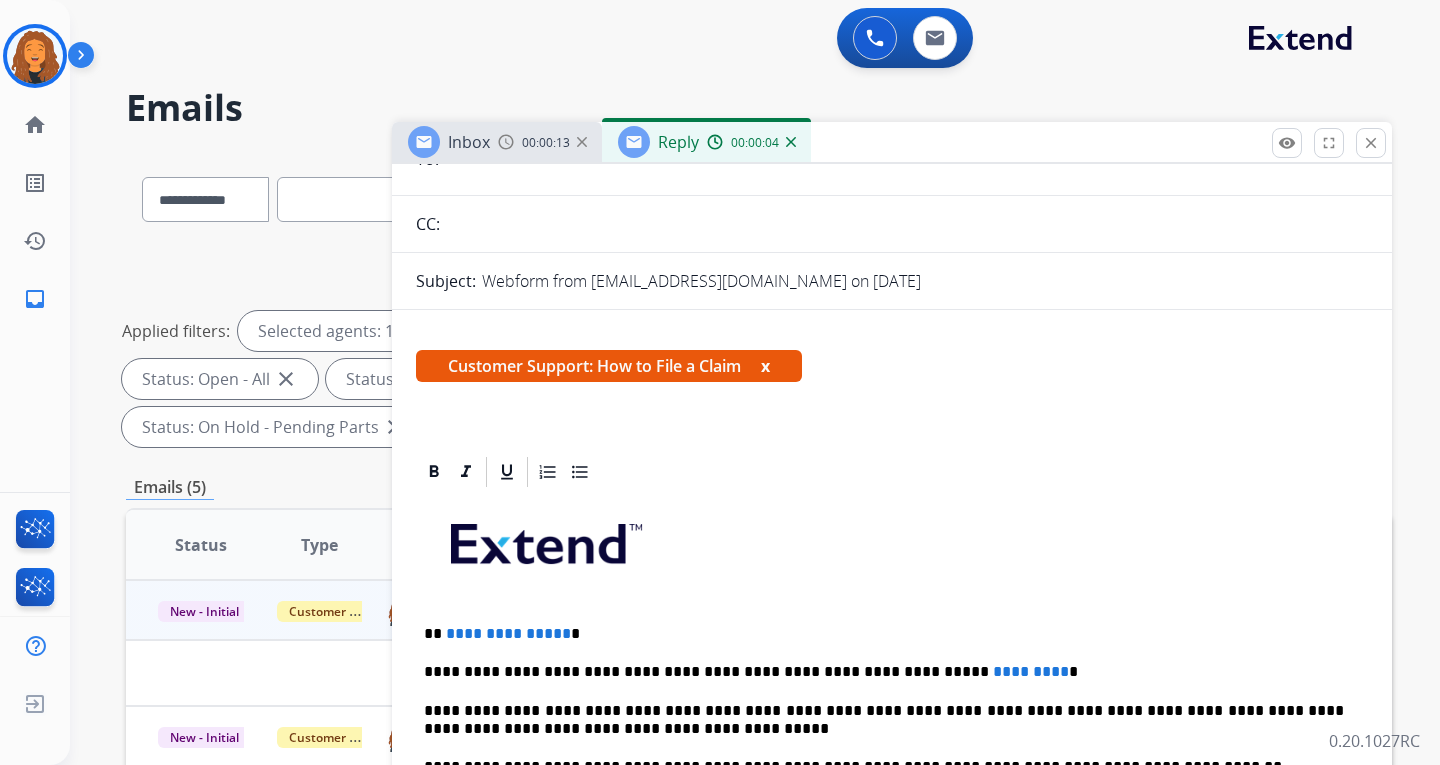 scroll, scrollTop: 362, scrollLeft: 0, axis: vertical 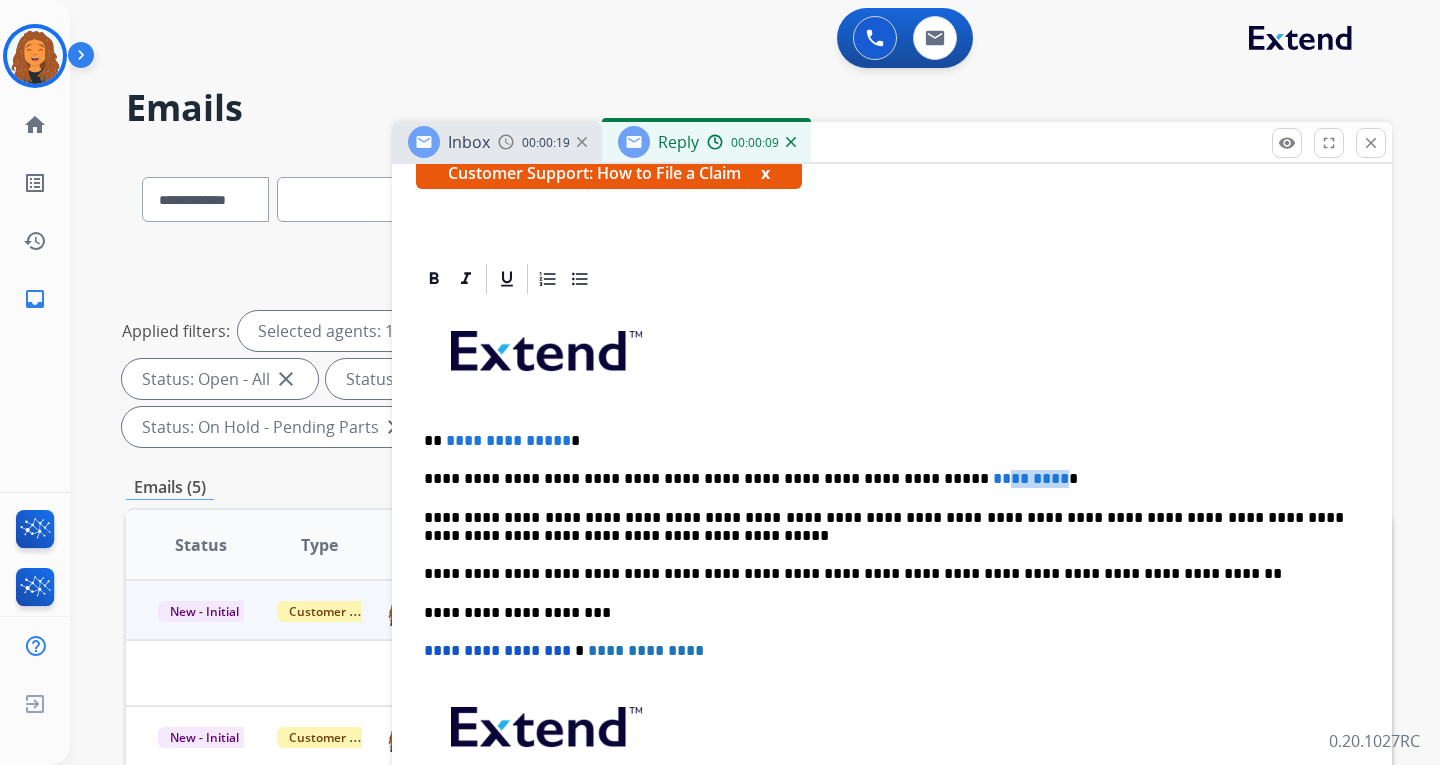 drag, startPoint x: 968, startPoint y: 476, endPoint x: 899, endPoint y: 476, distance: 69 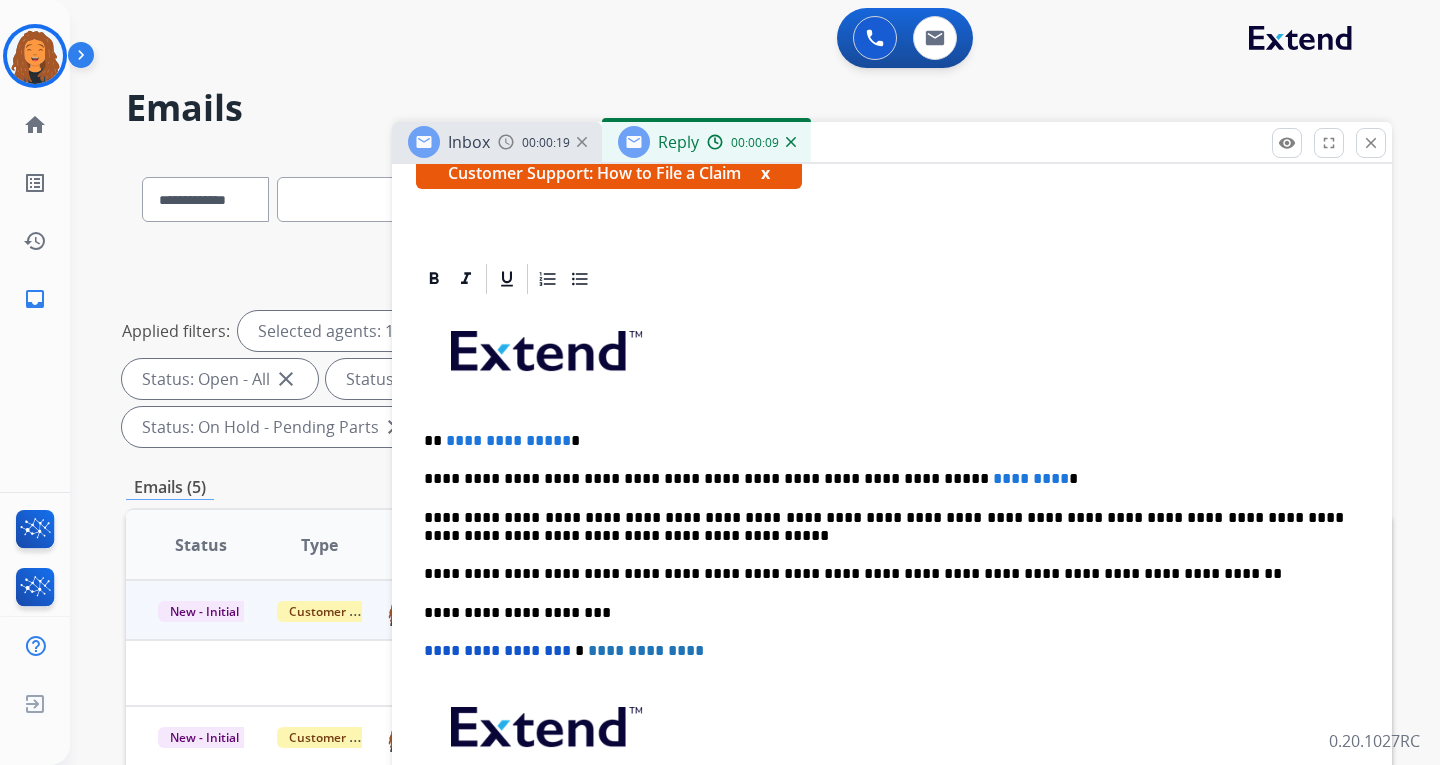 drag, startPoint x: 1004, startPoint y: 479, endPoint x: 997, endPoint y: 490, distance: 13.038404 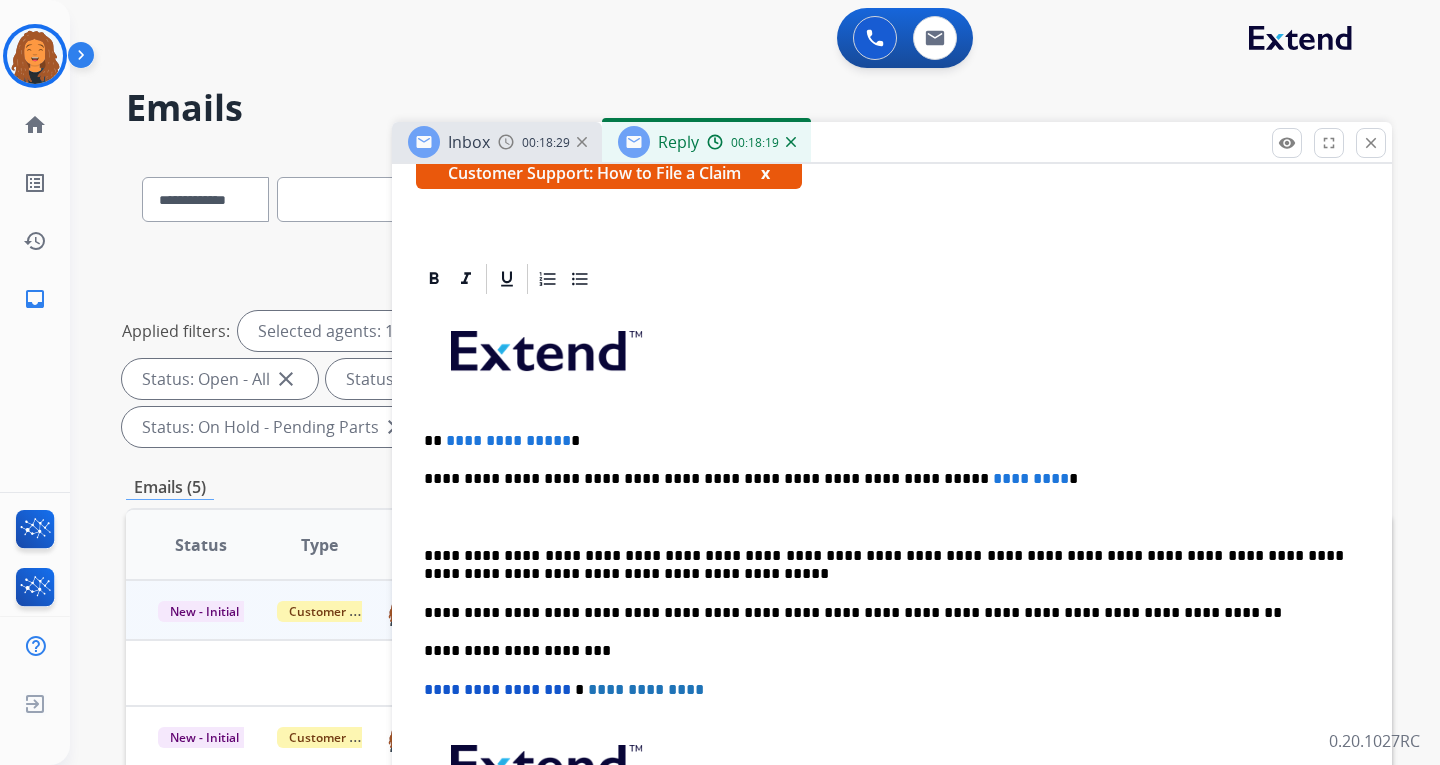click at bounding box center (892, 358) 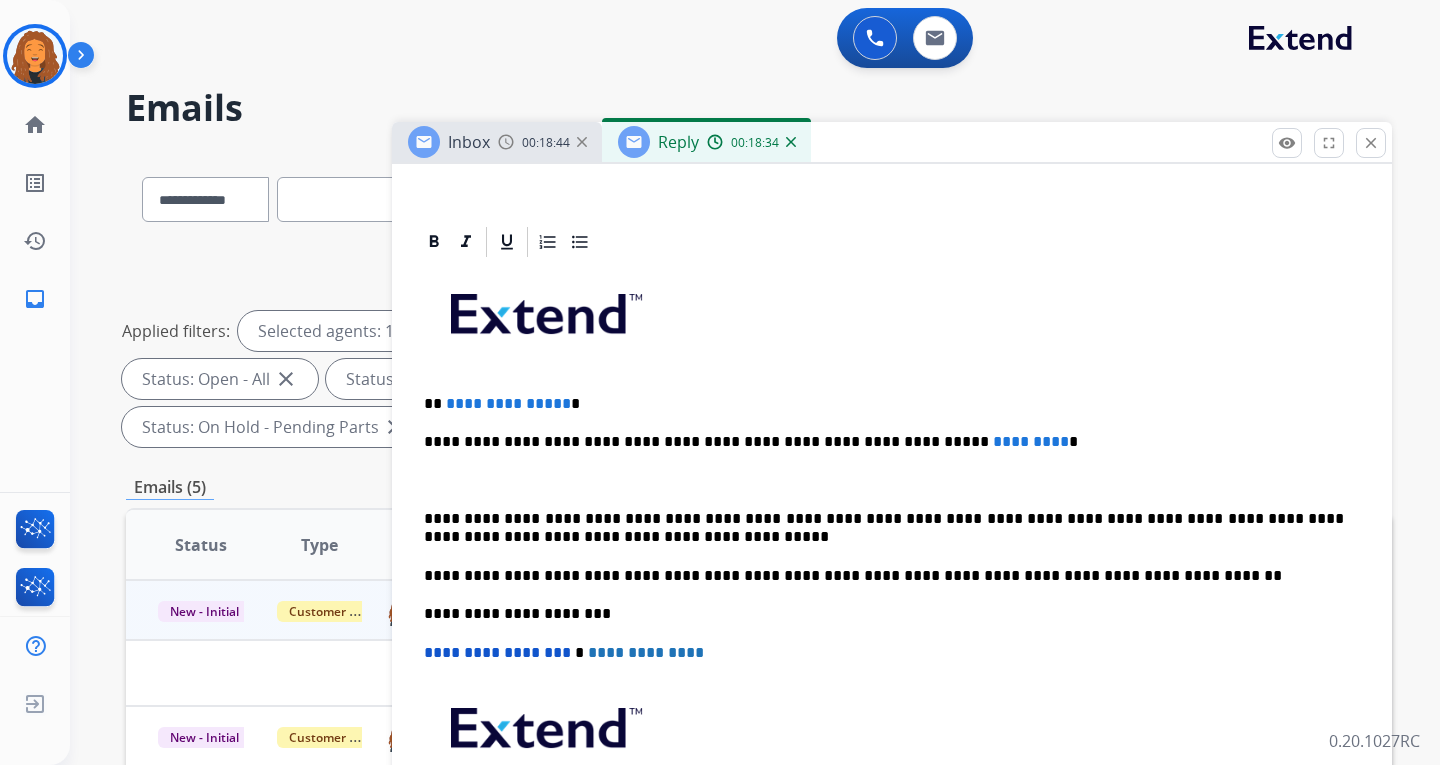 scroll, scrollTop: 401, scrollLeft: 0, axis: vertical 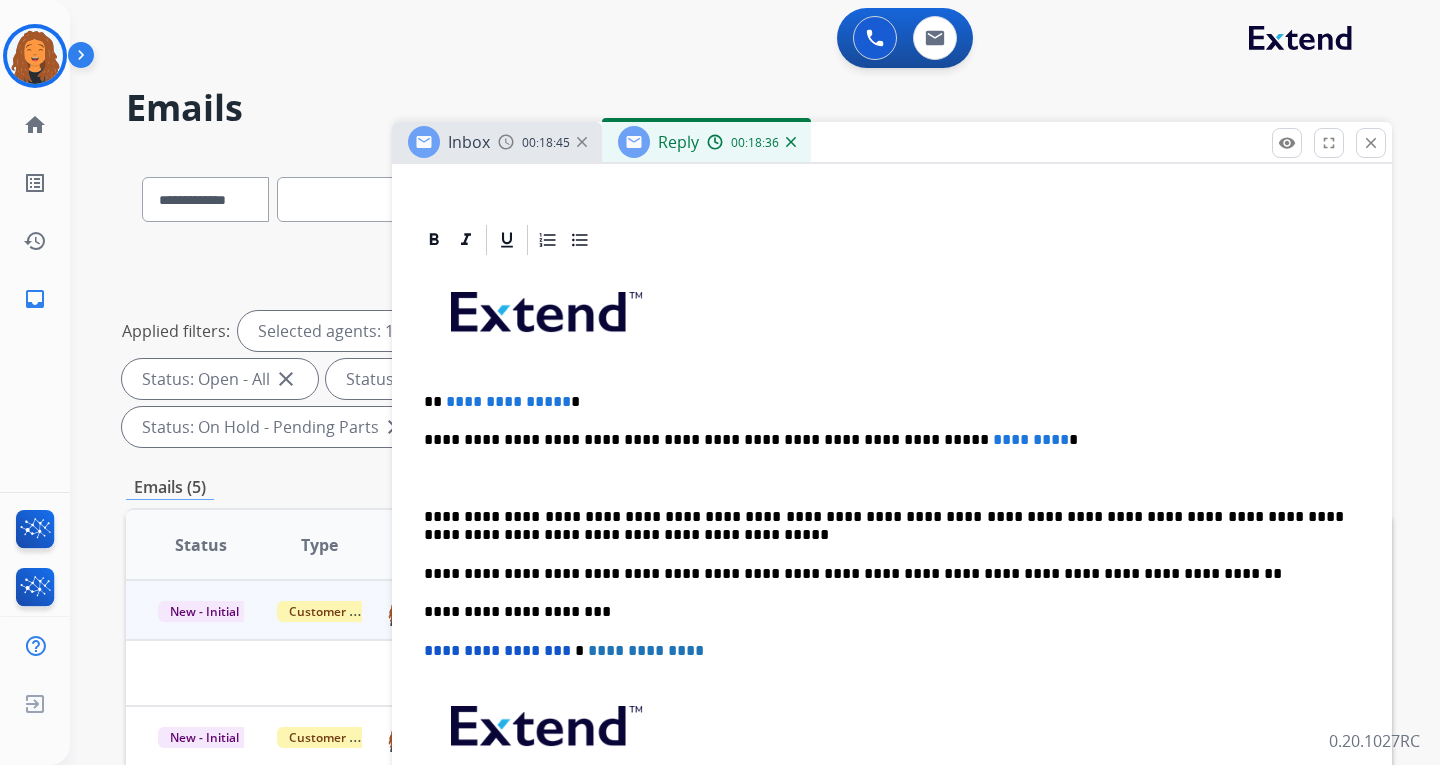 click at bounding box center [506, 142] 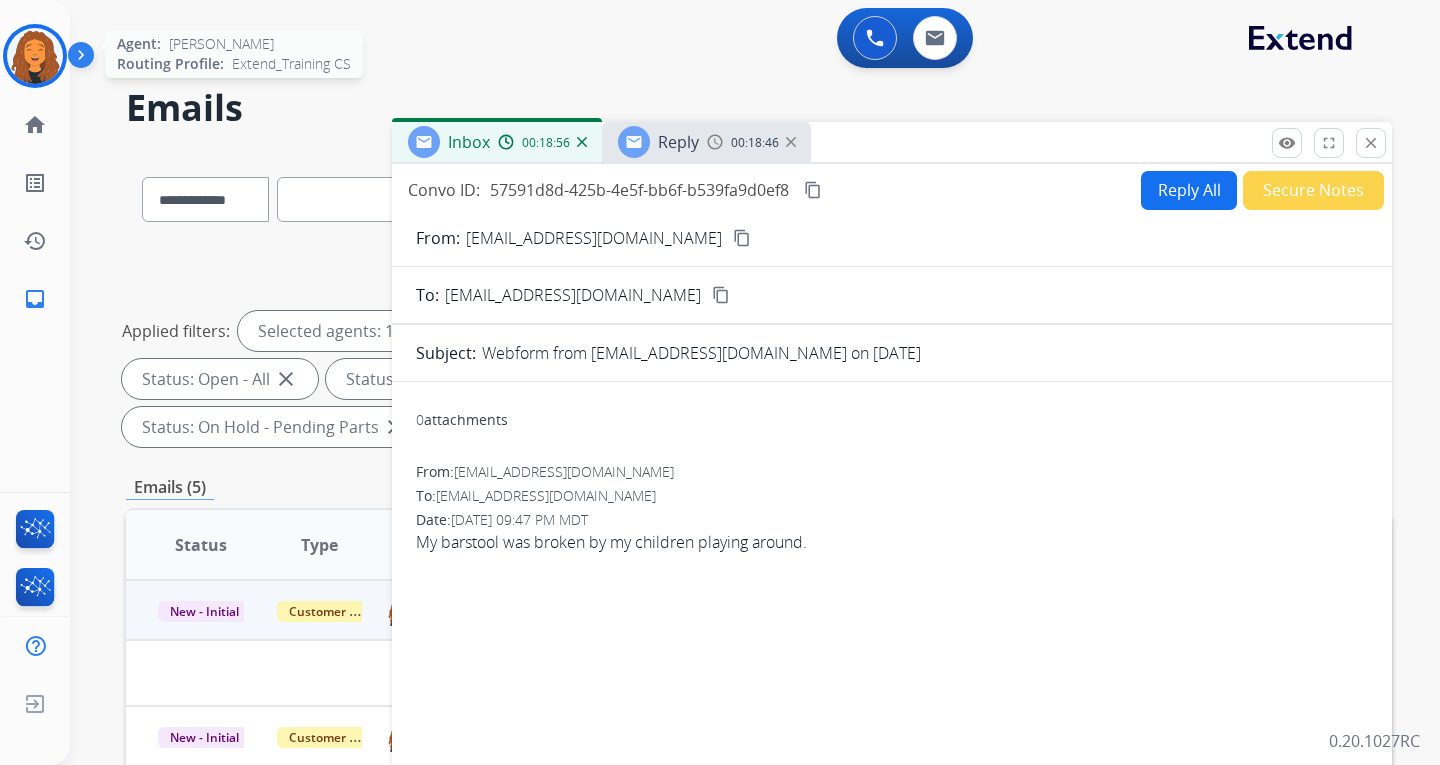 click at bounding box center (35, 56) 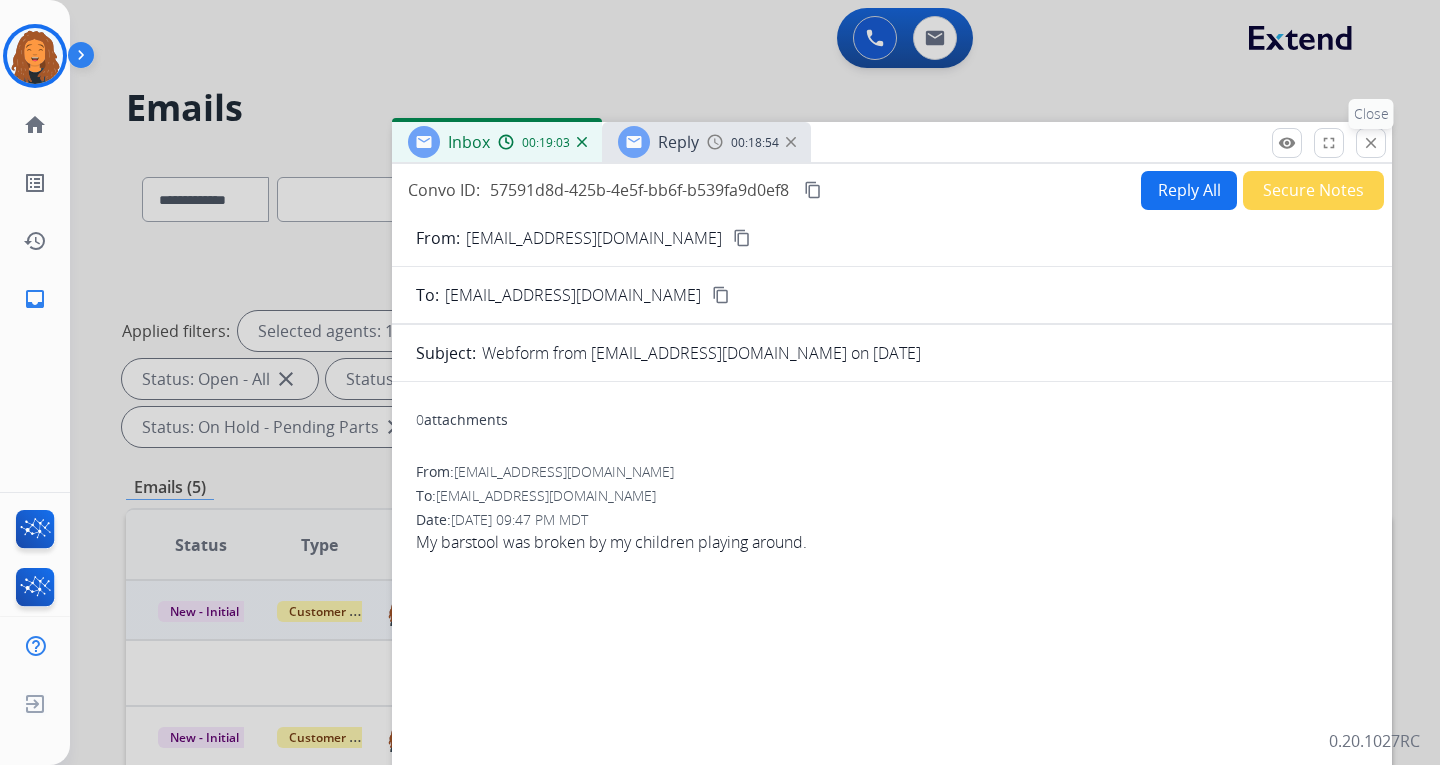 click on "close" at bounding box center (1371, 143) 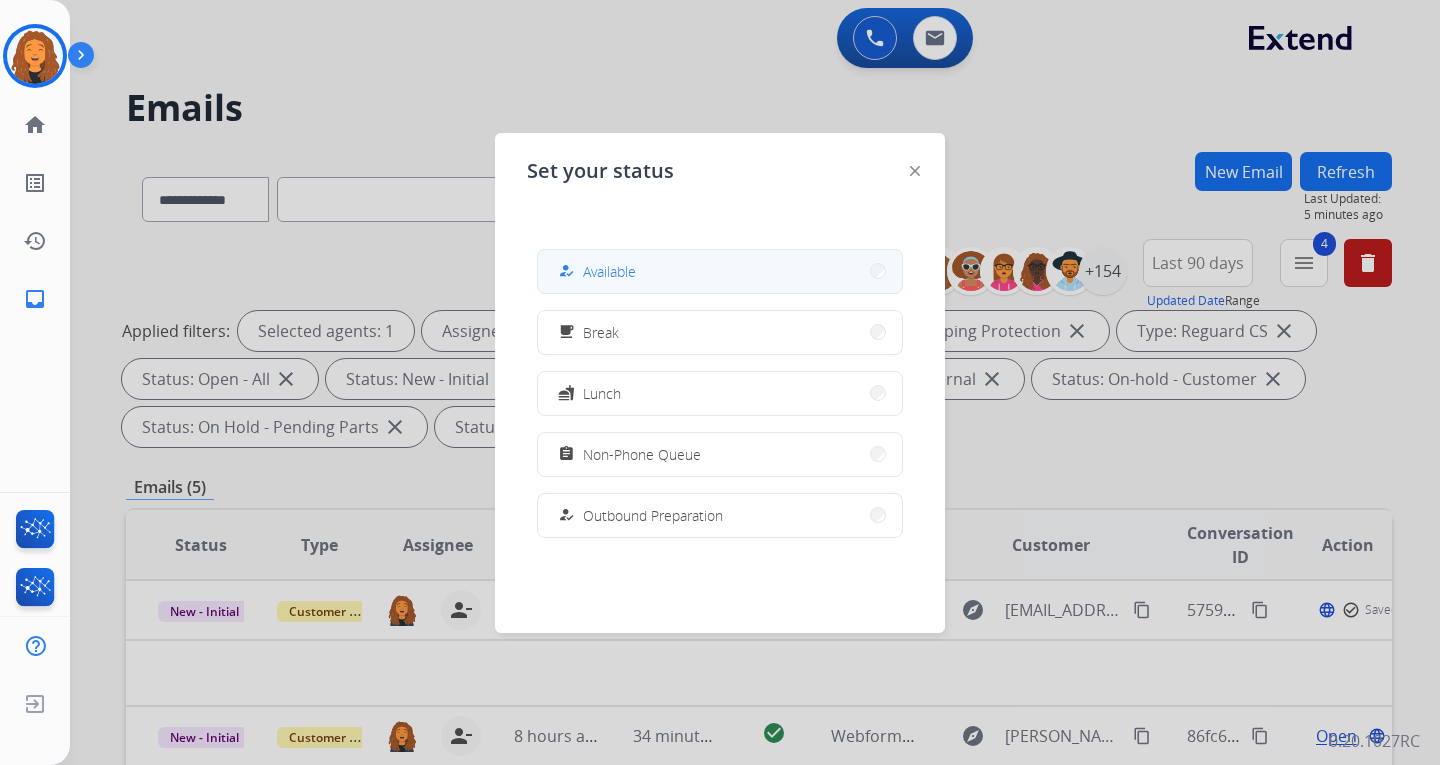 click on "how_to_reg Available" at bounding box center [720, 271] 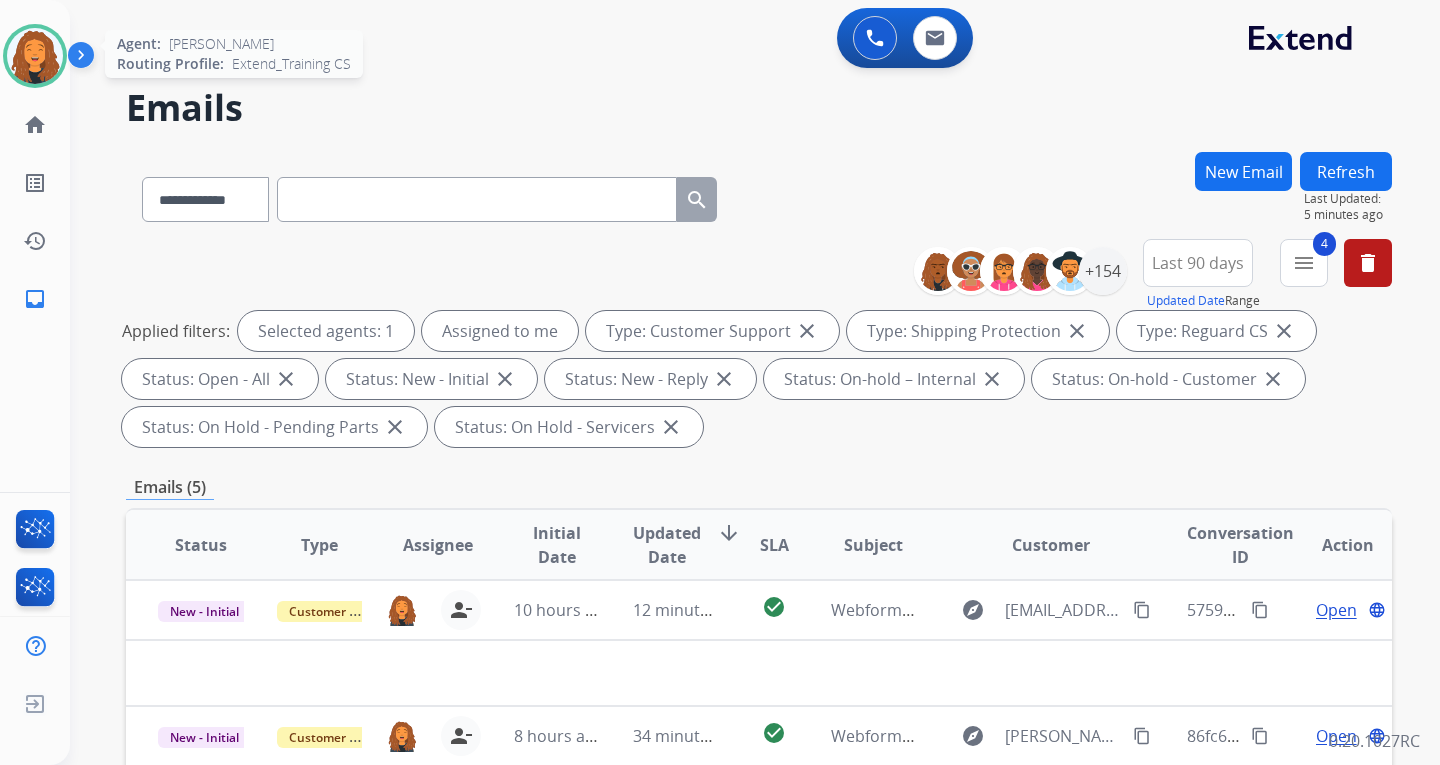 drag, startPoint x: 32, startPoint y: 62, endPoint x: 41, endPoint y: 68, distance: 10.816654 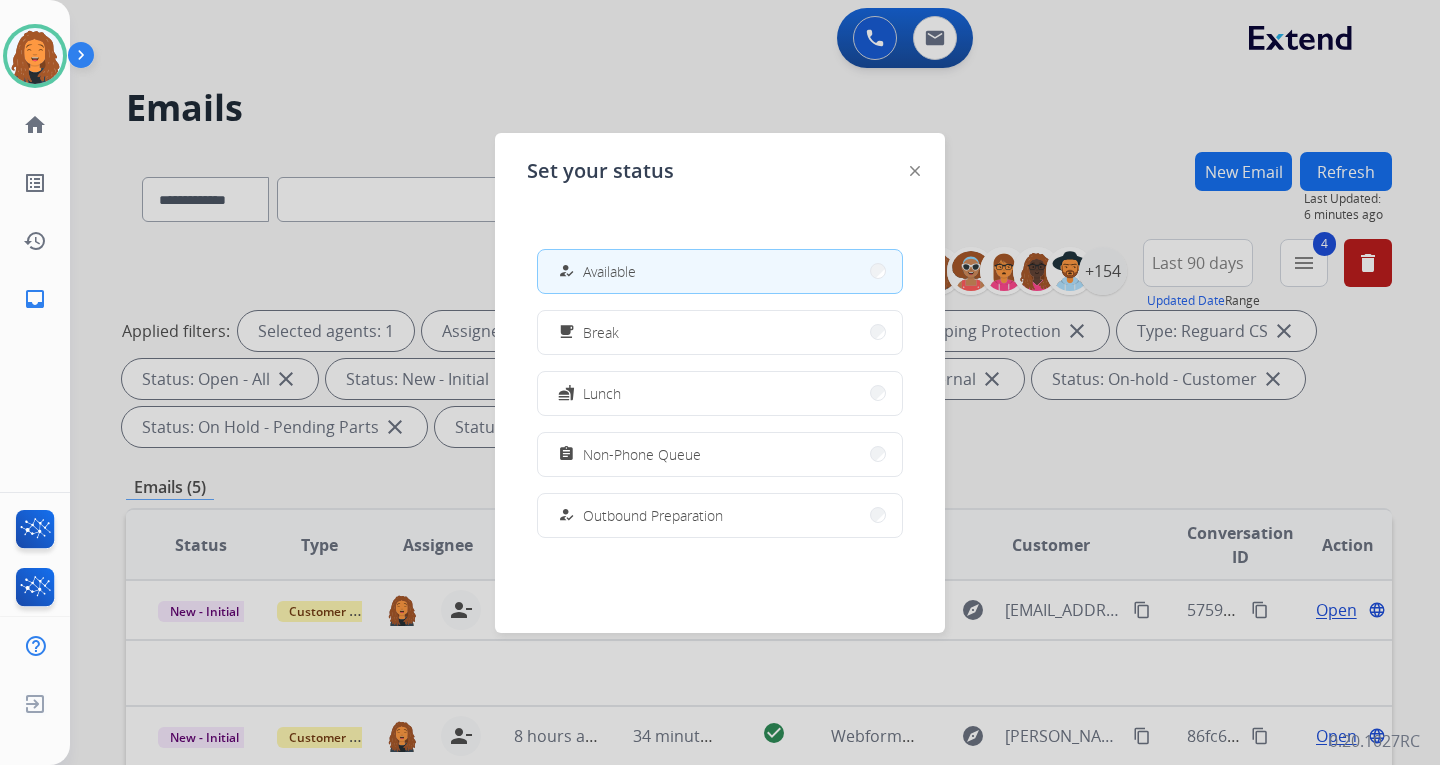 click at bounding box center [720, 382] 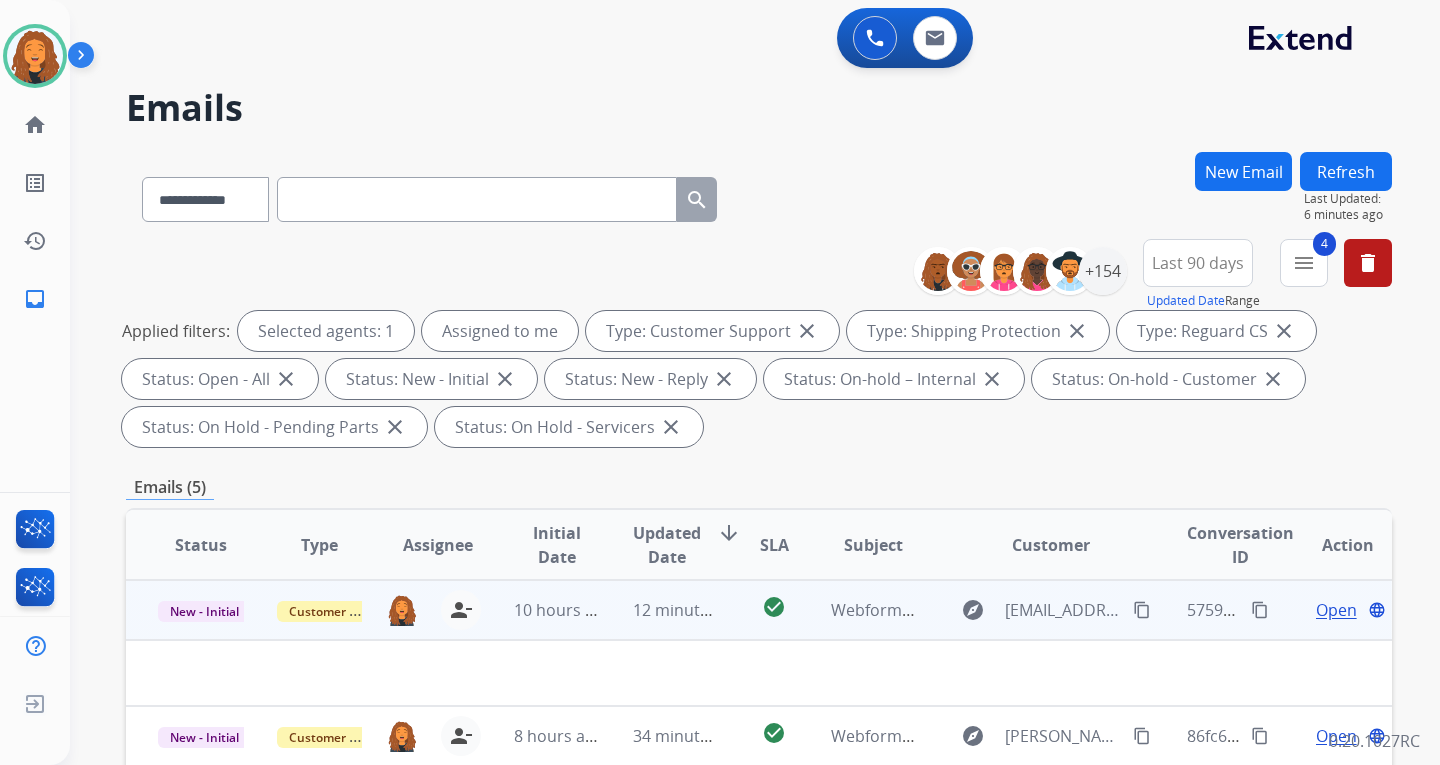 click on "content_copy" at bounding box center [1142, 610] 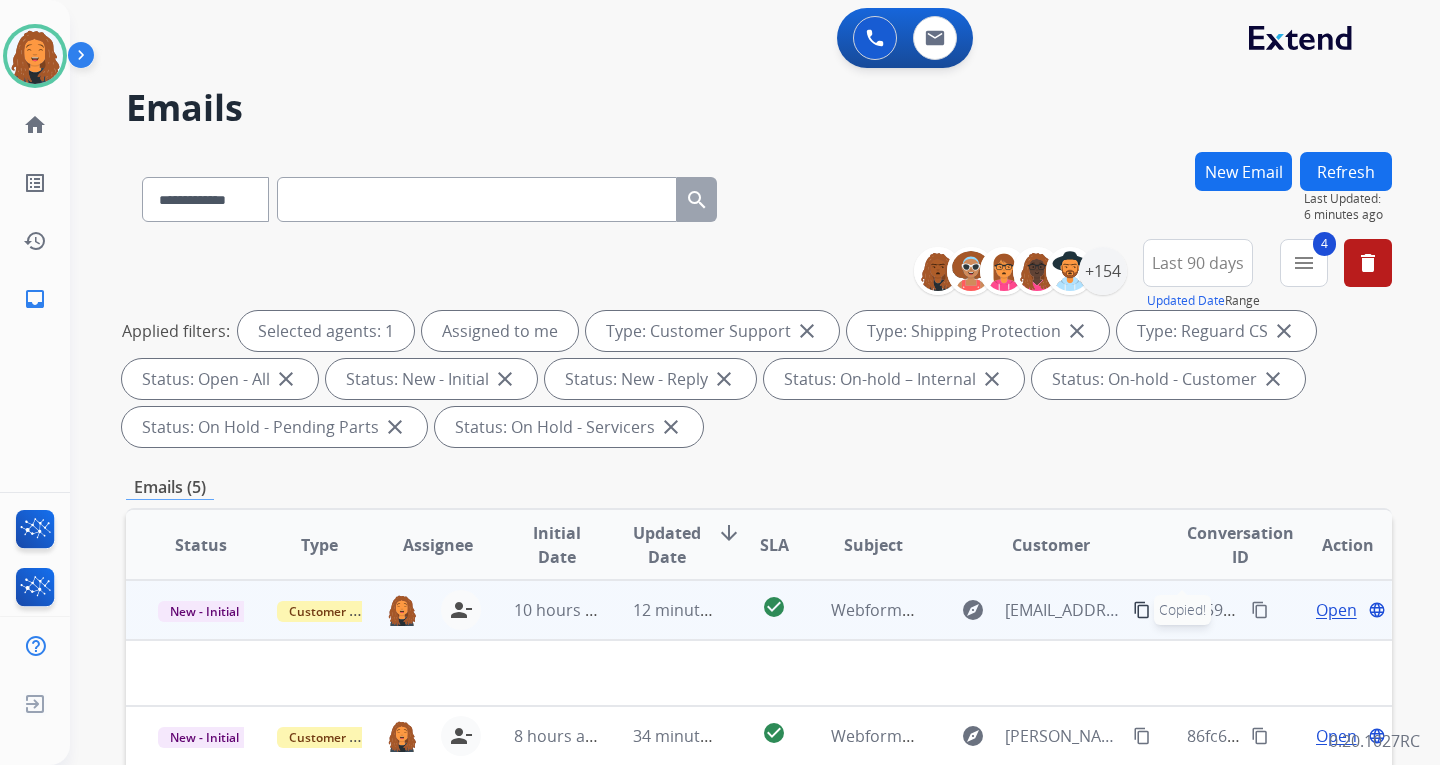 click on "Open" at bounding box center (1336, 610) 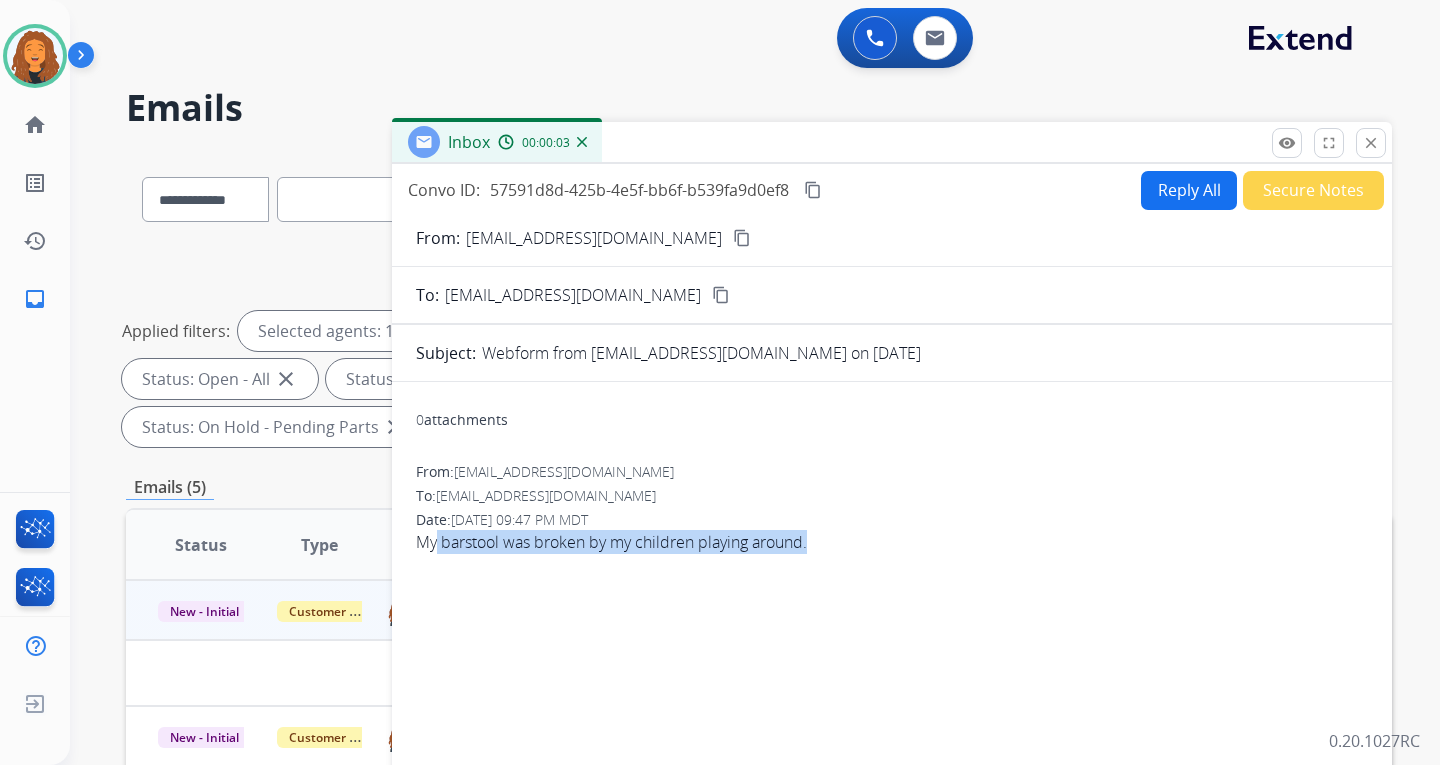 drag, startPoint x: 822, startPoint y: 555, endPoint x: 434, endPoint y: 556, distance: 388.00128 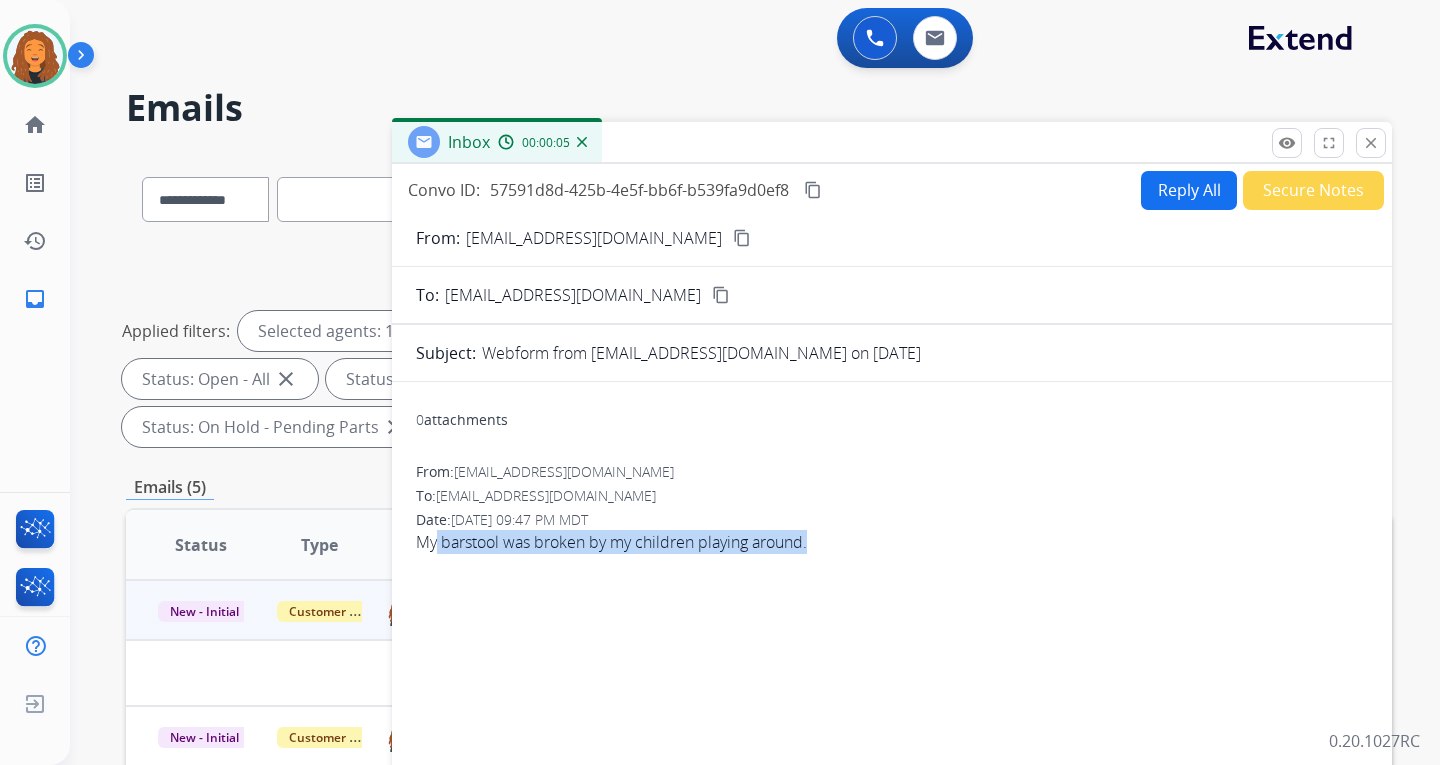 copy on "barstool was broken by my children playing around." 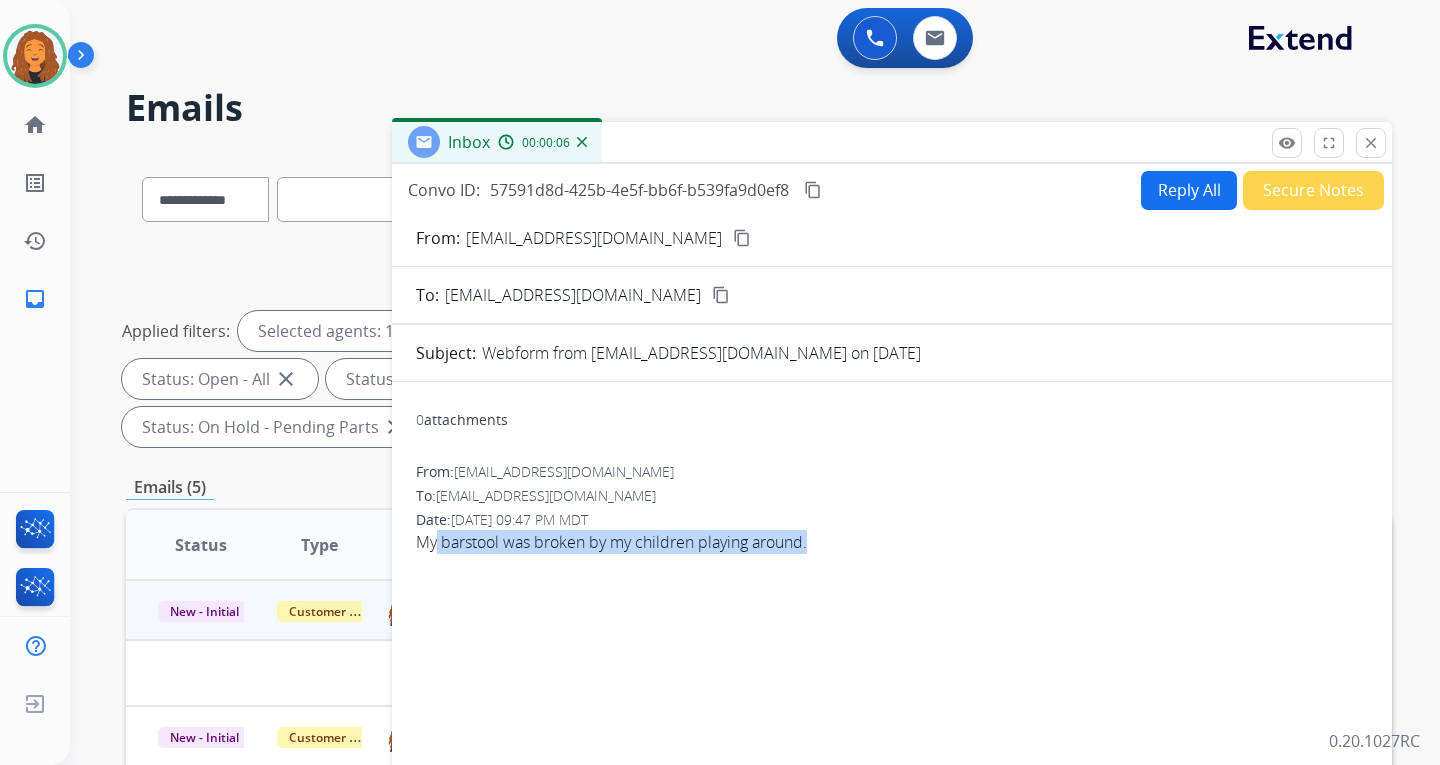 click on "Reply All" at bounding box center [1189, 190] 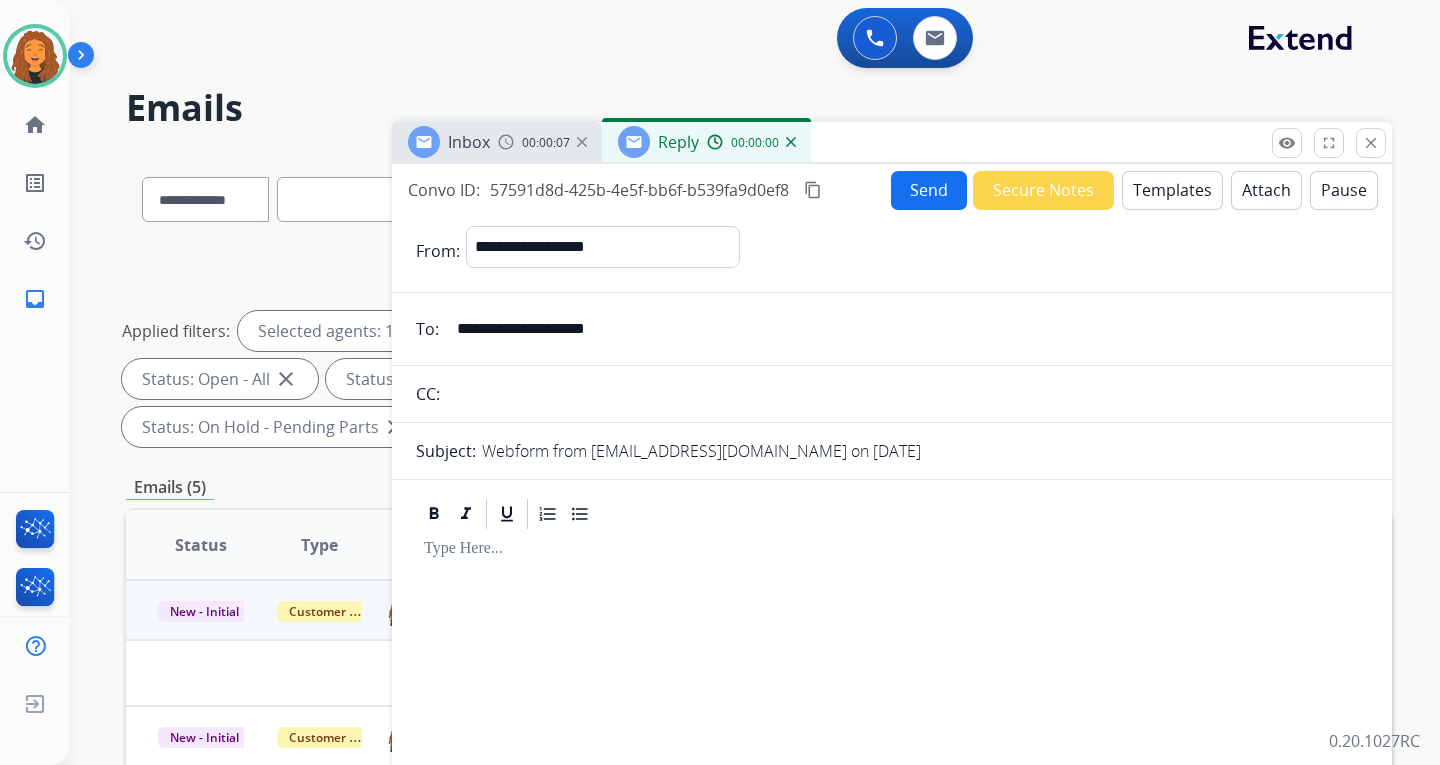 click on "Templates" at bounding box center (1172, 190) 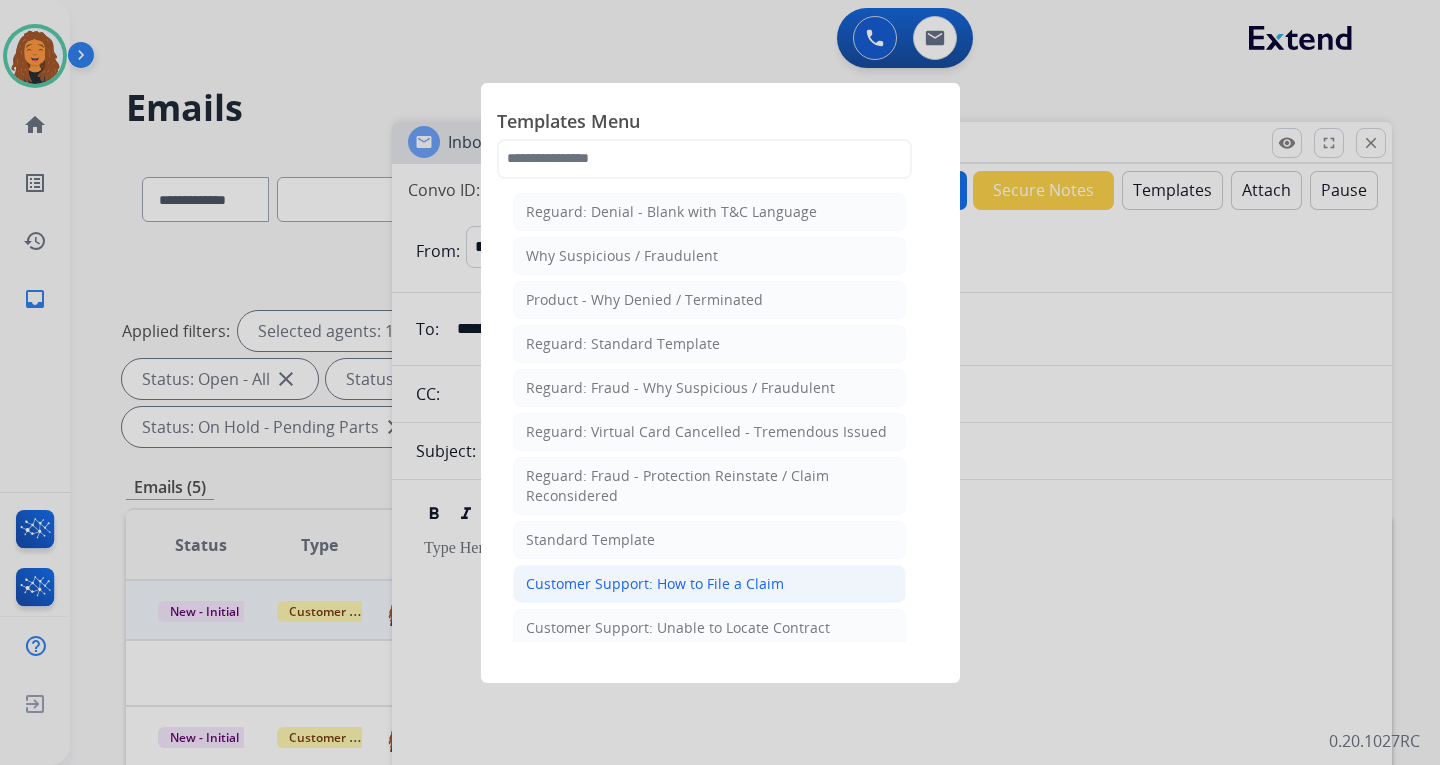 click on "Customer Support: How to File a Claim" 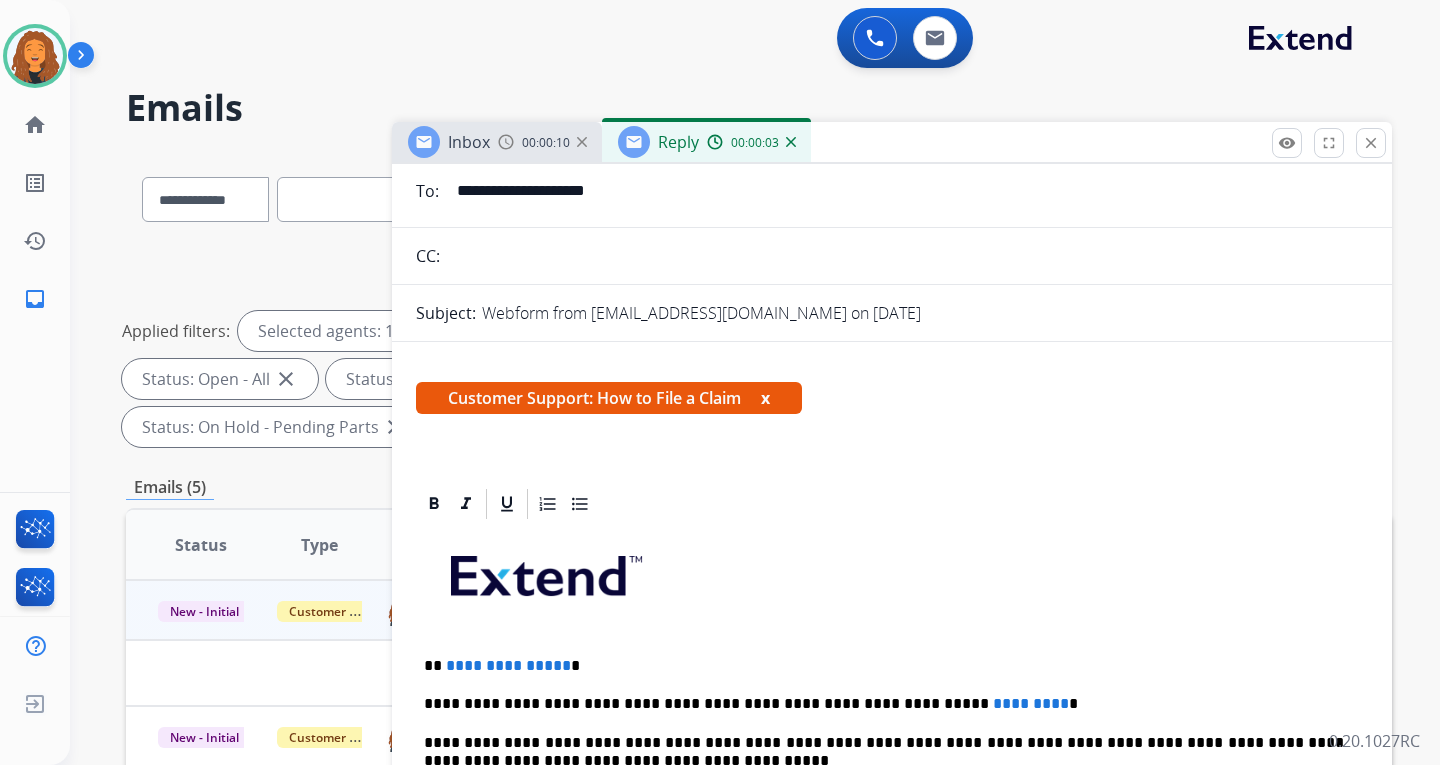 scroll, scrollTop: 362, scrollLeft: 0, axis: vertical 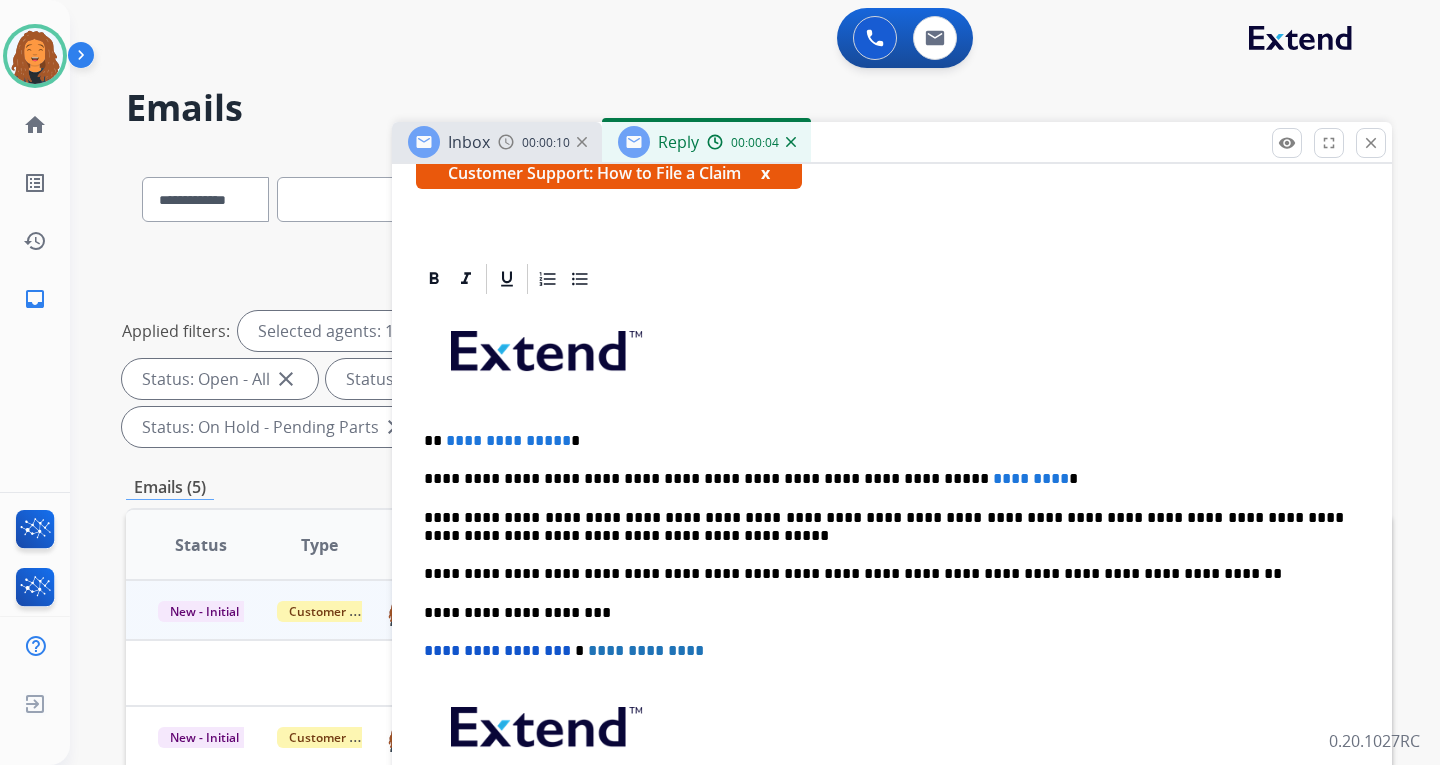 click on "**********" at bounding box center (508, 440) 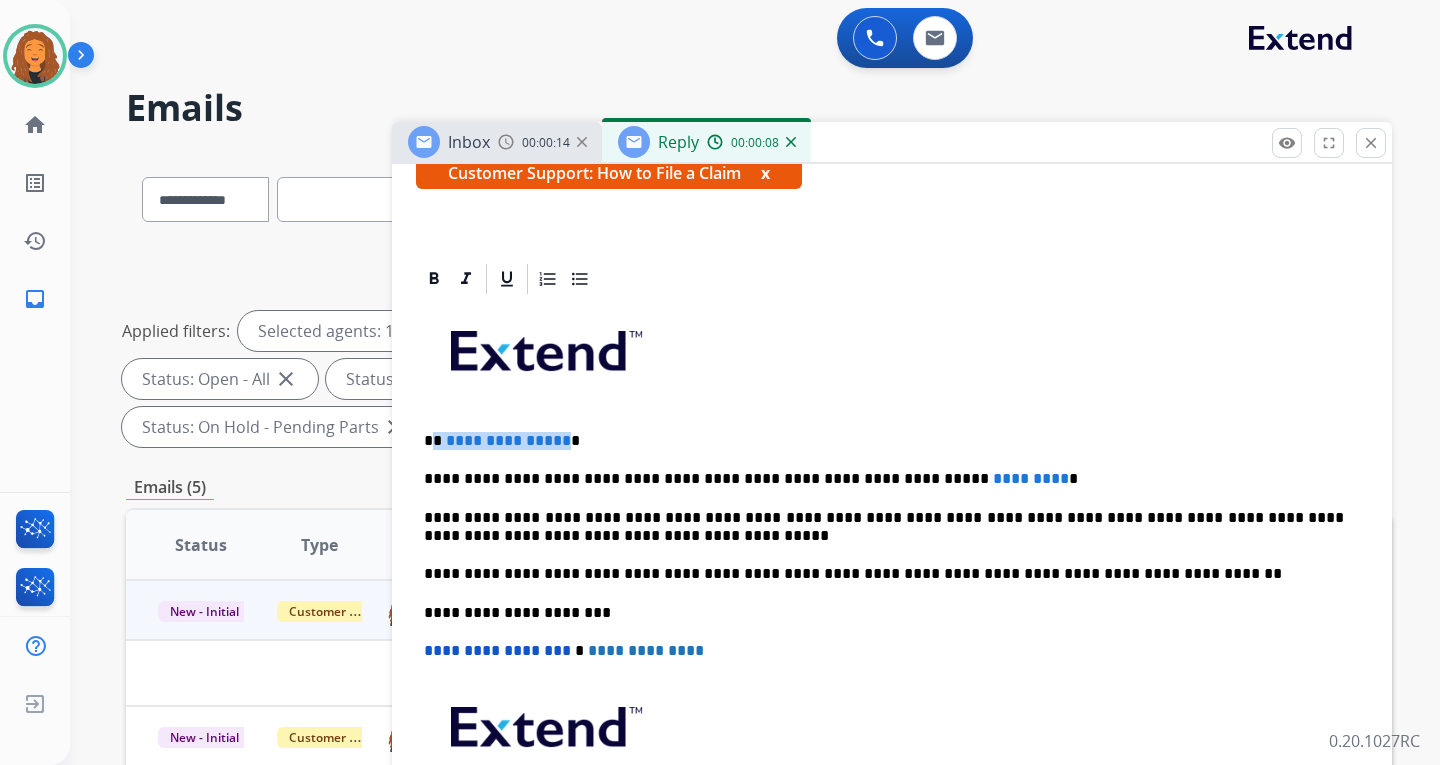 drag, startPoint x: 558, startPoint y: 440, endPoint x: 432, endPoint y: 450, distance: 126.3962 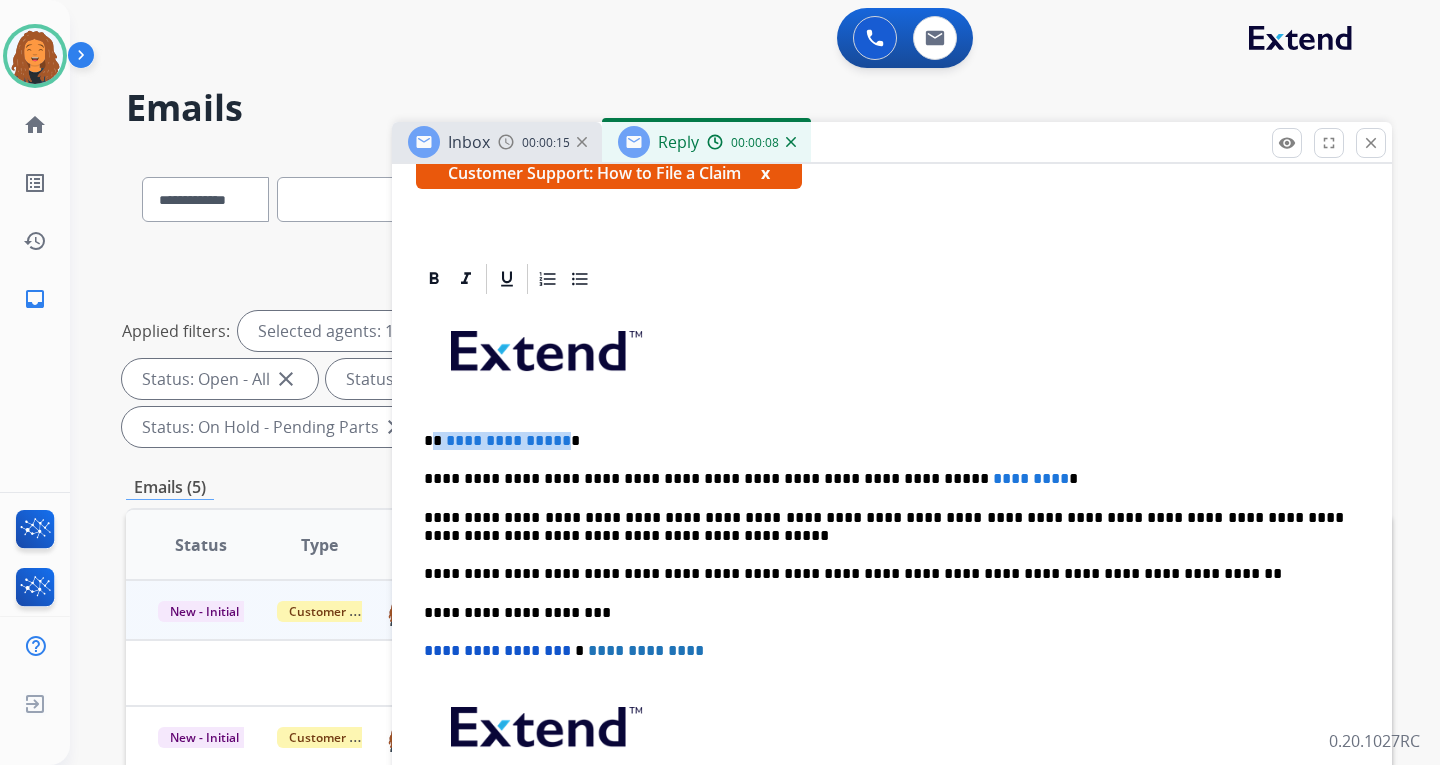 type 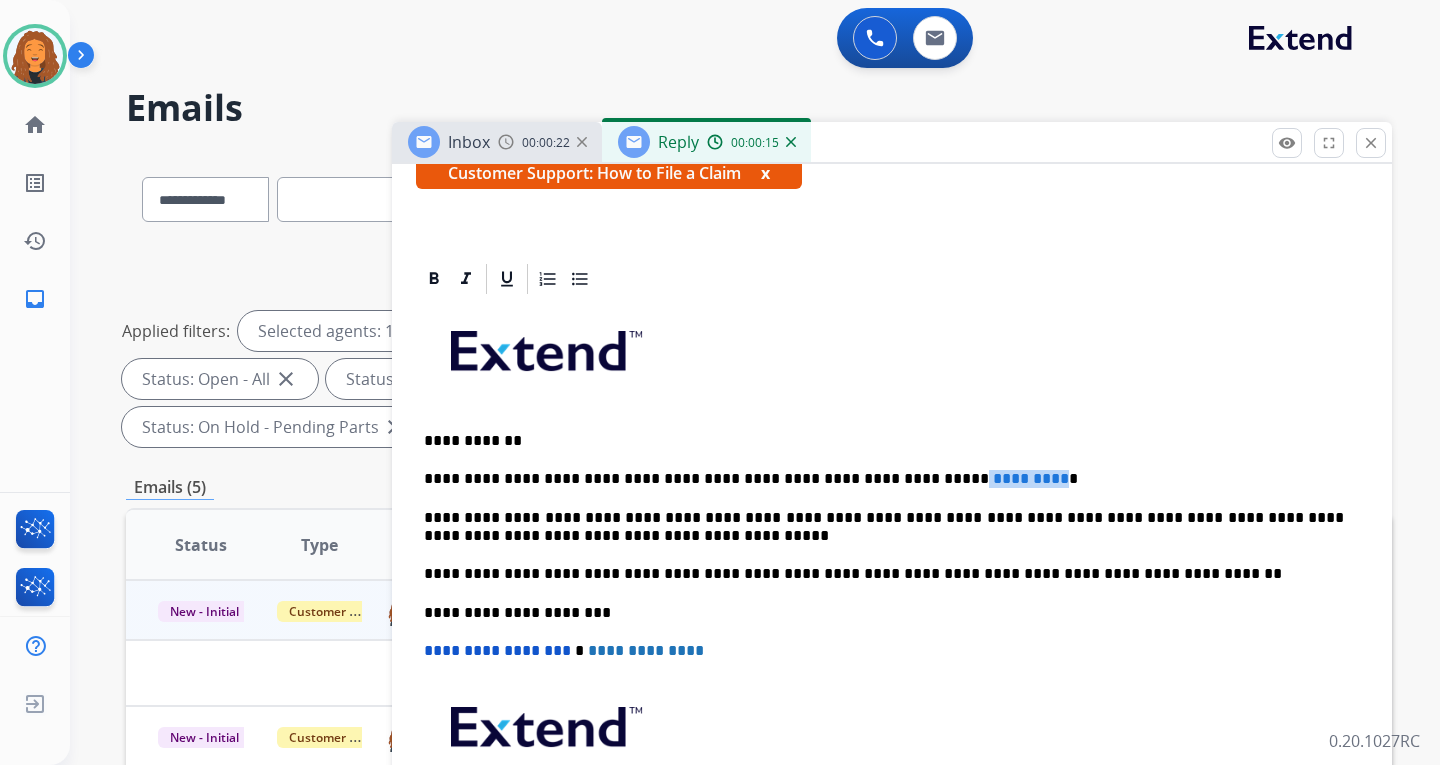 drag, startPoint x: 970, startPoint y: 477, endPoint x: 880, endPoint y: 474, distance: 90.04999 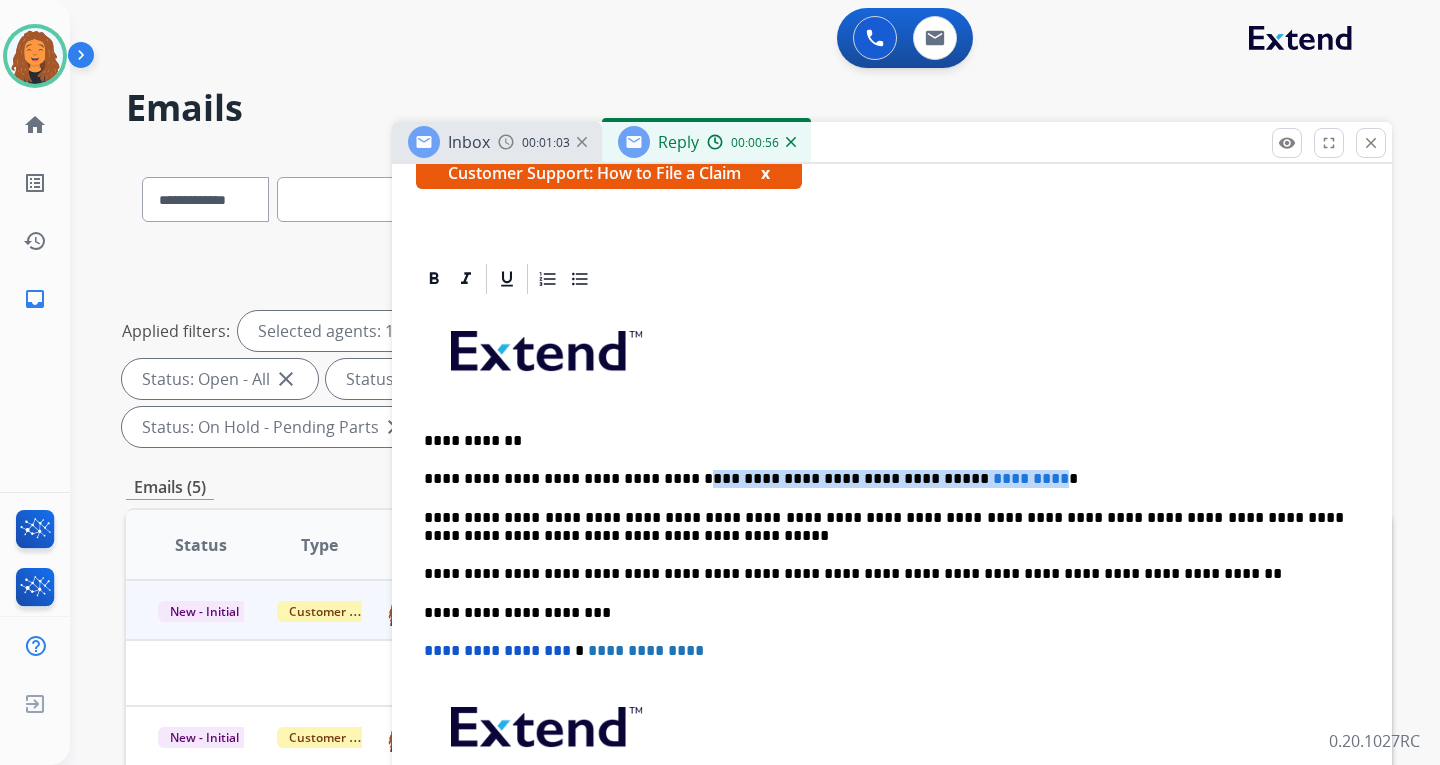 drag, startPoint x: 969, startPoint y: 477, endPoint x: 657, endPoint y: 470, distance: 312.07852 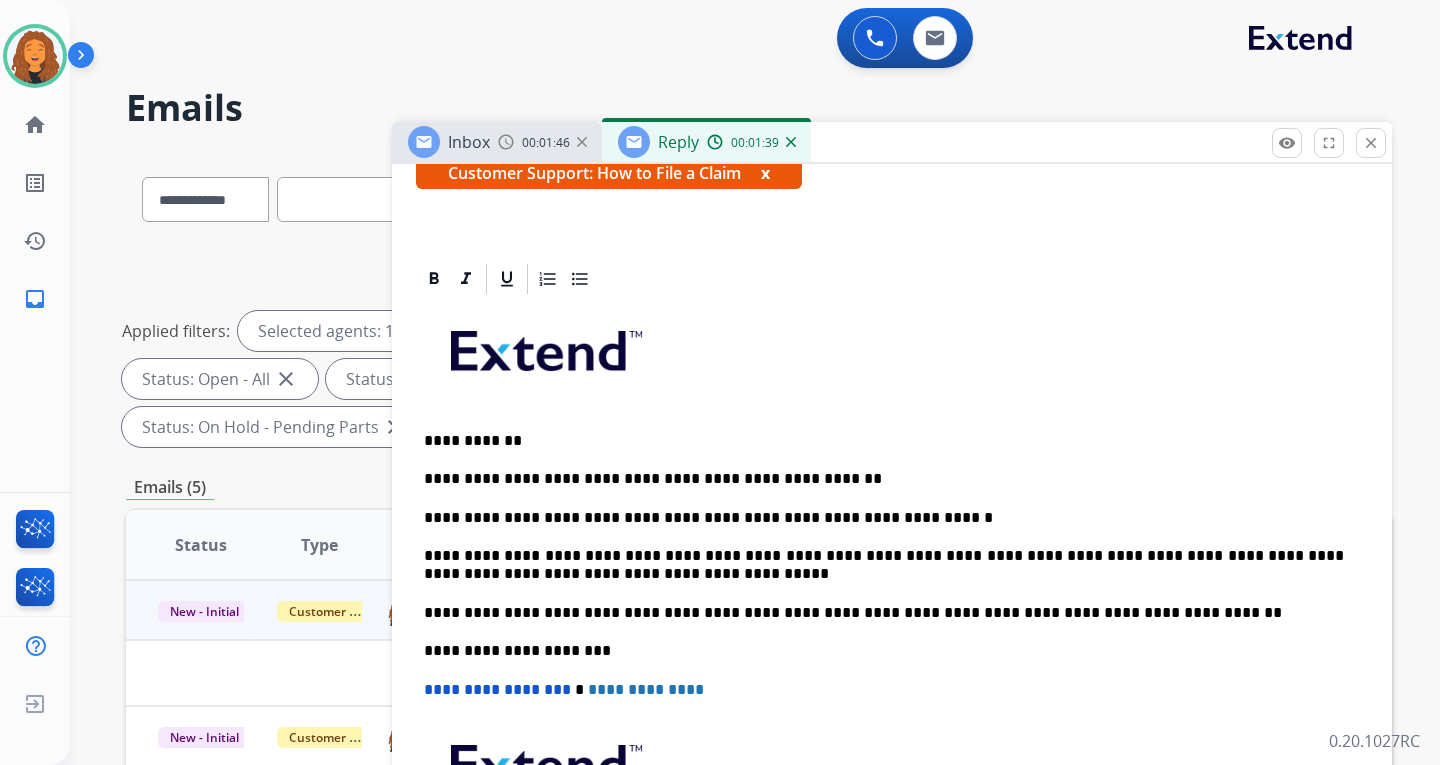 click on "**********" at bounding box center [884, 518] 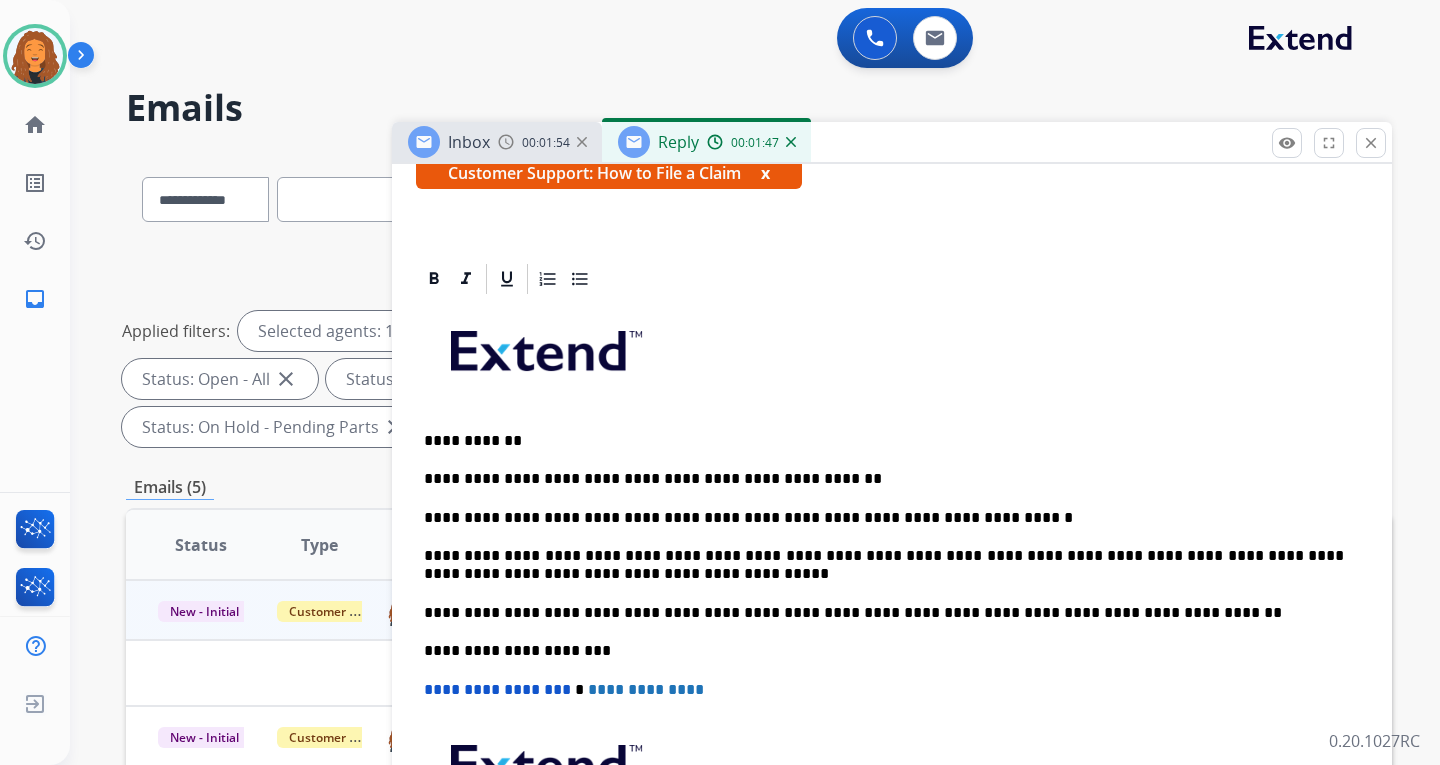 click on "**********" at bounding box center [884, 518] 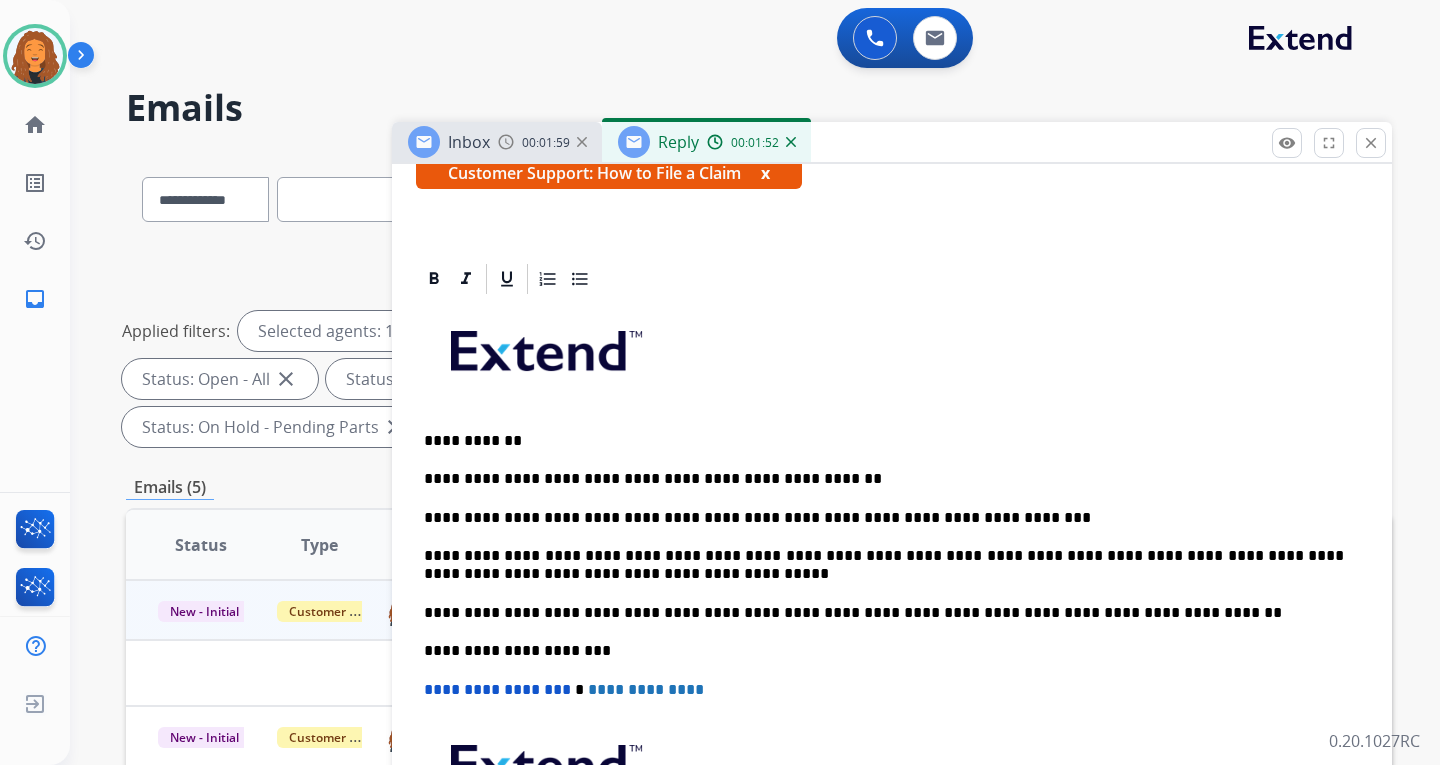 click on "**********" at bounding box center [884, 518] 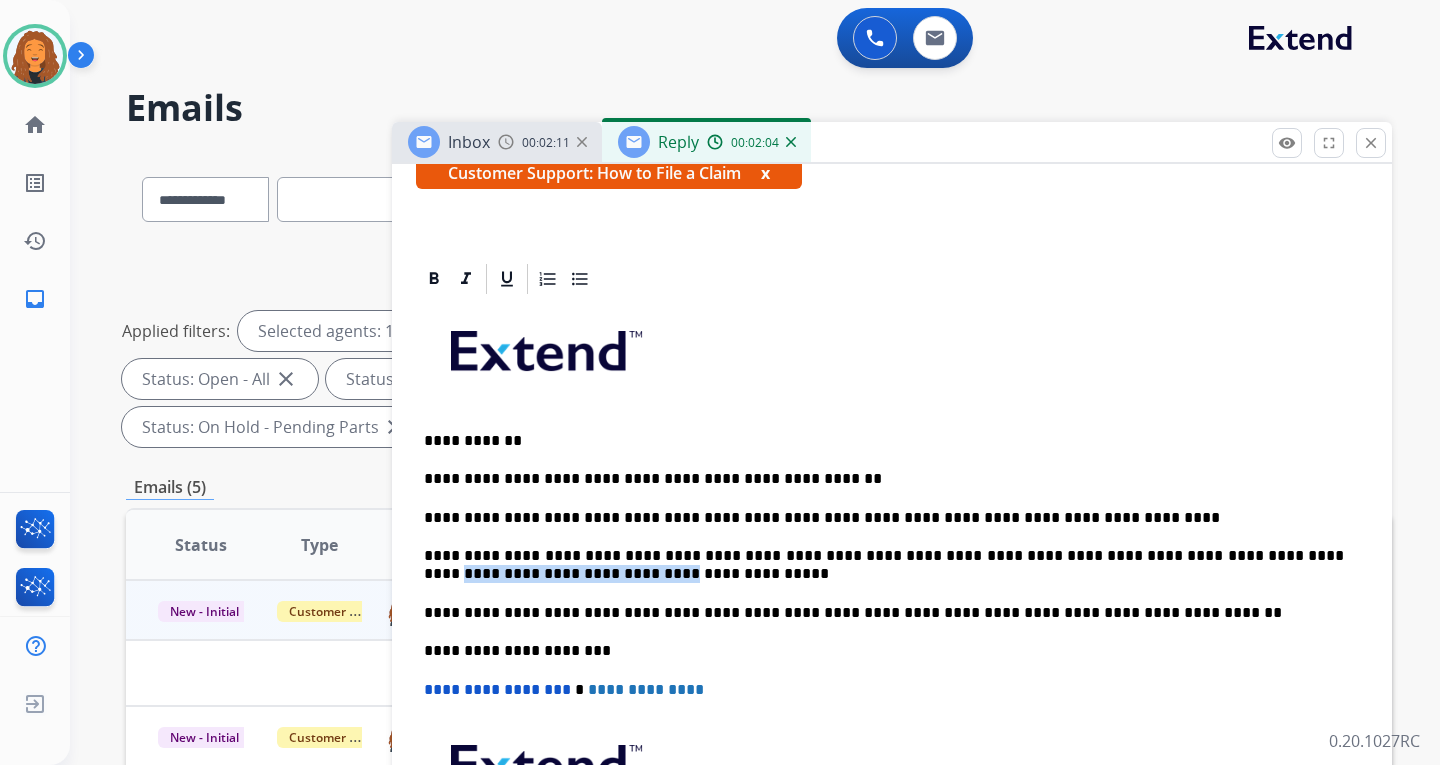 drag, startPoint x: 614, startPoint y: 576, endPoint x: 423, endPoint y: 575, distance: 191.00262 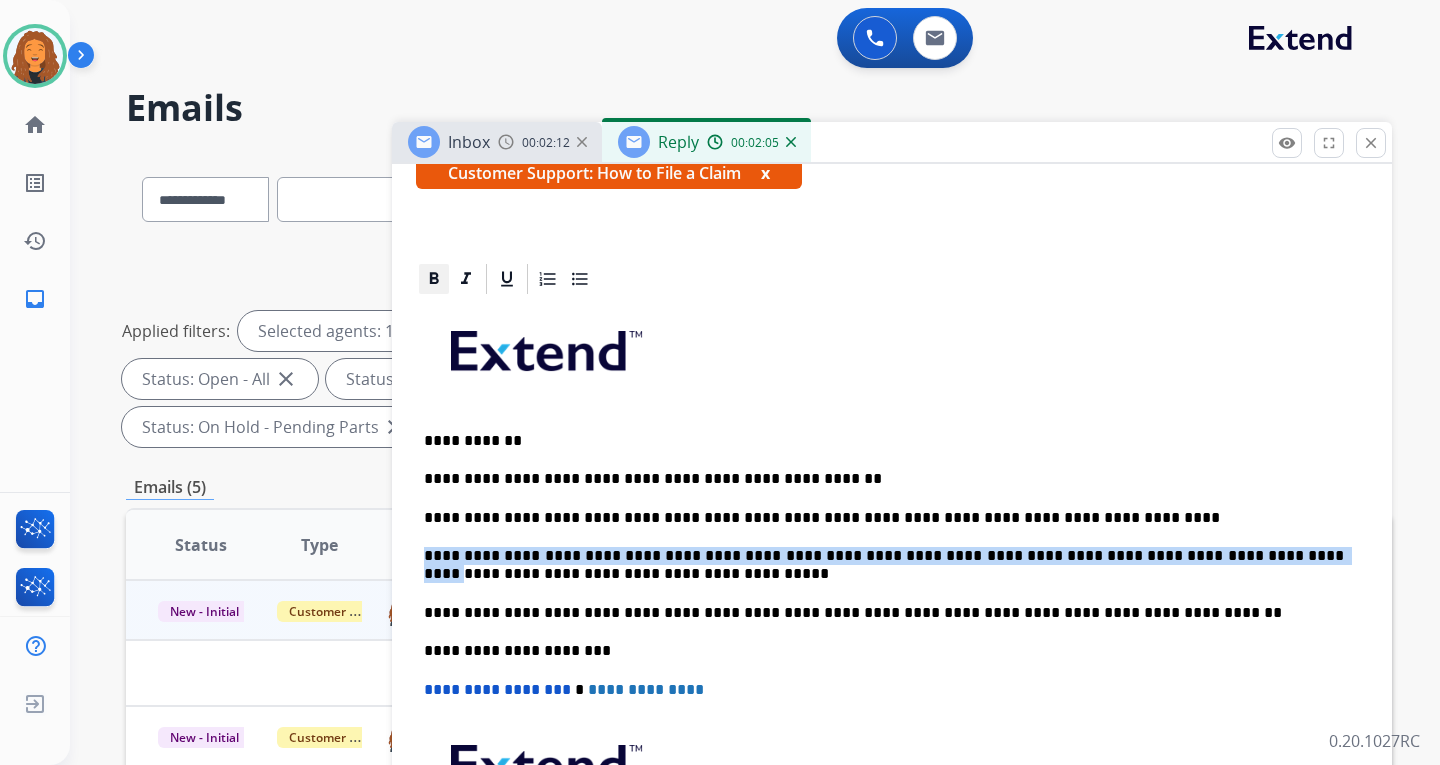 click 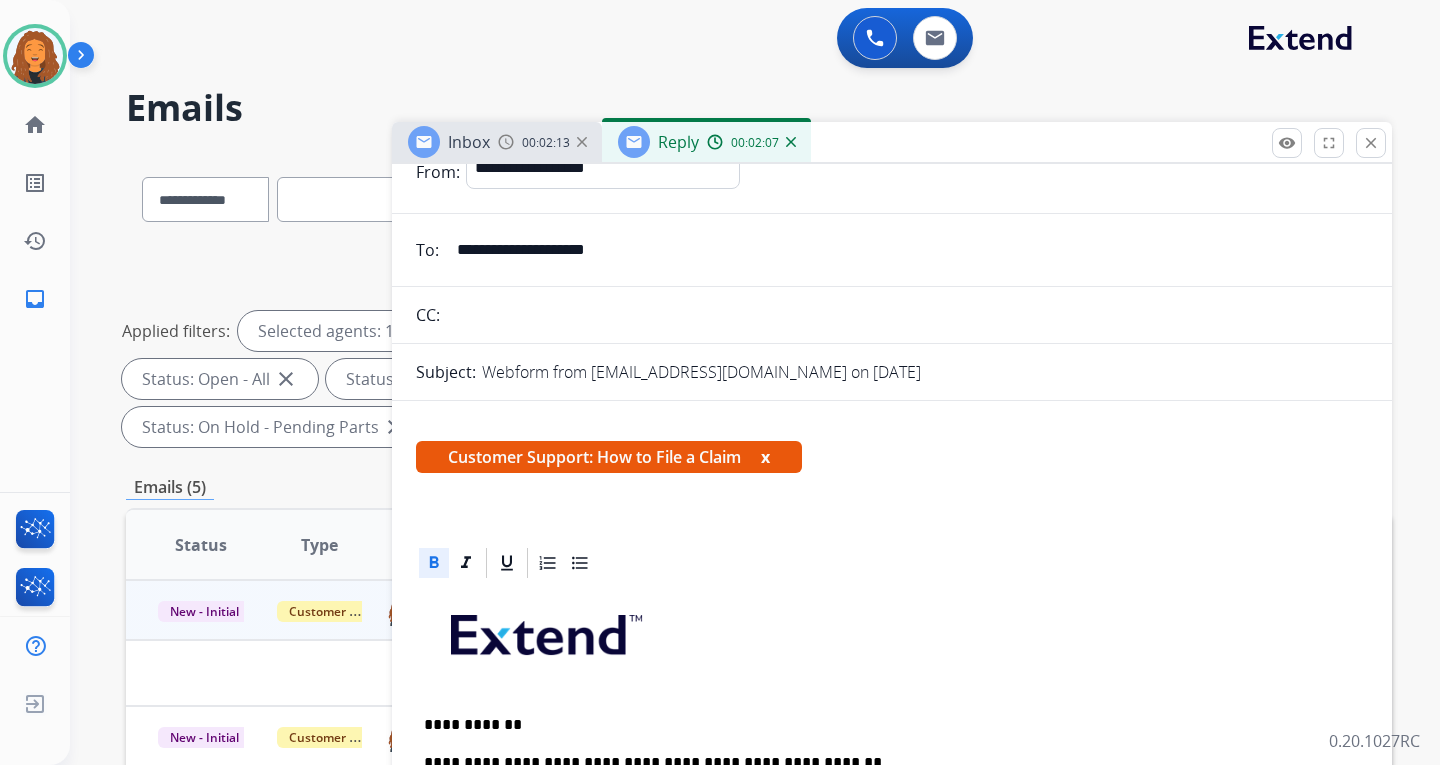 scroll, scrollTop: 0, scrollLeft: 0, axis: both 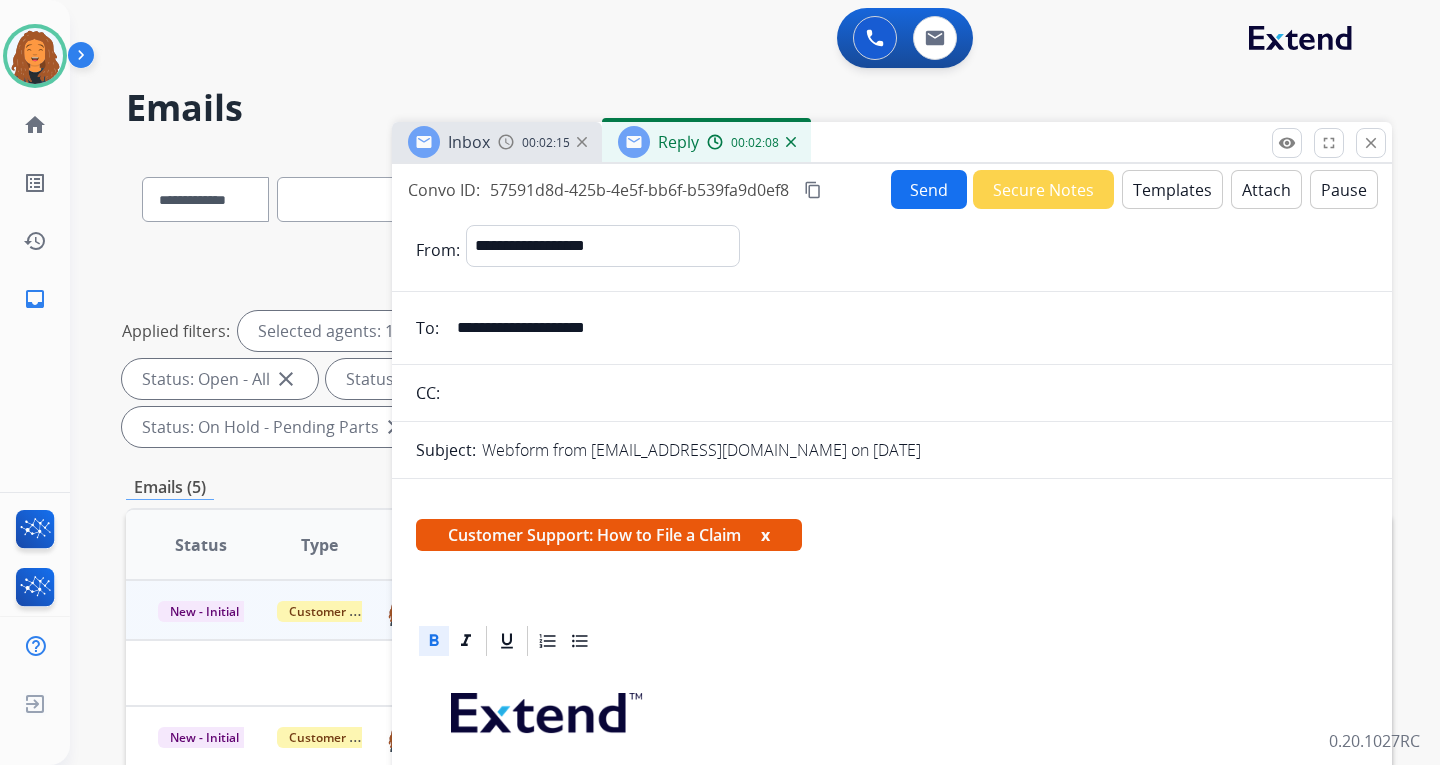 click on "Send" at bounding box center (929, 189) 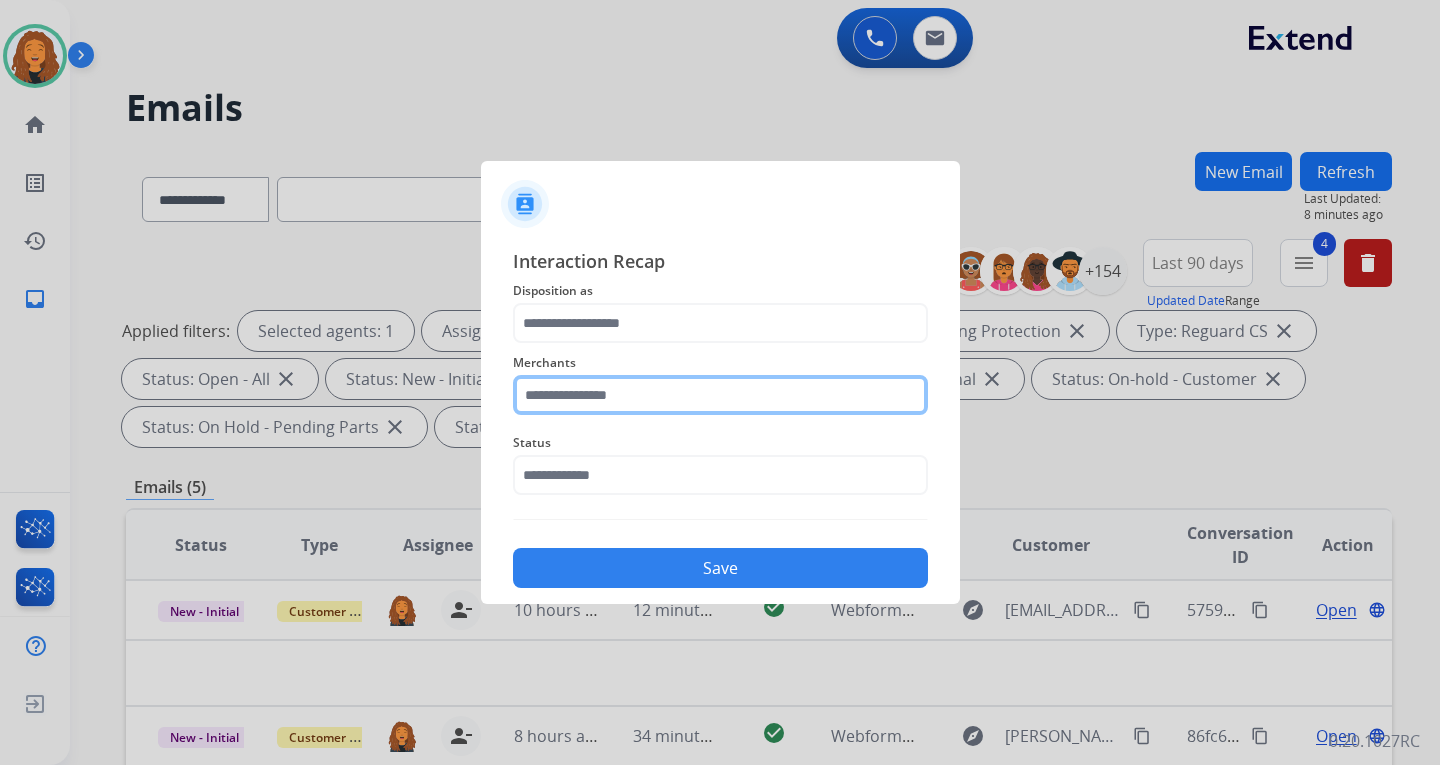 click 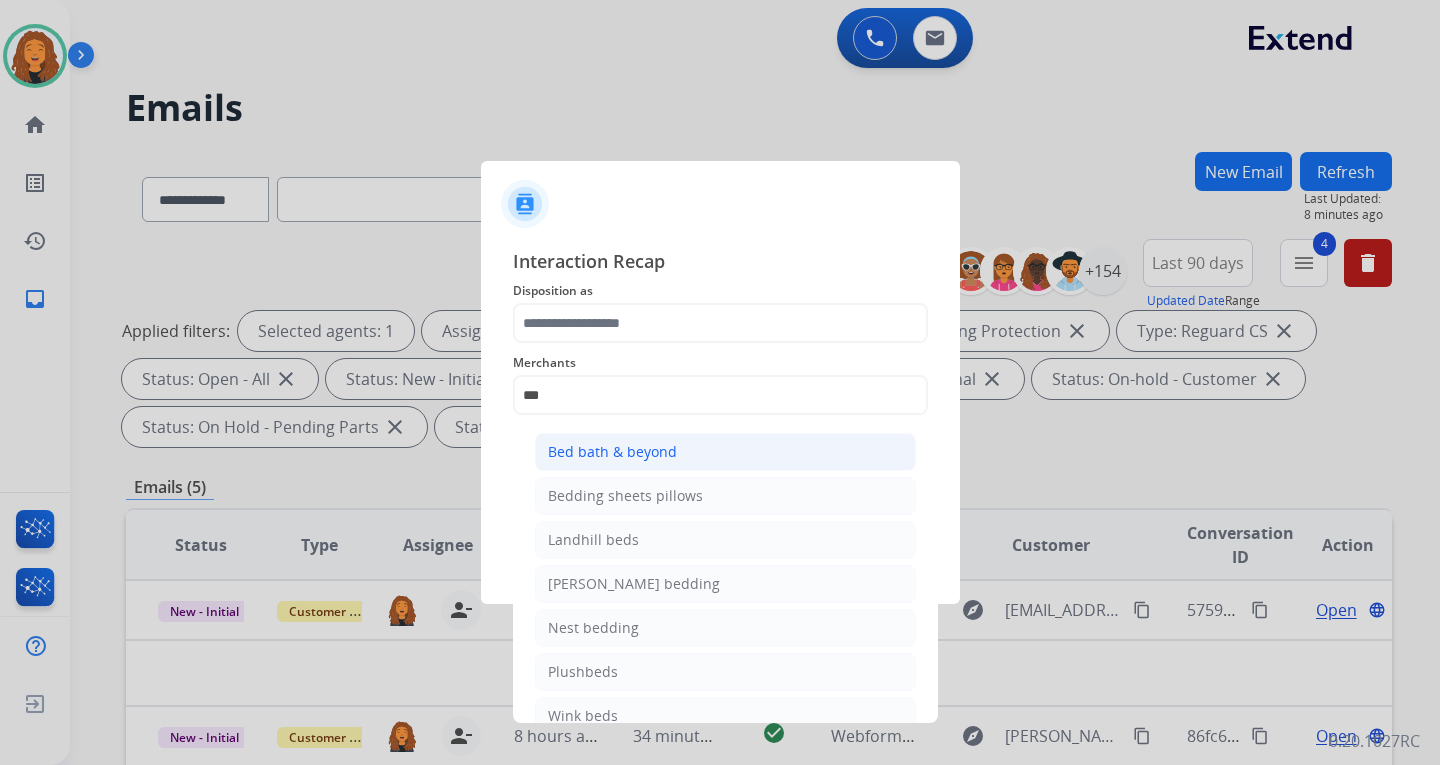 click on "Bed bath & beyond" 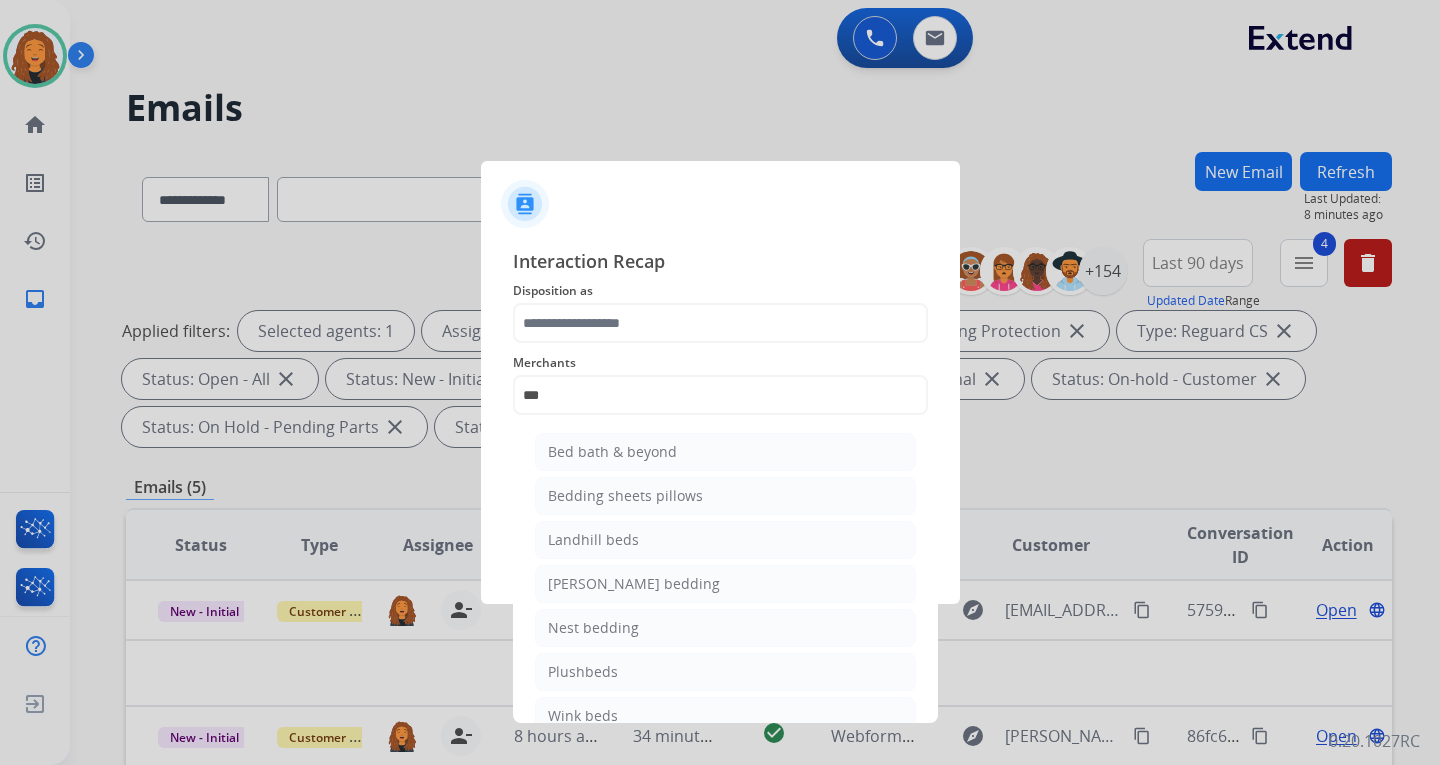 type on "**********" 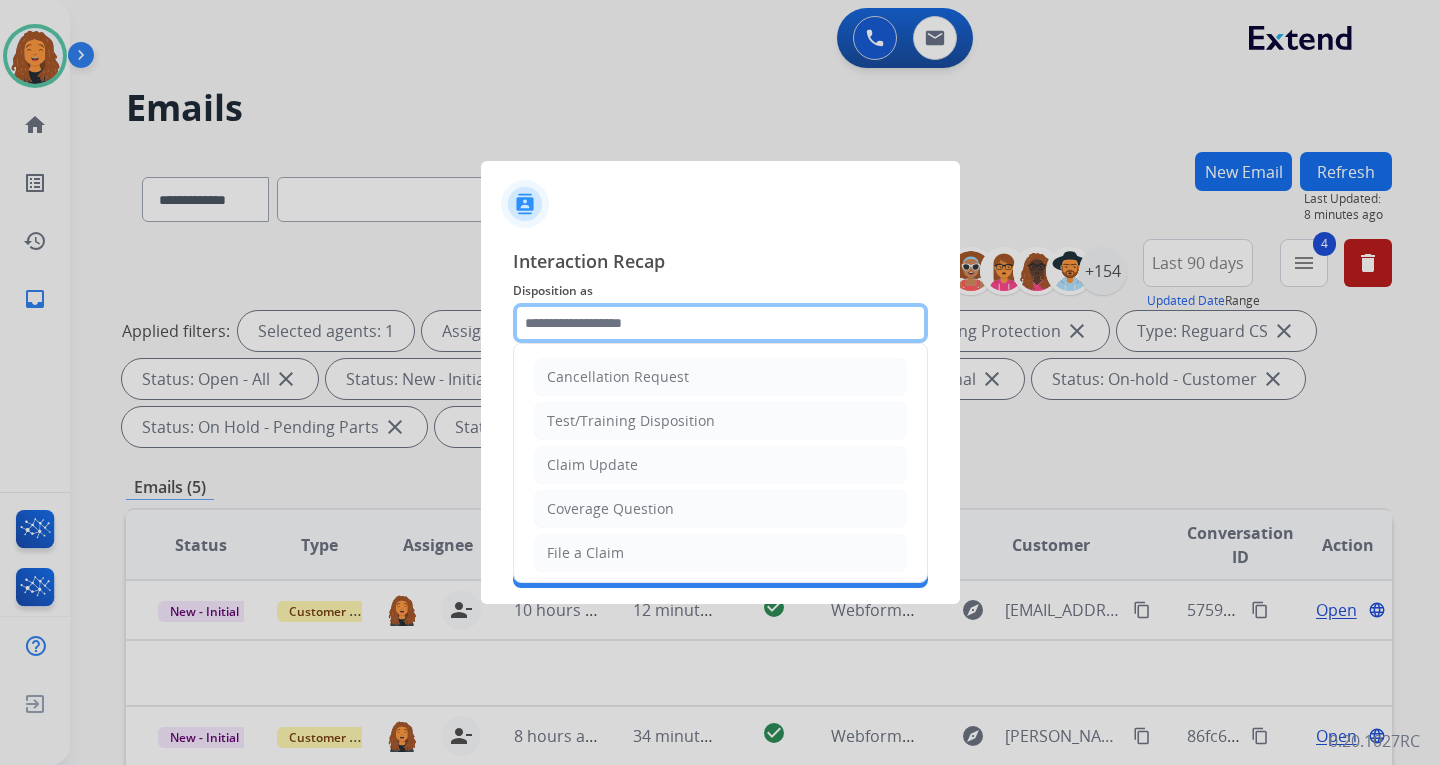 click 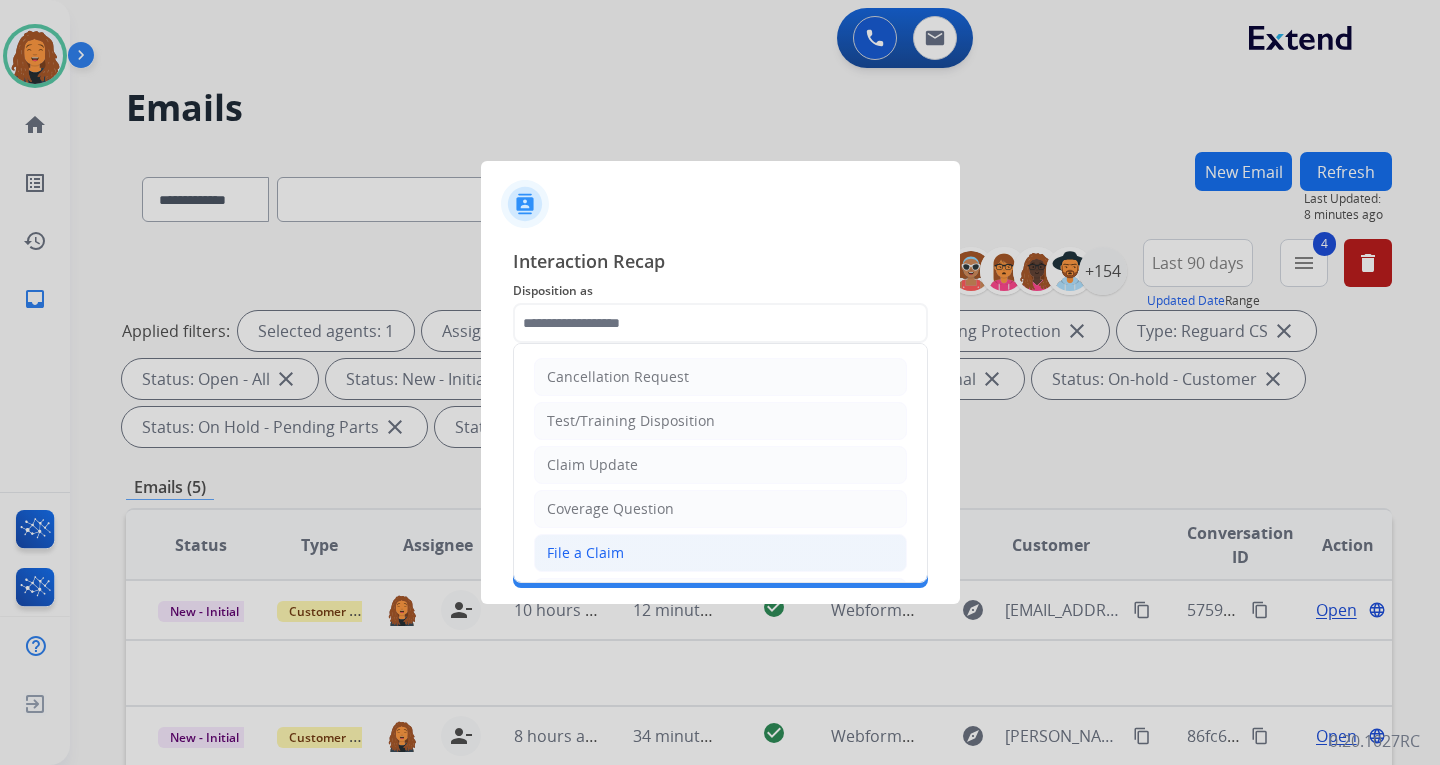 click on "File a Claim" 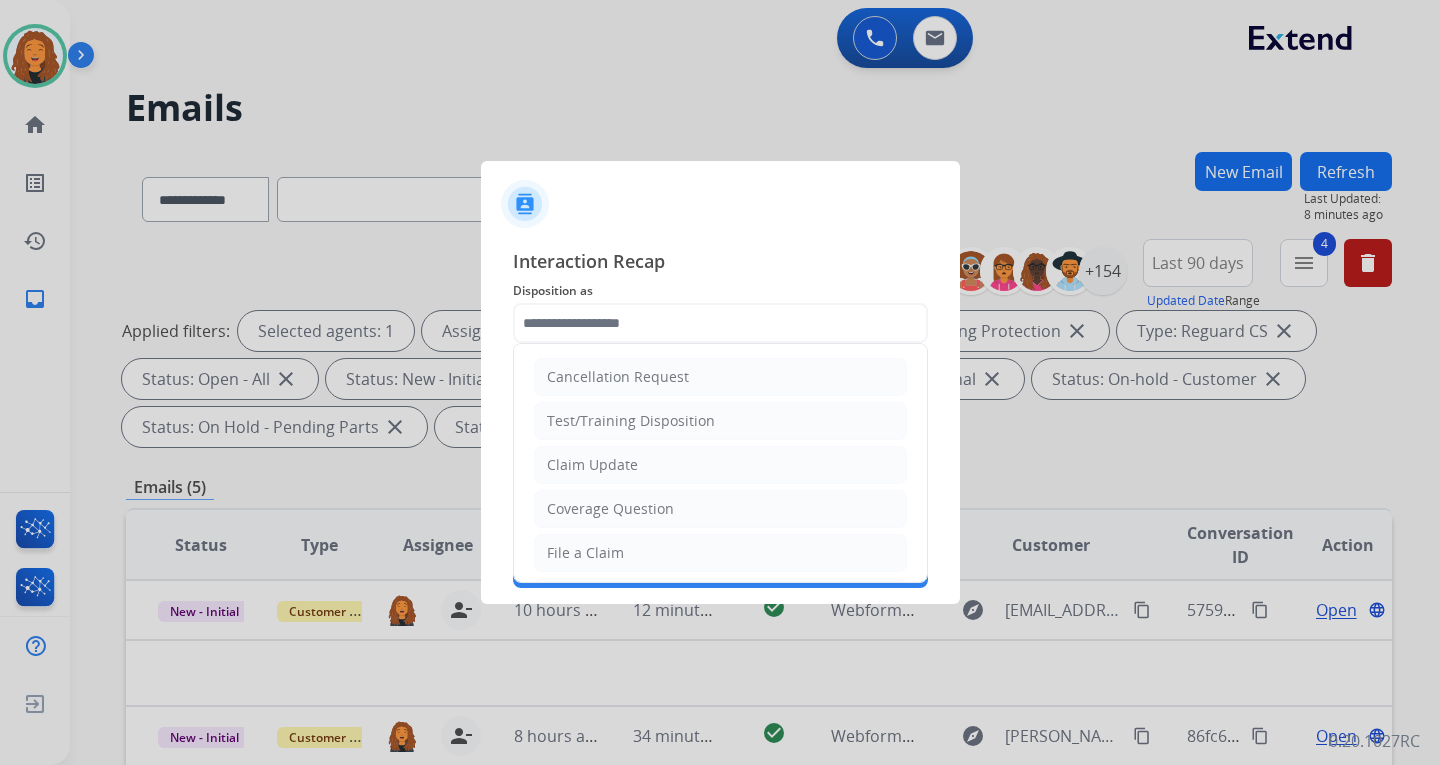 type on "**********" 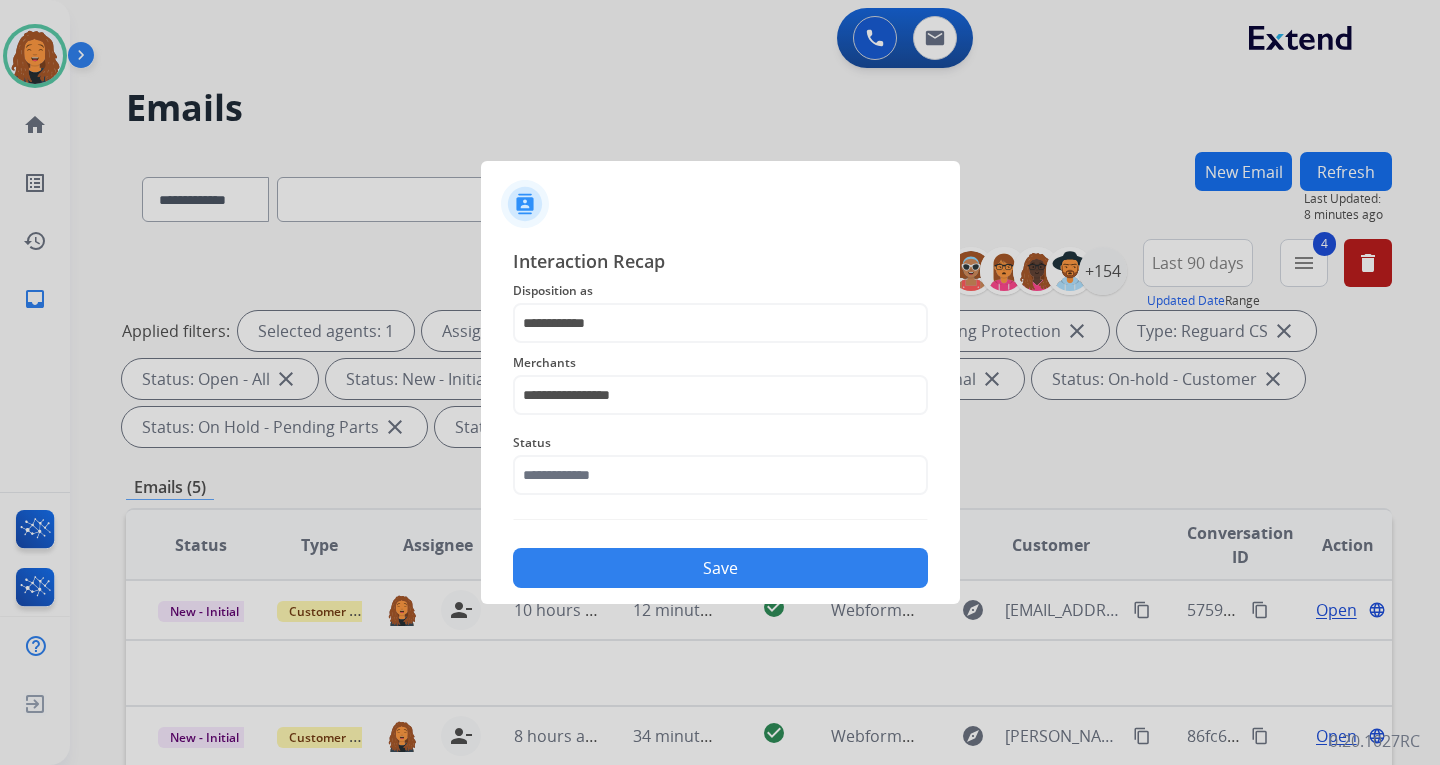 click on "Status" 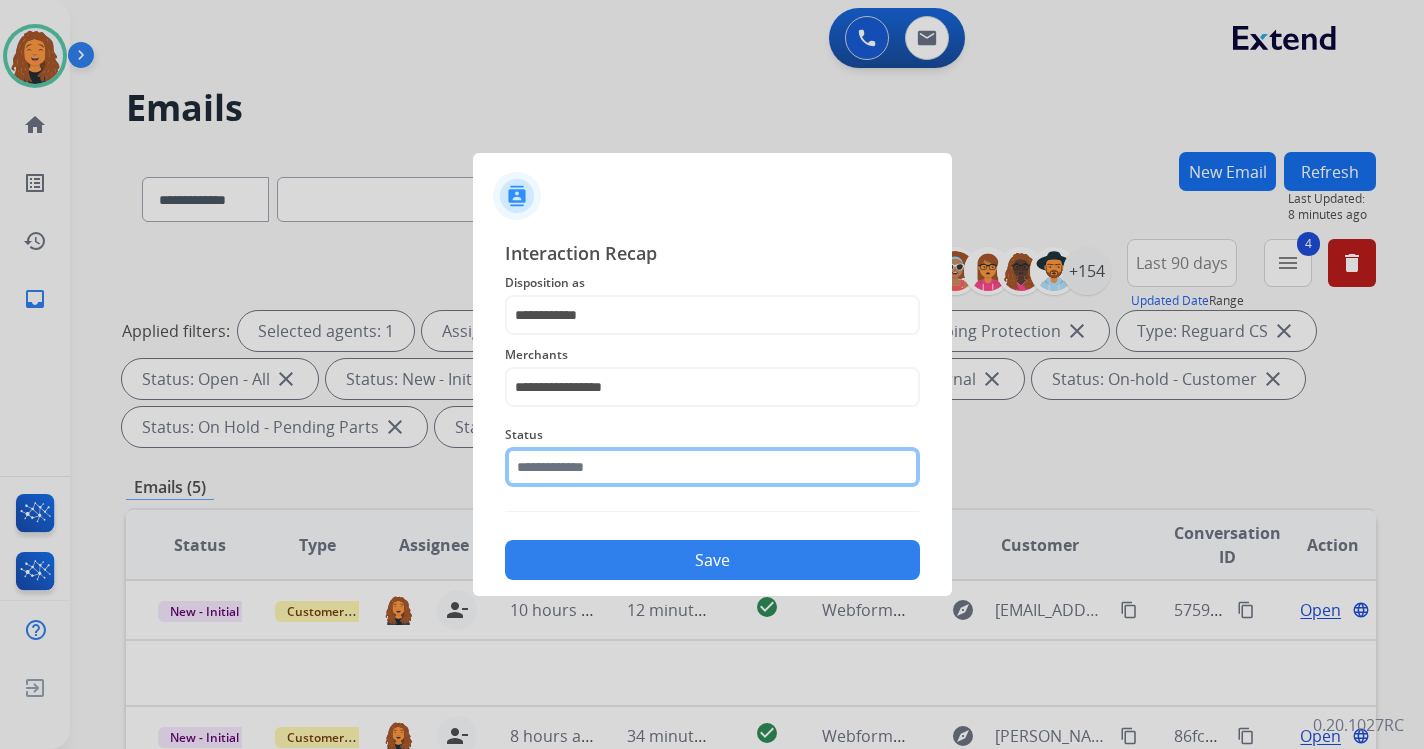 click 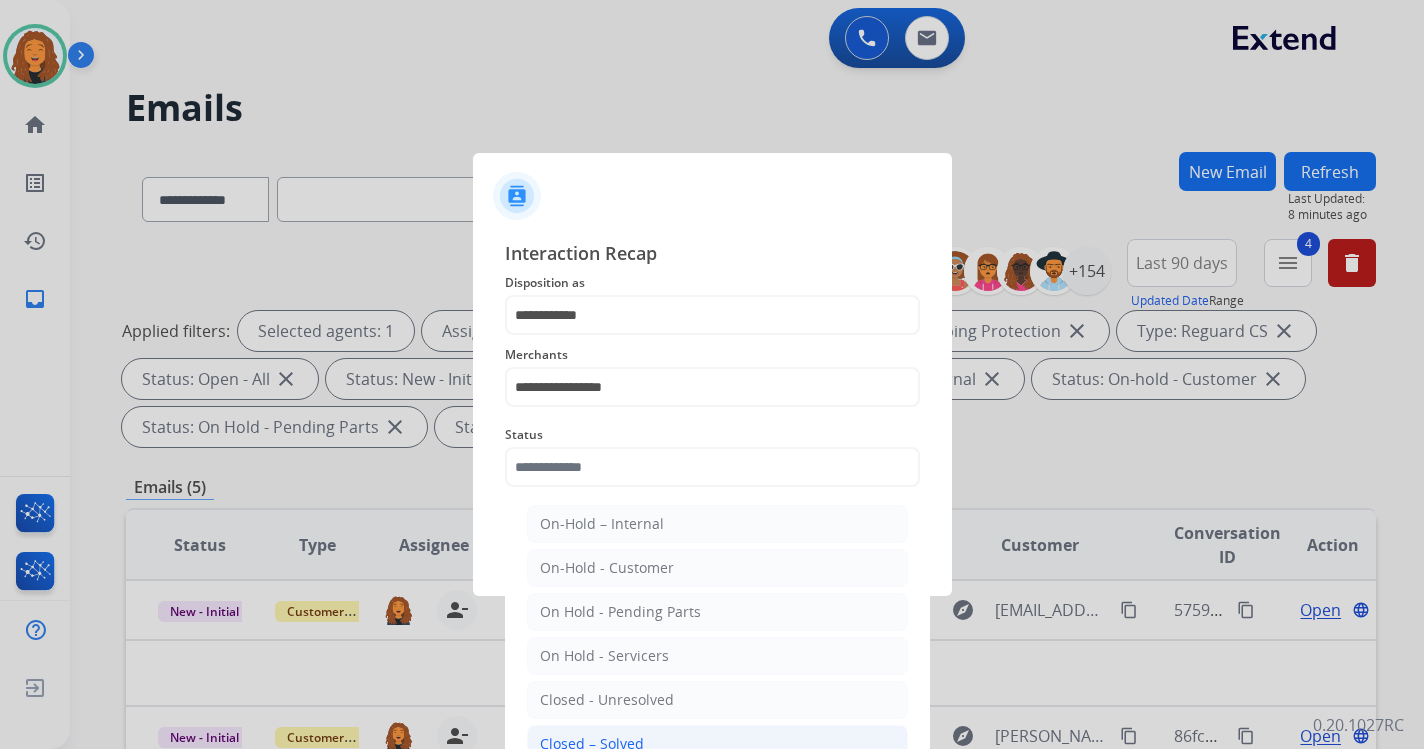 click on "Closed – Solved" 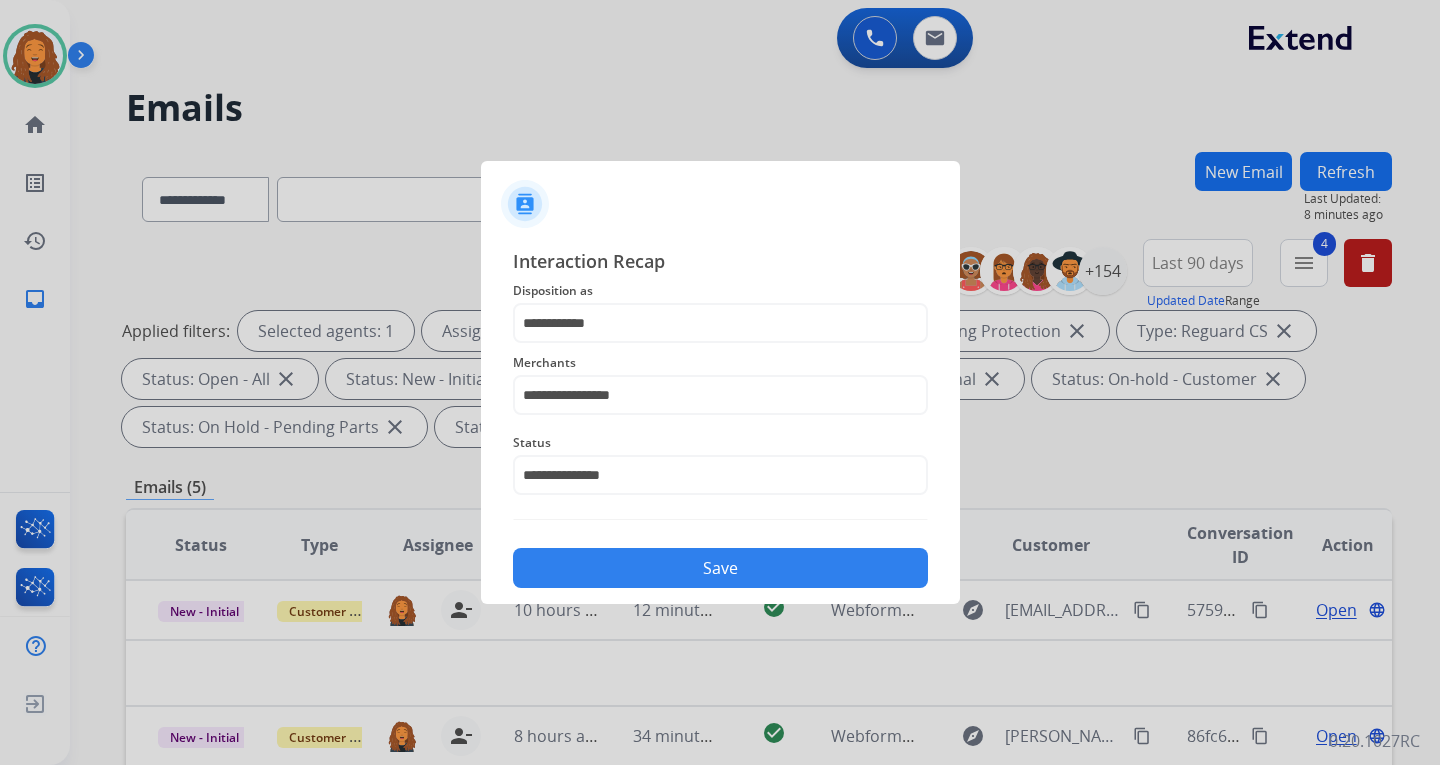 click on "Save" 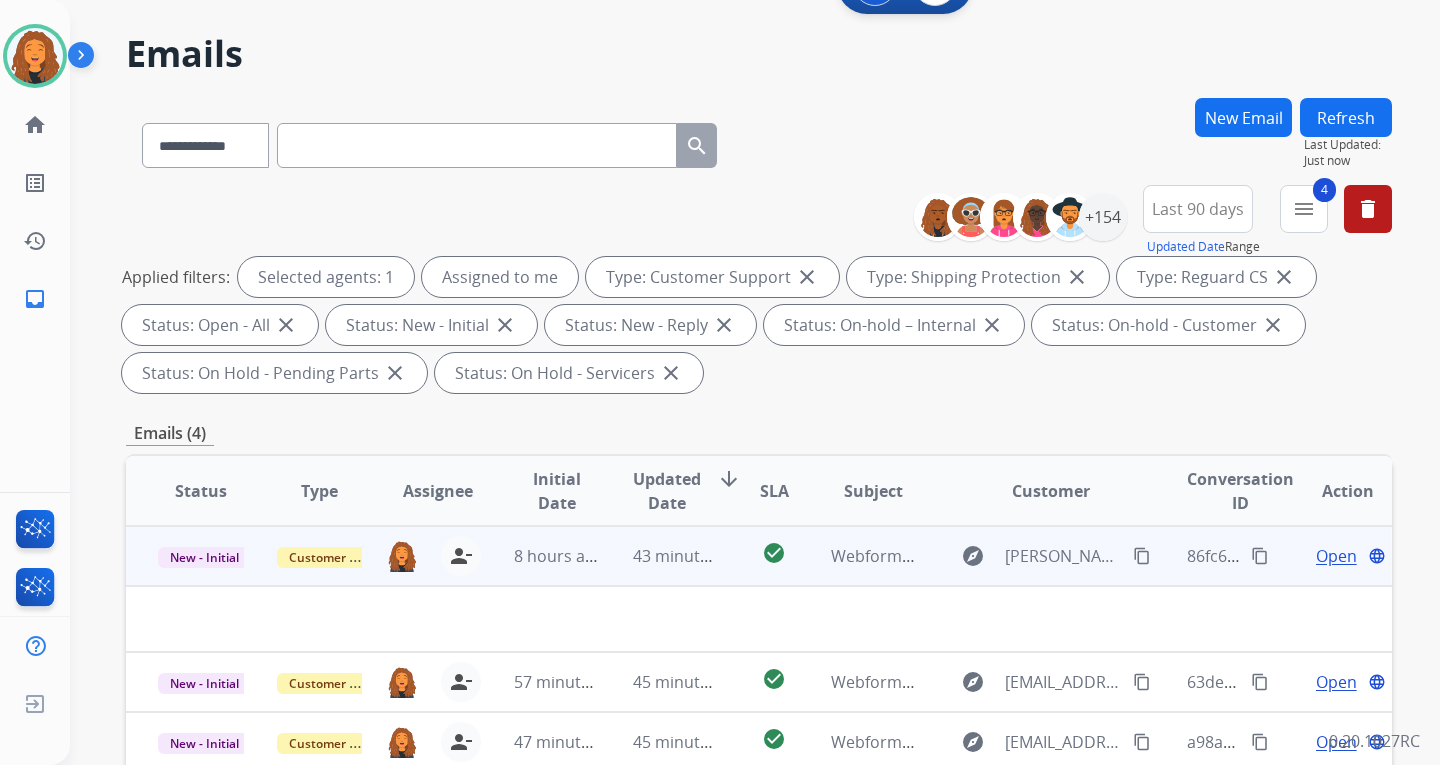 scroll, scrollTop: 200, scrollLeft: 0, axis: vertical 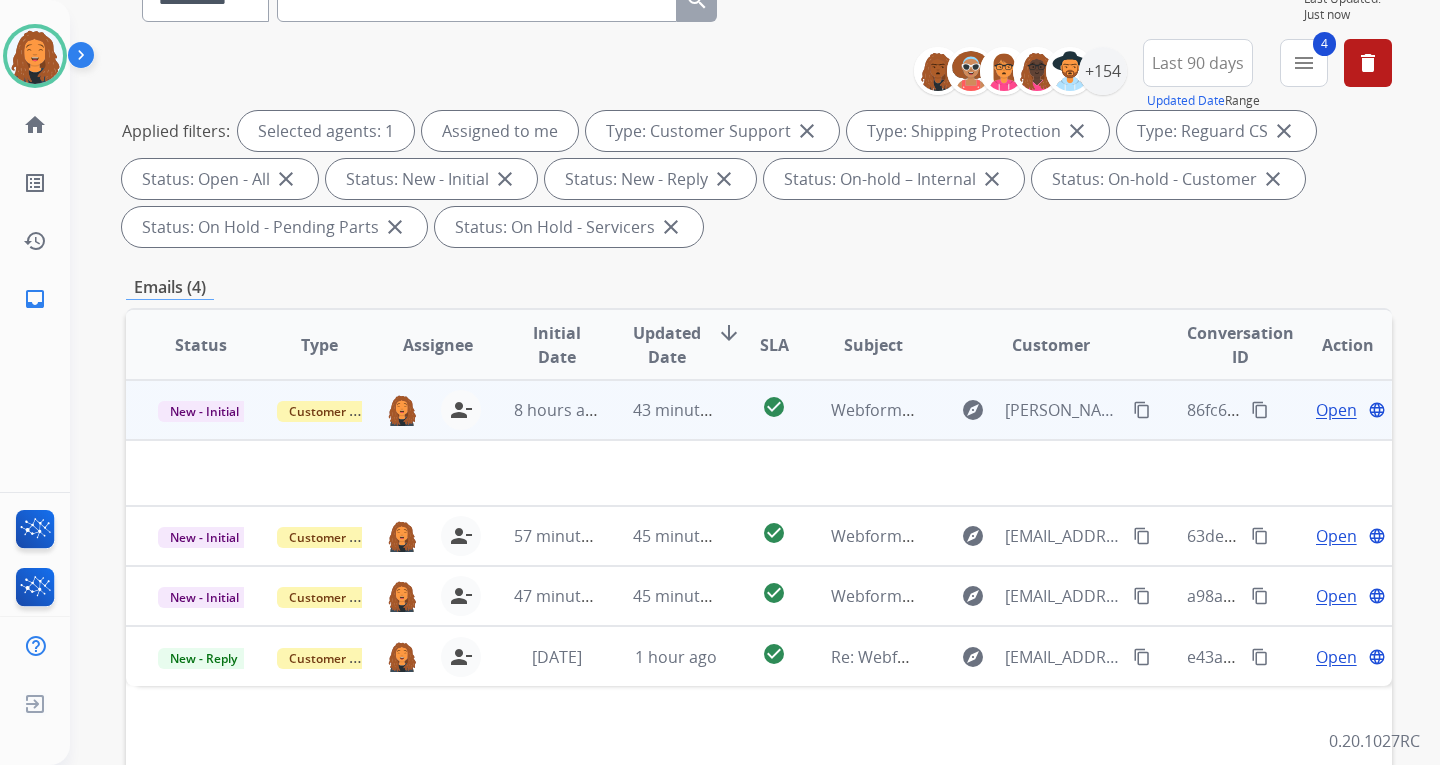 click on "content_copy" at bounding box center [1142, 410] 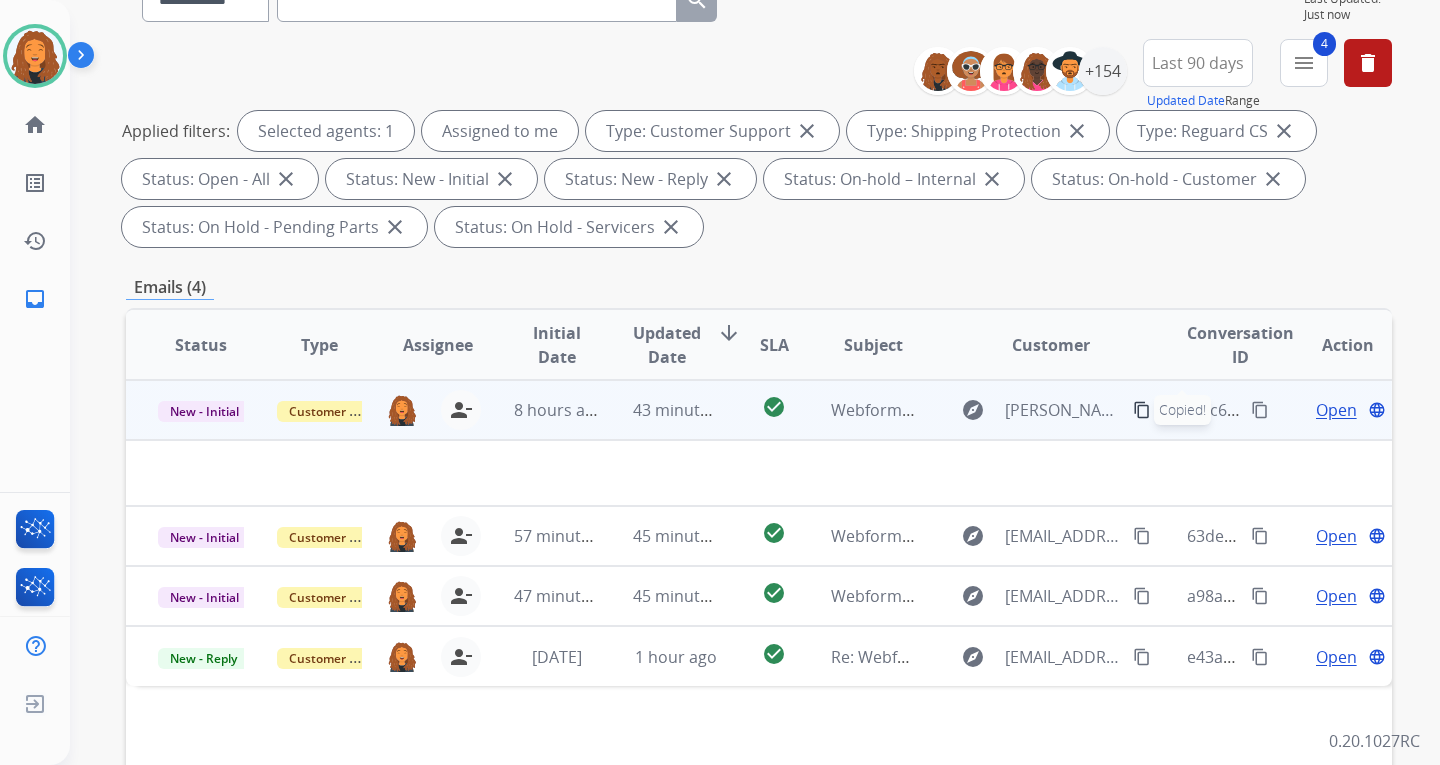 click on "Open" at bounding box center [1336, 410] 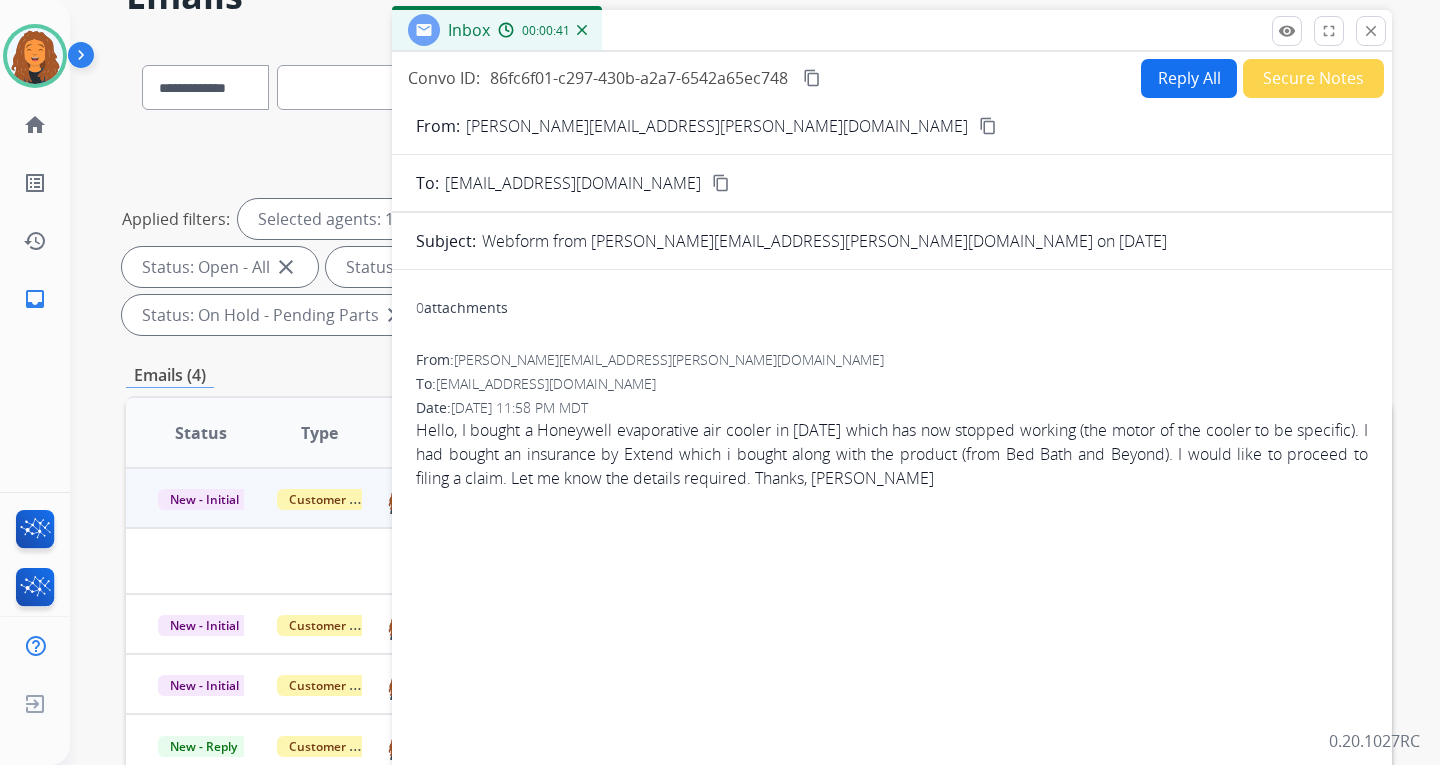 scroll, scrollTop: 100, scrollLeft: 0, axis: vertical 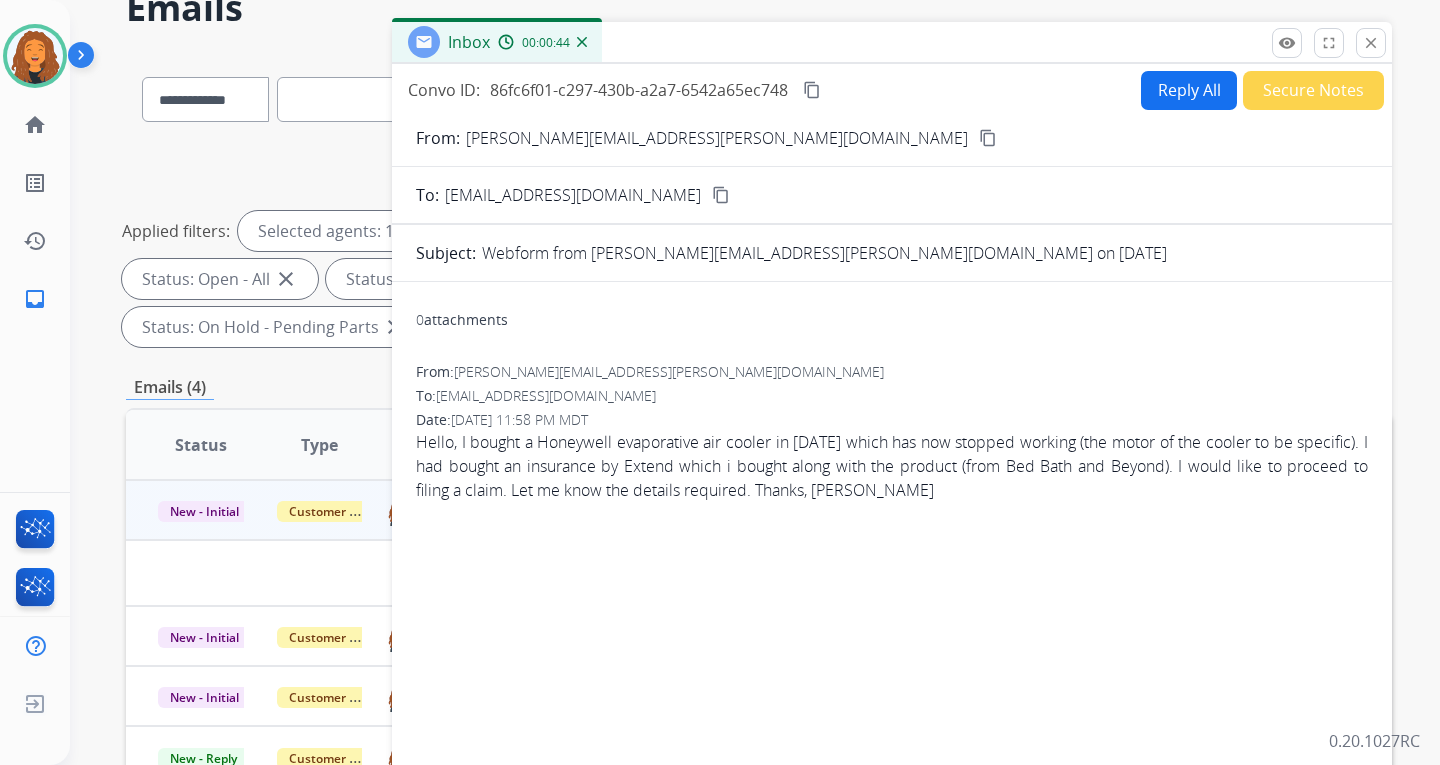 click on "Reply All" at bounding box center (1189, 90) 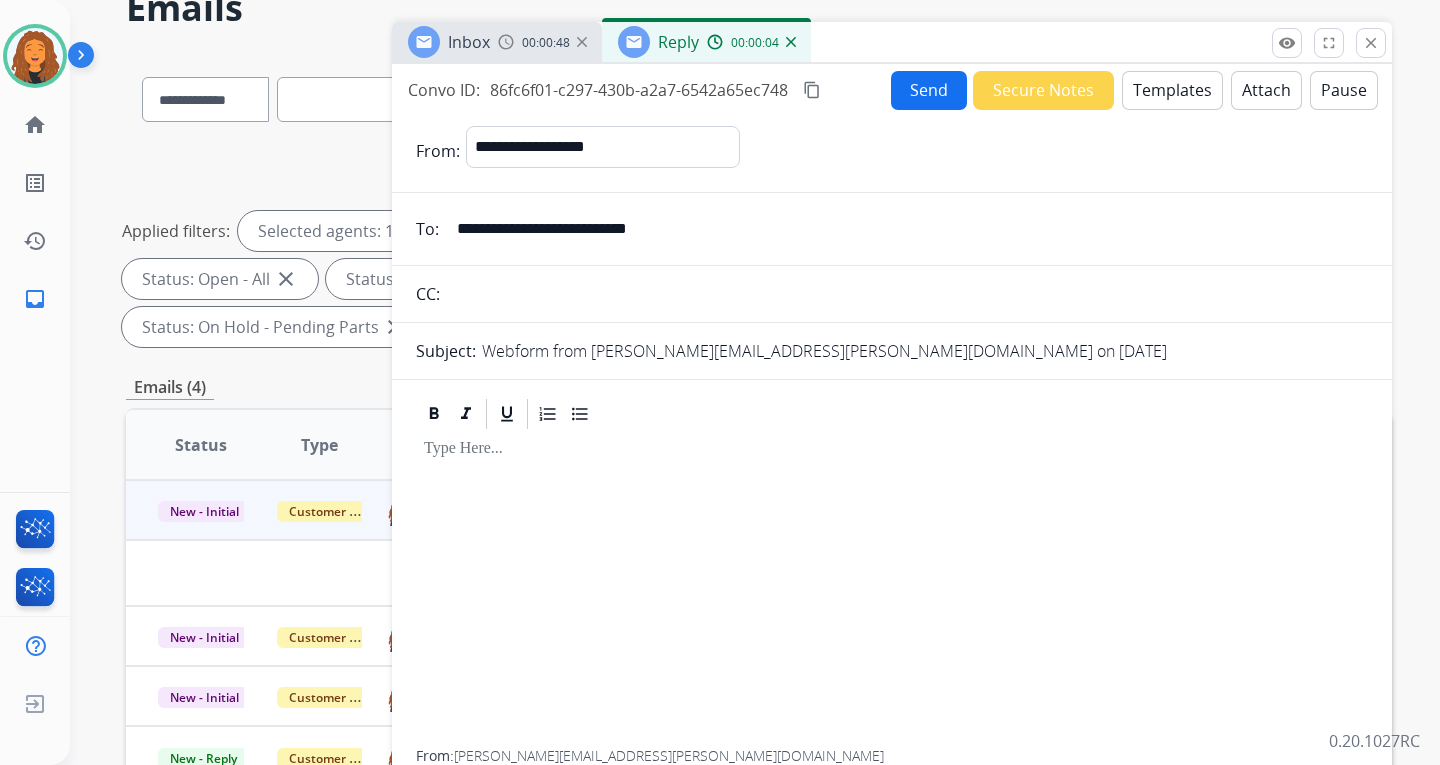 click on "Templates" at bounding box center [1172, 90] 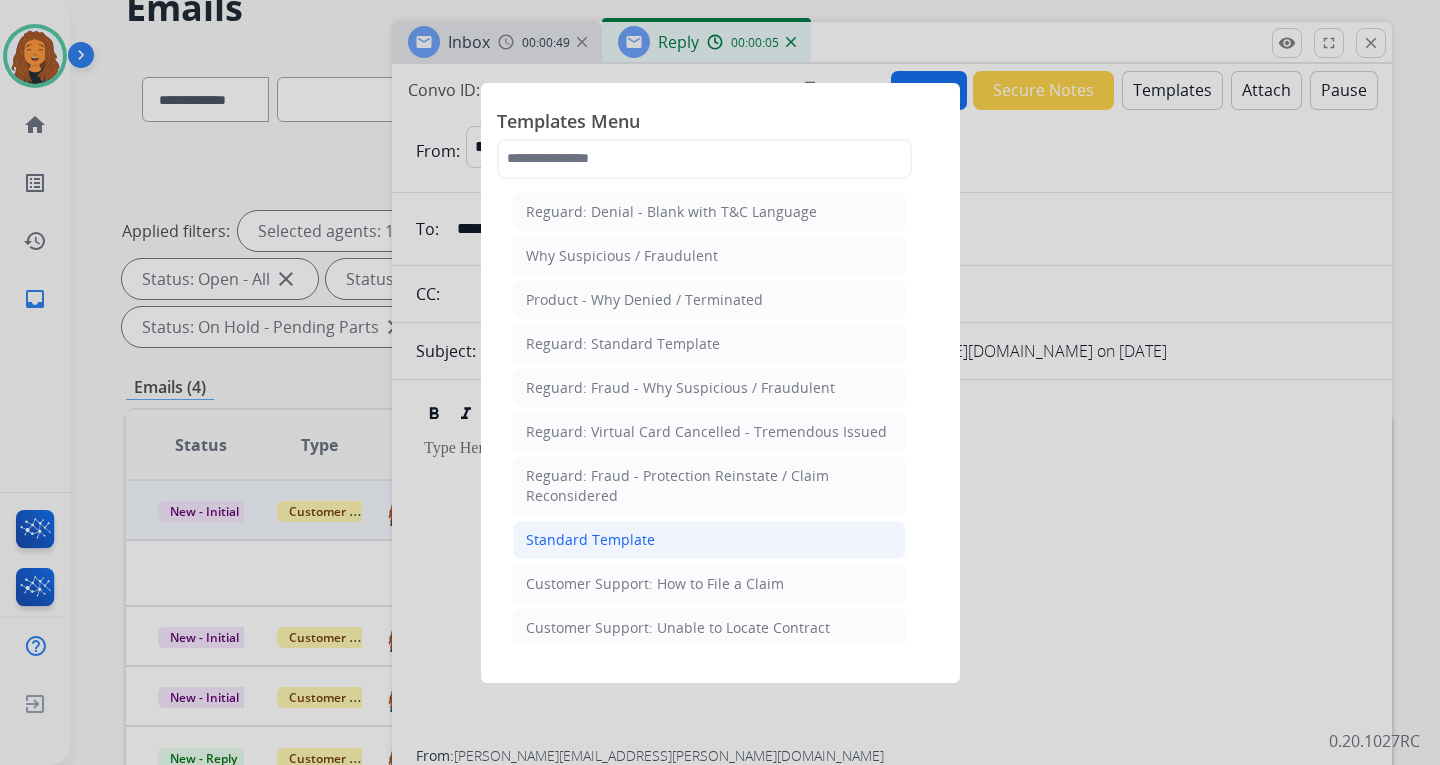 click on "Standard Template" 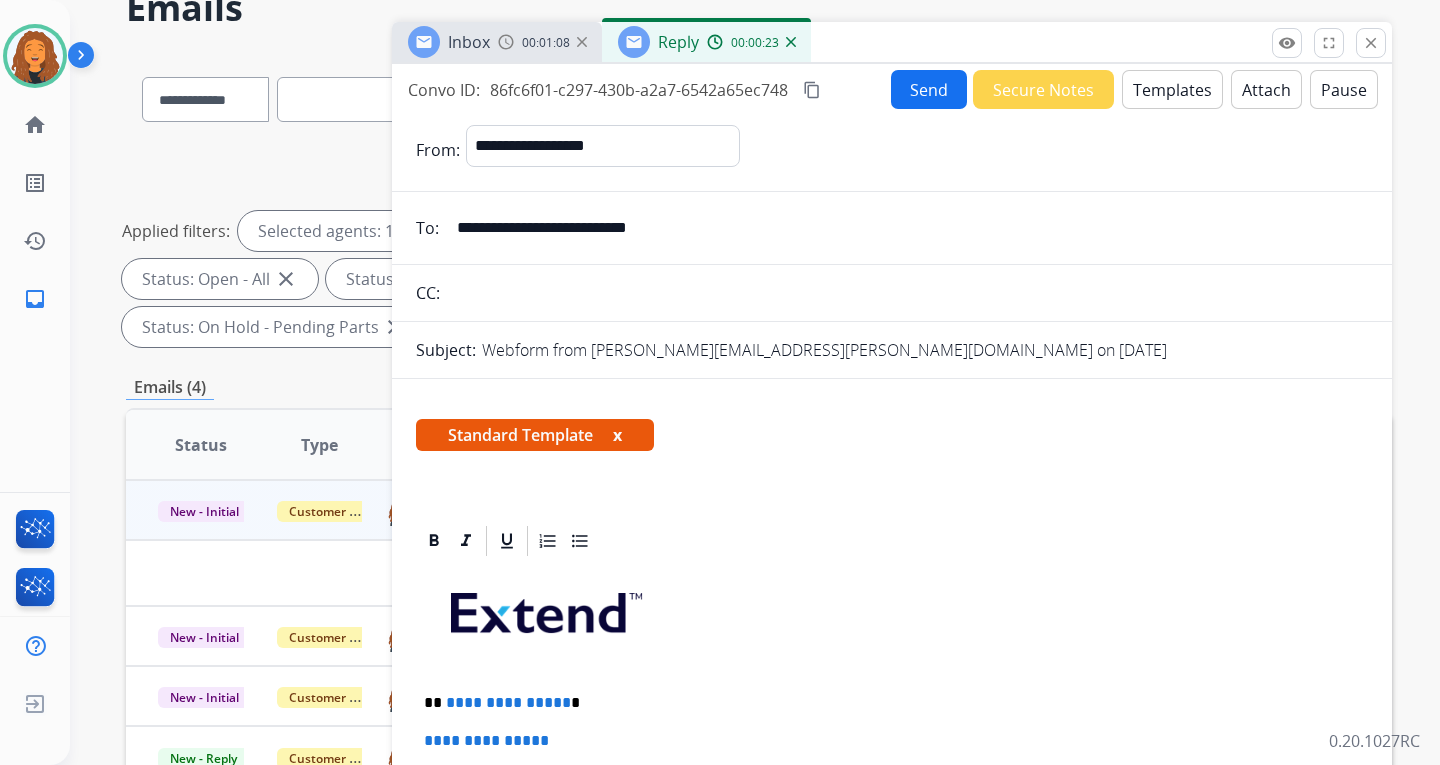 click on "Standard Template   x" at bounding box center (892, 443) 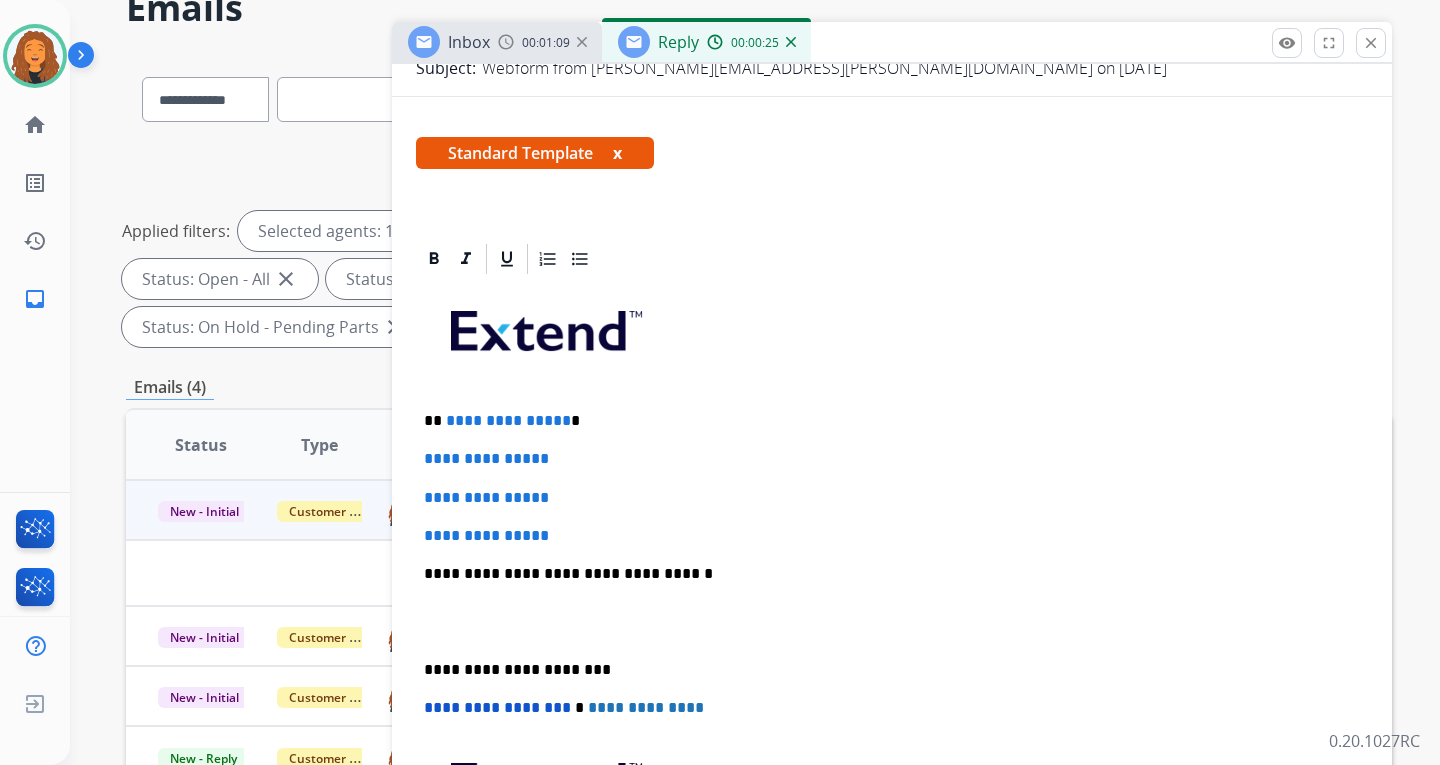 scroll, scrollTop: 400, scrollLeft: 0, axis: vertical 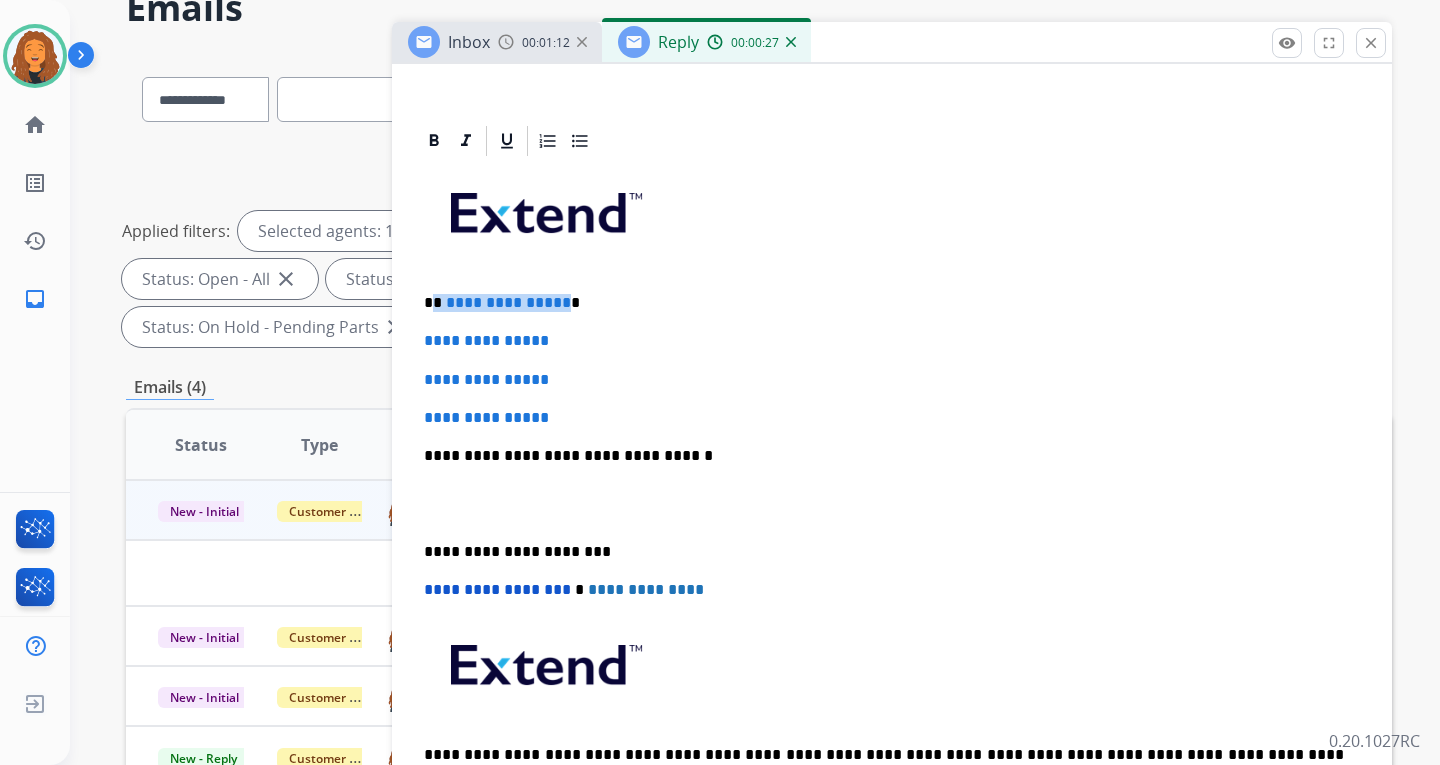 drag, startPoint x: 561, startPoint y: 300, endPoint x: 437, endPoint y: 295, distance: 124.10077 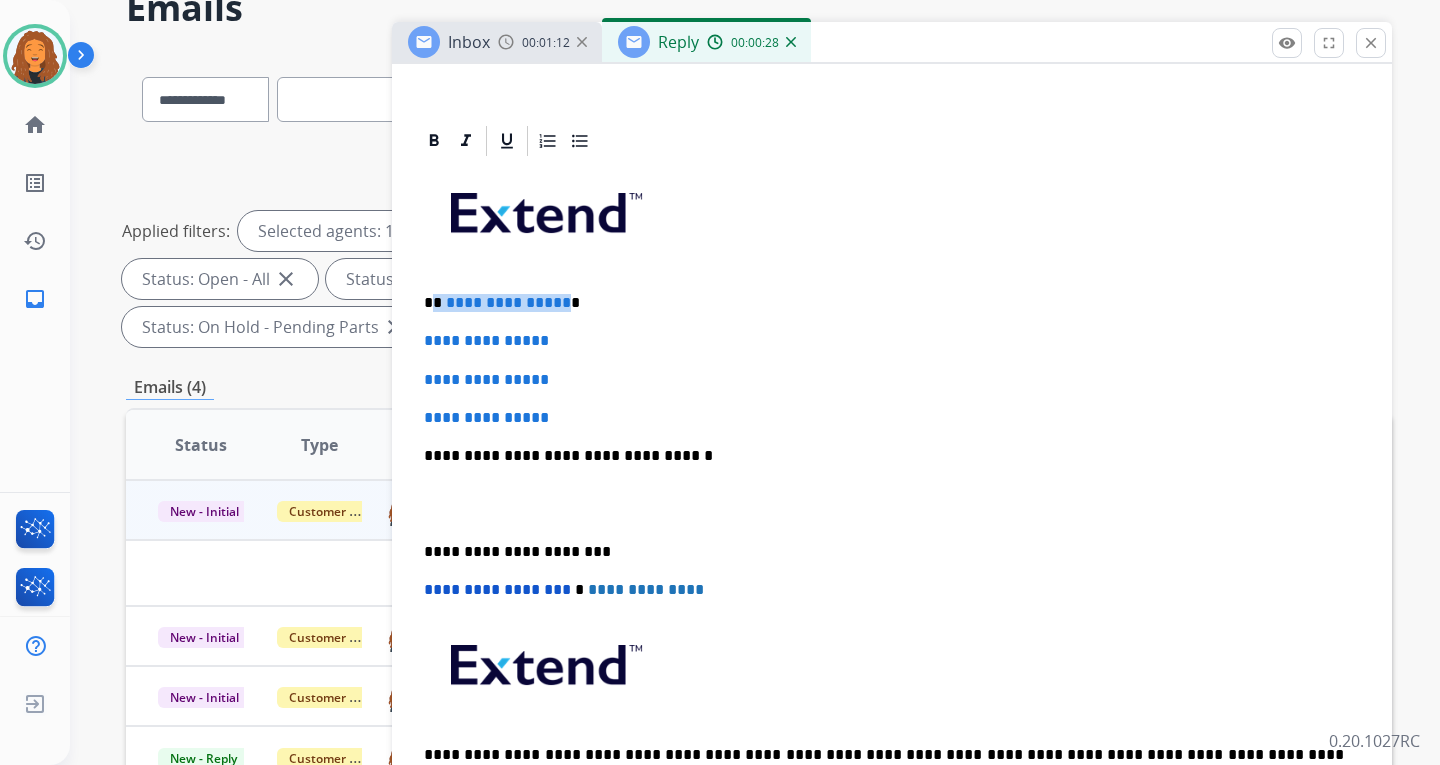 type 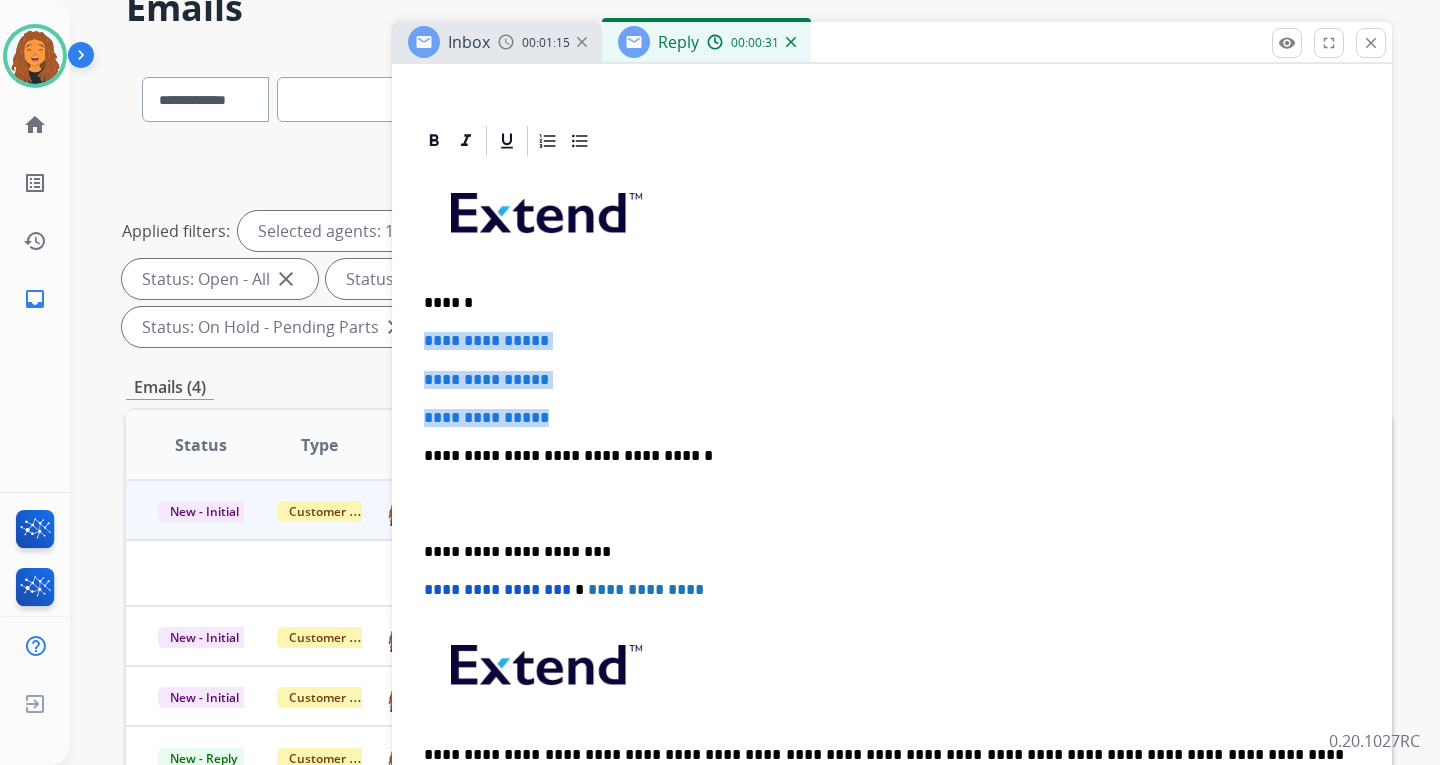 drag, startPoint x: 564, startPoint y: 416, endPoint x: 418, endPoint y: 334, distance: 167.45149 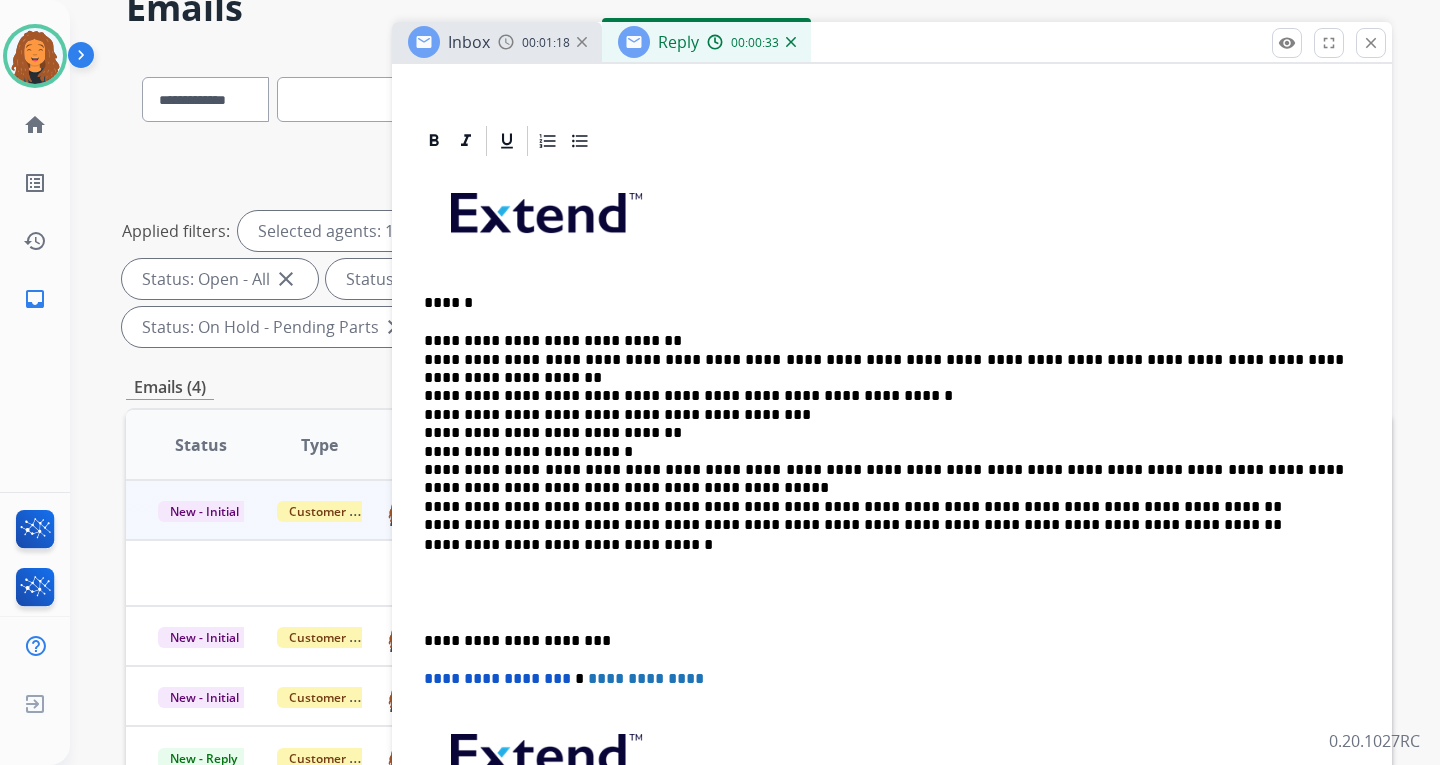 click on "**********" at bounding box center [884, 424] 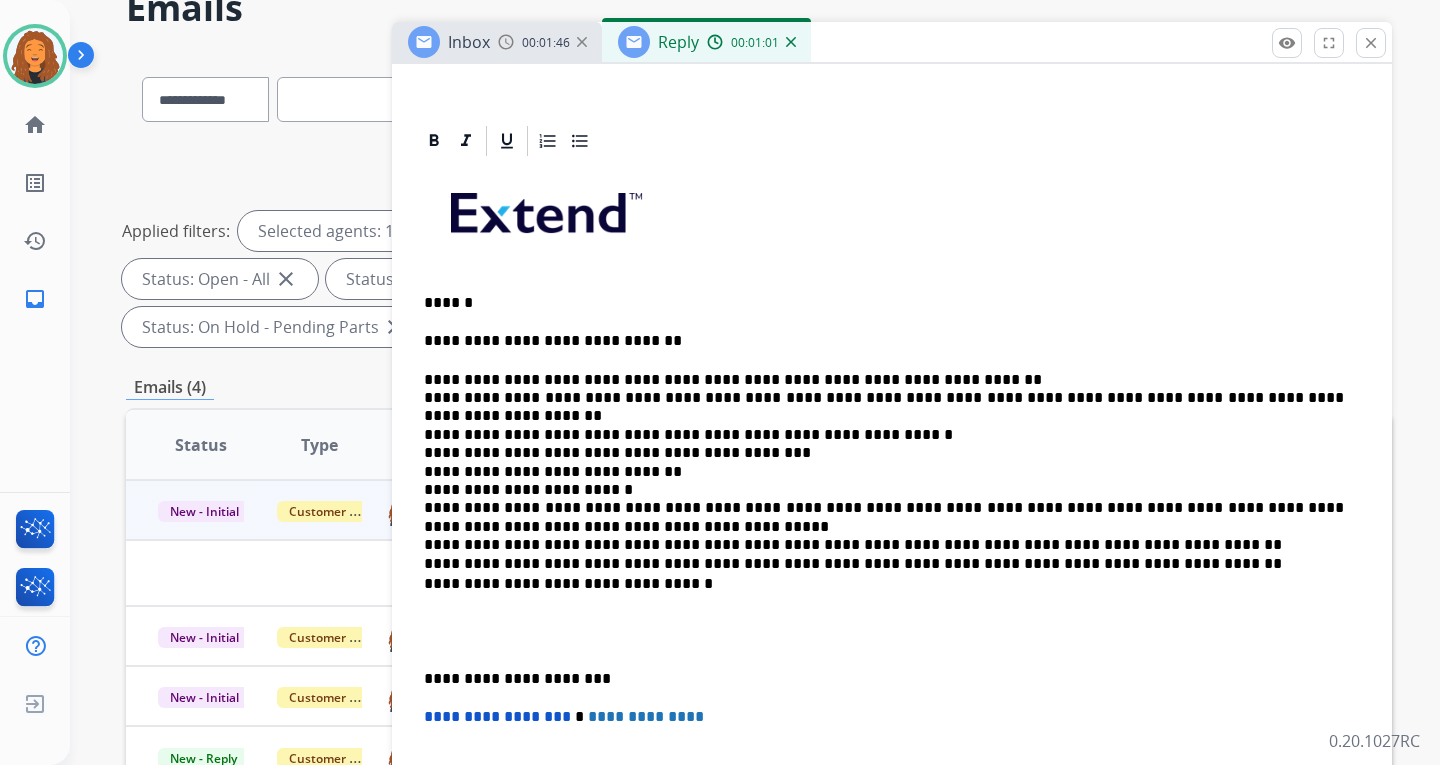 click on "**********" at bounding box center [884, 463] 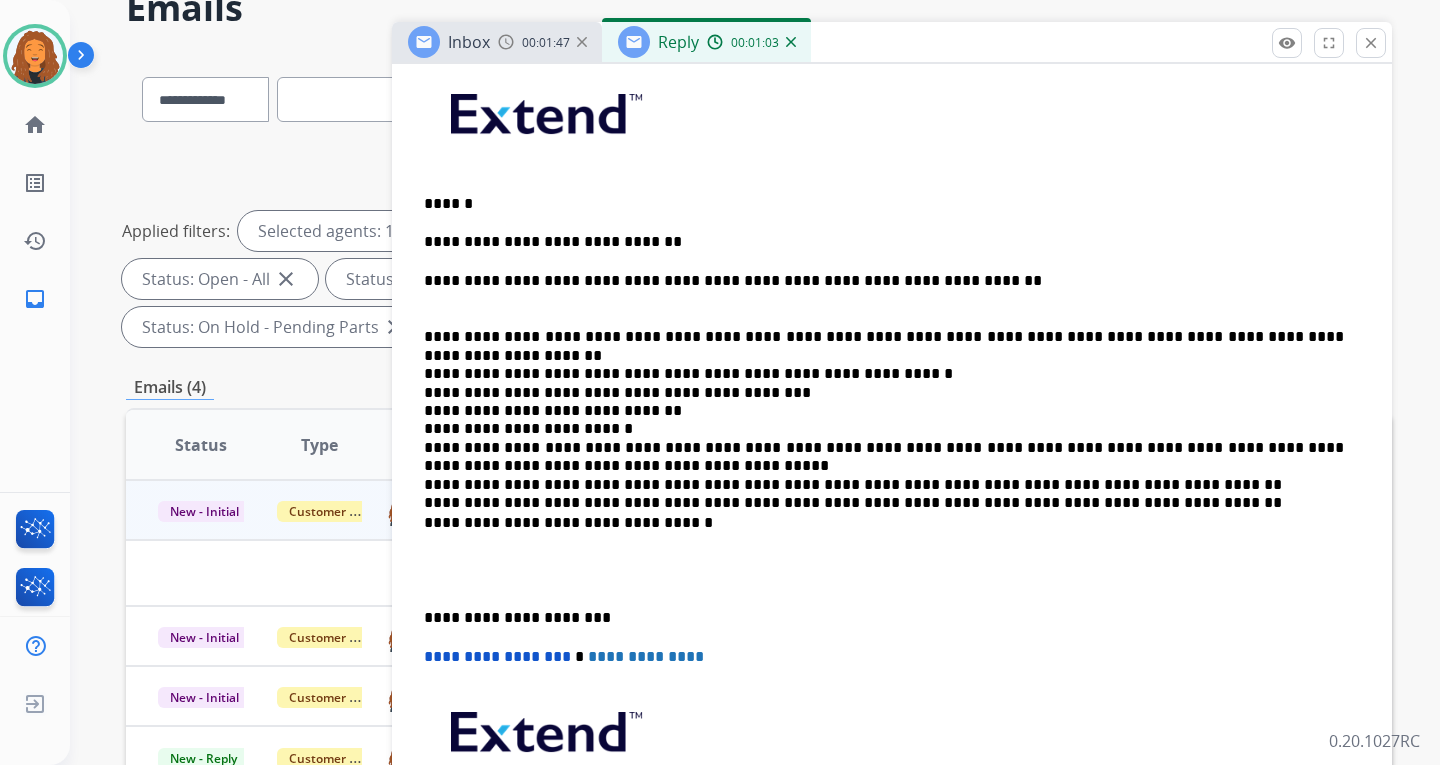 scroll, scrollTop: 500, scrollLeft: 0, axis: vertical 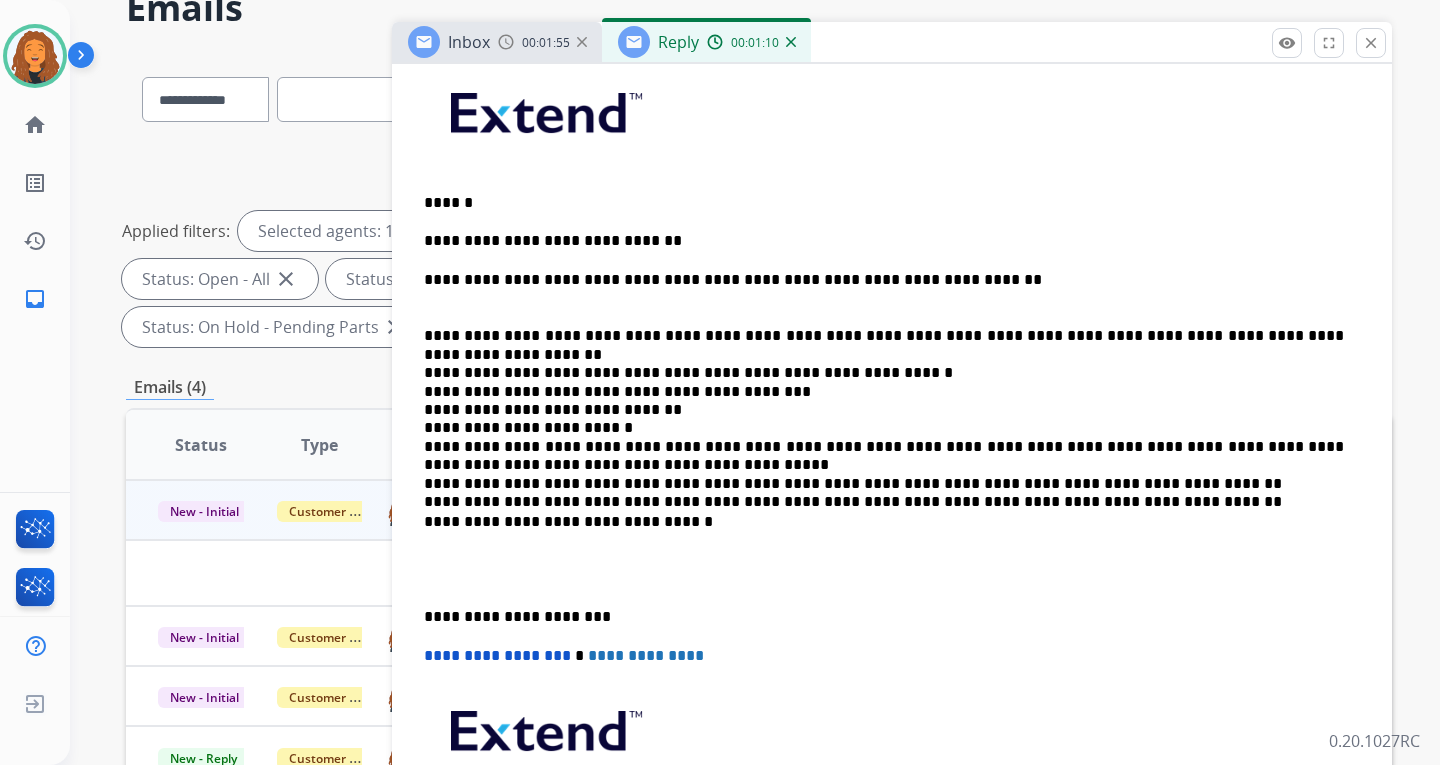click on "**********" at bounding box center (884, 401) 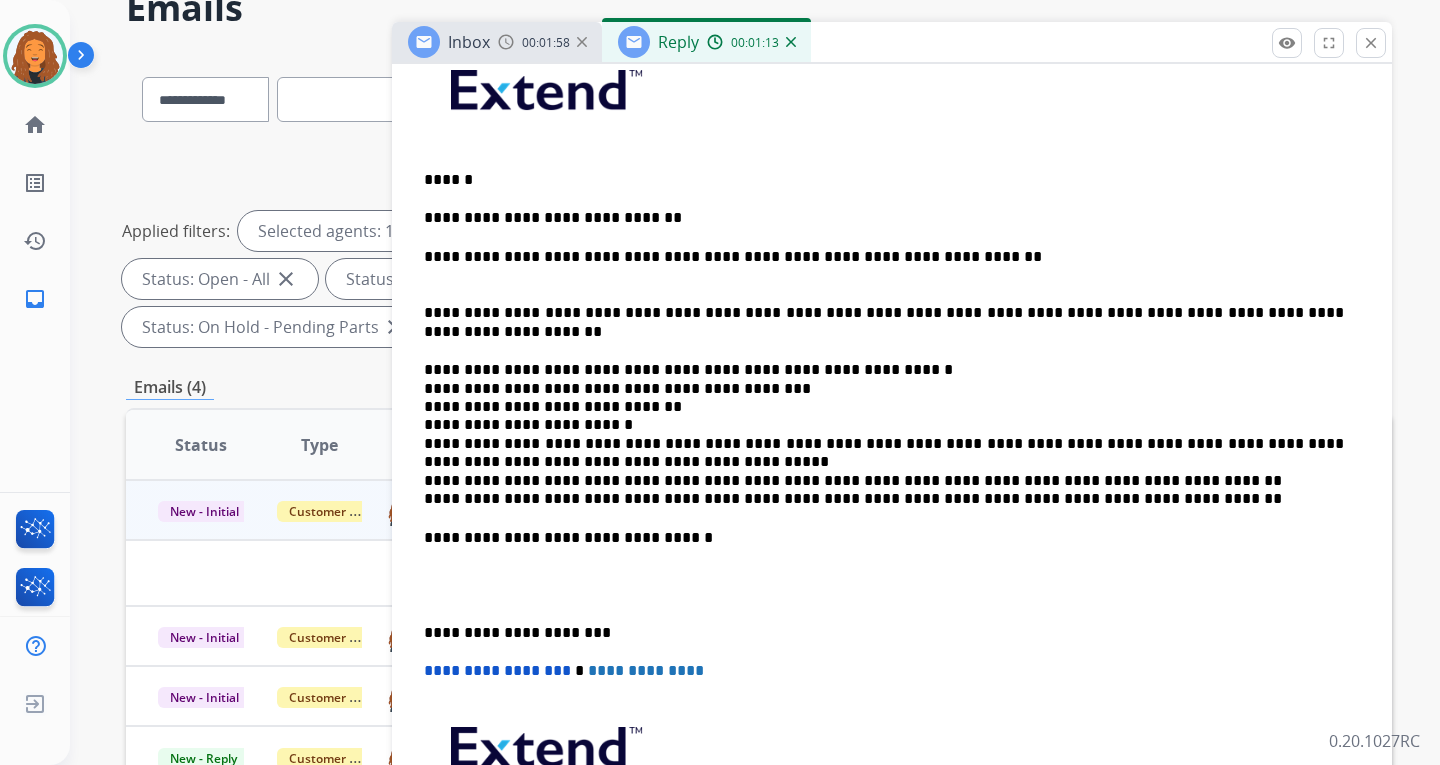 scroll, scrollTop: 600, scrollLeft: 0, axis: vertical 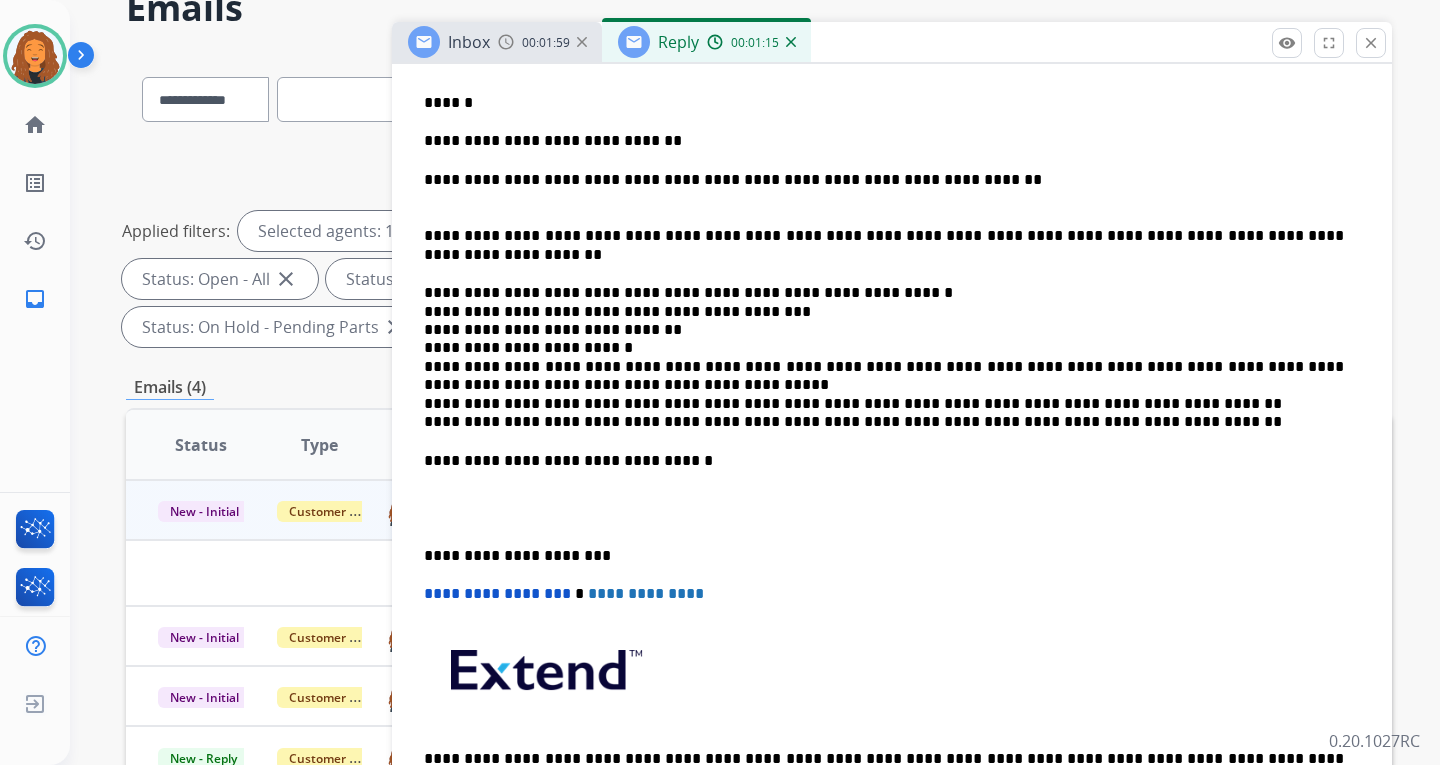 click on "**********" at bounding box center [884, 349] 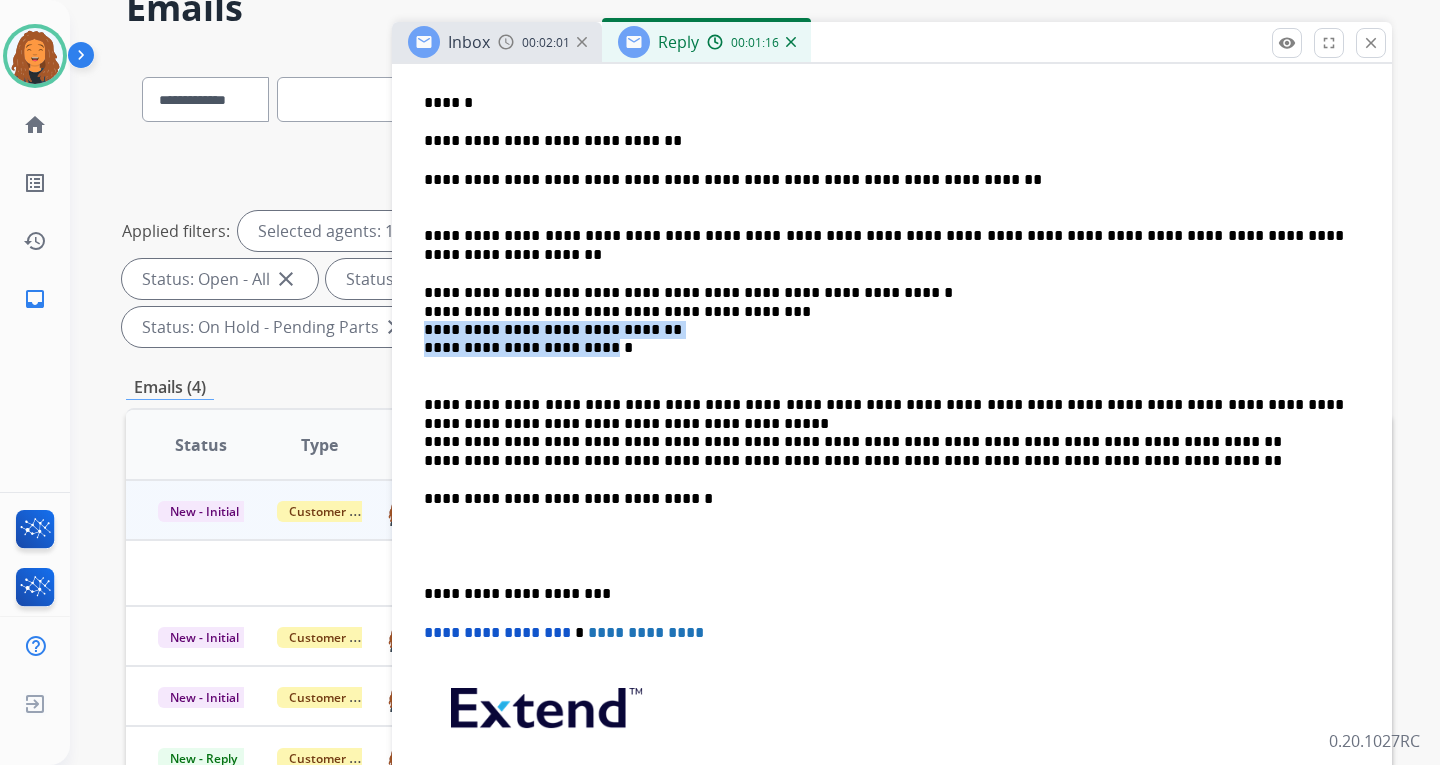drag, startPoint x: 604, startPoint y: 341, endPoint x: 591, endPoint y: 343, distance: 13.152946 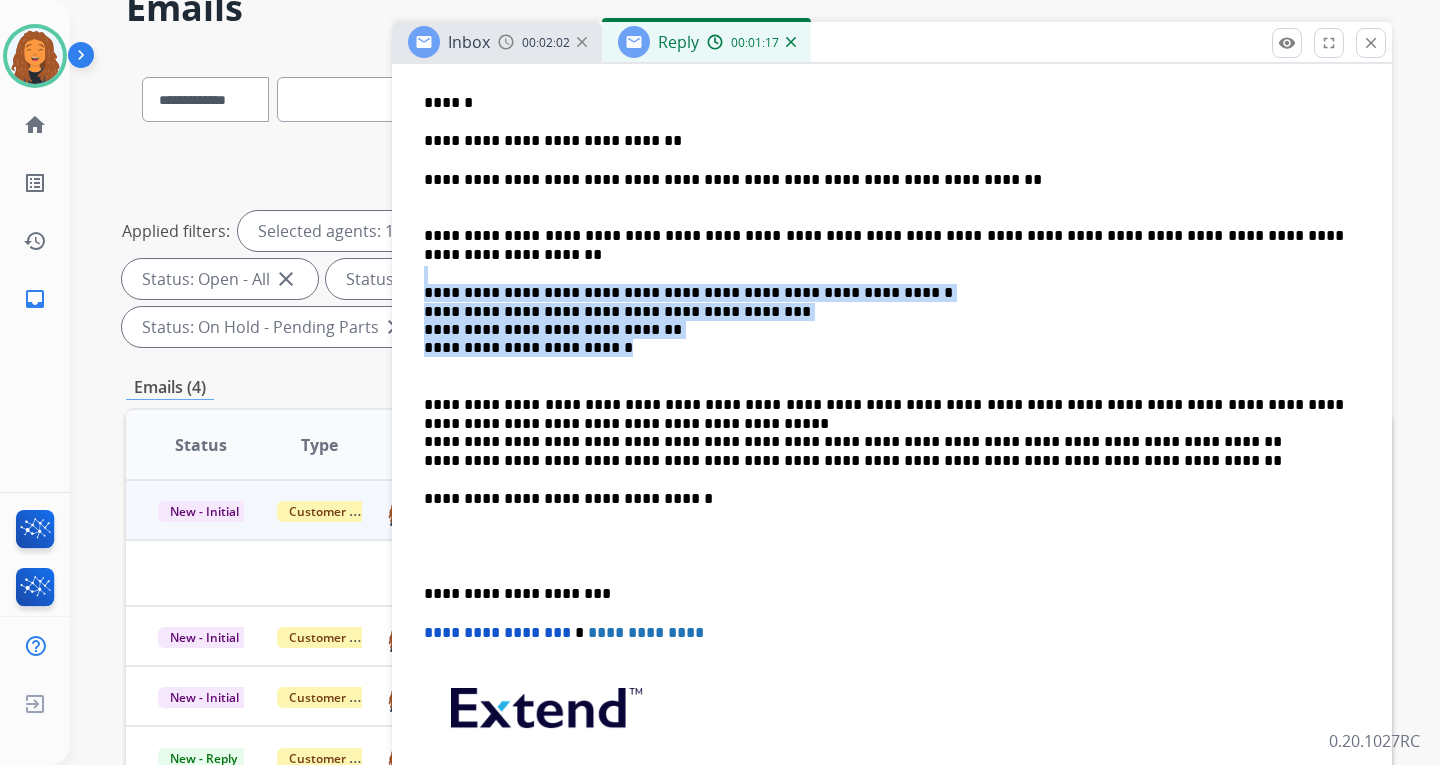 drag, startPoint x: 633, startPoint y: 348, endPoint x: 414, endPoint y: 283, distance: 228.44255 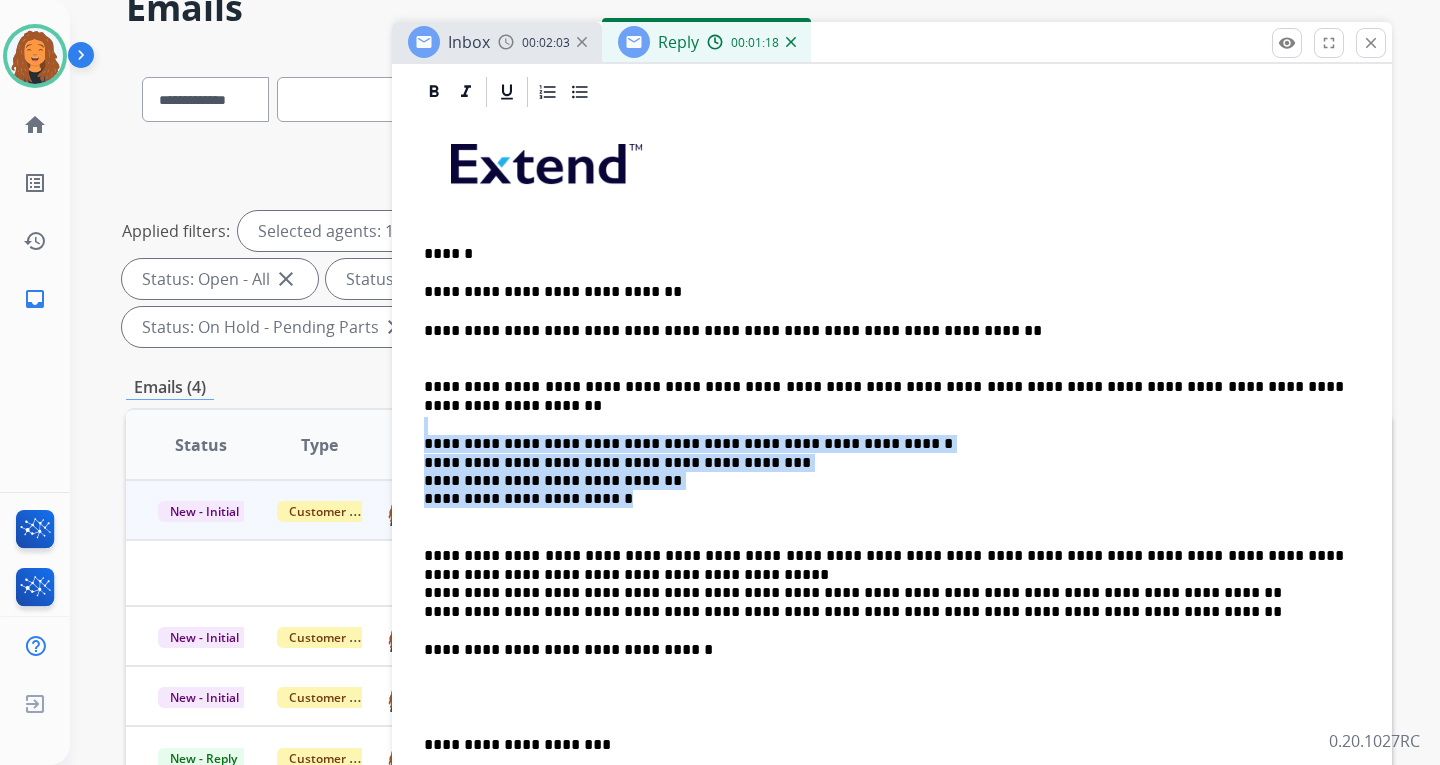 scroll, scrollTop: 400, scrollLeft: 0, axis: vertical 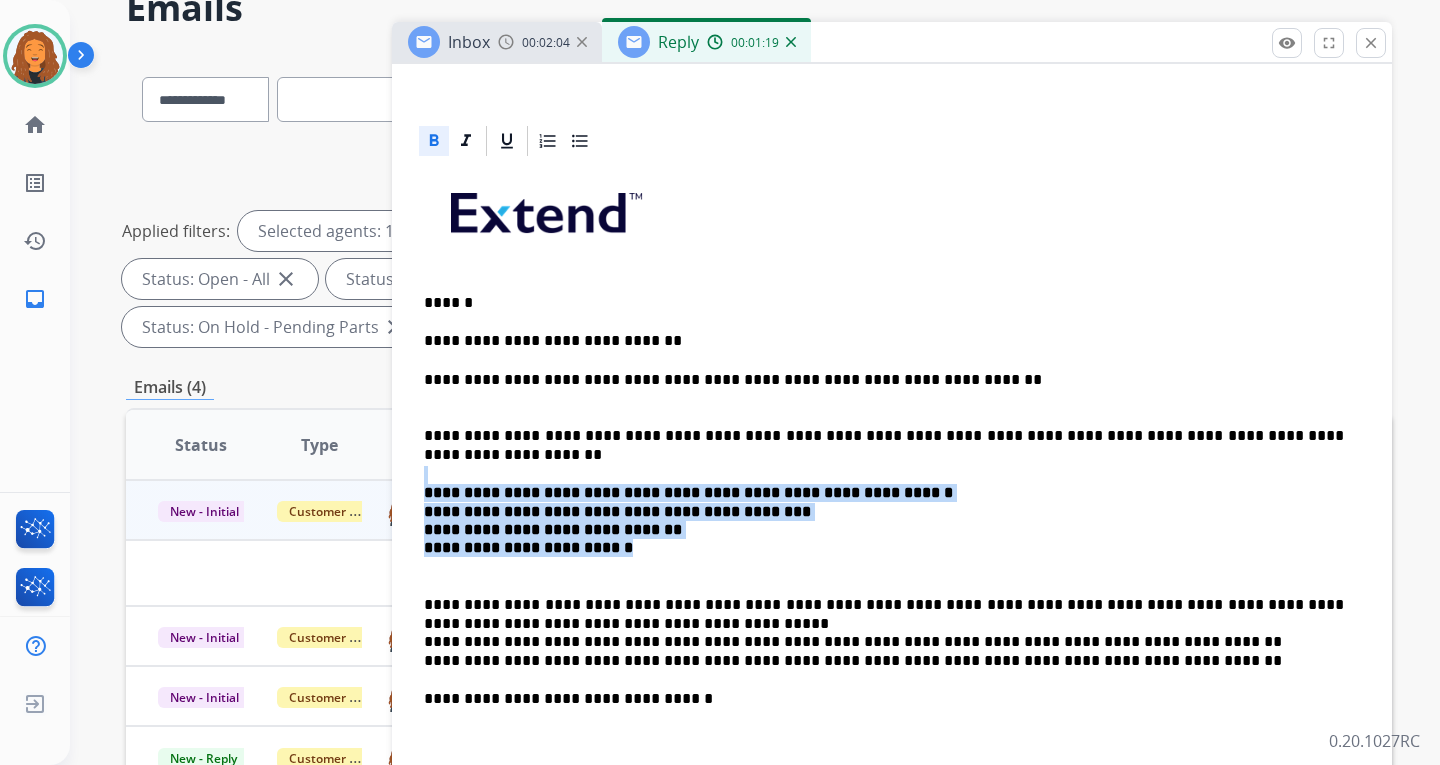 click 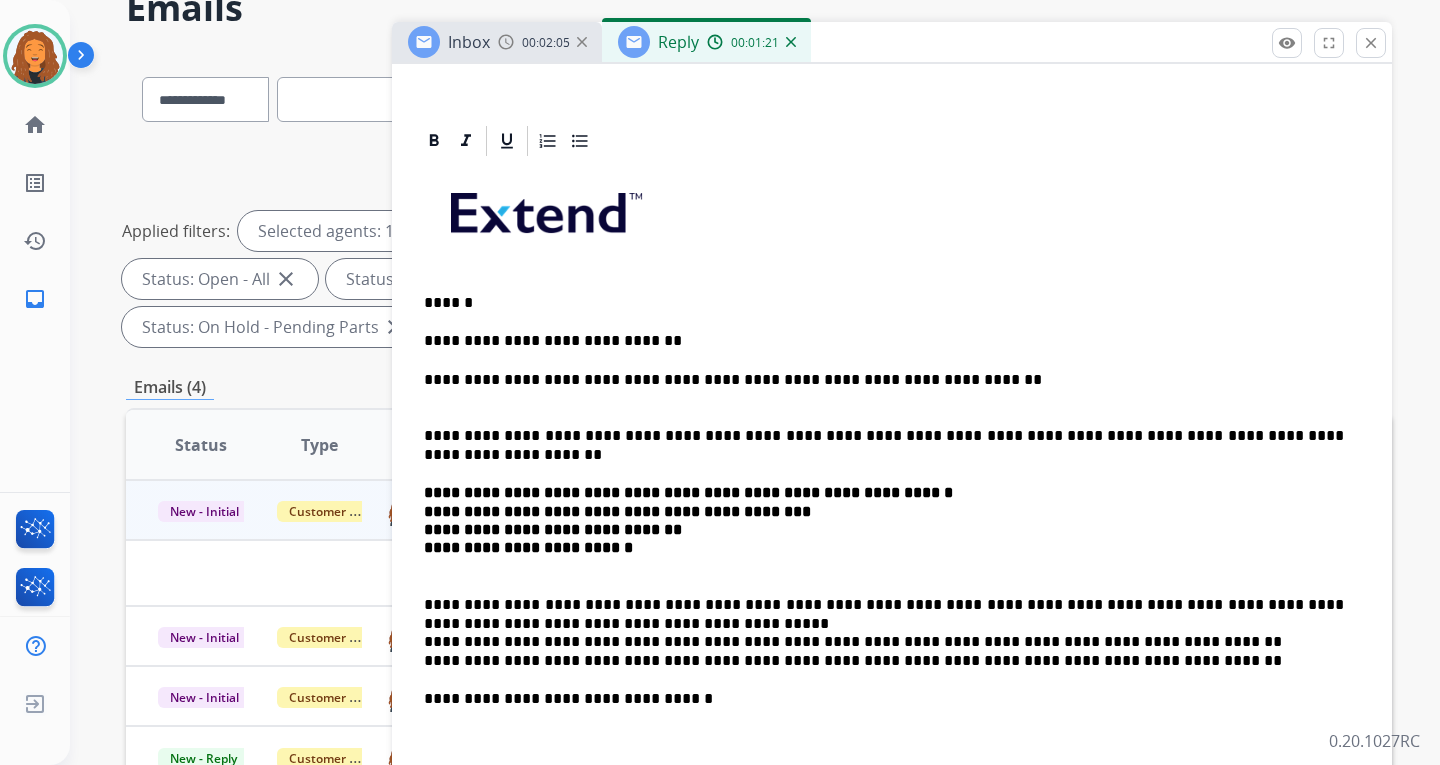 click on "**********" at bounding box center [892, 624] 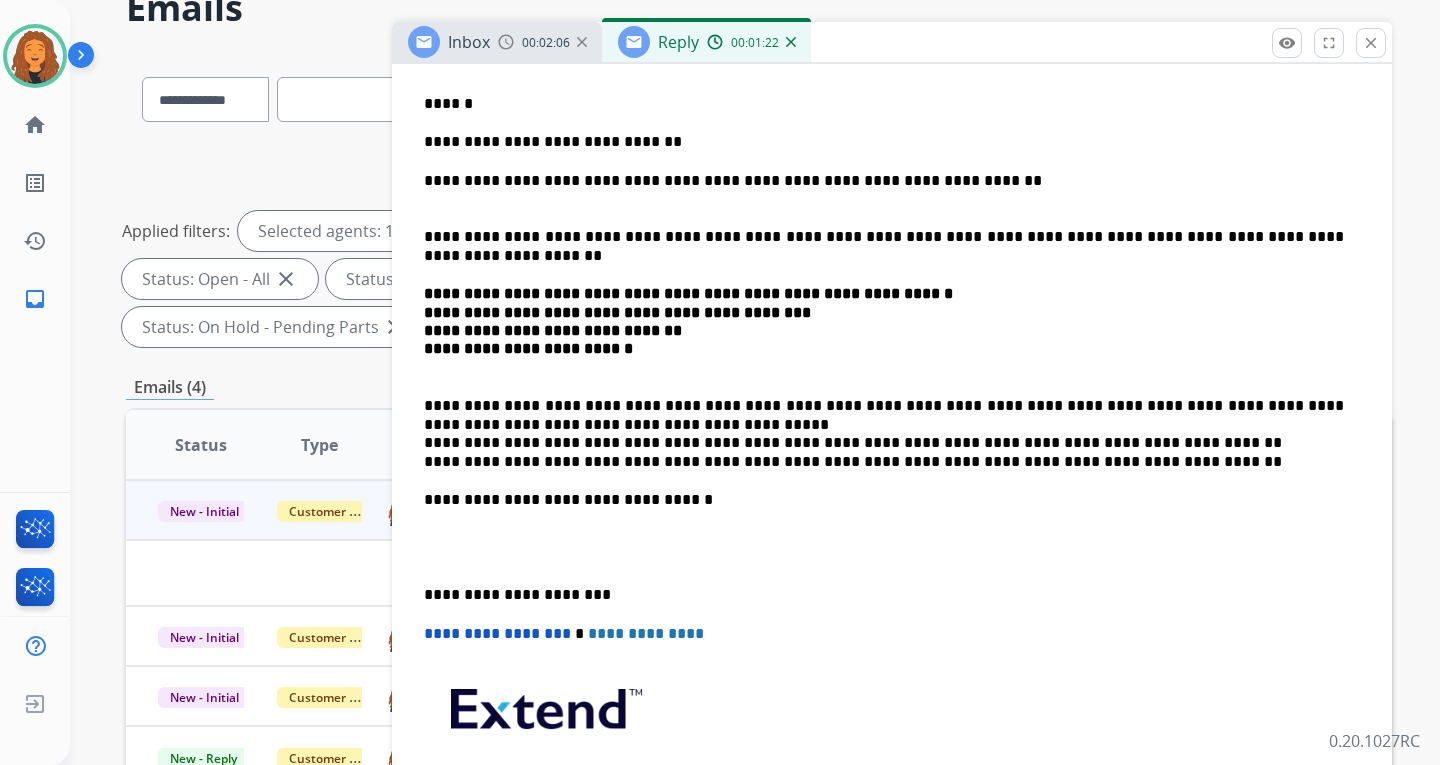 scroll, scrollTop: 600, scrollLeft: 0, axis: vertical 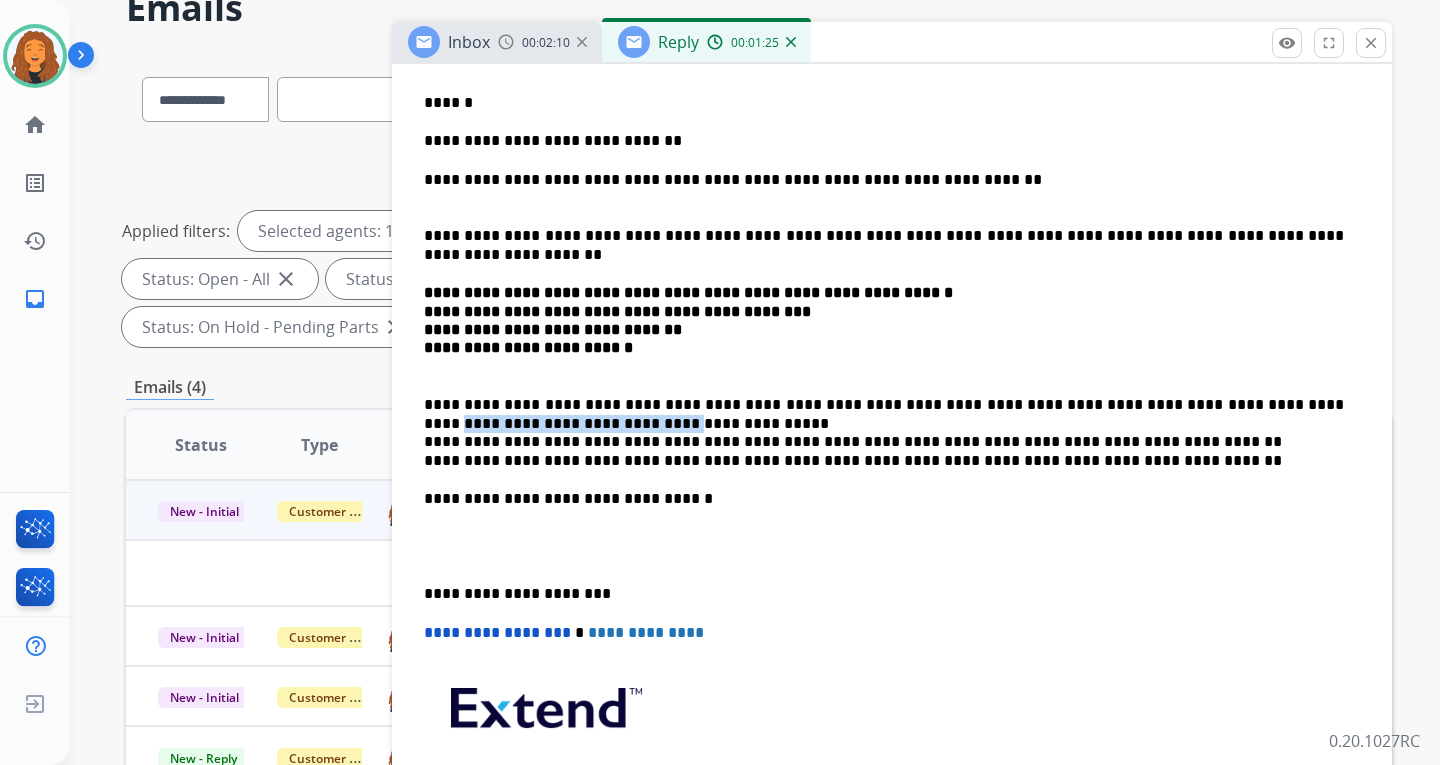 drag, startPoint x: 619, startPoint y: 418, endPoint x: 421, endPoint y: 414, distance: 198.0404 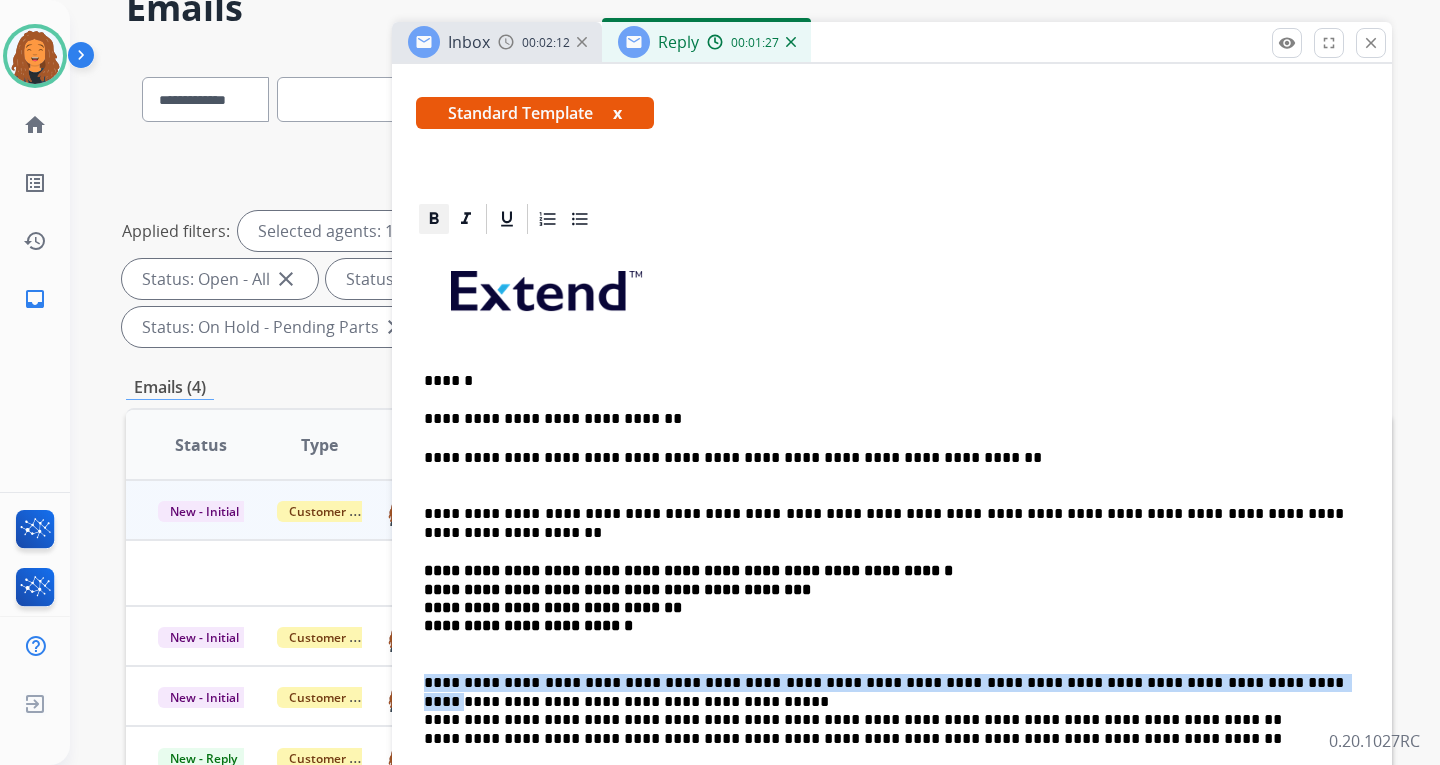 click on "**********" at bounding box center (892, 696) 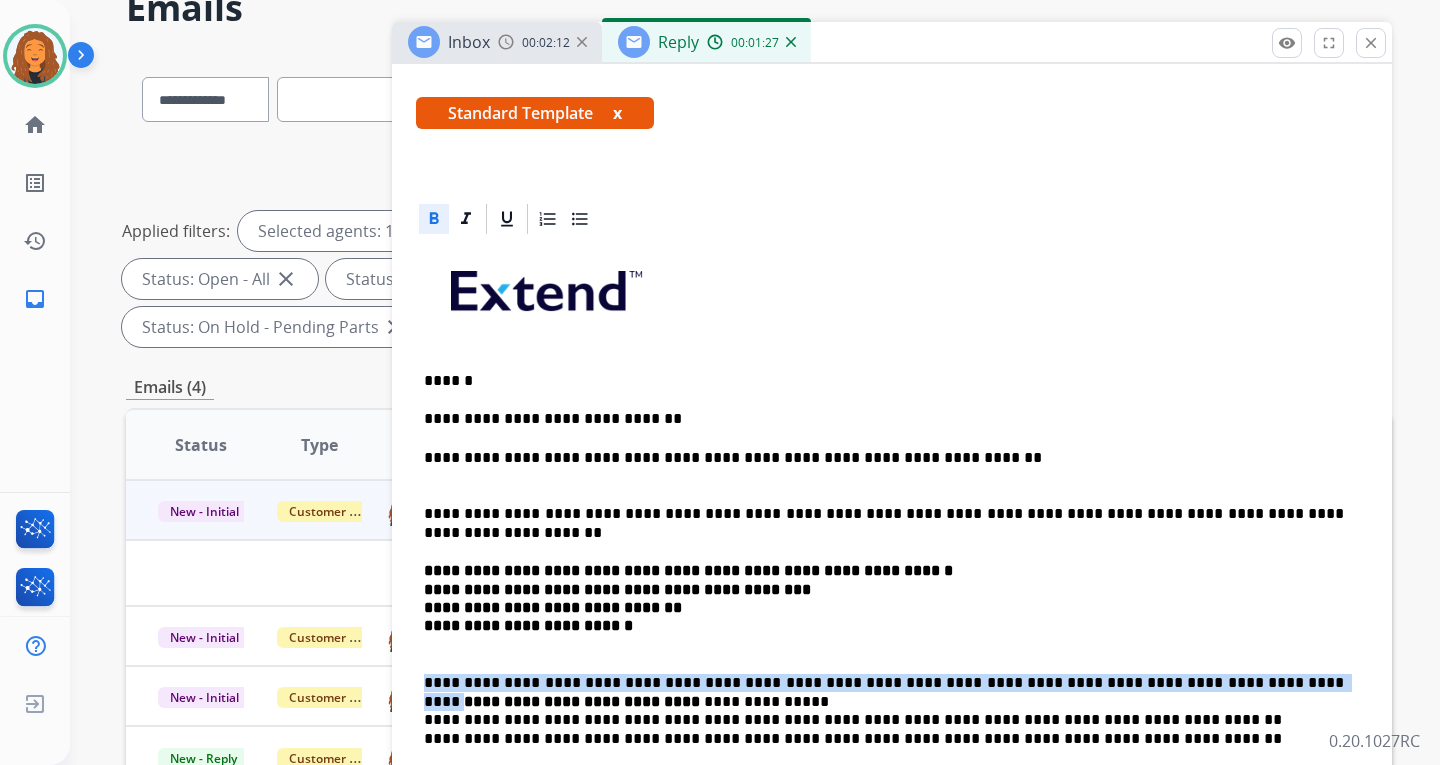 scroll, scrollTop: 300, scrollLeft: 0, axis: vertical 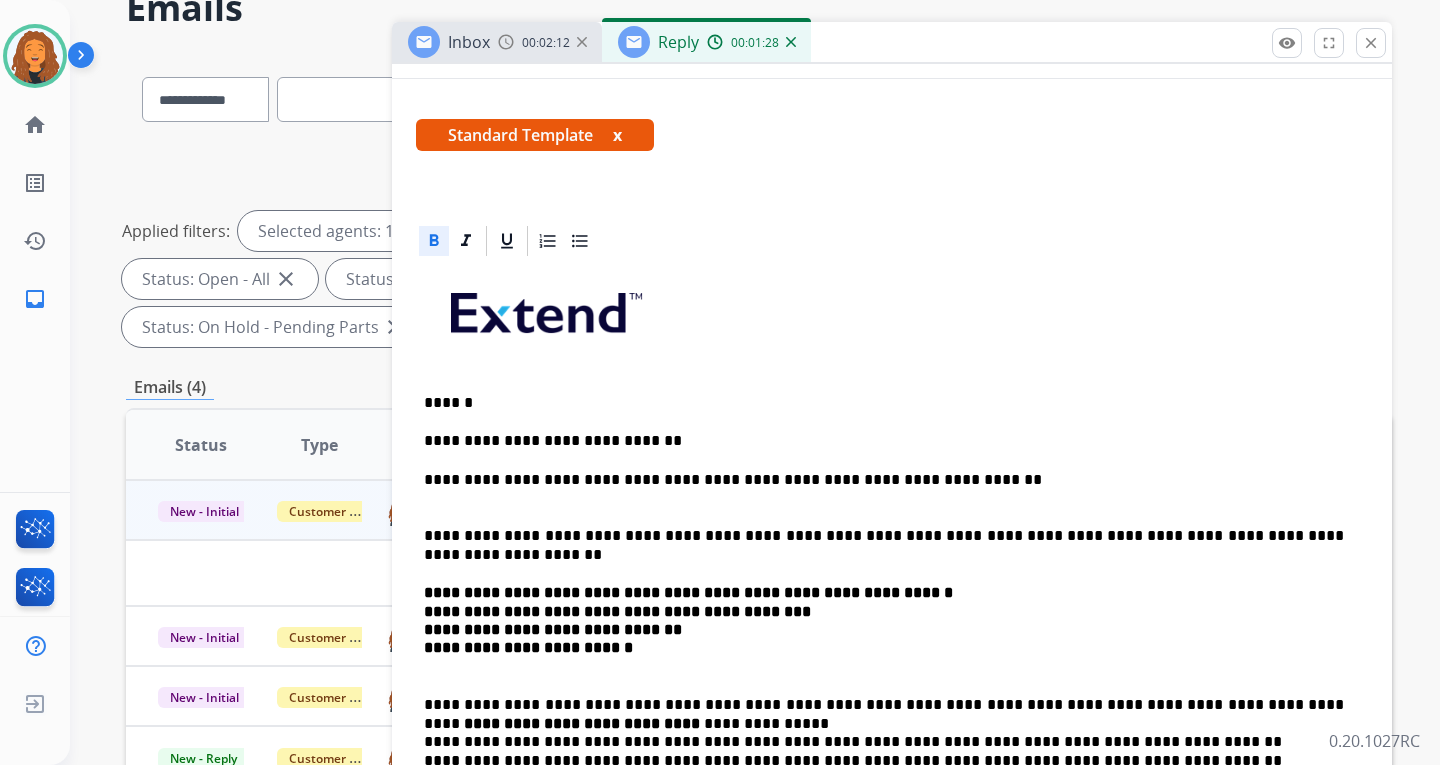 click at bounding box center (892, 320) 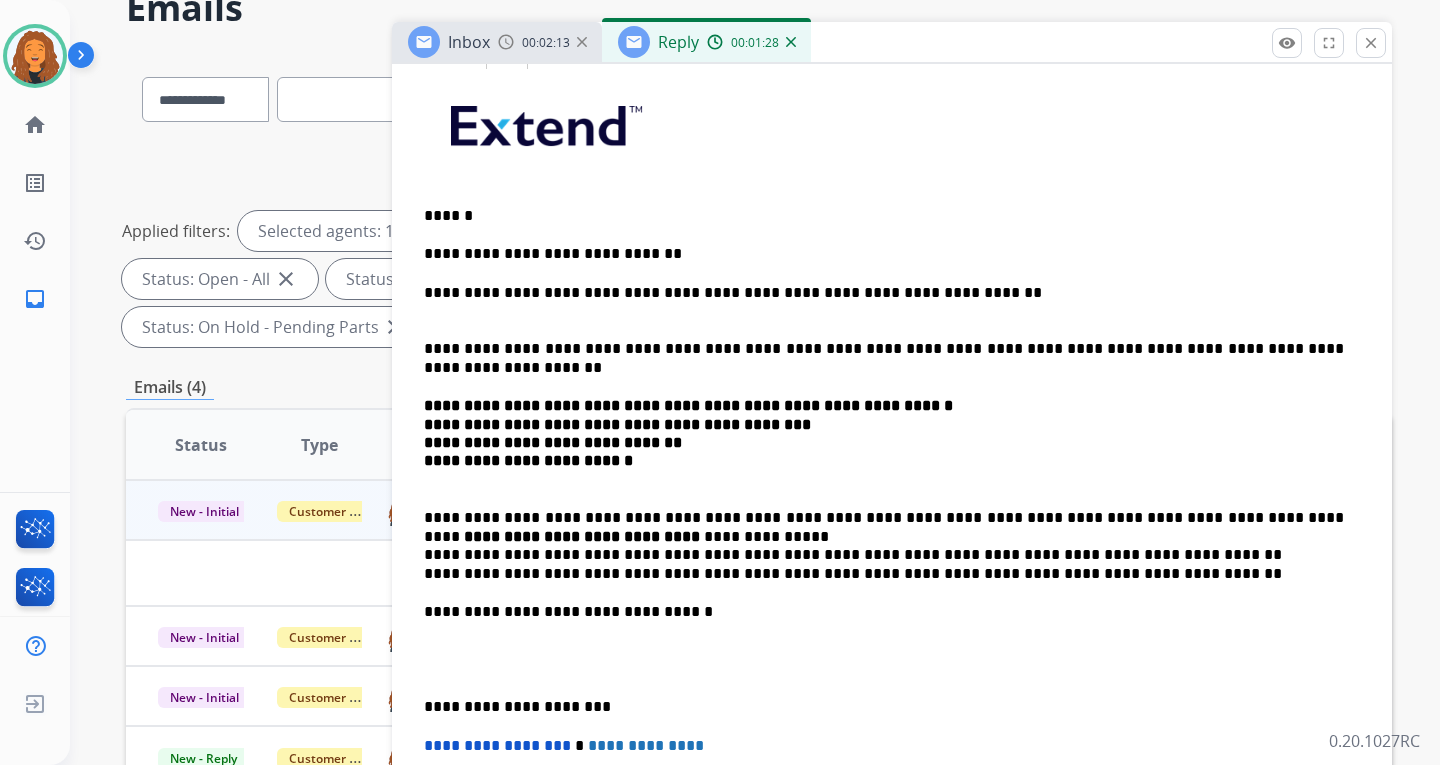 scroll, scrollTop: 700, scrollLeft: 0, axis: vertical 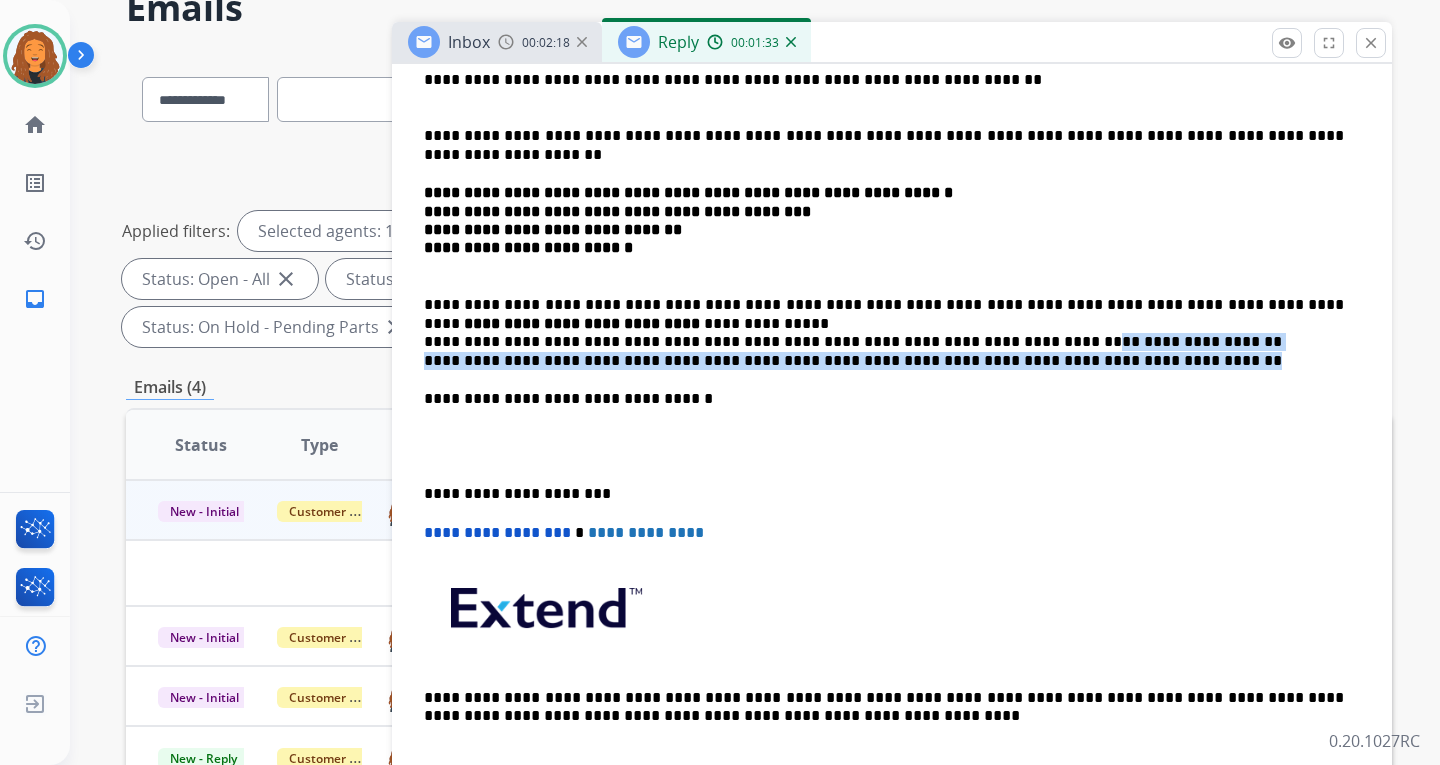 drag, startPoint x: 1128, startPoint y: 362, endPoint x: 994, endPoint y: 350, distance: 134.53624 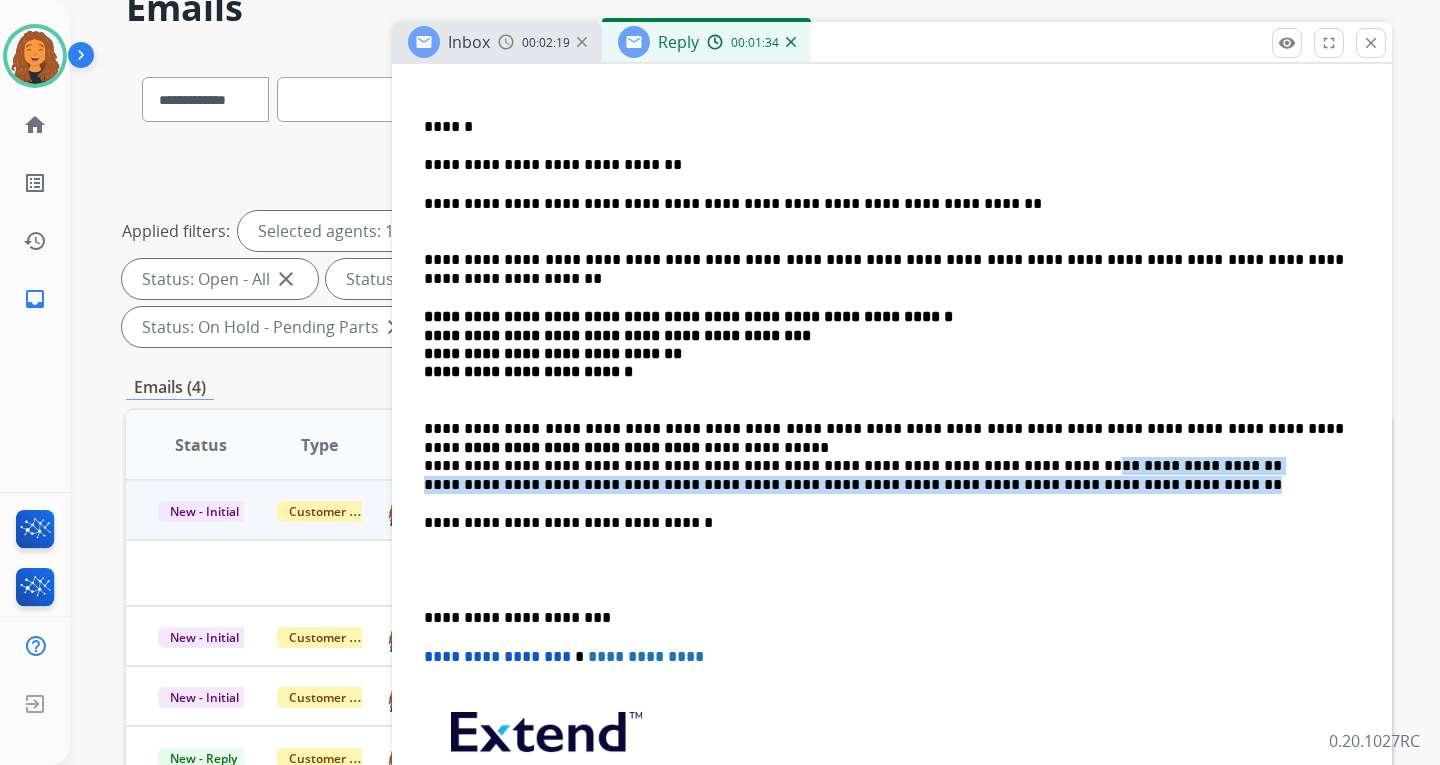 scroll, scrollTop: 500, scrollLeft: 0, axis: vertical 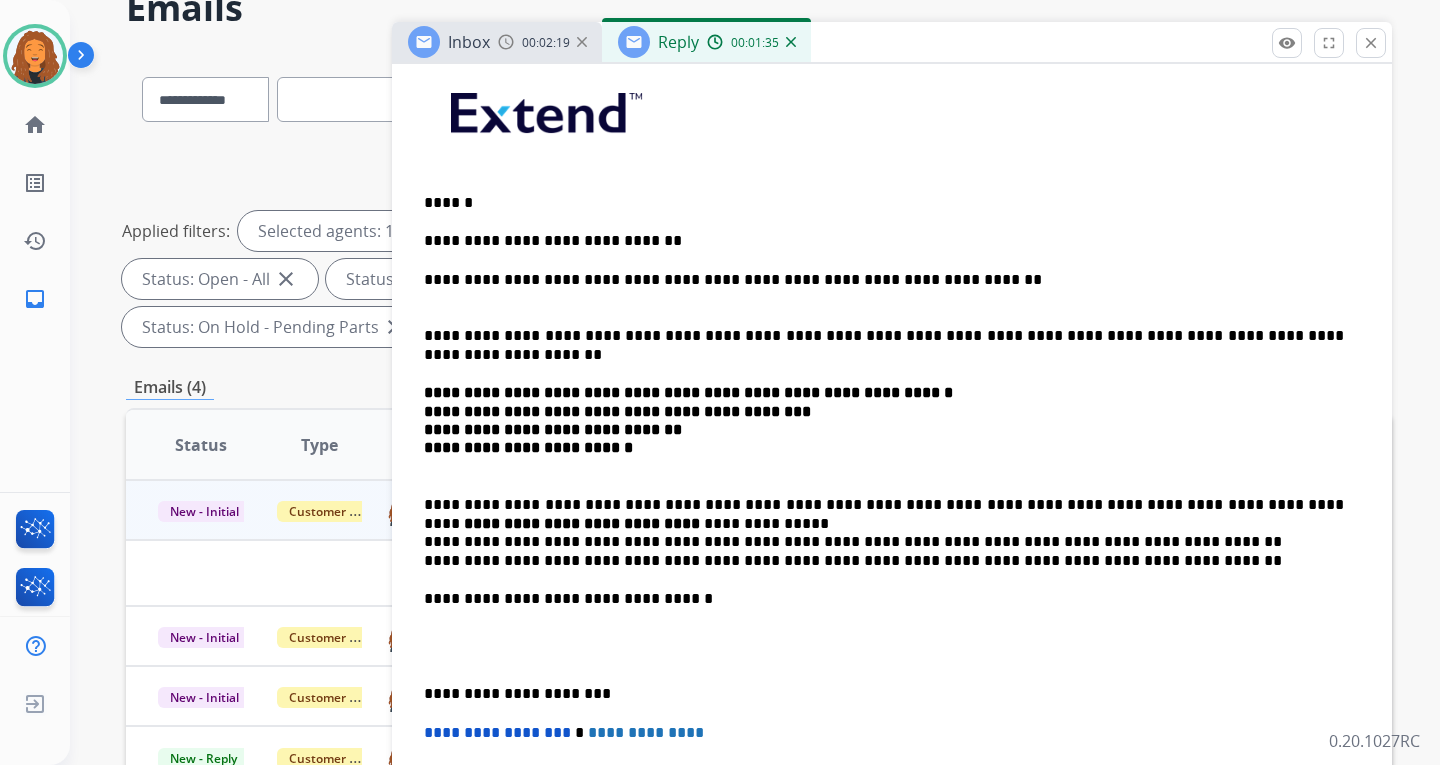 drag, startPoint x: 1114, startPoint y: 677, endPoint x: 1115, endPoint y: 643, distance: 34.0147 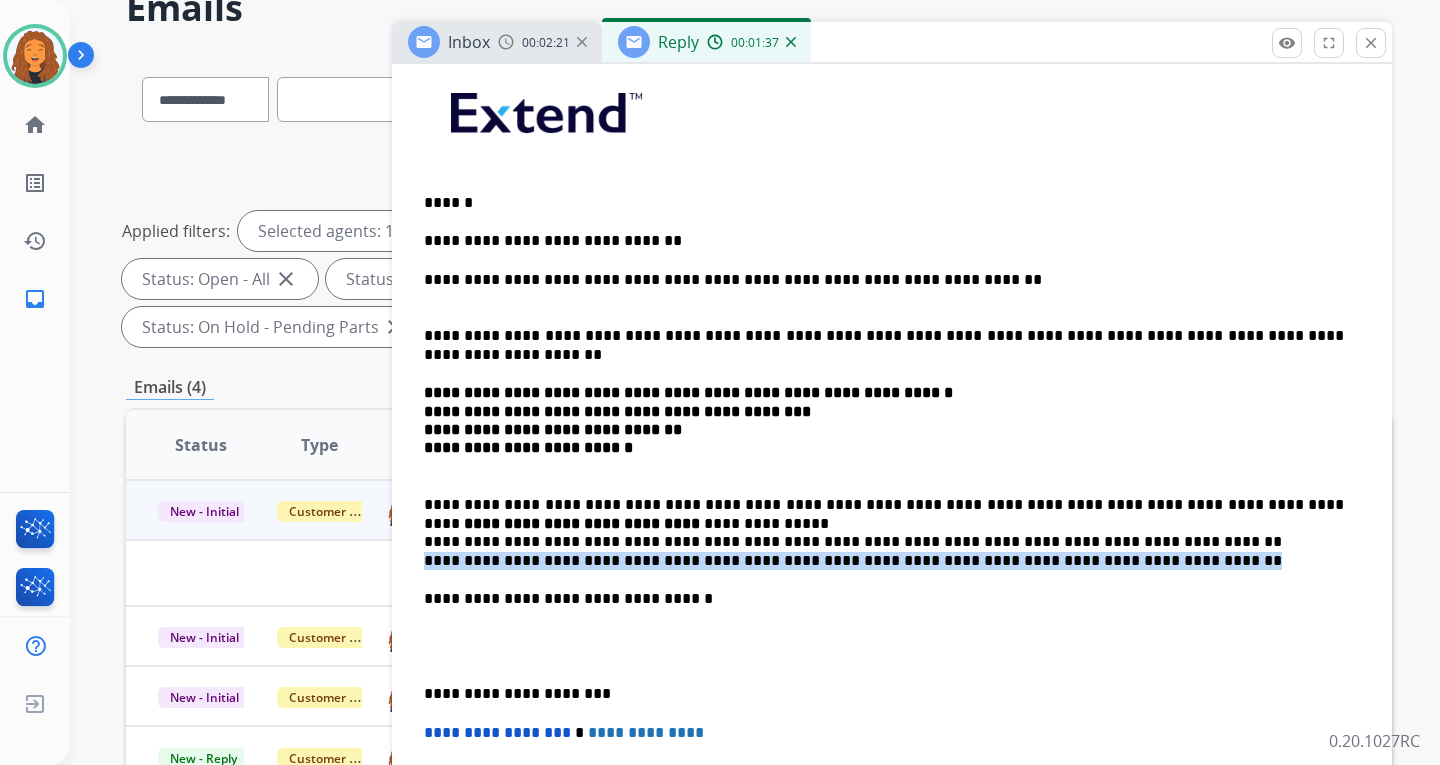 drag, startPoint x: 1131, startPoint y: 567, endPoint x: 421, endPoint y: 558, distance: 710.05707 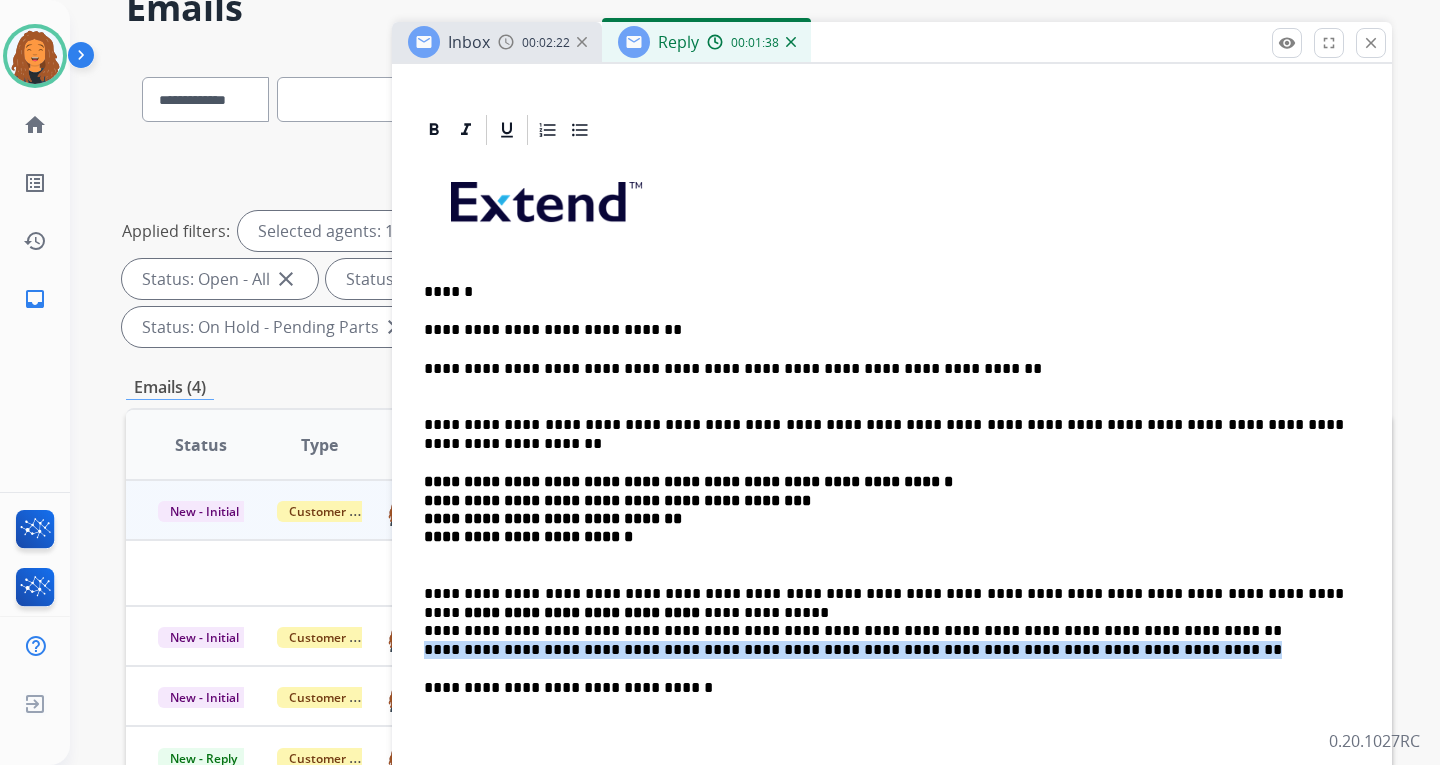 scroll, scrollTop: 400, scrollLeft: 0, axis: vertical 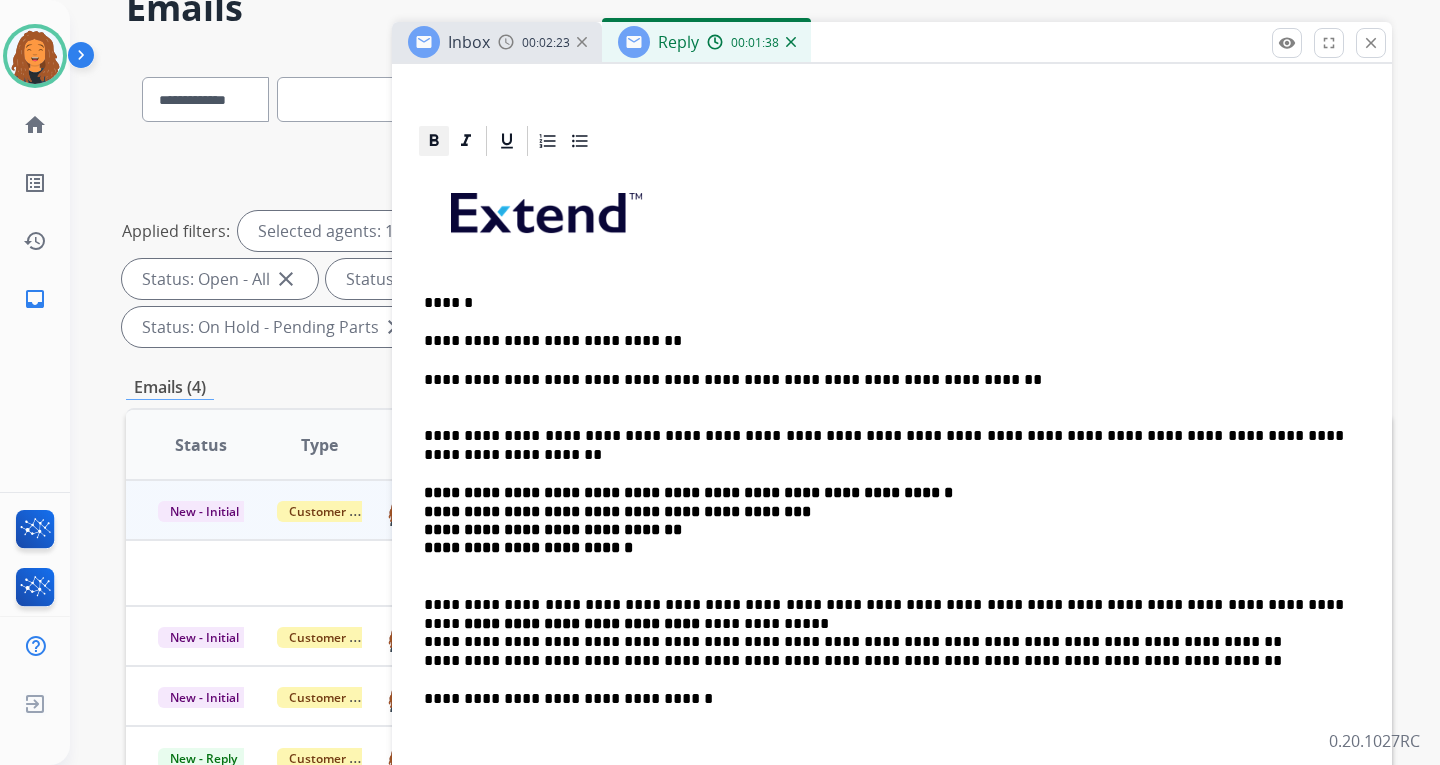 click 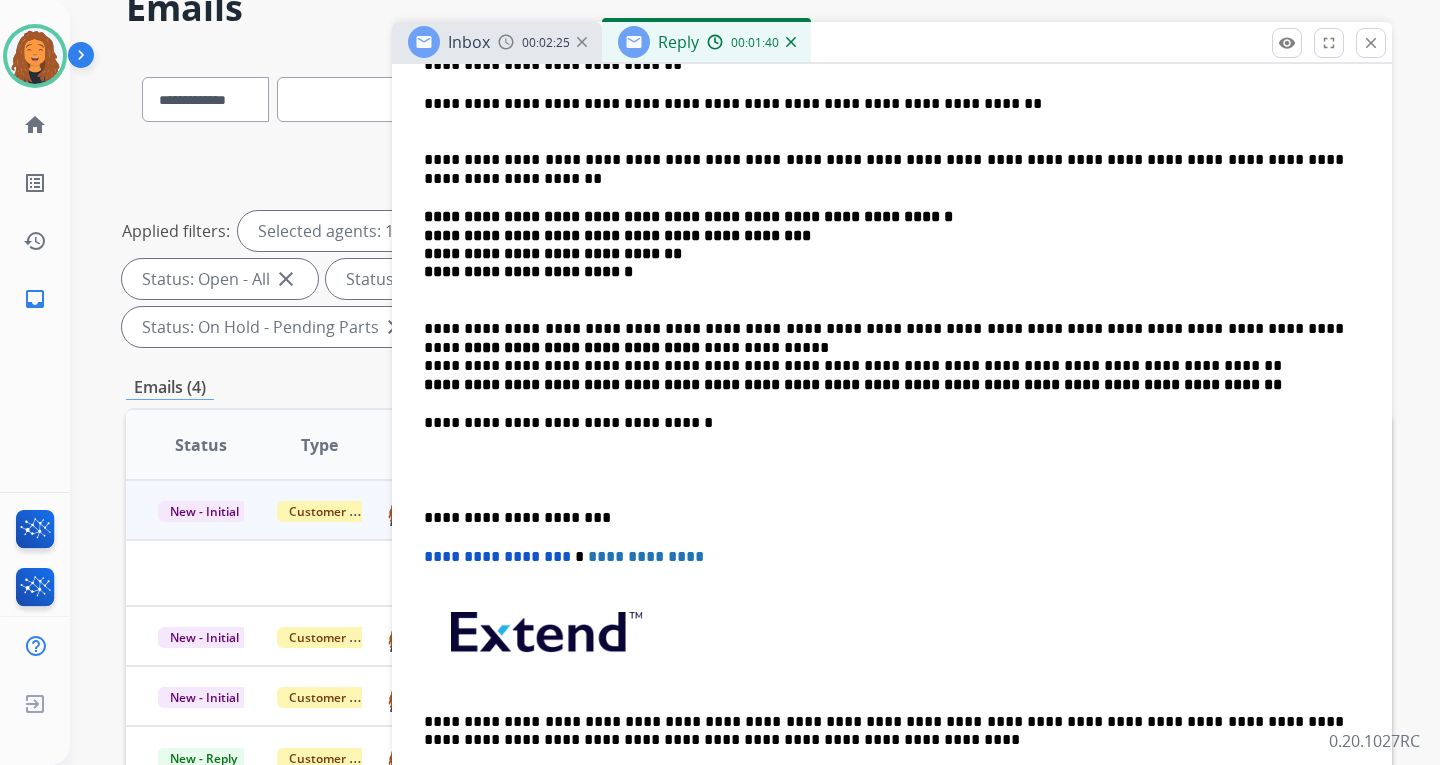 scroll, scrollTop: 700, scrollLeft: 0, axis: vertical 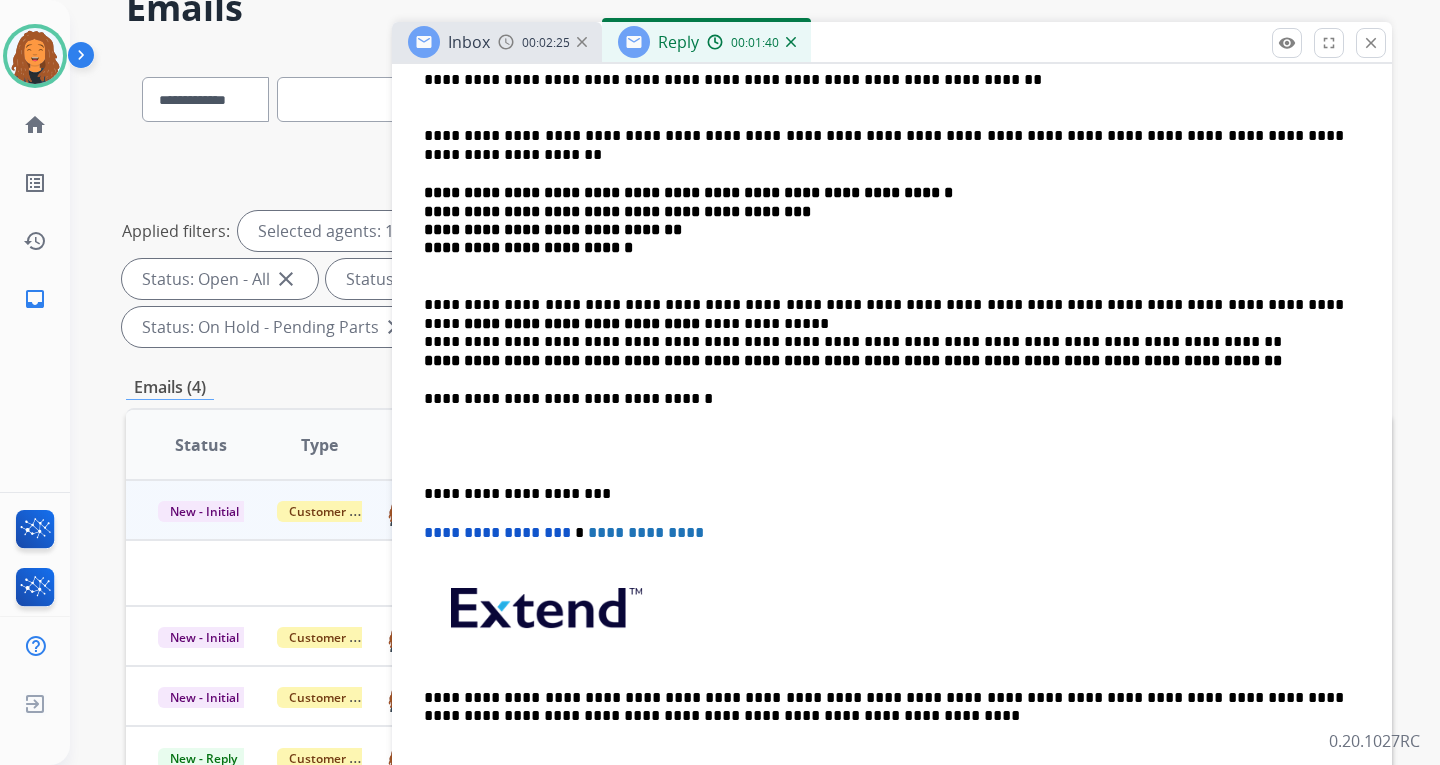 click on "**********" at bounding box center (892, 324) 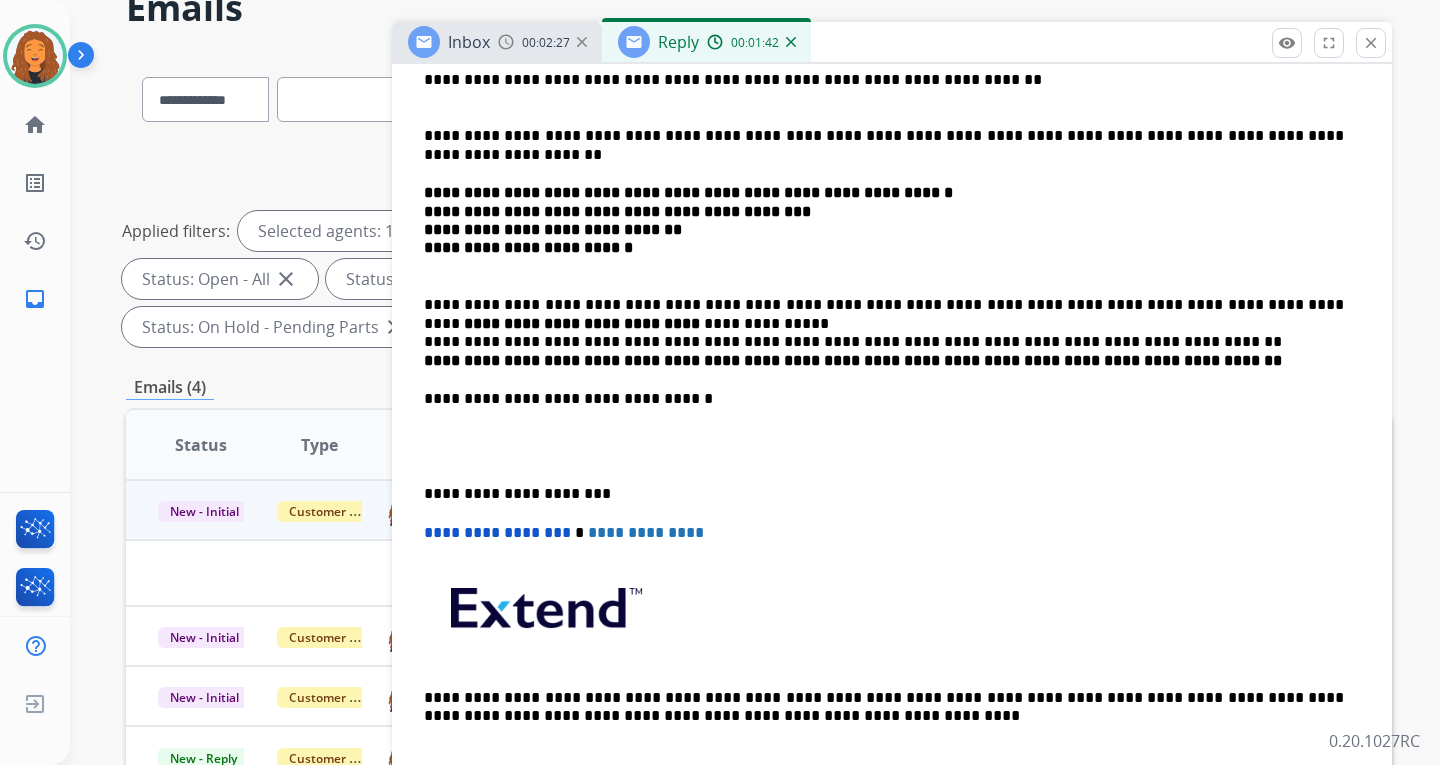 scroll, scrollTop: 730, scrollLeft: 0, axis: vertical 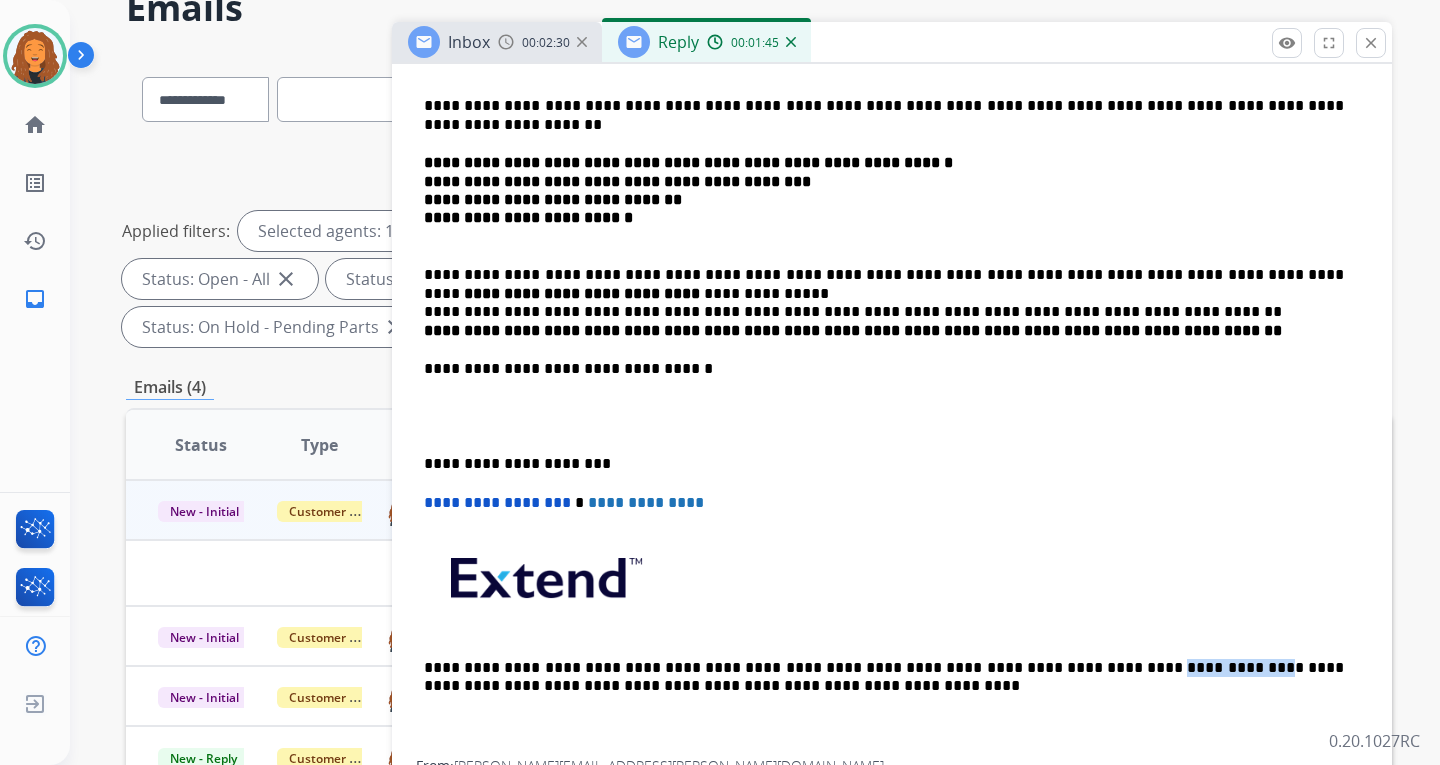 drag, startPoint x: 1108, startPoint y: 662, endPoint x: 1015, endPoint y: 656, distance: 93.193344 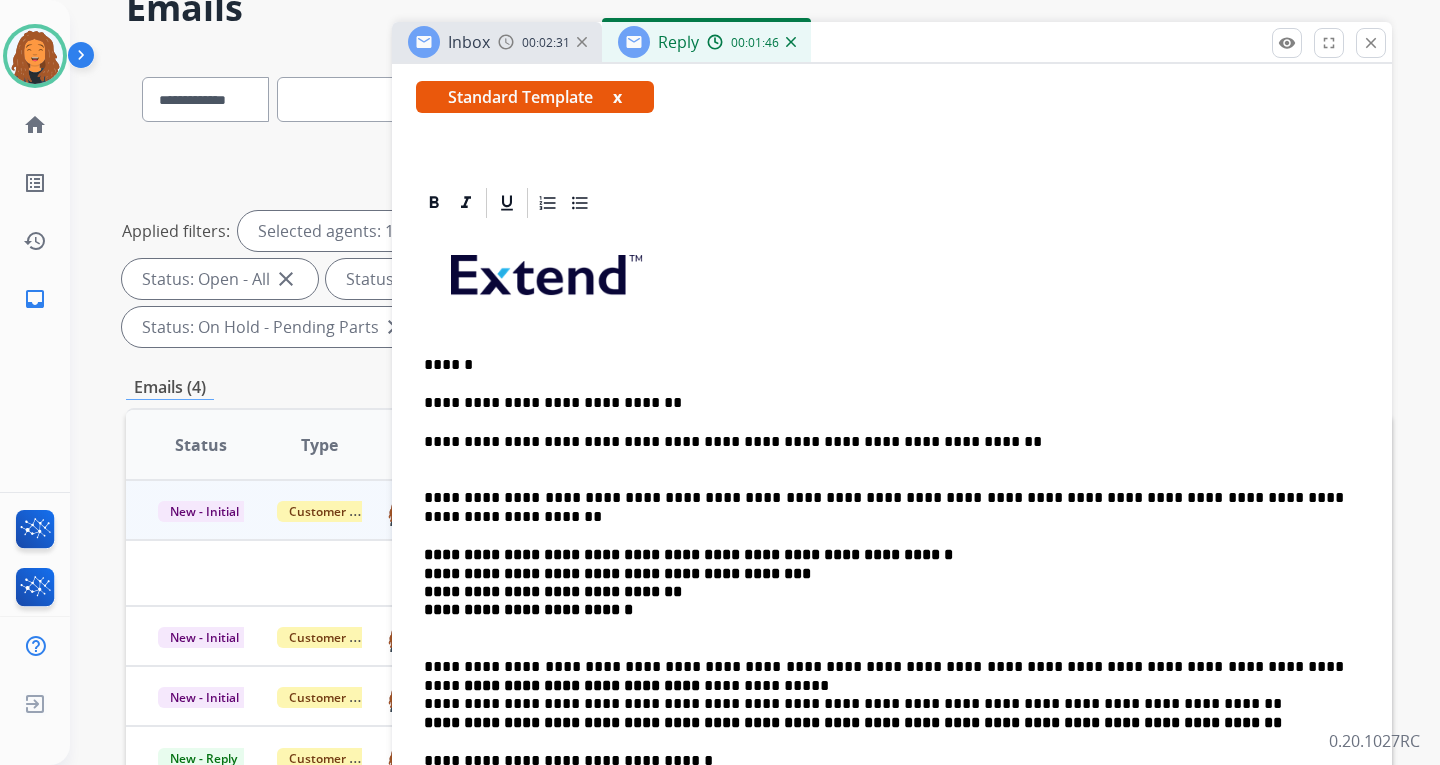 scroll, scrollTop: 330, scrollLeft: 0, axis: vertical 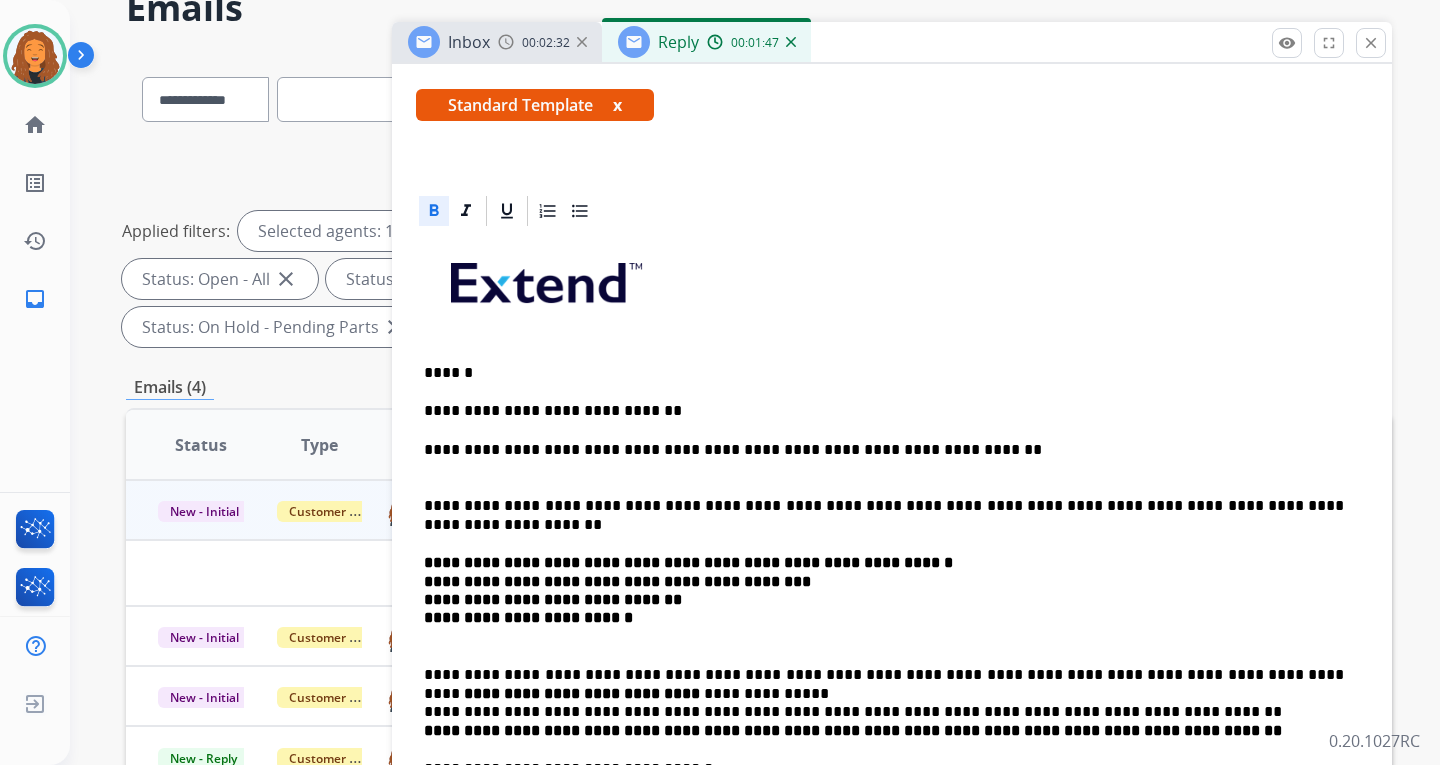 click on "**********" at bounding box center [892, 658] 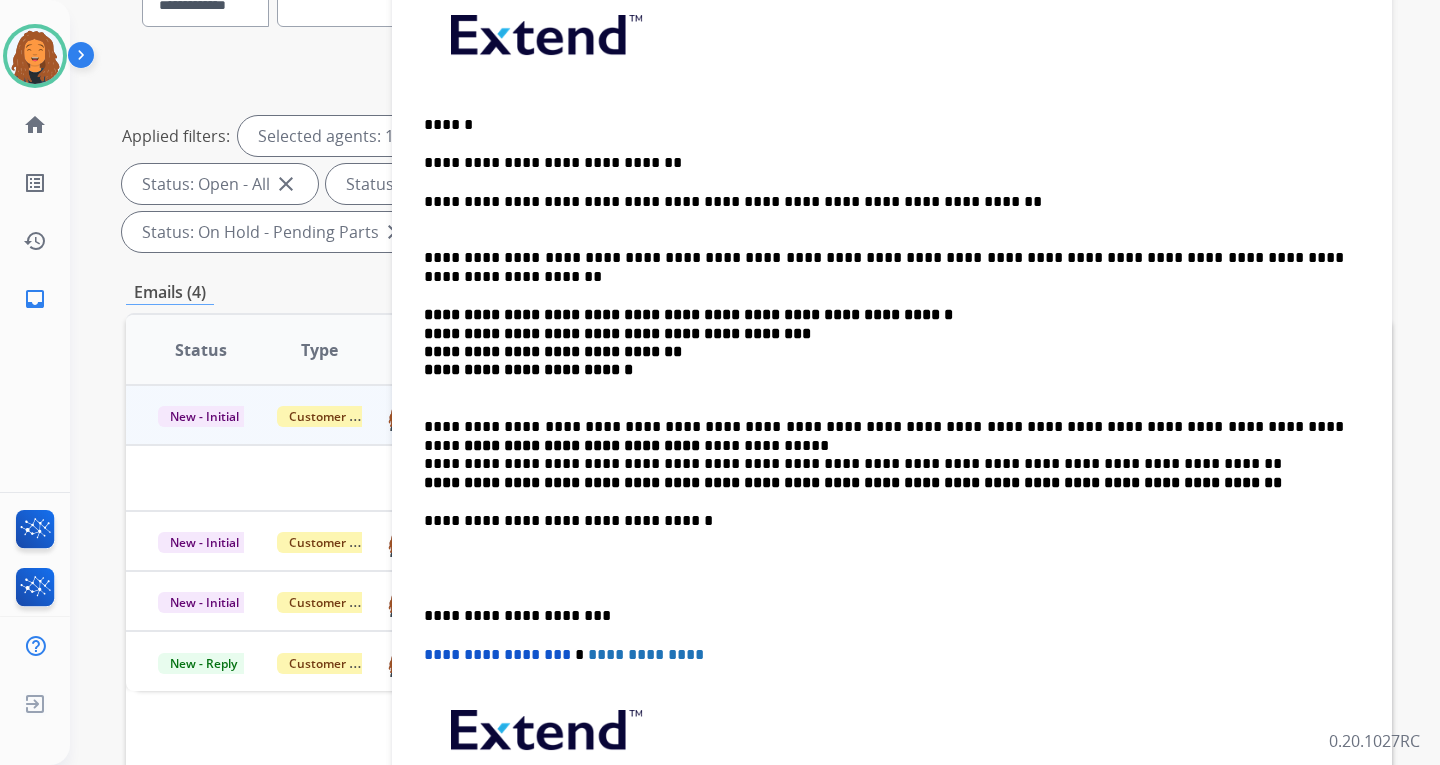 scroll, scrollTop: 261, scrollLeft: 0, axis: vertical 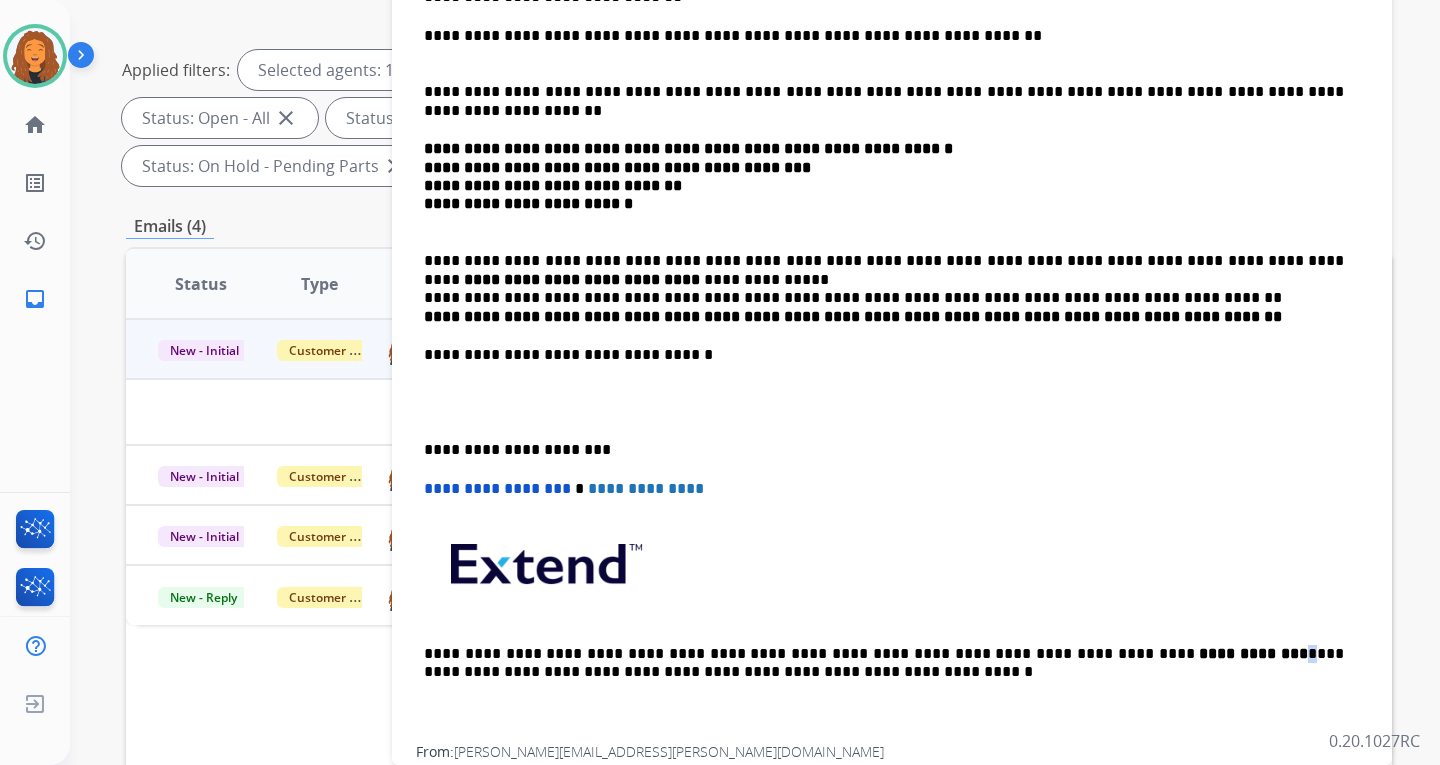 drag, startPoint x: 1114, startPoint y: 647, endPoint x: 1104, endPoint y: 645, distance: 10.198039 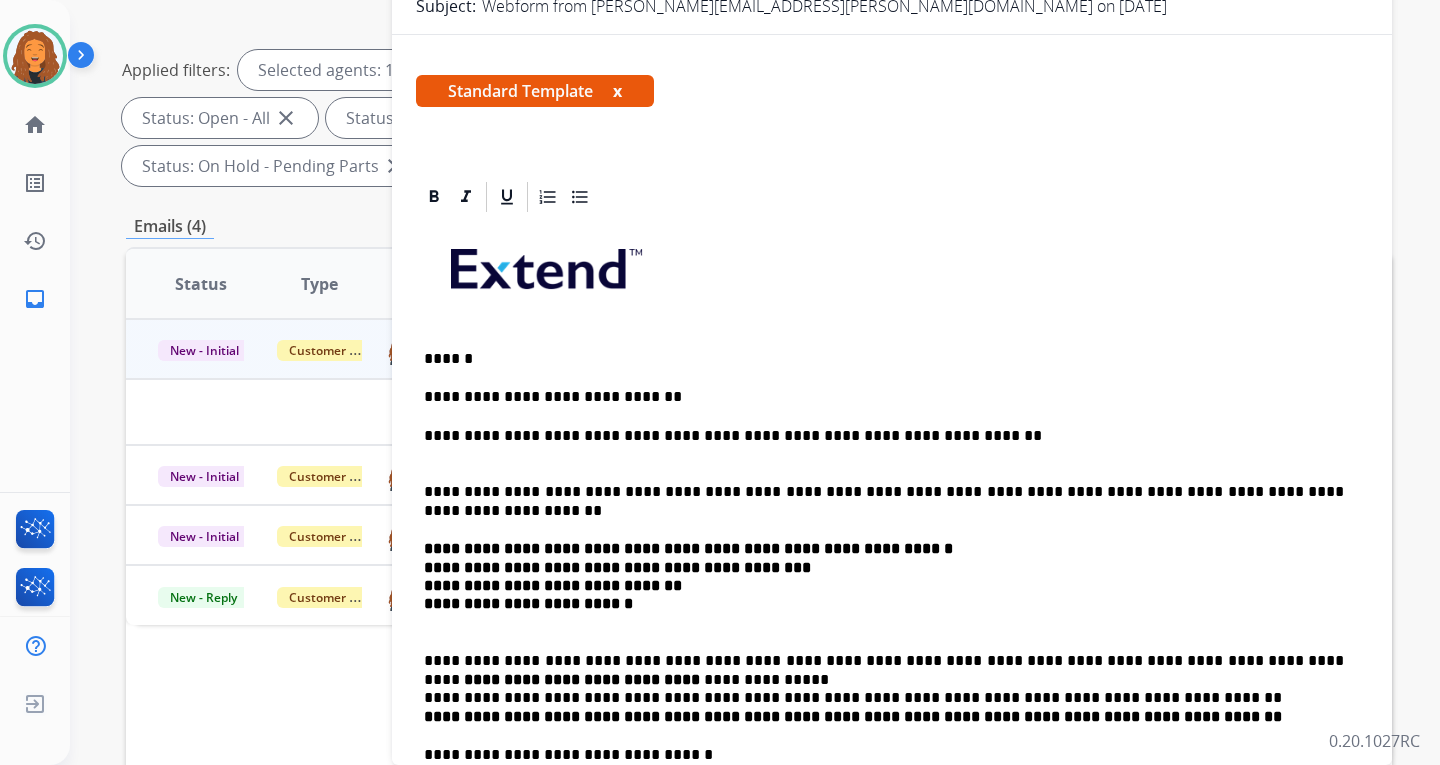 scroll, scrollTop: 483, scrollLeft: 0, axis: vertical 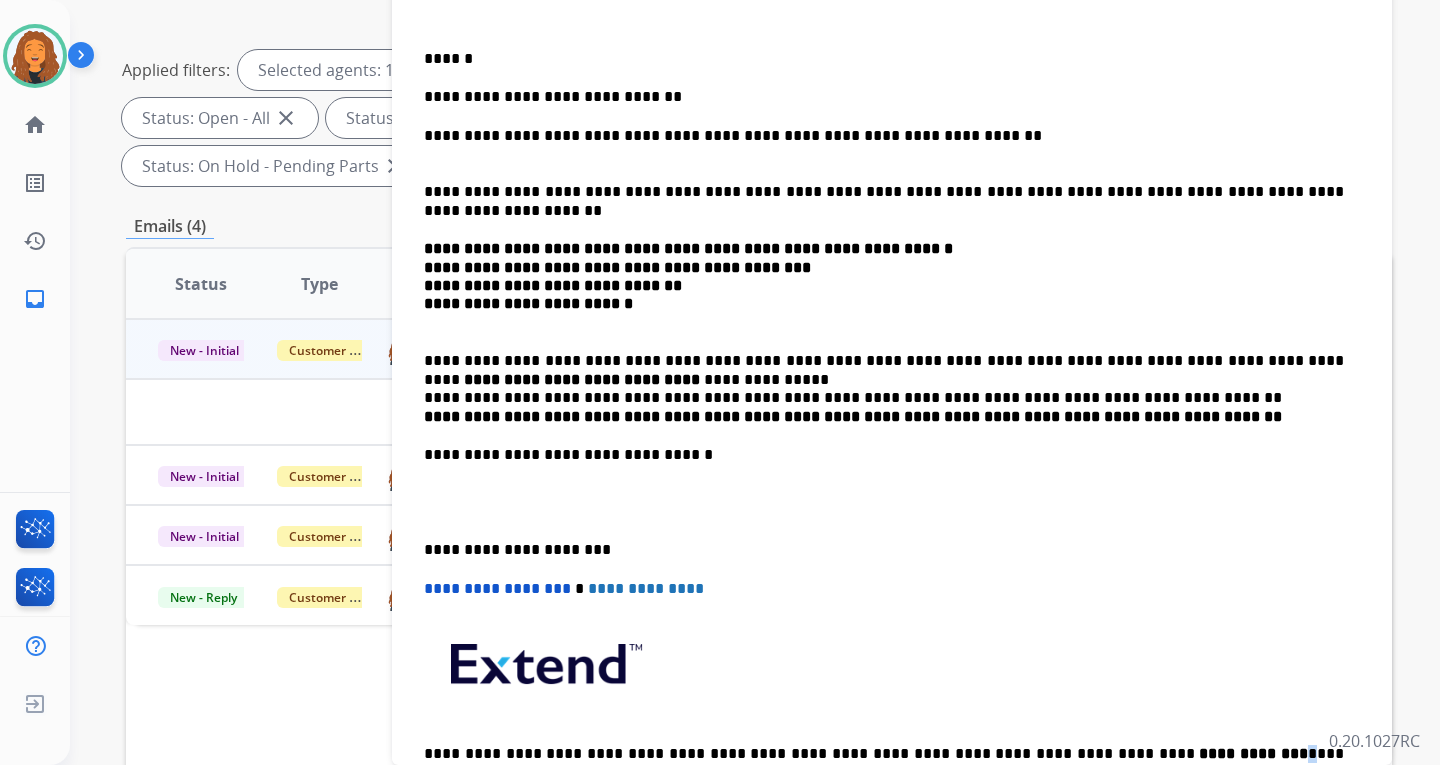 click on "**********" at bounding box center [892, 344] 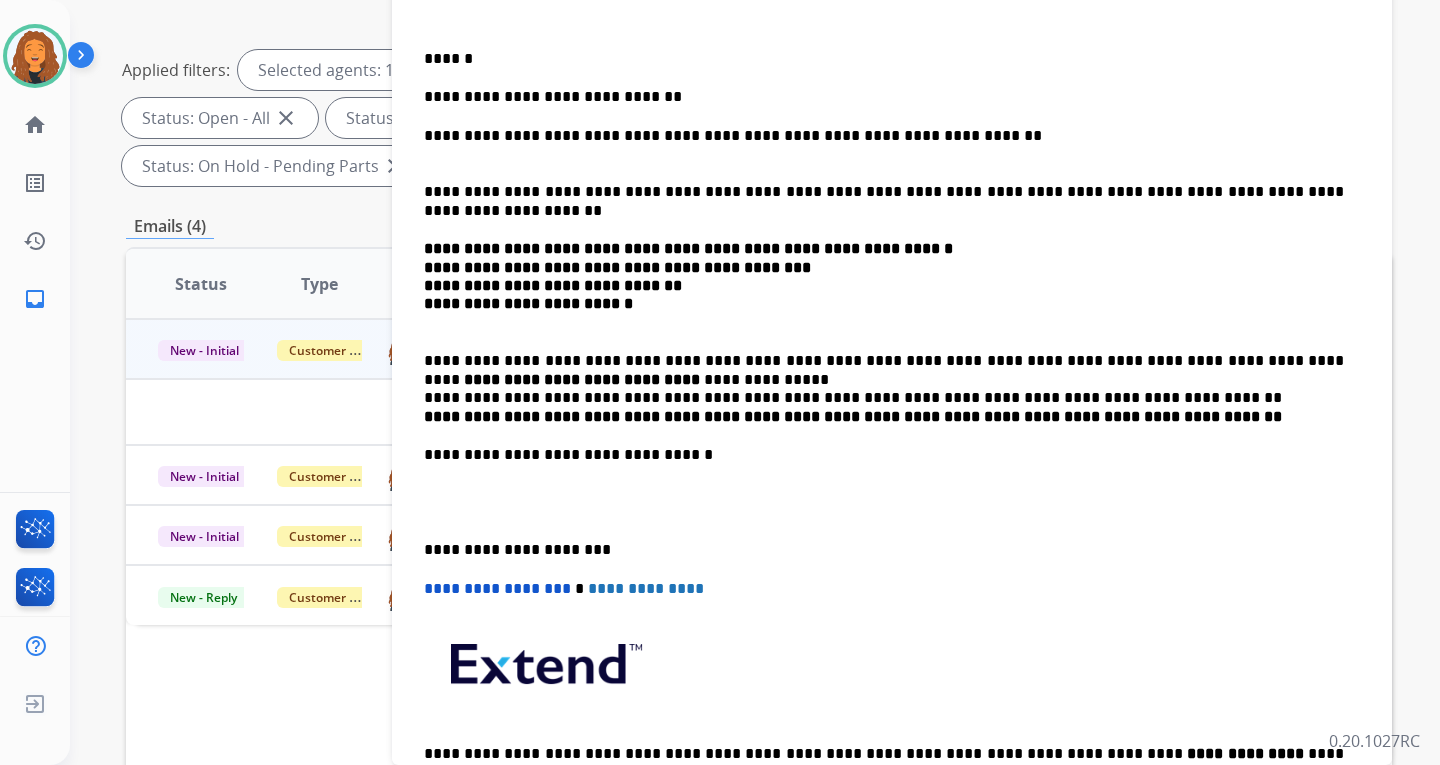 click at bounding box center [892, 671] 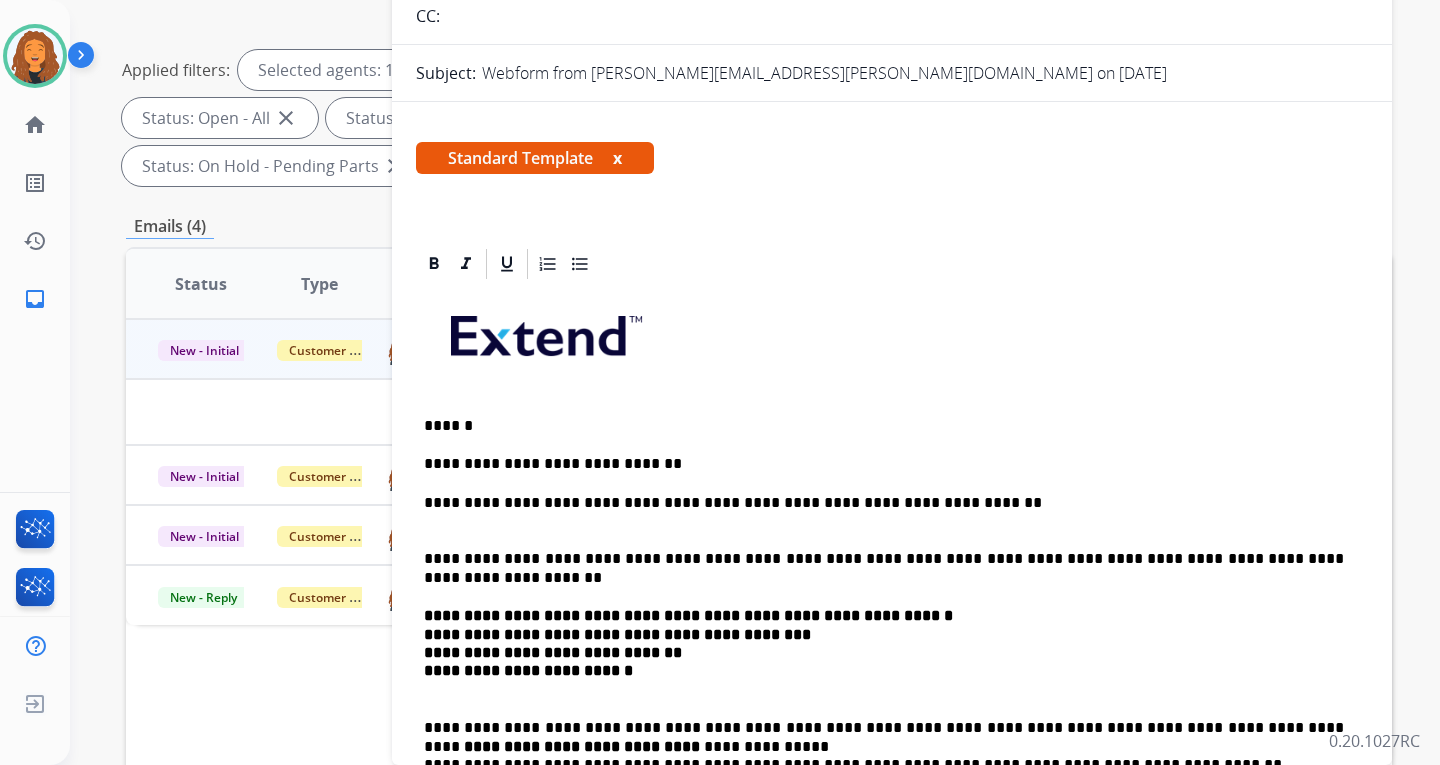 scroll, scrollTop: 0, scrollLeft: 0, axis: both 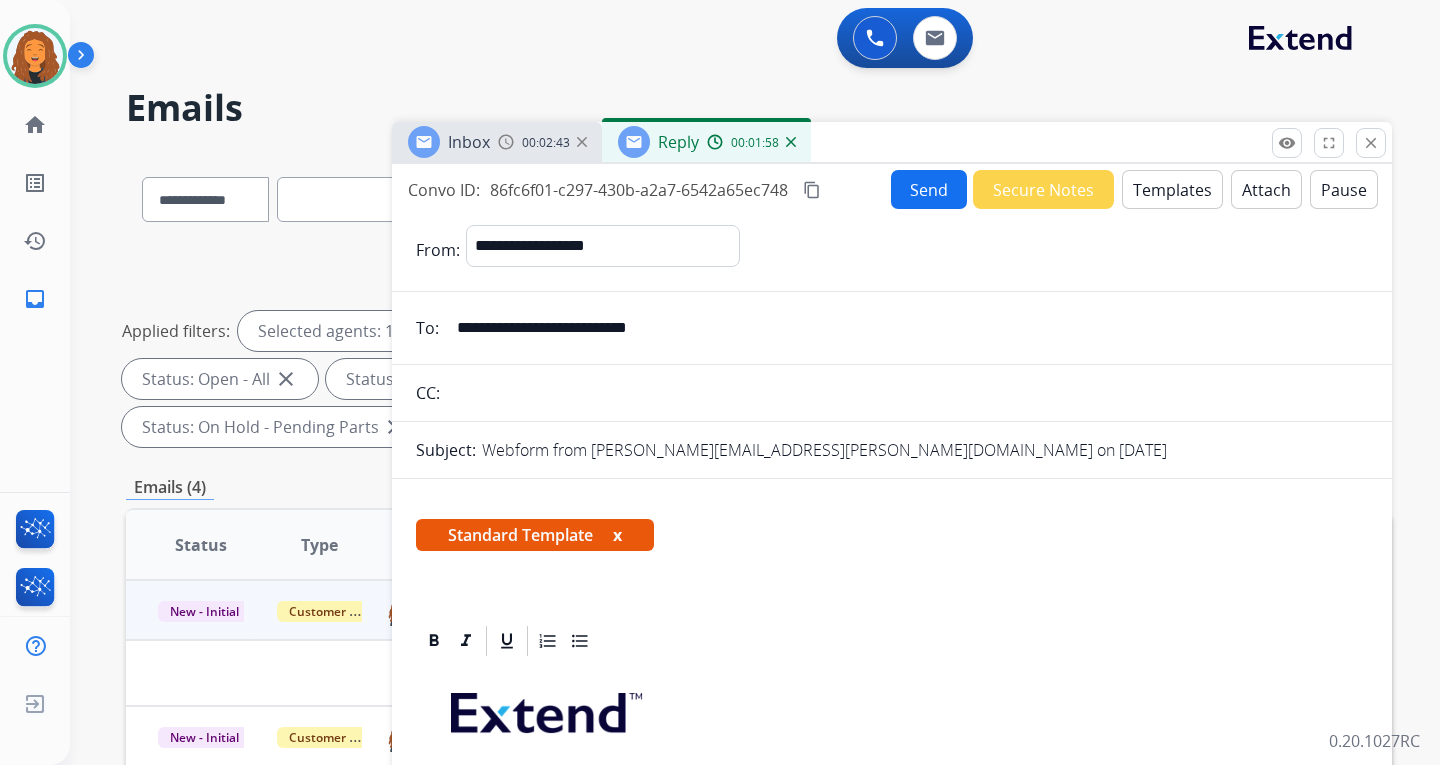 click on "Send" at bounding box center (929, 189) 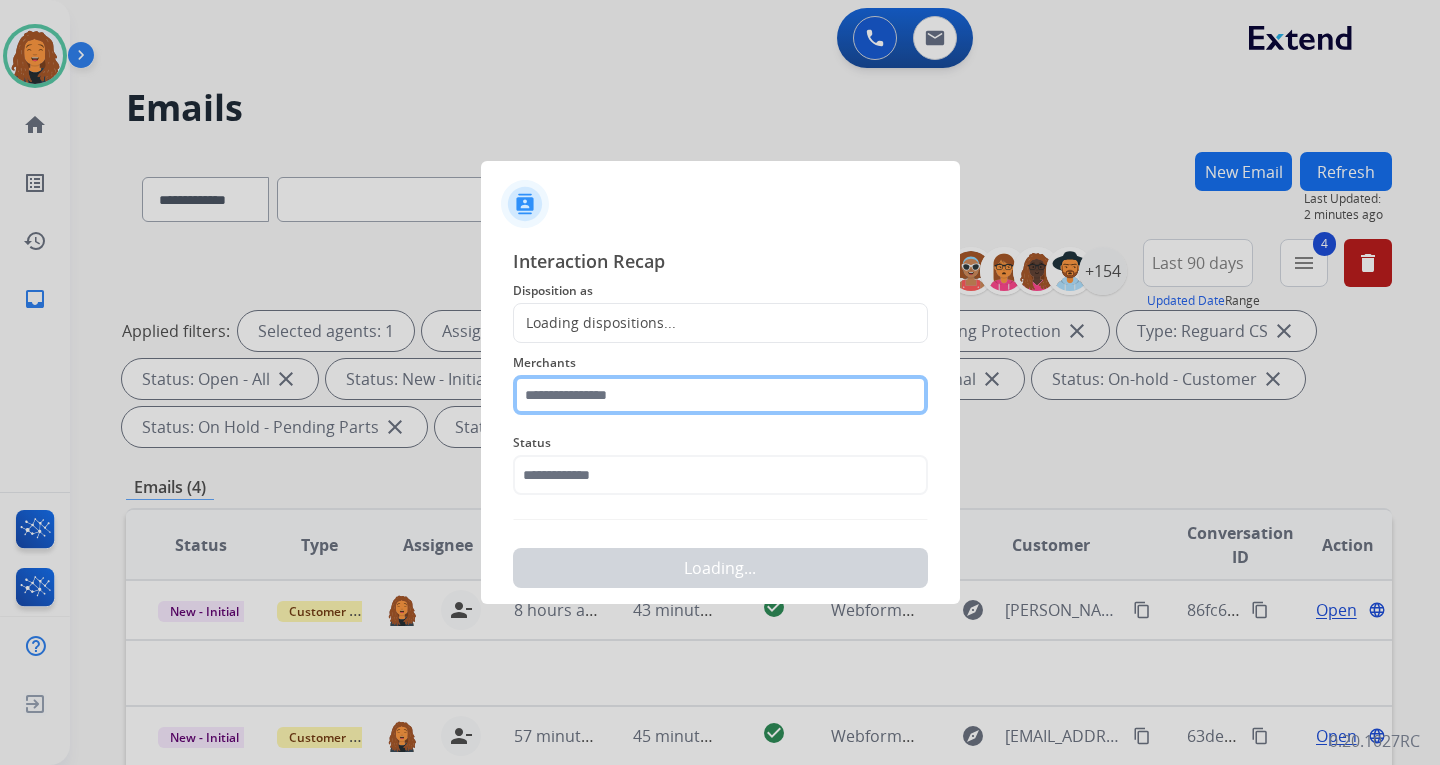 click 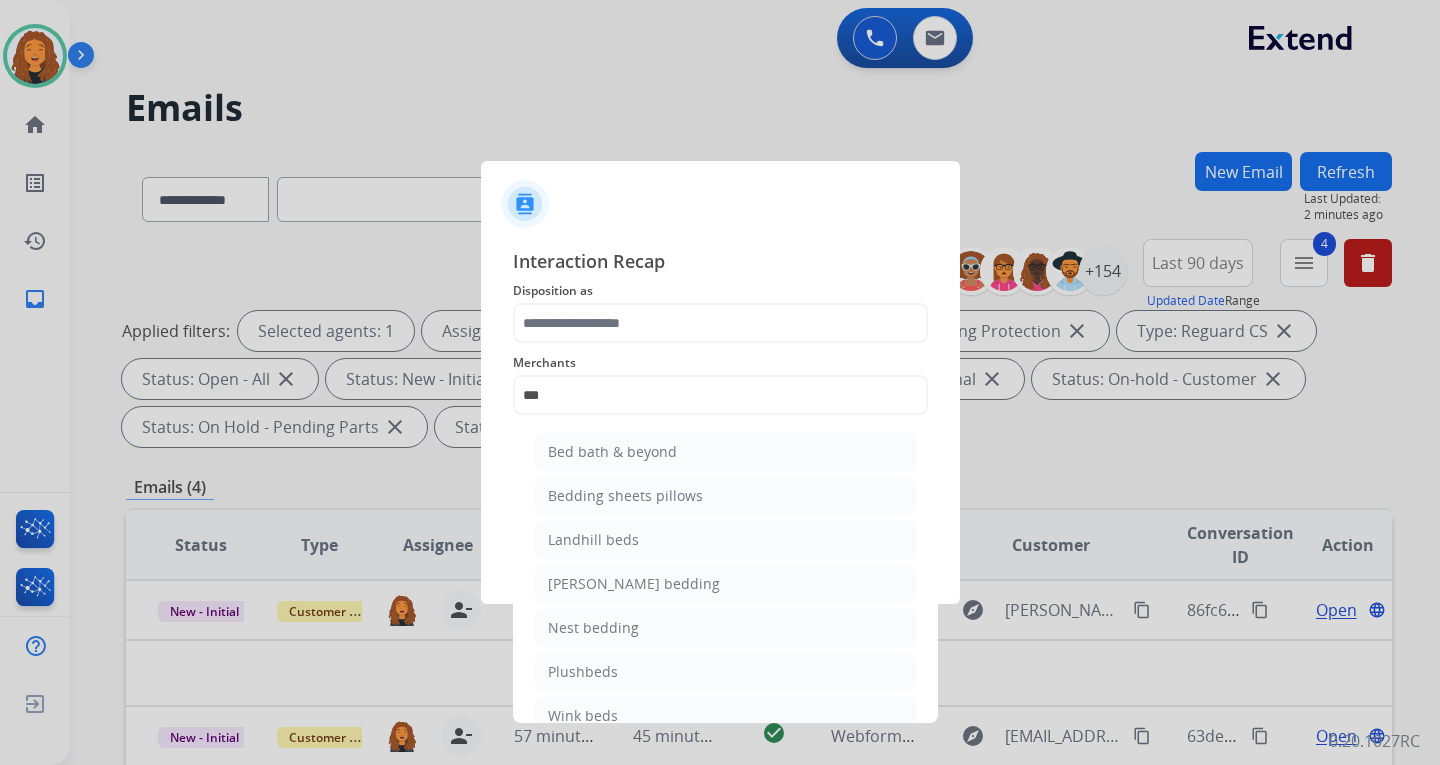 drag, startPoint x: 605, startPoint y: 449, endPoint x: 602, endPoint y: 374, distance: 75.059975 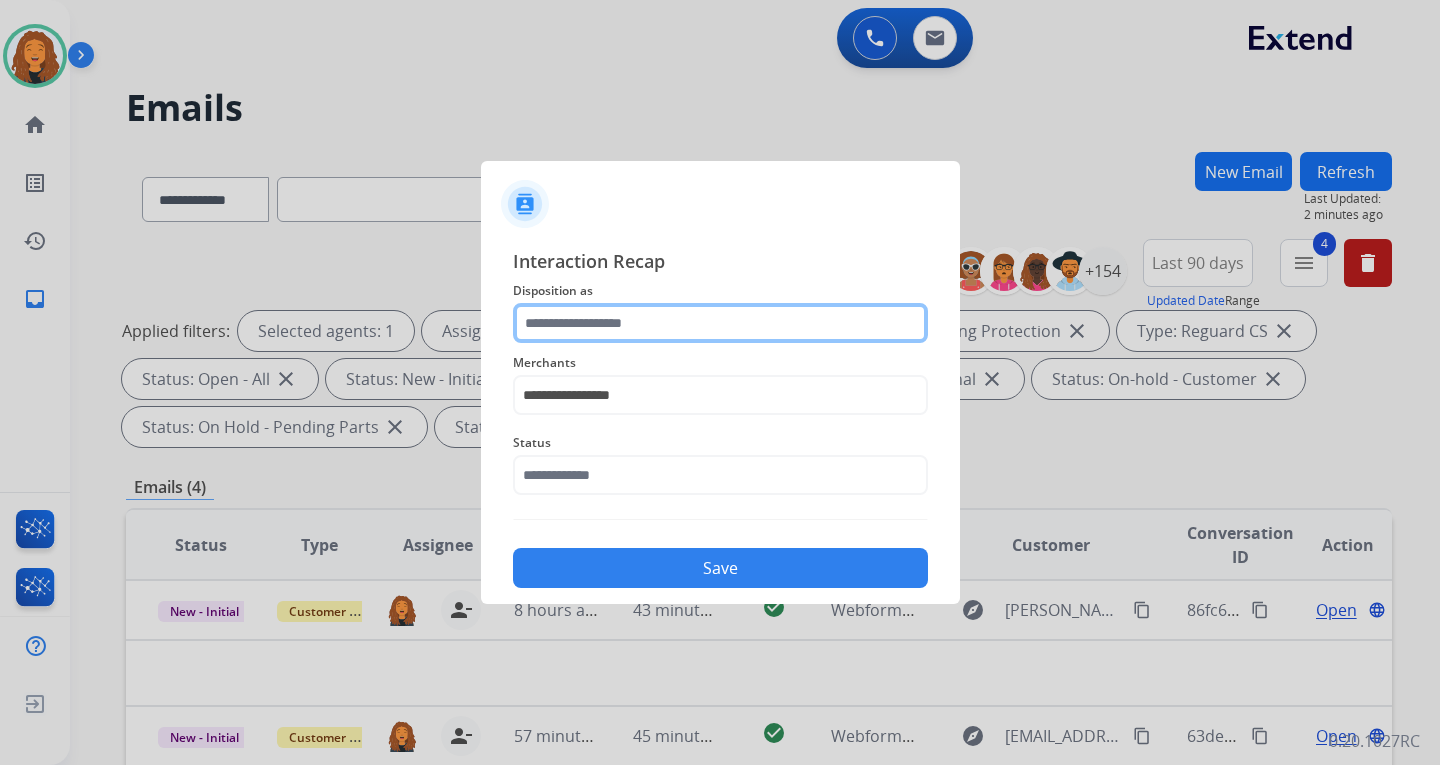 click 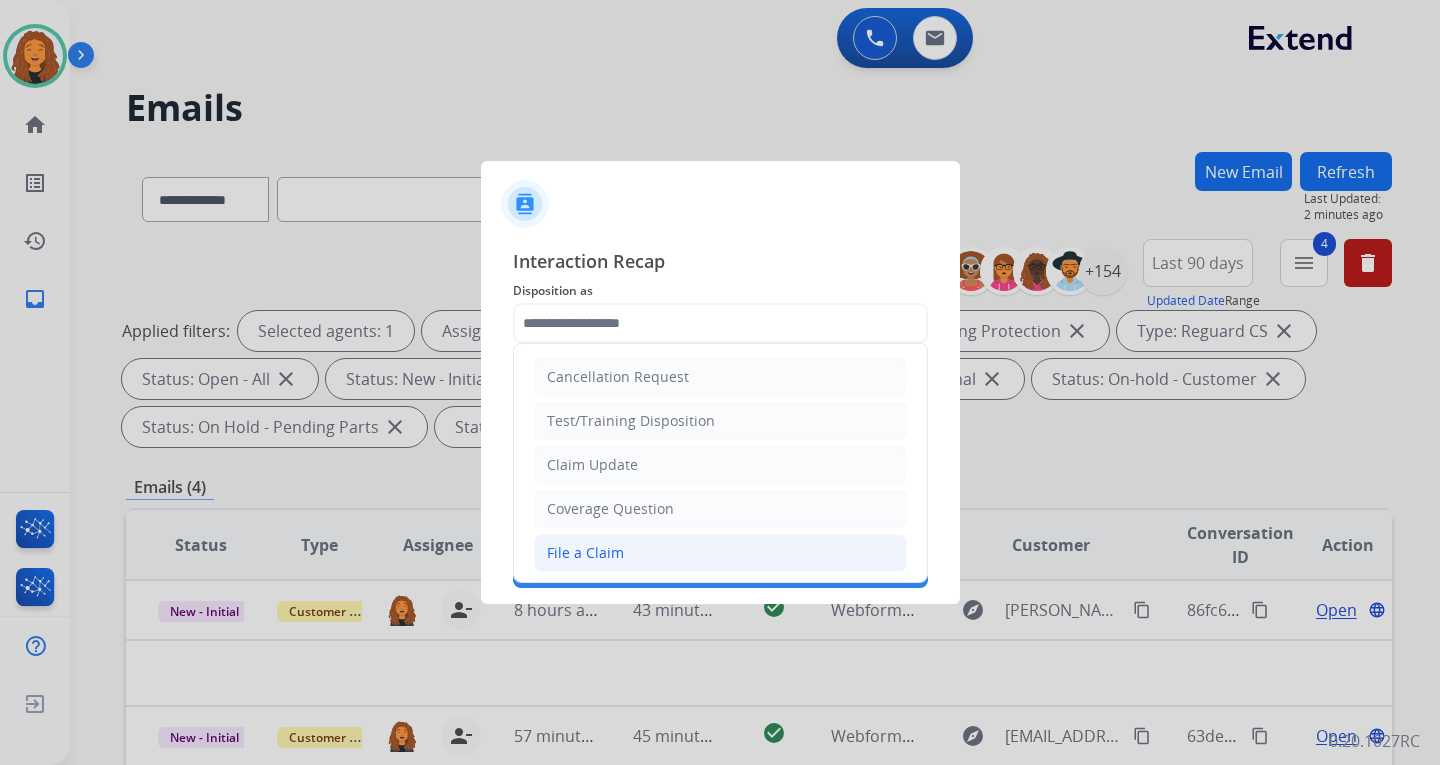 click on "File a Claim" 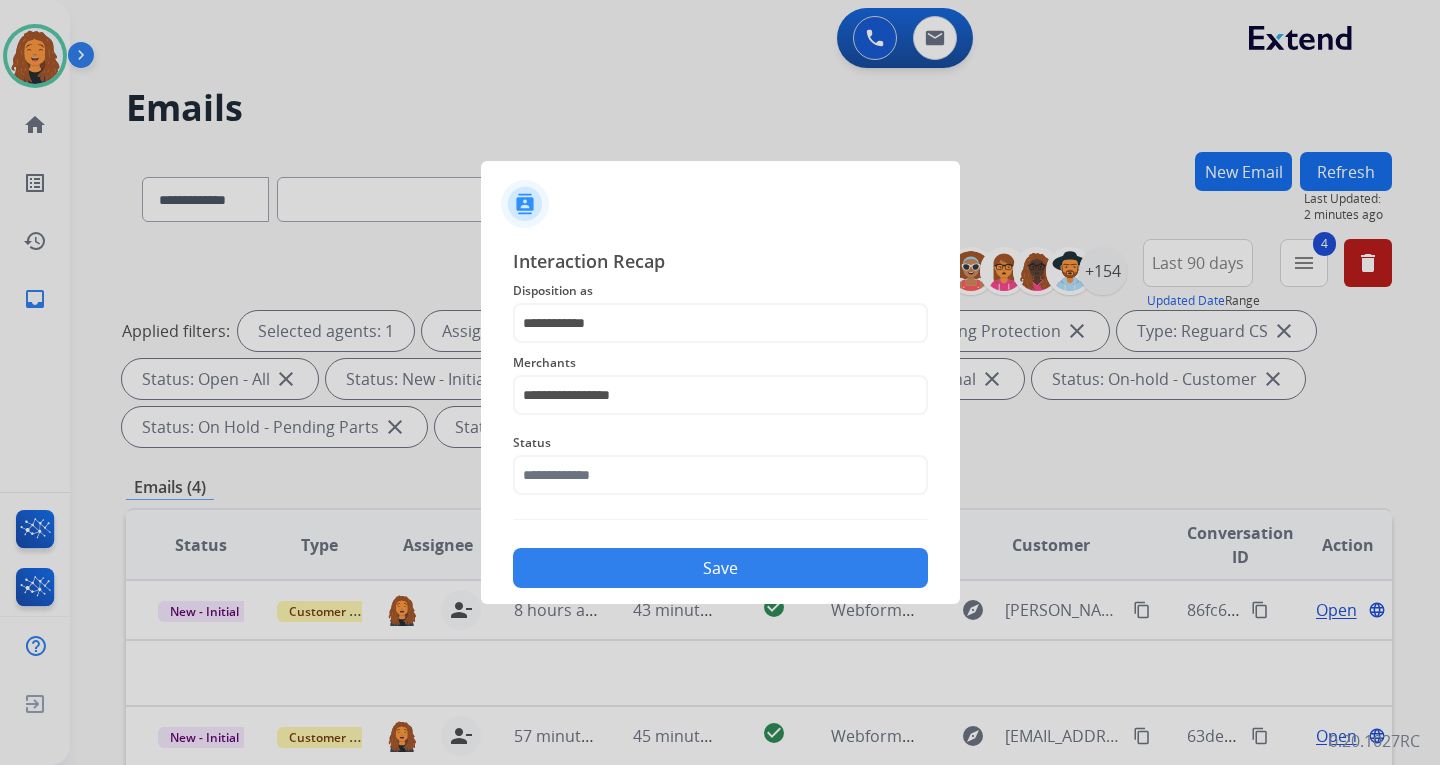 click on "Status" 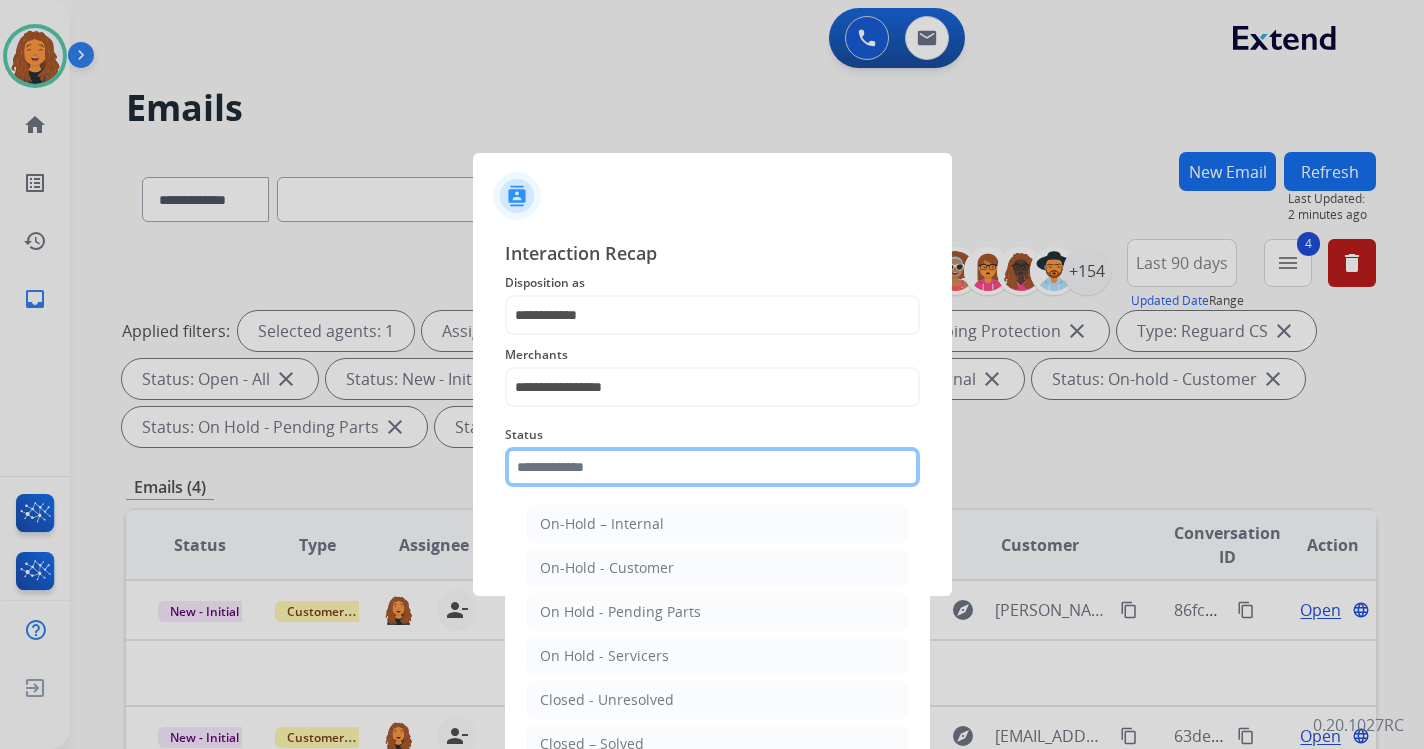 click 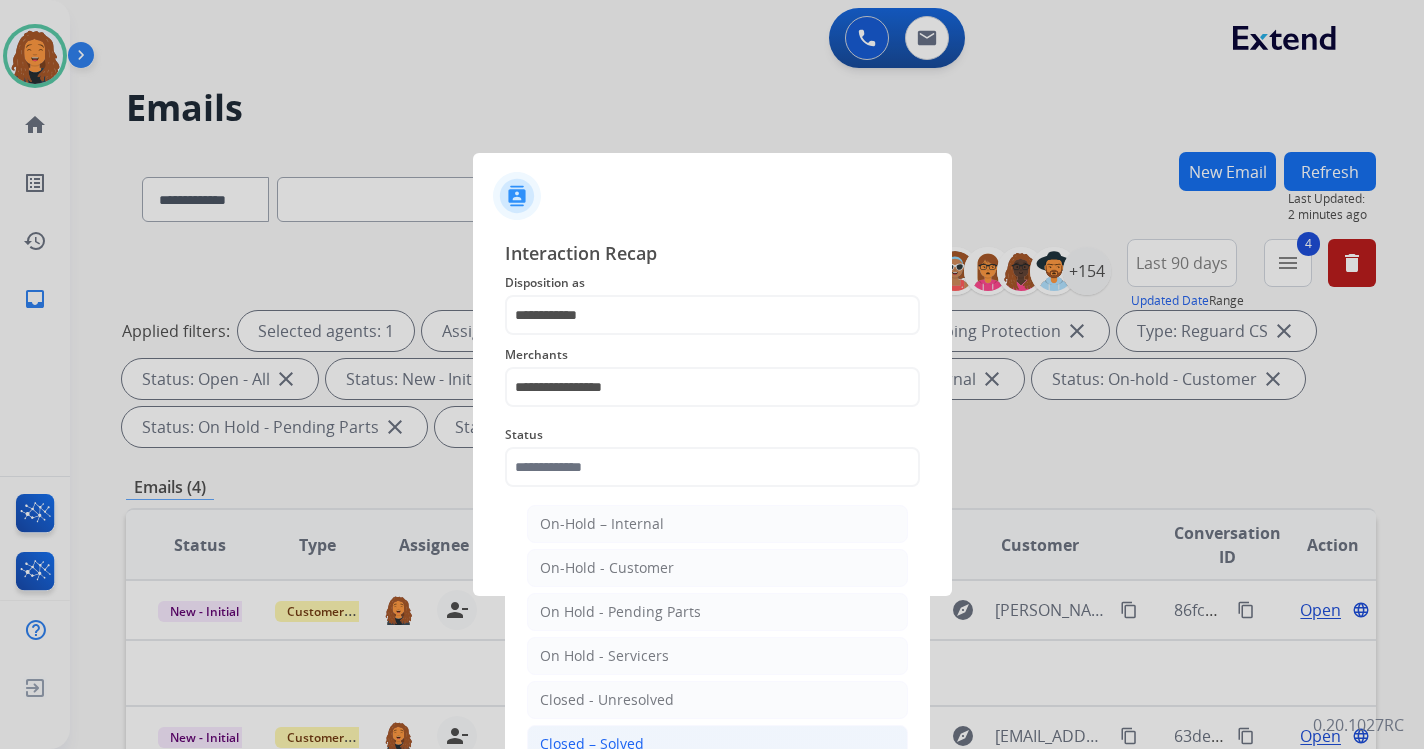 click on "Closed – Solved" 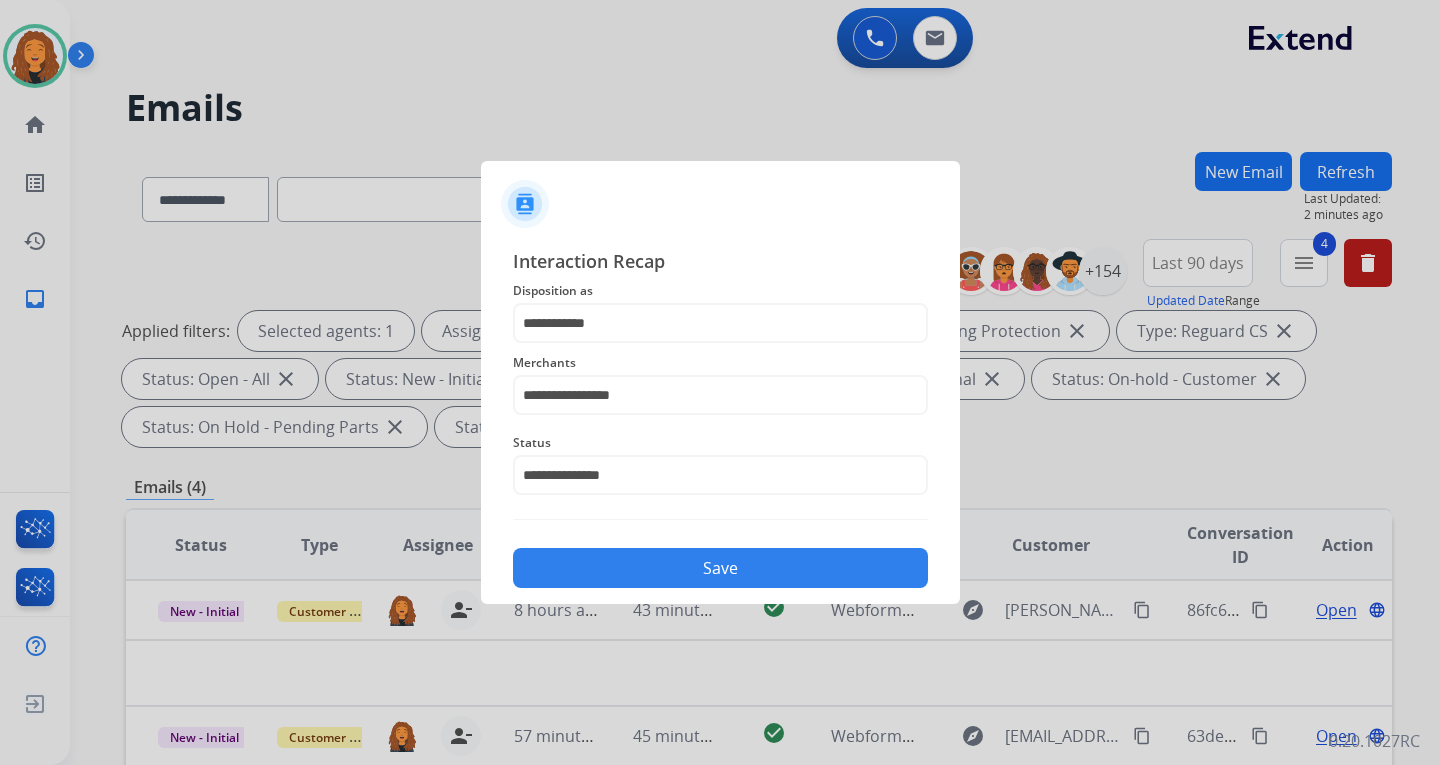 click on "Save" 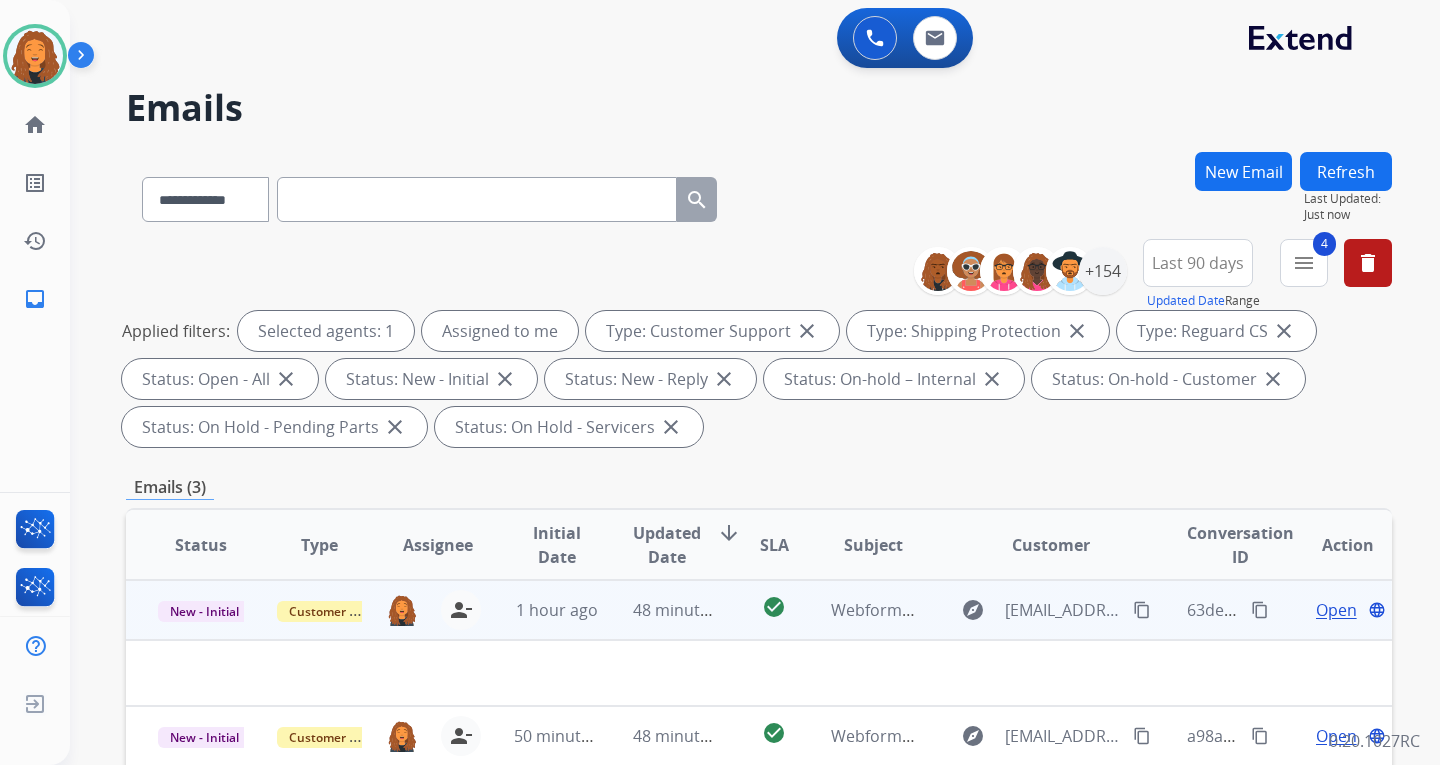 click on "content_copy" at bounding box center (1142, 610) 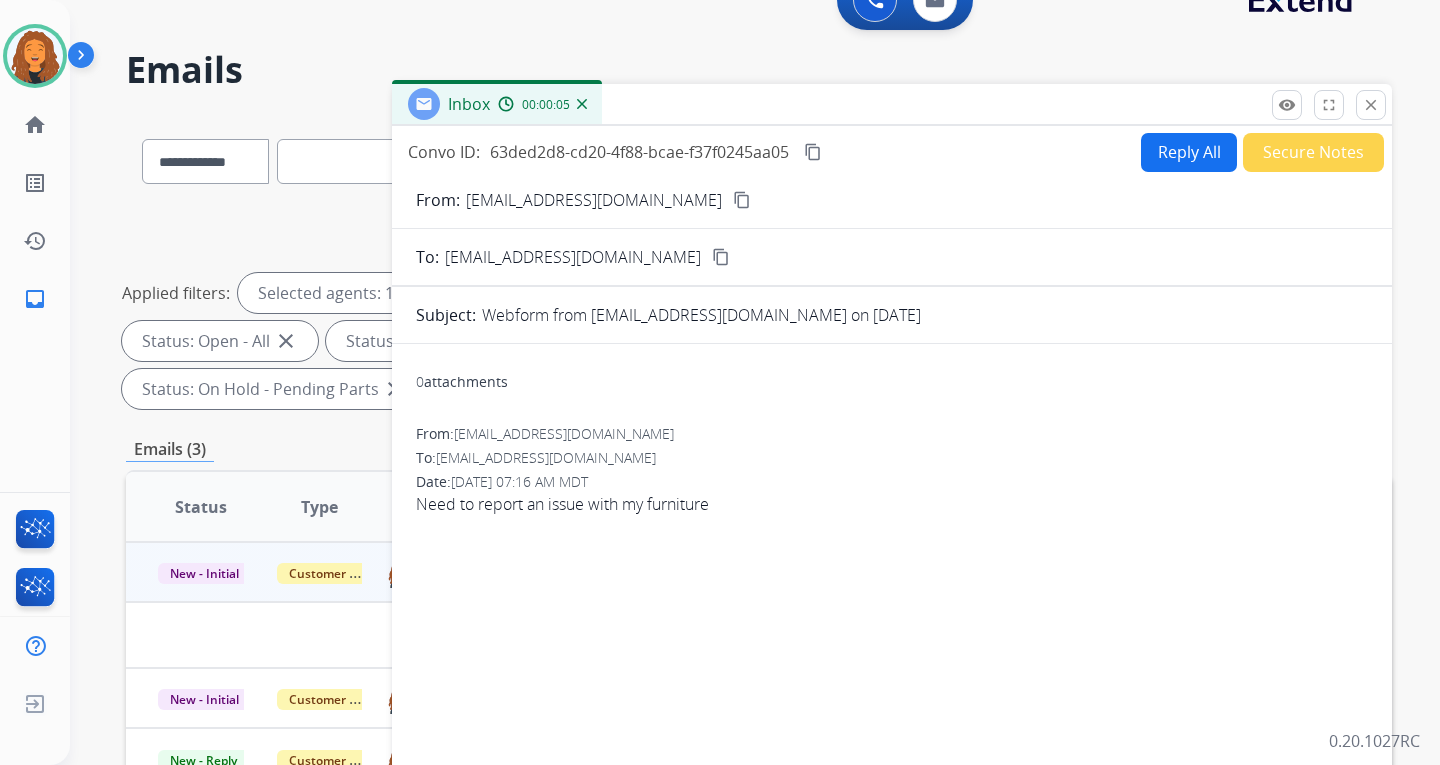 scroll, scrollTop: 17, scrollLeft: 0, axis: vertical 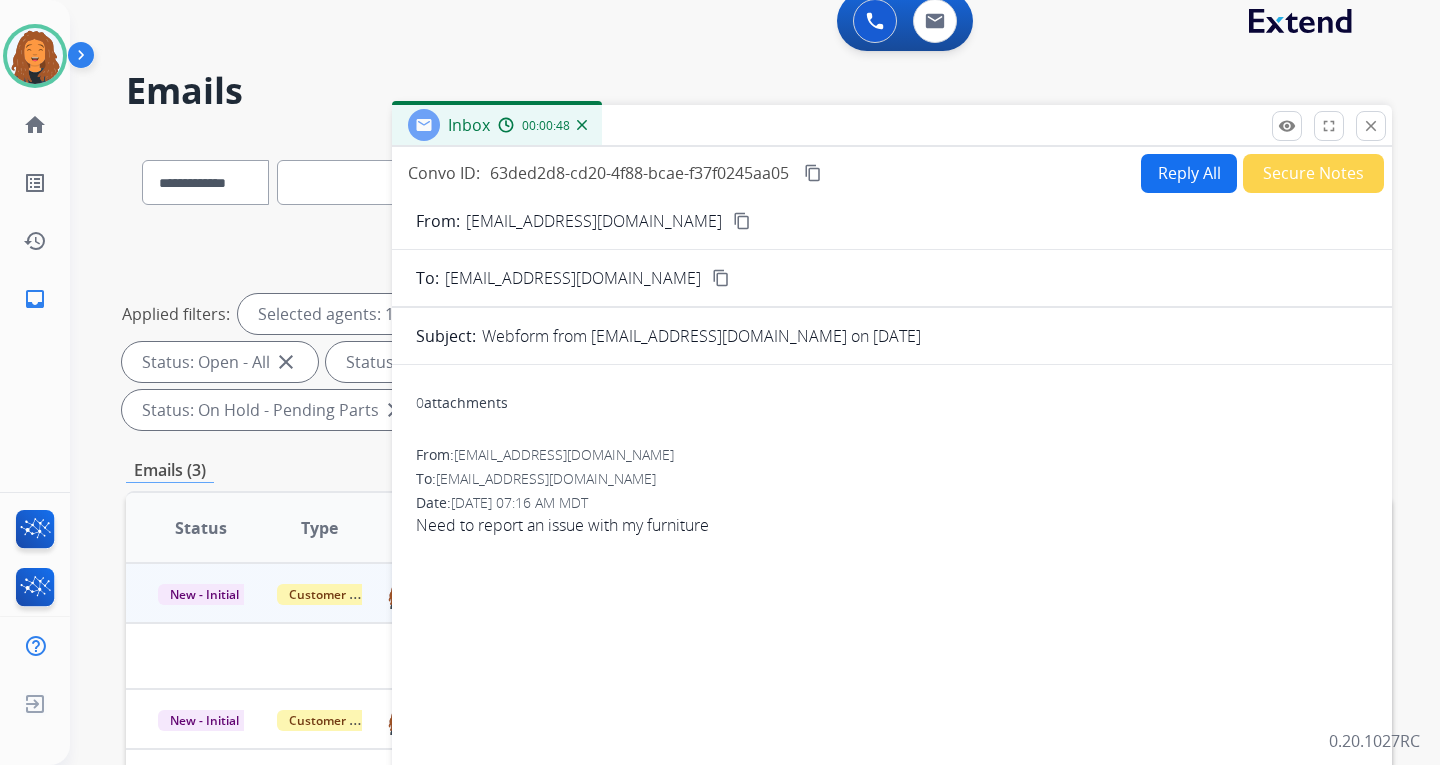 click on "0  attachments  From:  [EMAIL_ADDRESS][DOMAIN_NAME]   To:  [EMAIL_ADDRESS][DOMAIN_NAME]  Date:  [DATE] 07:16 AM MDT Need to report an issue with my furniture" at bounding box center [892, 683] 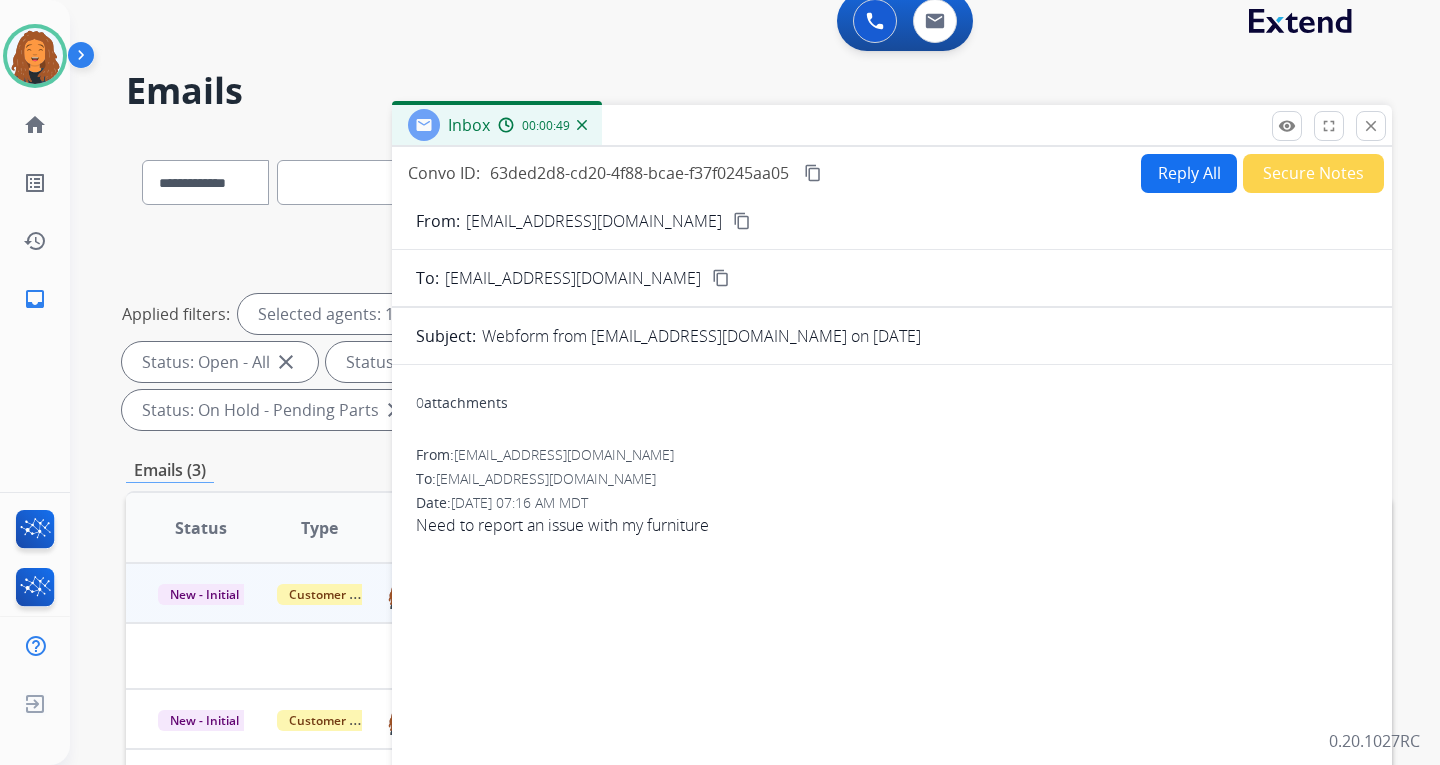 click on "Reply All" at bounding box center [1189, 173] 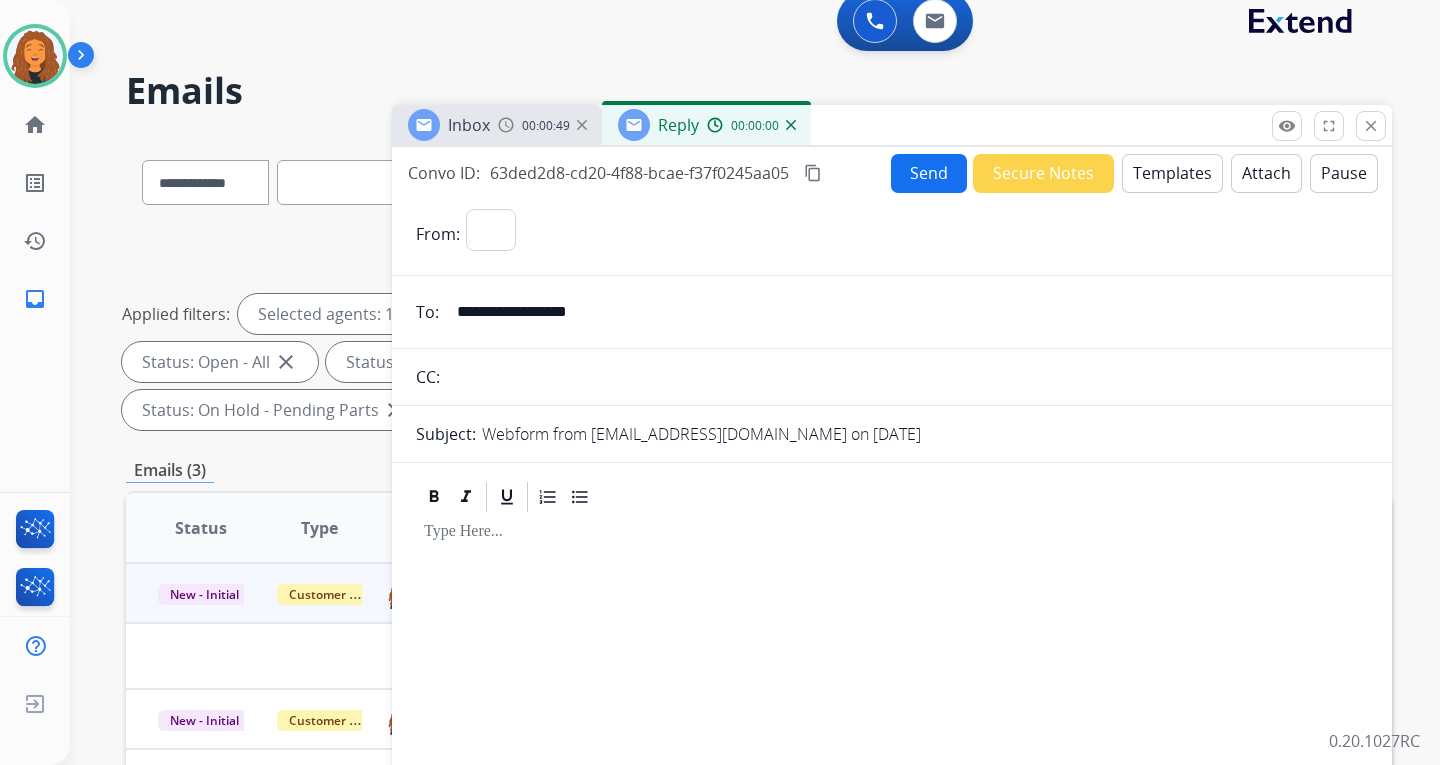select on "**********" 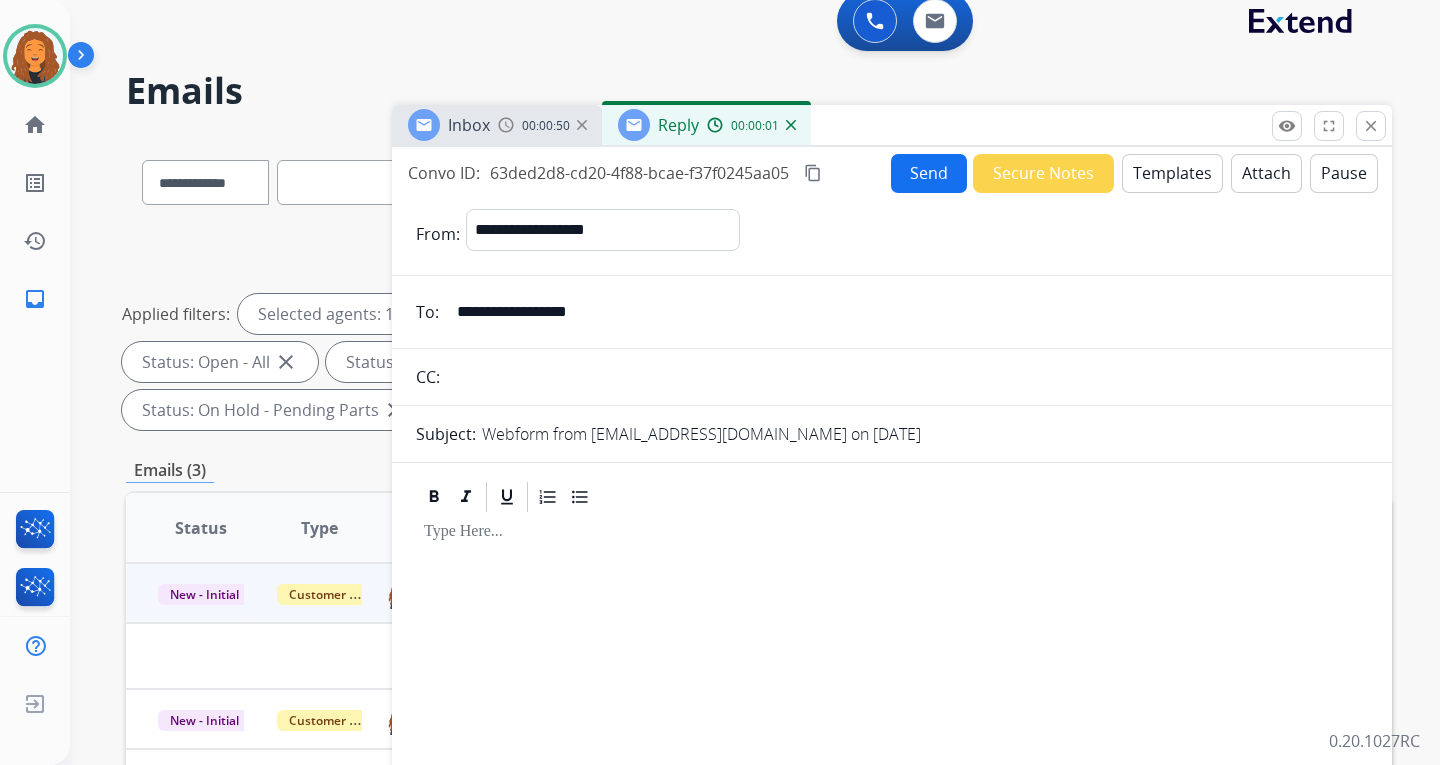 click on "Templates" at bounding box center (1172, 173) 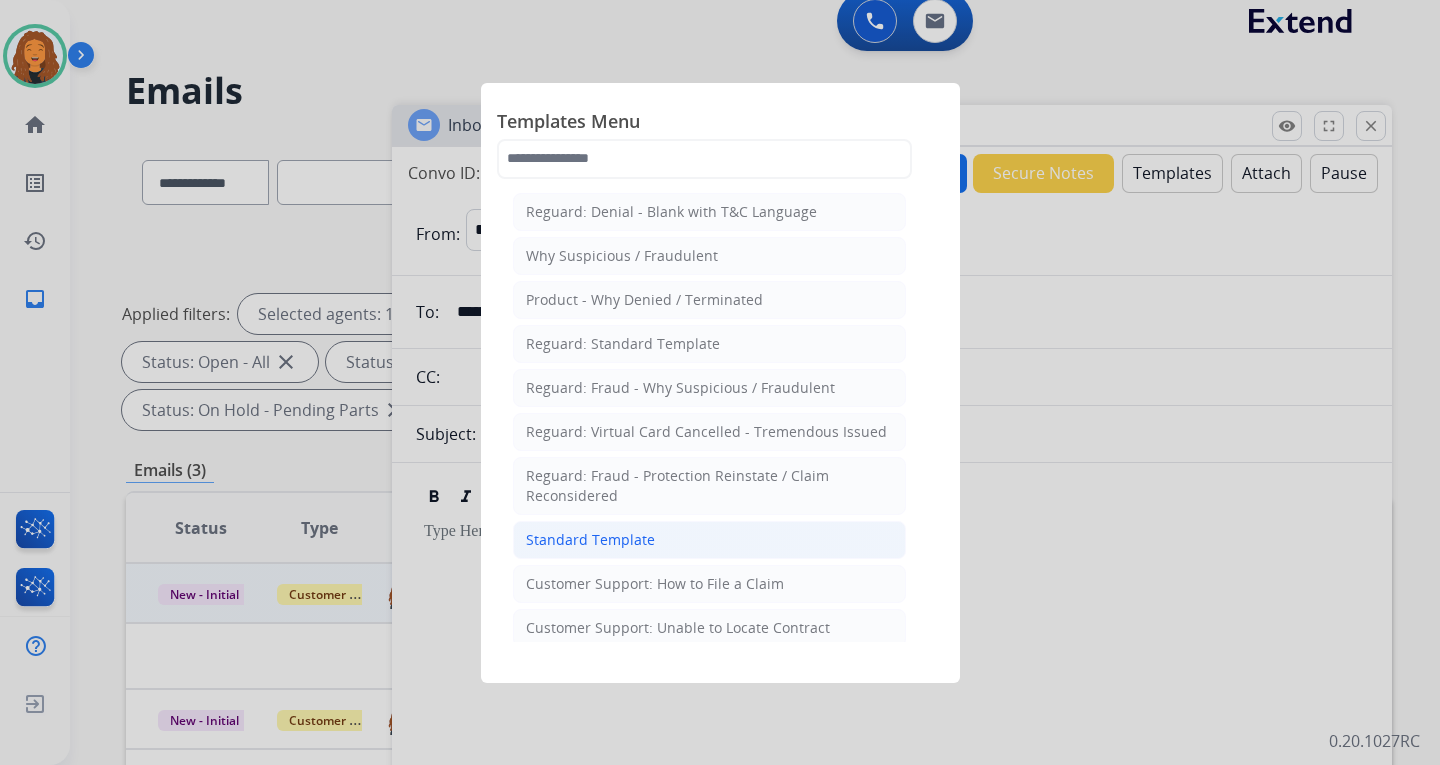 click on "Standard Template" 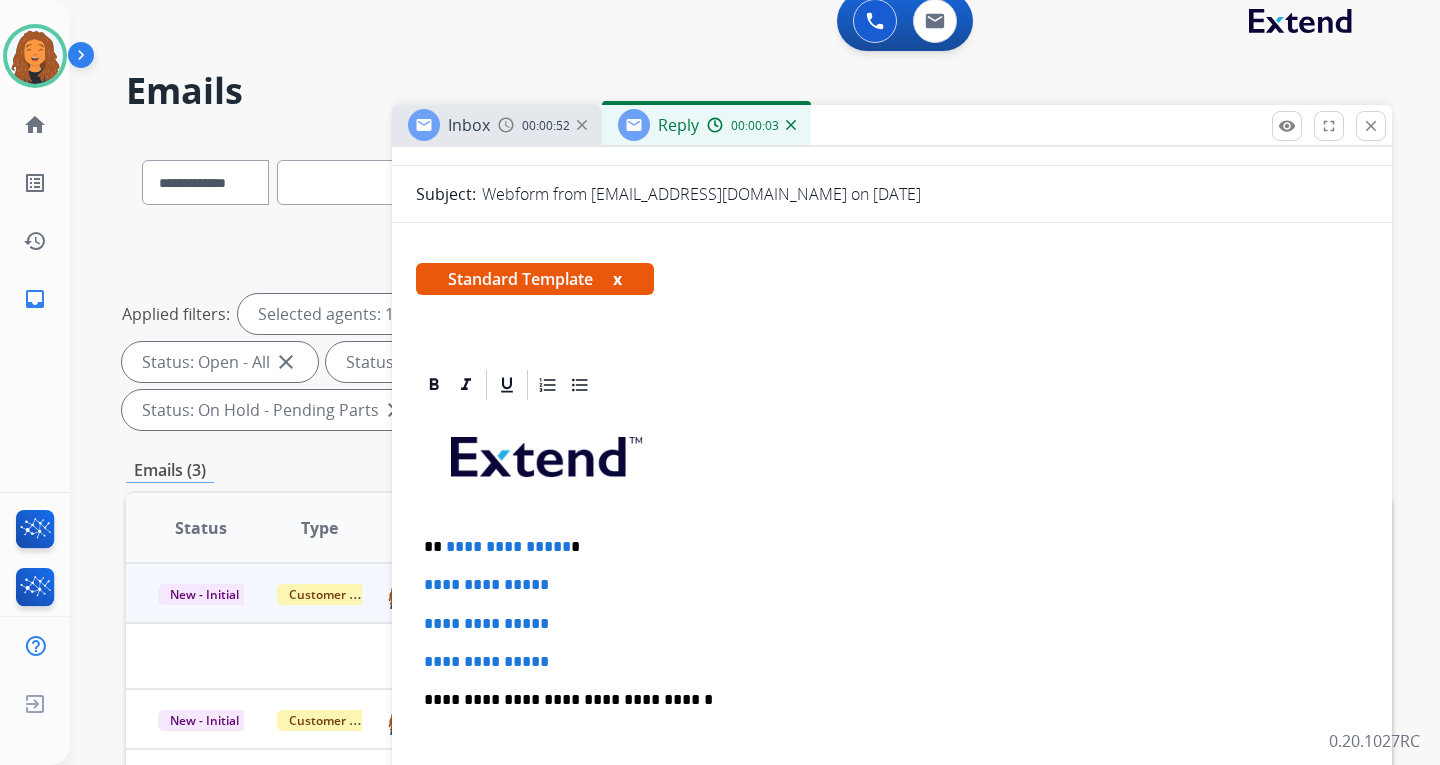 scroll, scrollTop: 300, scrollLeft: 0, axis: vertical 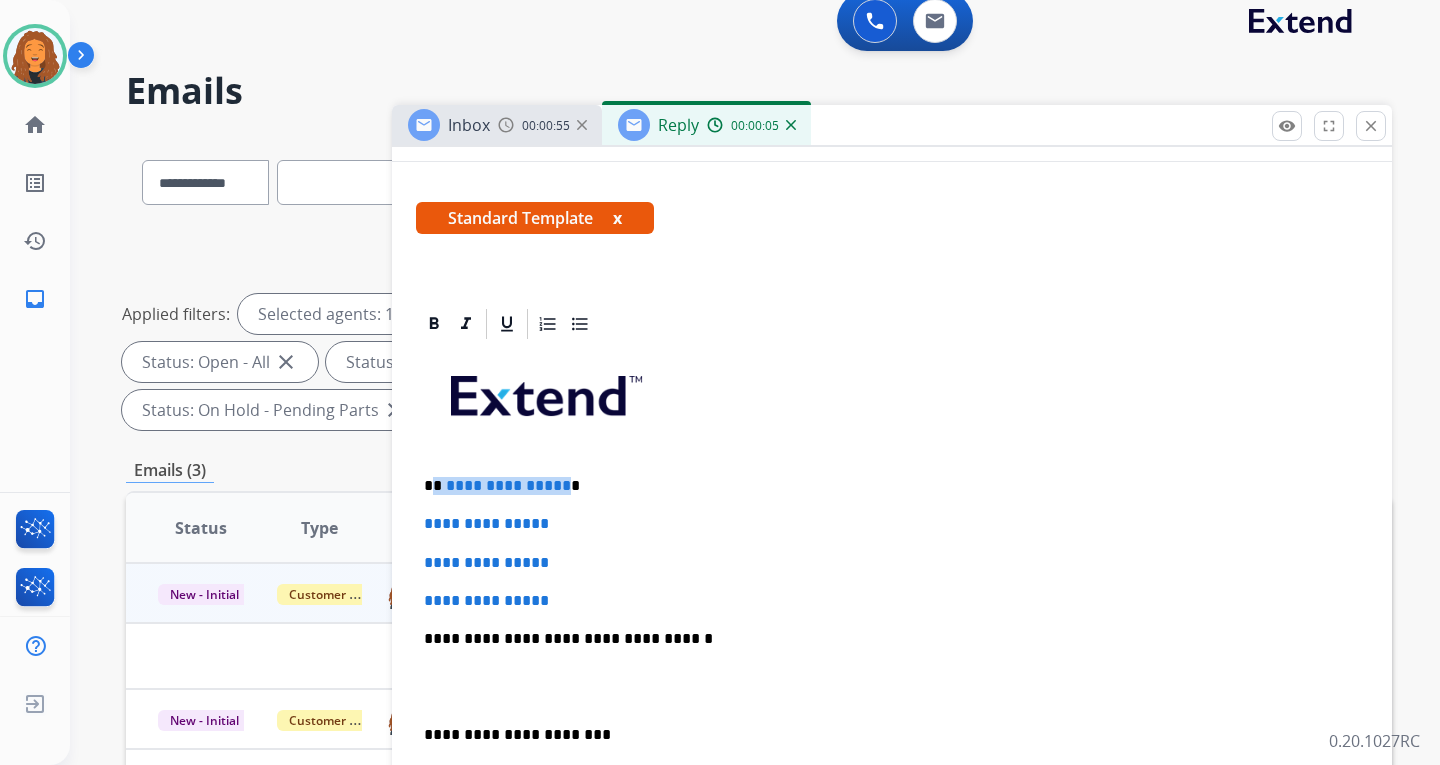 drag, startPoint x: 560, startPoint y: 487, endPoint x: 435, endPoint y: 492, distance: 125.09996 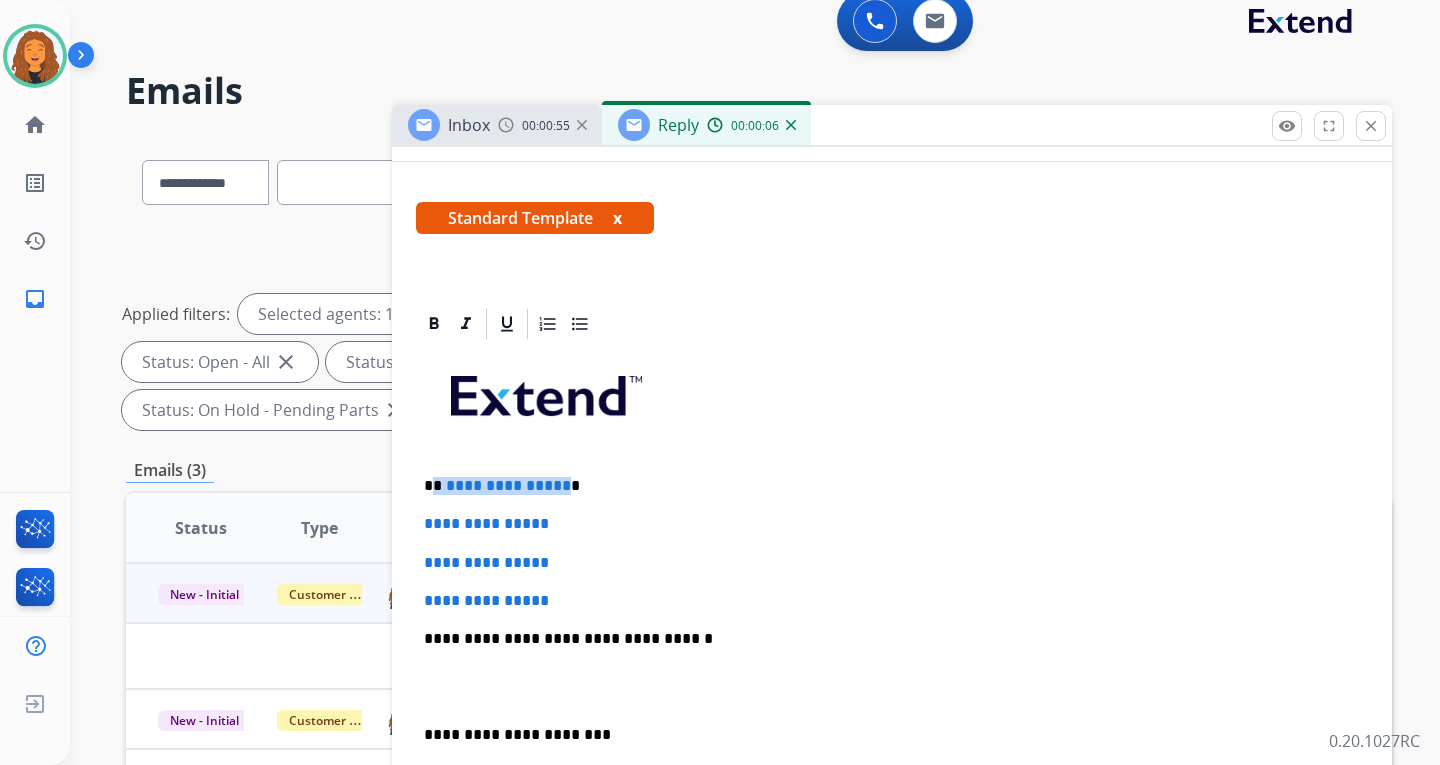 type 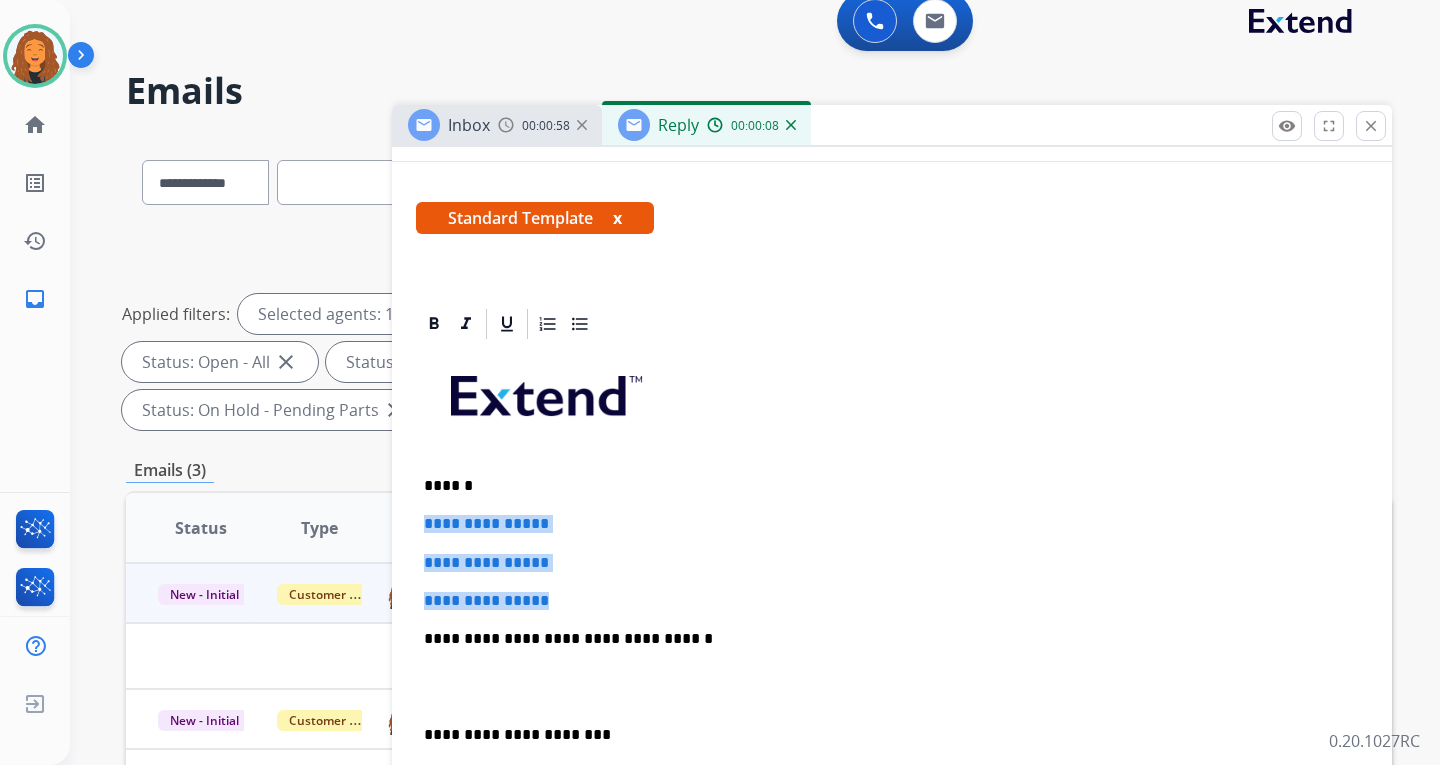 drag, startPoint x: 538, startPoint y: 593, endPoint x: 398, endPoint y: 517, distance: 159.29846 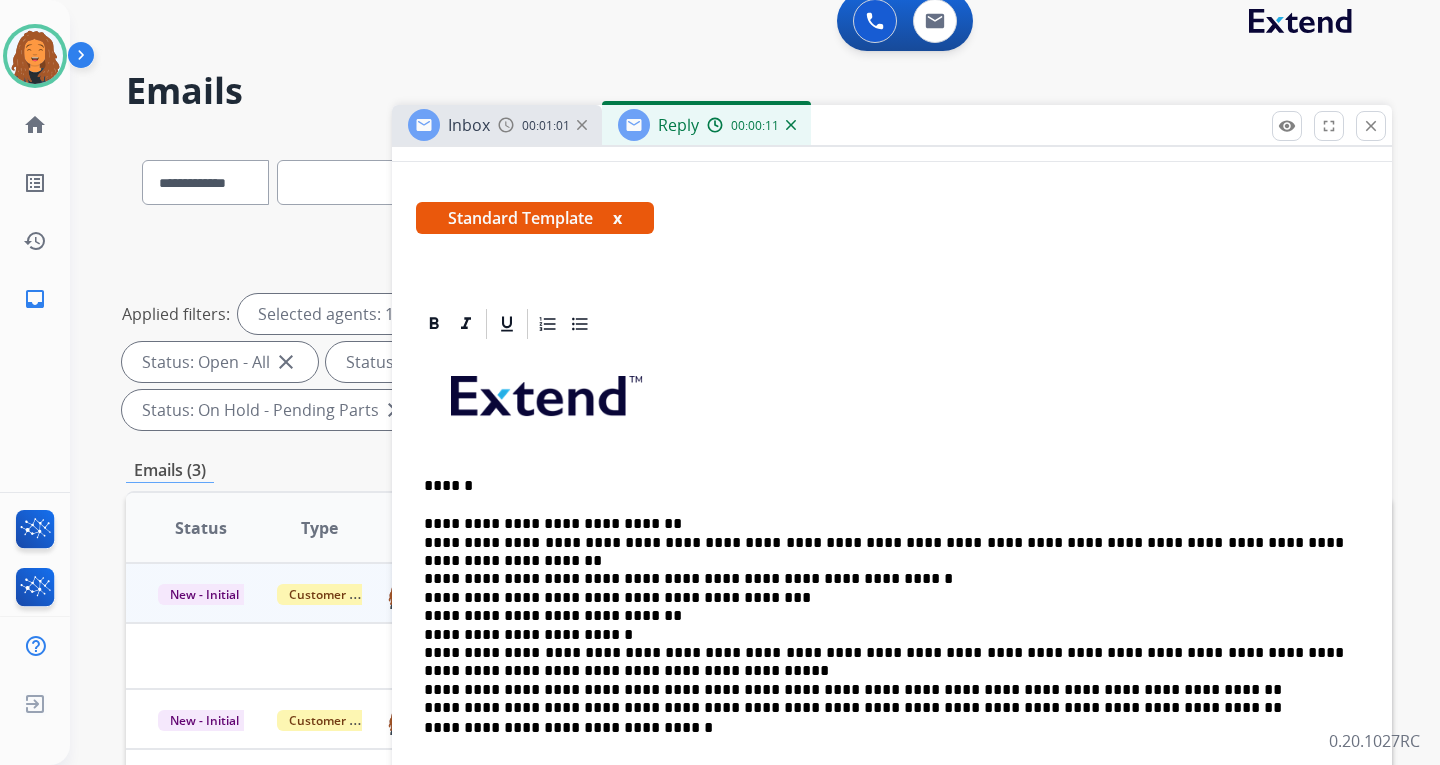 click on "**********" at bounding box center (884, 607) 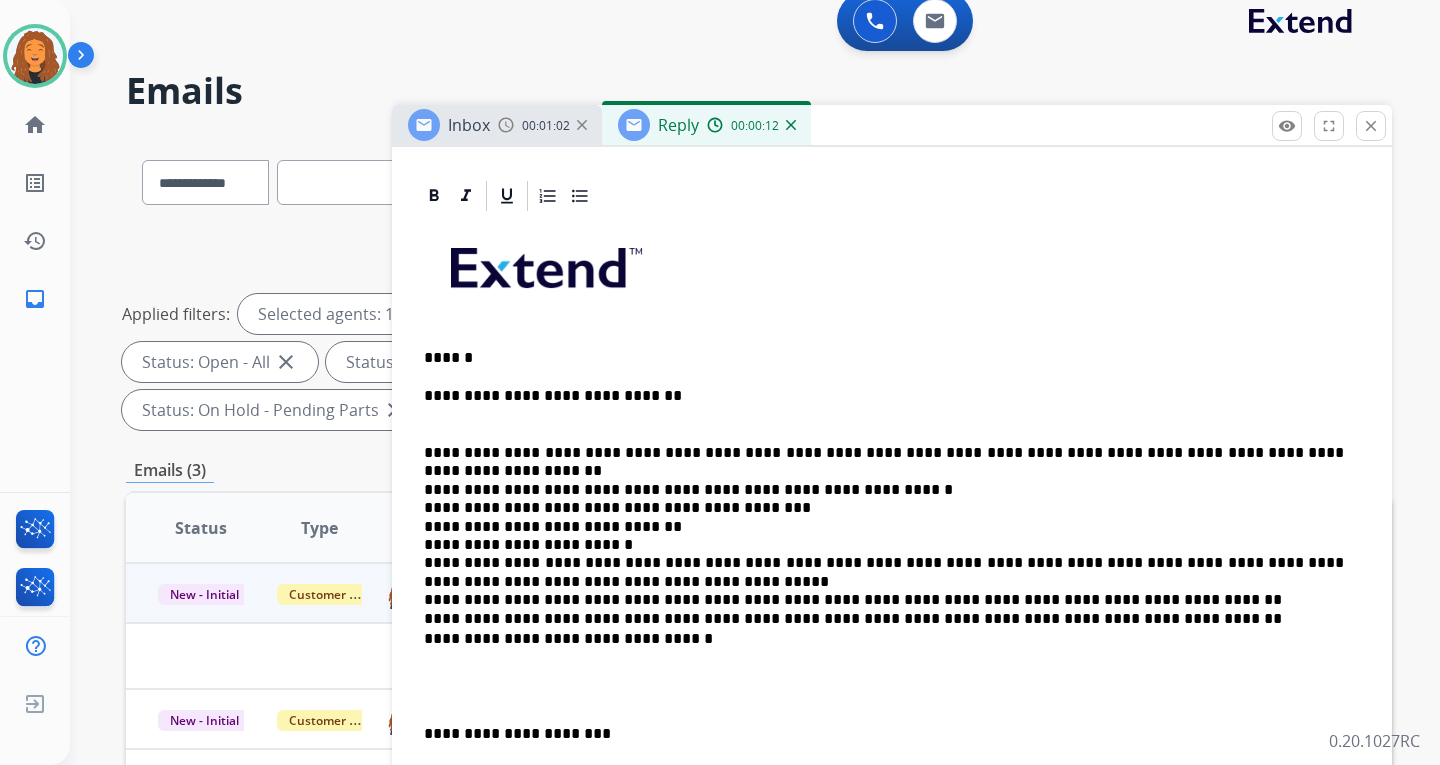 scroll, scrollTop: 500, scrollLeft: 0, axis: vertical 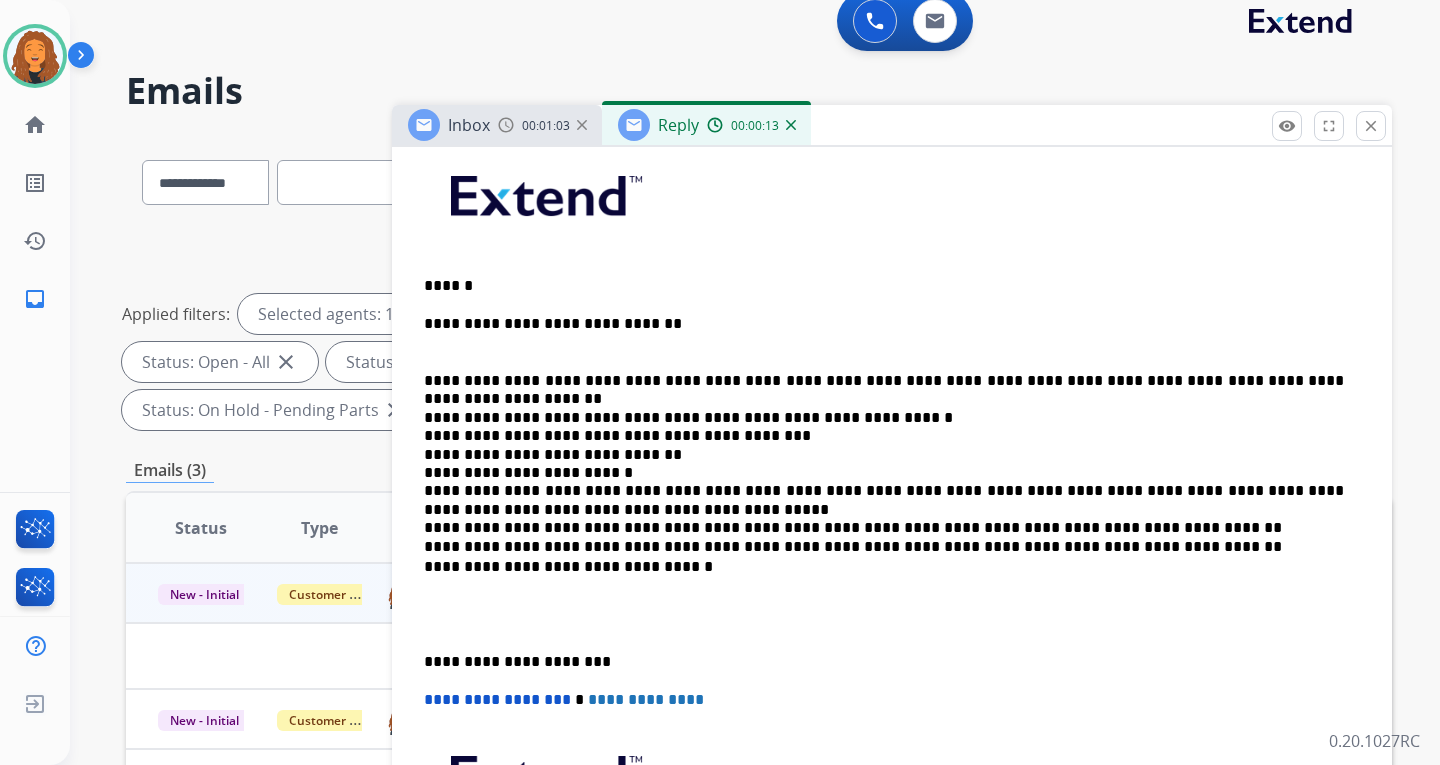 click on "**********" at bounding box center (884, 446) 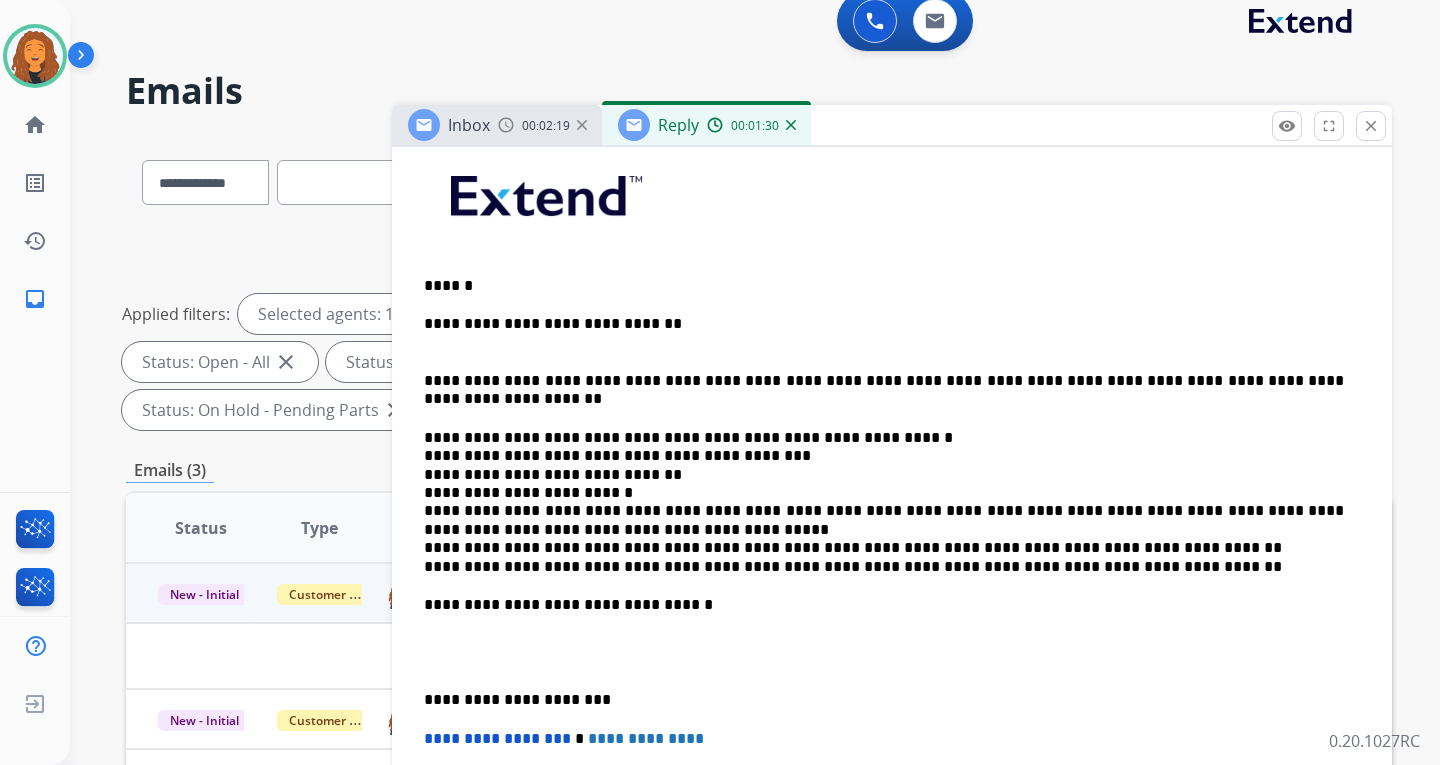 click on "**********" at bounding box center [884, 493] 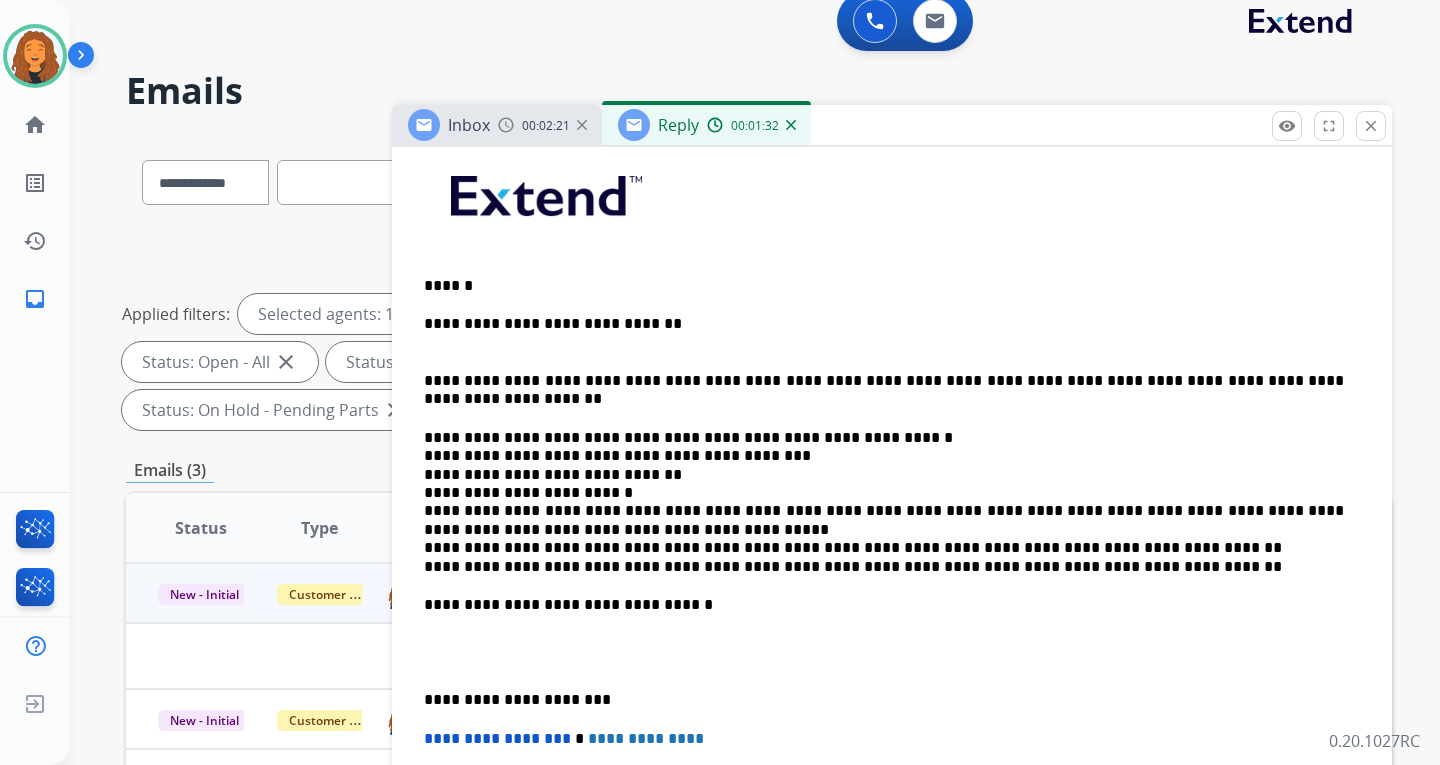 click on "**********" at bounding box center (884, 493) 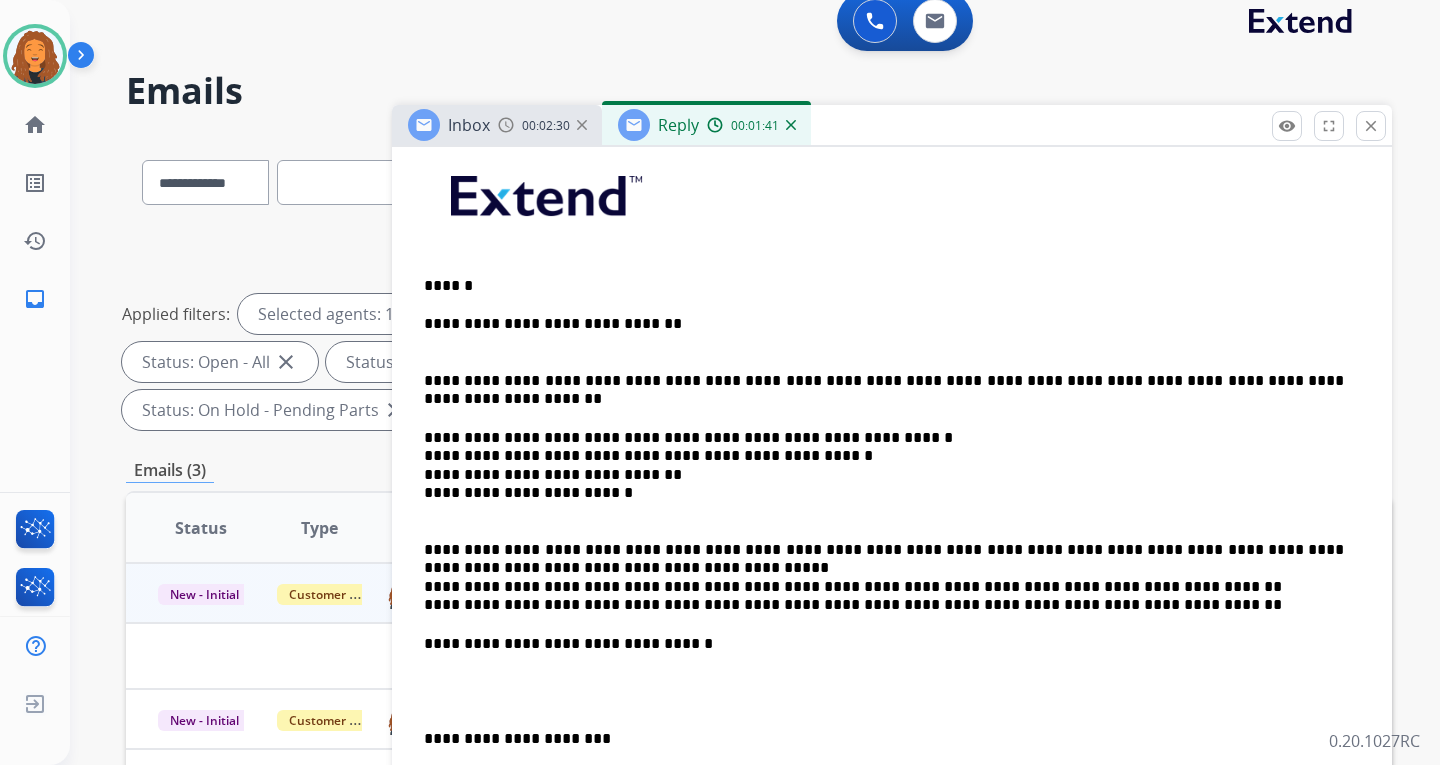 click on "**********" at bounding box center [884, 568] 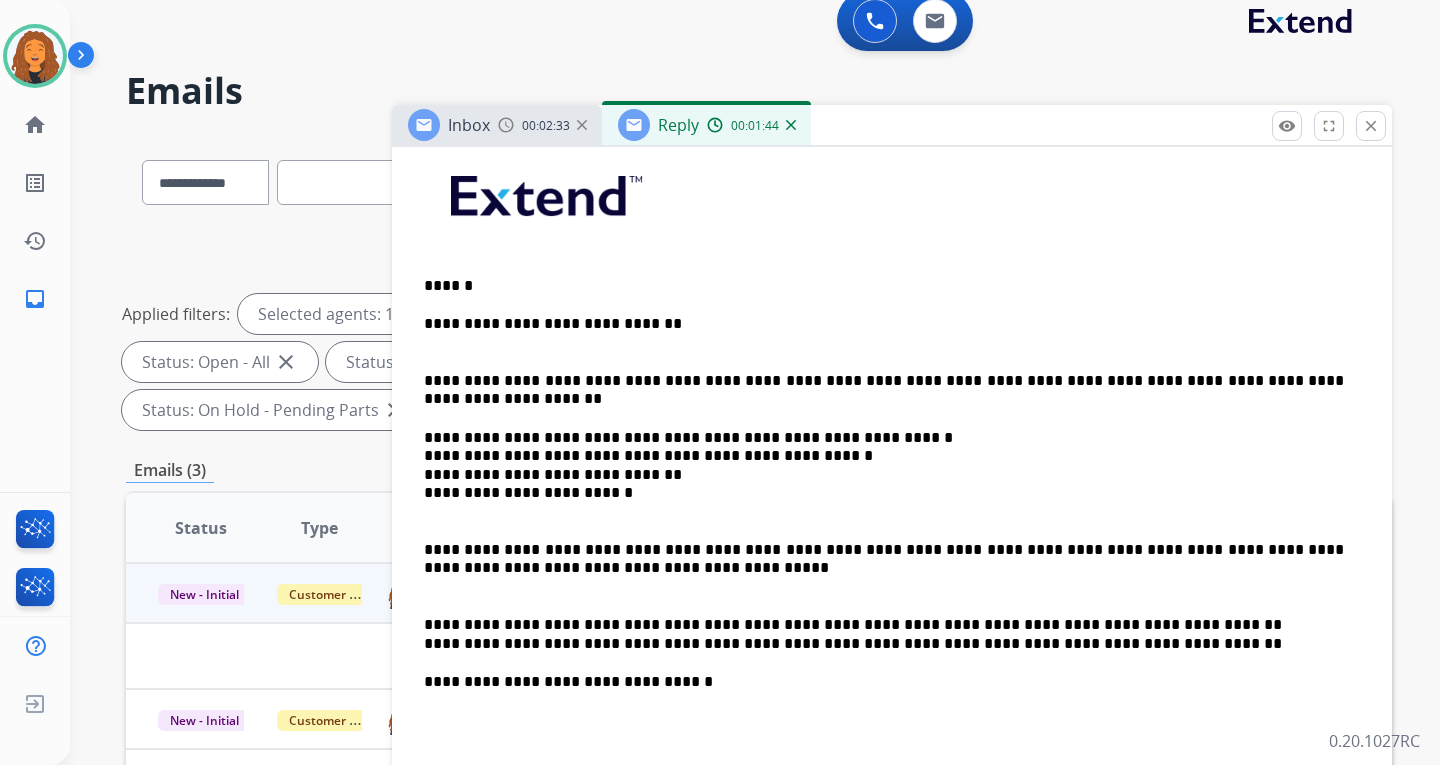 click on "**********" at bounding box center [884, 625] 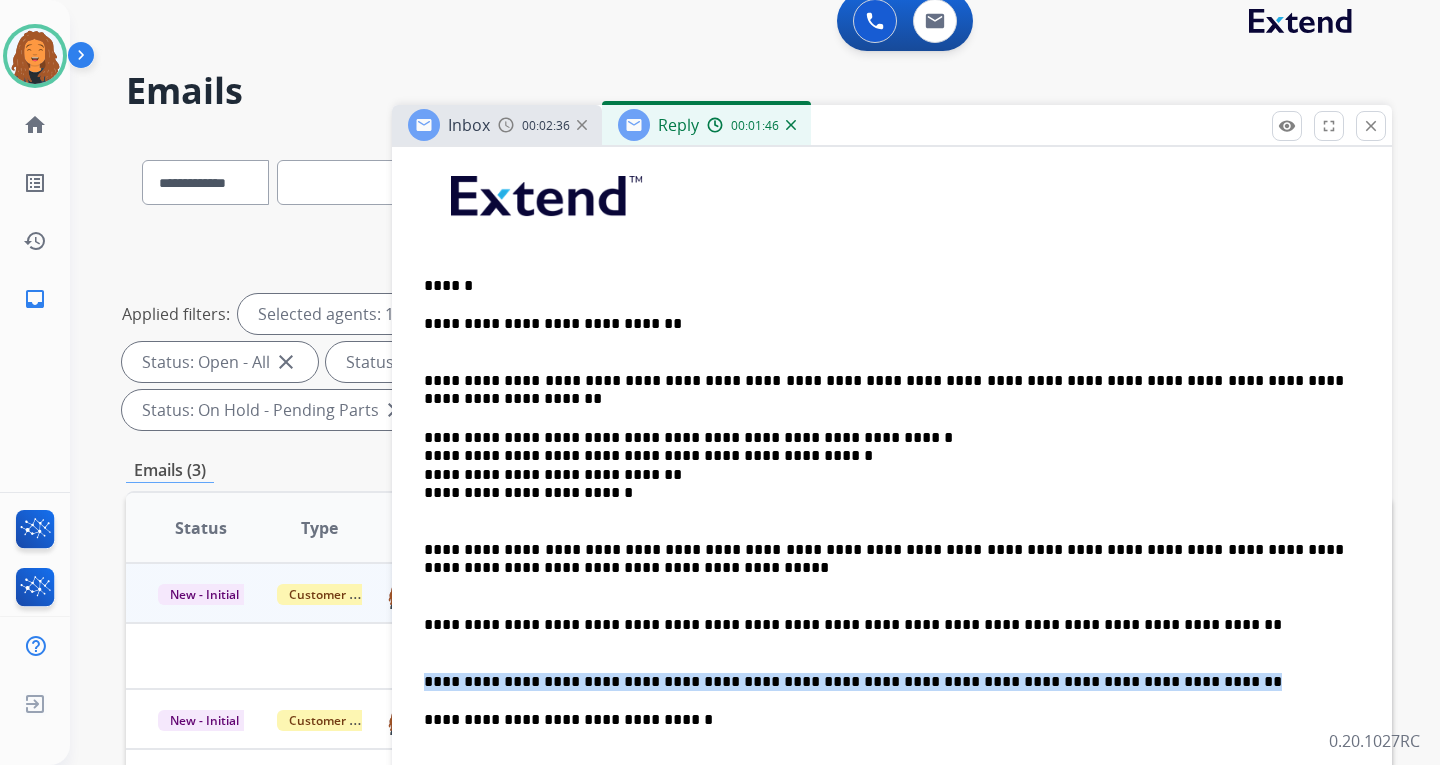 drag, startPoint x: 1130, startPoint y: 676, endPoint x: 424, endPoint y: 673, distance: 706.00635 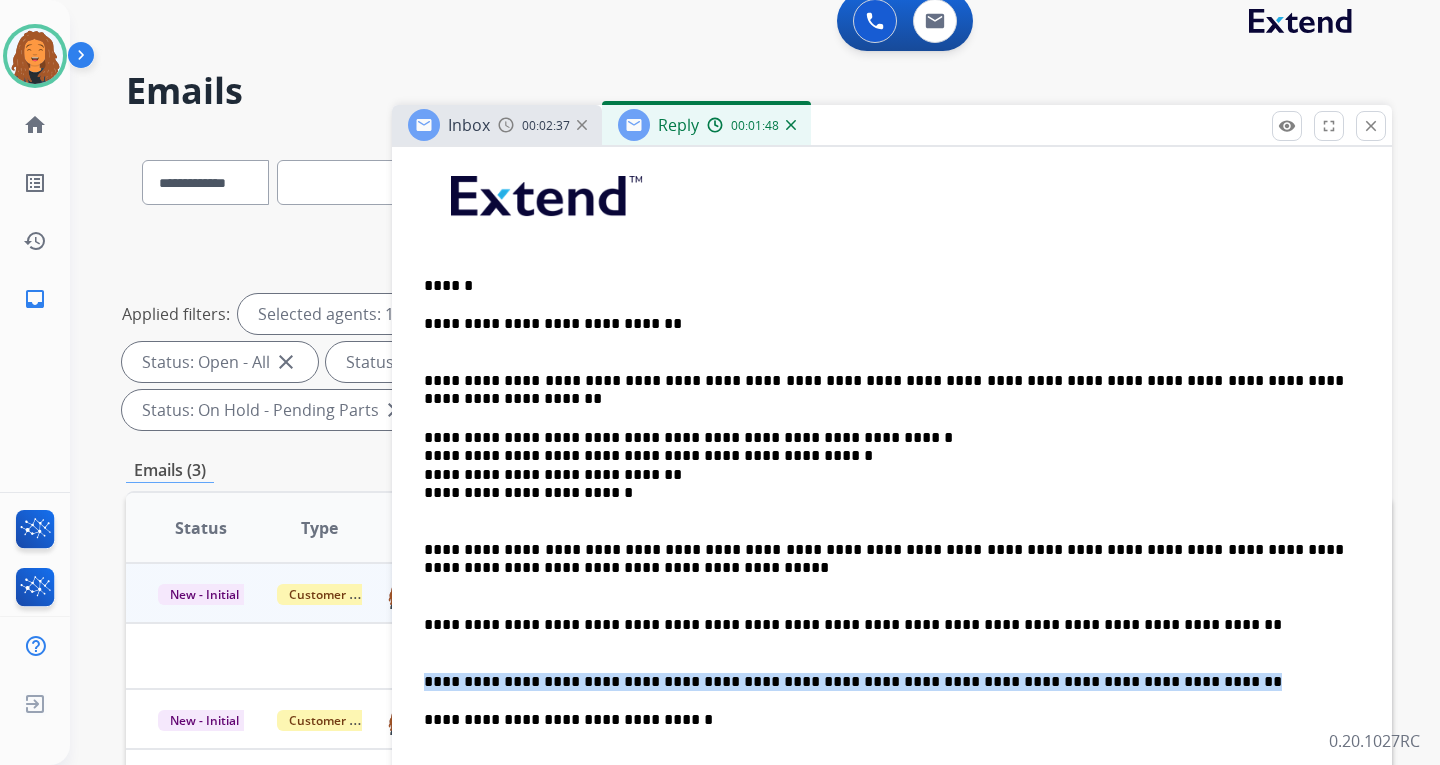 scroll, scrollTop: 400, scrollLeft: 0, axis: vertical 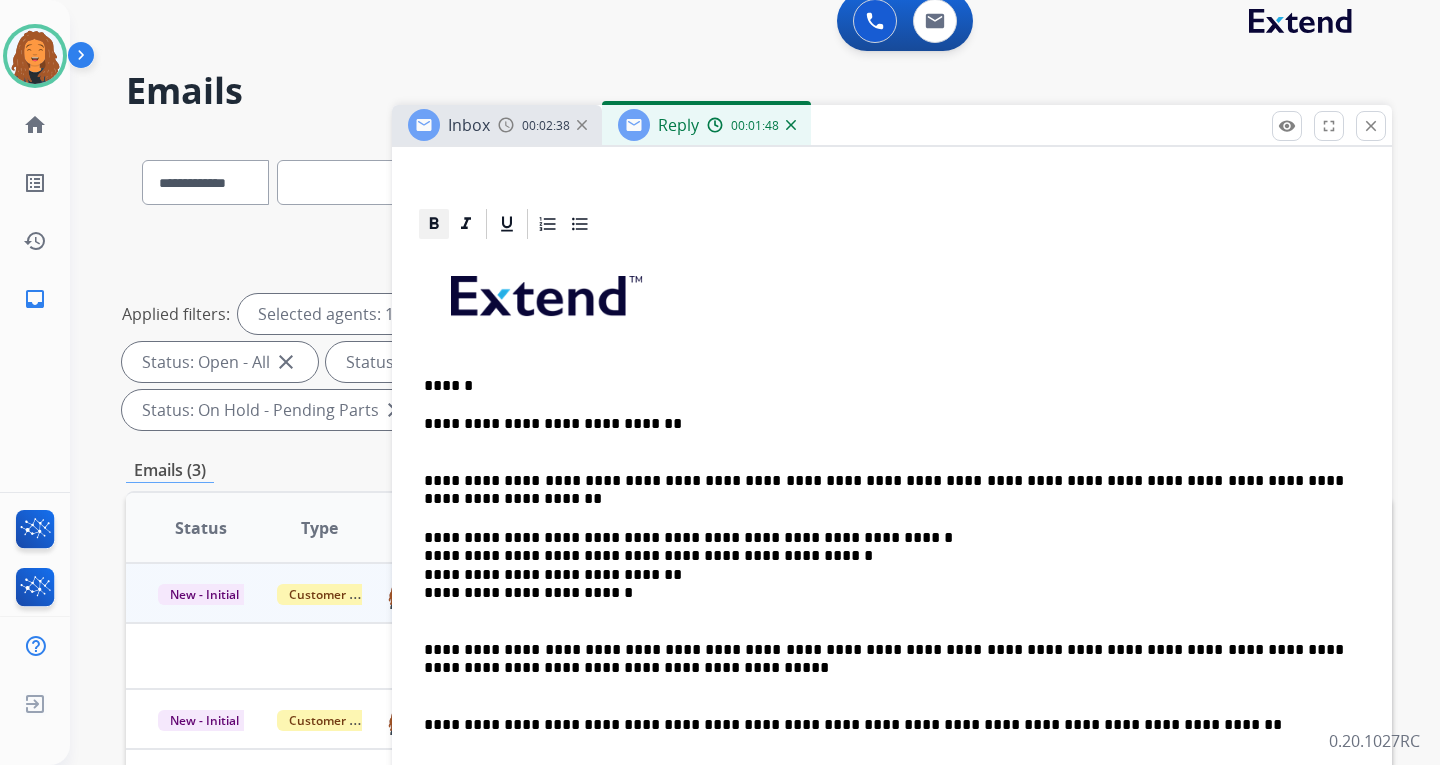 click on "**********" at bounding box center [892, 690] 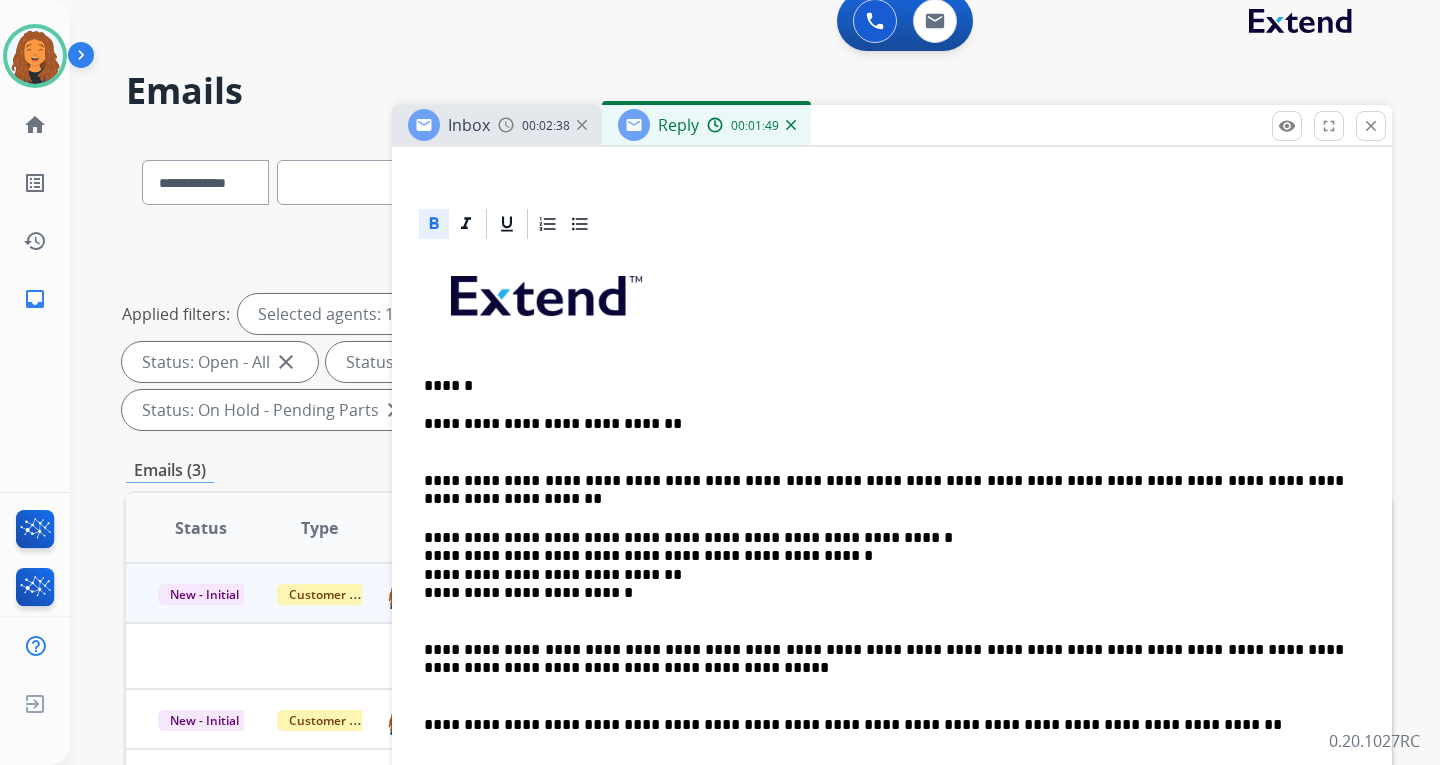 scroll, scrollTop: 46, scrollLeft: 0, axis: vertical 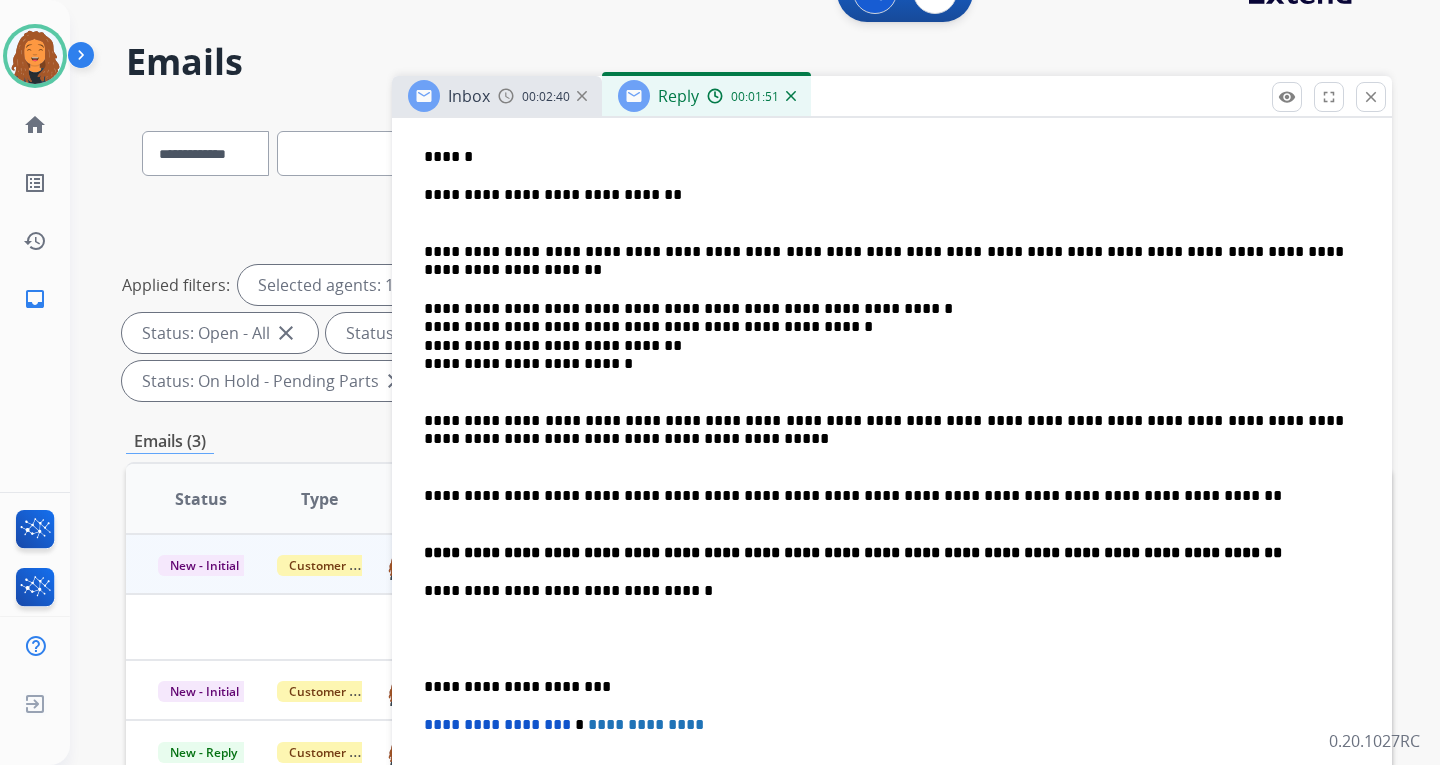 click on "**********" at bounding box center (884, 420) 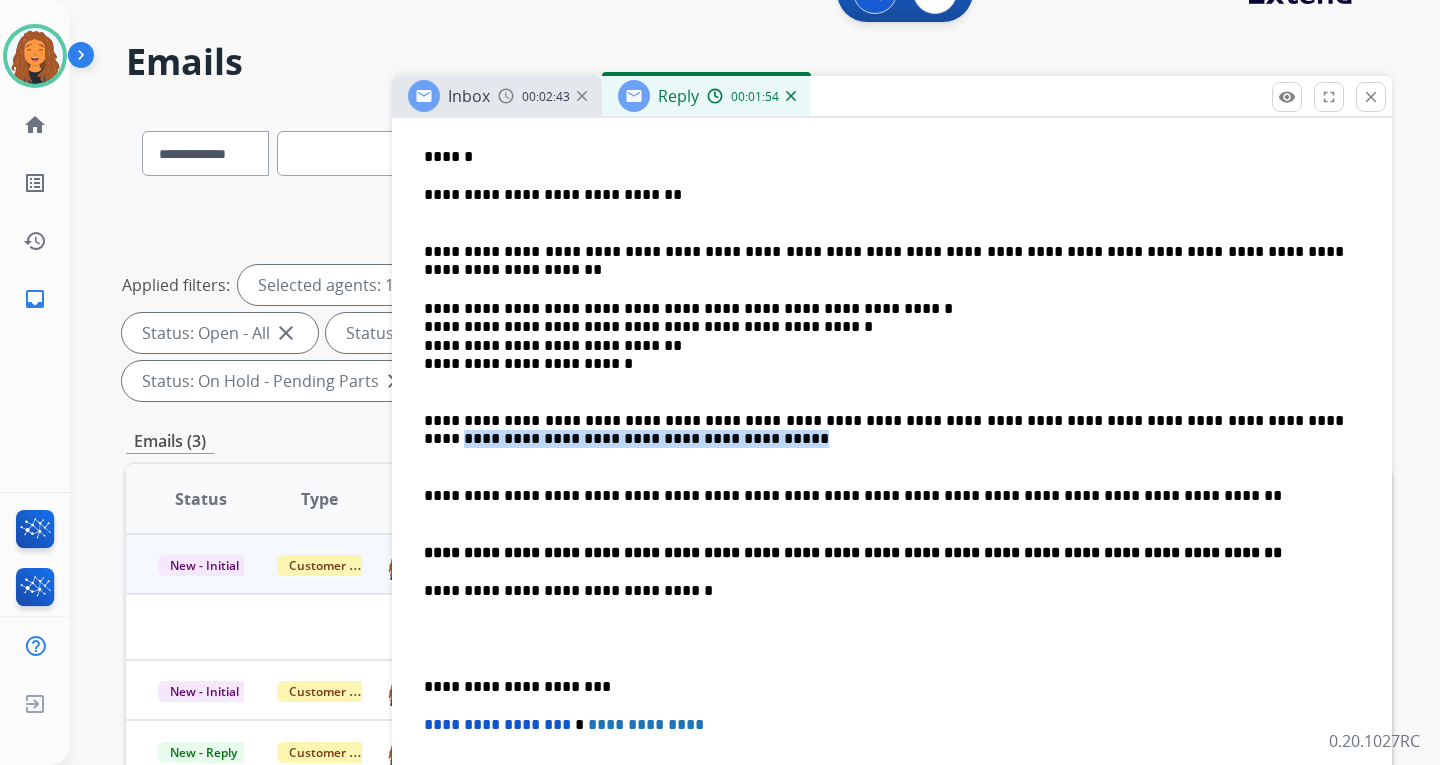 drag, startPoint x: 705, startPoint y: 439, endPoint x: 413, endPoint y: 437, distance: 292.00684 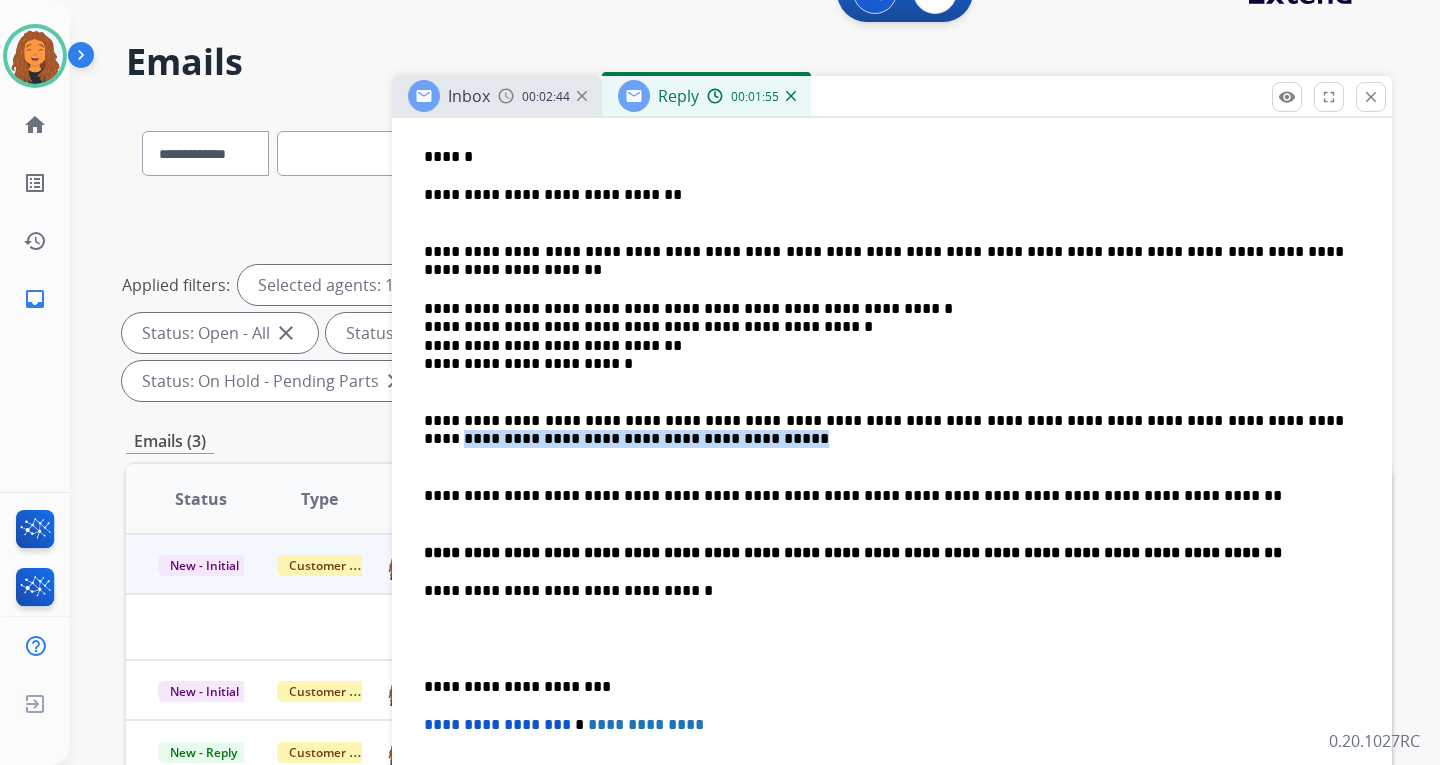 click on "**********" at bounding box center (884, 420) 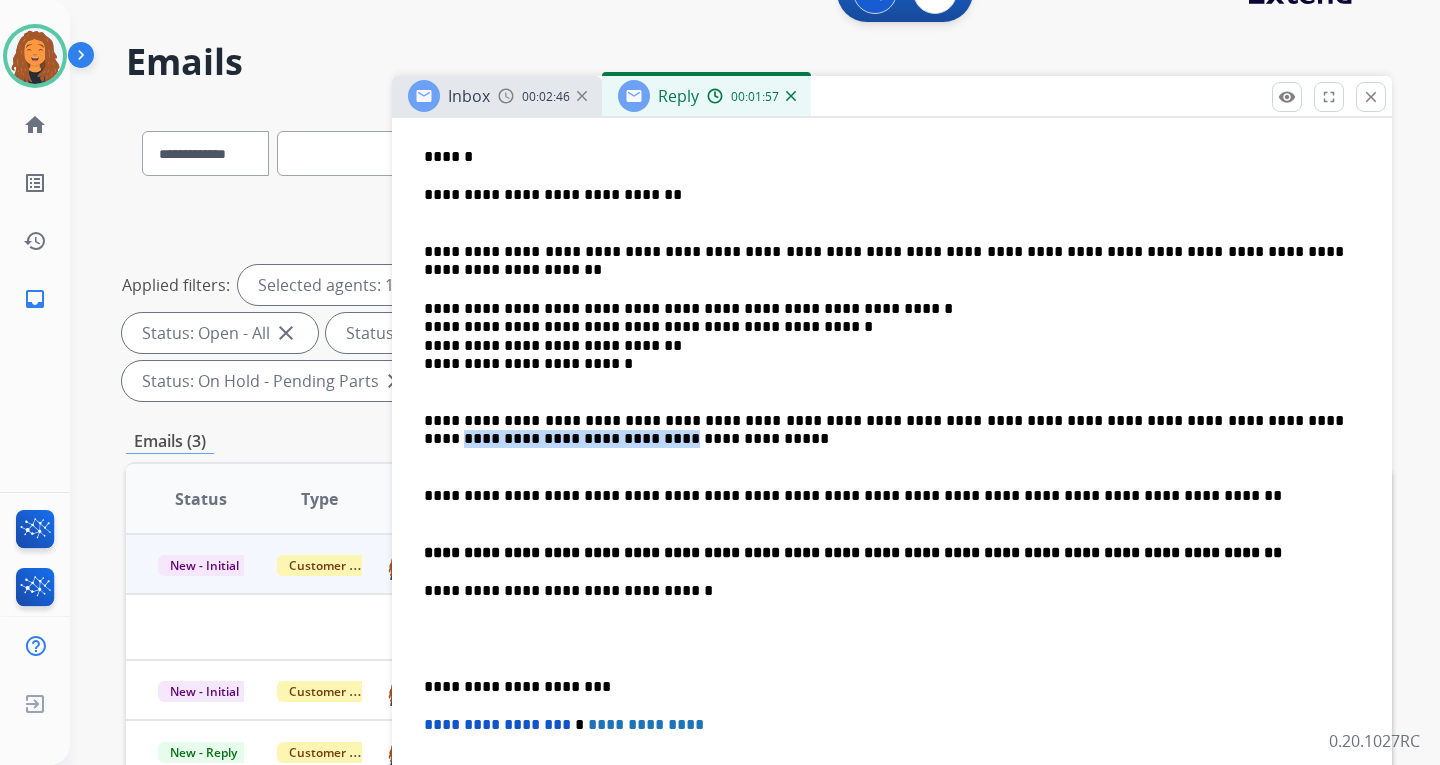 drag, startPoint x: 602, startPoint y: 435, endPoint x: 425, endPoint y: 431, distance: 177.0452 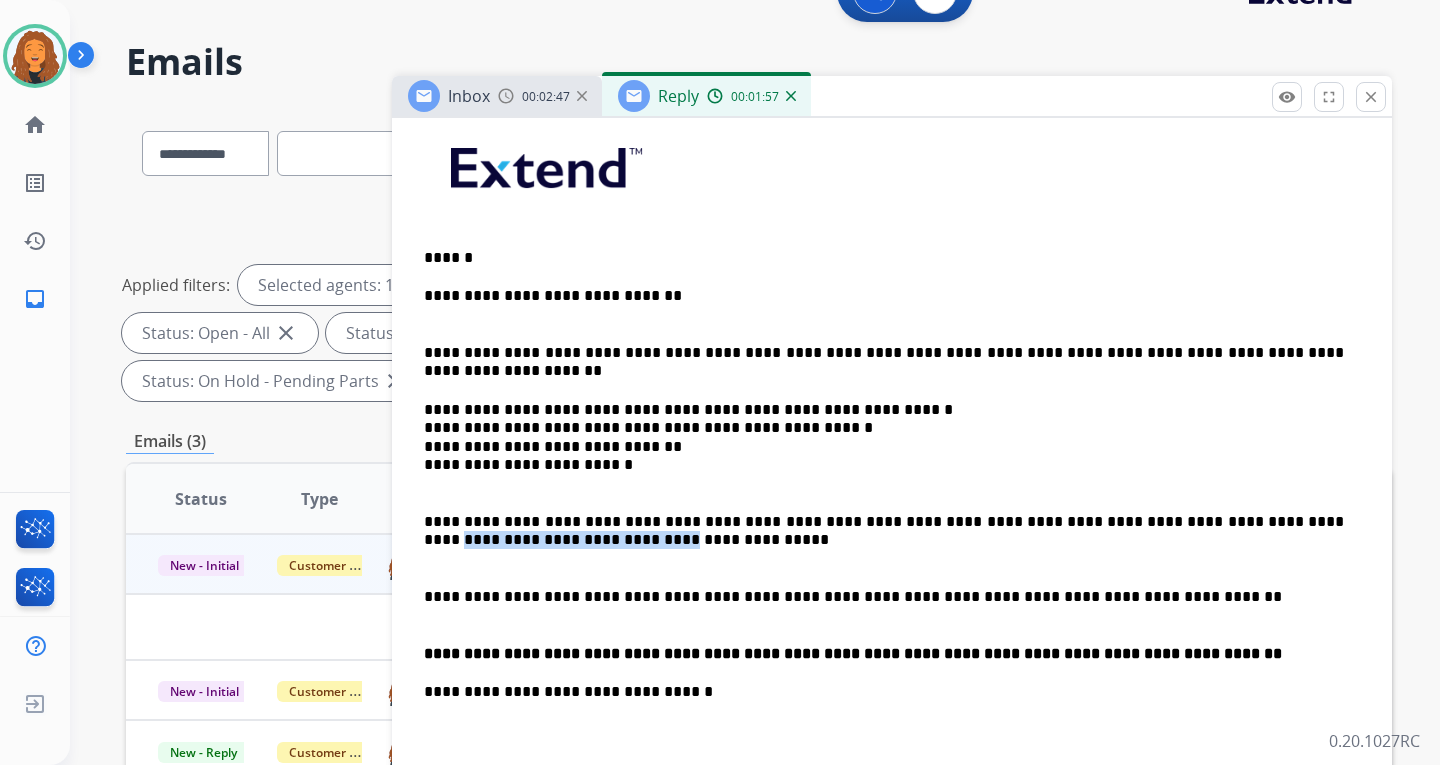 scroll, scrollTop: 400, scrollLeft: 0, axis: vertical 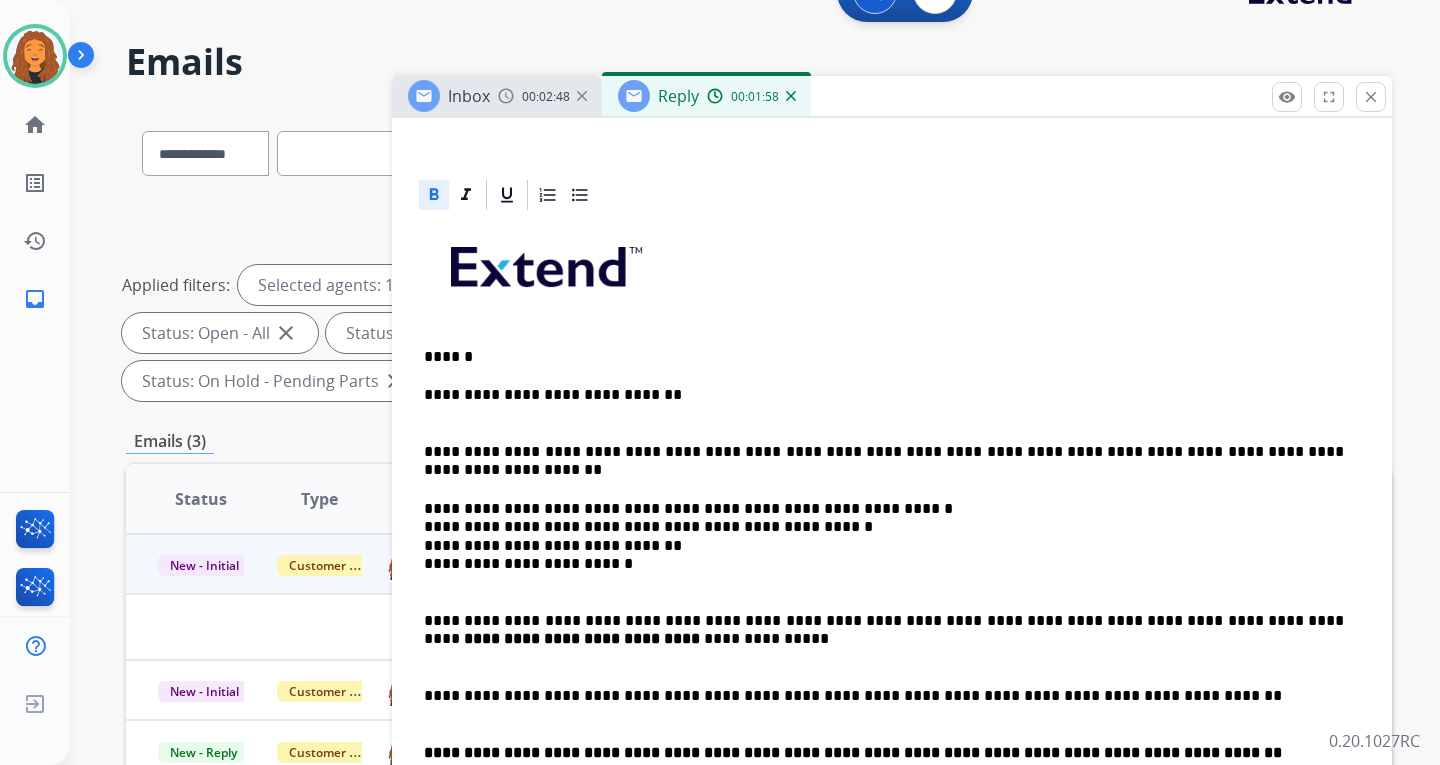click 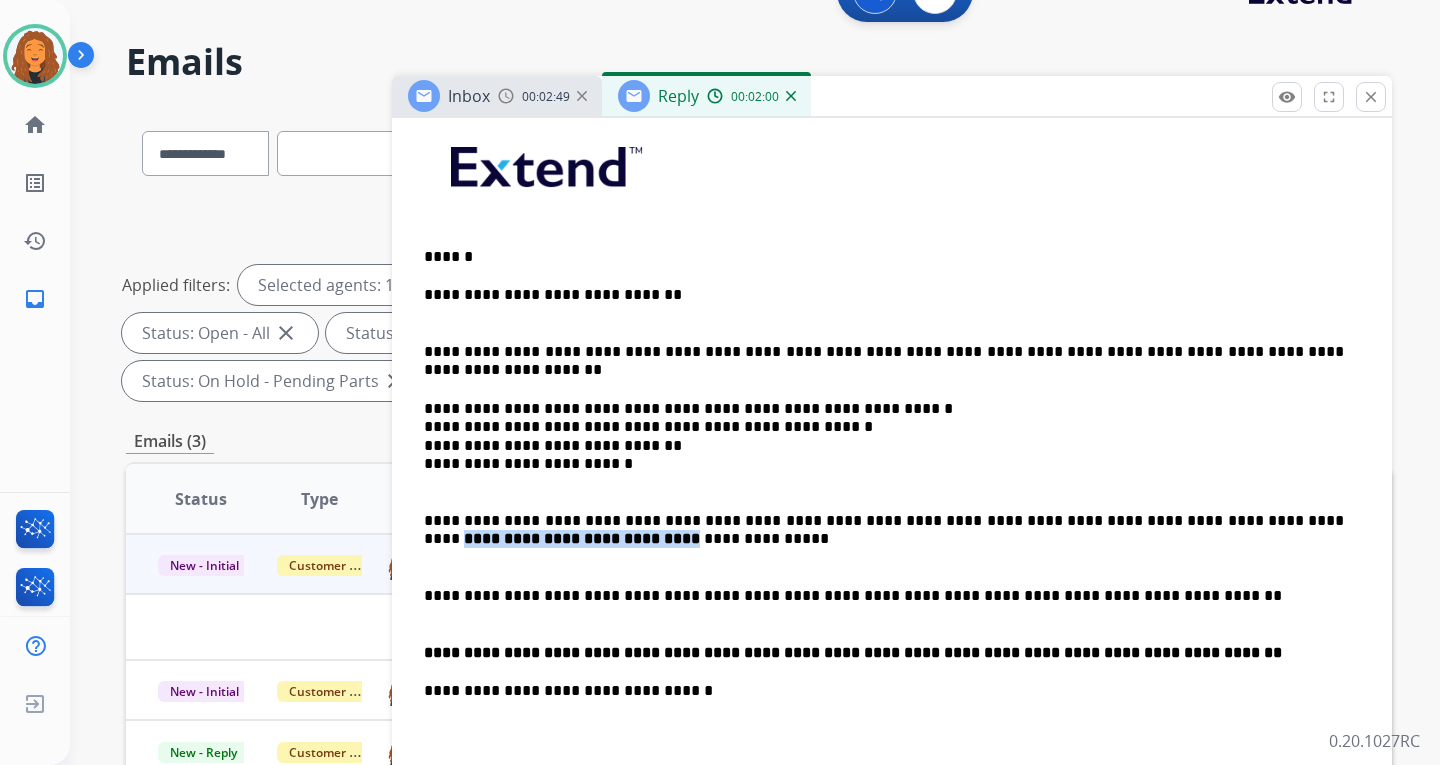 scroll, scrollTop: 600, scrollLeft: 0, axis: vertical 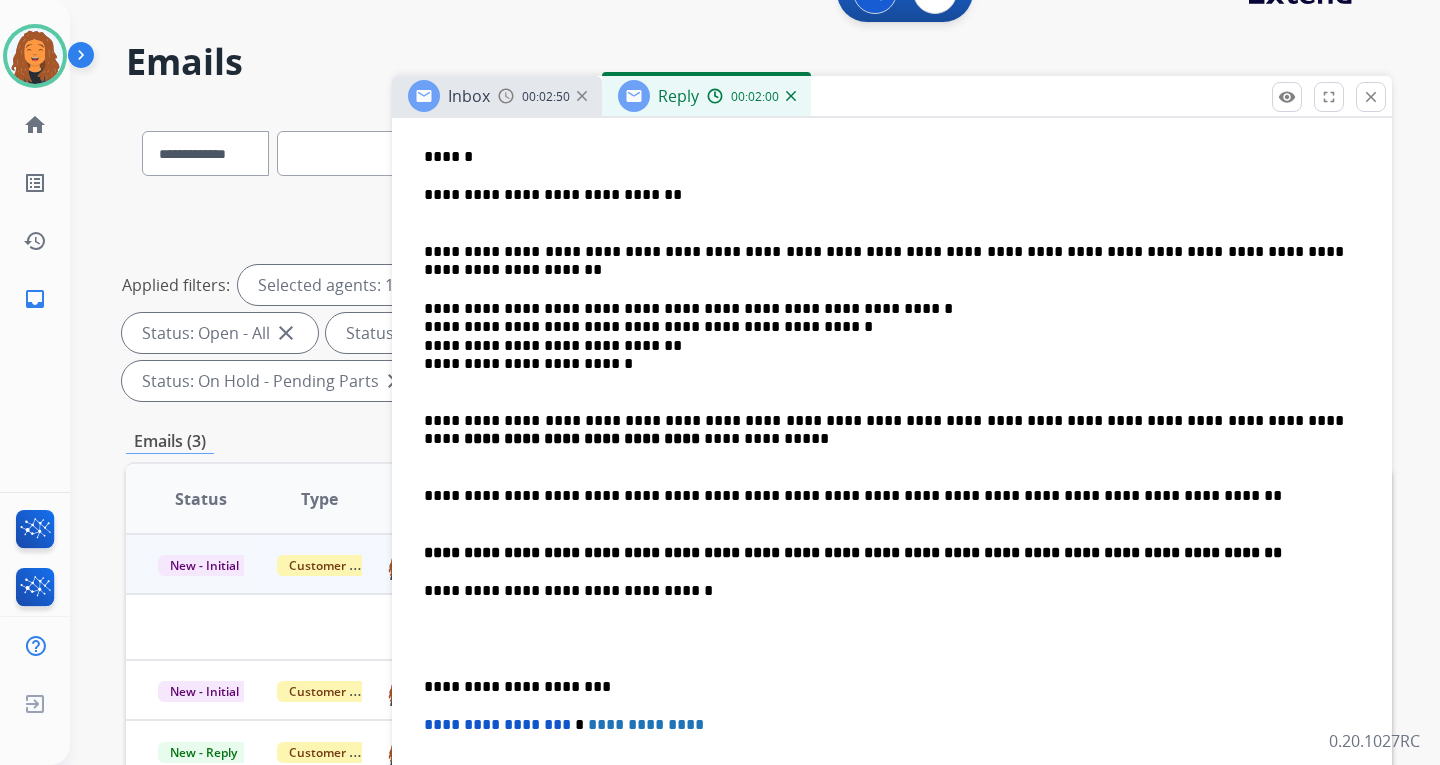 click on "**********" at bounding box center (884, 327) 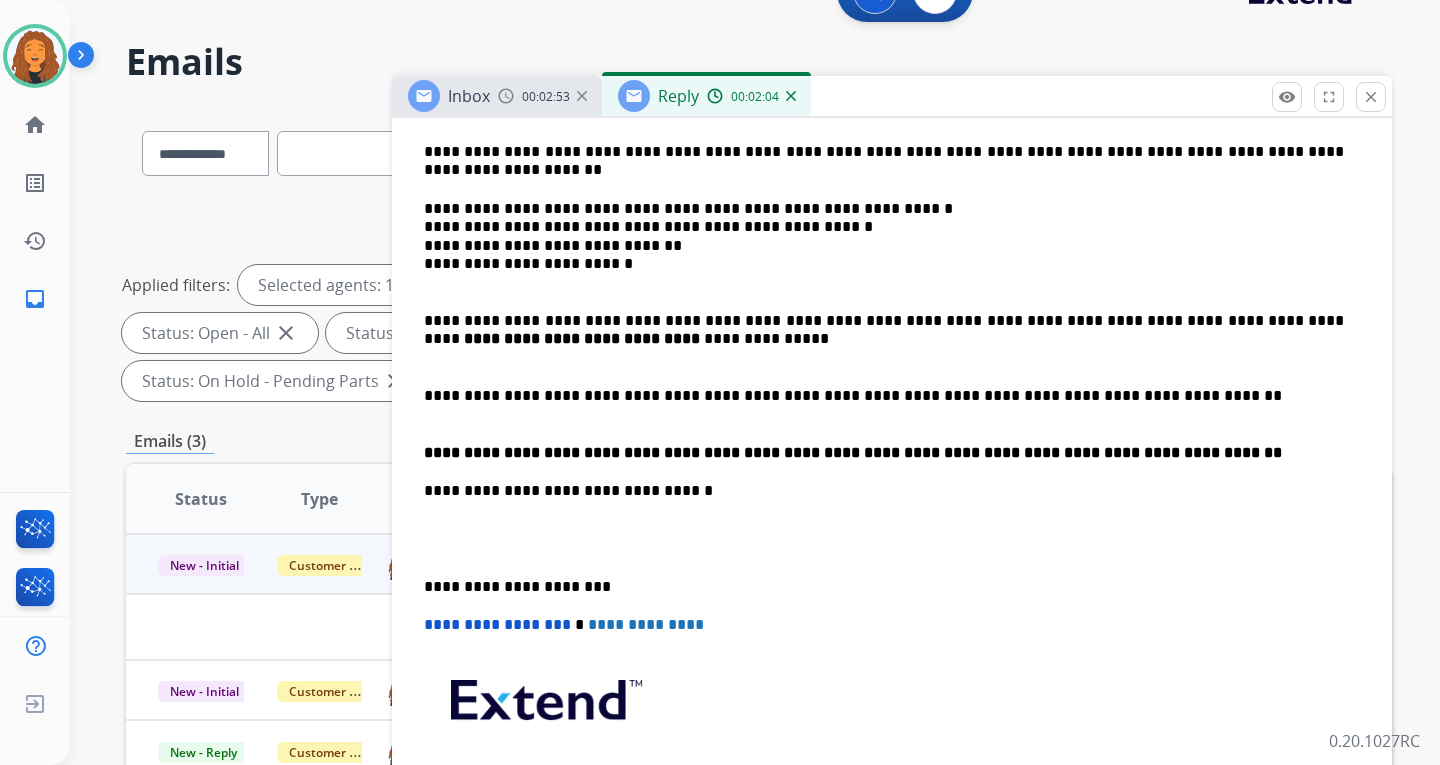 scroll, scrollTop: 720, scrollLeft: 0, axis: vertical 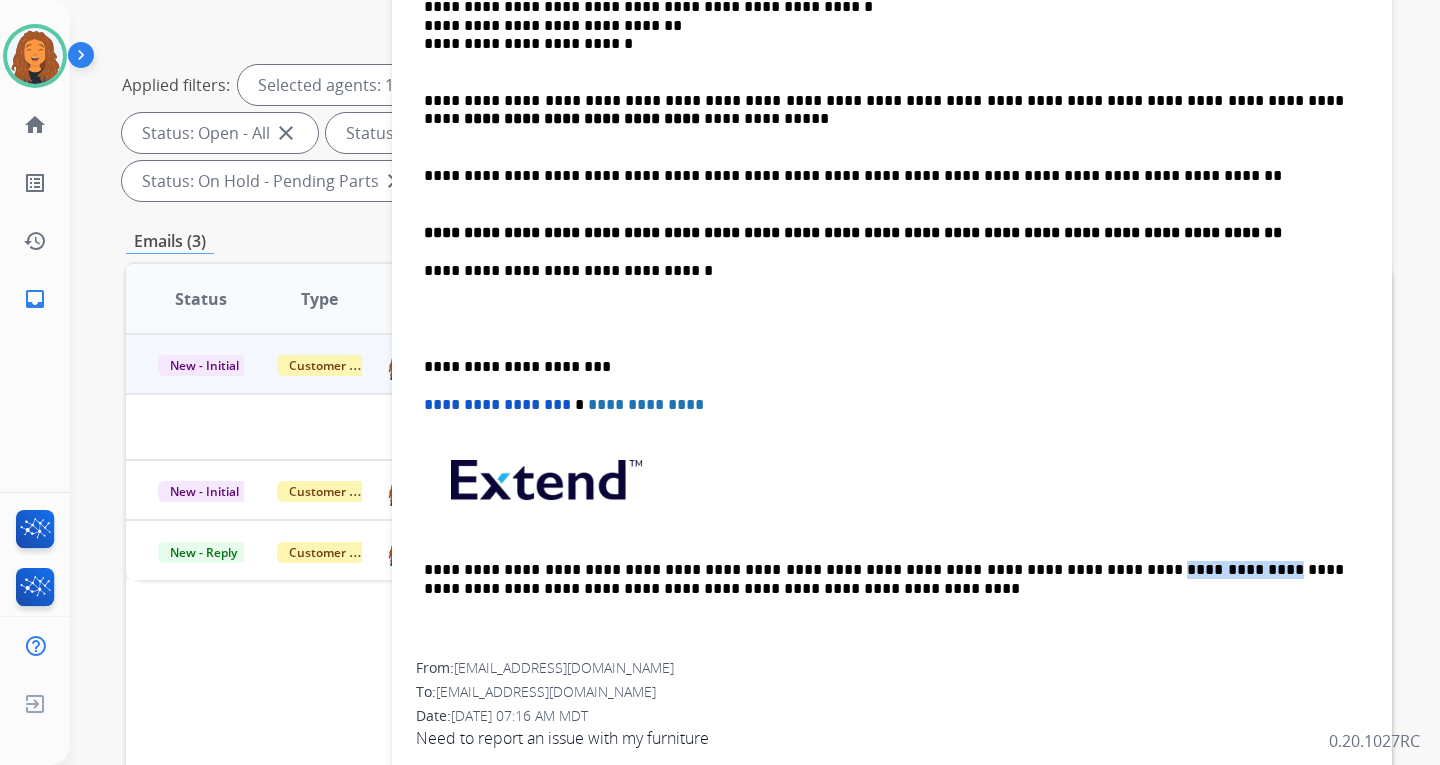 drag, startPoint x: 1099, startPoint y: 564, endPoint x: 1014, endPoint y: 565, distance: 85.00588 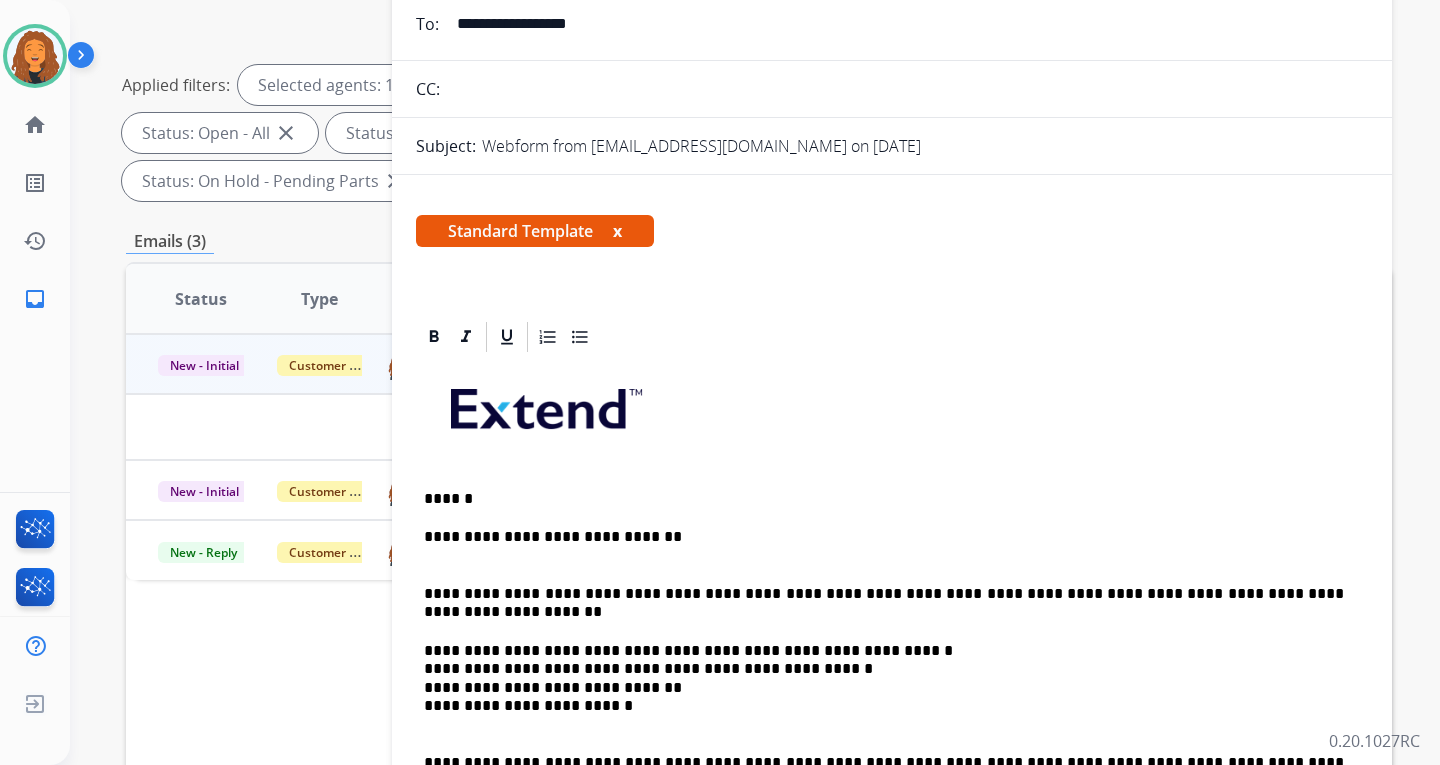 scroll, scrollTop: 20, scrollLeft: 0, axis: vertical 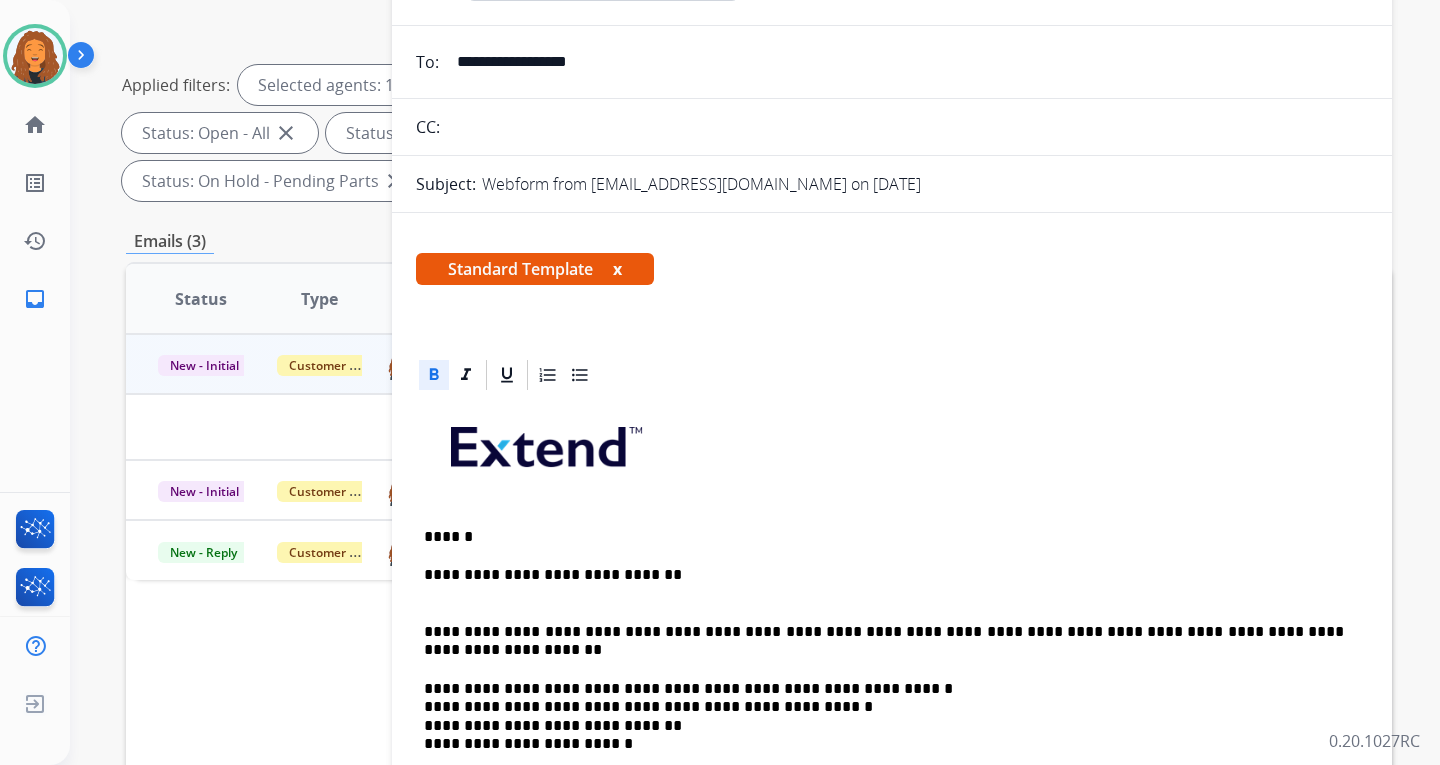 click on "**********" at bounding box center (892, 841) 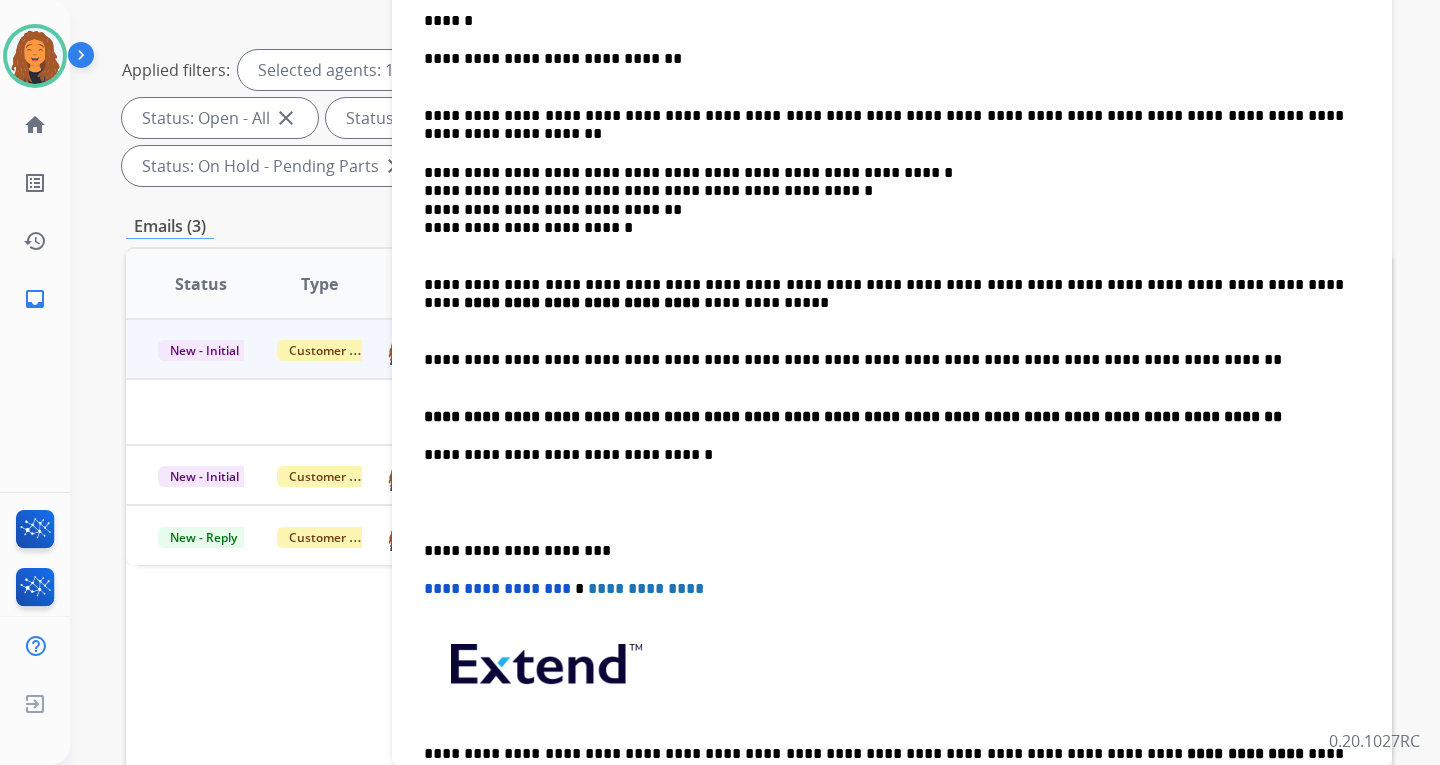 click on "**********" at bounding box center [884, 589] 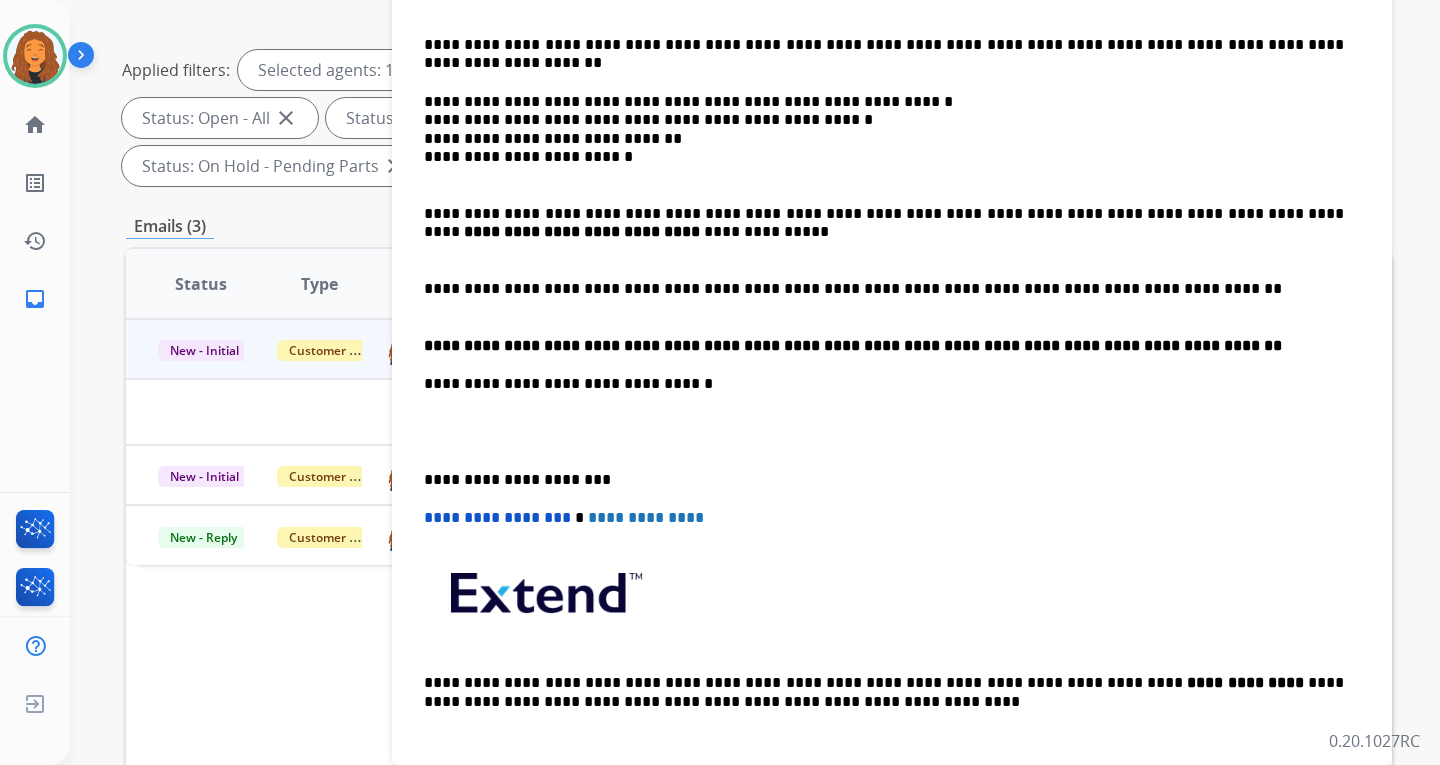 scroll, scrollTop: 720, scrollLeft: 0, axis: vertical 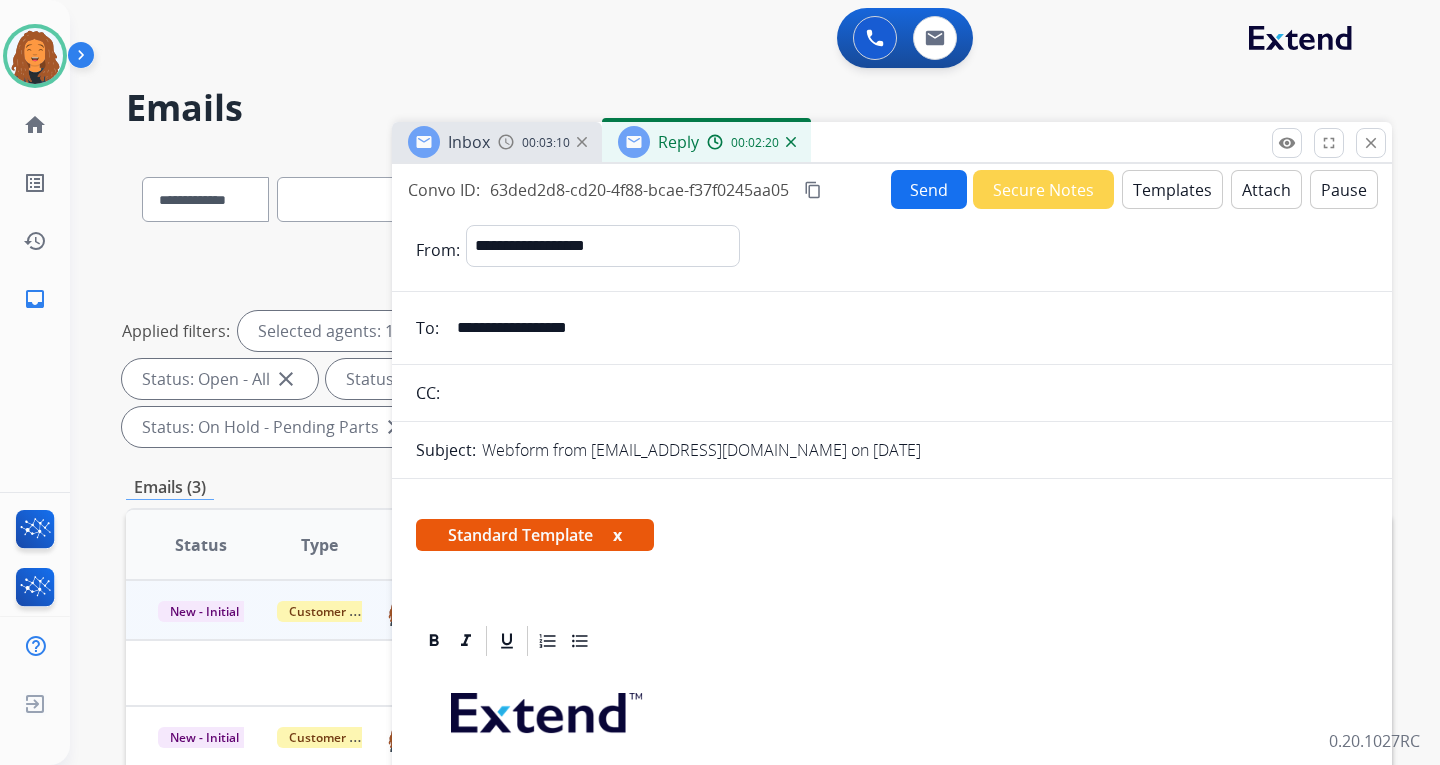 click on "Send" at bounding box center (929, 189) 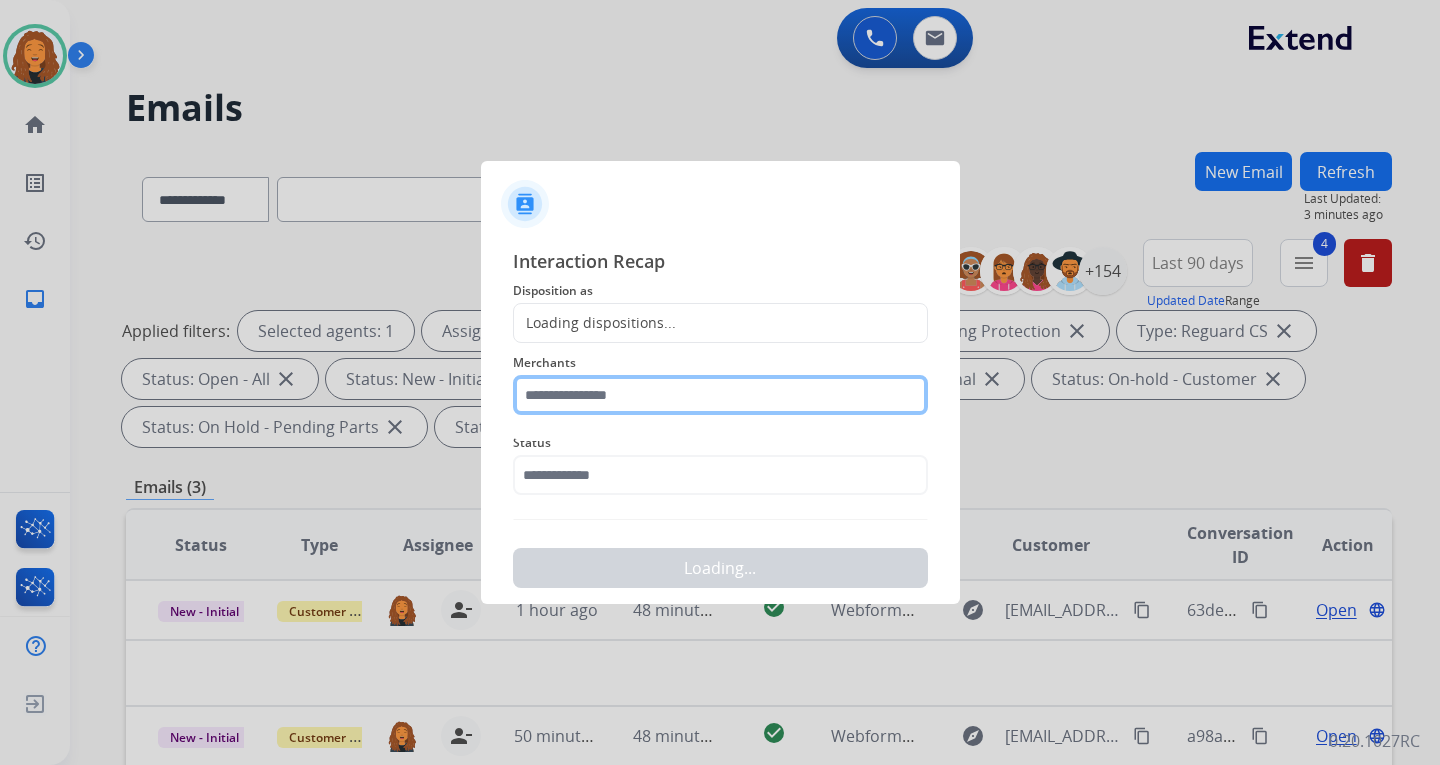 click 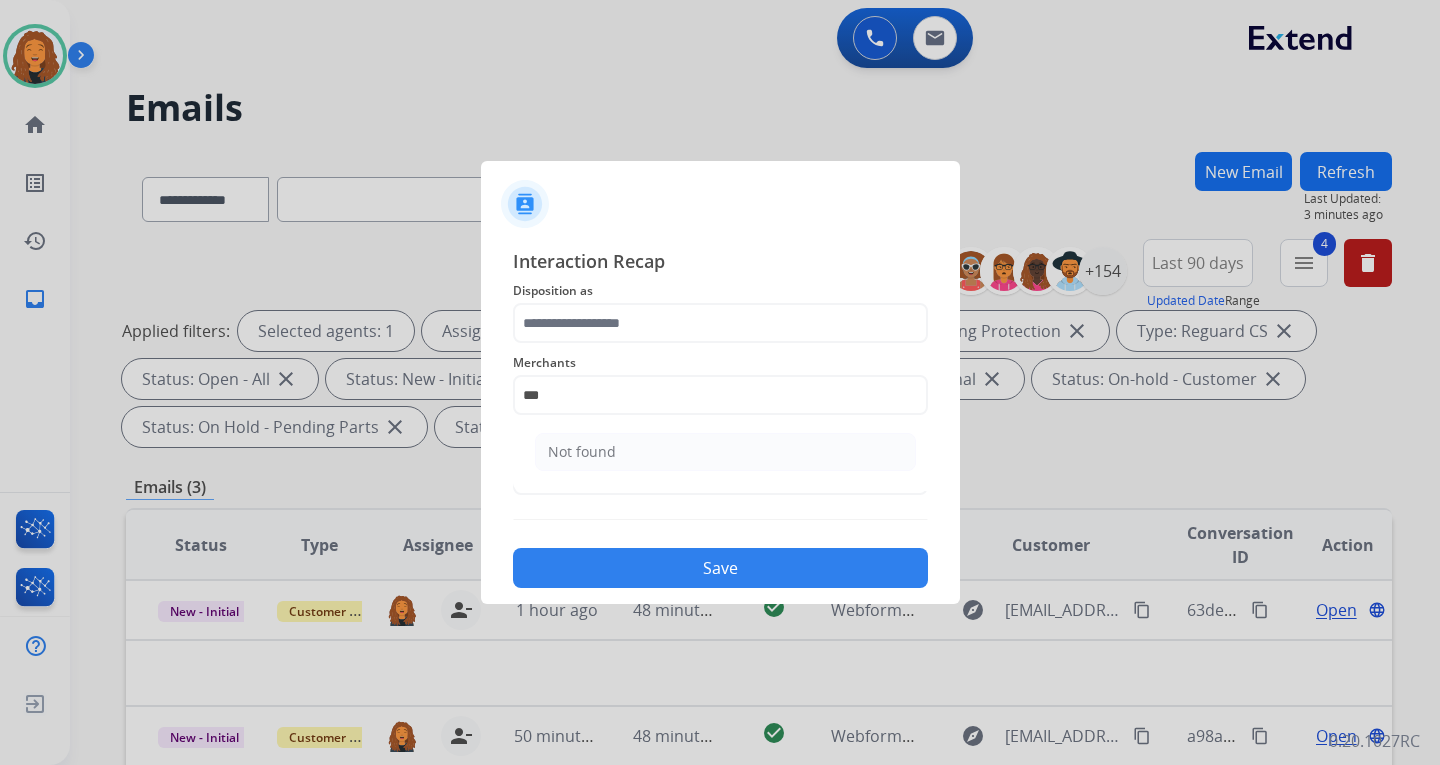 click on "Not found" 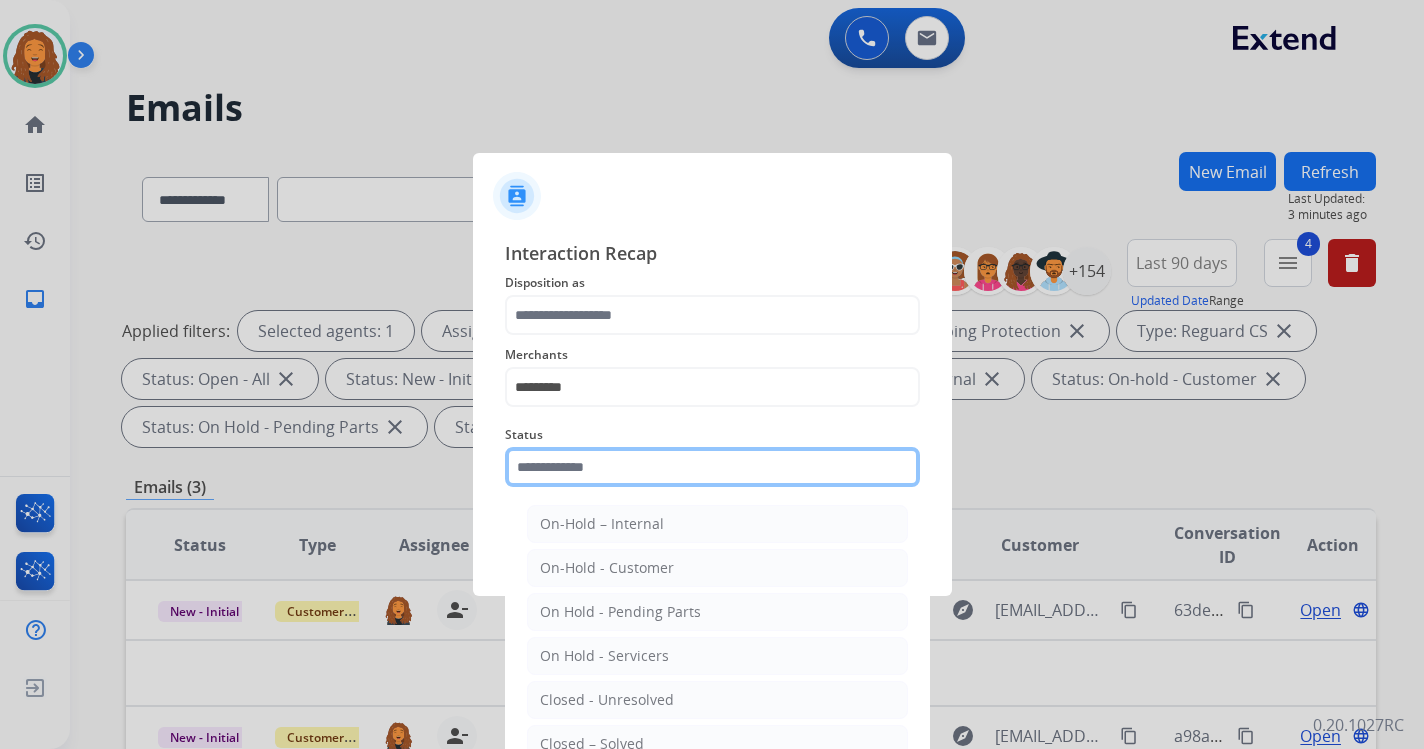 drag, startPoint x: 583, startPoint y: 462, endPoint x: 580, endPoint y: 475, distance: 13.341664 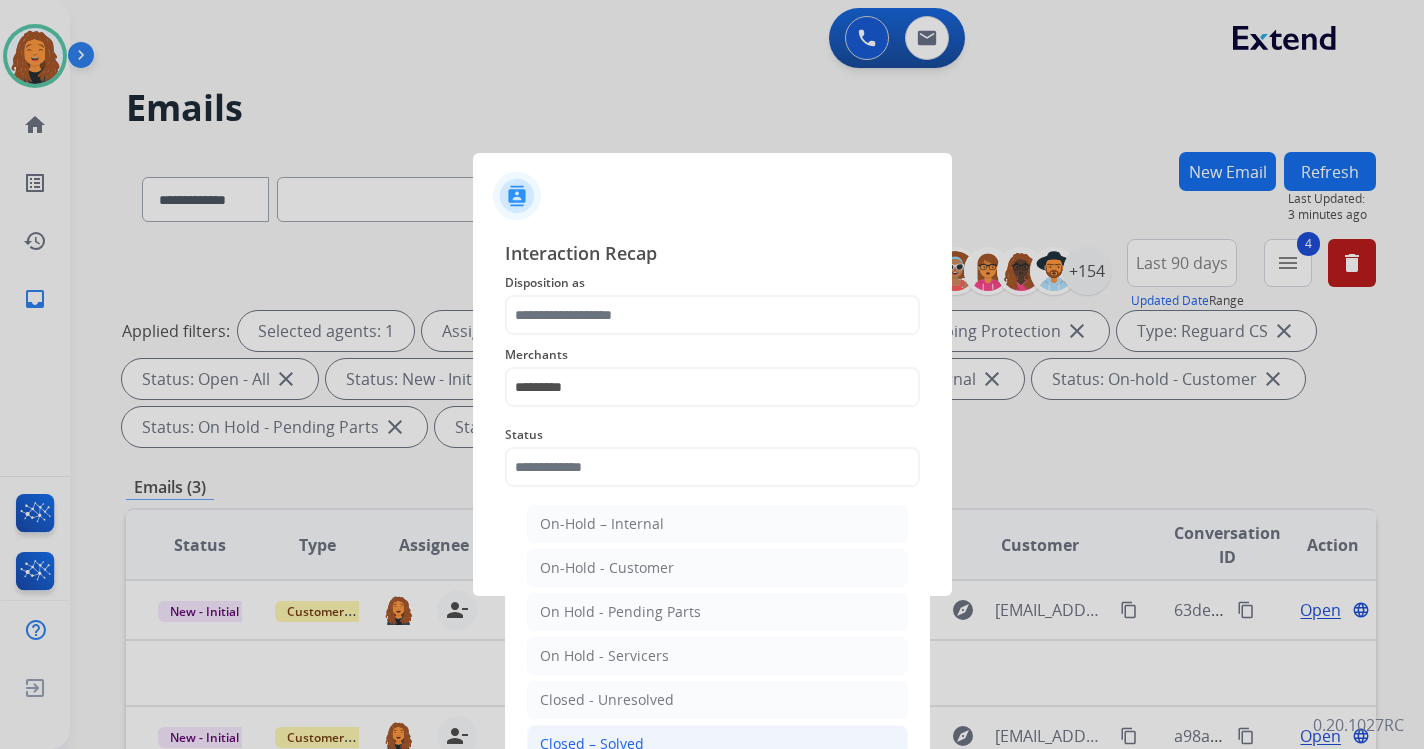 click on "Closed – Solved" 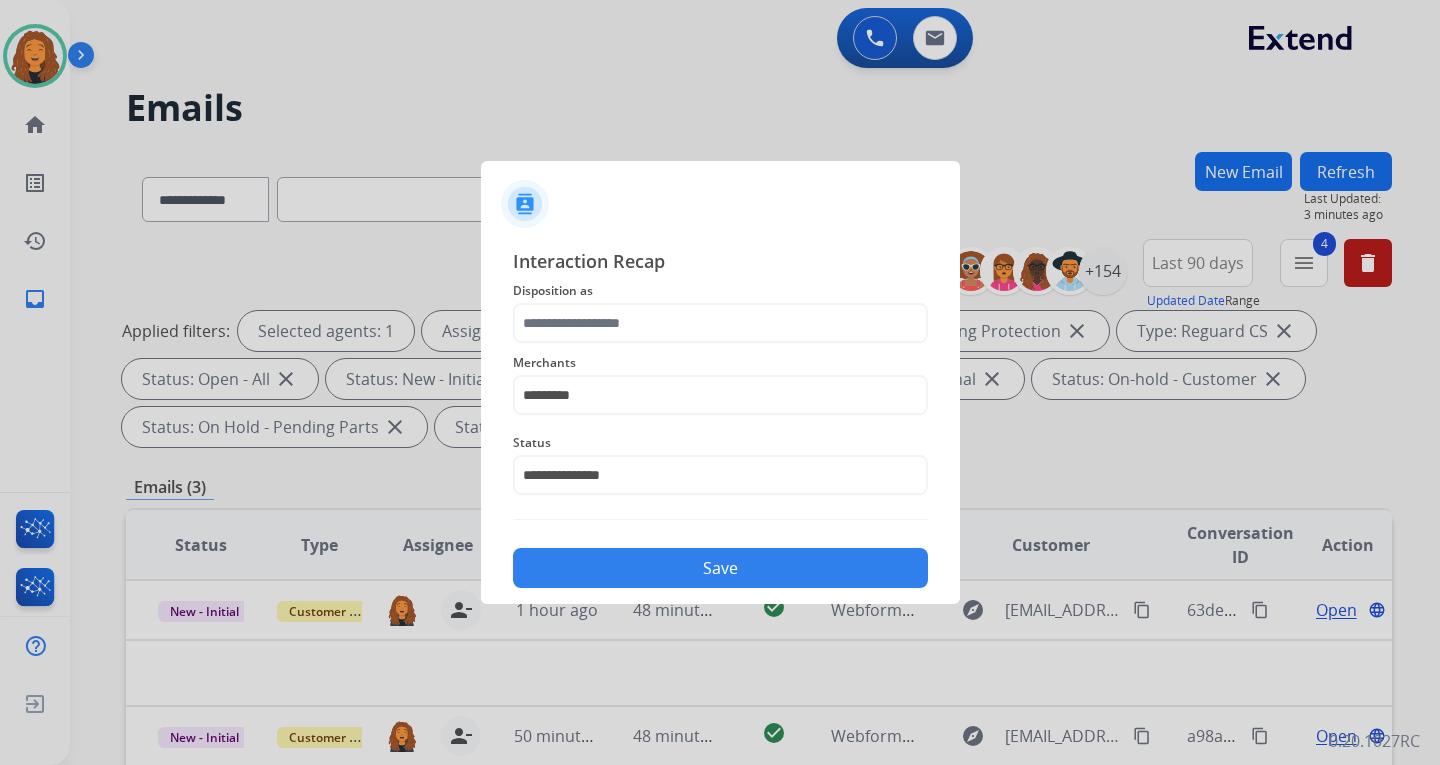 click on "Merchants   *********" 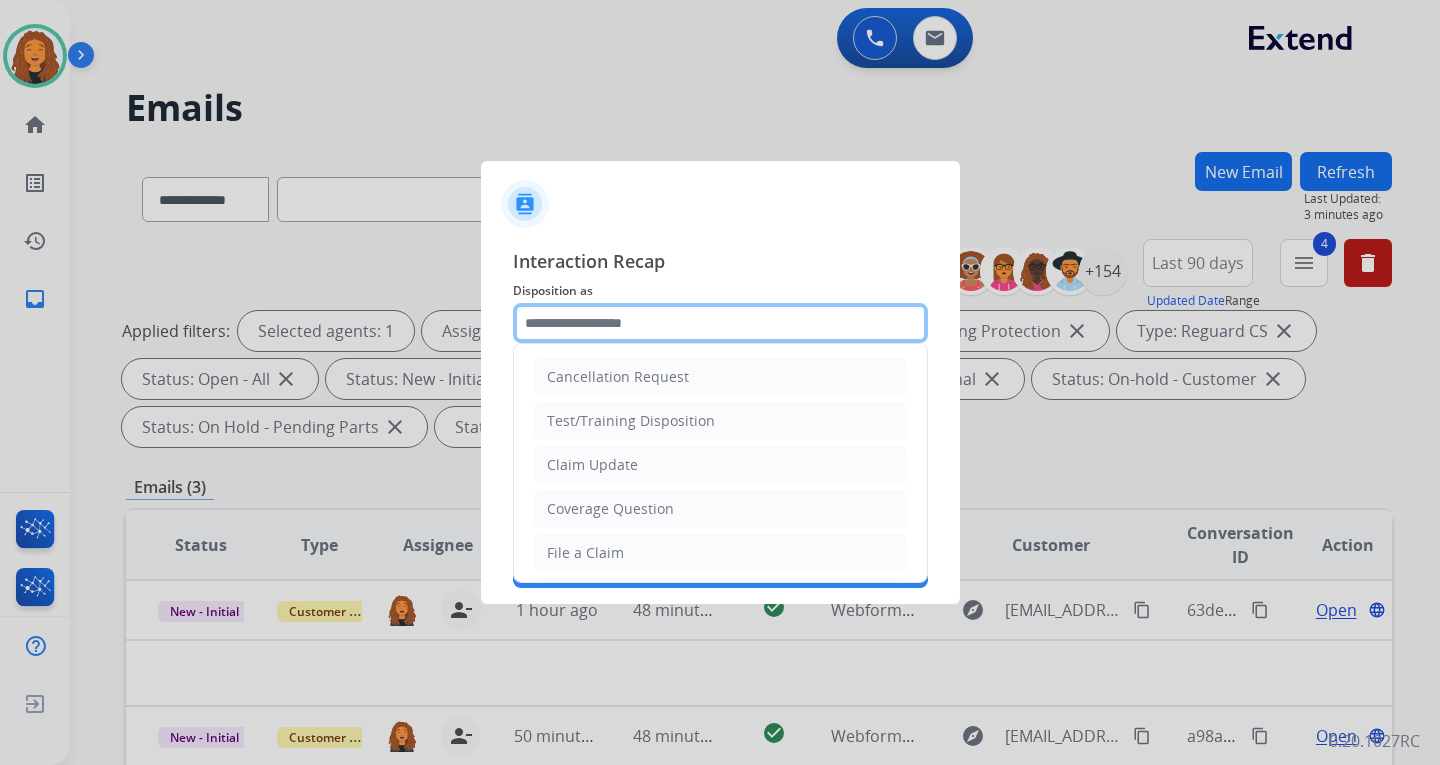 click 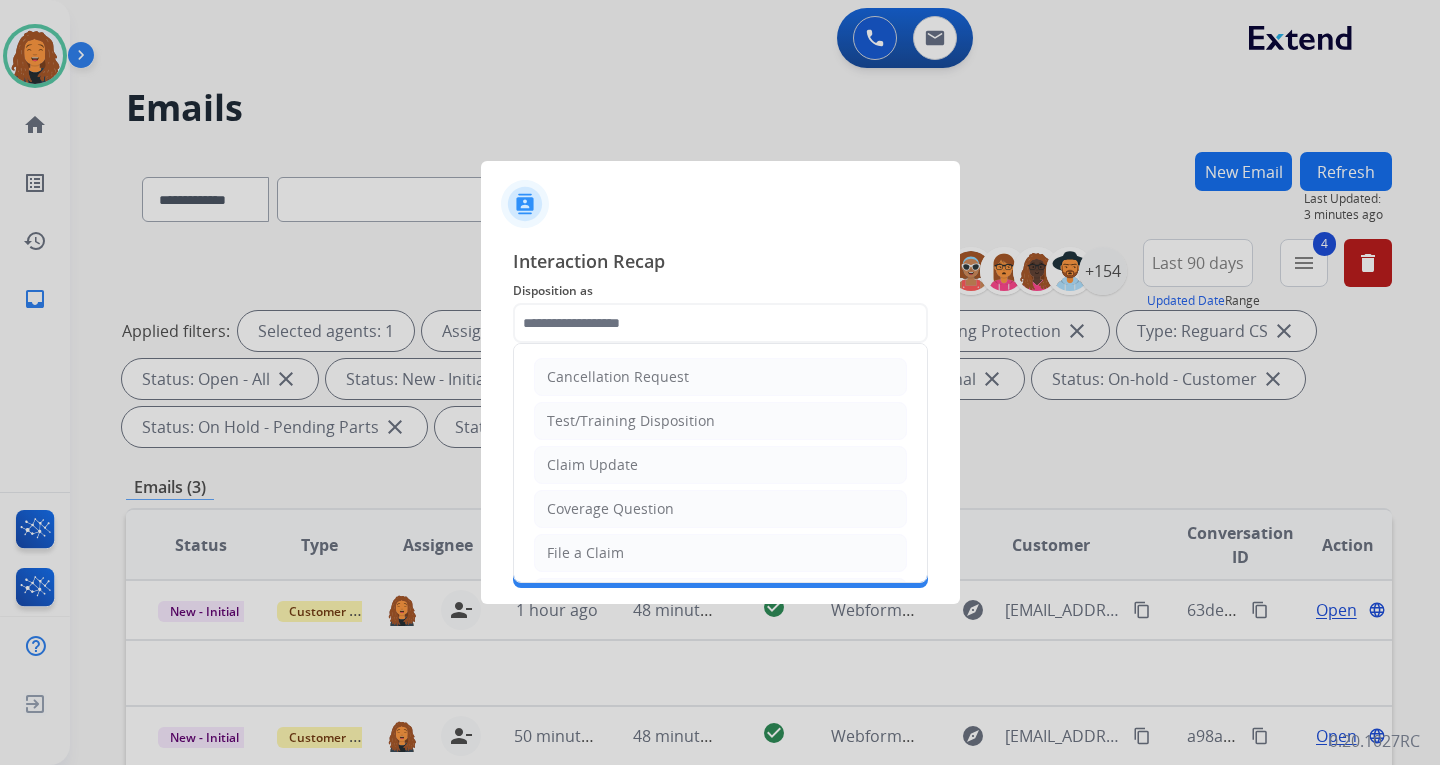 click on "File a Claim" 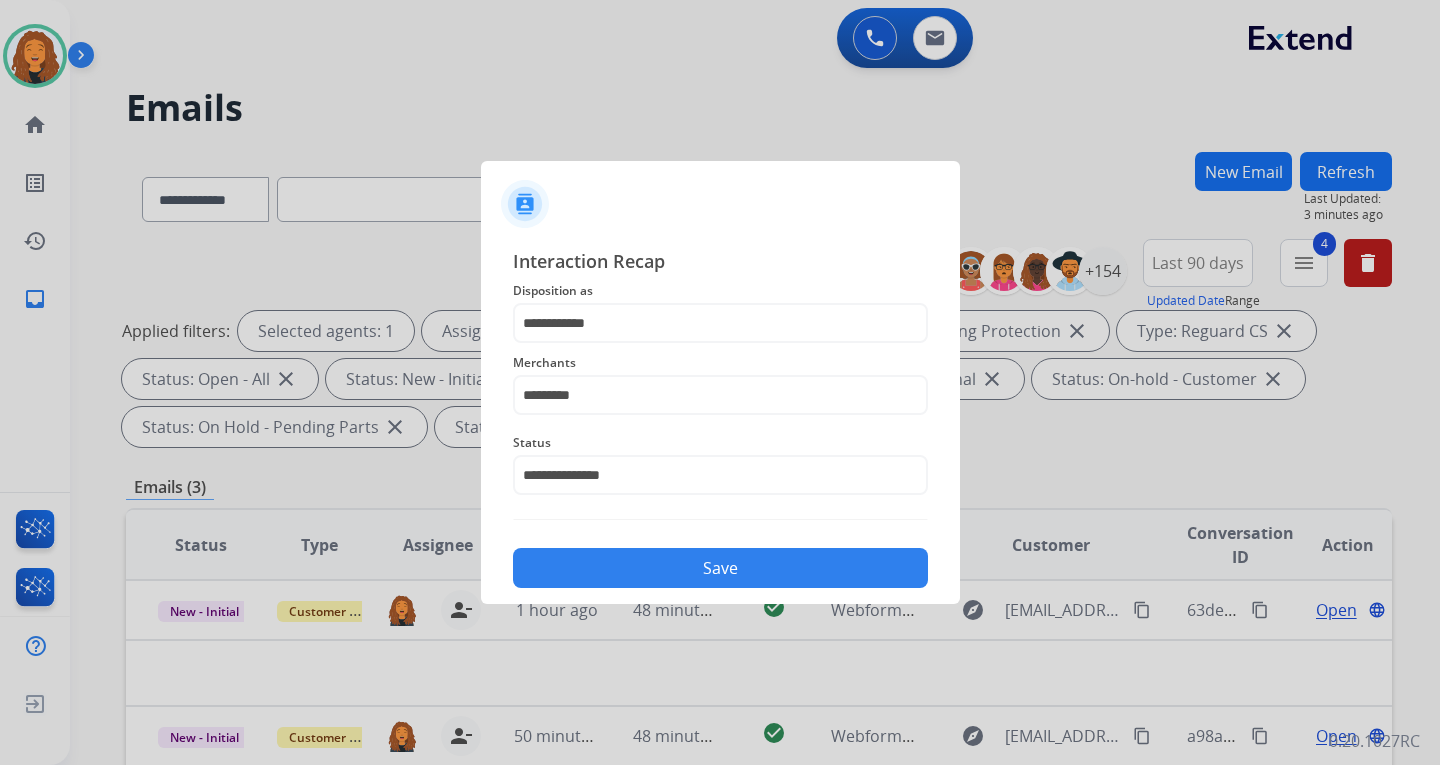 click on "Save" 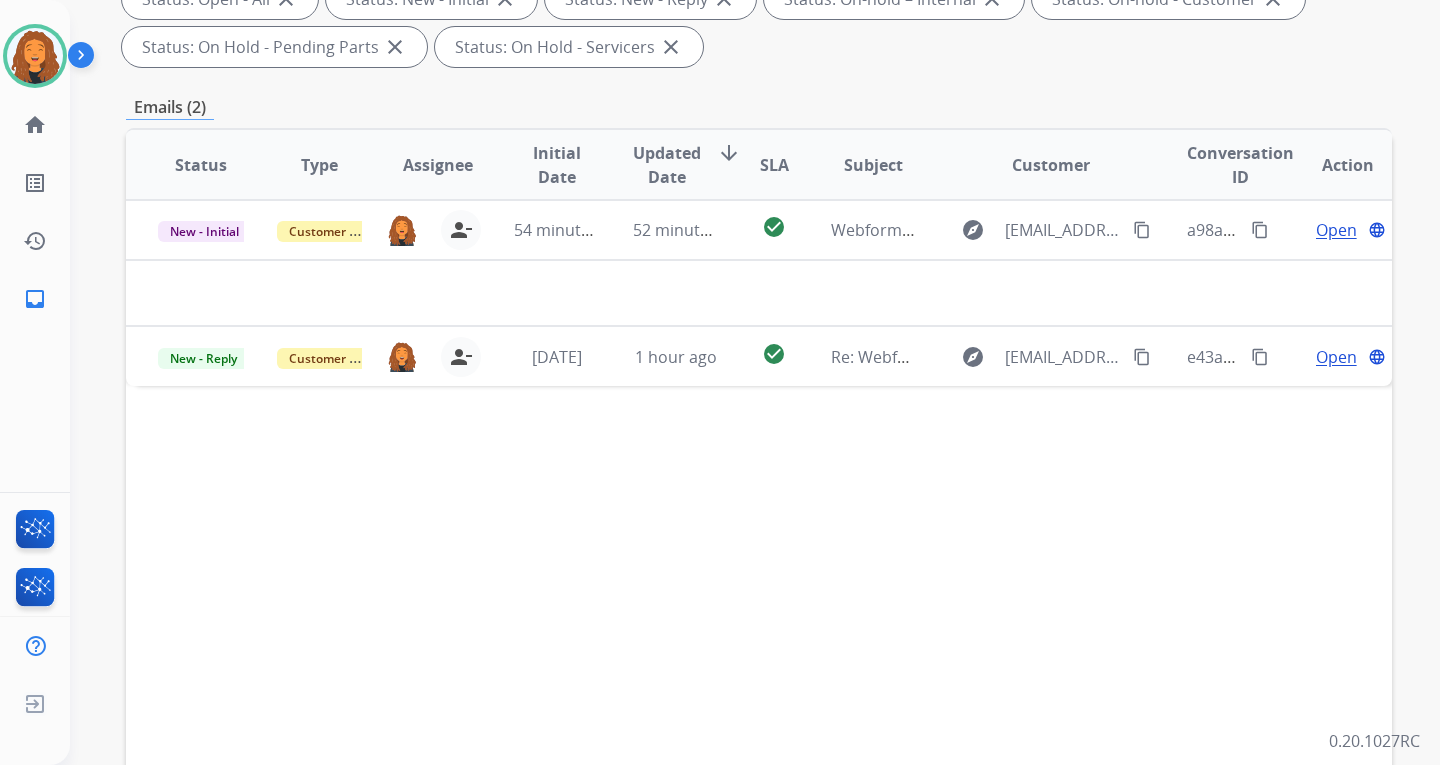 scroll, scrollTop: 400, scrollLeft: 0, axis: vertical 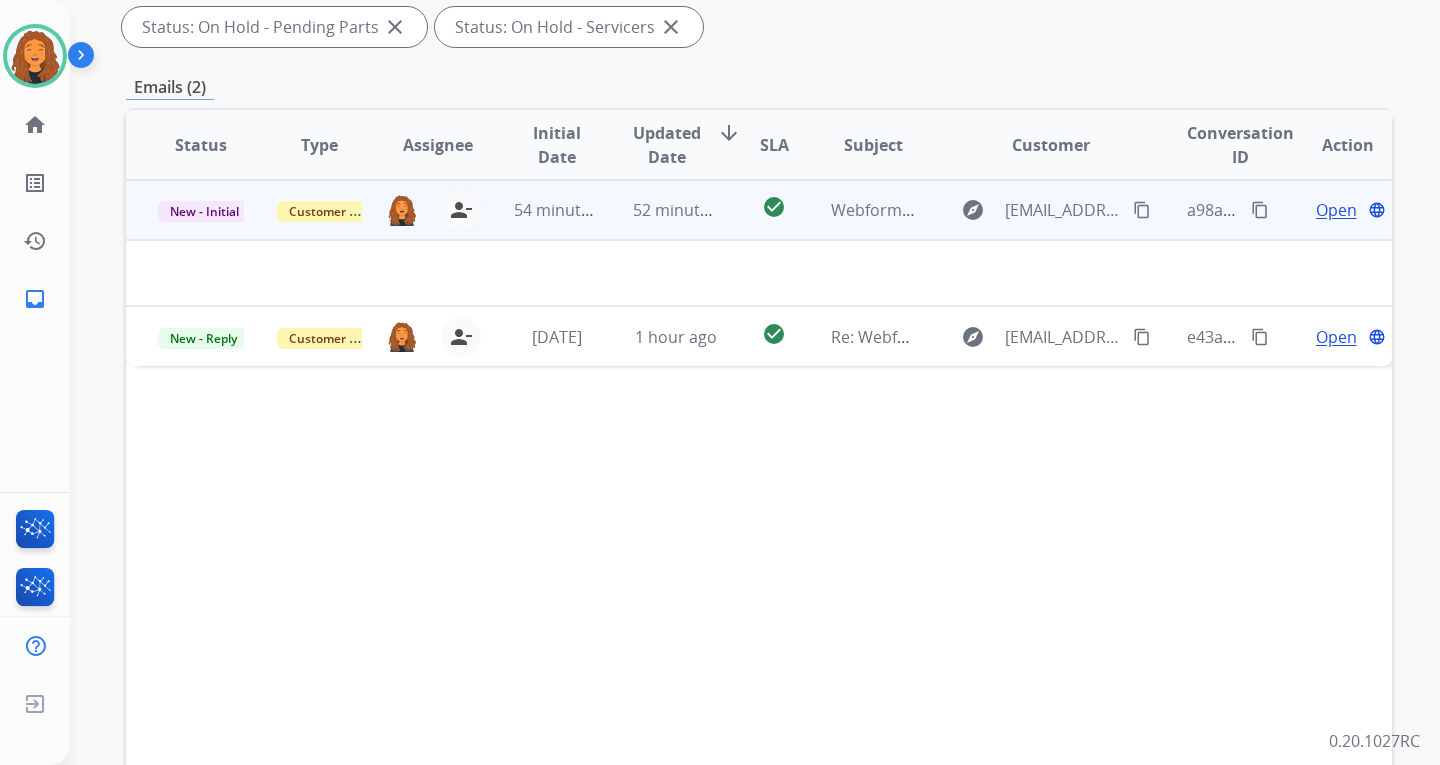 click on "content_copy" at bounding box center (1142, 210) 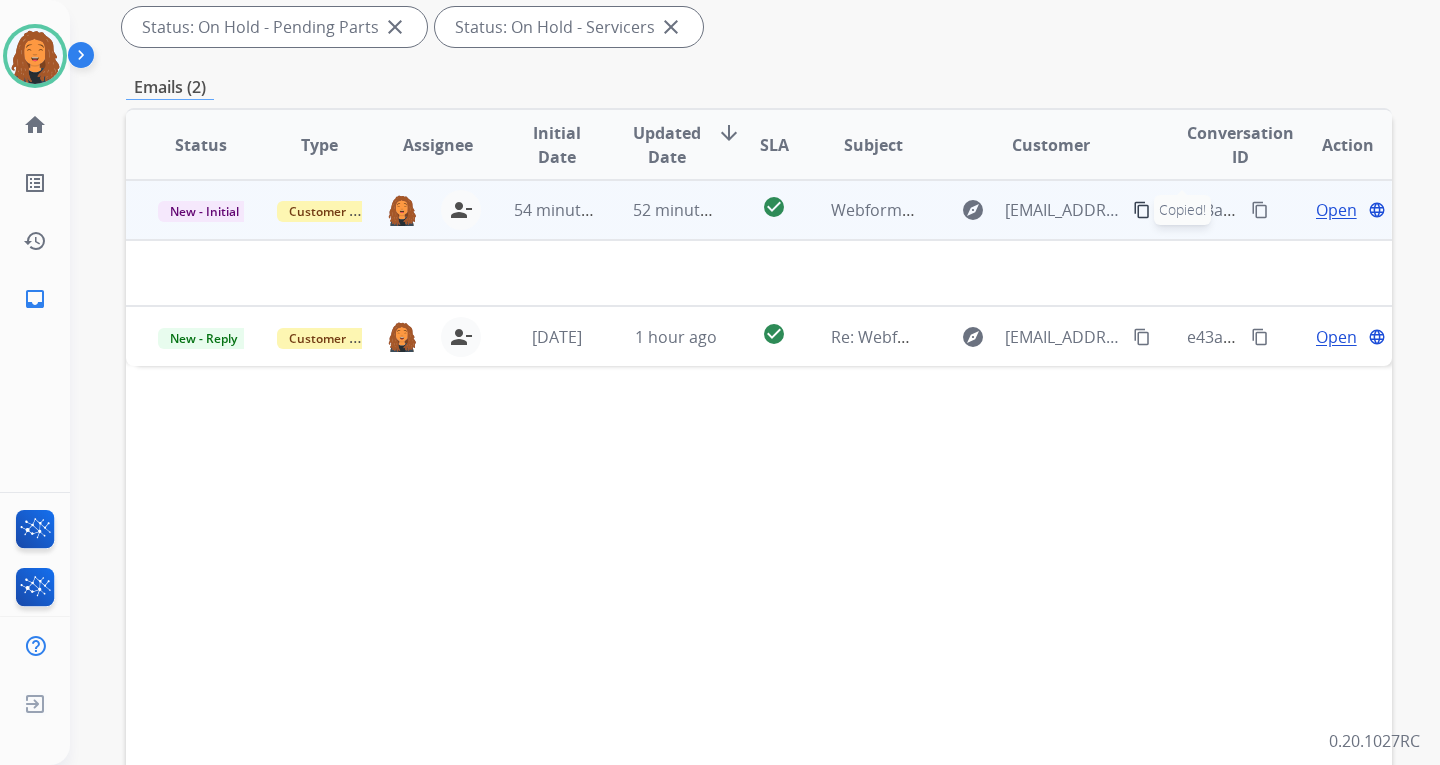 click on "Open" at bounding box center [1336, 210] 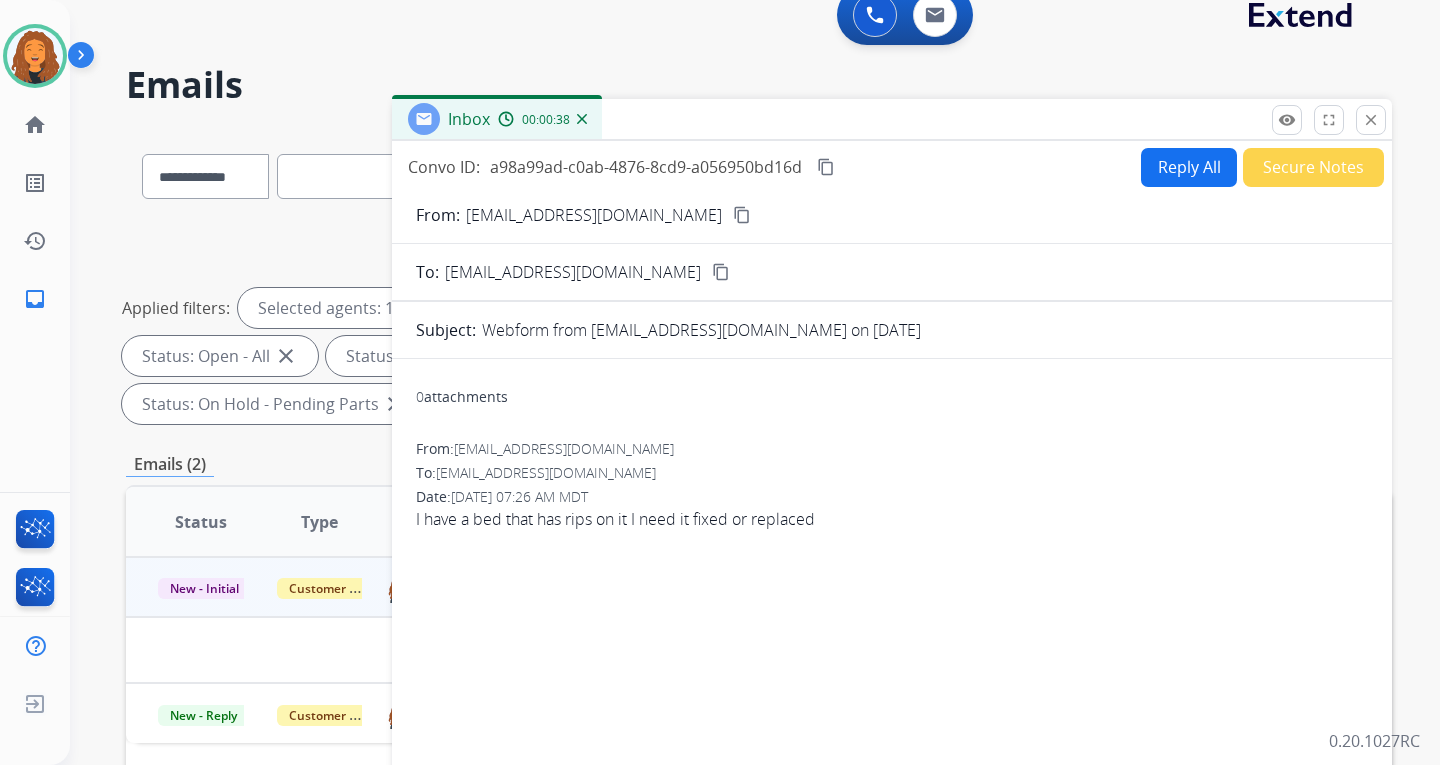 scroll, scrollTop: 0, scrollLeft: 0, axis: both 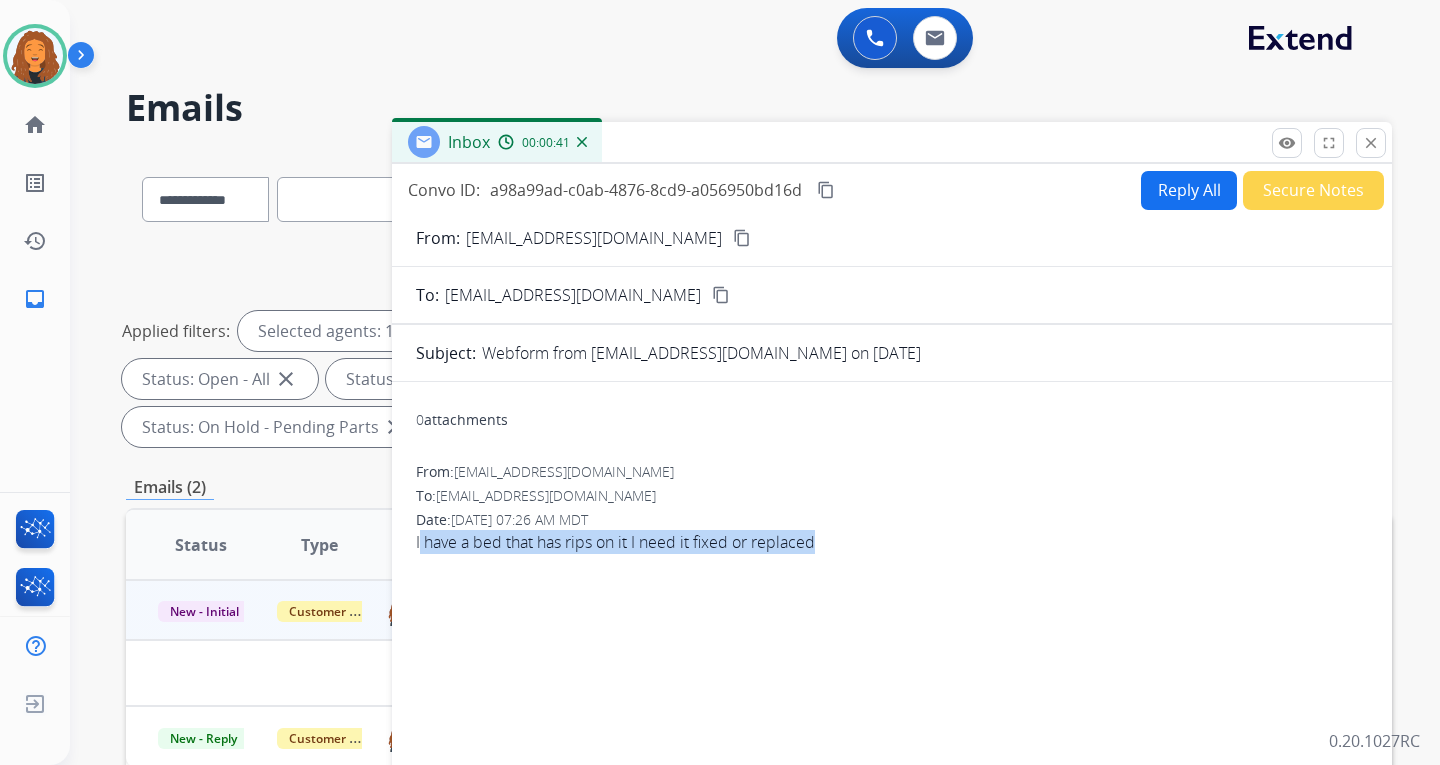 drag, startPoint x: 834, startPoint y: 545, endPoint x: 419, endPoint y: 552, distance: 415.05902 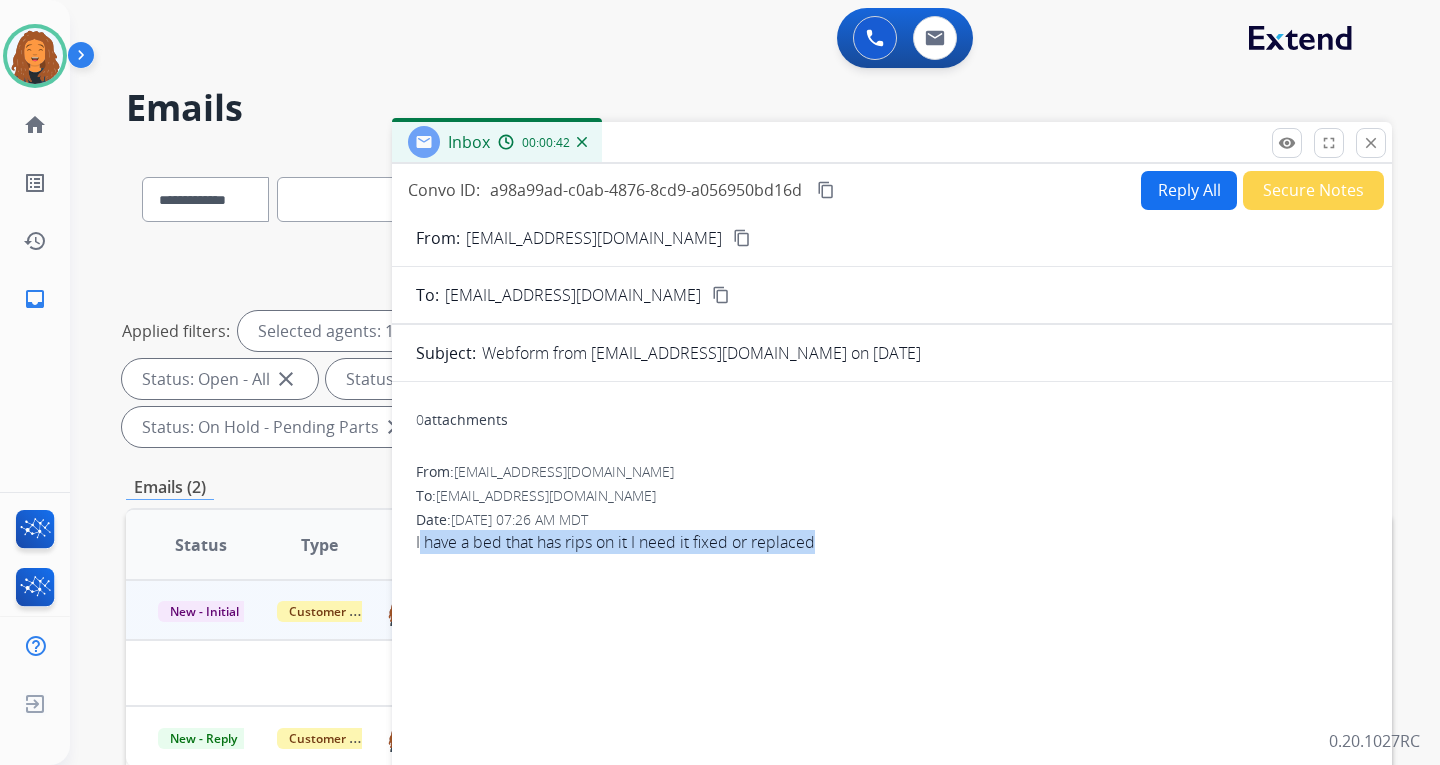 click on "0  attachments  From:  [EMAIL_ADDRESS][DOMAIN_NAME]   To:  [EMAIL_ADDRESS][DOMAIN_NAME]  Date:  [DATE] 07:26 AM MDT I have a bed that has rips on it I need it fixed or replaced" at bounding box center (892, 700) 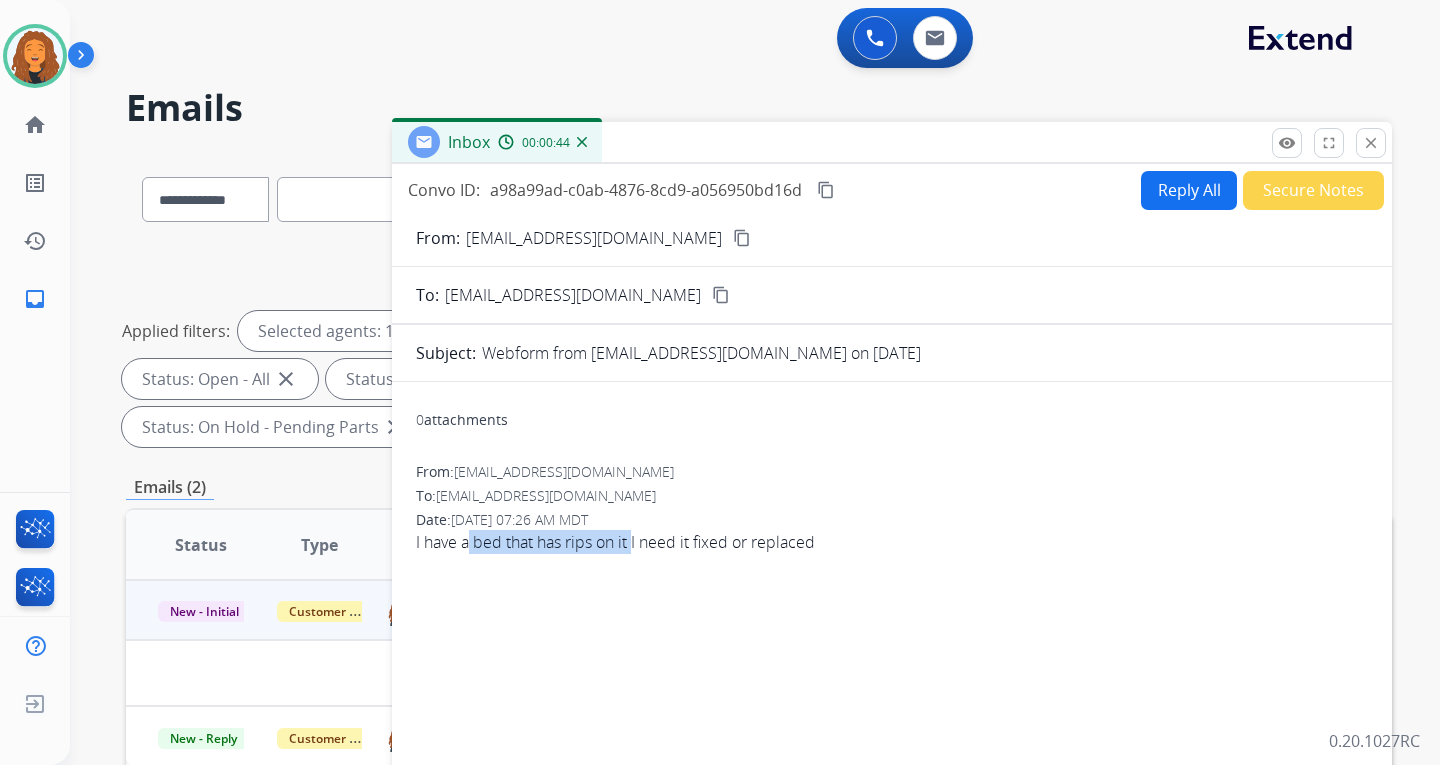 drag, startPoint x: 472, startPoint y: 541, endPoint x: 621, endPoint y: 552, distance: 149.40549 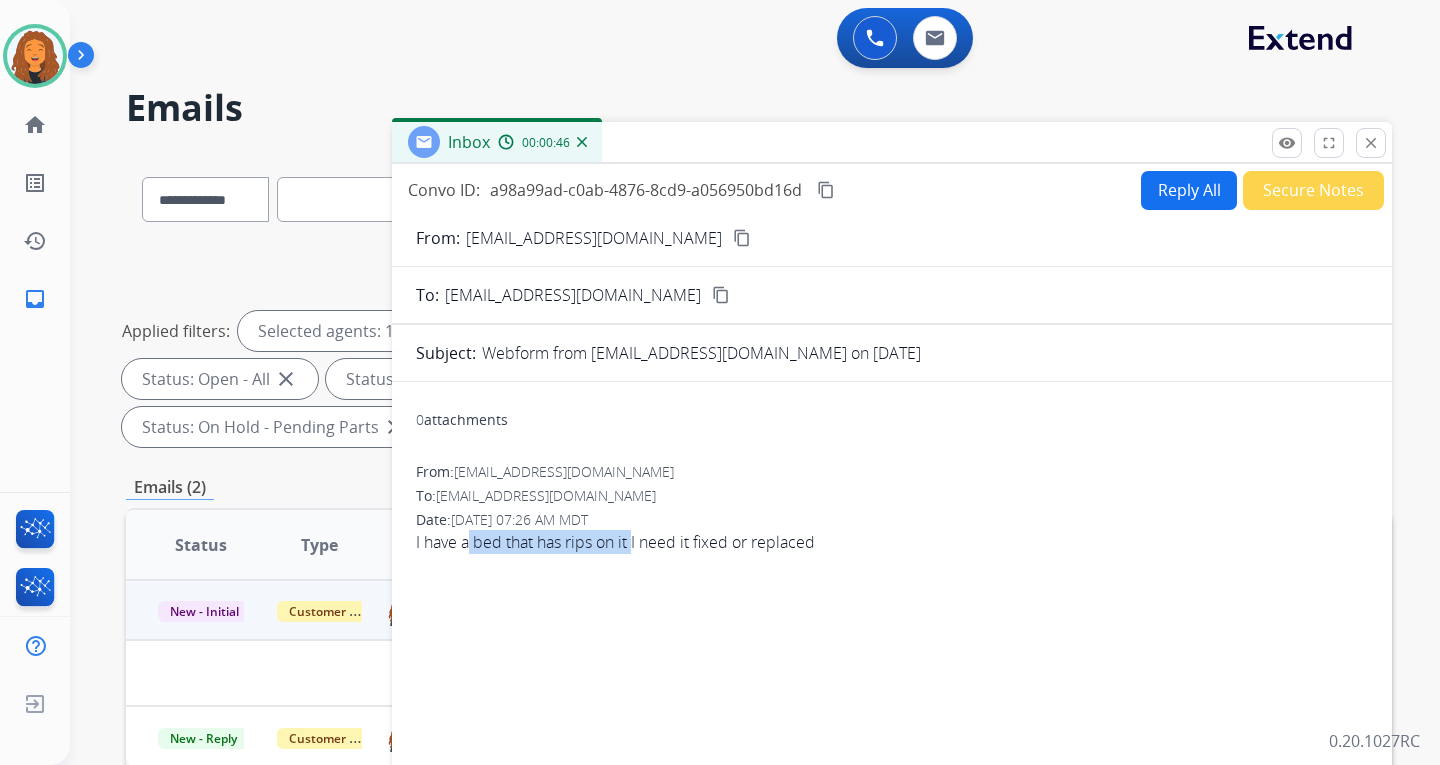 copy on "bed that has rips on it" 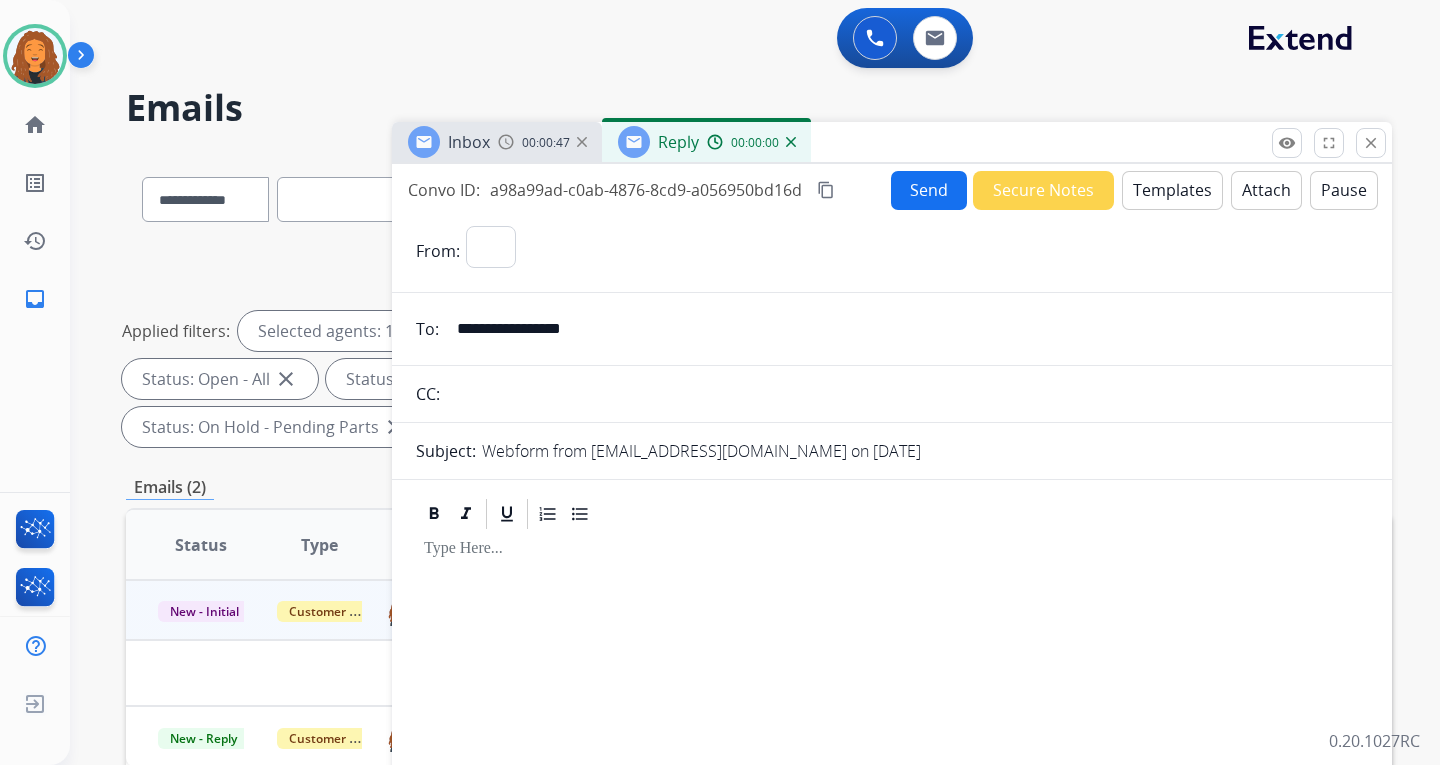 select on "**********" 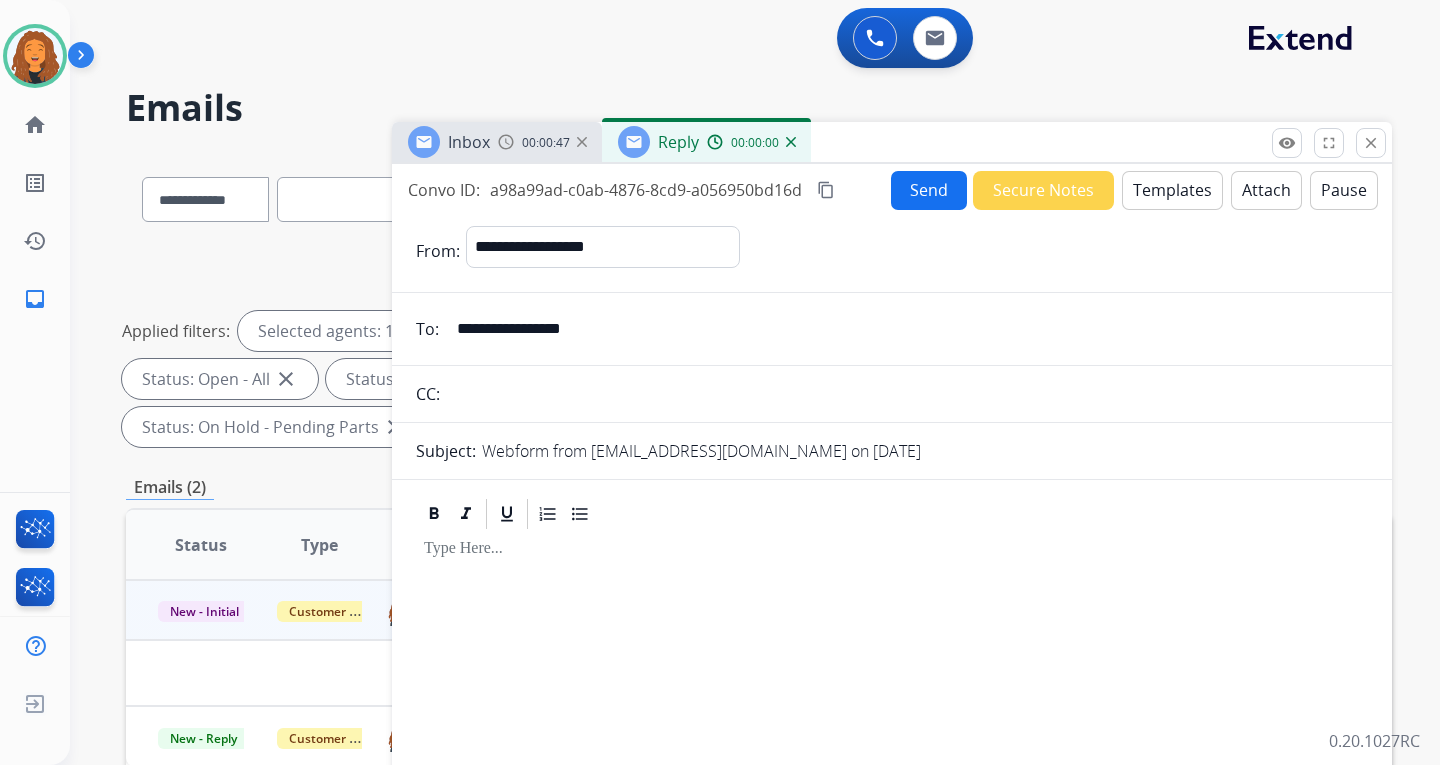 click on "Templates" at bounding box center (1172, 190) 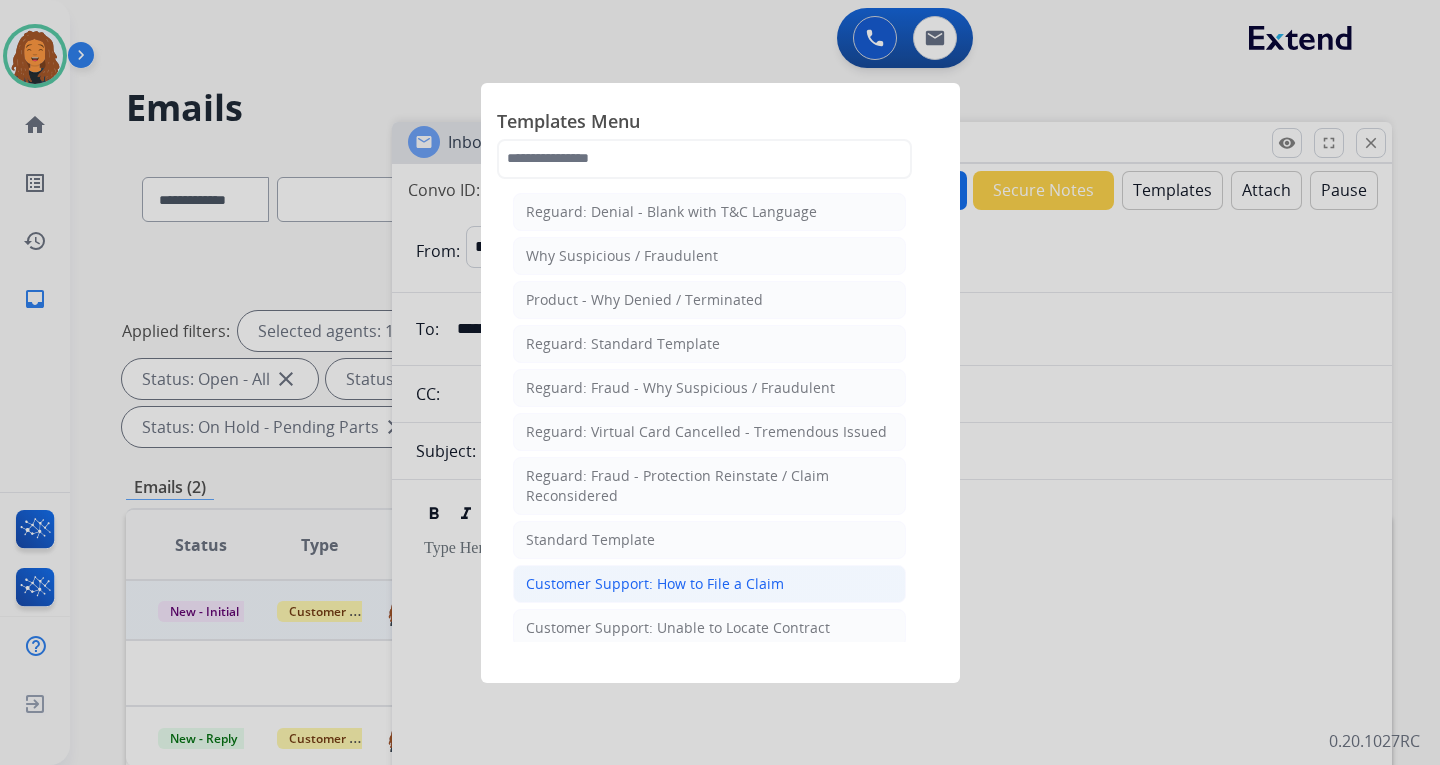 click on "Customer Support: How to File a Claim" 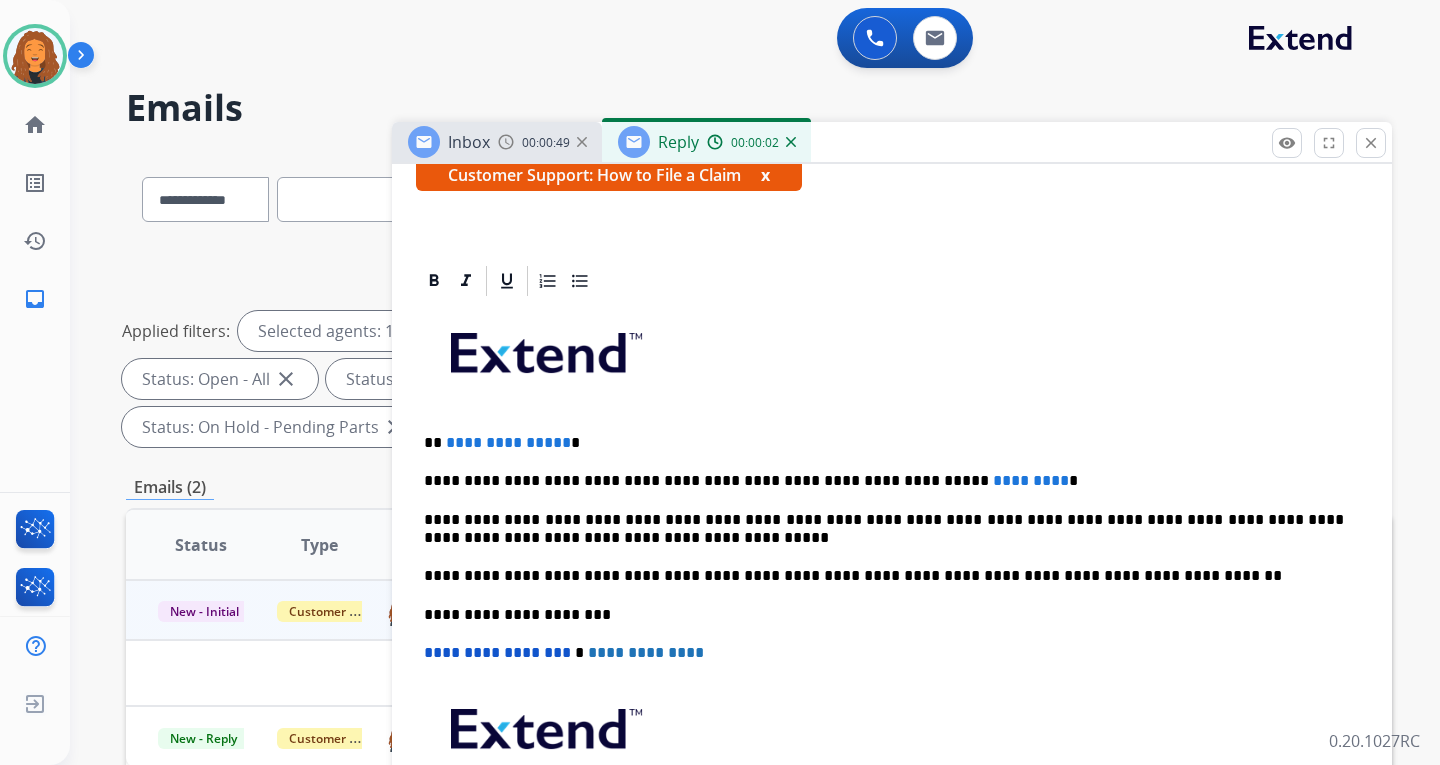 scroll, scrollTop: 362, scrollLeft: 0, axis: vertical 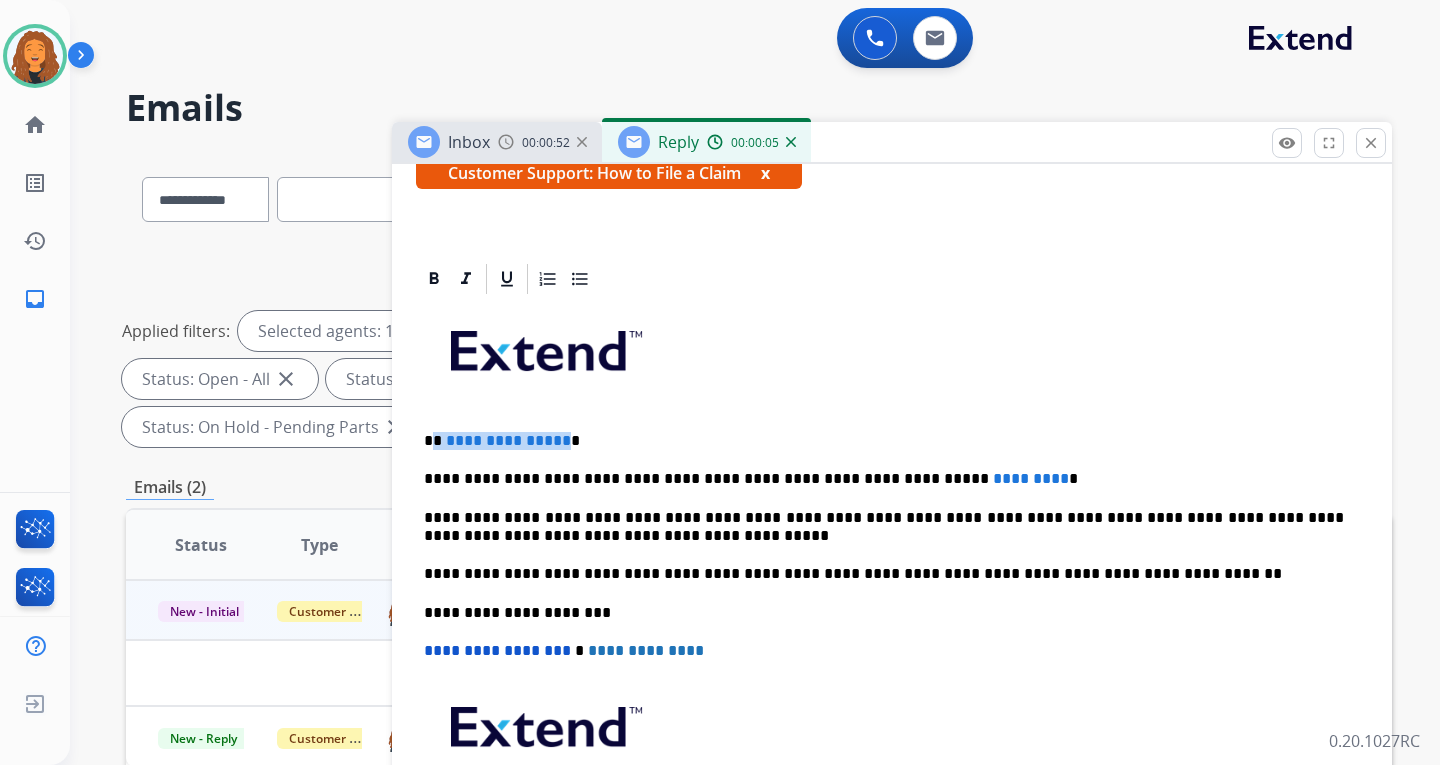 drag, startPoint x: 561, startPoint y: 441, endPoint x: 437, endPoint y: 441, distance: 124 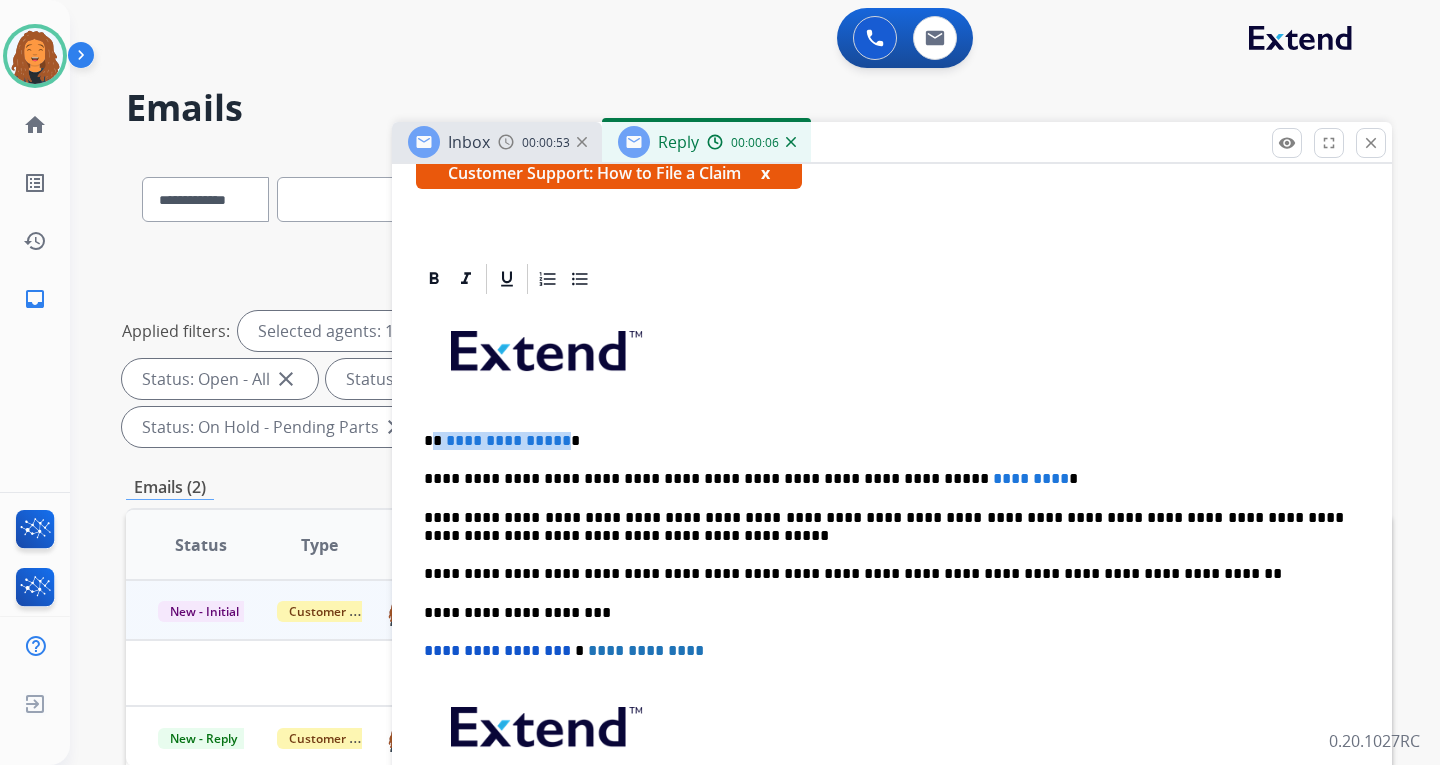 type 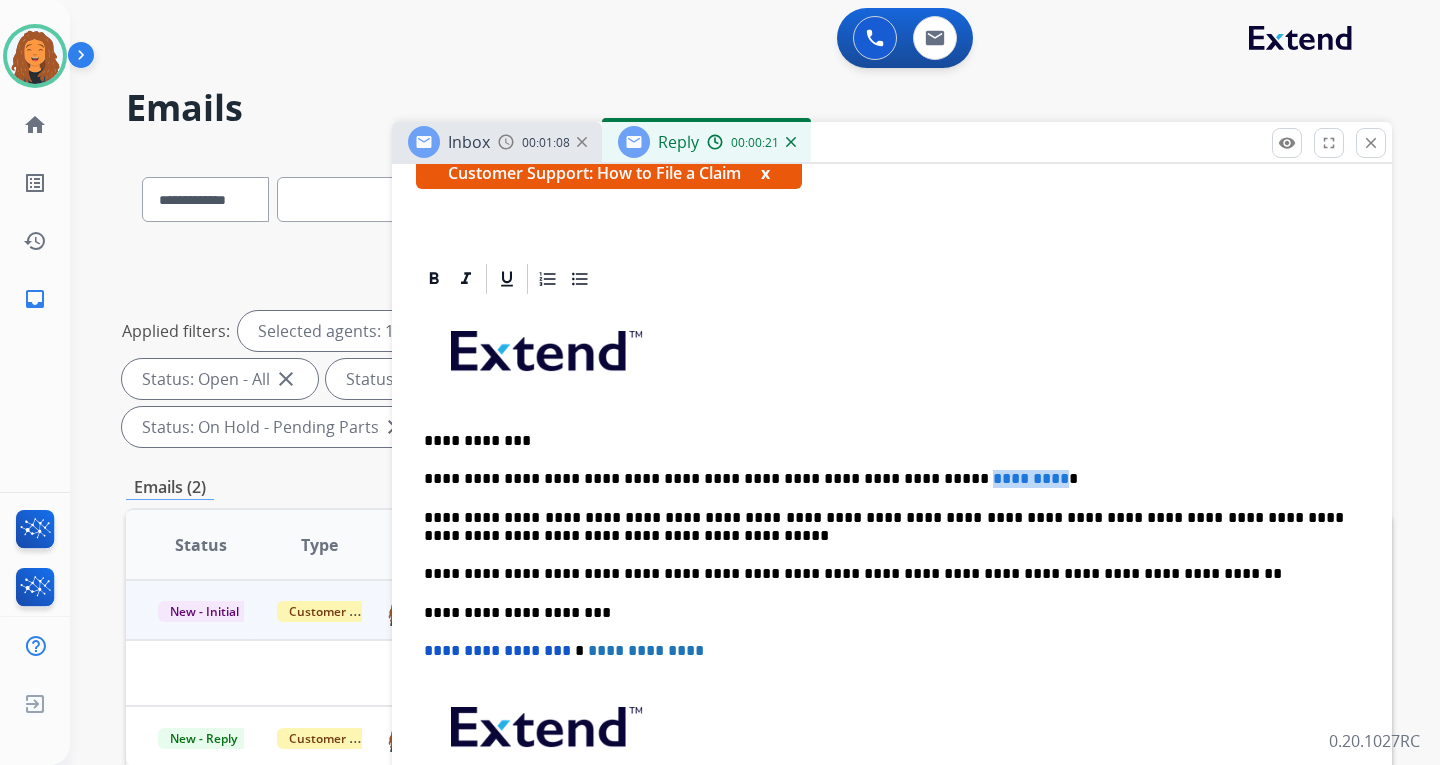 drag, startPoint x: 970, startPoint y: 475, endPoint x: 884, endPoint y: 481, distance: 86.209045 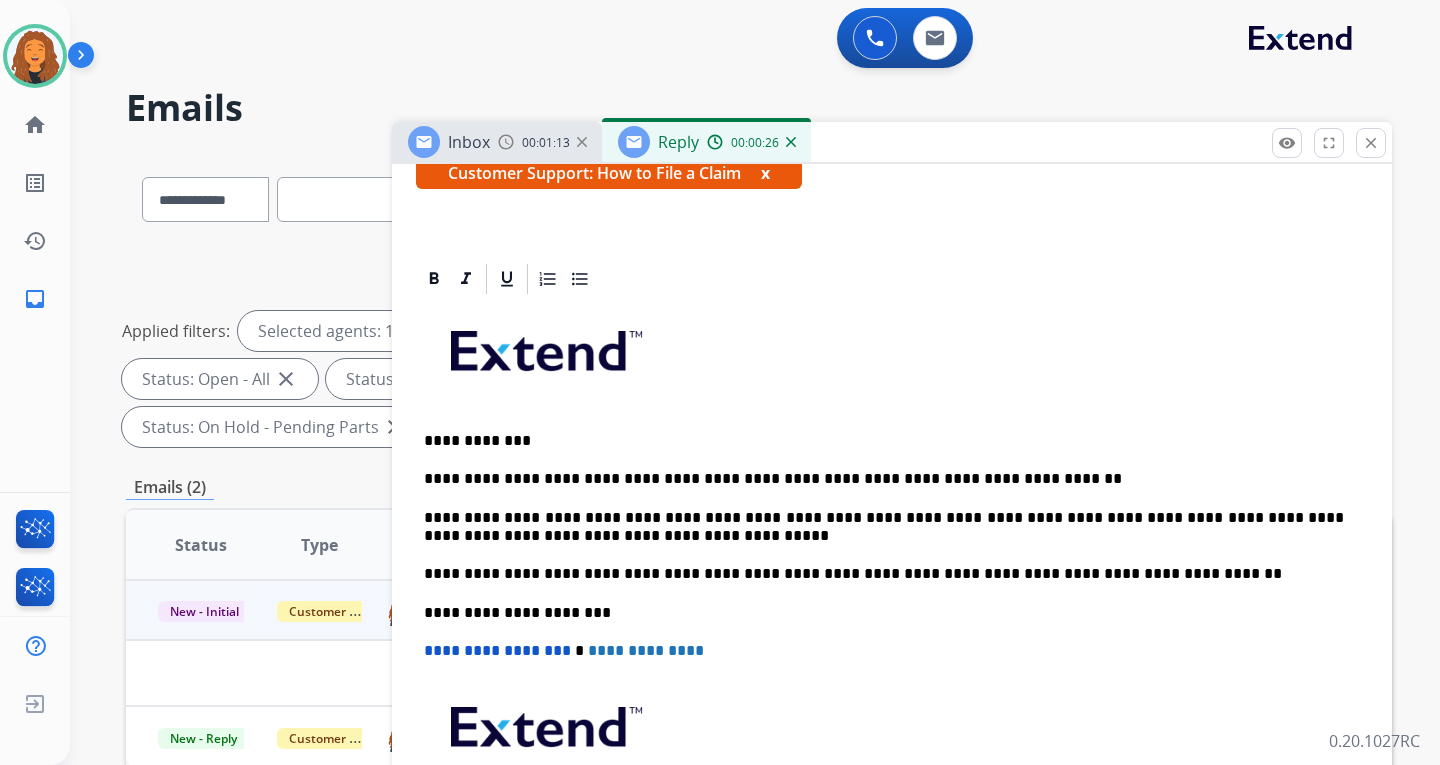 click on "**********" at bounding box center (884, 479) 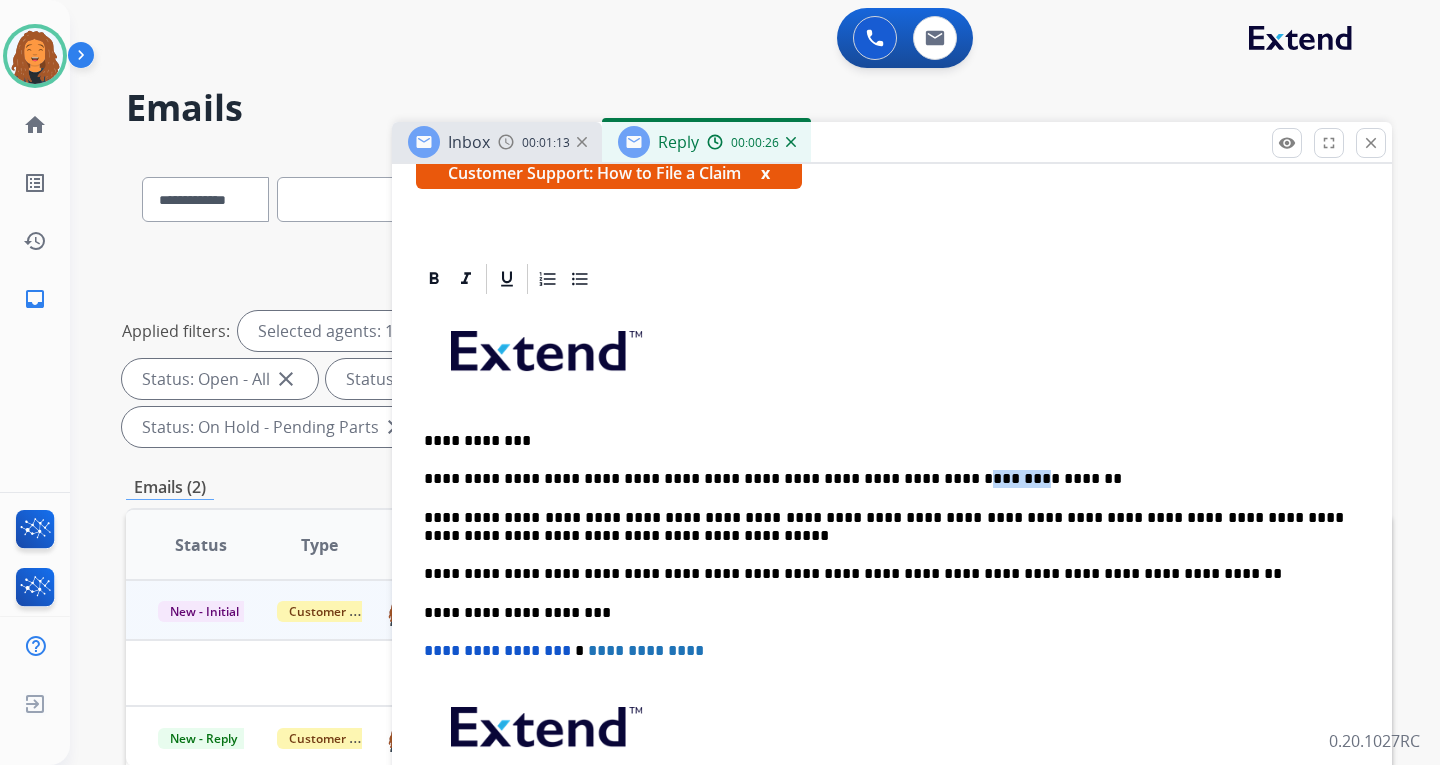 click on "**********" at bounding box center (884, 479) 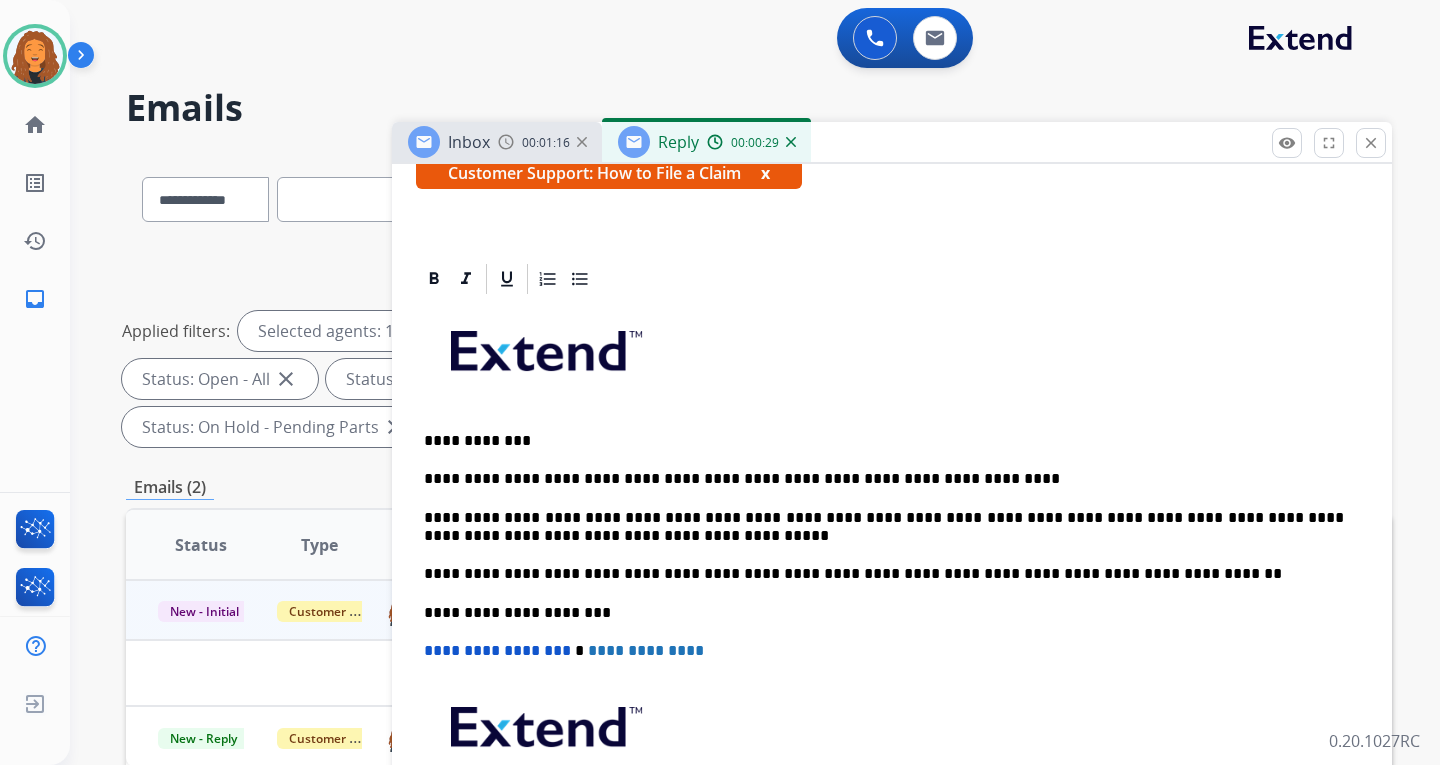 click on "**********" at bounding box center (884, 479) 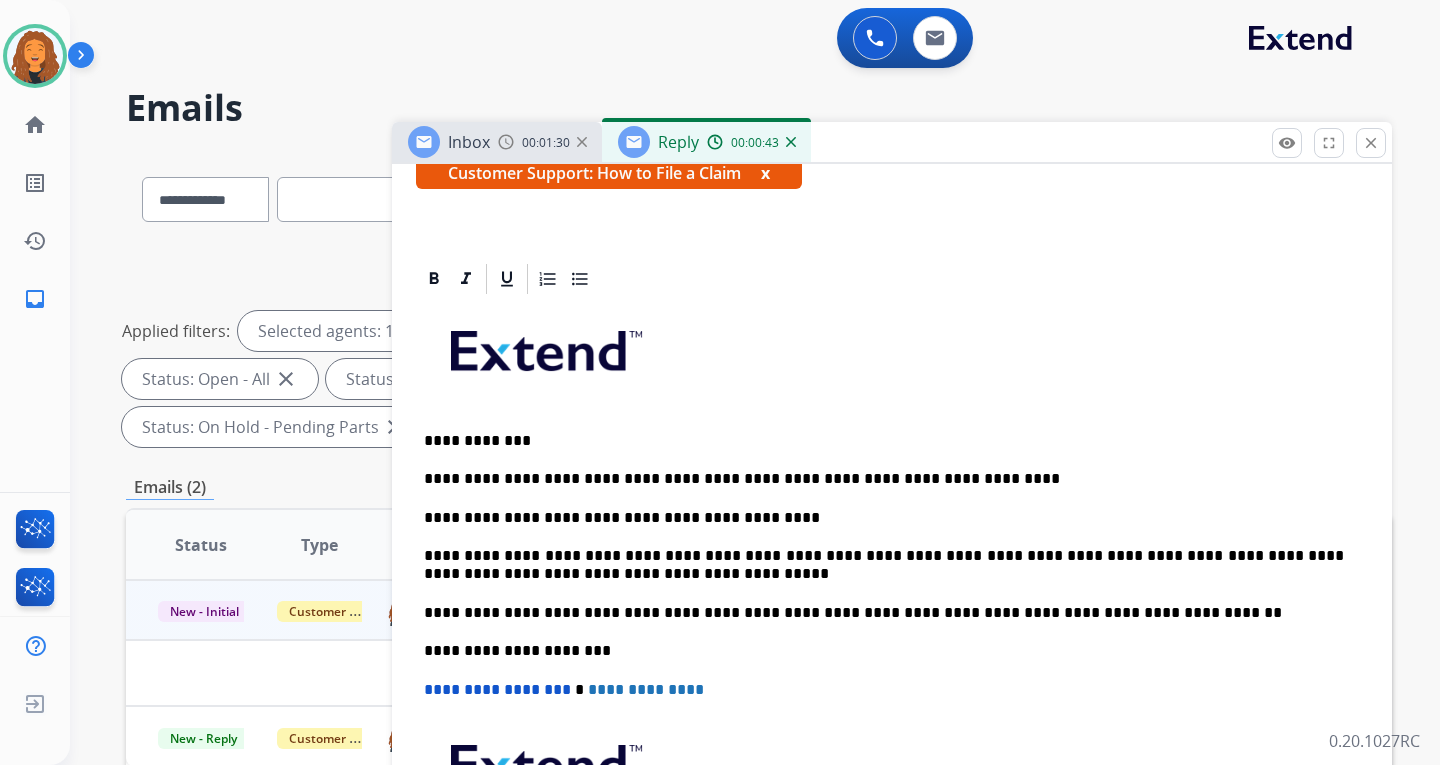 click on "**********" at bounding box center (884, 518) 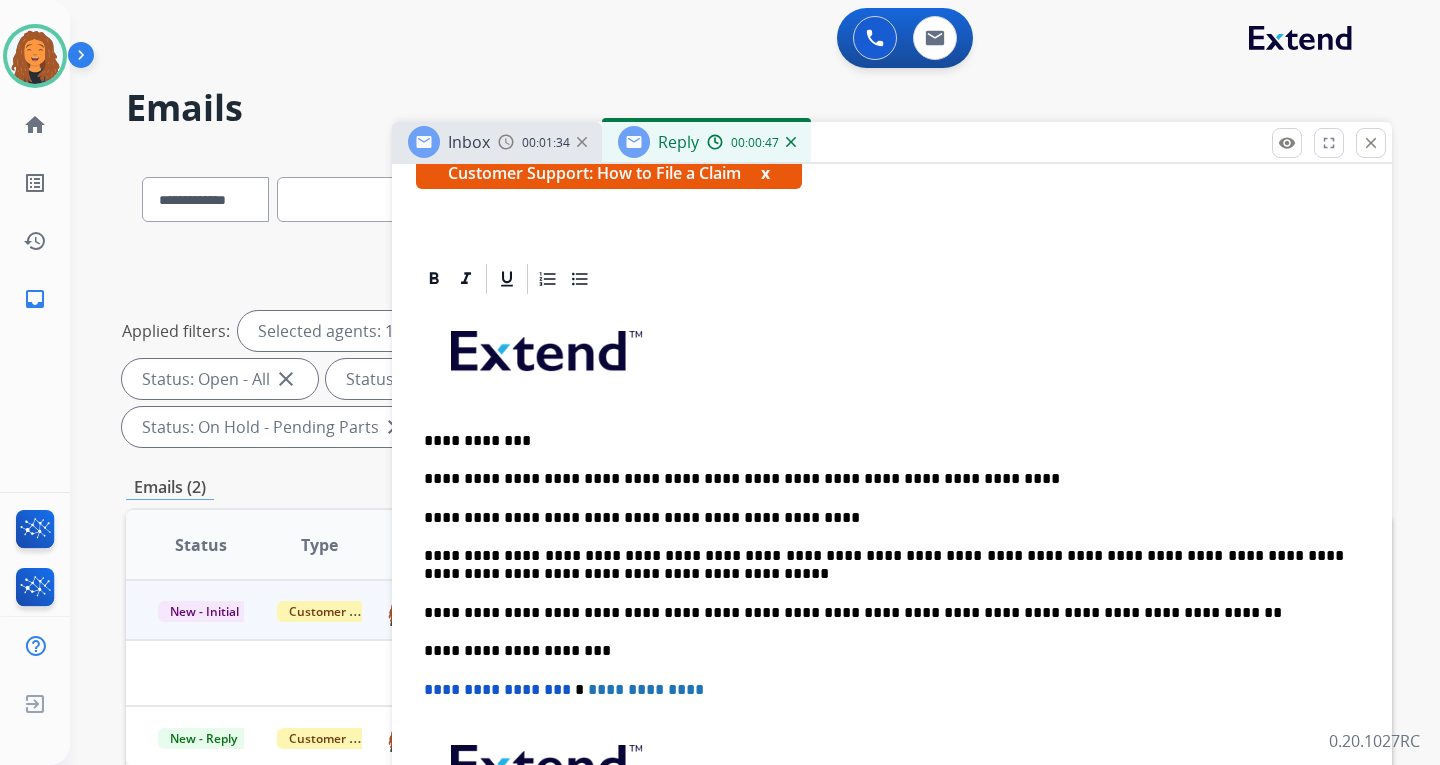 click on "**********" at bounding box center [884, 518] 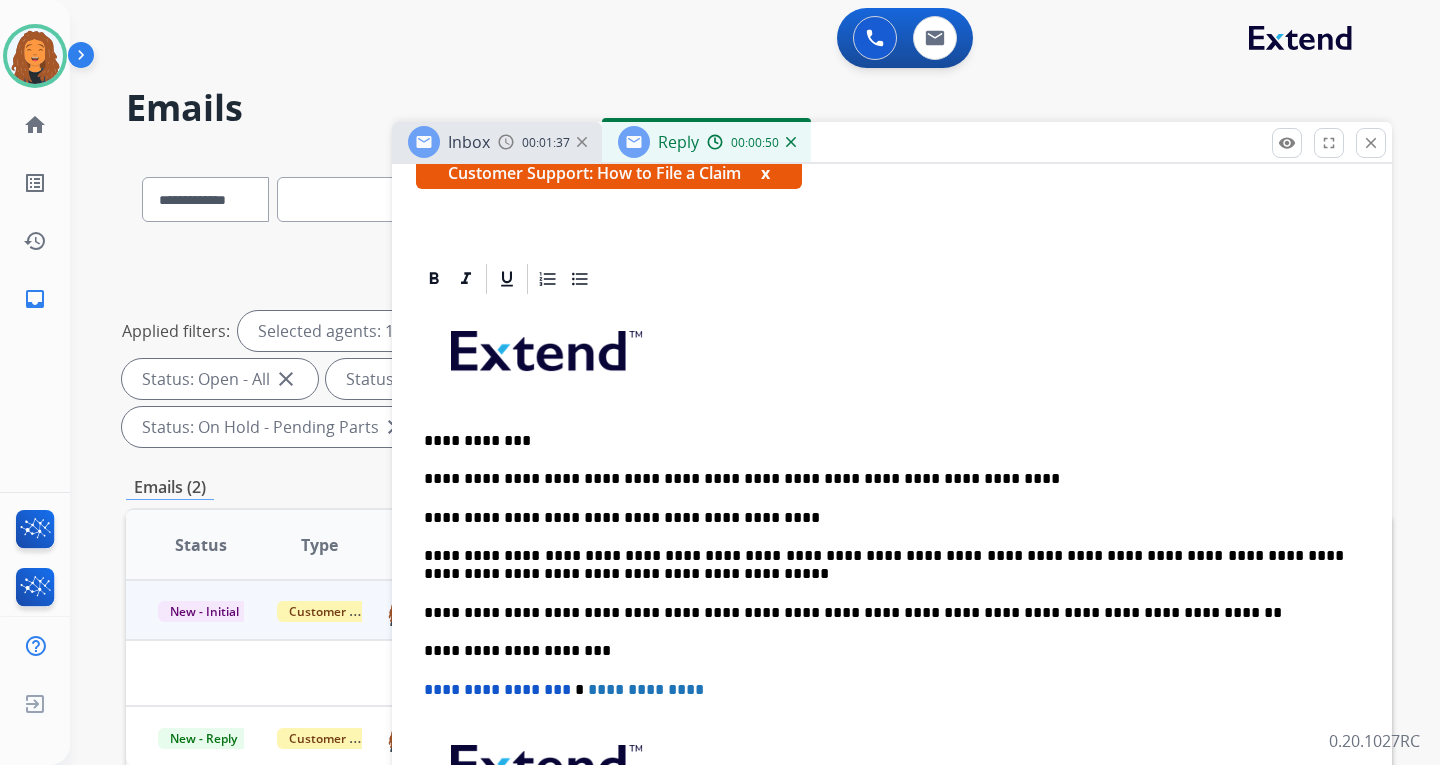 click on "**********" at bounding box center [884, 518] 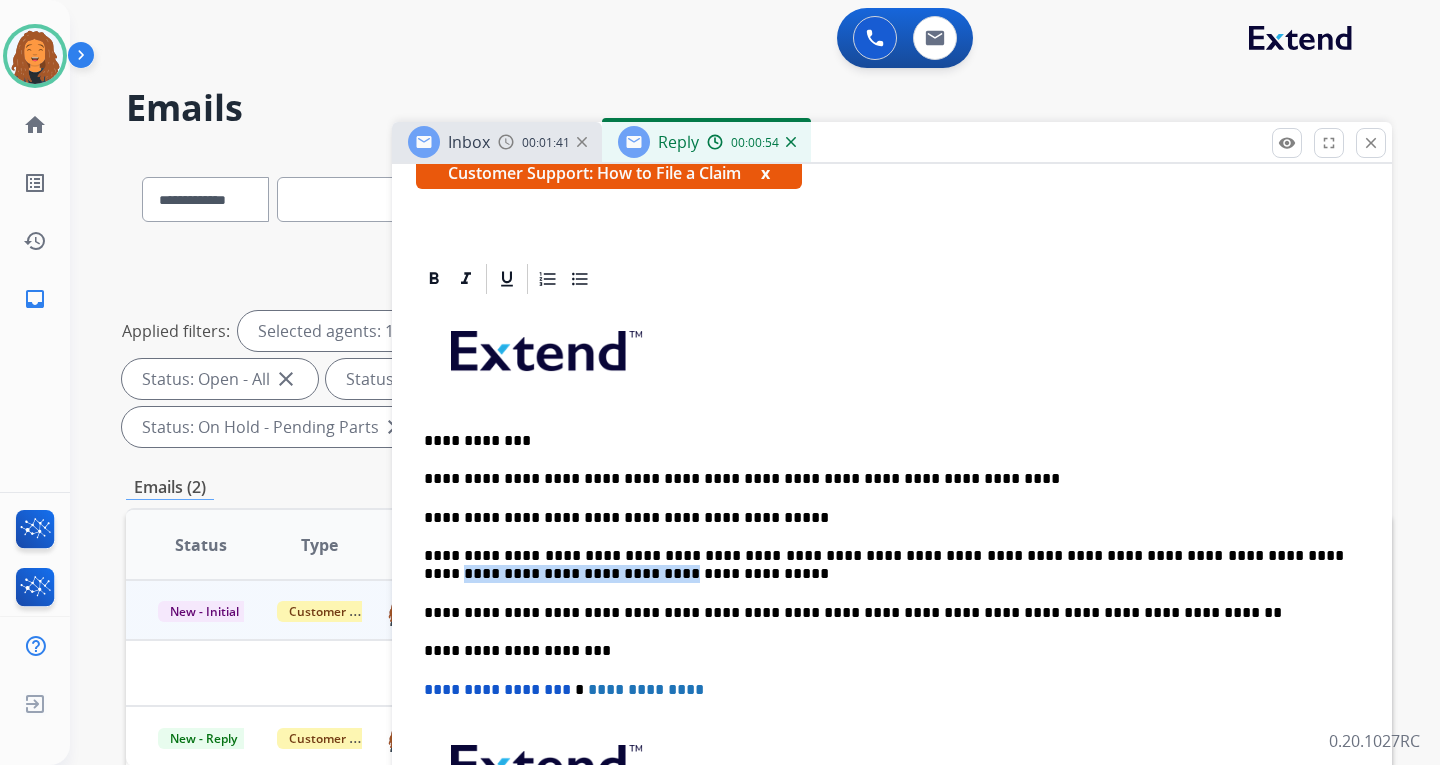drag, startPoint x: 614, startPoint y: 573, endPoint x: 420, endPoint y: 573, distance: 194 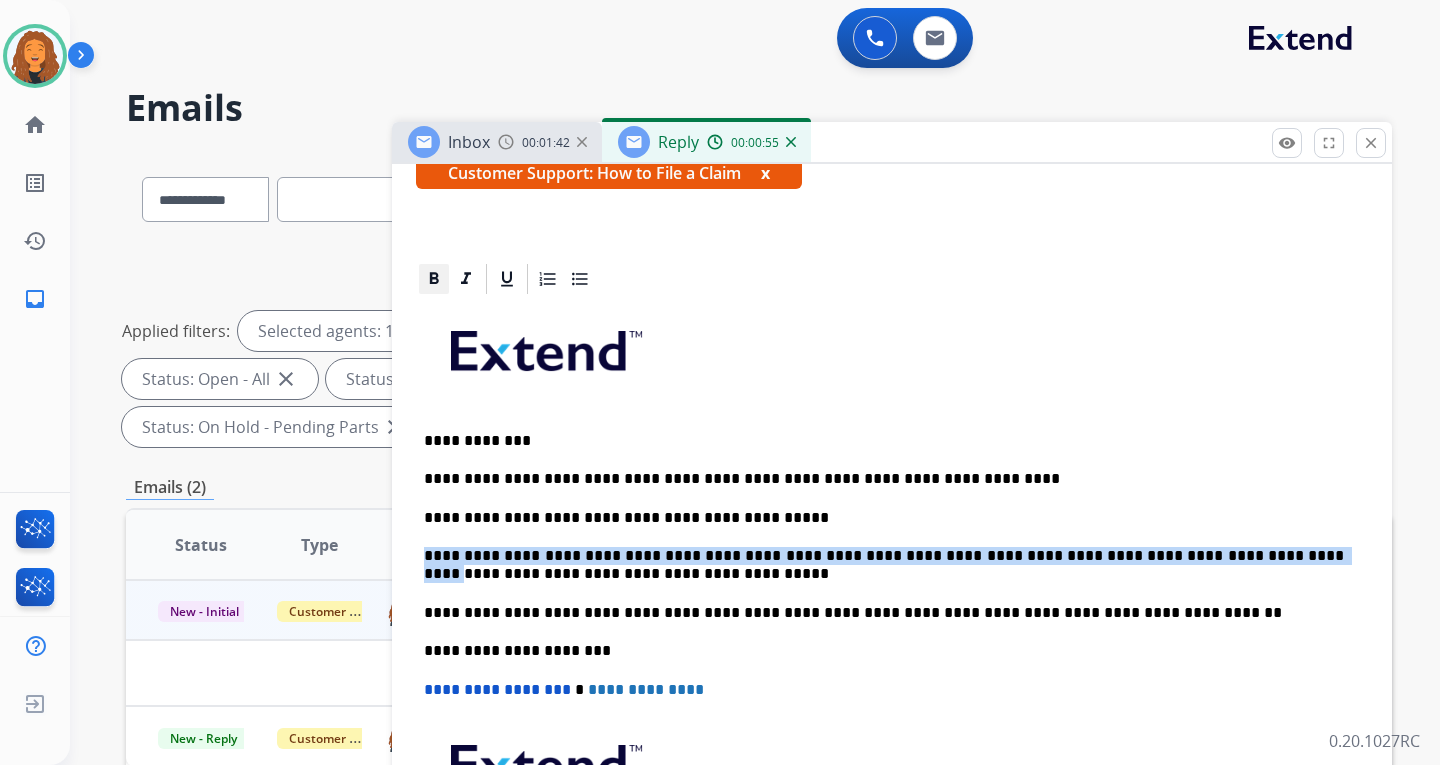 click 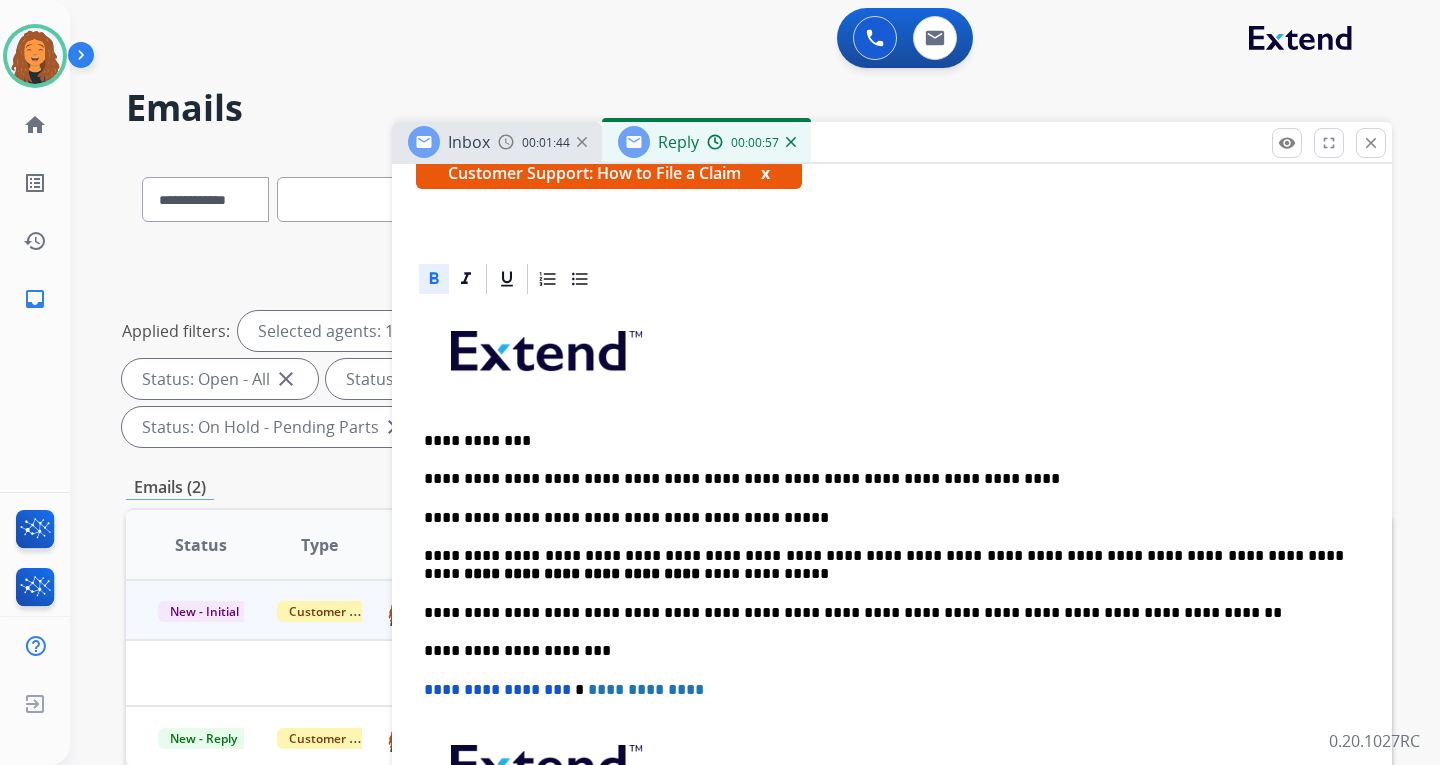 click at bounding box center (892, 358) 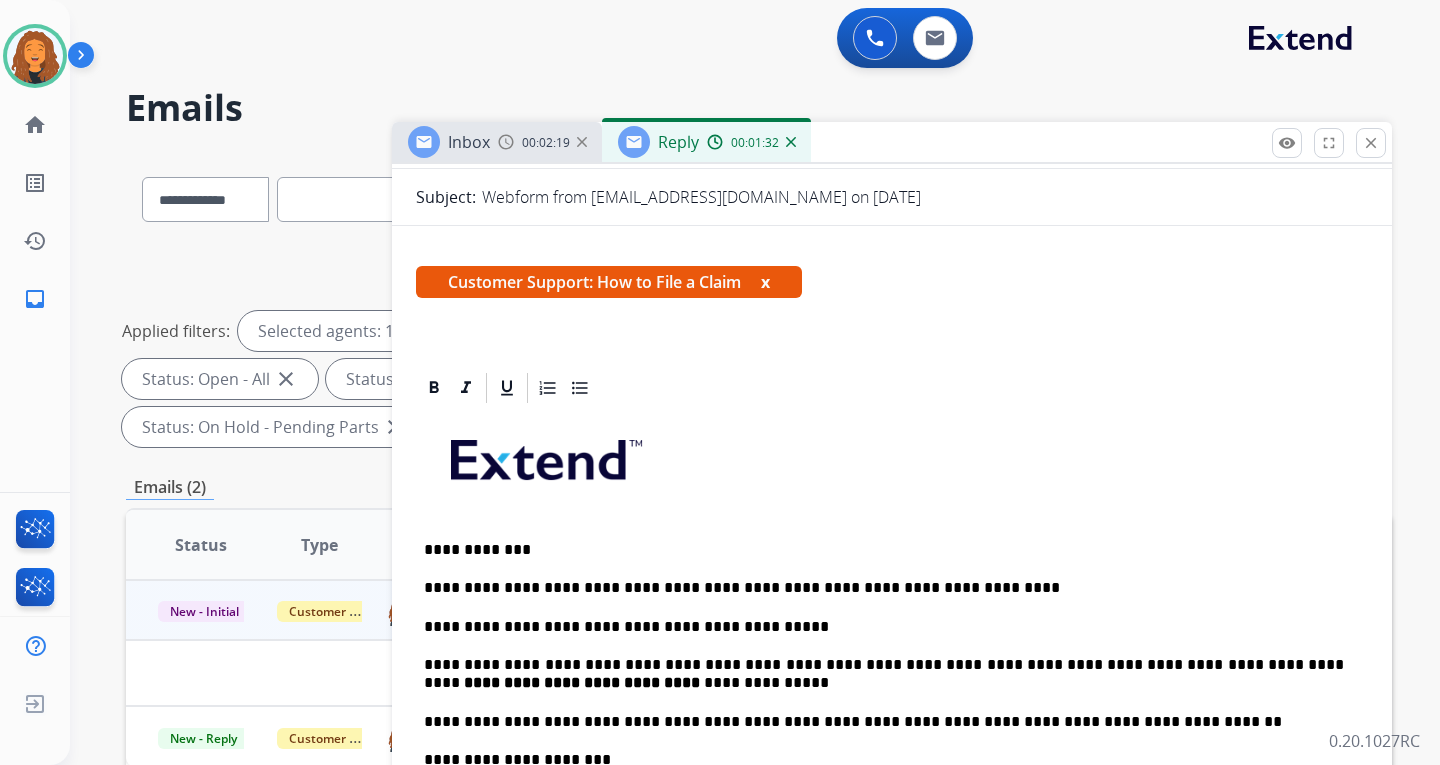scroll, scrollTop: 0, scrollLeft: 0, axis: both 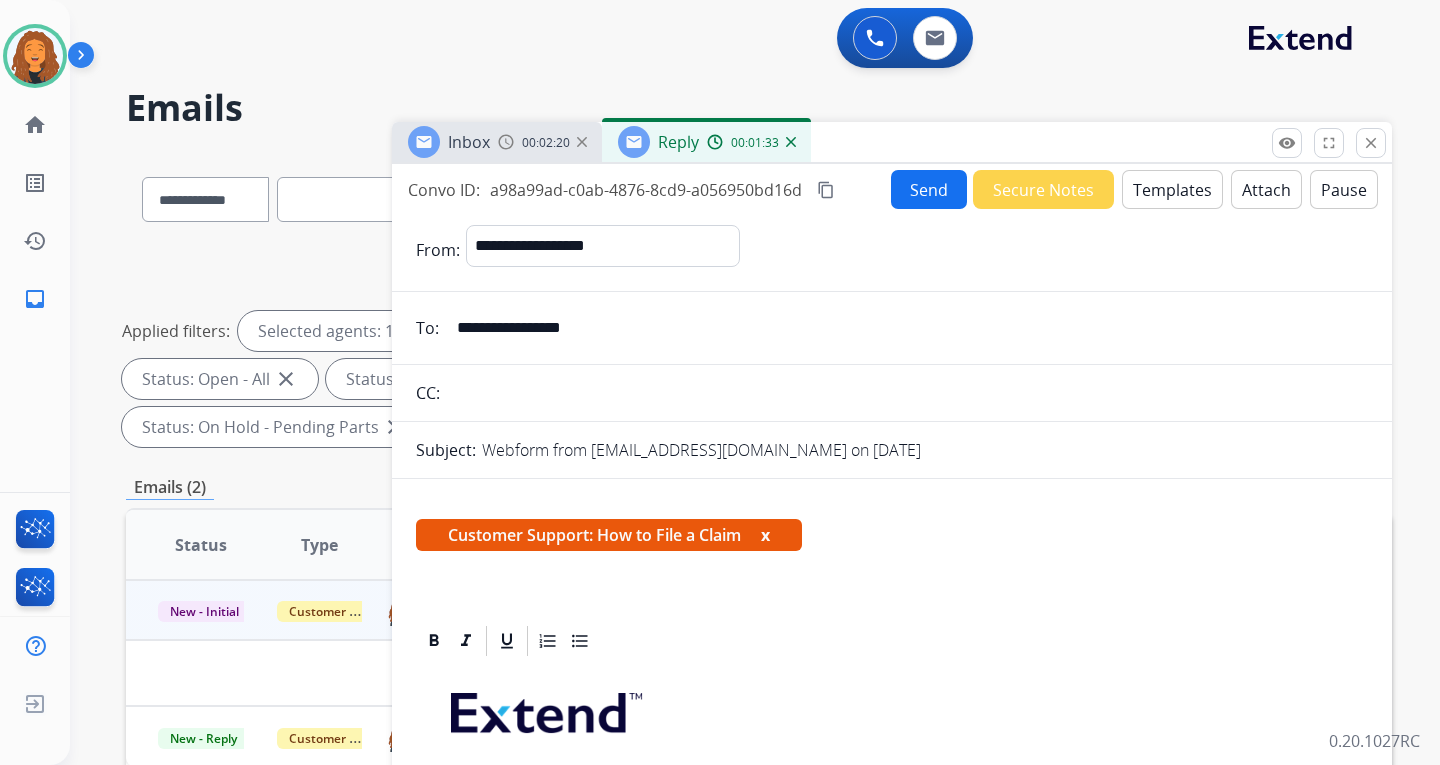 click on "content_copy" at bounding box center (826, 190) 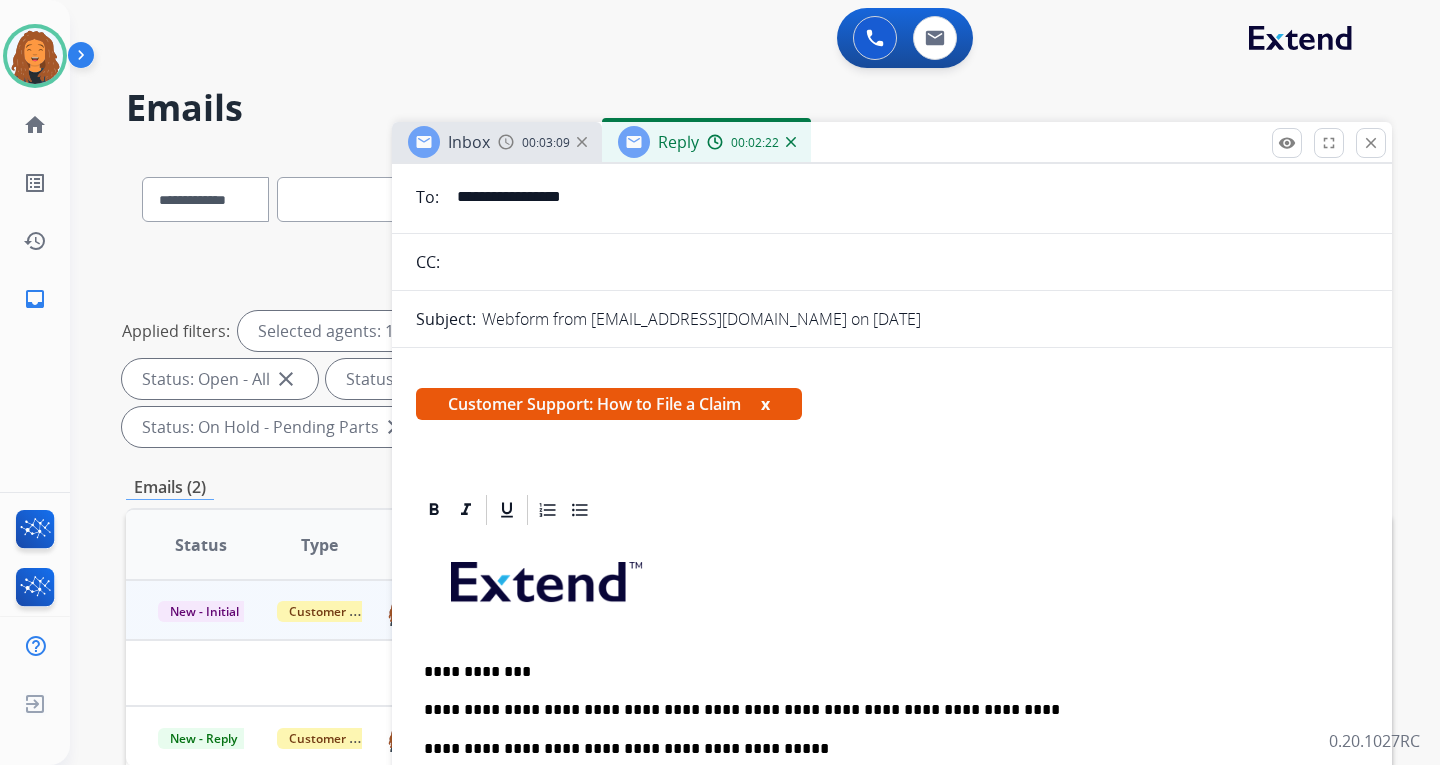 scroll, scrollTop: 0, scrollLeft: 0, axis: both 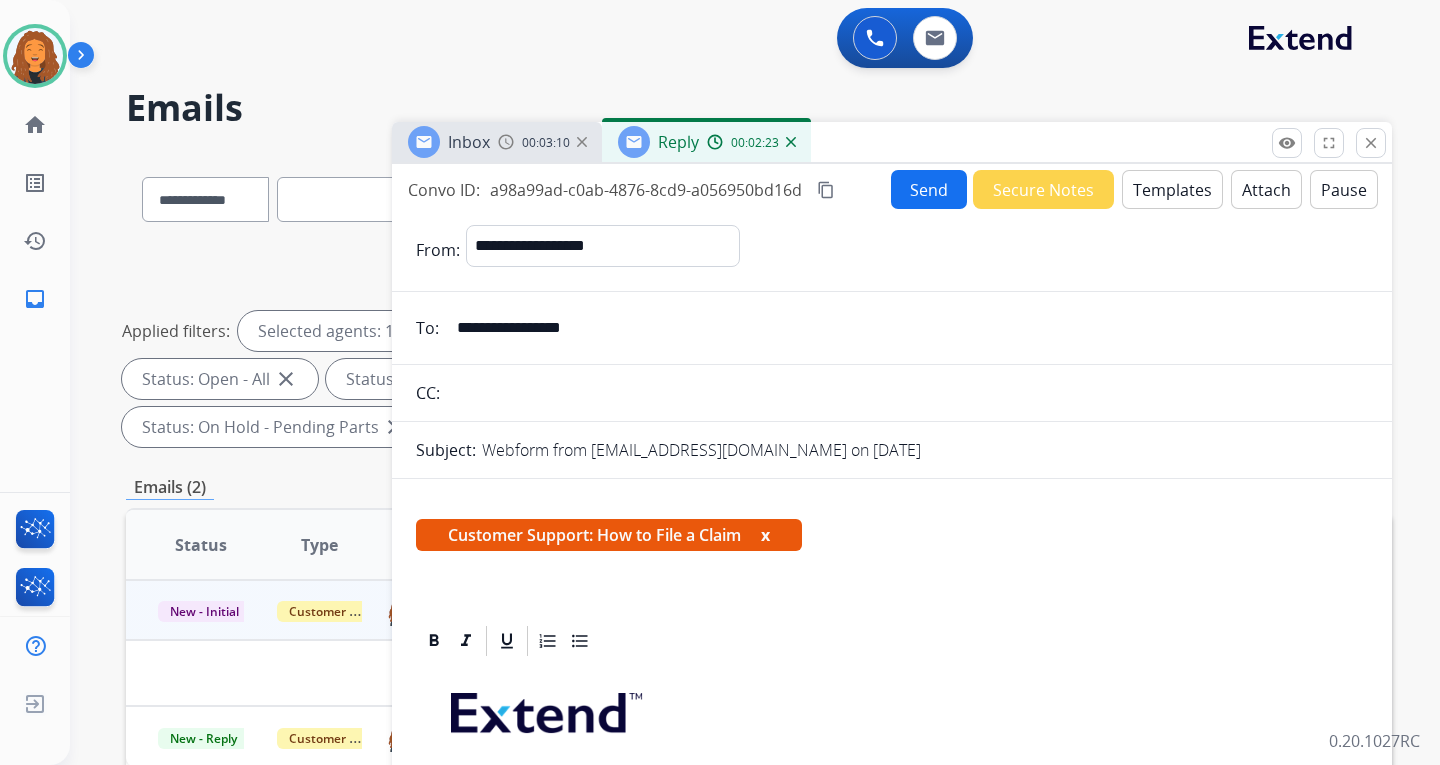 click on "Send" at bounding box center (929, 189) 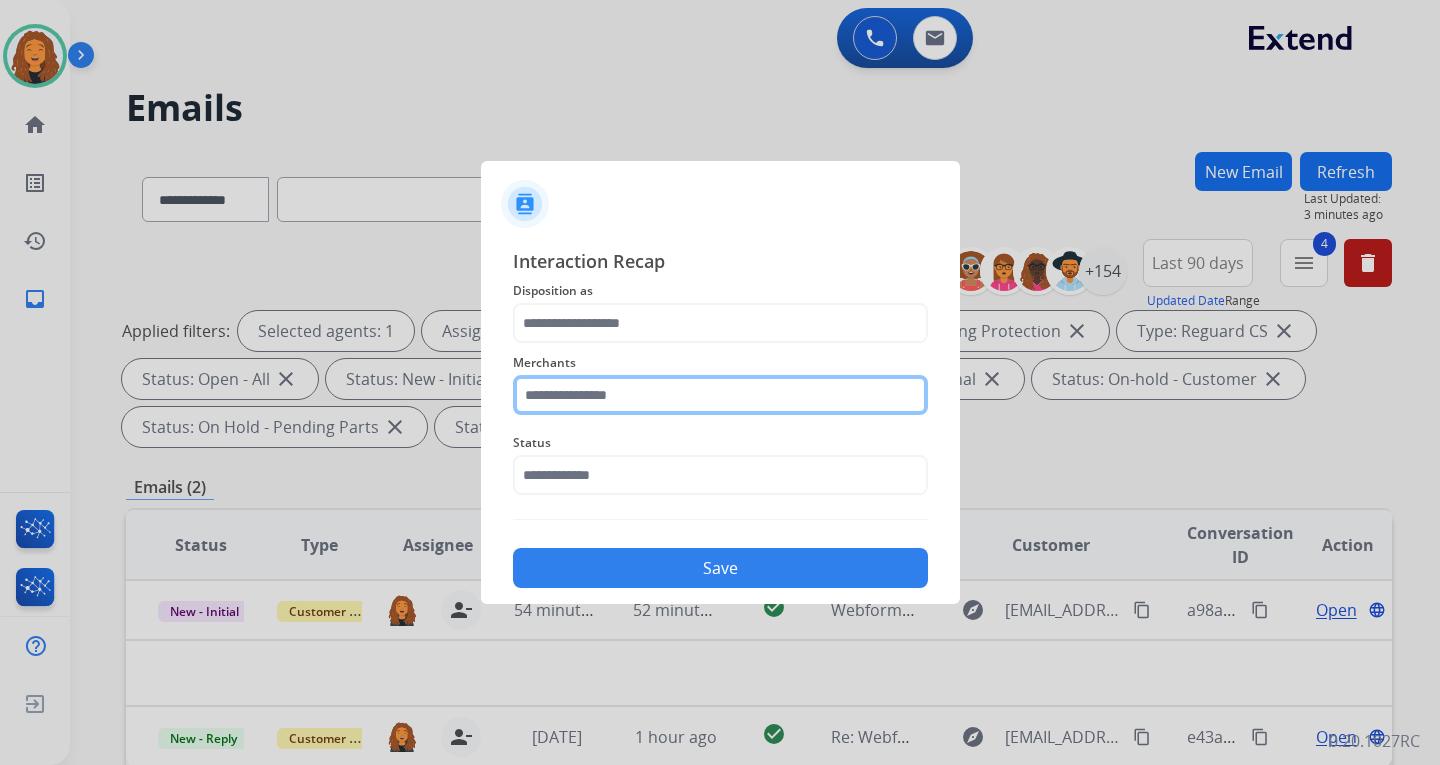 click 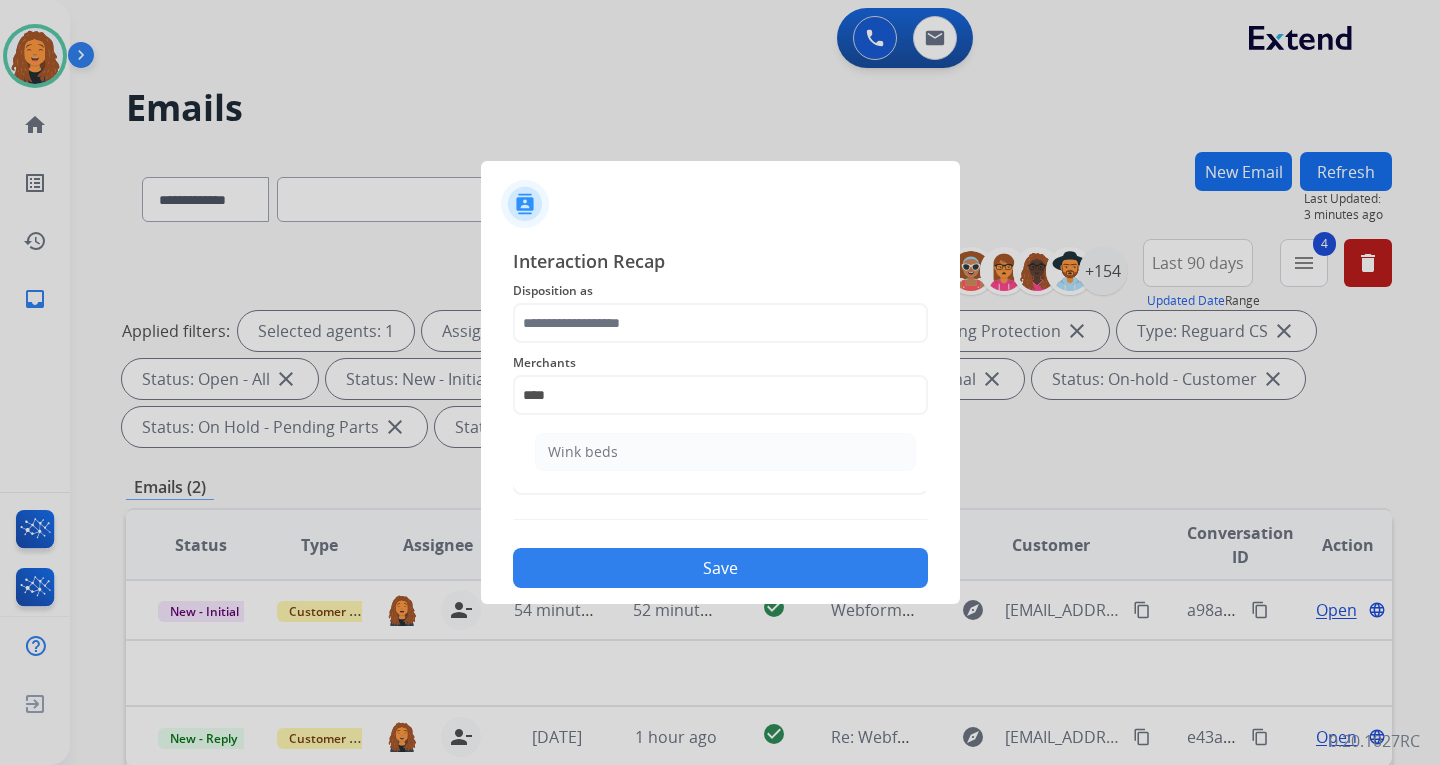 drag, startPoint x: 648, startPoint y: 449, endPoint x: 618, endPoint y: 338, distance: 114.982605 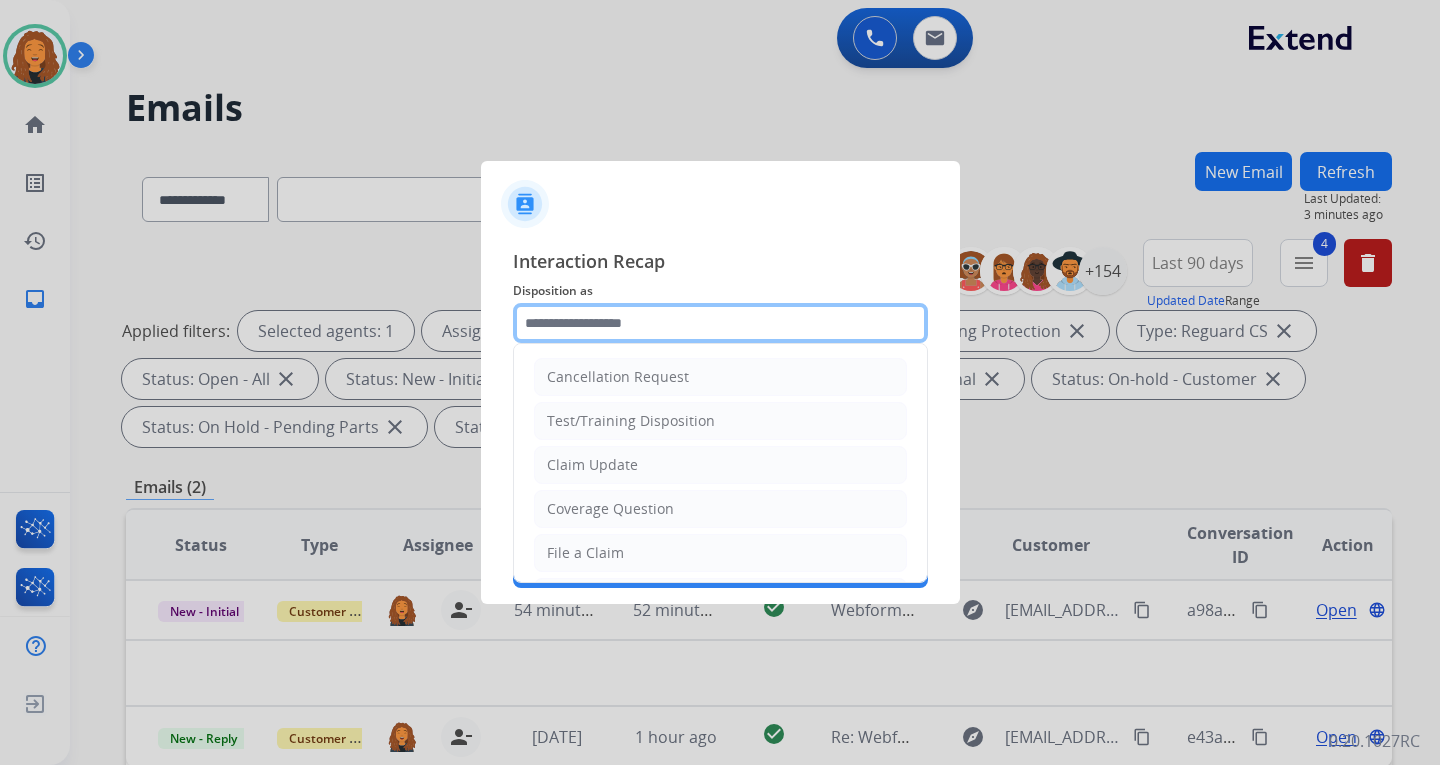 click 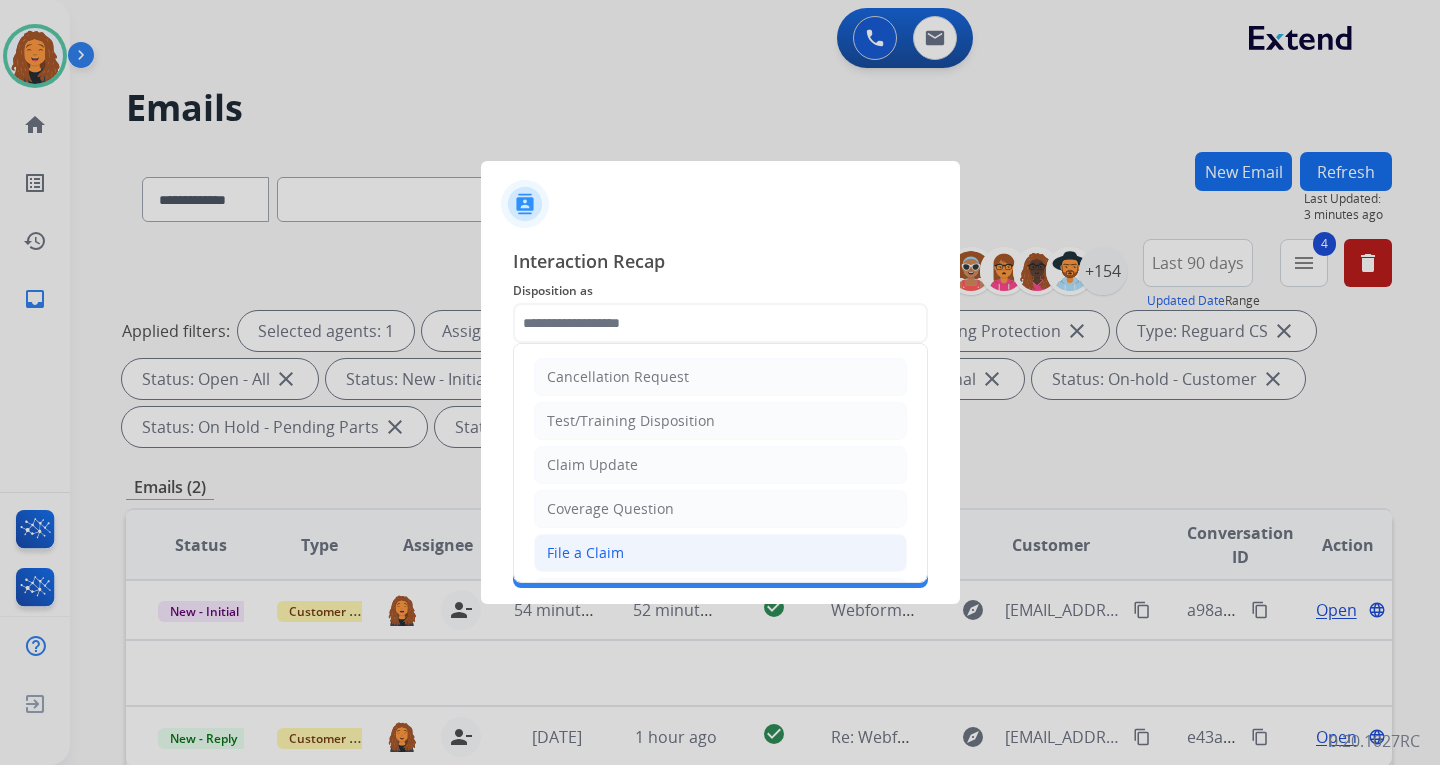 click on "File a Claim" 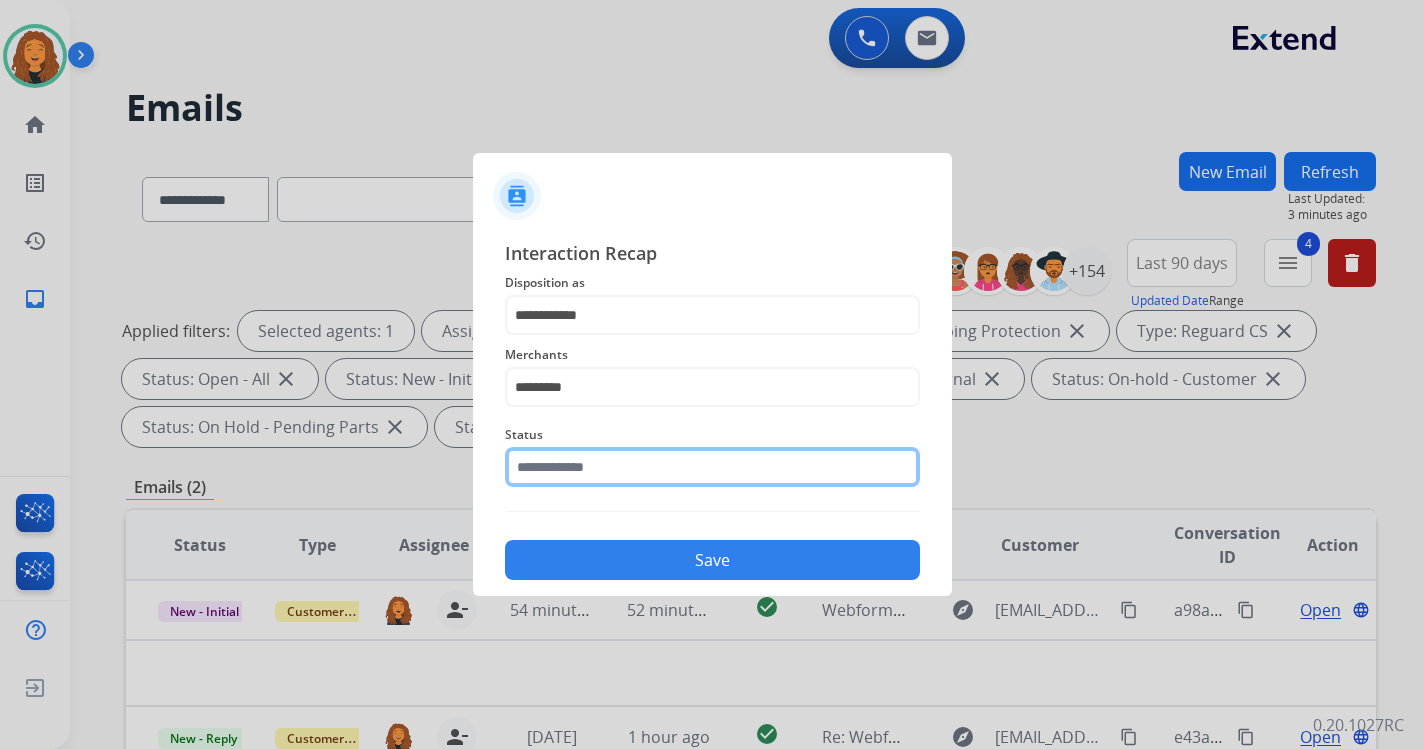 click 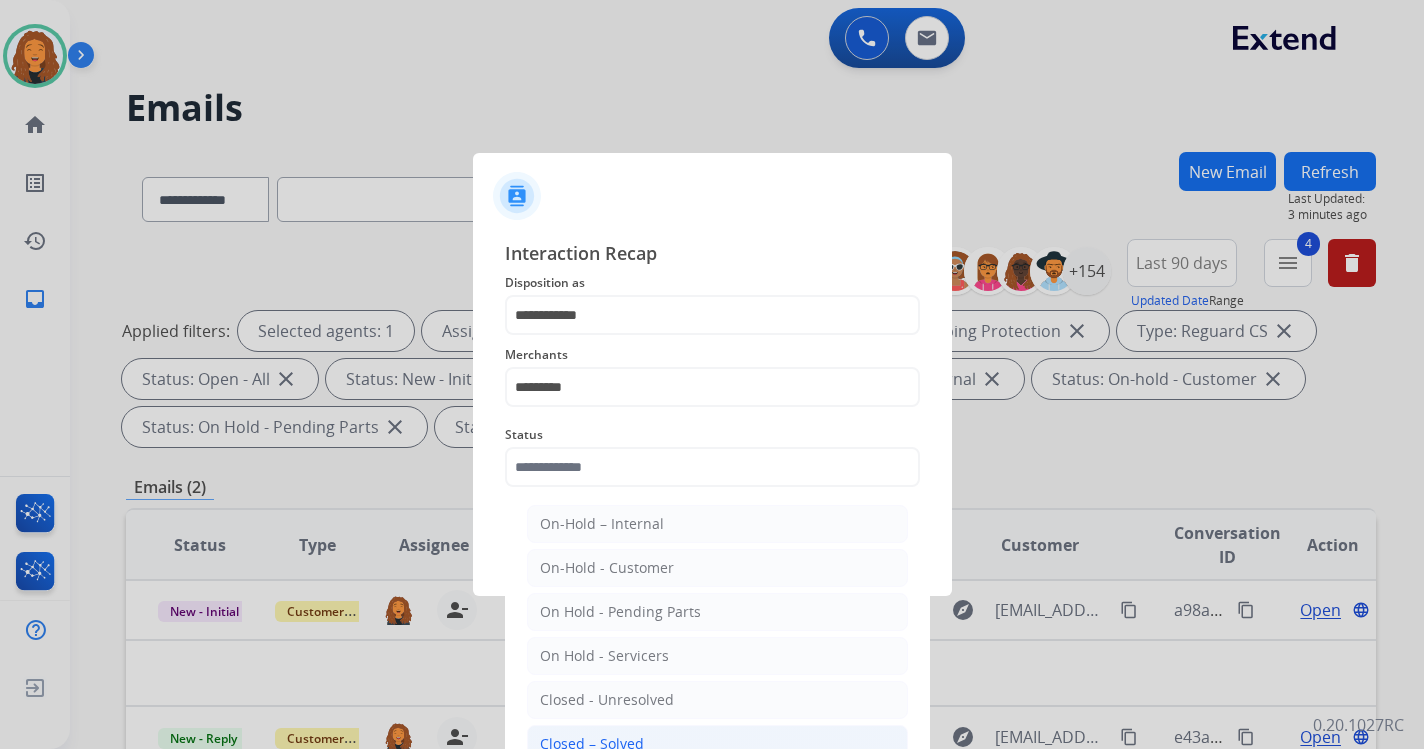 click on "Closed – Solved" 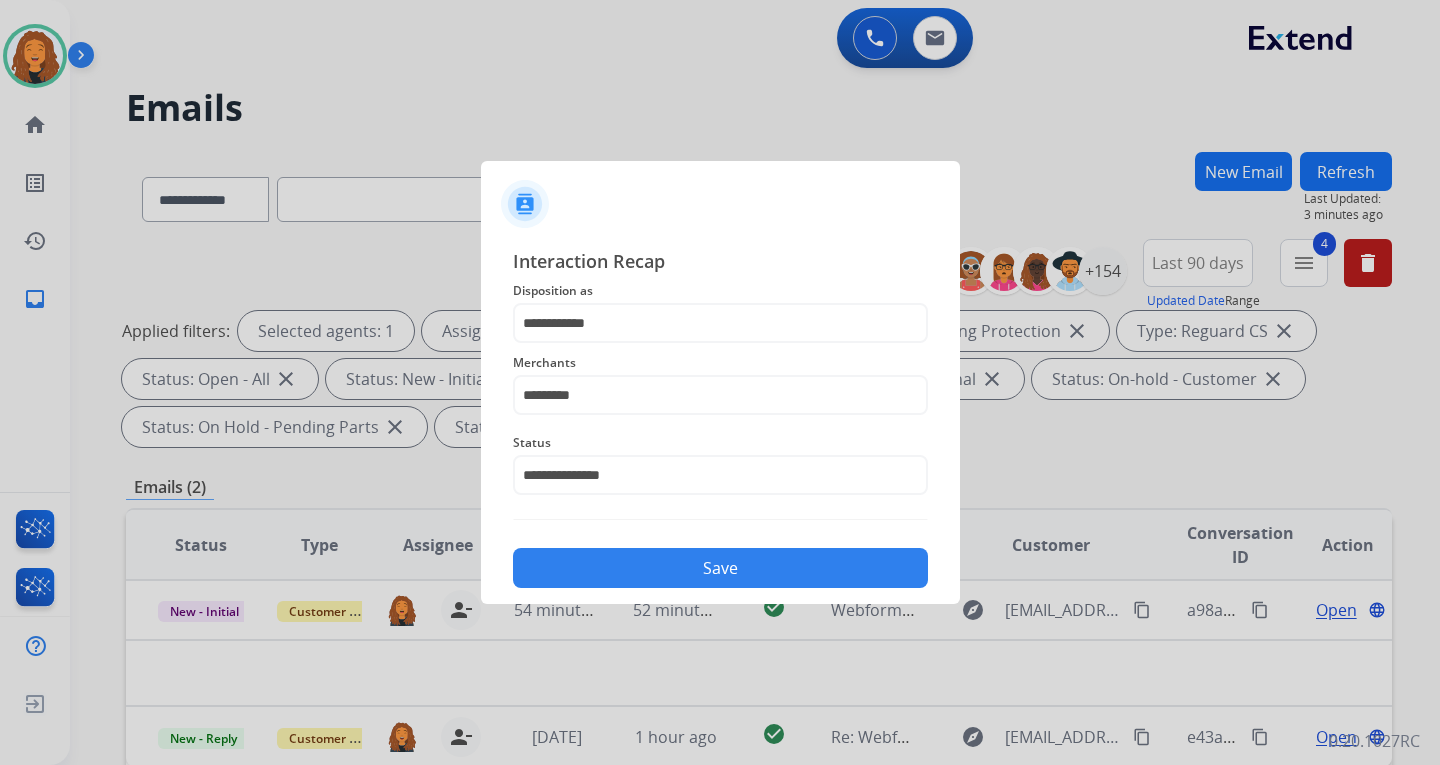 click on "Save" 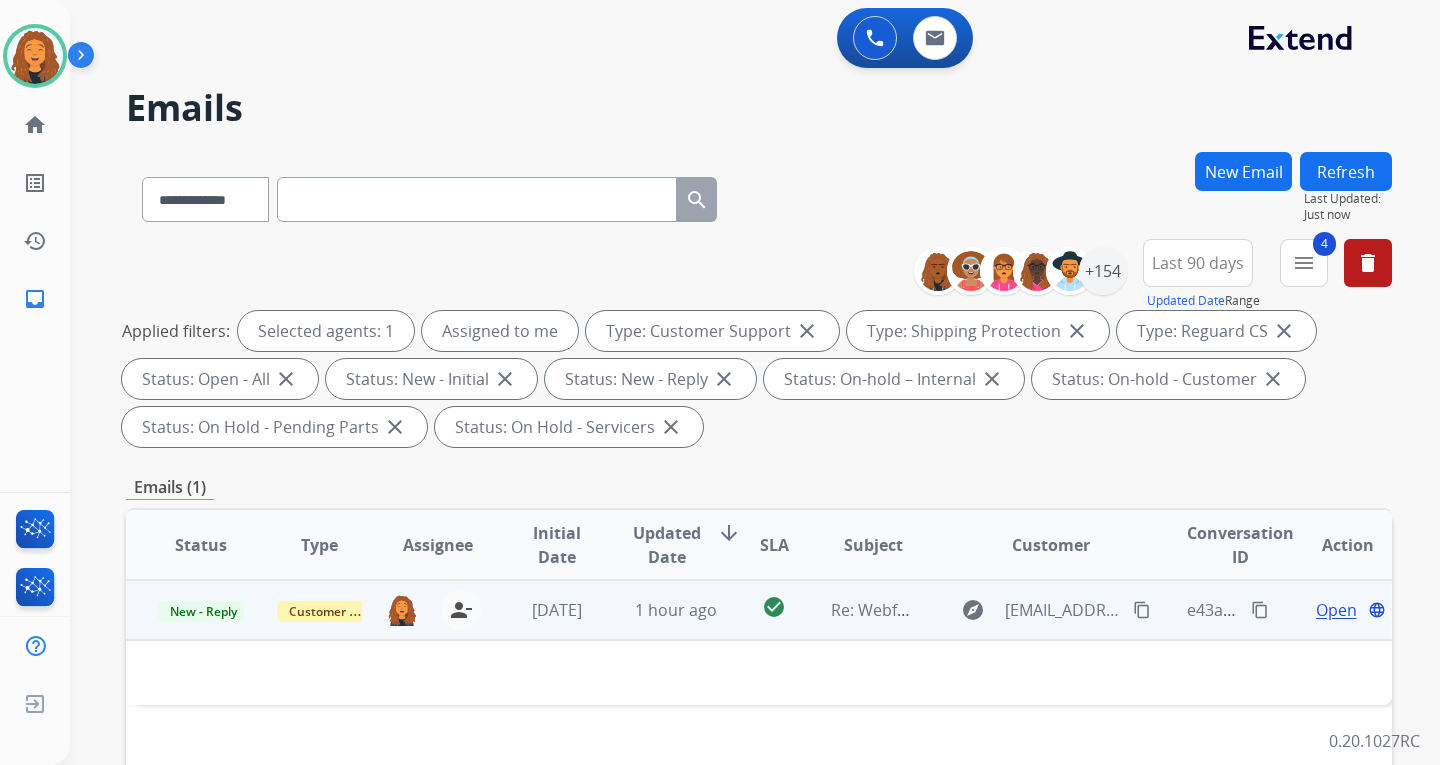 click on "content_copy" at bounding box center [1260, 610] 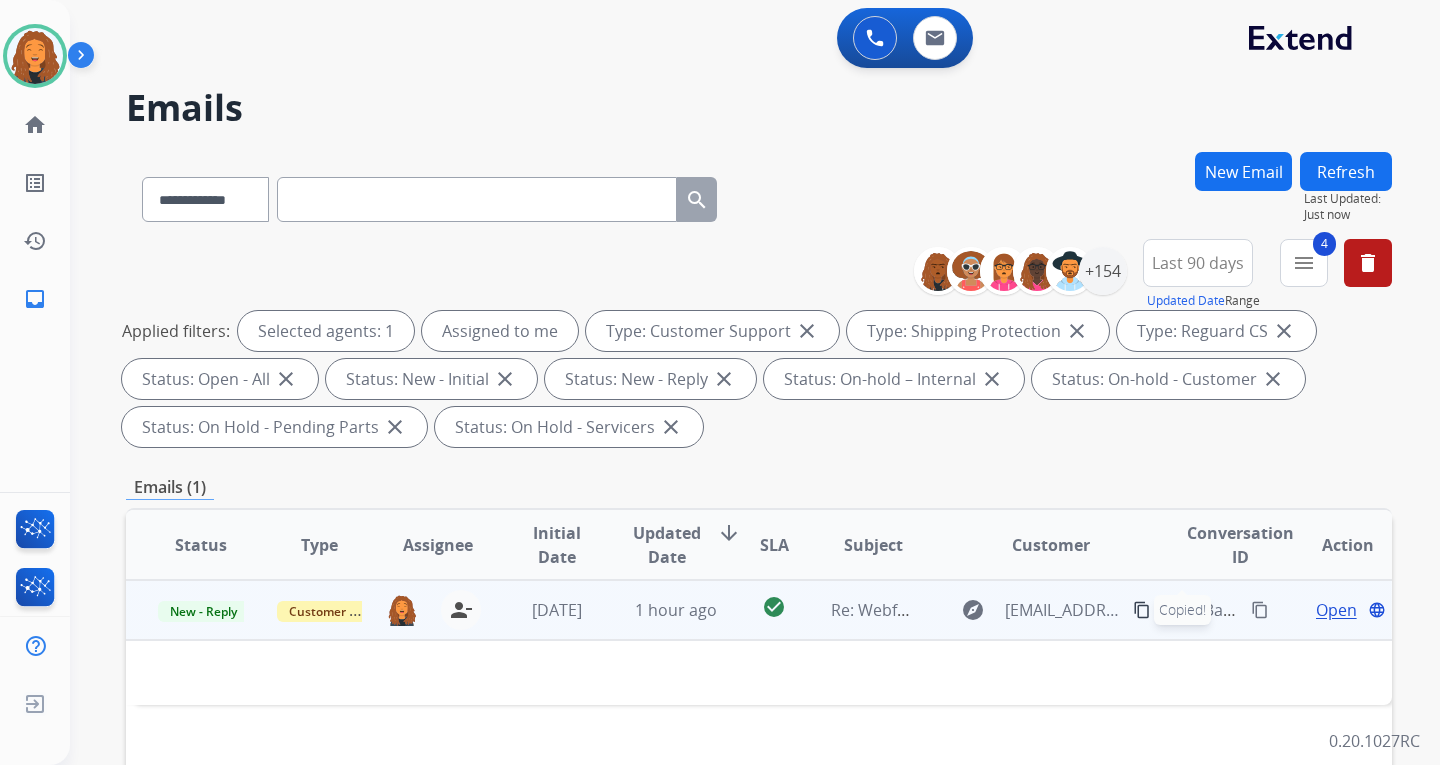 click on "Open" at bounding box center (1336, 610) 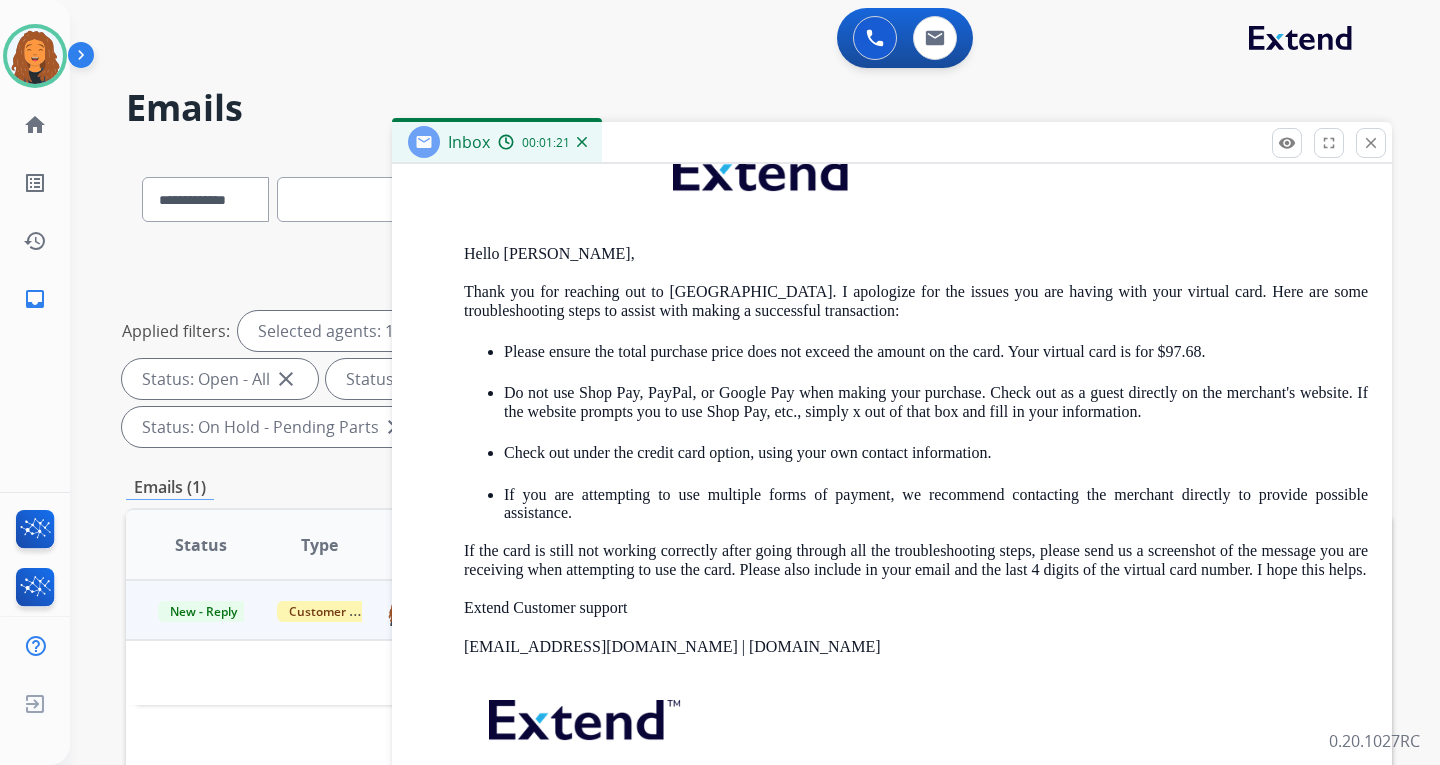 scroll, scrollTop: 1446, scrollLeft: 0, axis: vertical 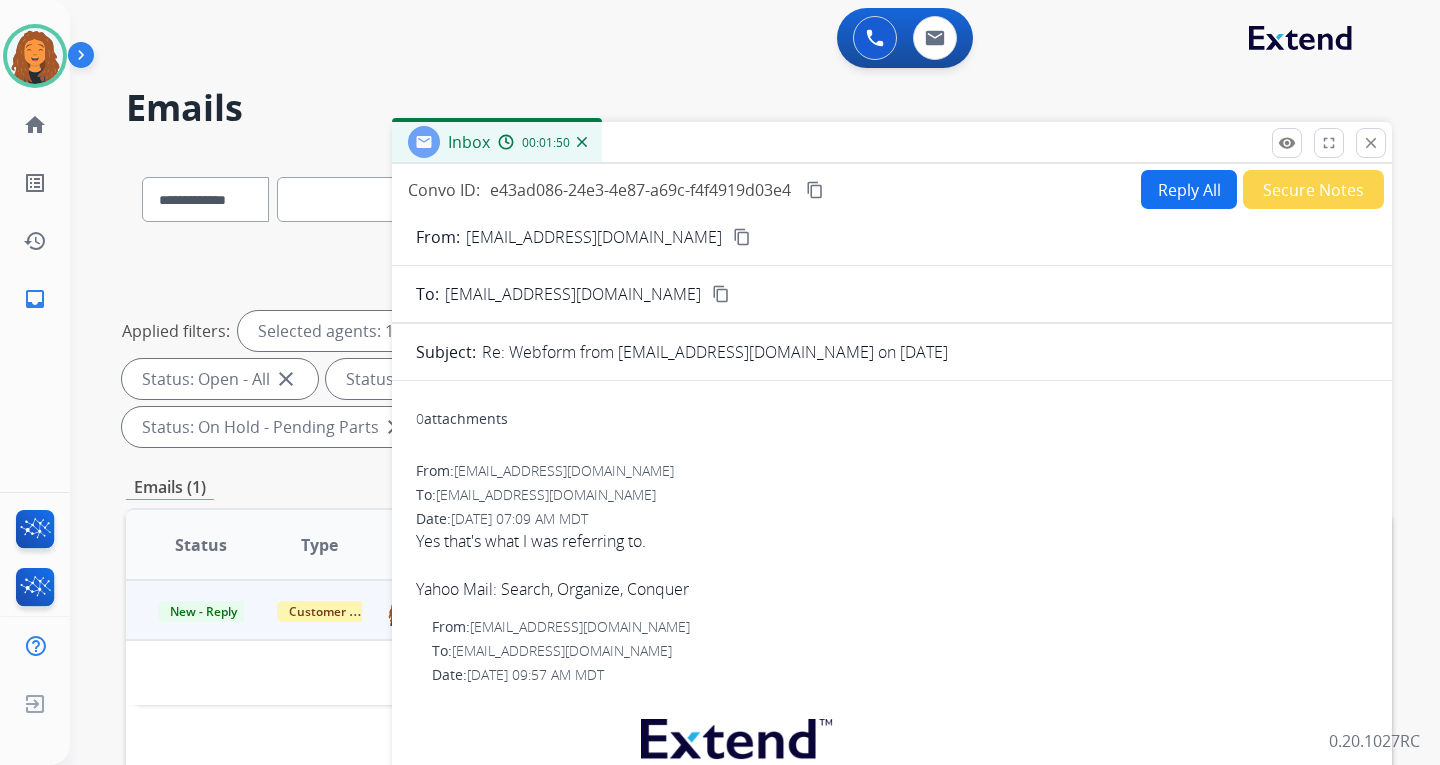 click on "Reply All" at bounding box center [1189, 189] 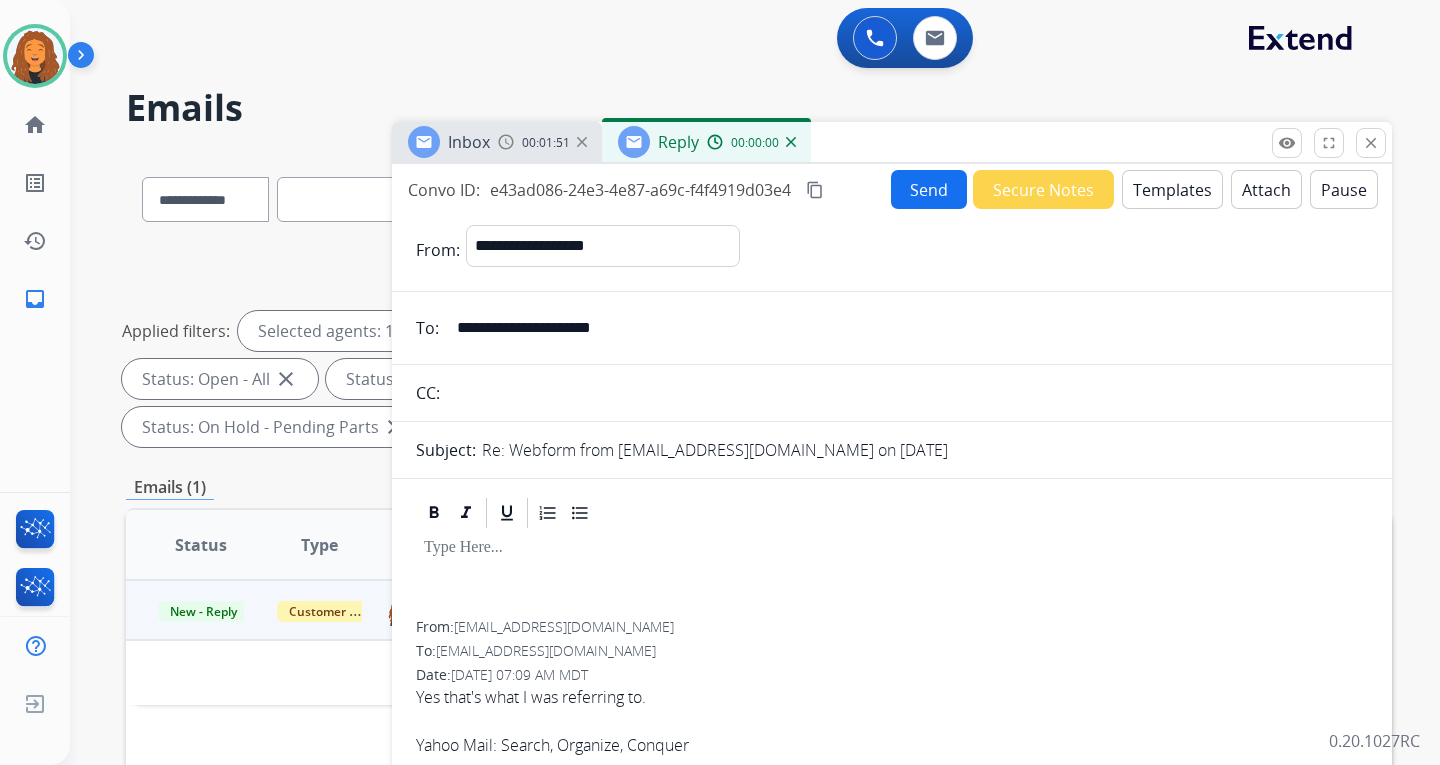 click on "Templates" at bounding box center [1172, 189] 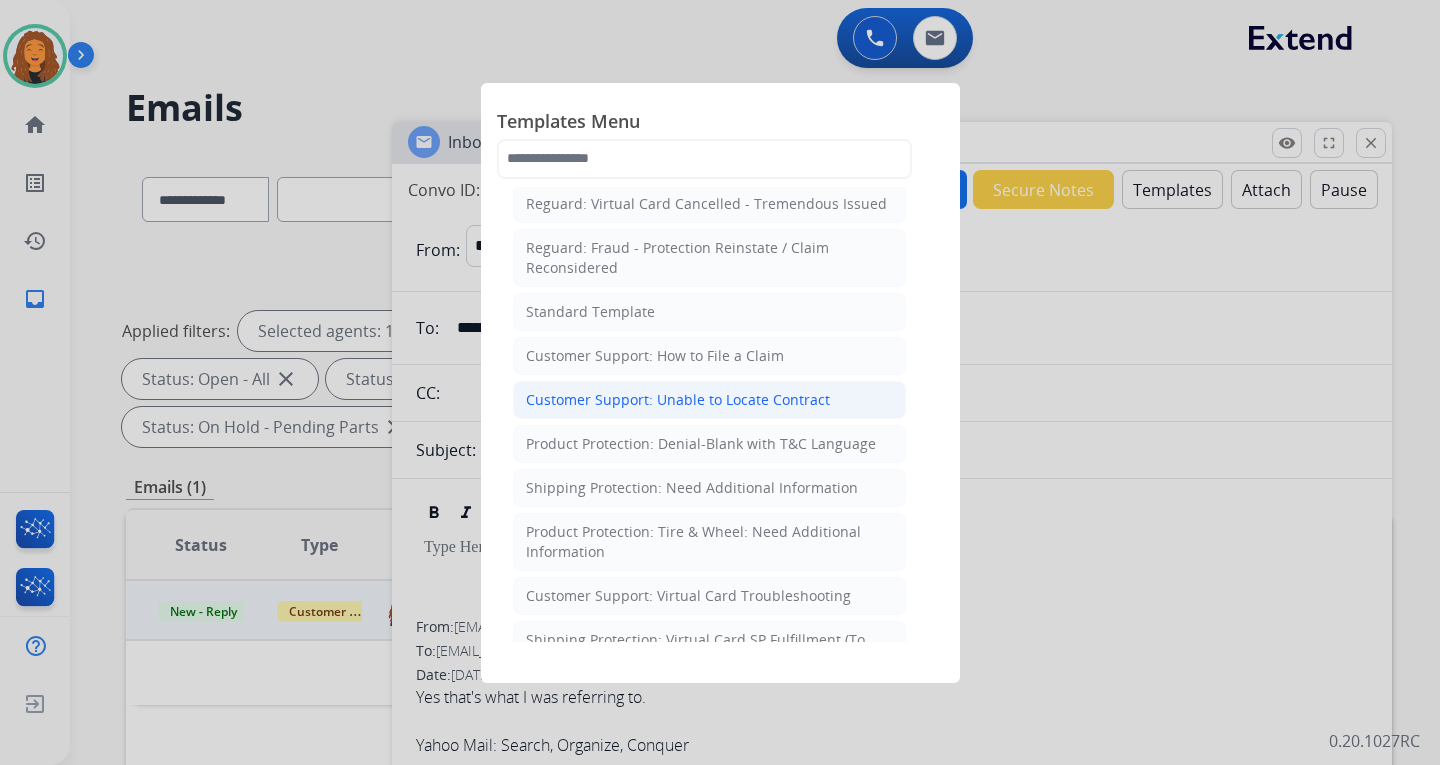 scroll, scrollTop: 300, scrollLeft: 0, axis: vertical 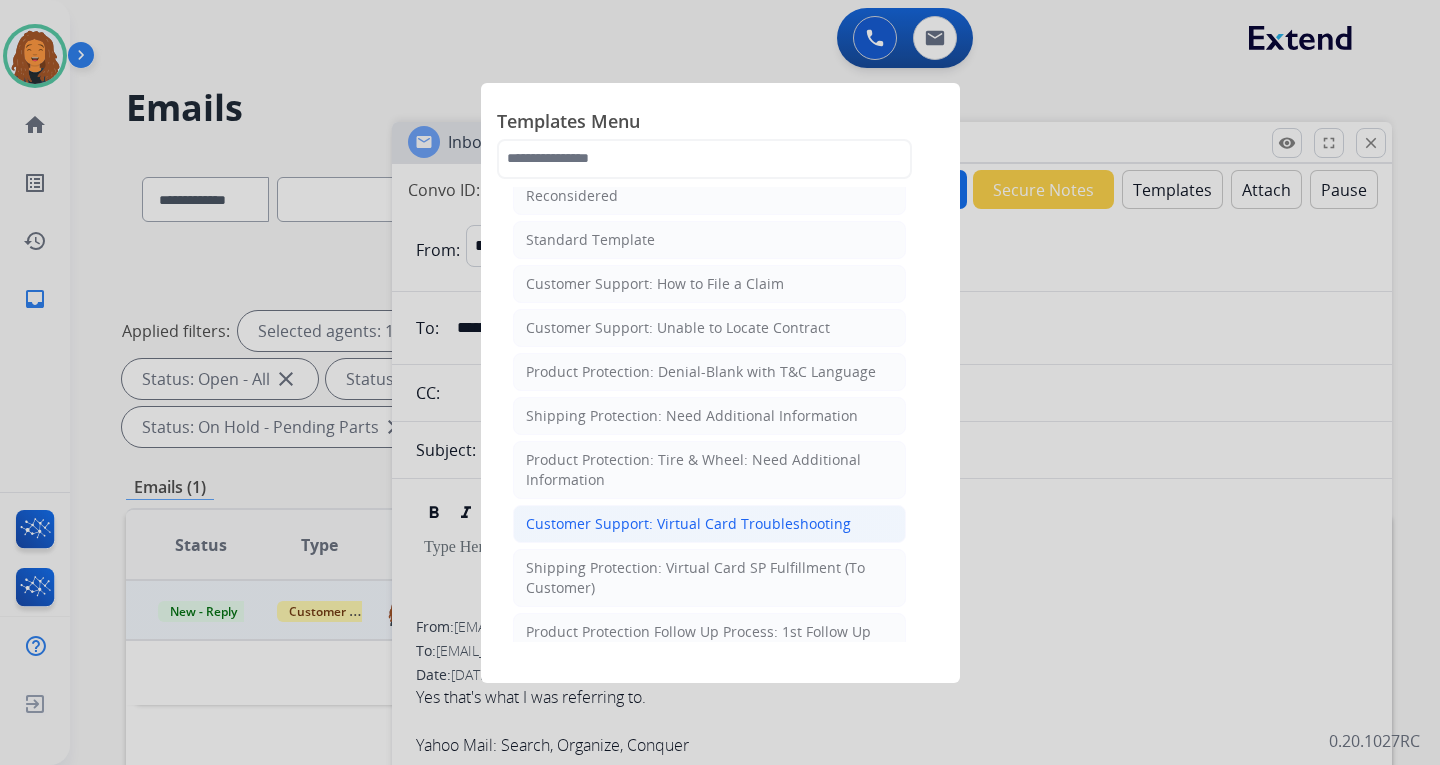 click on "Customer Support: Virtual Card Troubleshooting" 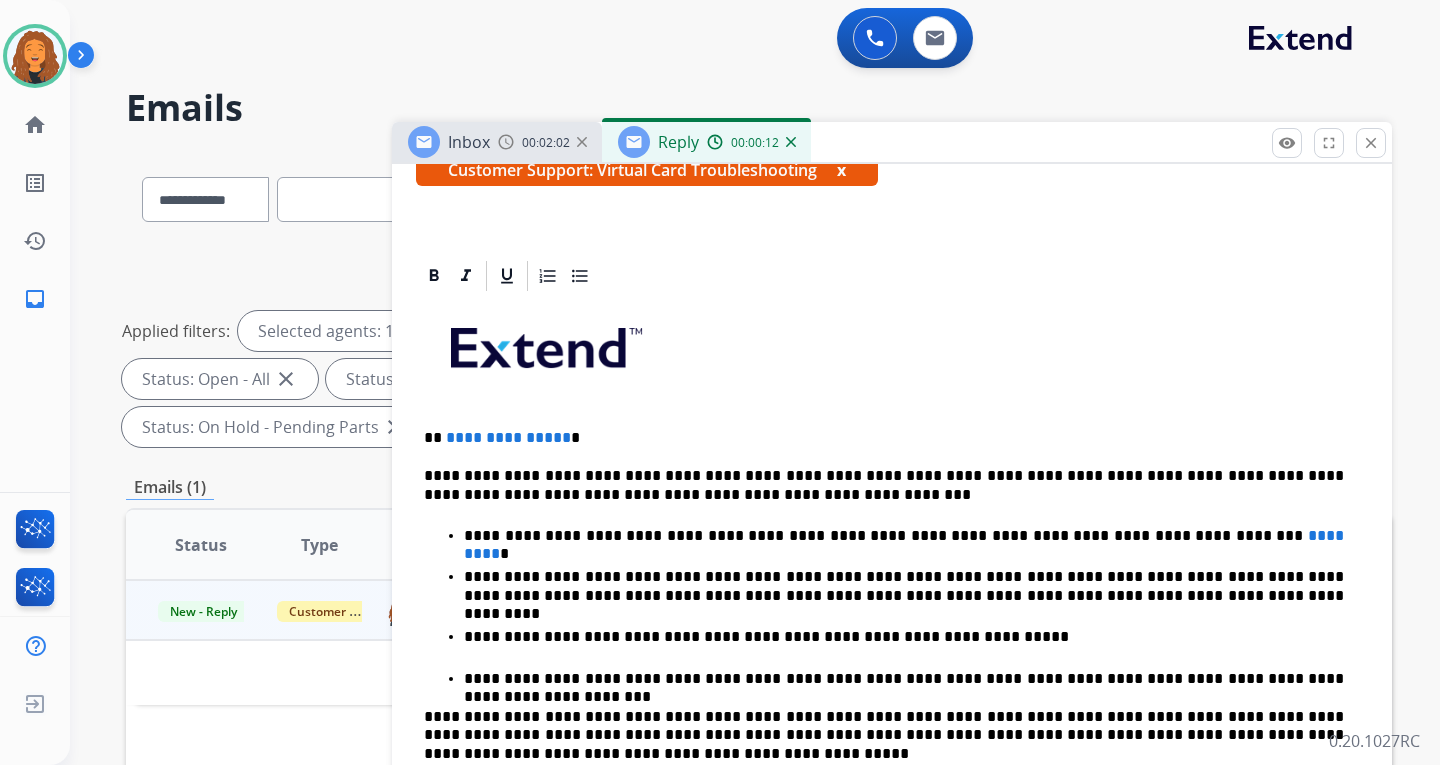 scroll, scrollTop: 400, scrollLeft: 0, axis: vertical 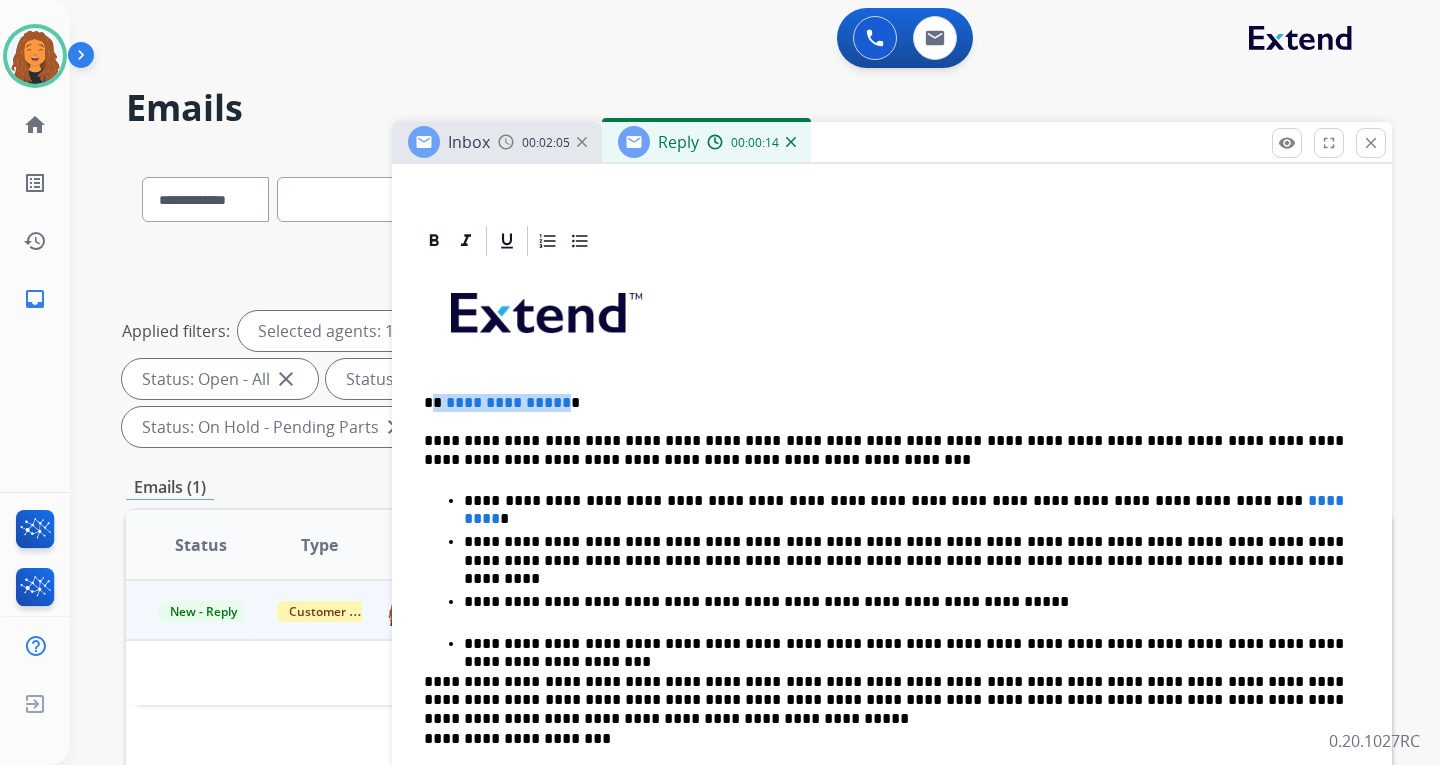 drag, startPoint x: 559, startPoint y: 402, endPoint x: 434, endPoint y: 409, distance: 125.19585 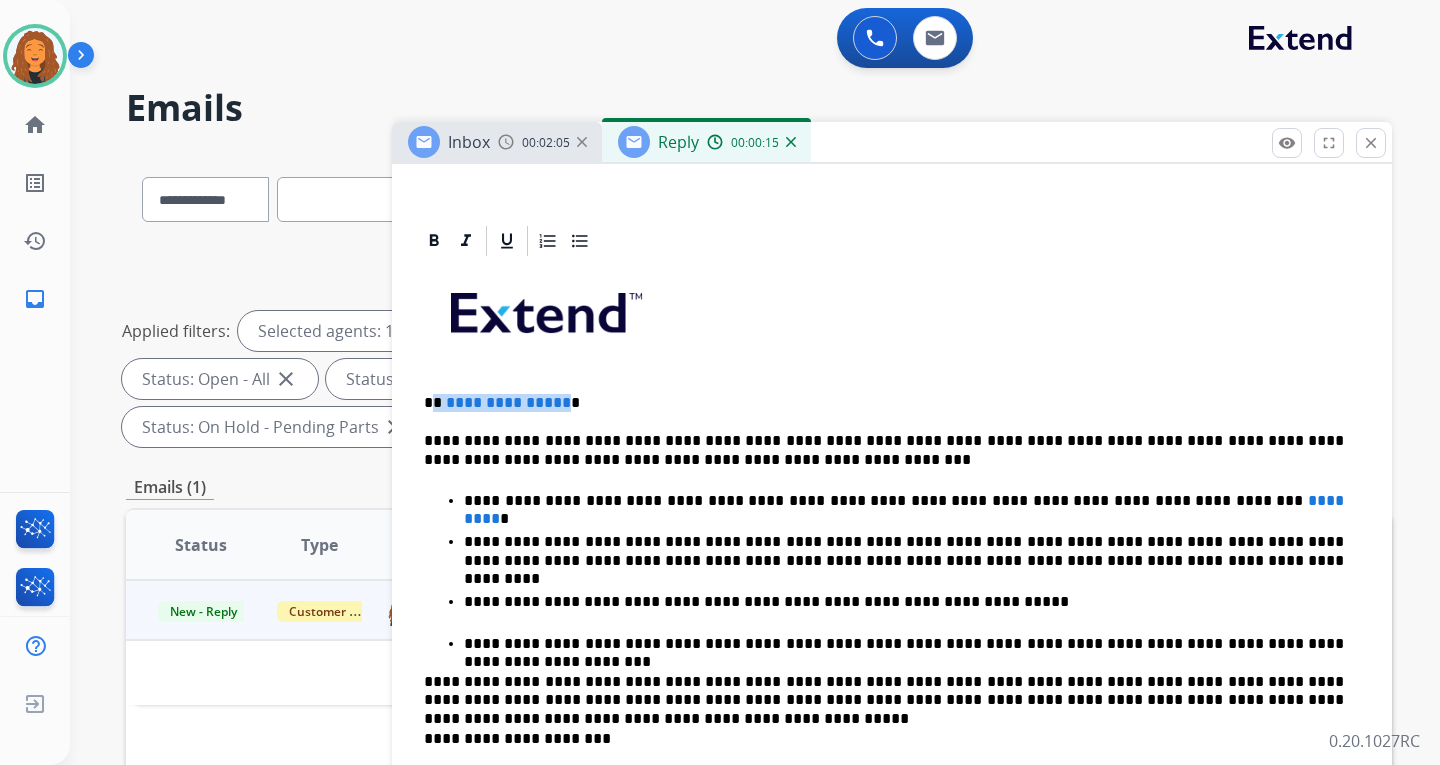 type 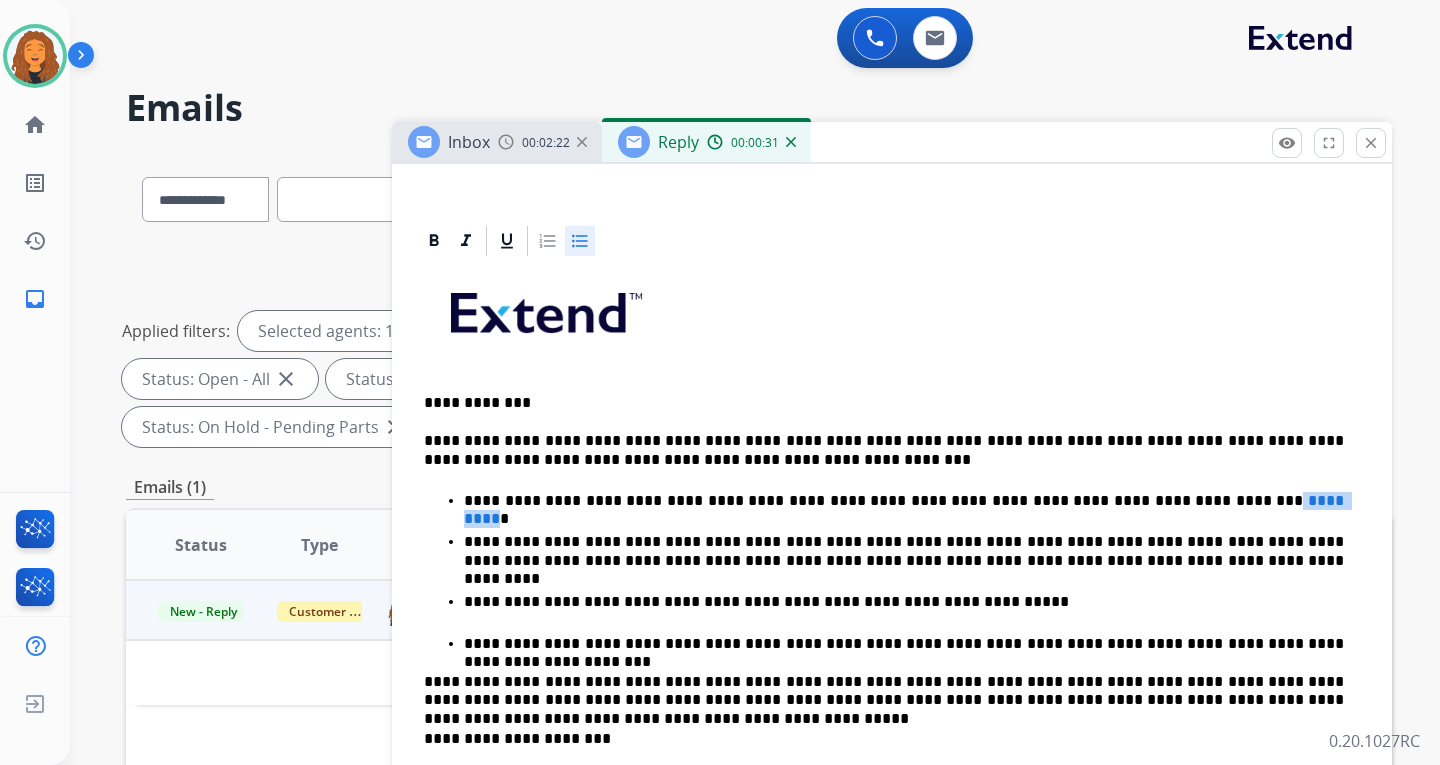 drag, startPoint x: 1185, startPoint y: 499, endPoint x: 1115, endPoint y: 498, distance: 70.00714 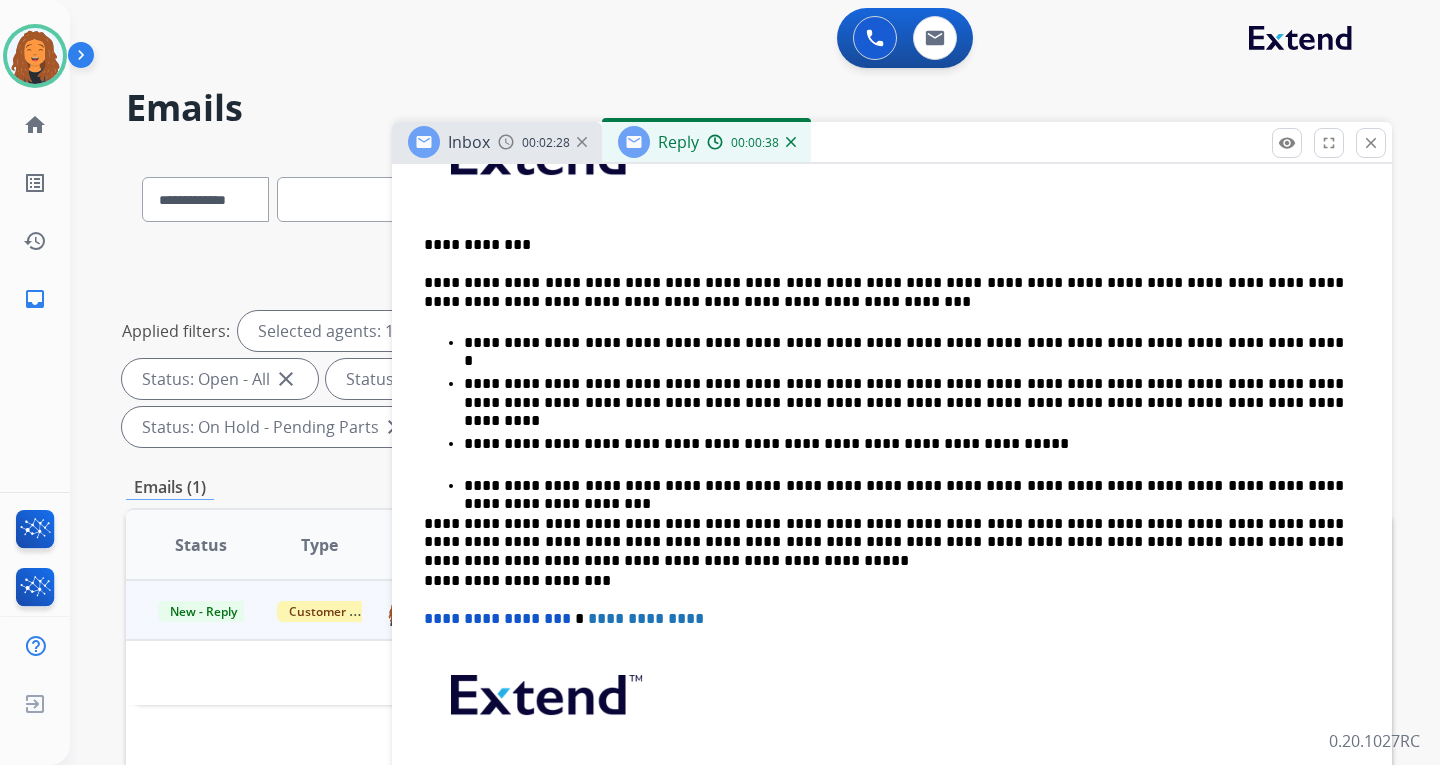 scroll, scrollTop: 500, scrollLeft: 0, axis: vertical 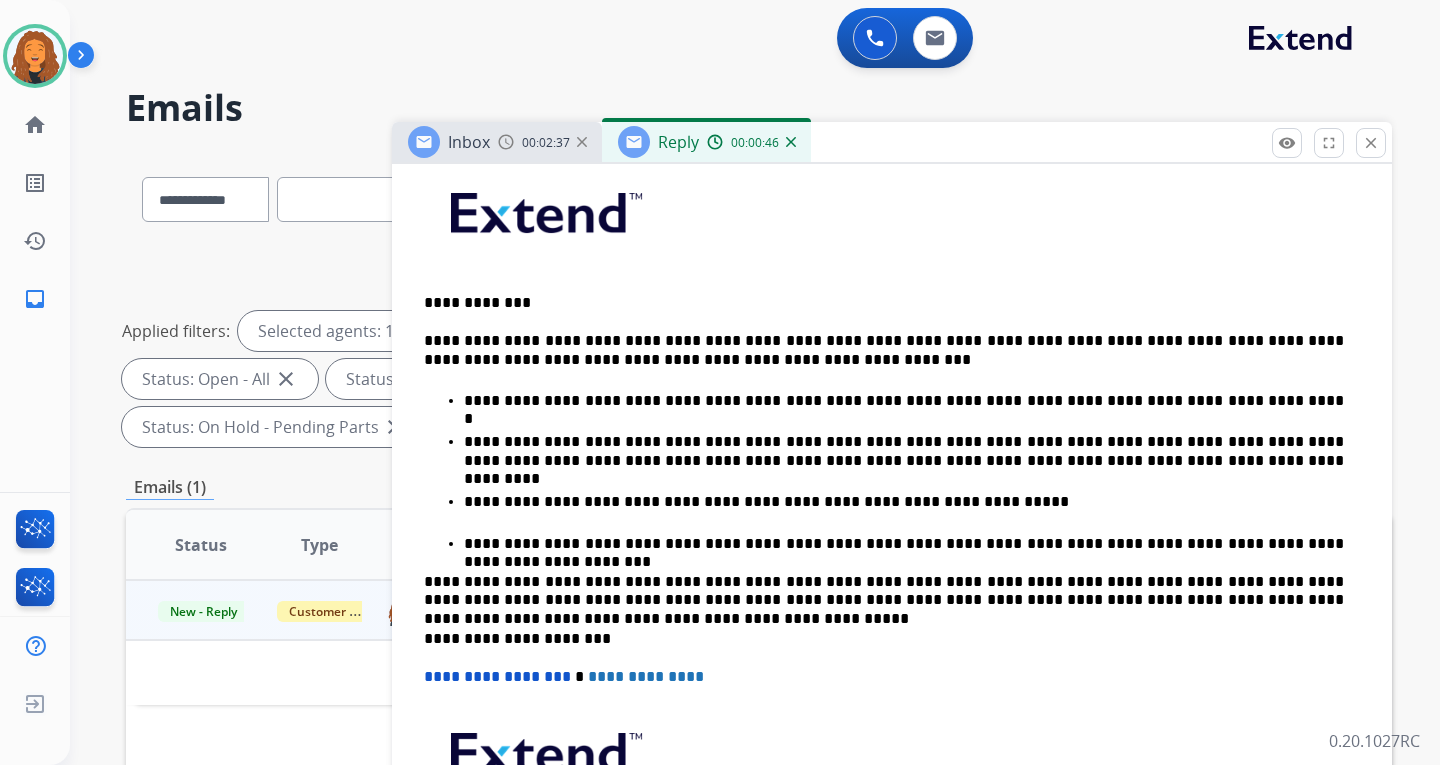 click on "**********" at bounding box center [904, 451] 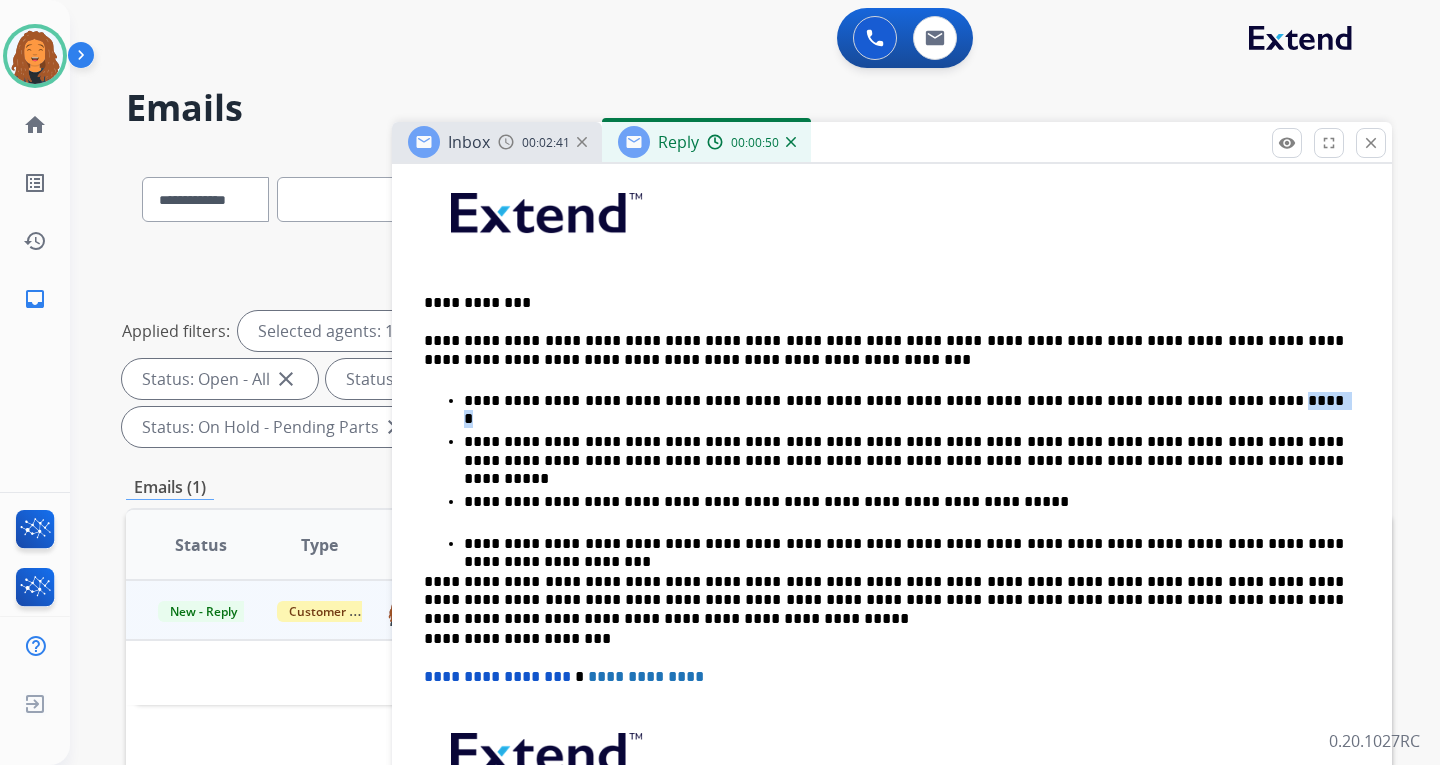 drag, startPoint x: 1165, startPoint y: 399, endPoint x: 1129, endPoint y: 400, distance: 36.013885 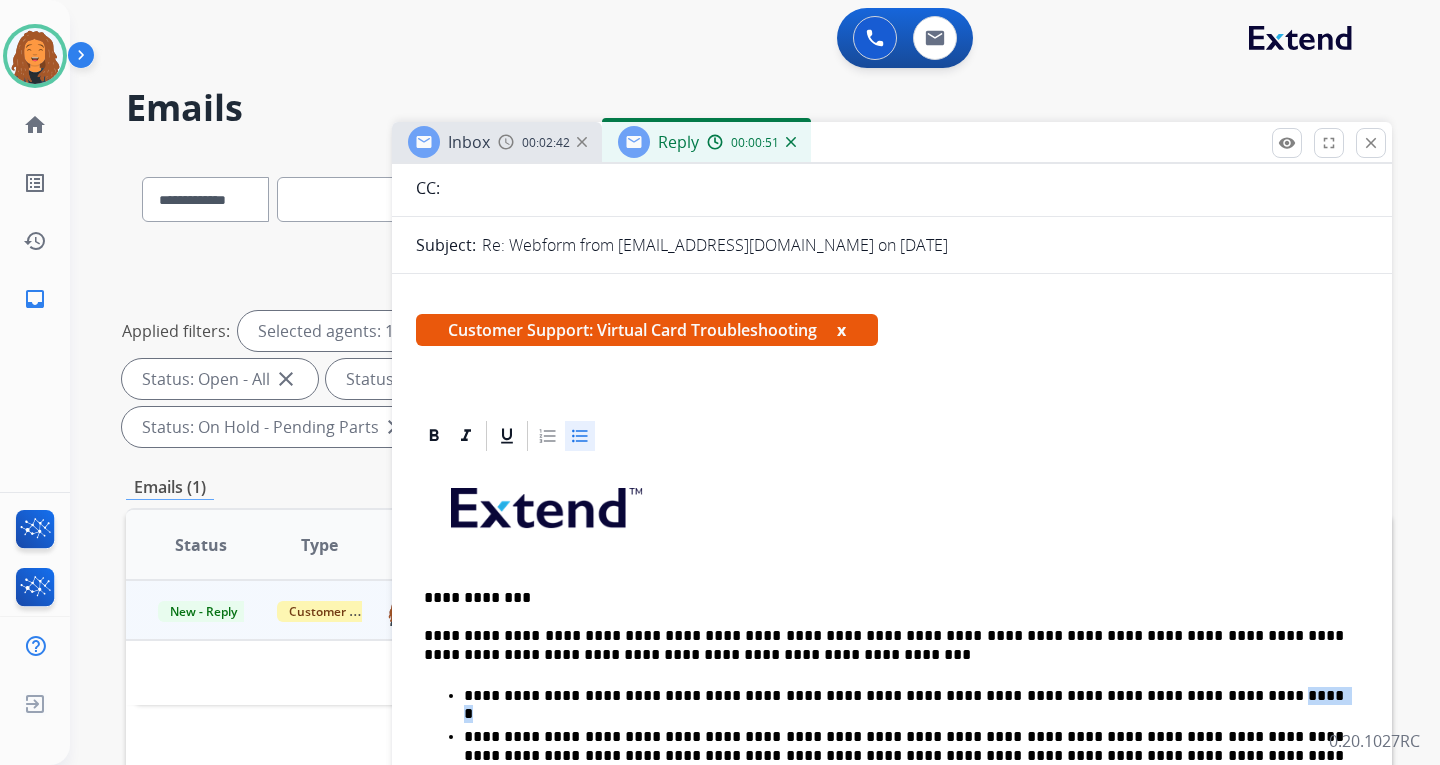 scroll, scrollTop: 200, scrollLeft: 0, axis: vertical 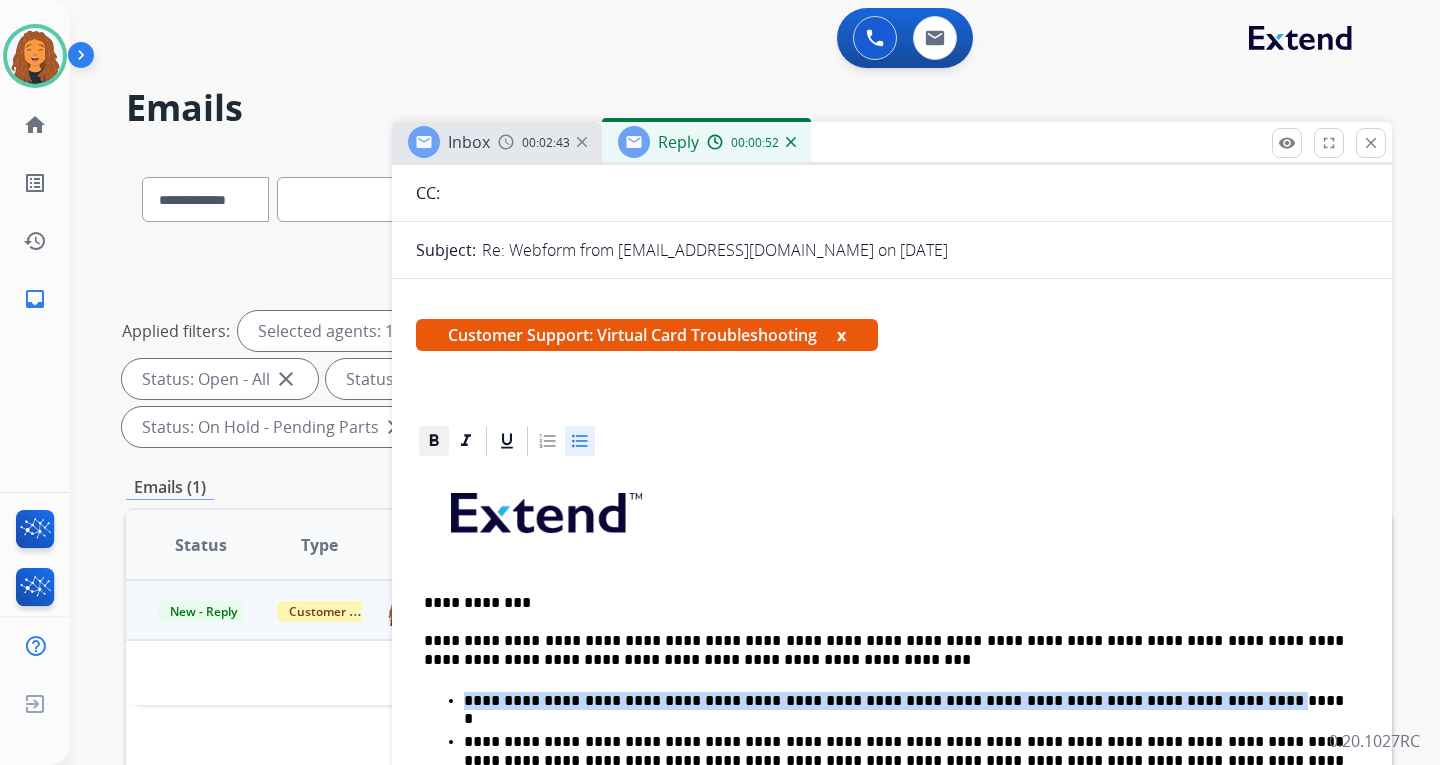 click 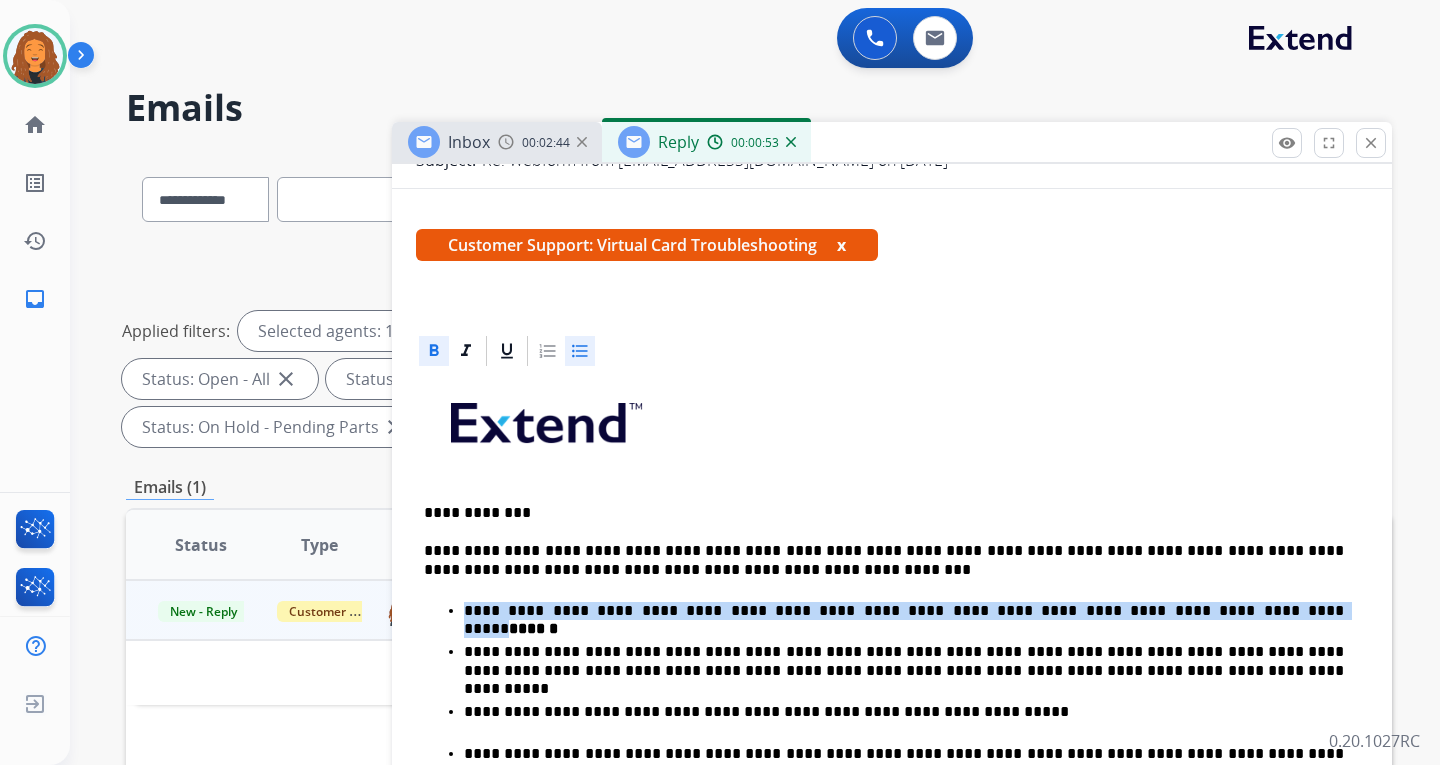 scroll, scrollTop: 400, scrollLeft: 0, axis: vertical 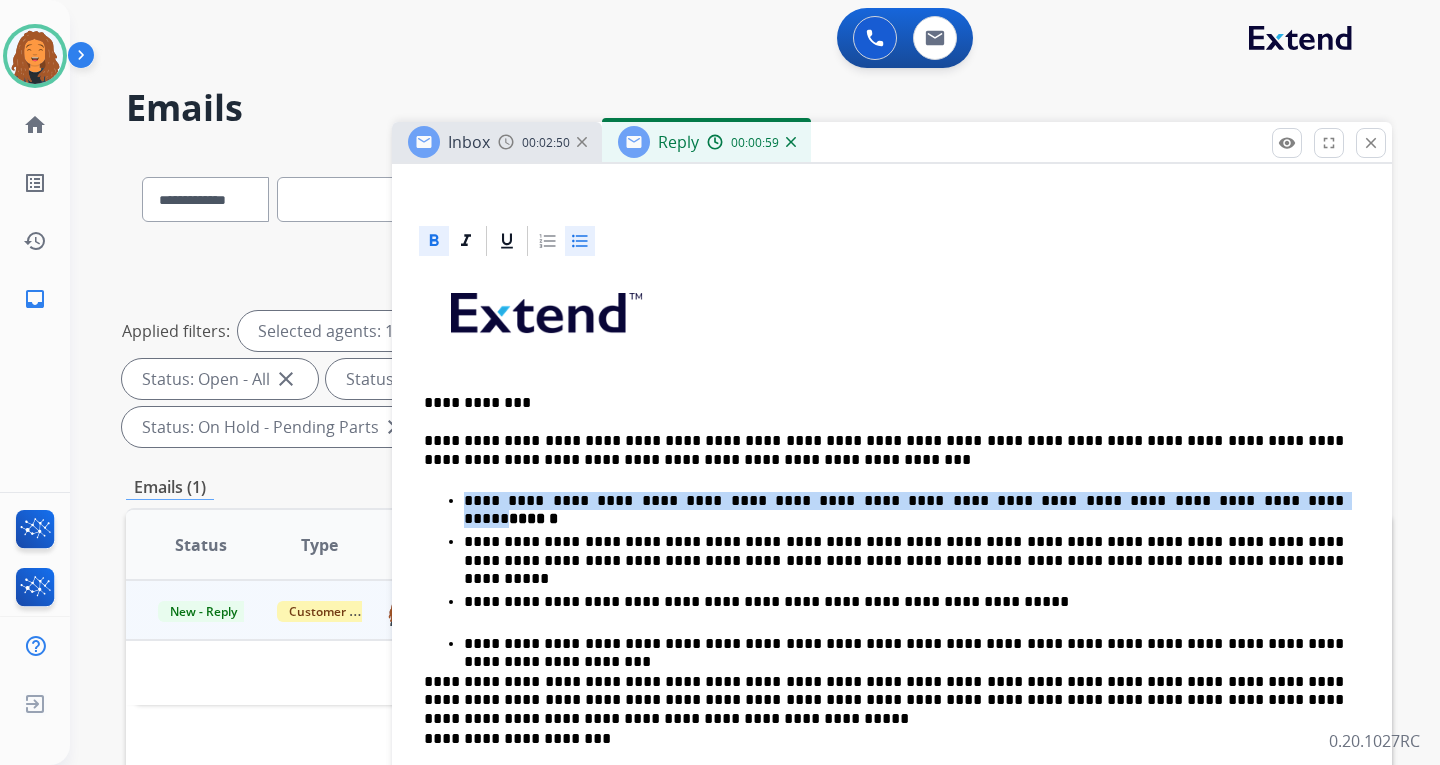 click on "**********" at bounding box center [904, 501] 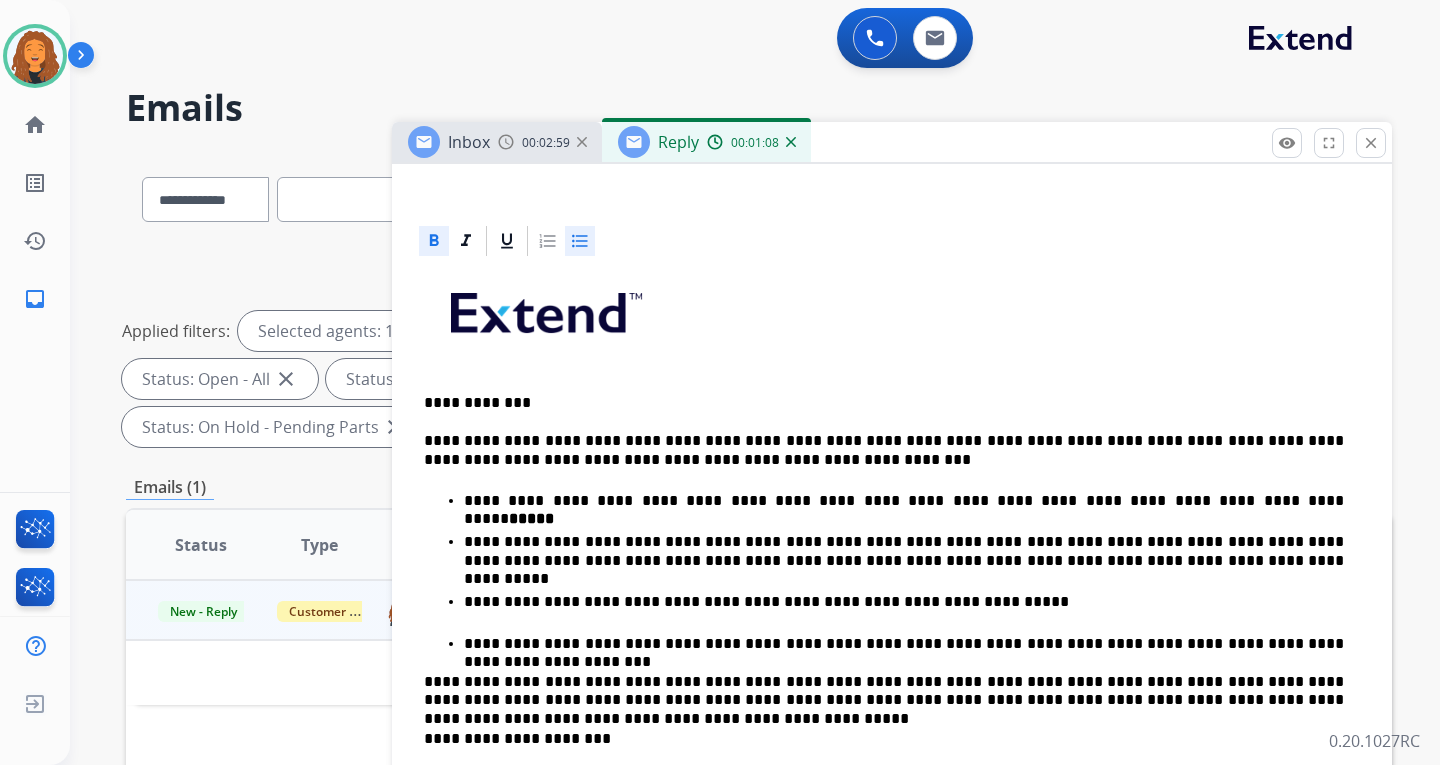 click 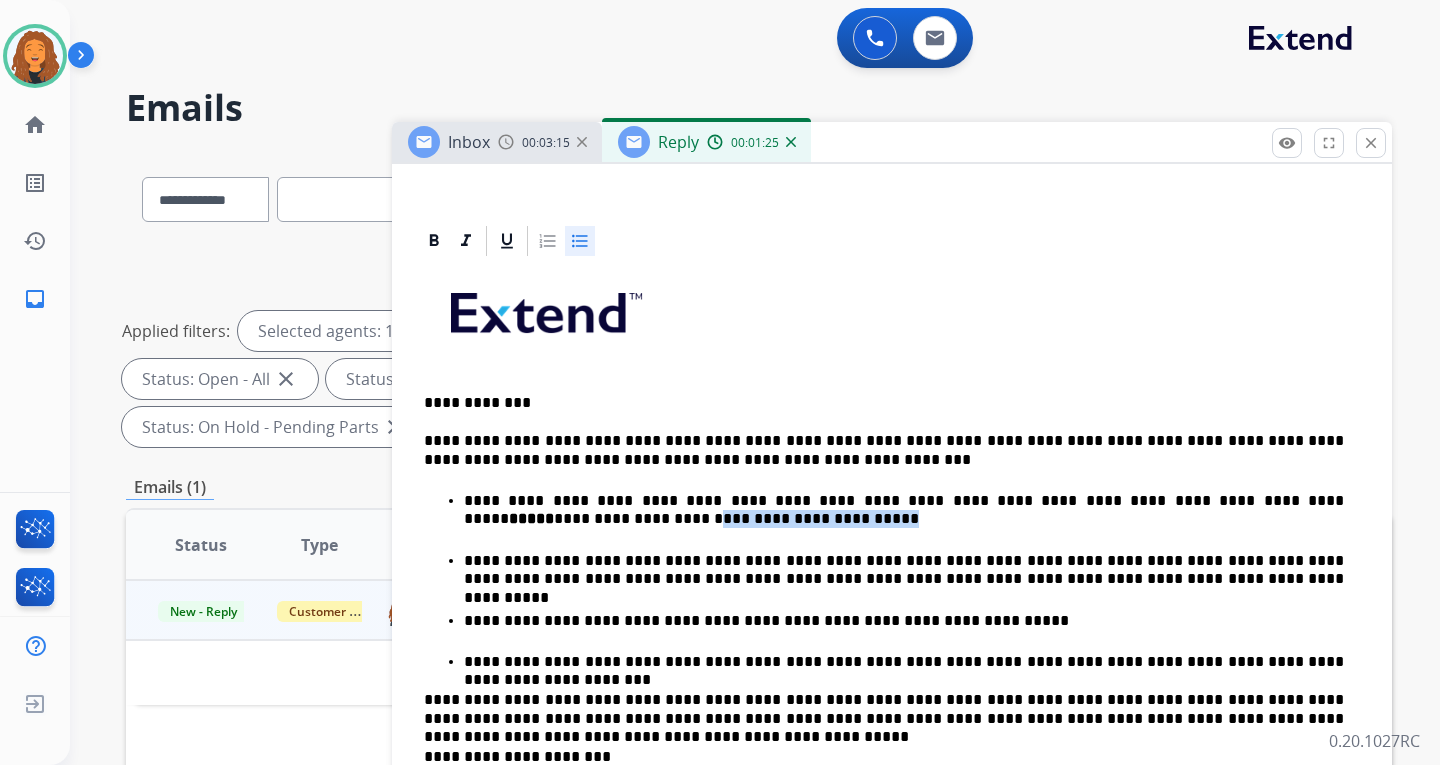 drag, startPoint x: 467, startPoint y: 523, endPoint x: 613, endPoint y: 518, distance: 146.08559 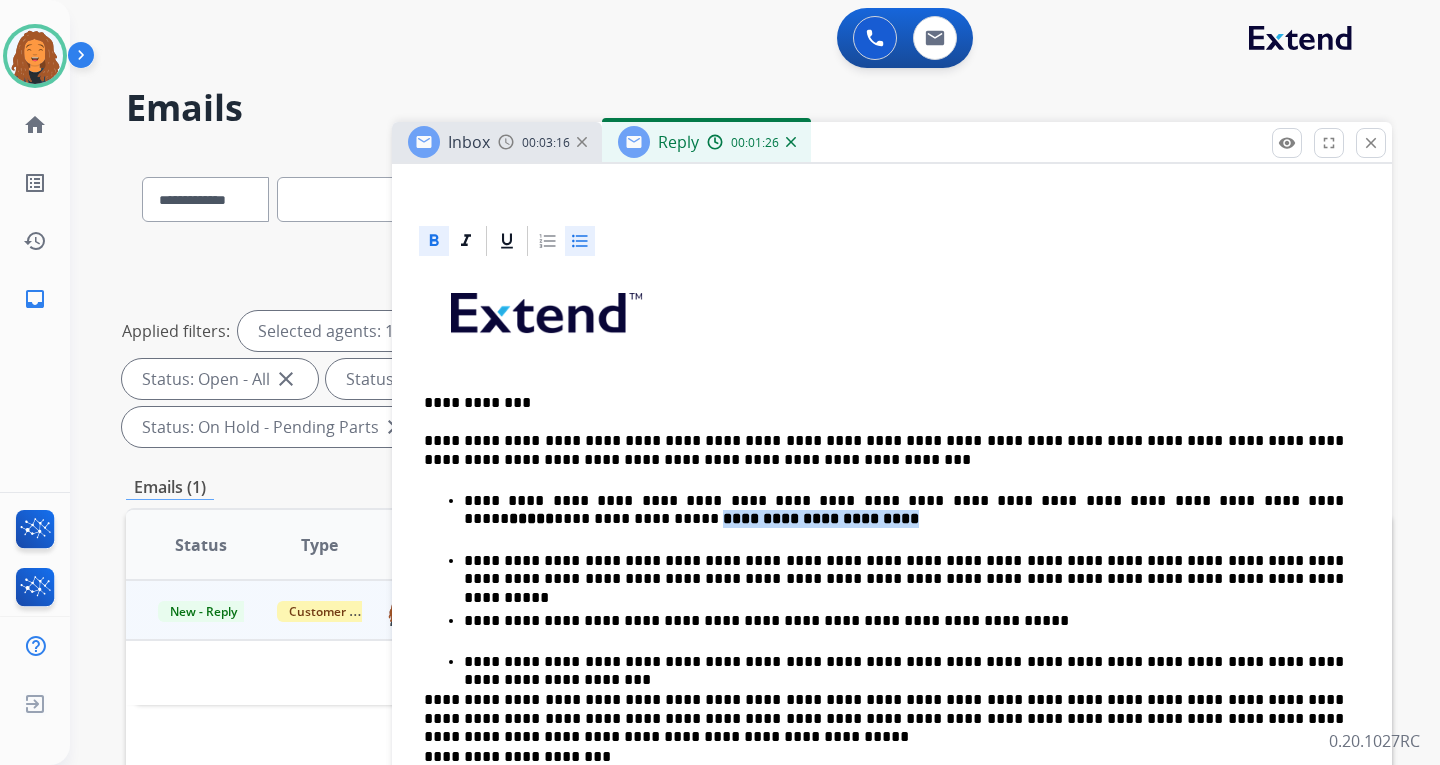 drag, startPoint x: 433, startPoint y: 236, endPoint x: 456, endPoint y: 263, distance: 35.468296 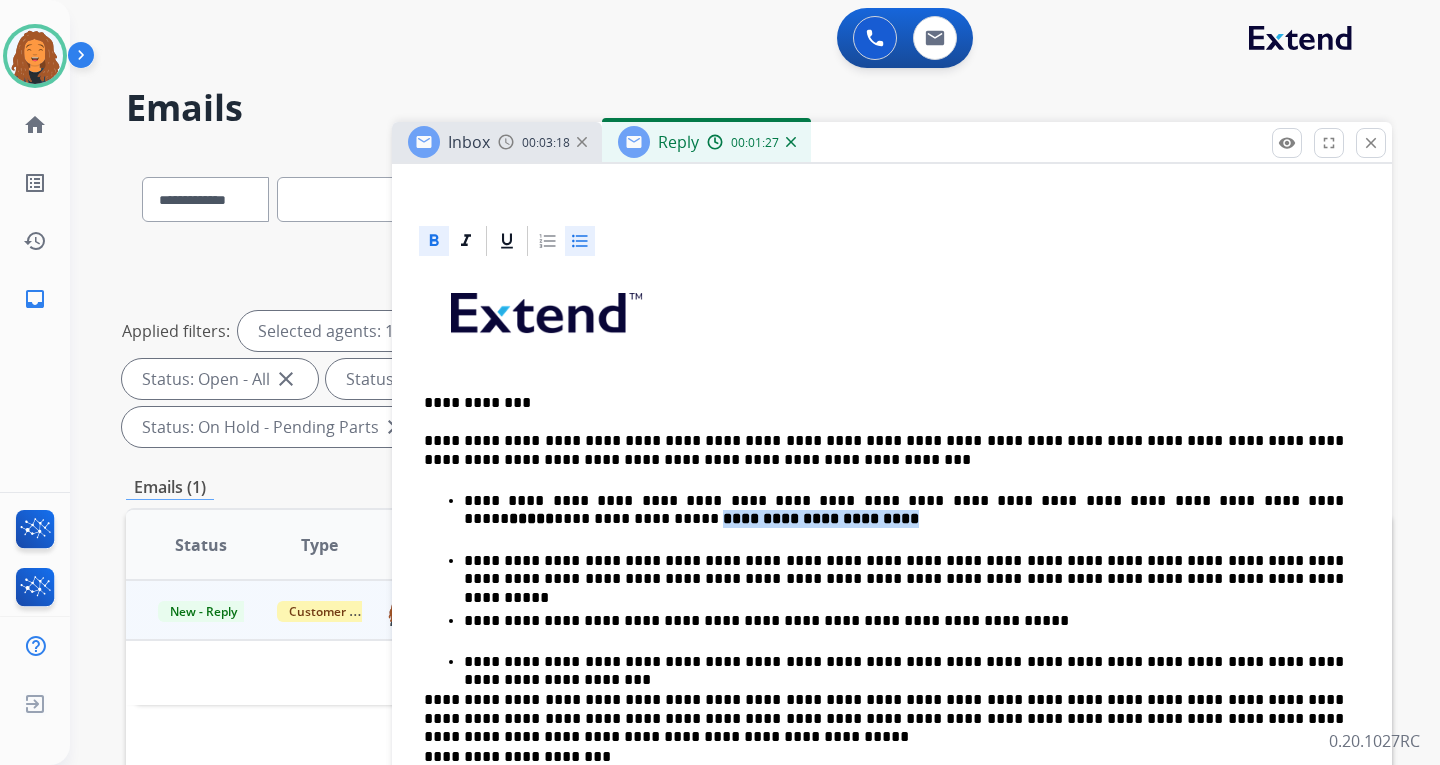 click on "**********" at bounding box center [904, 510] 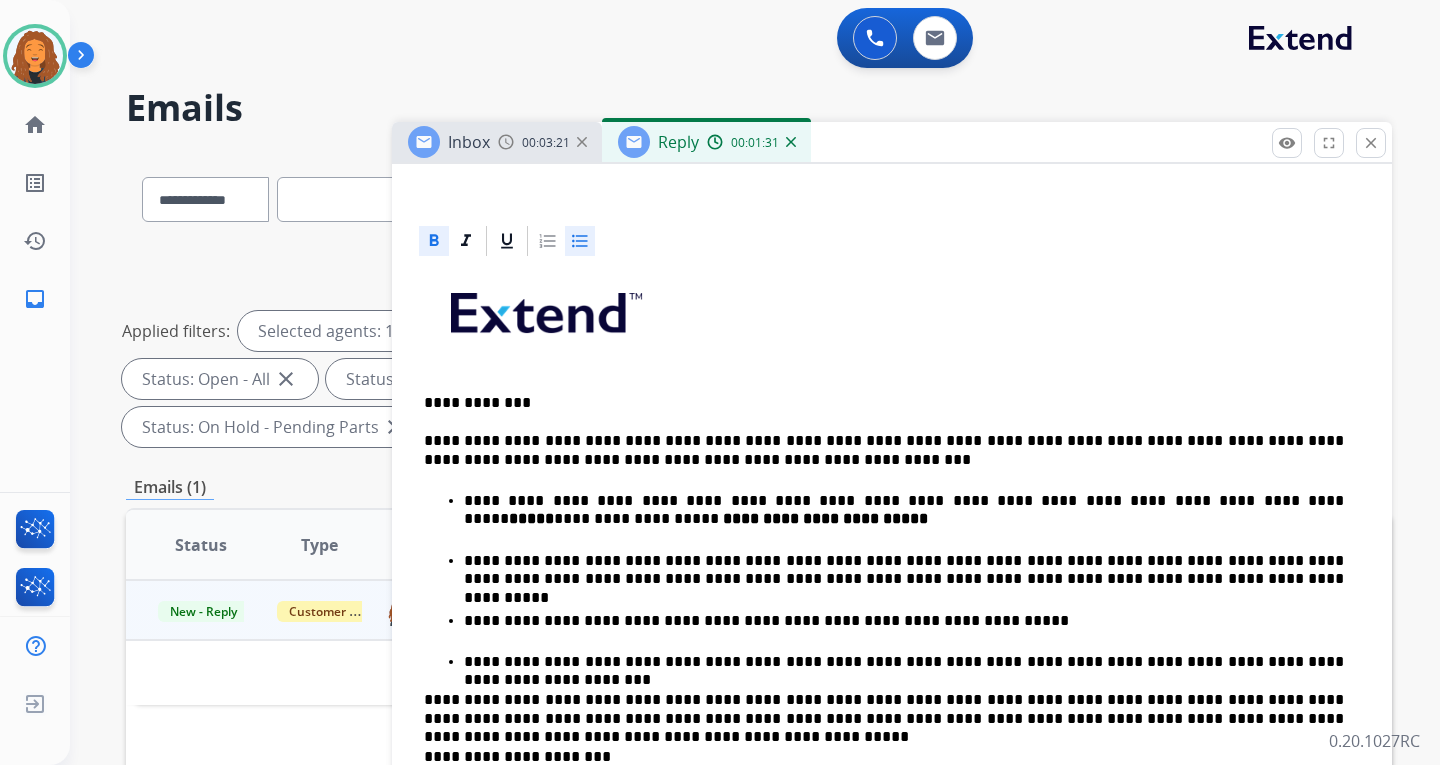 click 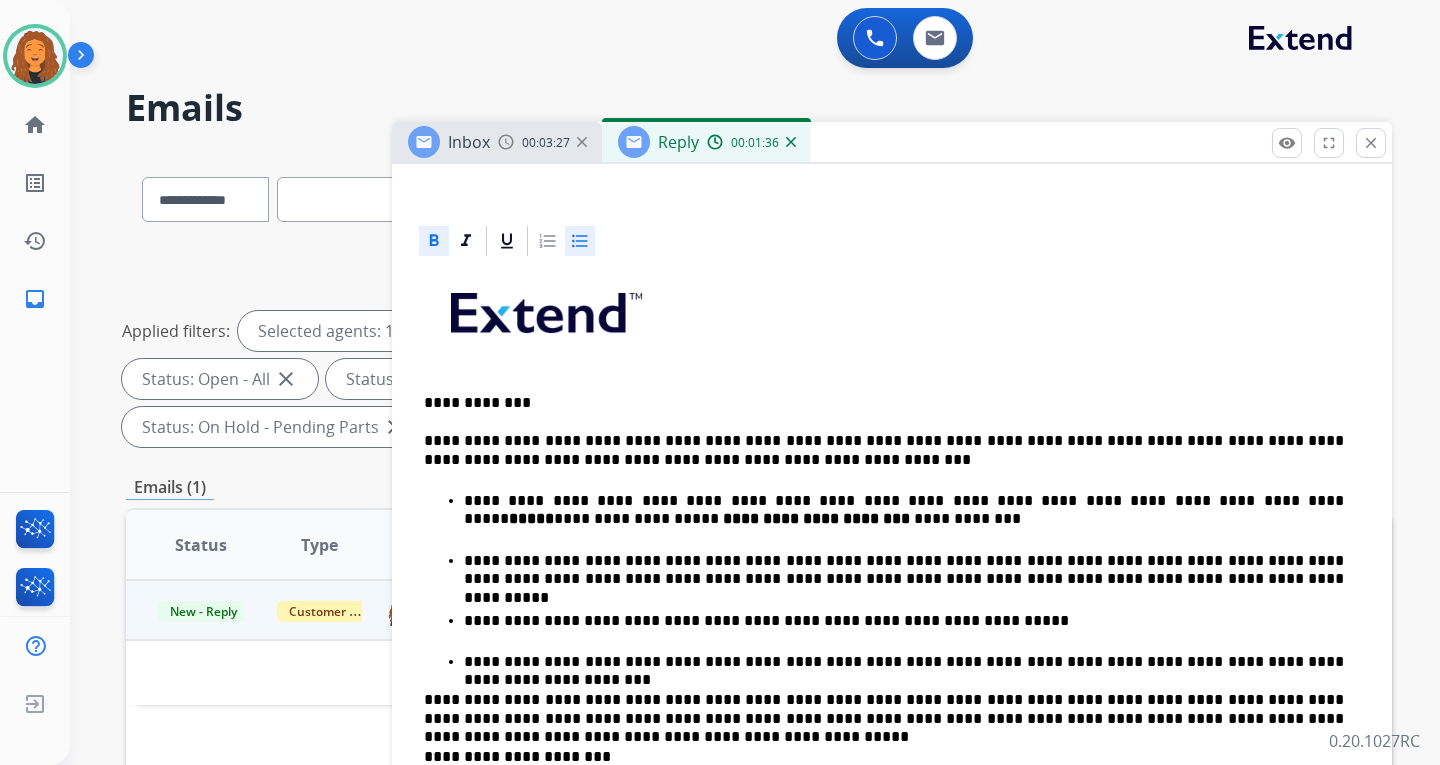 click 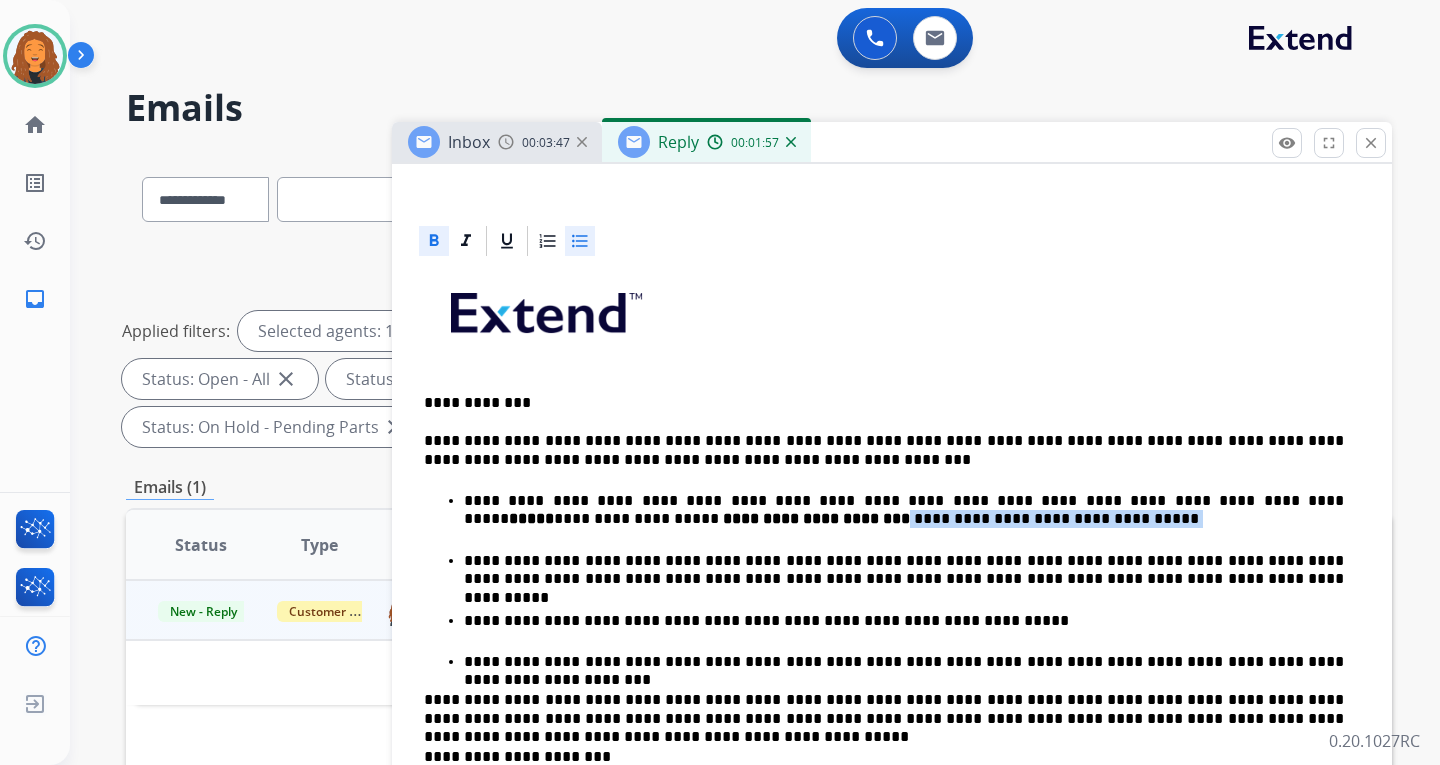 drag, startPoint x: 623, startPoint y: 523, endPoint x: 796, endPoint y: 535, distance: 173.41568 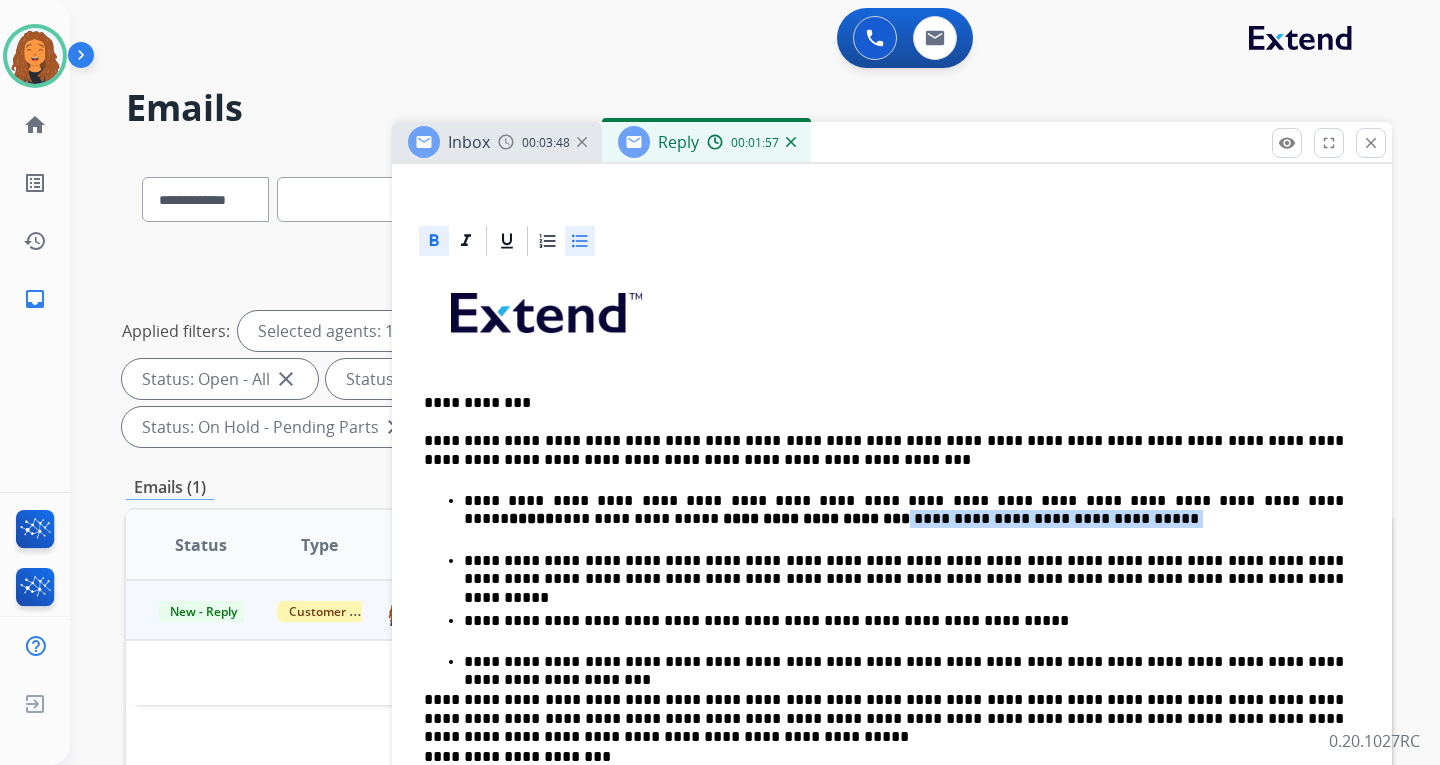 drag, startPoint x: 737, startPoint y: 539, endPoint x: 691, endPoint y: 539, distance: 46 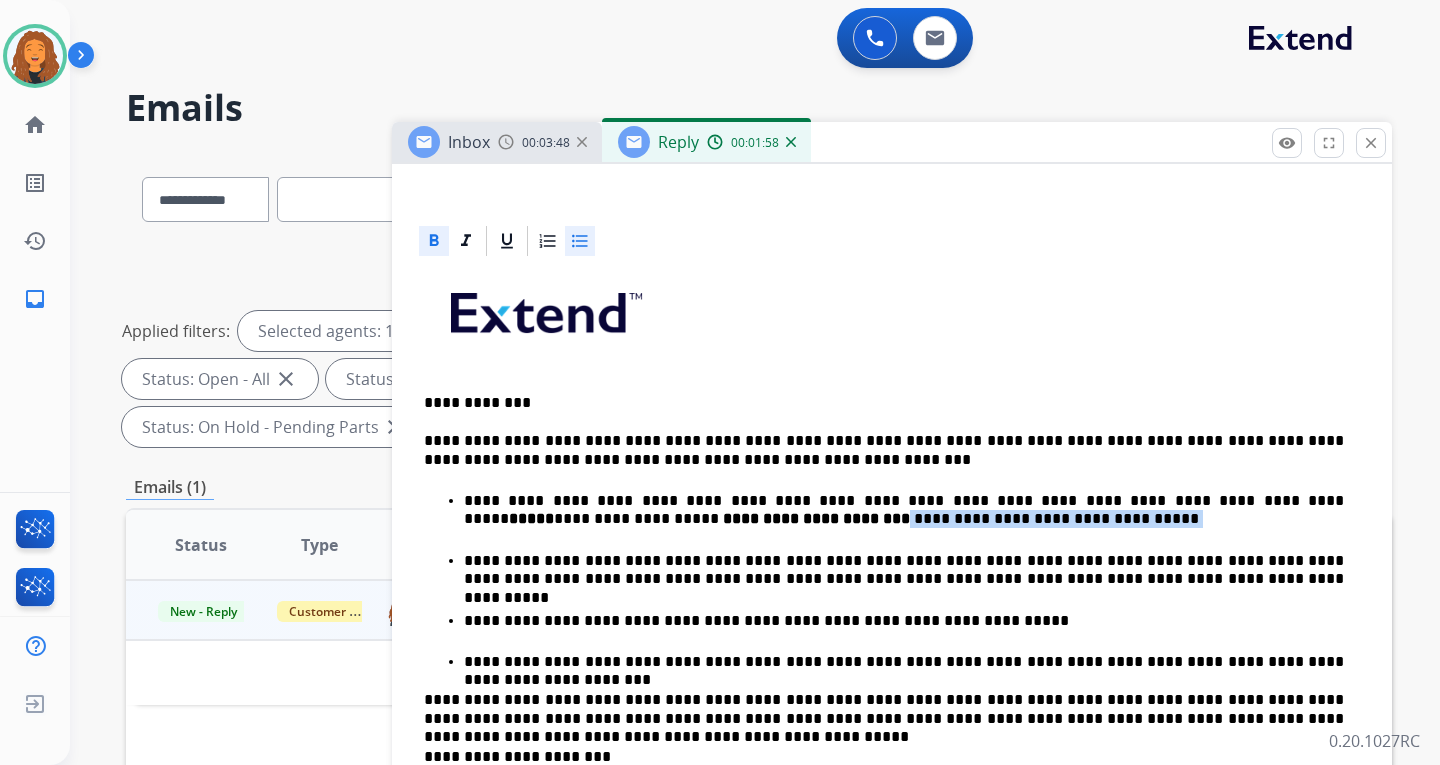click on "**********" at bounding box center [904, 510] 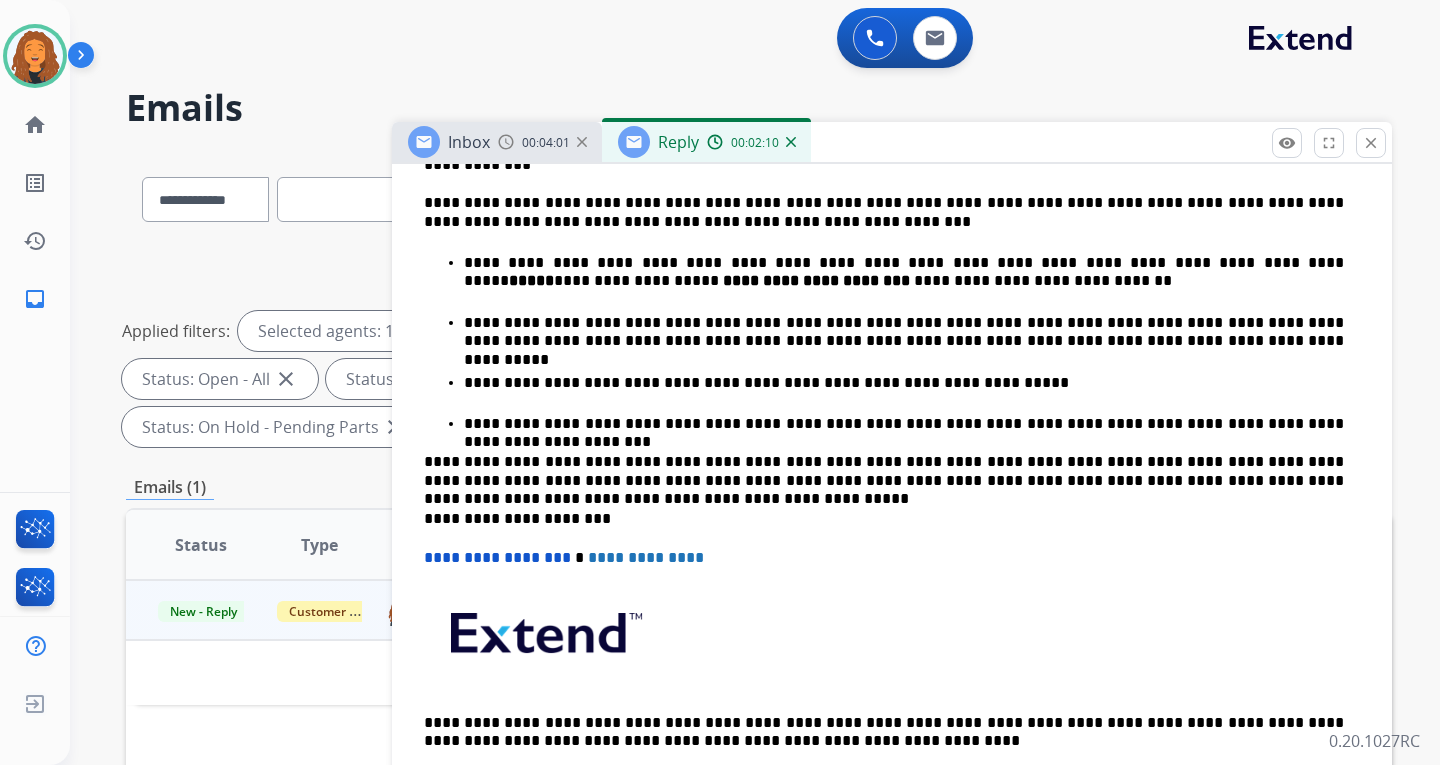 scroll, scrollTop: 600, scrollLeft: 0, axis: vertical 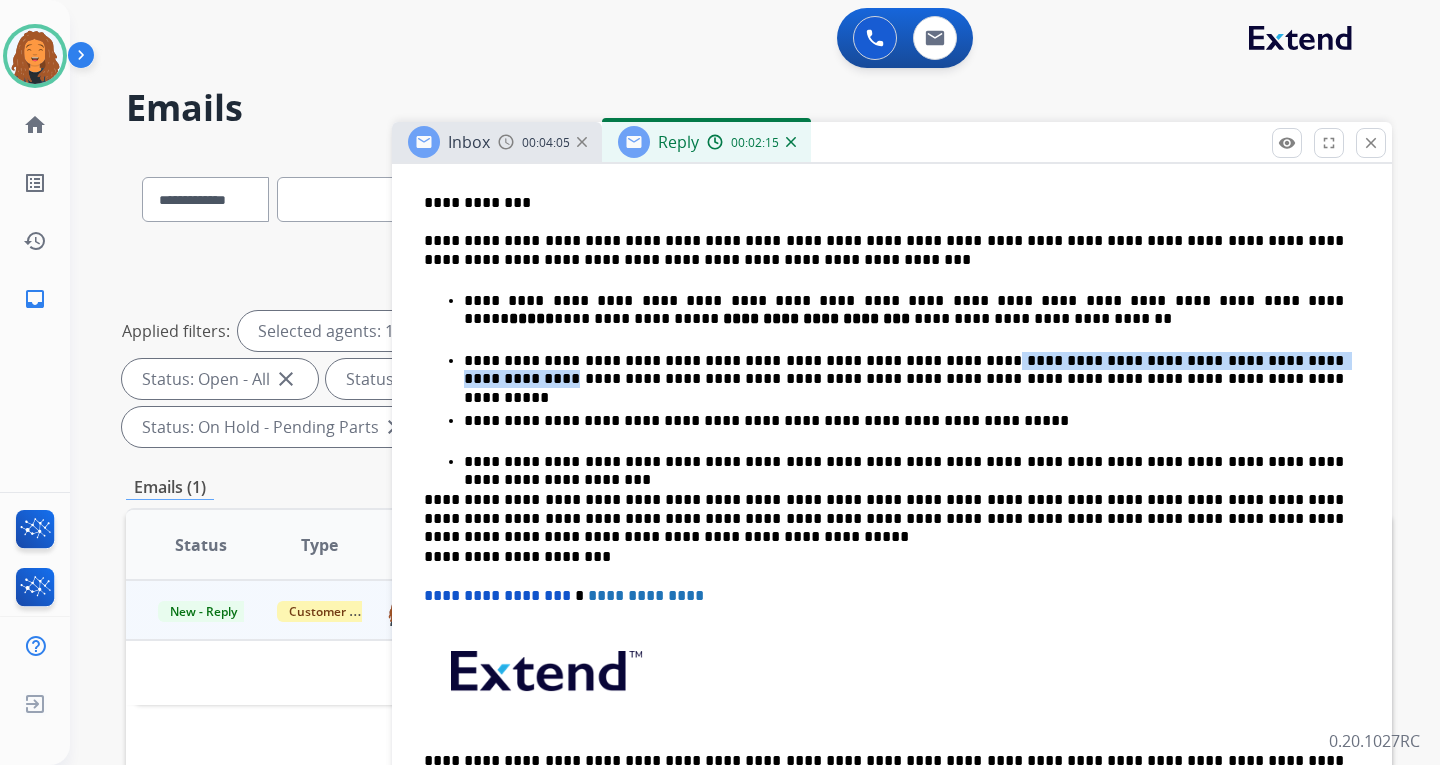 drag, startPoint x: 942, startPoint y: 356, endPoint x: 1206, endPoint y: 352, distance: 264.0303 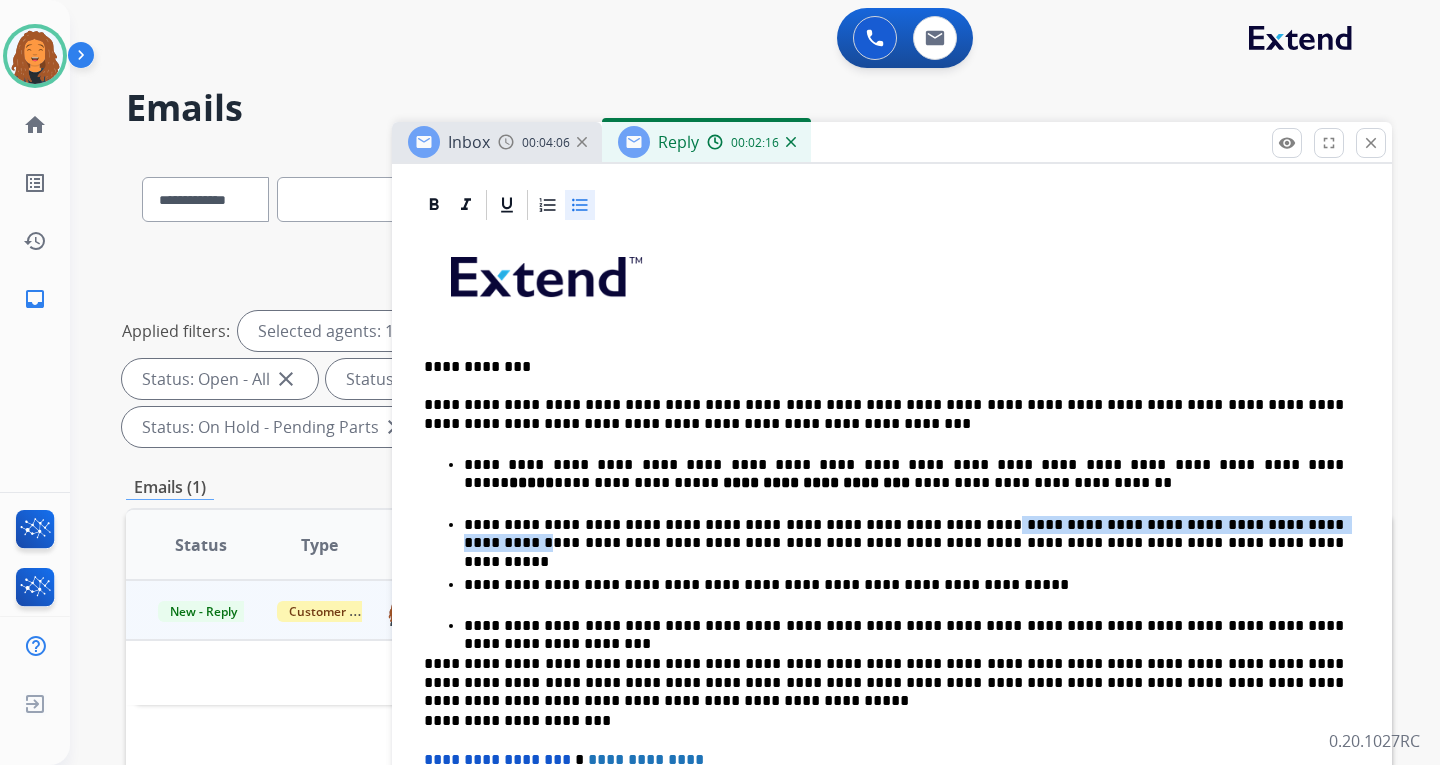 scroll, scrollTop: 200, scrollLeft: 0, axis: vertical 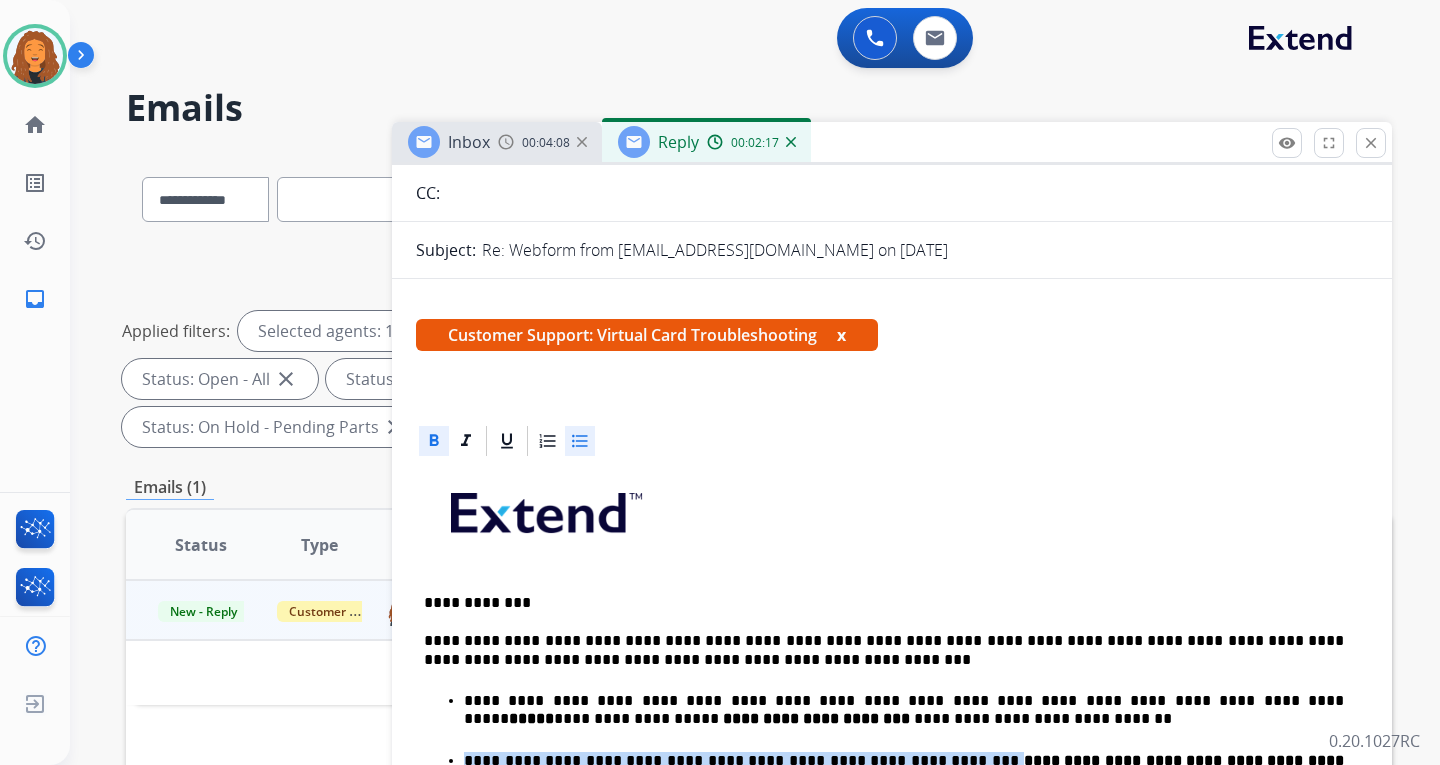 click 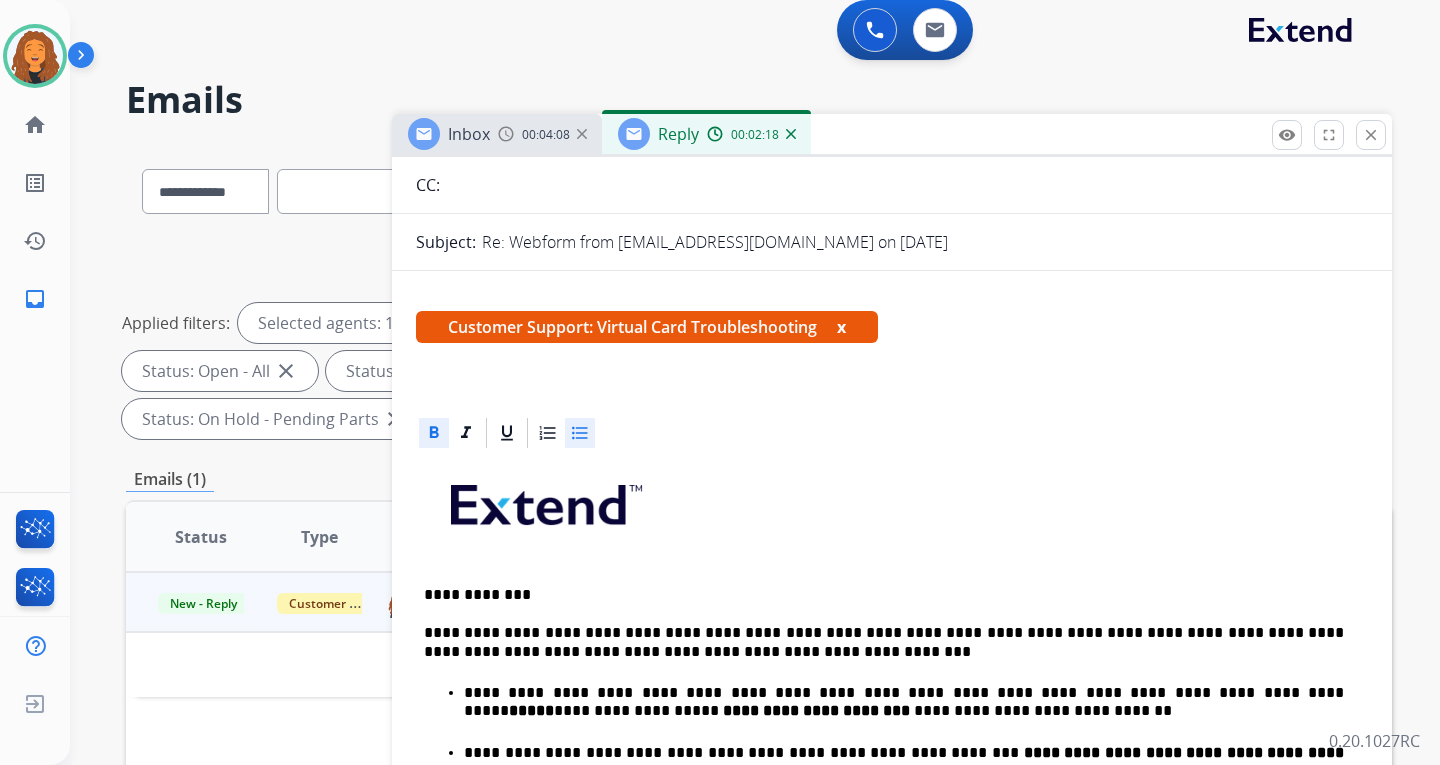 click on "**********" at bounding box center (892, 848) 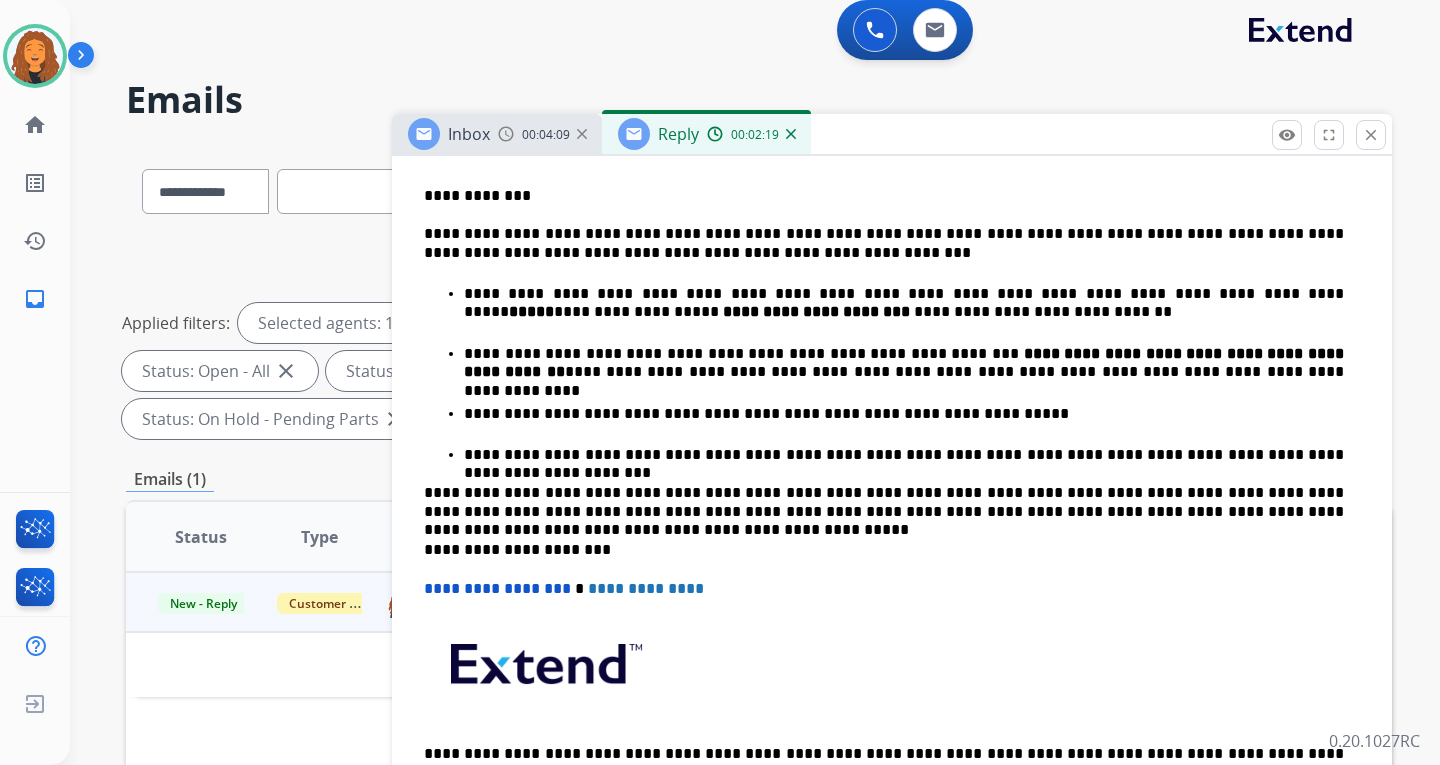 scroll, scrollTop: 600, scrollLeft: 0, axis: vertical 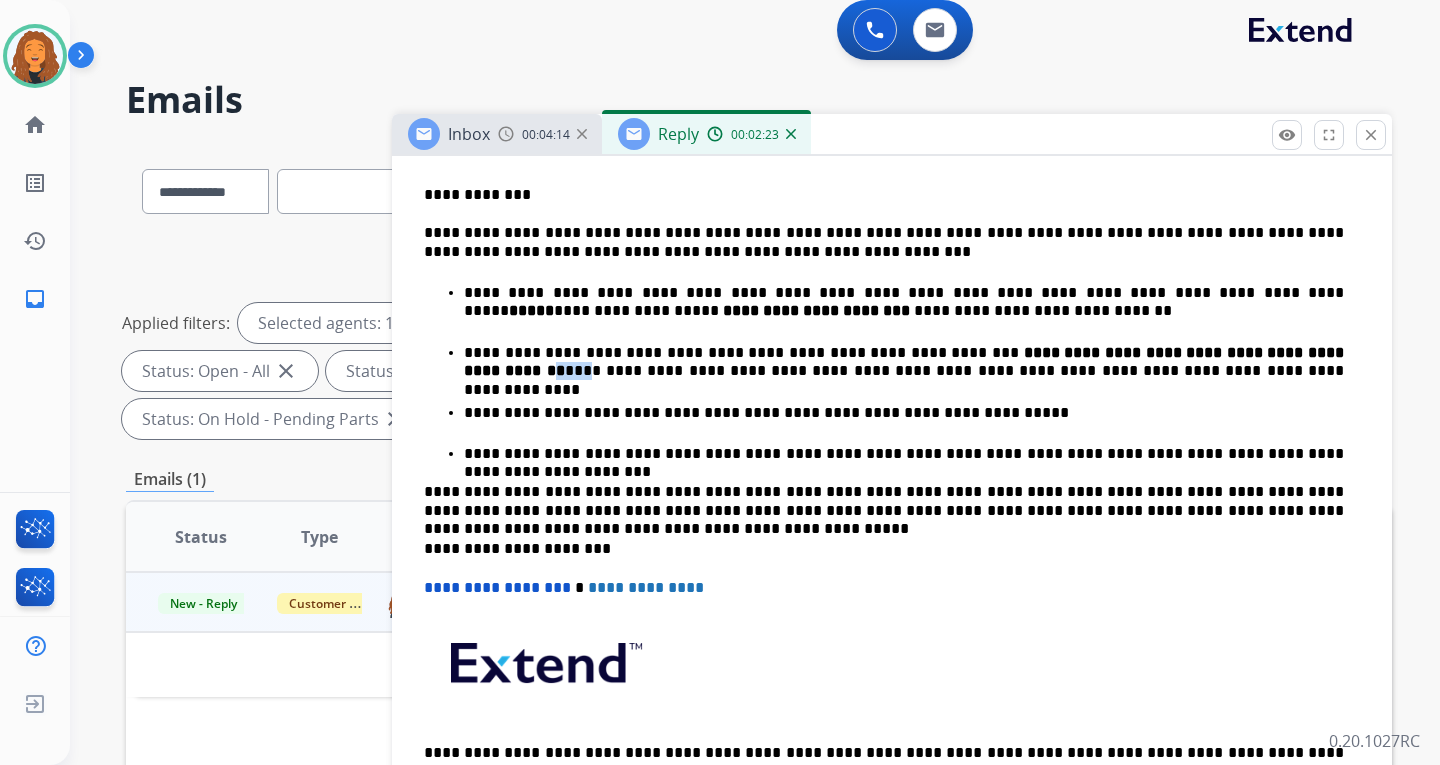 drag, startPoint x: 1322, startPoint y: 352, endPoint x: 1304, endPoint y: 353, distance: 18.027756 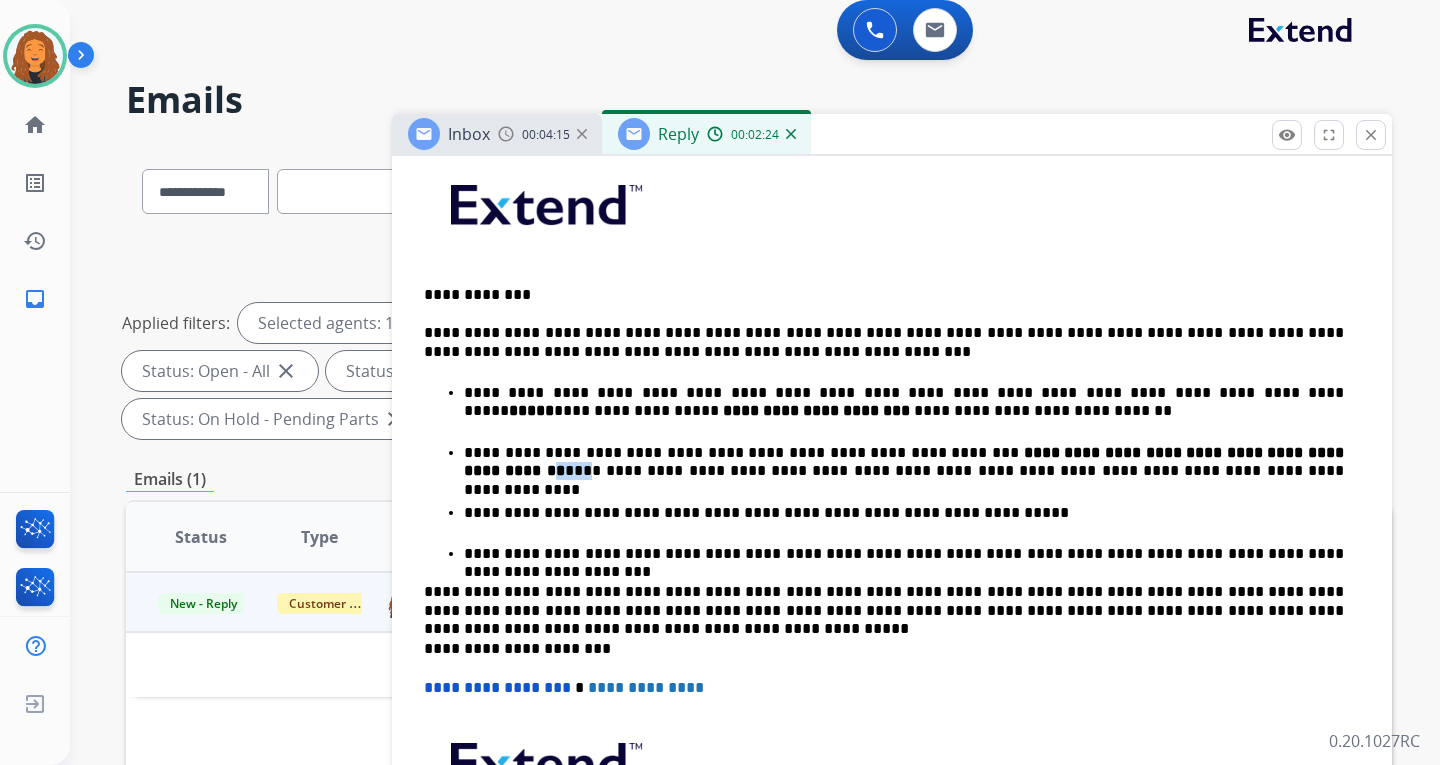 scroll, scrollTop: 400, scrollLeft: 0, axis: vertical 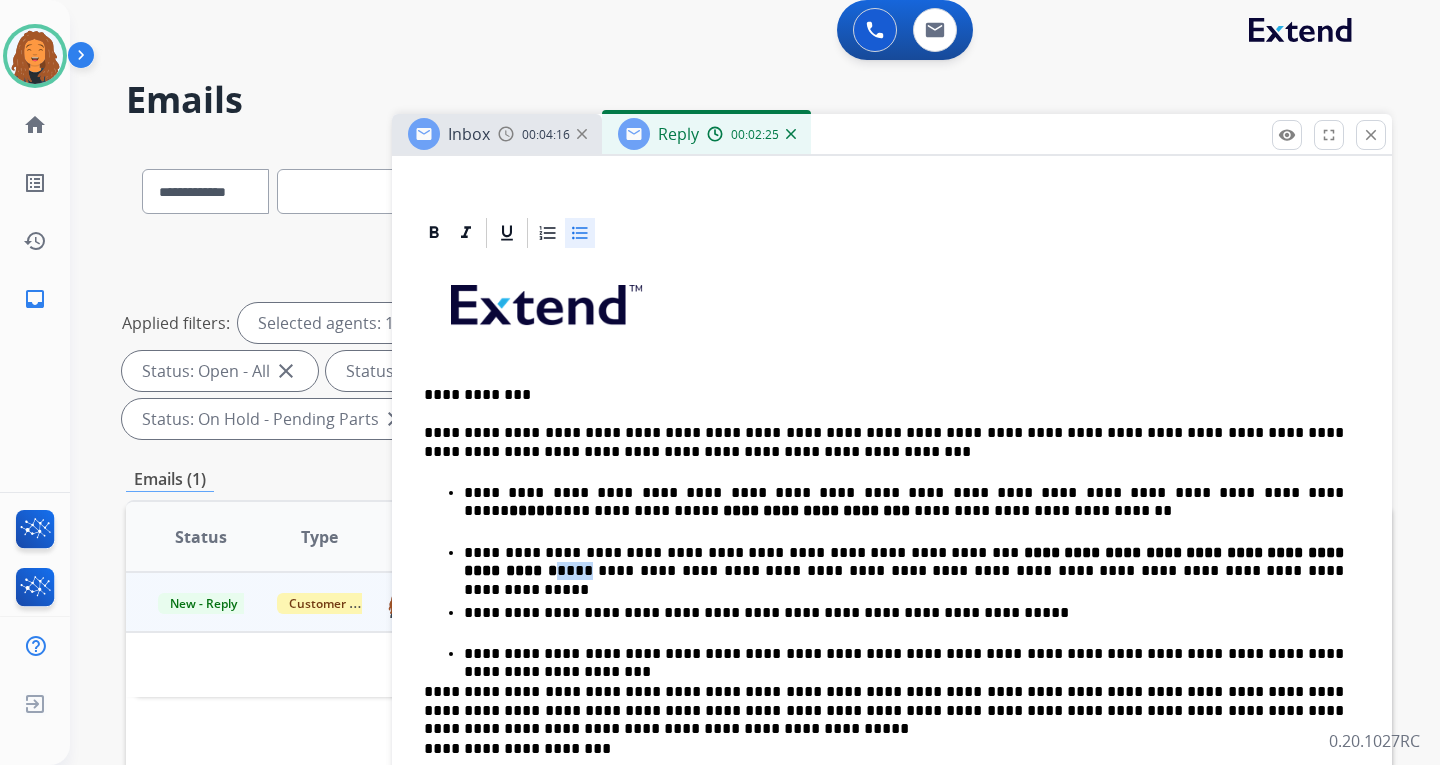drag, startPoint x: 438, startPoint y: 236, endPoint x: 499, endPoint y: 286, distance: 78.873314 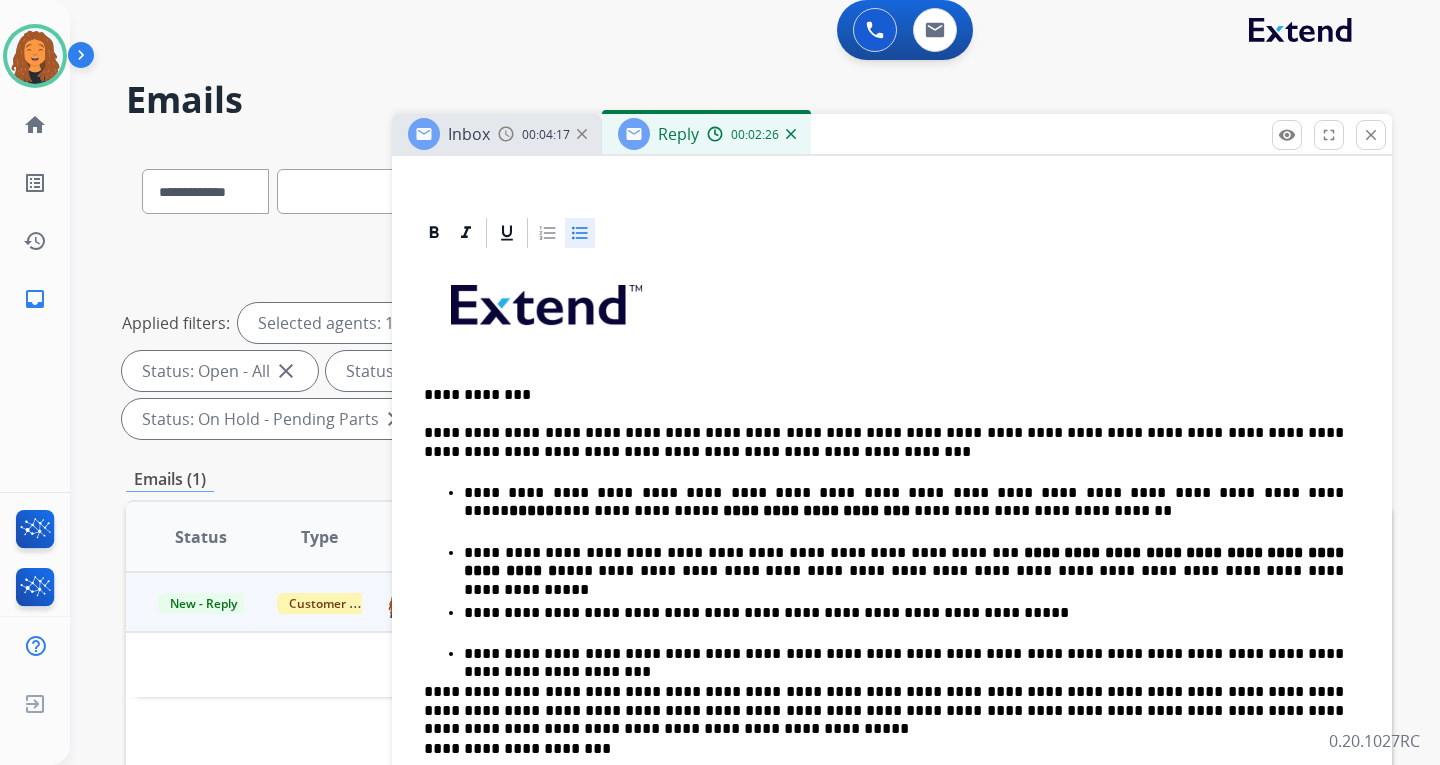 click on "**********" at bounding box center (904, 502) 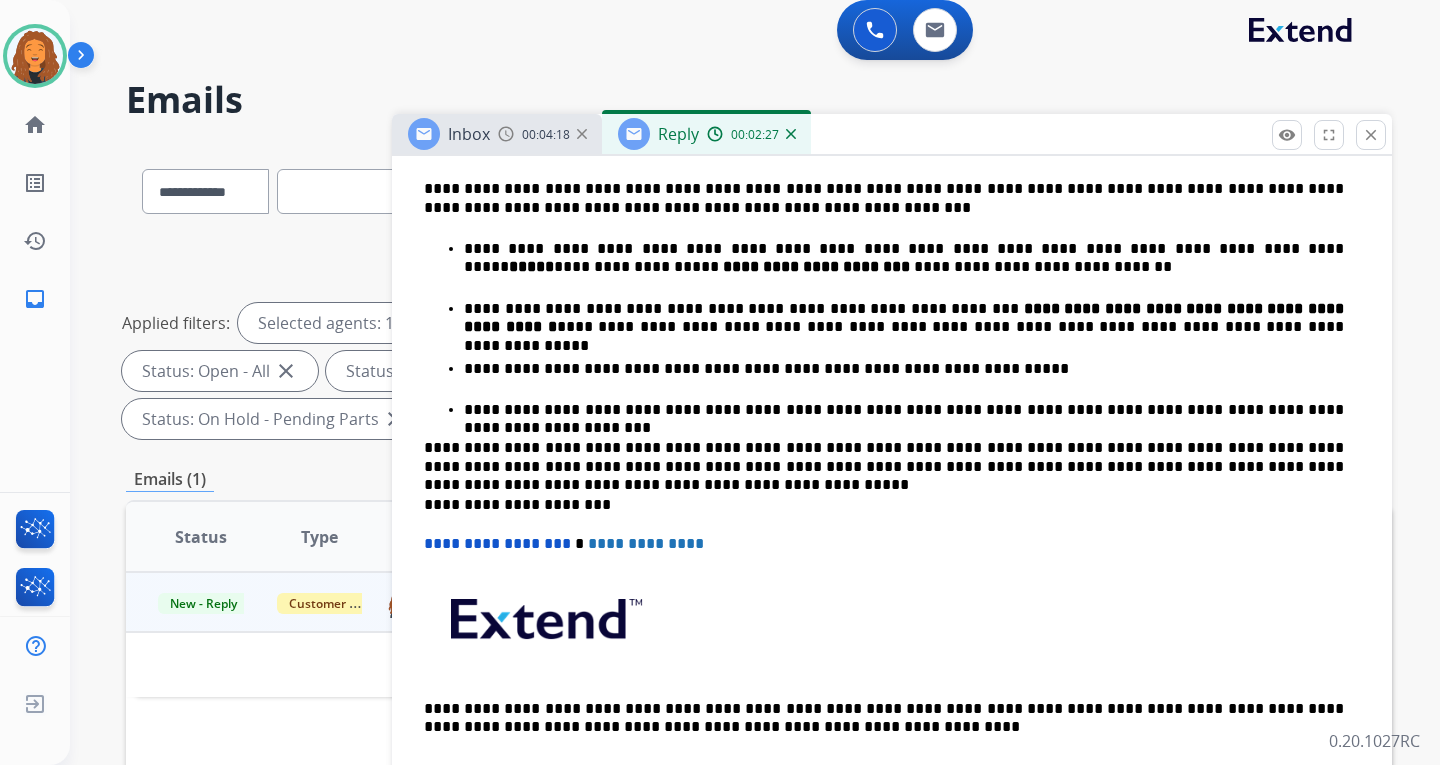 scroll, scrollTop: 600, scrollLeft: 0, axis: vertical 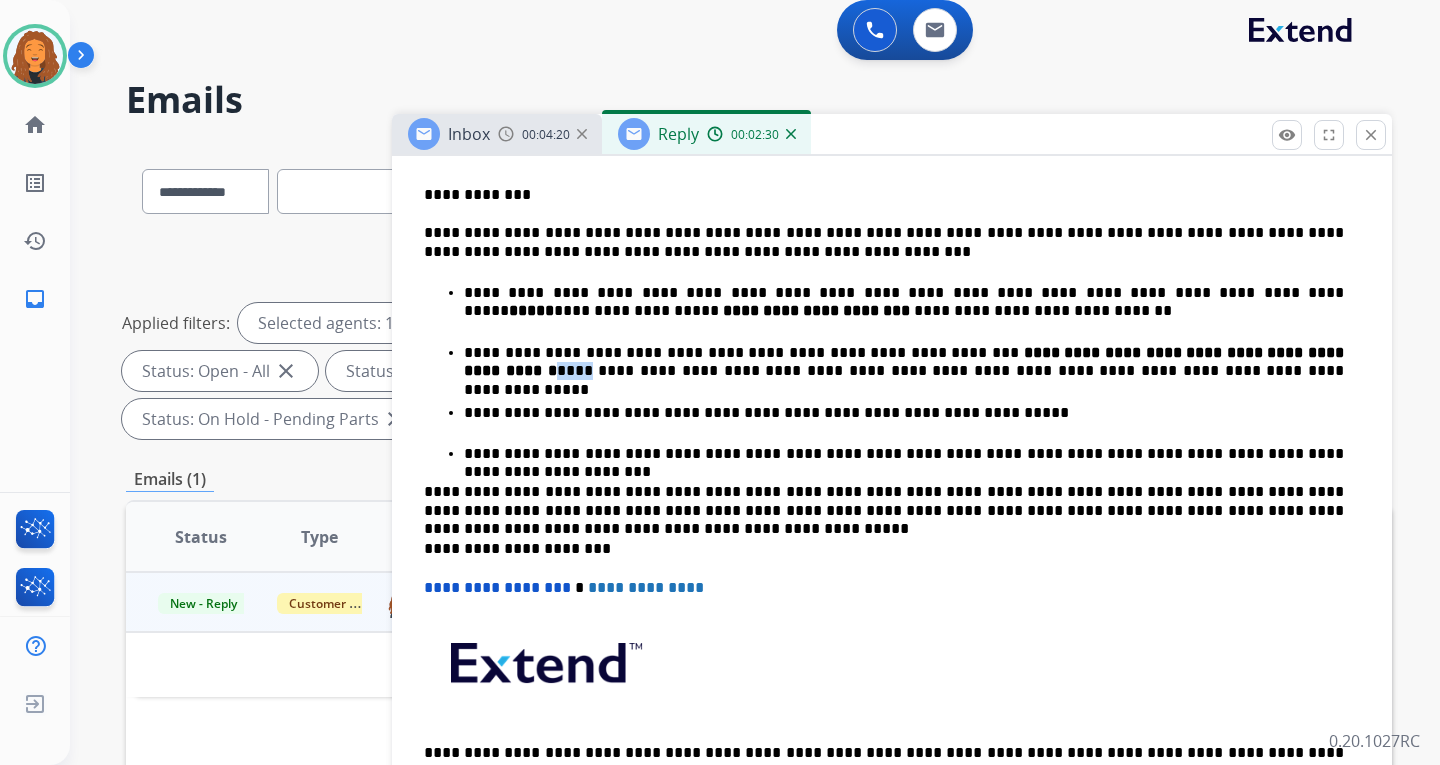 drag, startPoint x: 1325, startPoint y: 352, endPoint x: 1304, endPoint y: 352, distance: 21 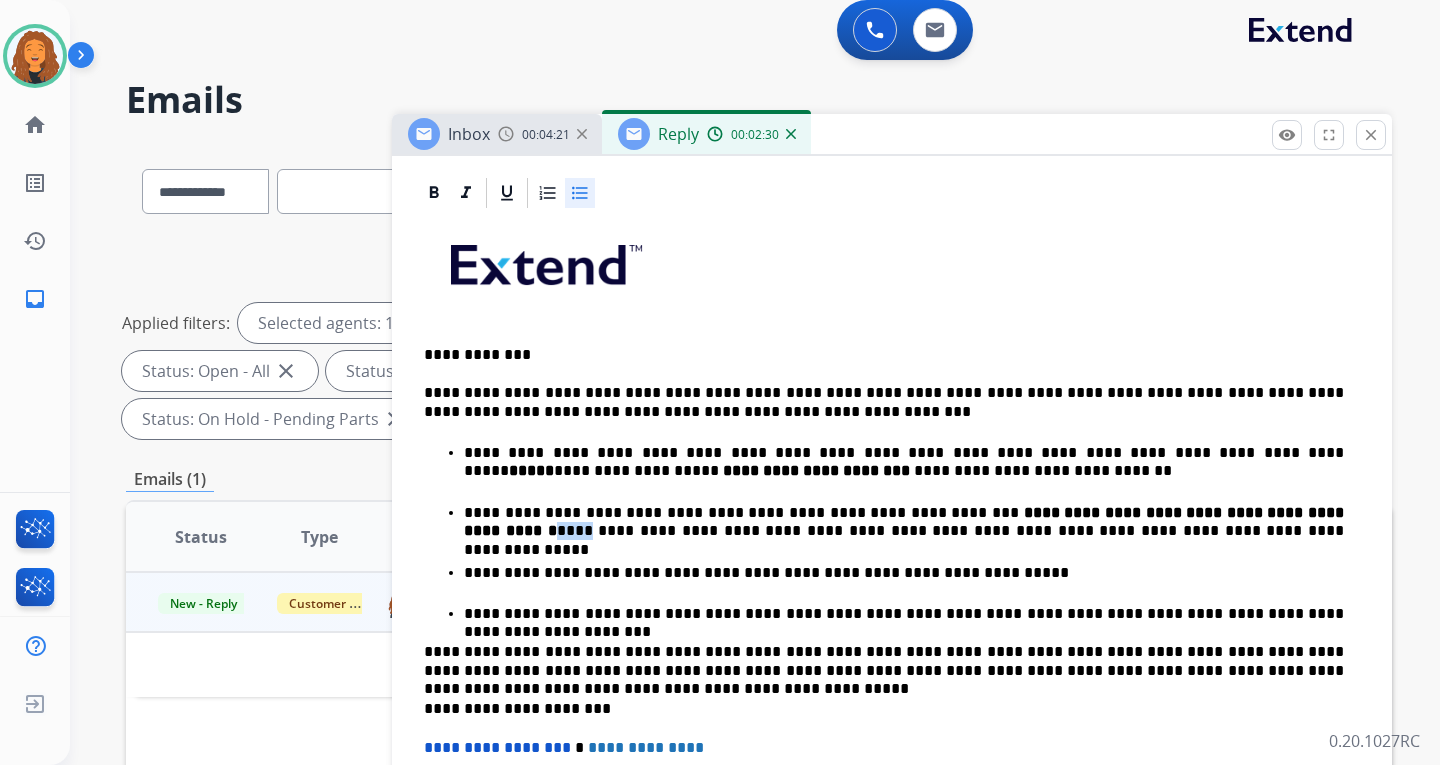 scroll, scrollTop: 300, scrollLeft: 0, axis: vertical 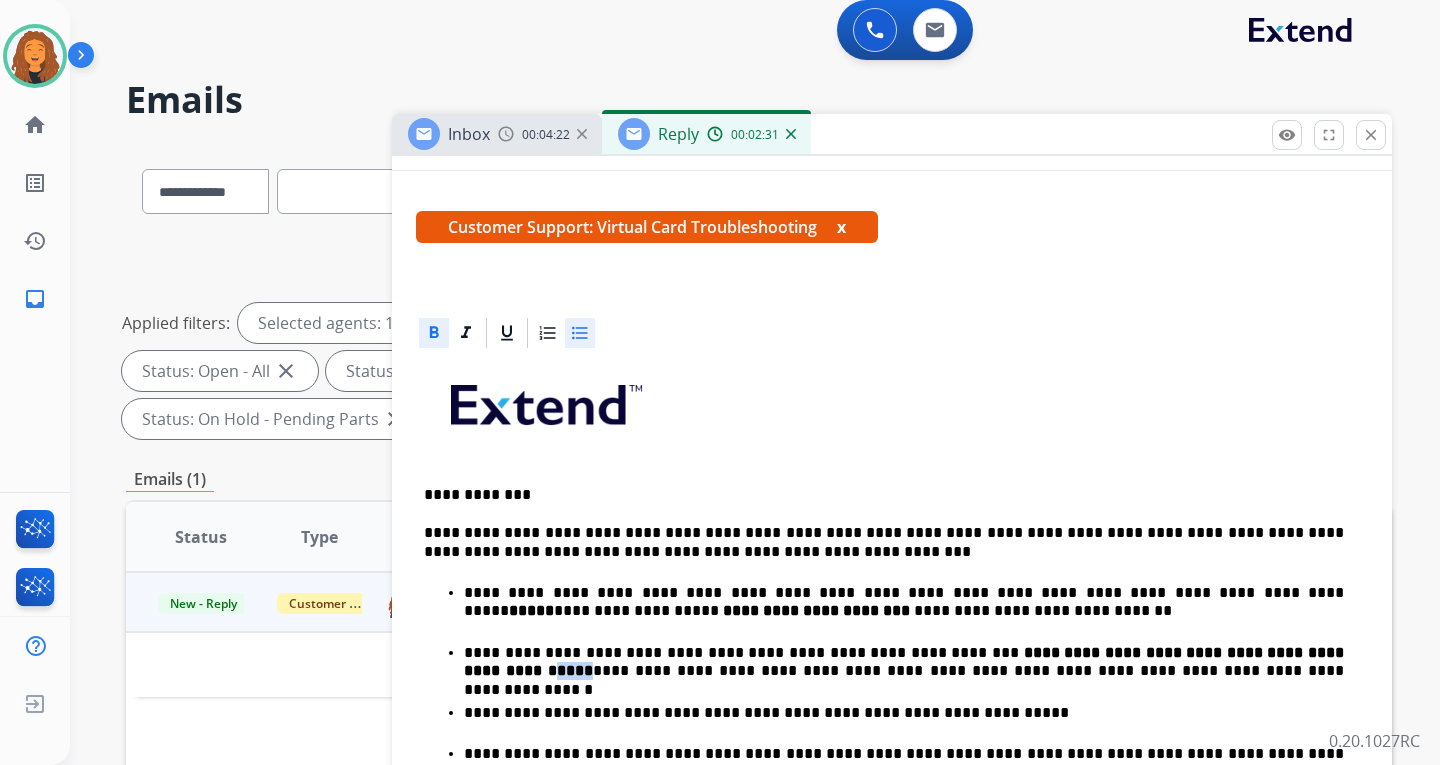 drag, startPoint x: 426, startPoint y: 329, endPoint x: 524, endPoint y: 375, distance: 108.25895 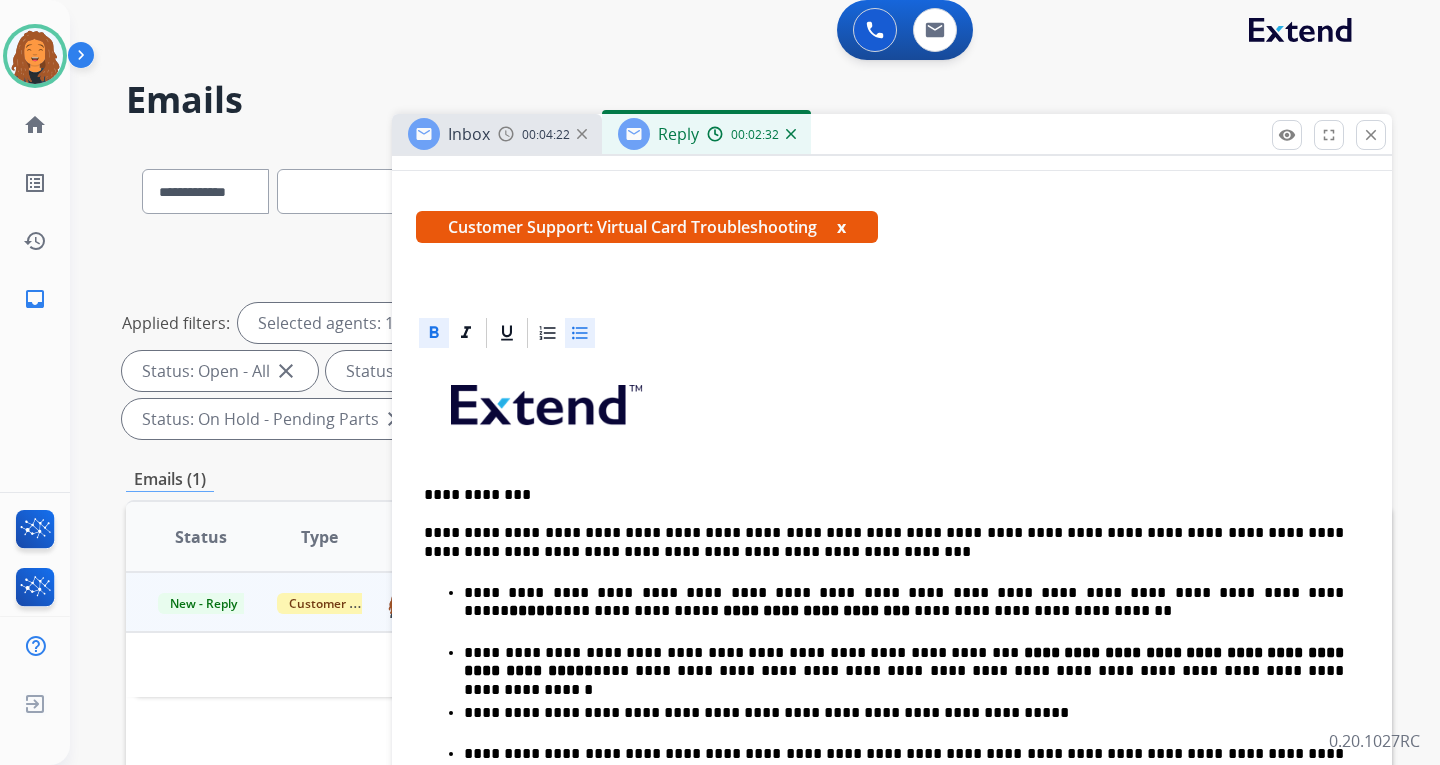 click on "**********" at bounding box center [892, 748] 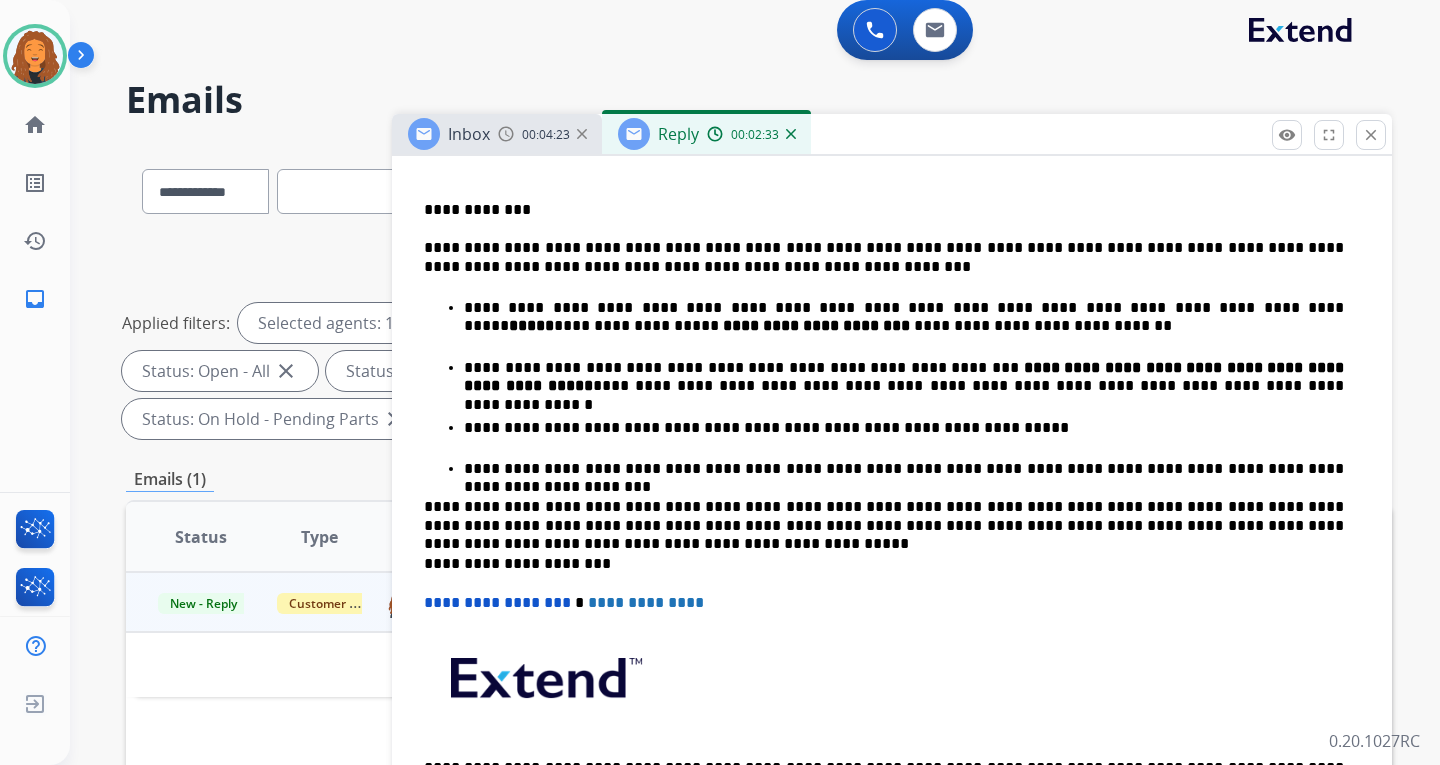 scroll, scrollTop: 600, scrollLeft: 0, axis: vertical 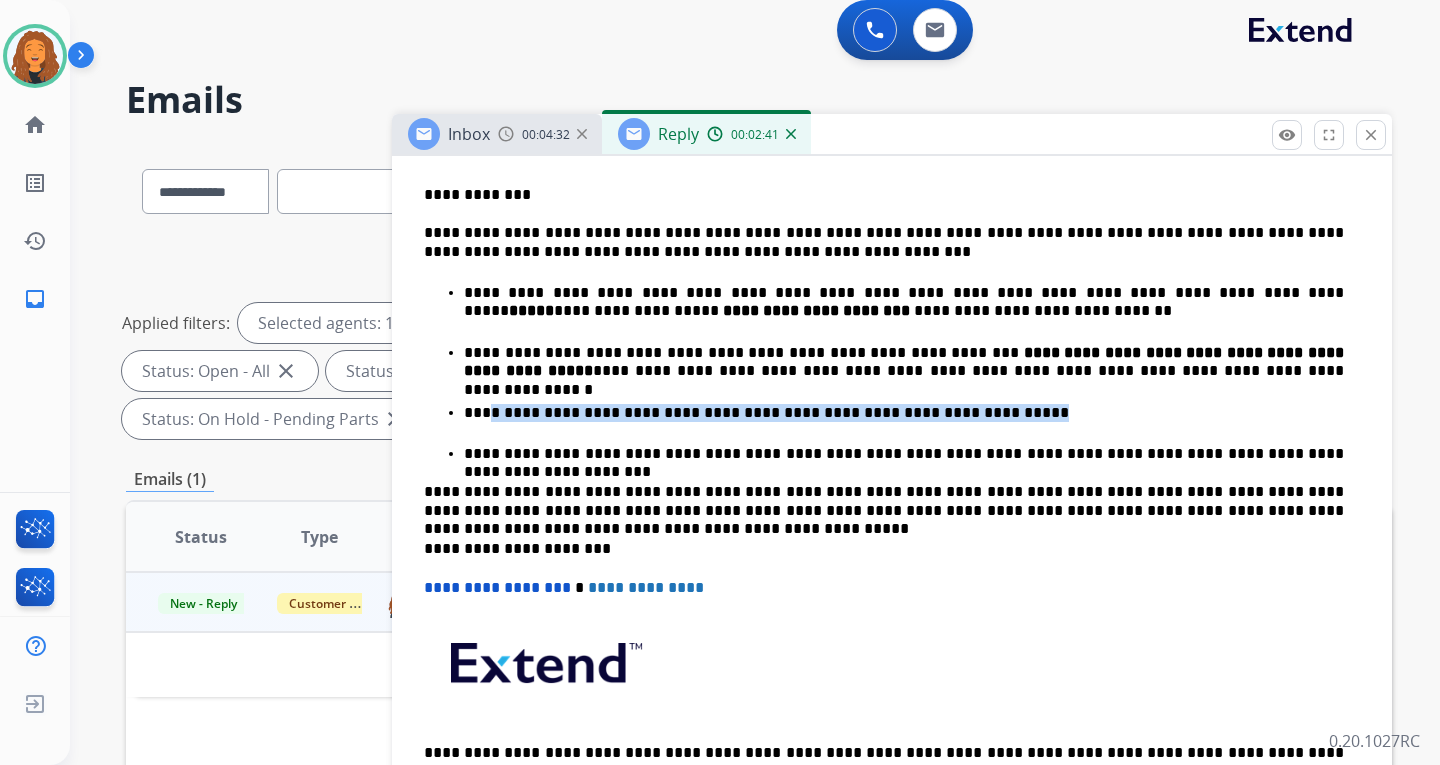 drag, startPoint x: 493, startPoint y: 411, endPoint x: 949, endPoint y: 416, distance: 456.0274 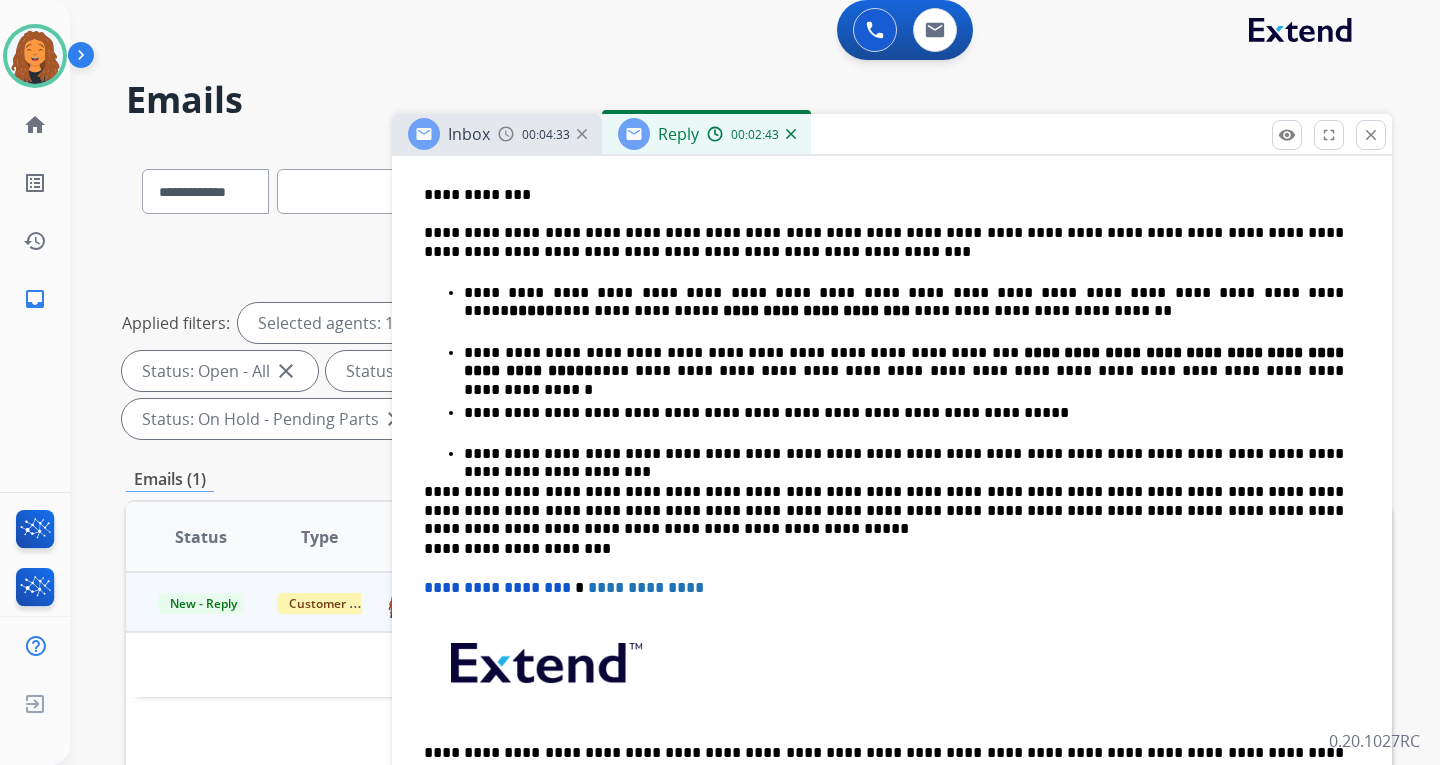 click on "**********" at bounding box center (892, 372) 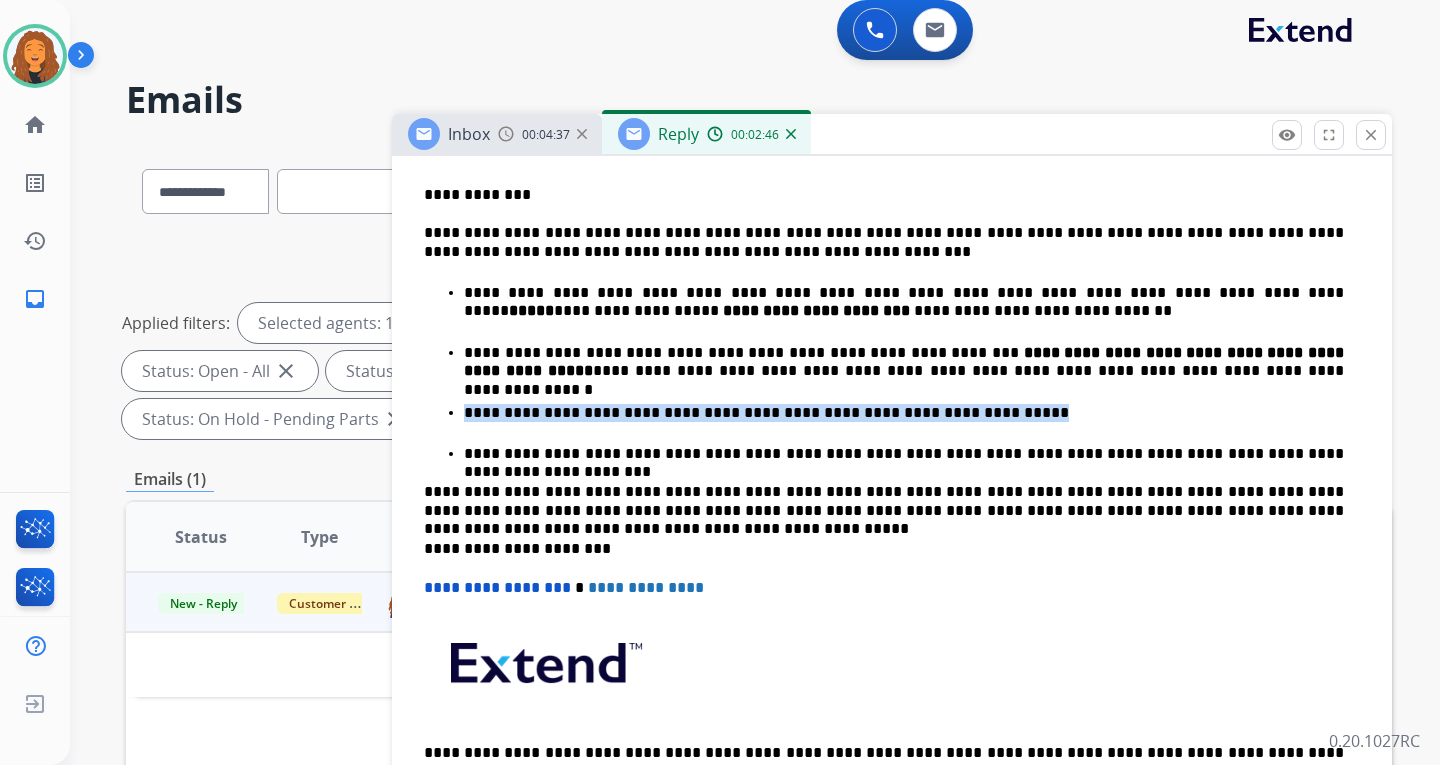 drag, startPoint x: 461, startPoint y: 409, endPoint x: 951, endPoint y: 413, distance: 490.01633 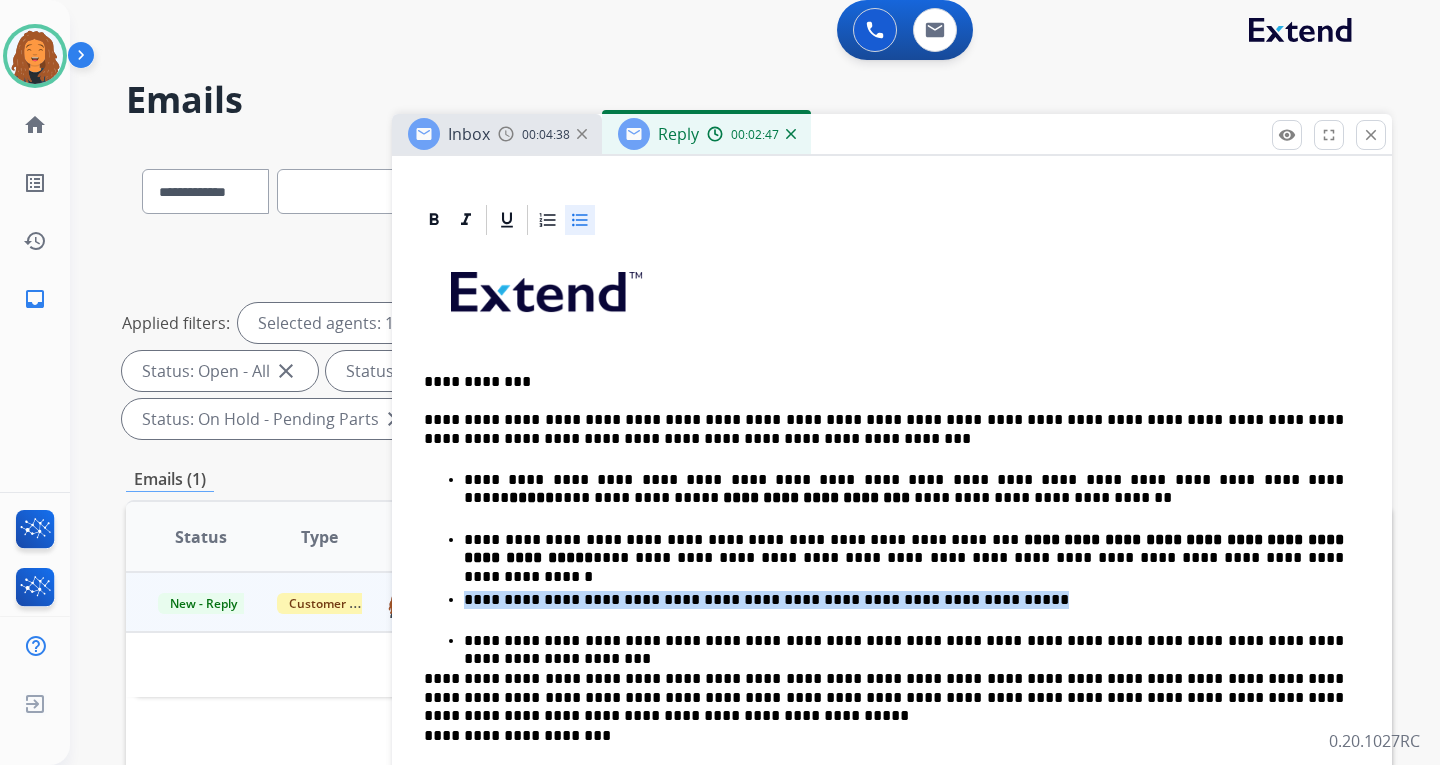 scroll, scrollTop: 300, scrollLeft: 0, axis: vertical 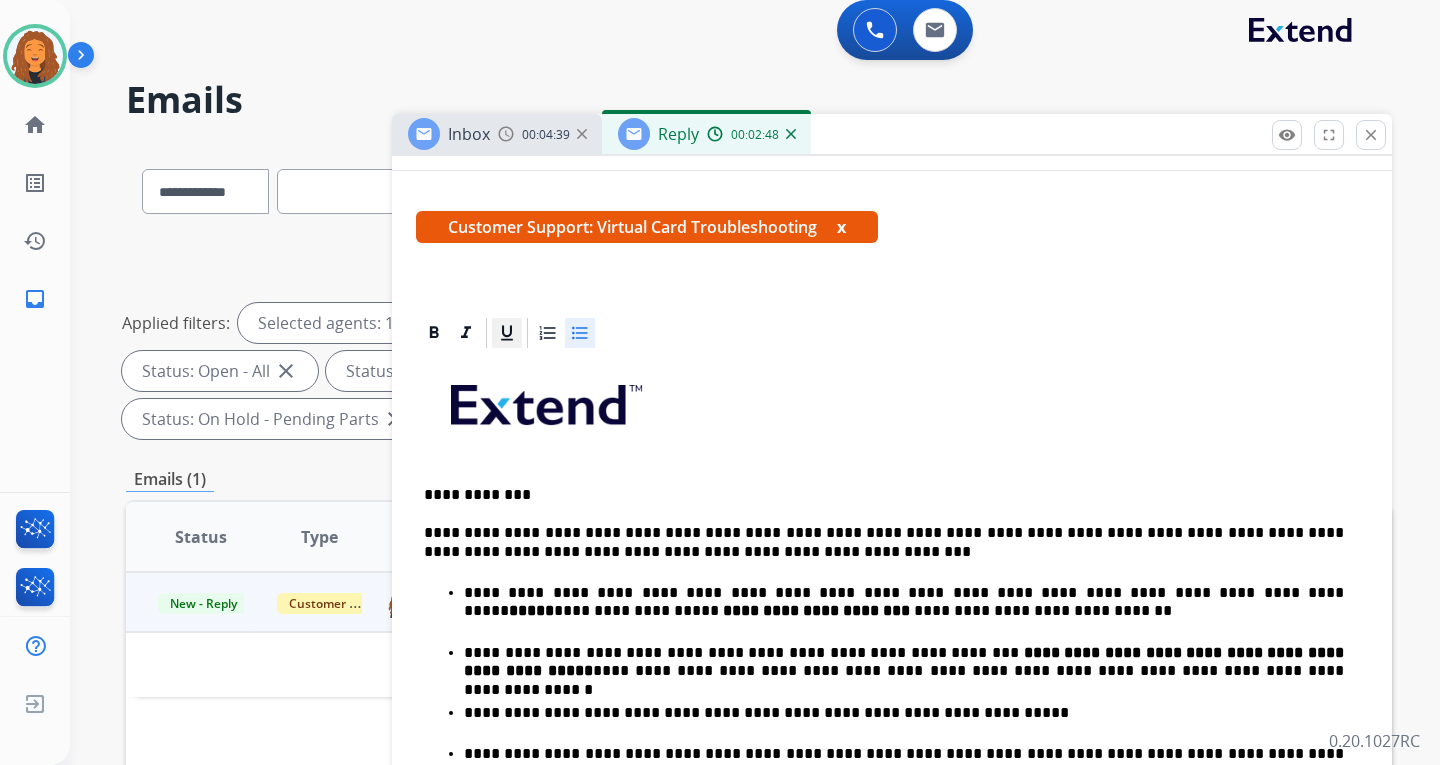 click 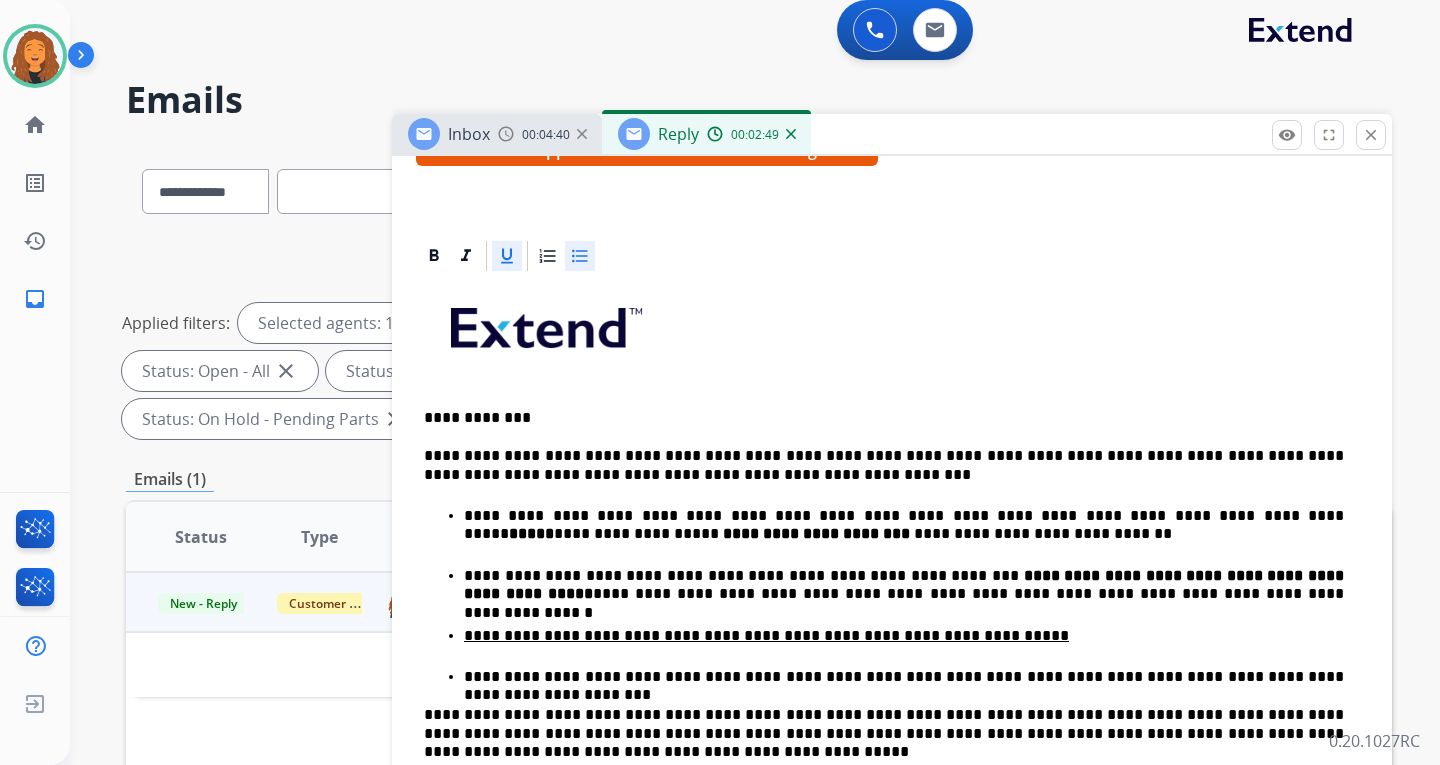 scroll, scrollTop: 400, scrollLeft: 0, axis: vertical 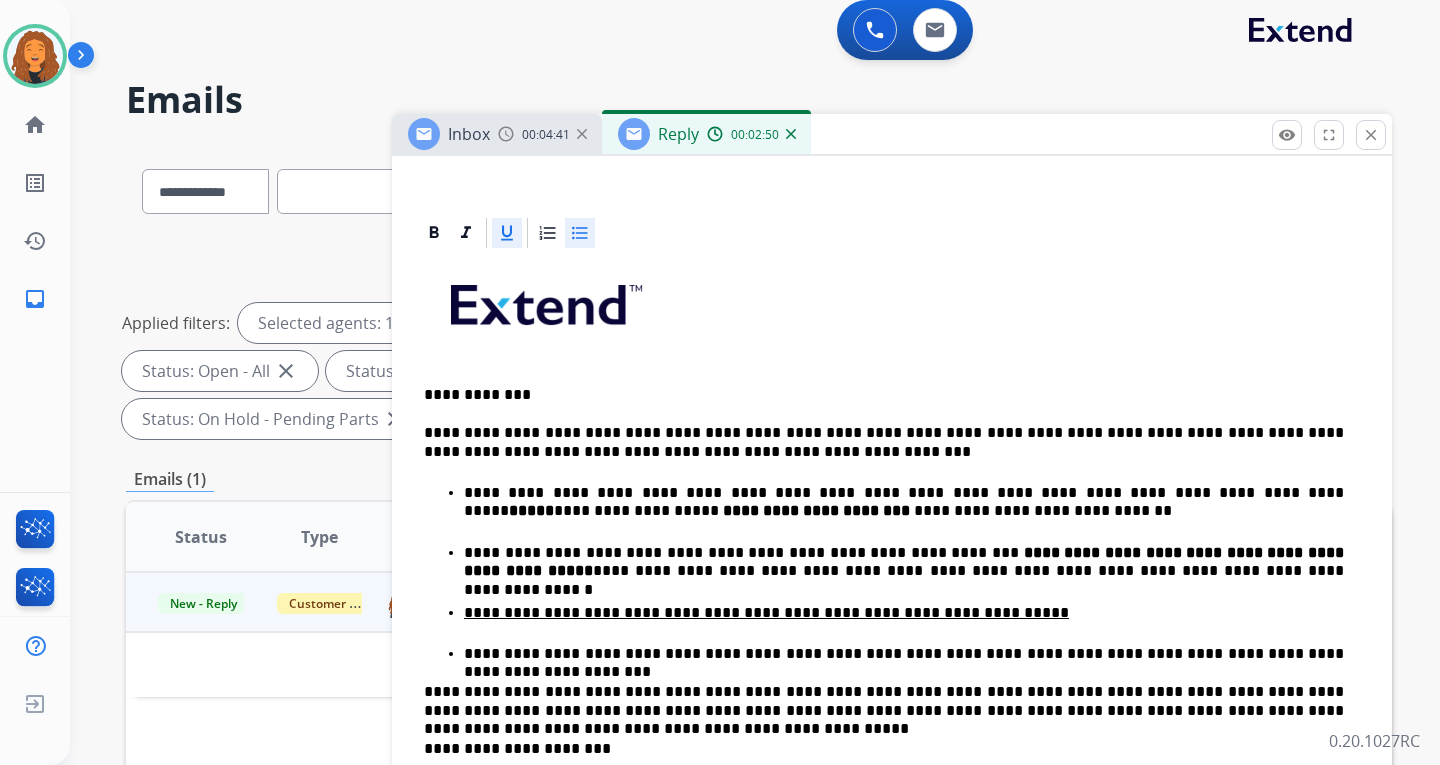 click on "**********" at bounding box center (912, 611) 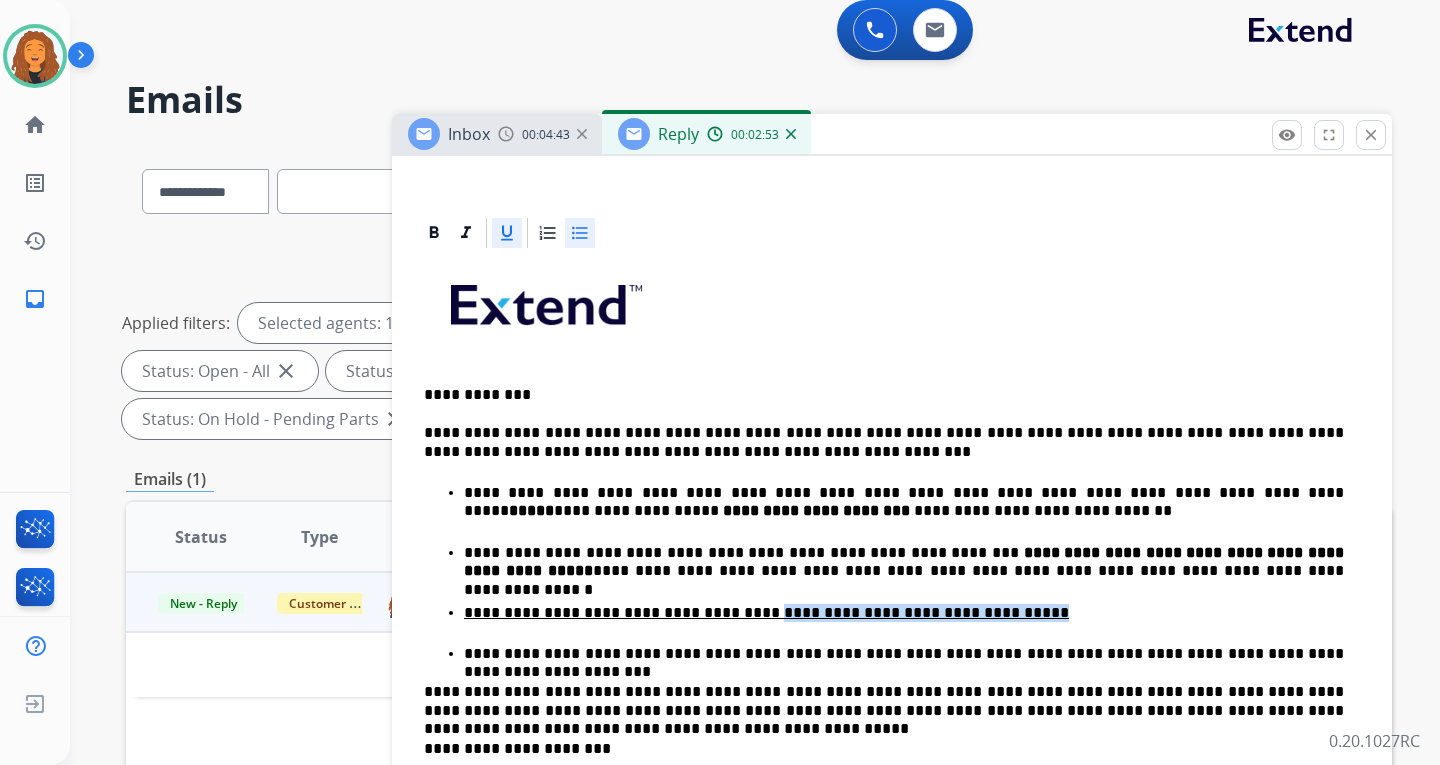 drag, startPoint x: 721, startPoint y: 613, endPoint x: 955, endPoint y: 613, distance: 234 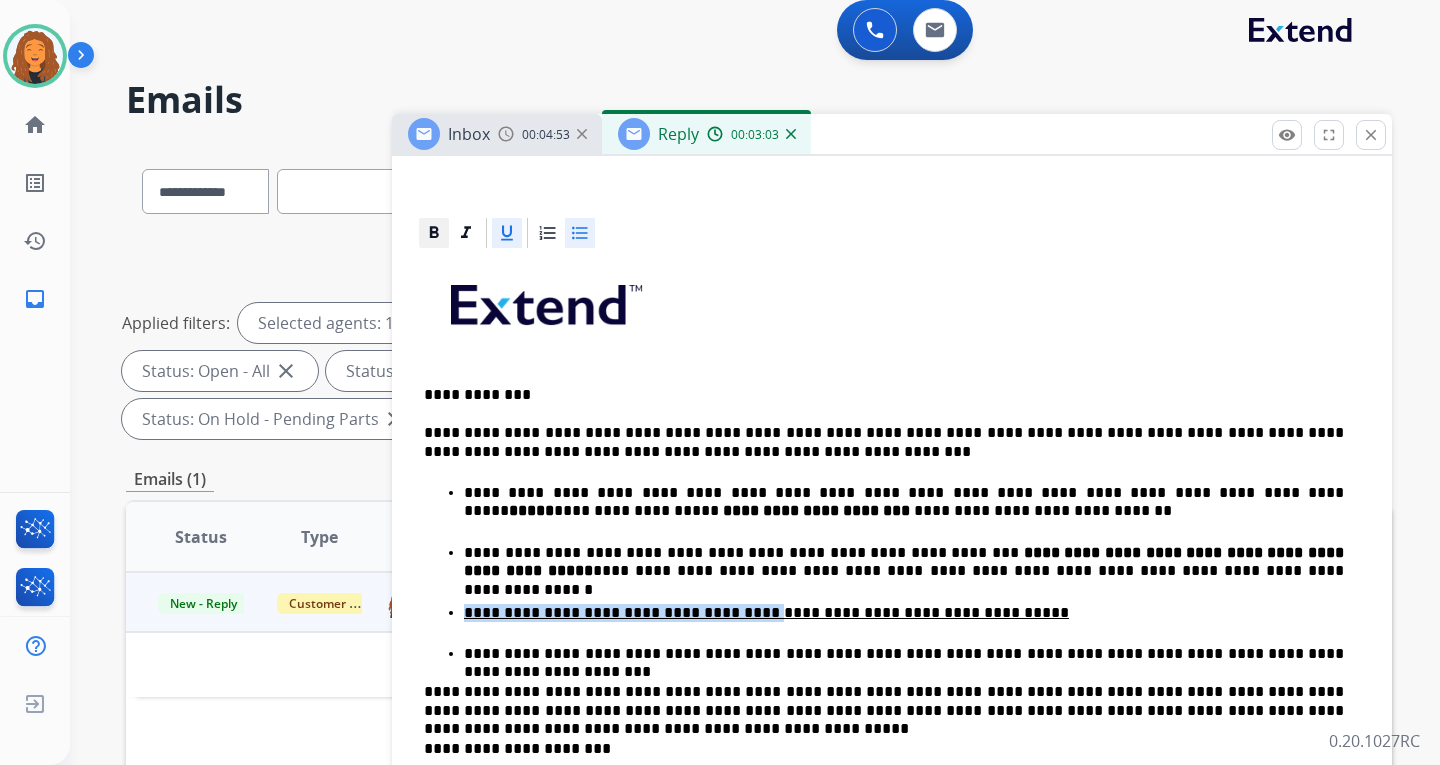 drag, startPoint x: 432, startPoint y: 234, endPoint x: 487, endPoint y: 314, distance: 97.082436 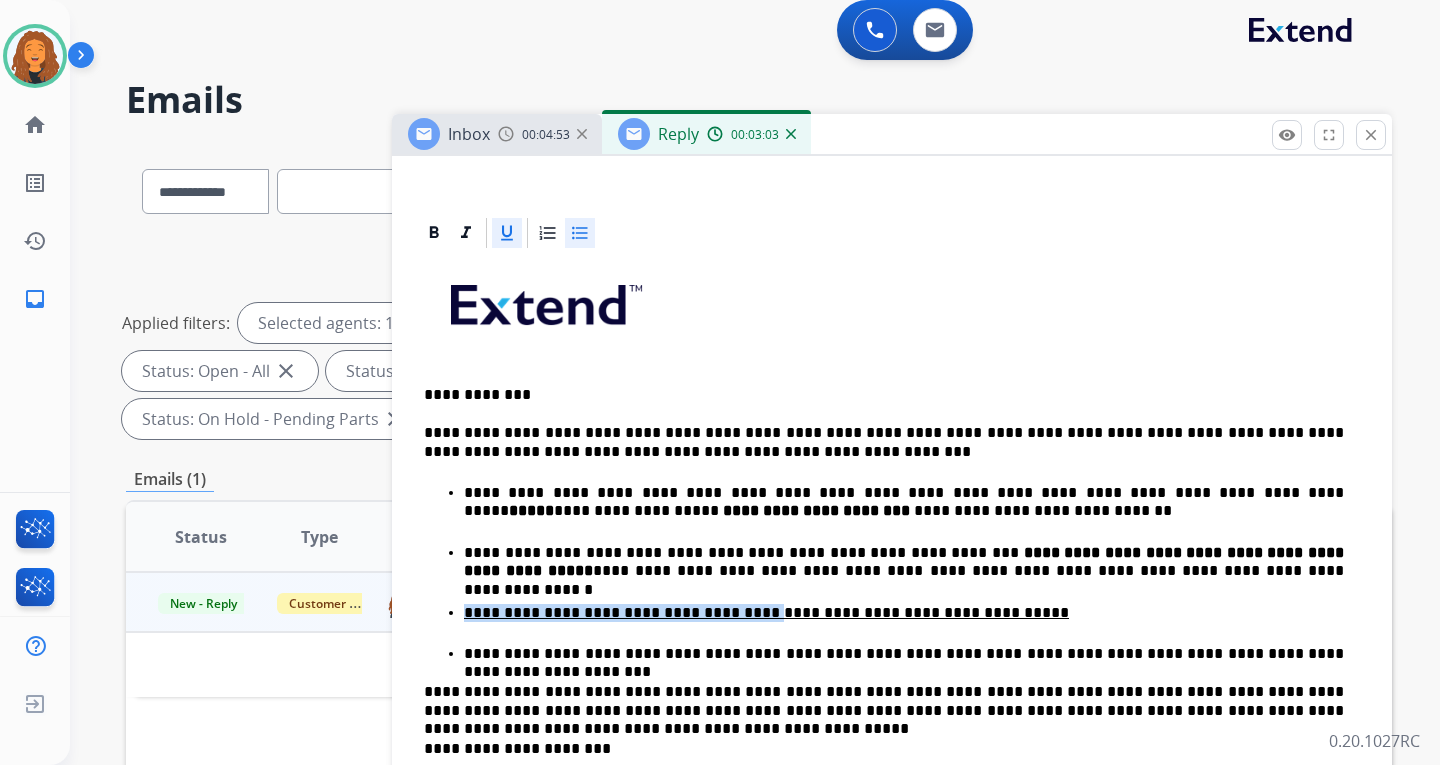 click 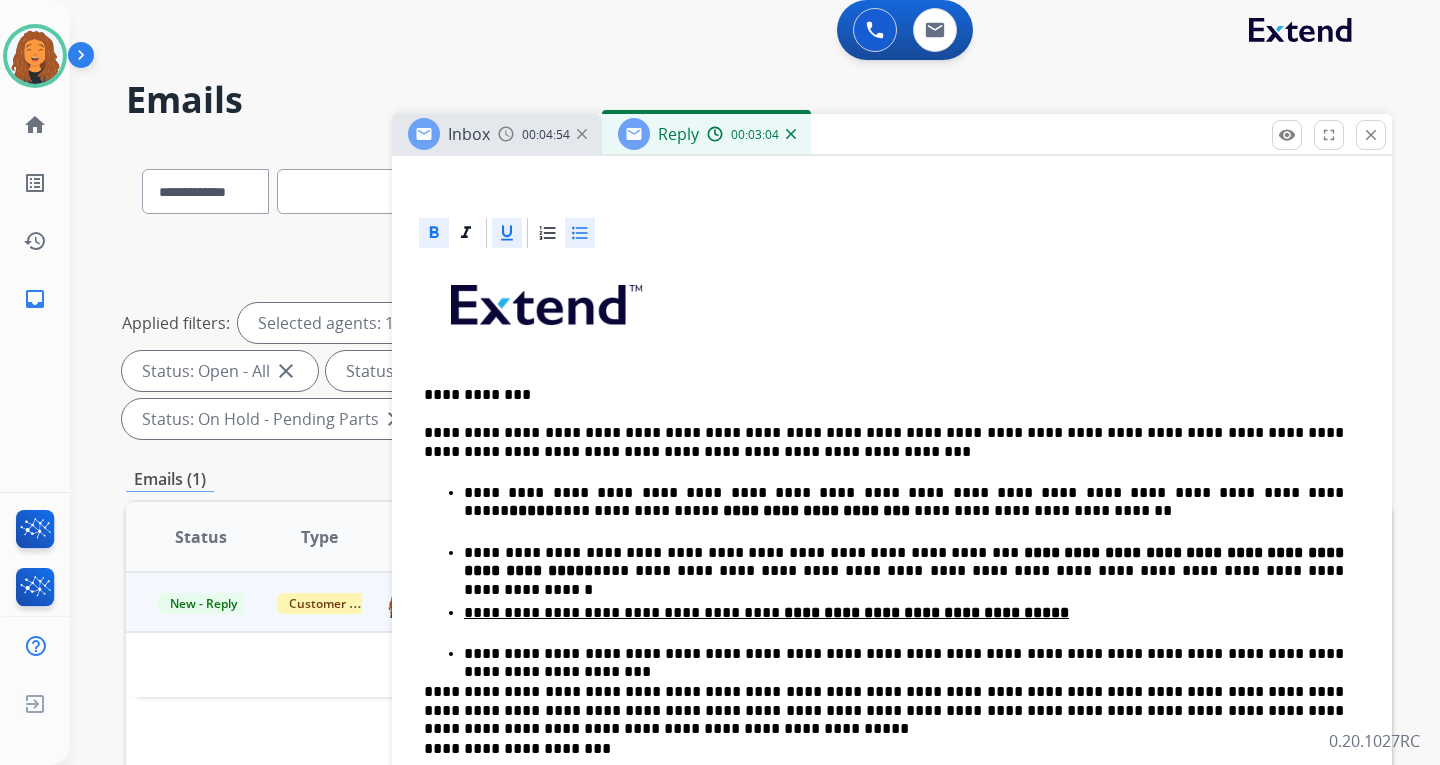 click on "**********" at bounding box center [892, 572] 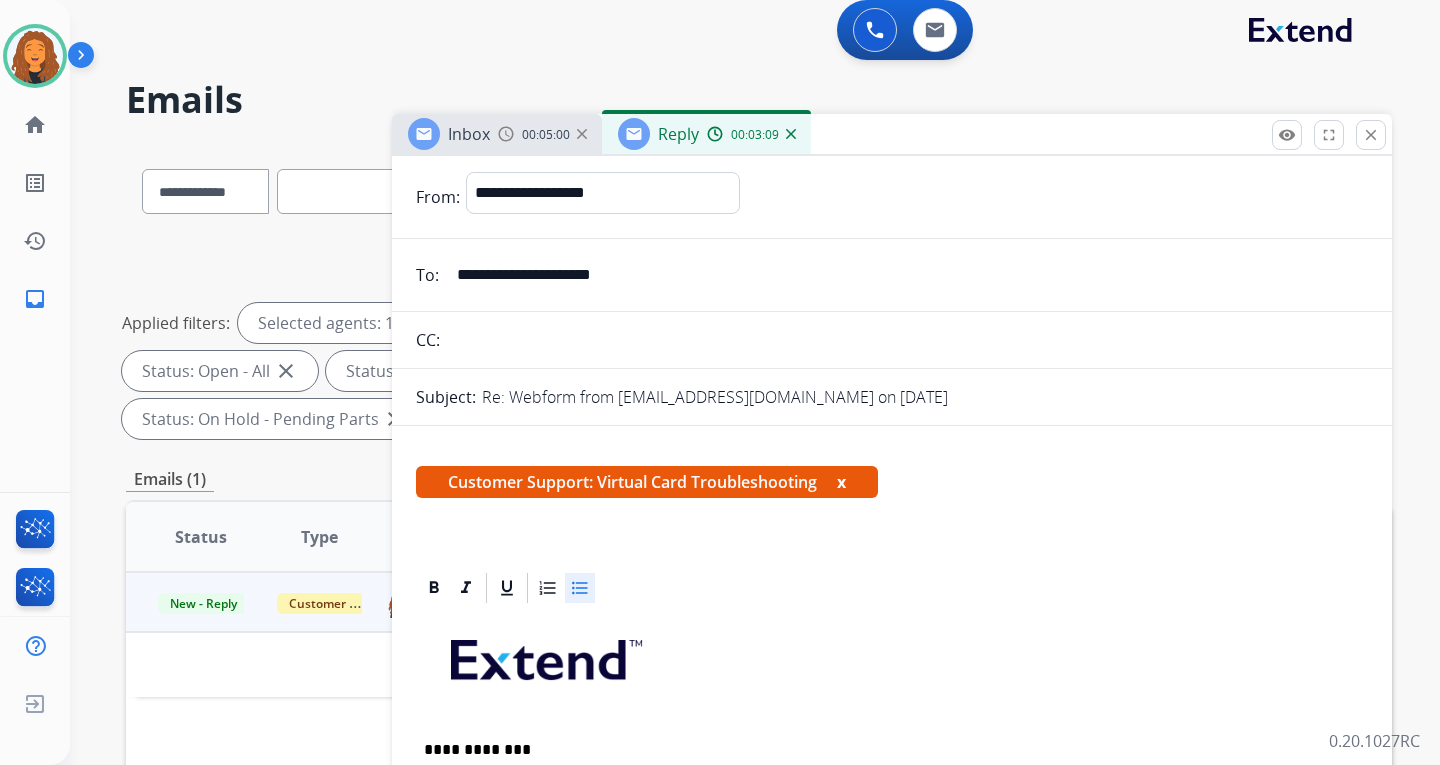 scroll, scrollTop: 0, scrollLeft: 0, axis: both 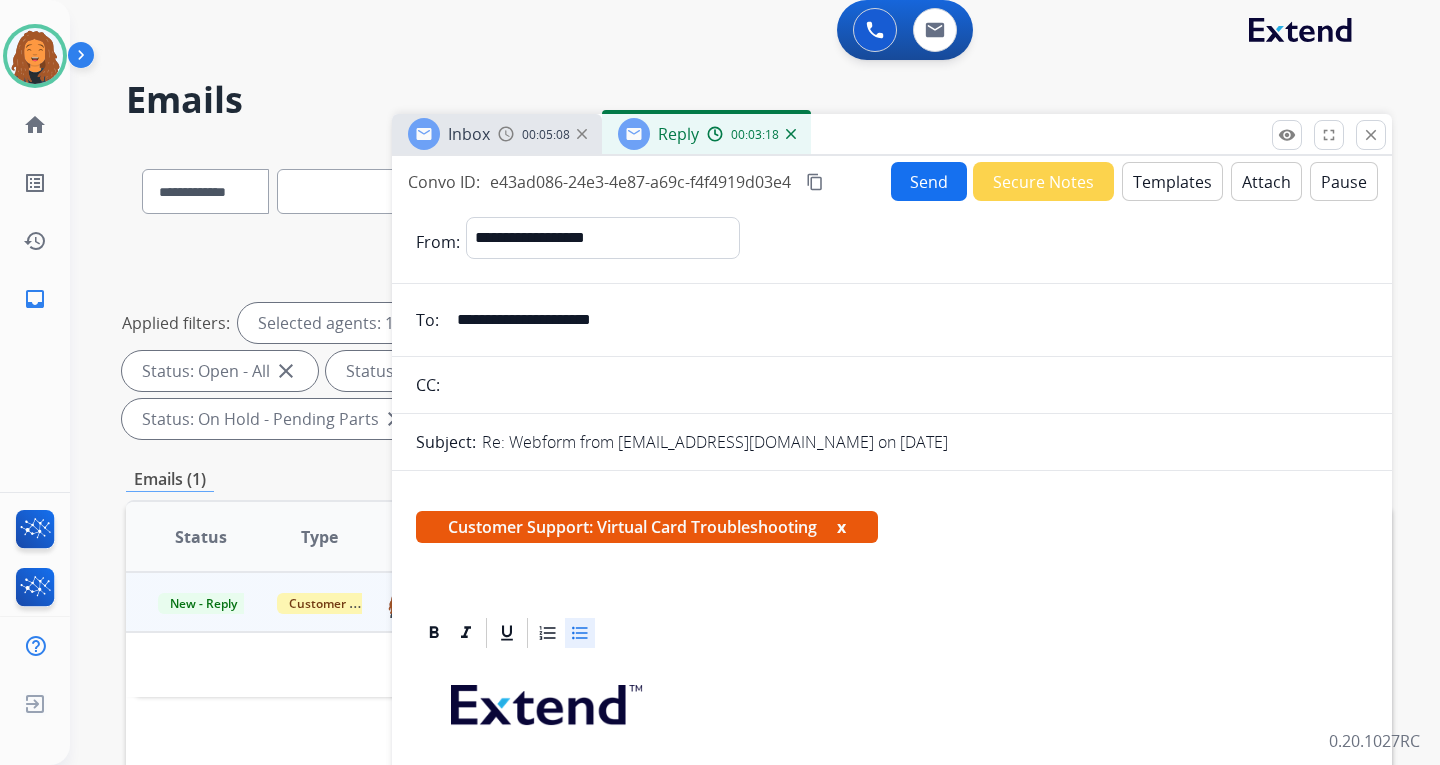click at bounding box center (506, 134) 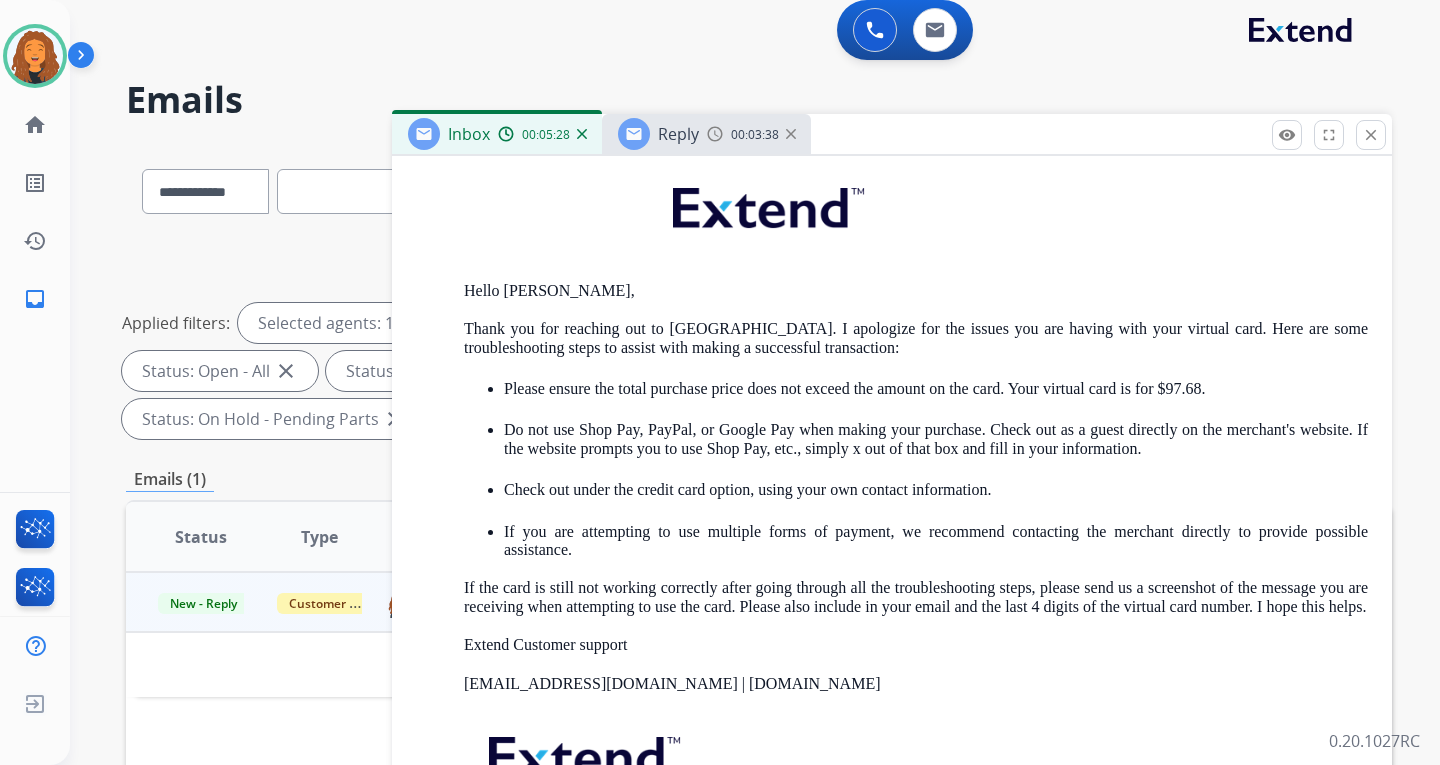 scroll, scrollTop: 1446, scrollLeft: 0, axis: vertical 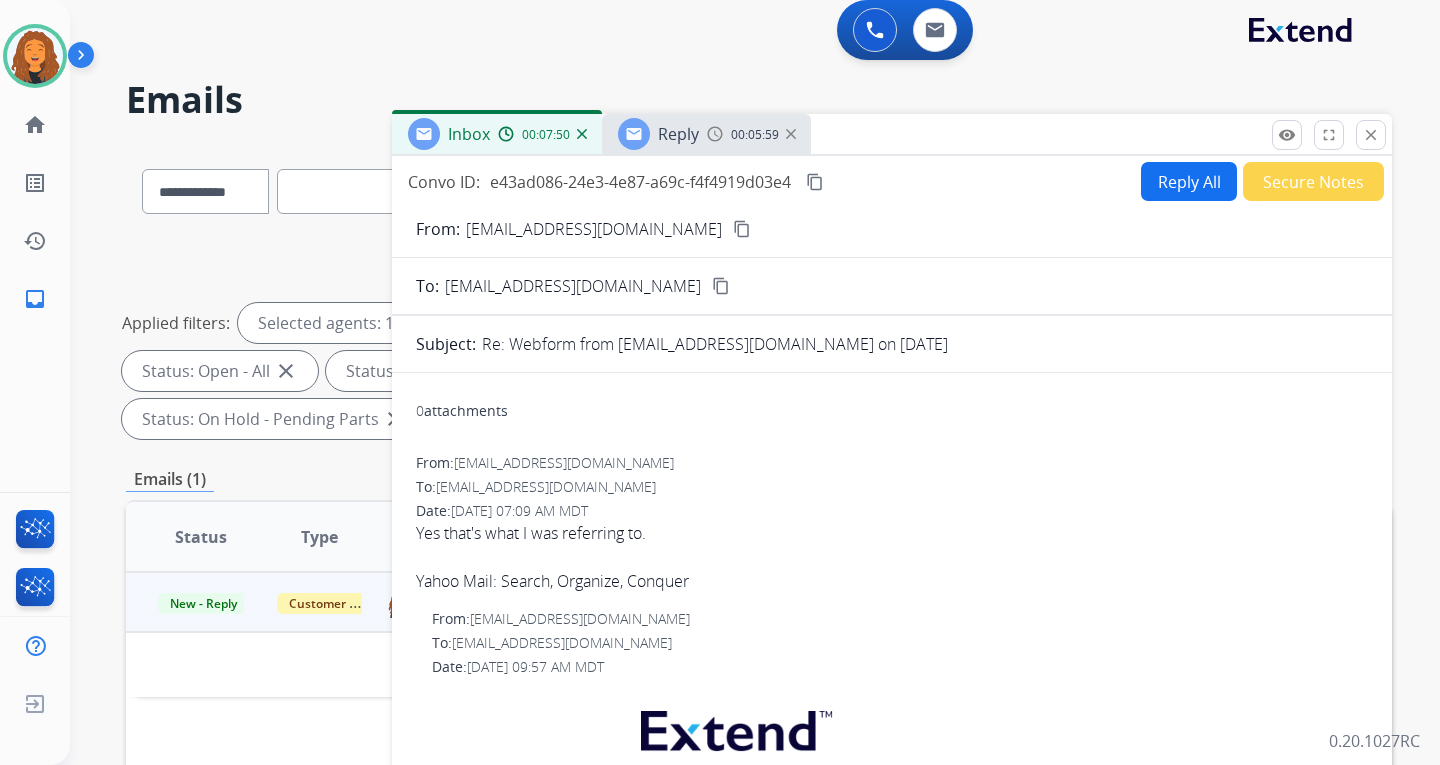 click on "Reply" at bounding box center [678, 134] 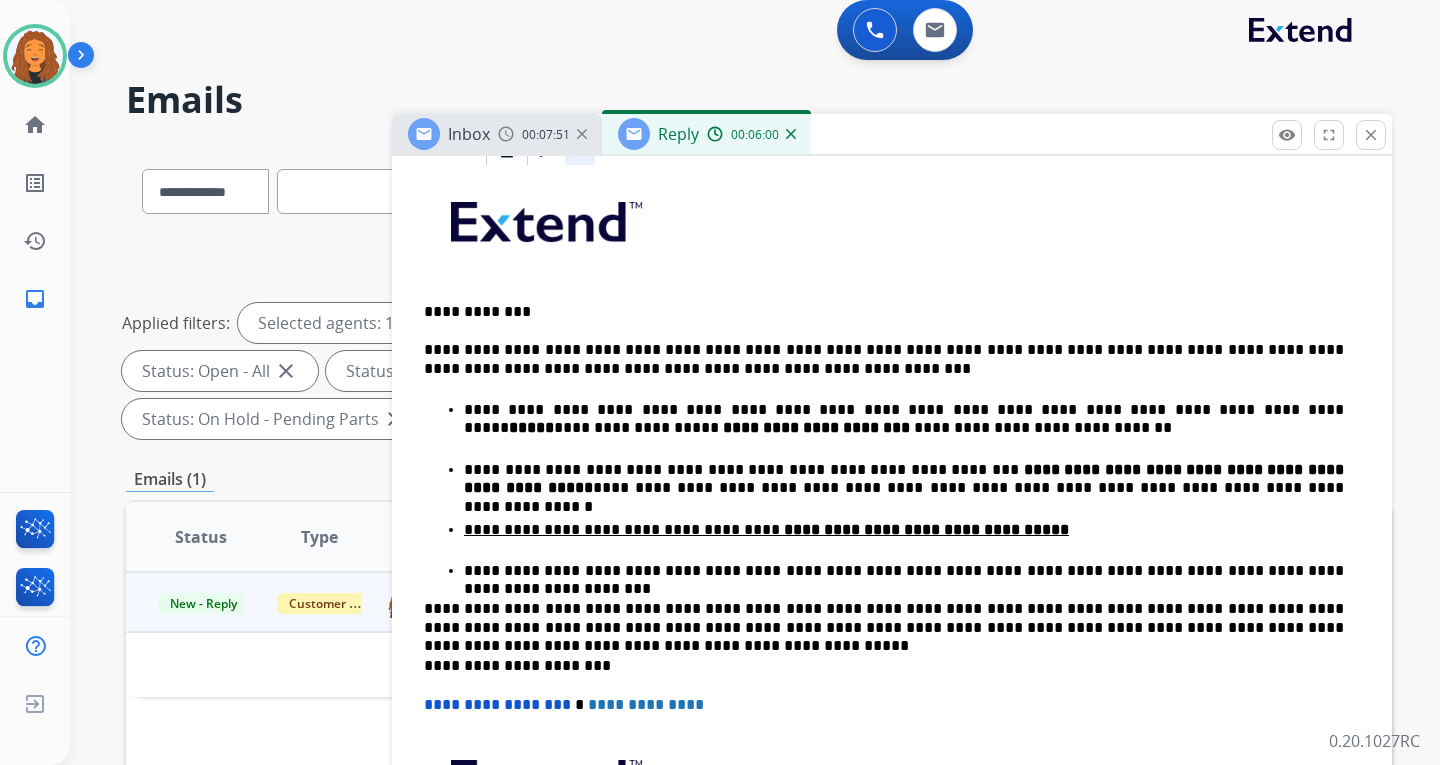 scroll, scrollTop: 500, scrollLeft: 0, axis: vertical 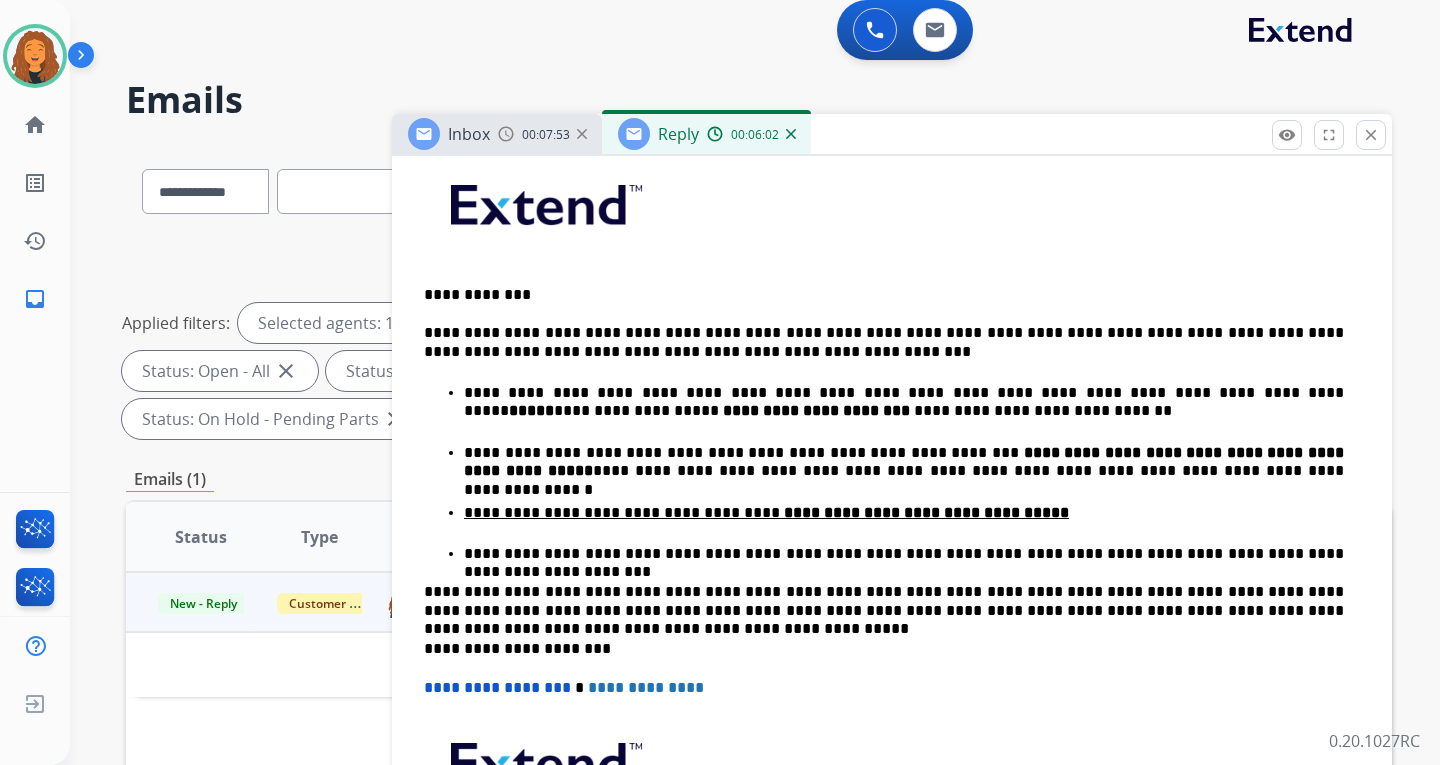click on "**********" at bounding box center [904, 402] 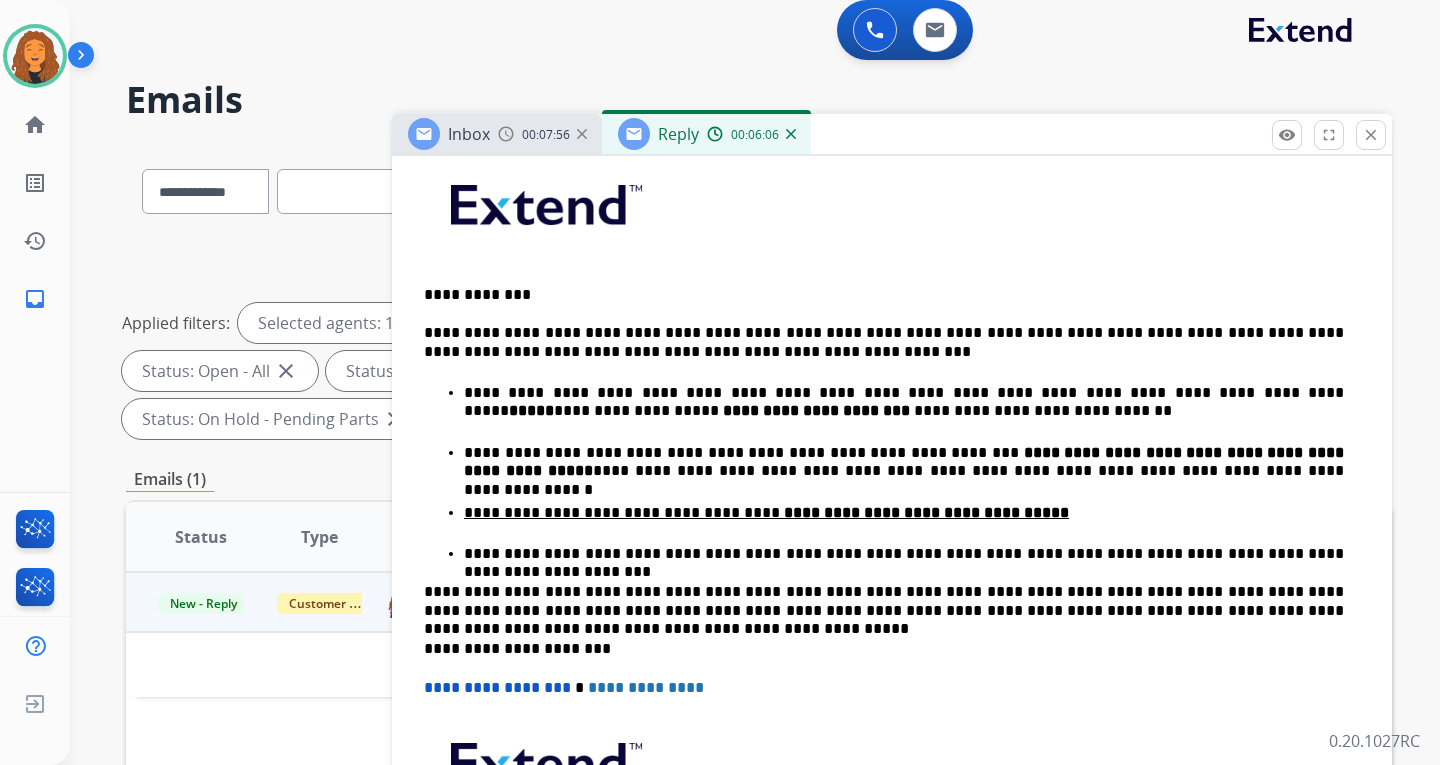 click on "**********" at bounding box center [884, 295] 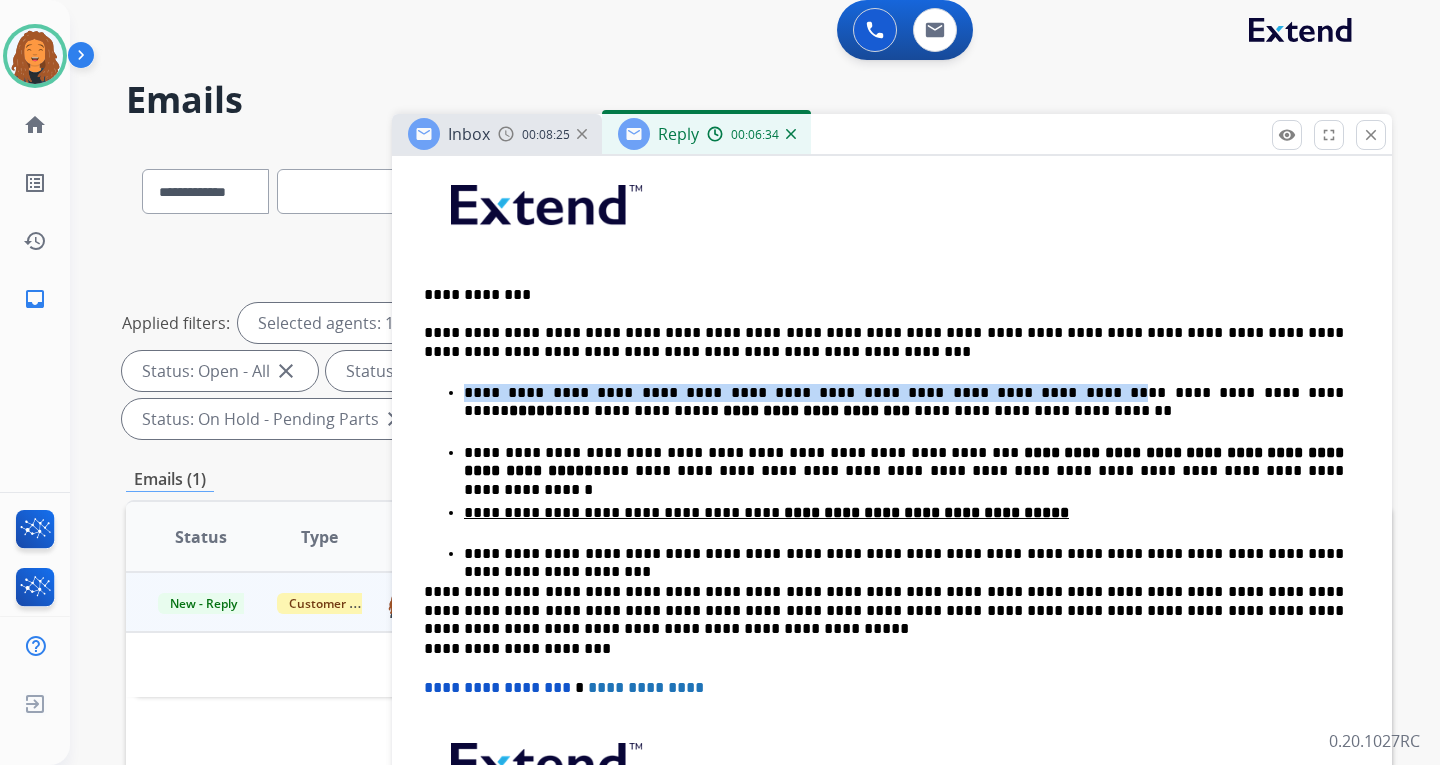 drag, startPoint x: 461, startPoint y: 388, endPoint x: 987, endPoint y: 393, distance: 526.02374 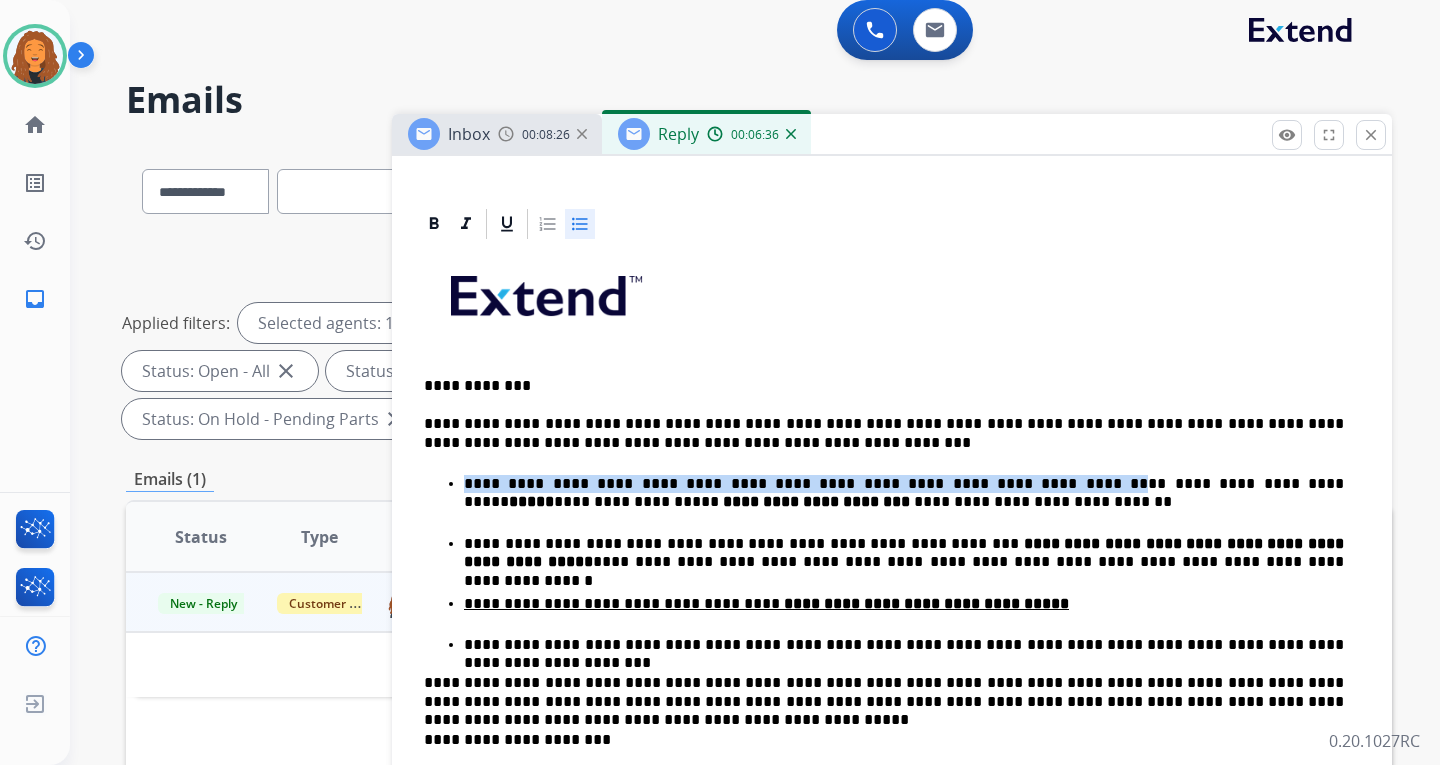 scroll, scrollTop: 400, scrollLeft: 0, axis: vertical 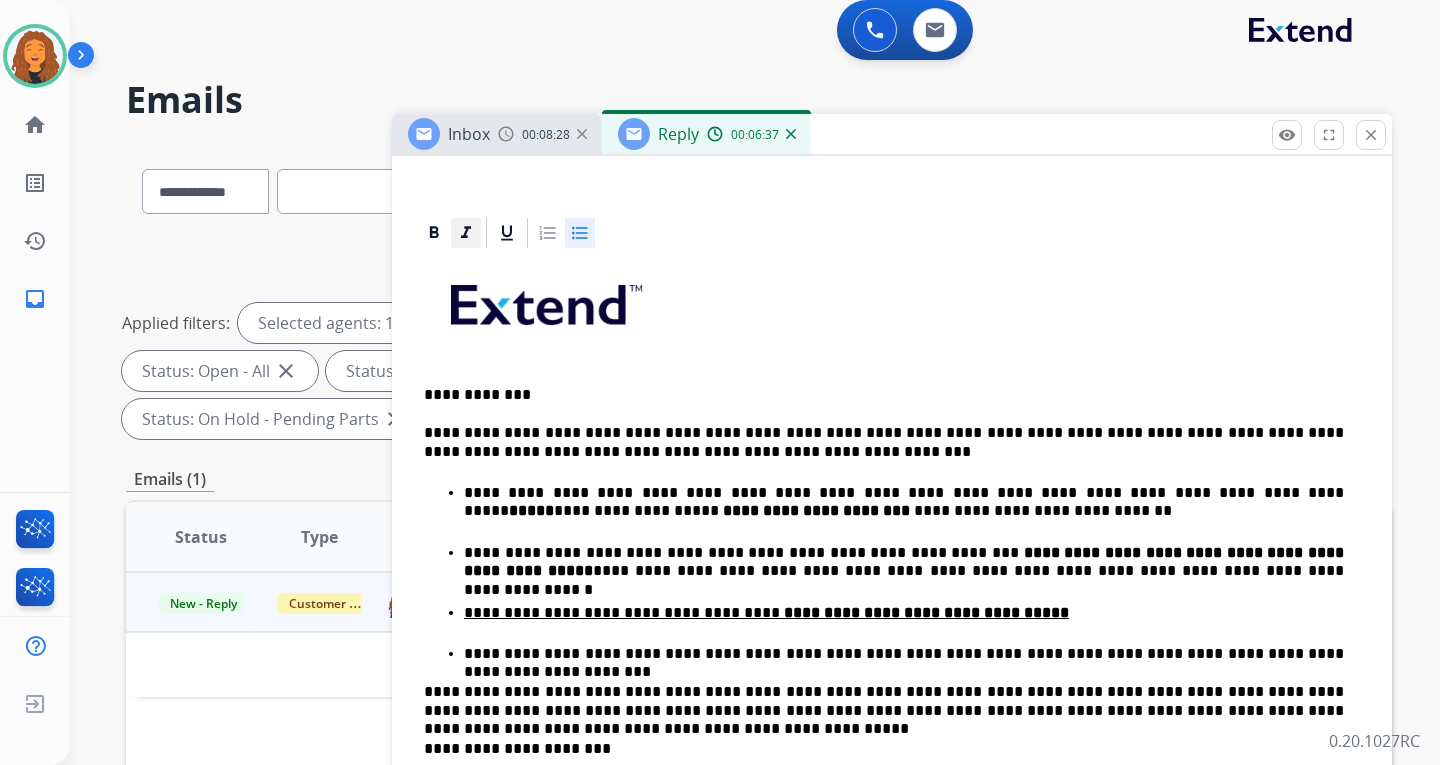 click 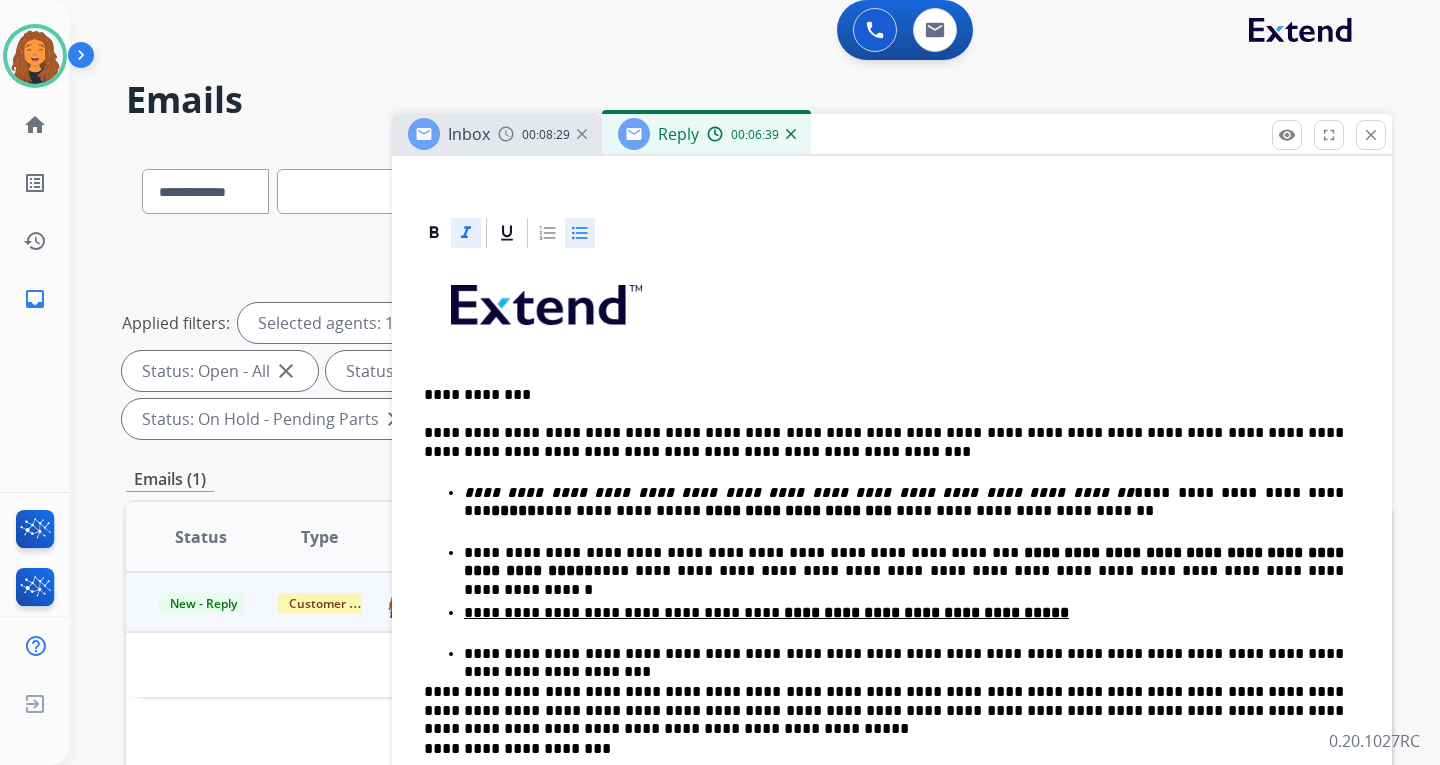 click at bounding box center (892, 312) 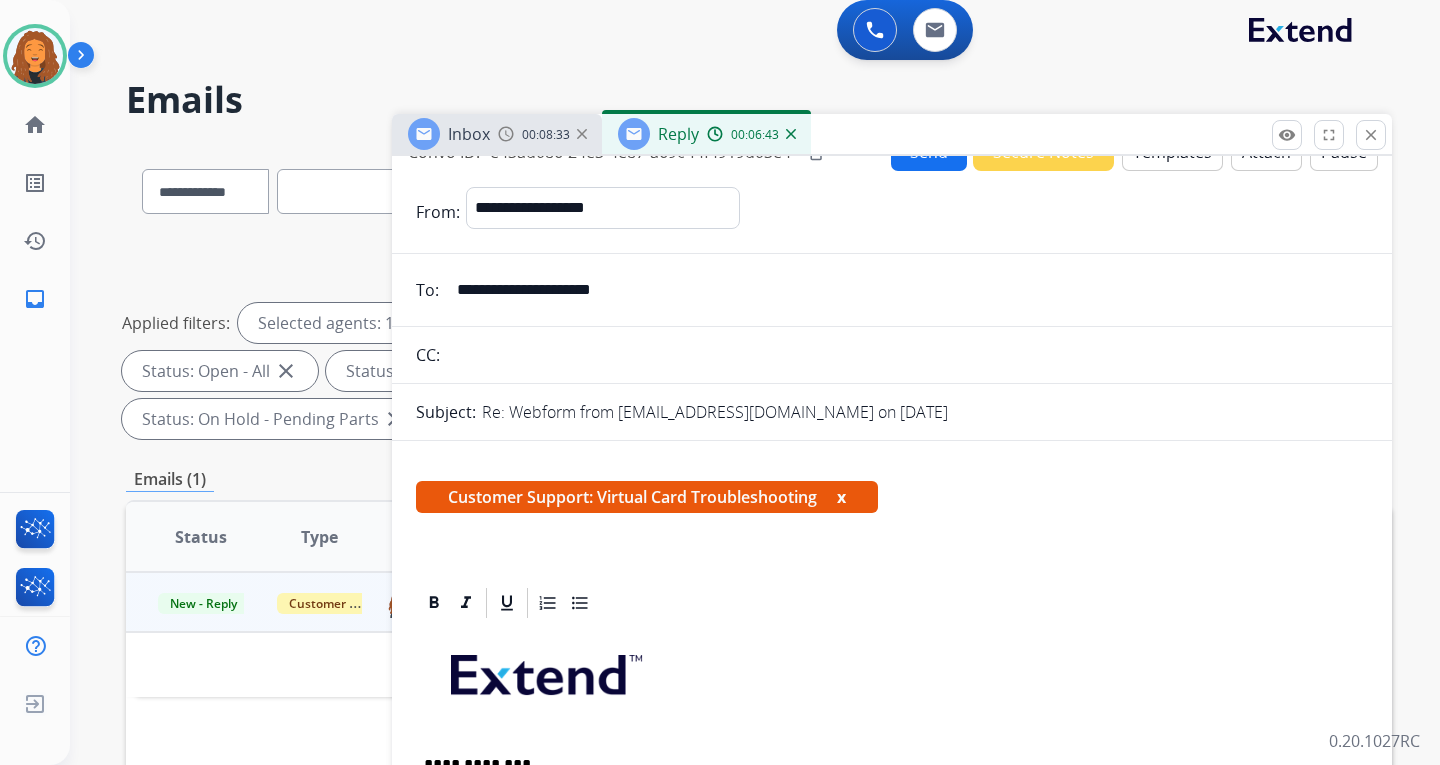 scroll, scrollTop: 0, scrollLeft: 0, axis: both 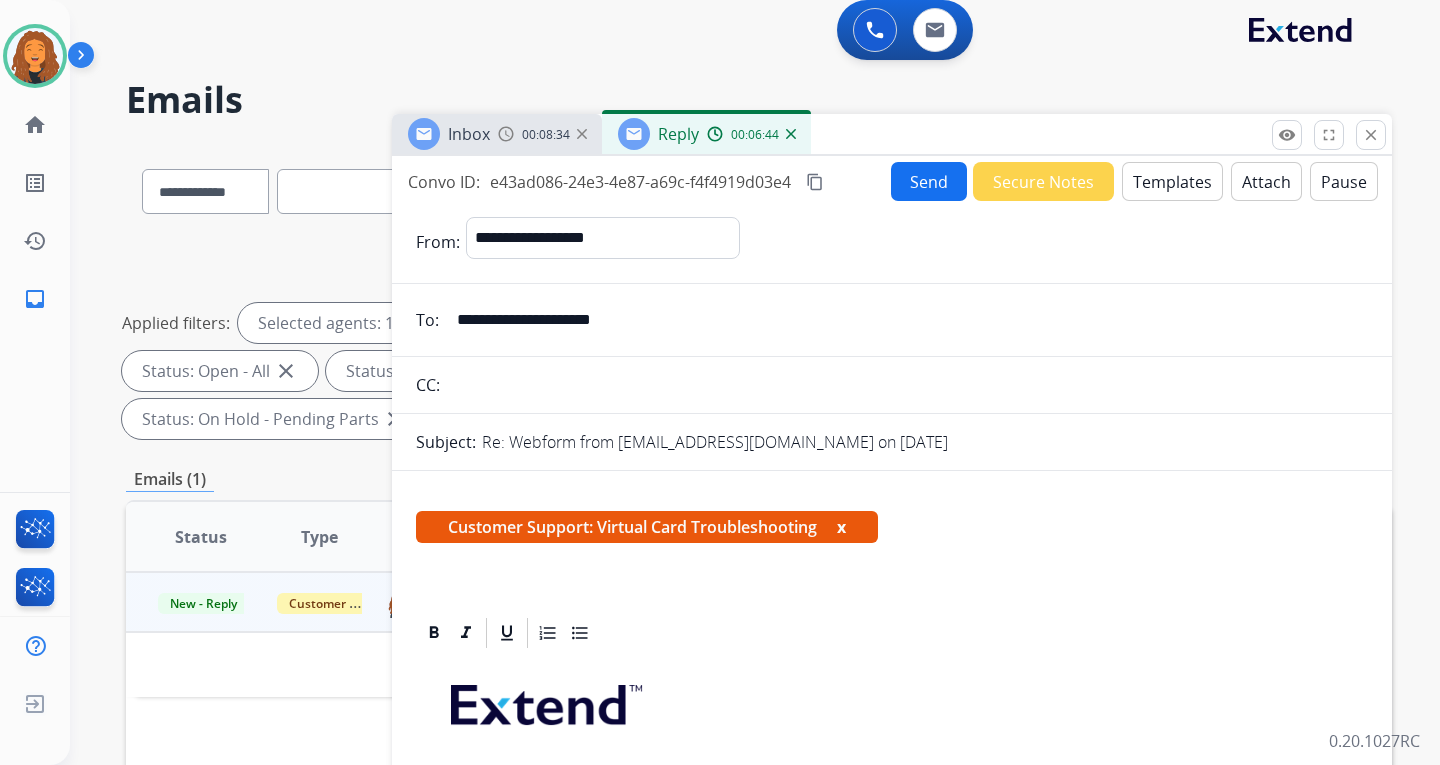 click on "Send" at bounding box center (929, 181) 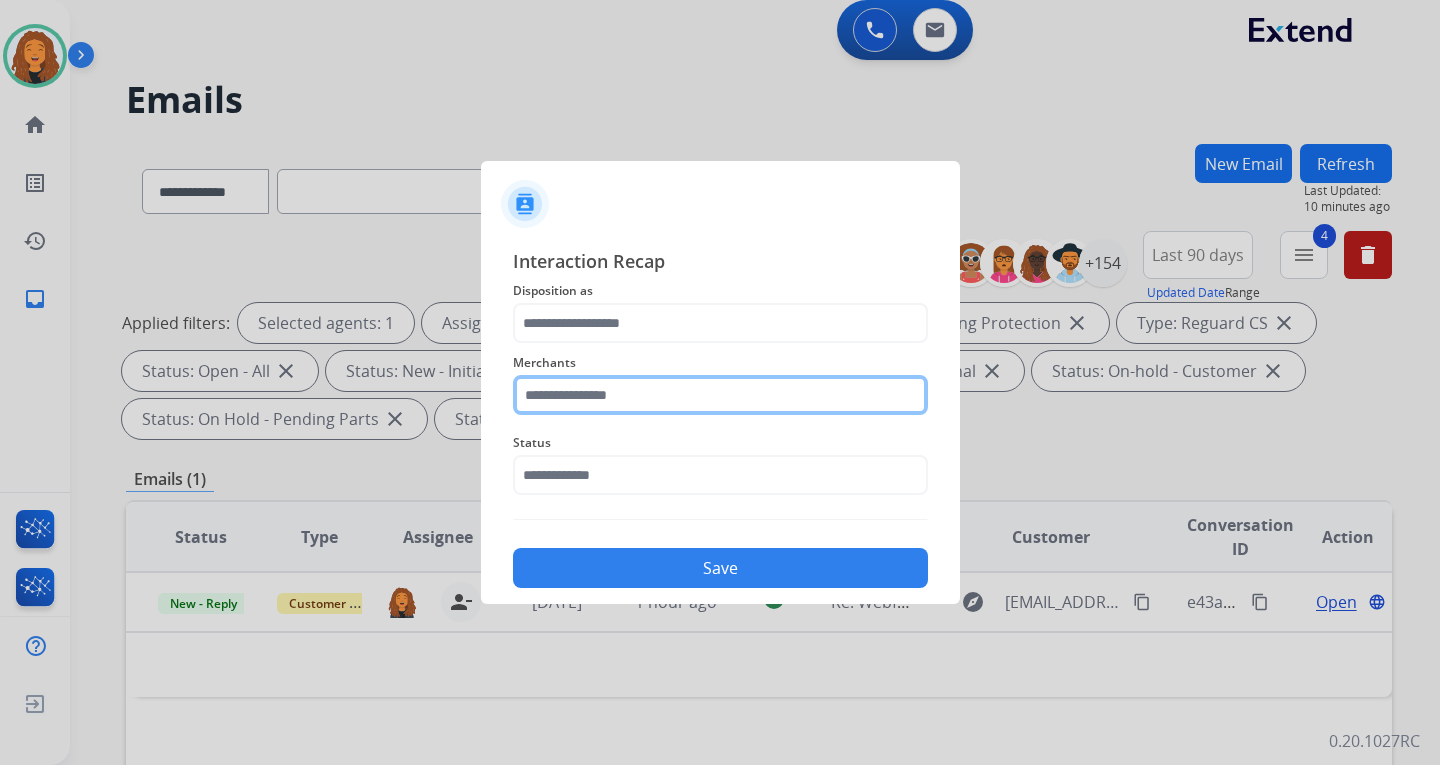drag, startPoint x: 599, startPoint y: 402, endPoint x: 582, endPoint y: 398, distance: 17.464249 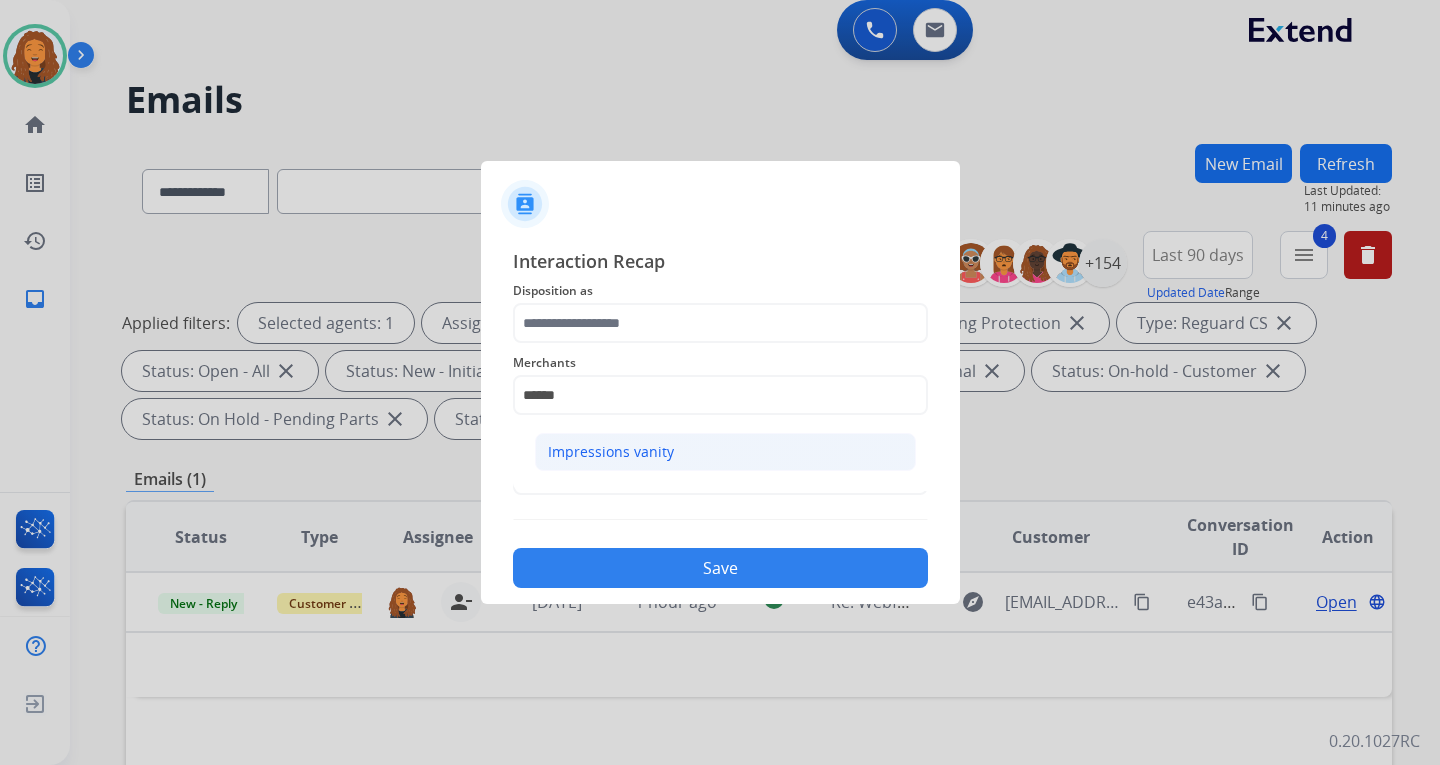 click on "Impressions vanity" 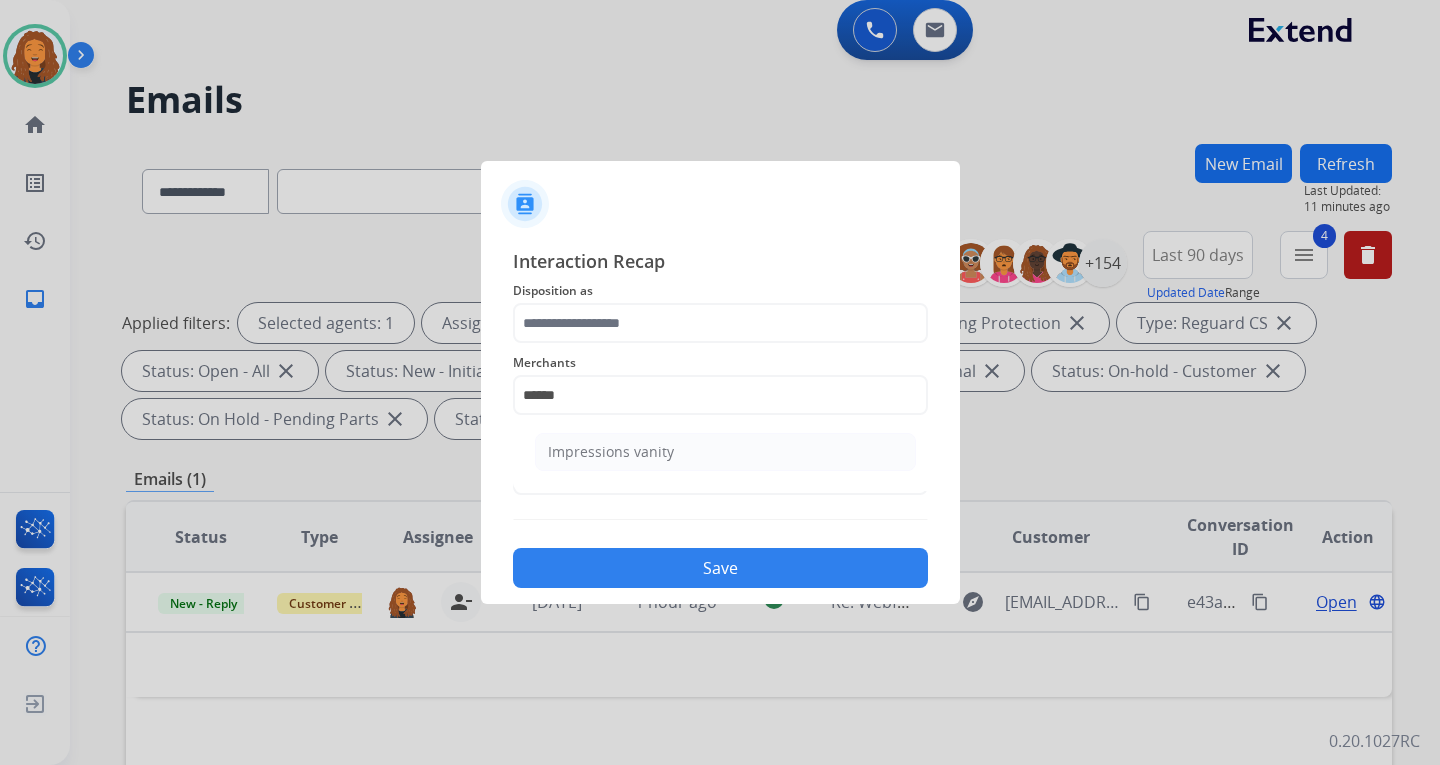 type on "**********" 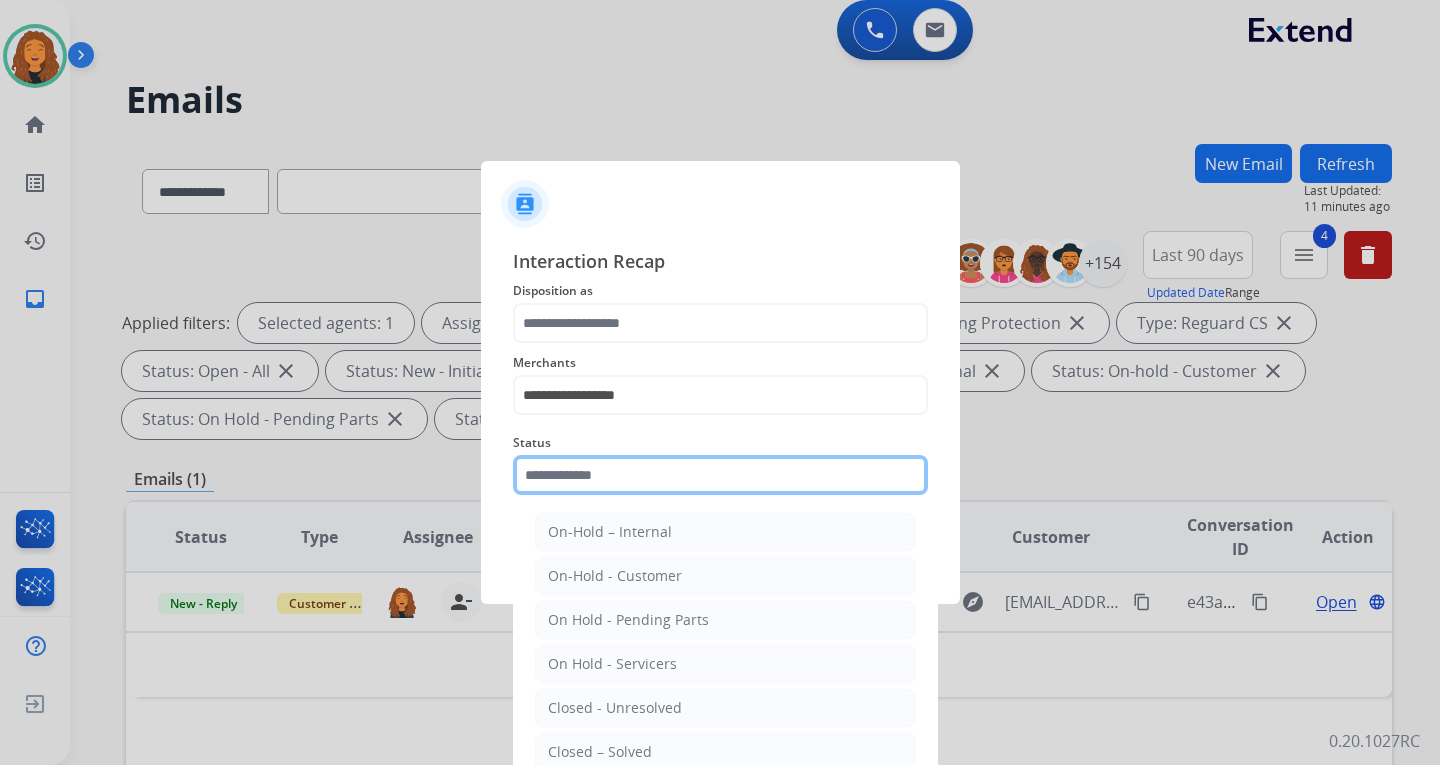 drag, startPoint x: 573, startPoint y: 465, endPoint x: 571, endPoint y: 565, distance: 100.02 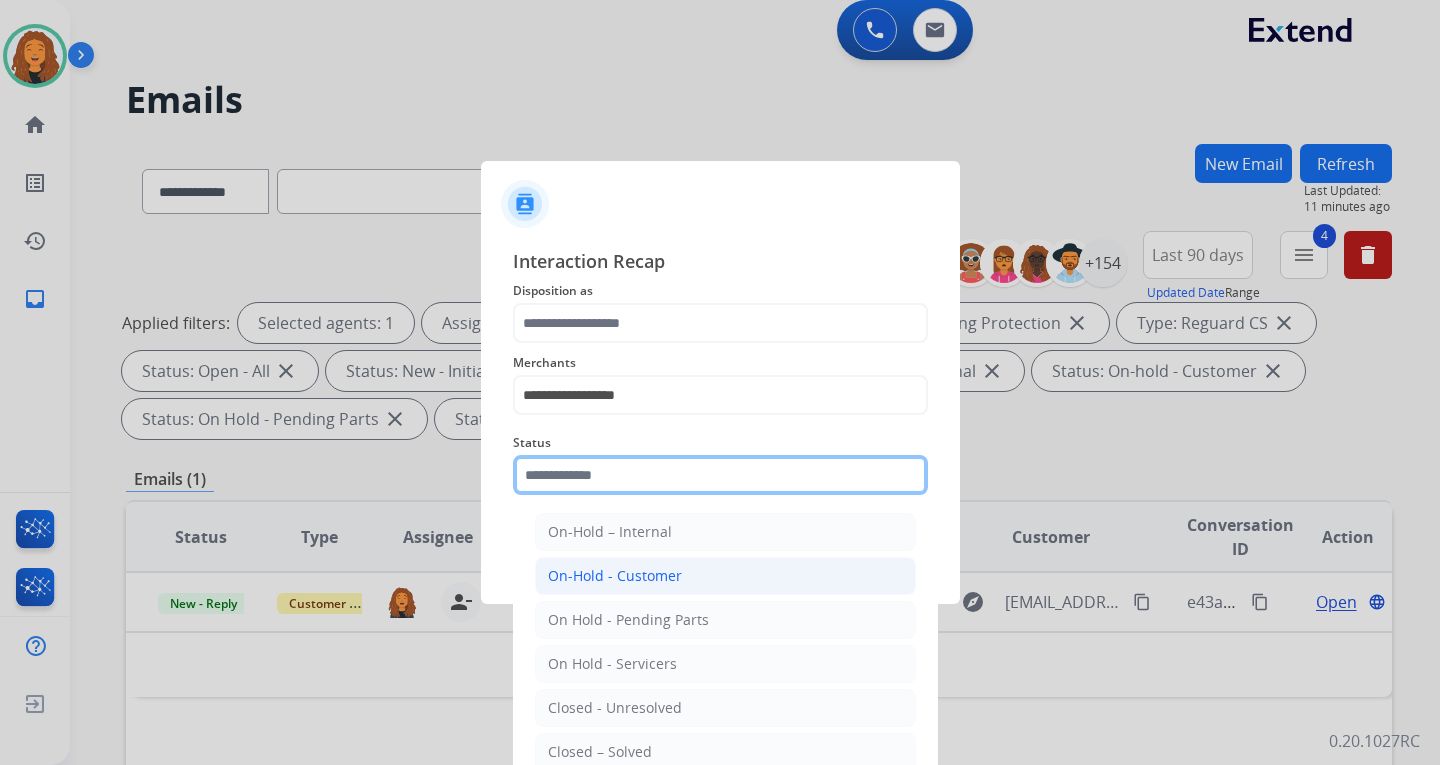 click 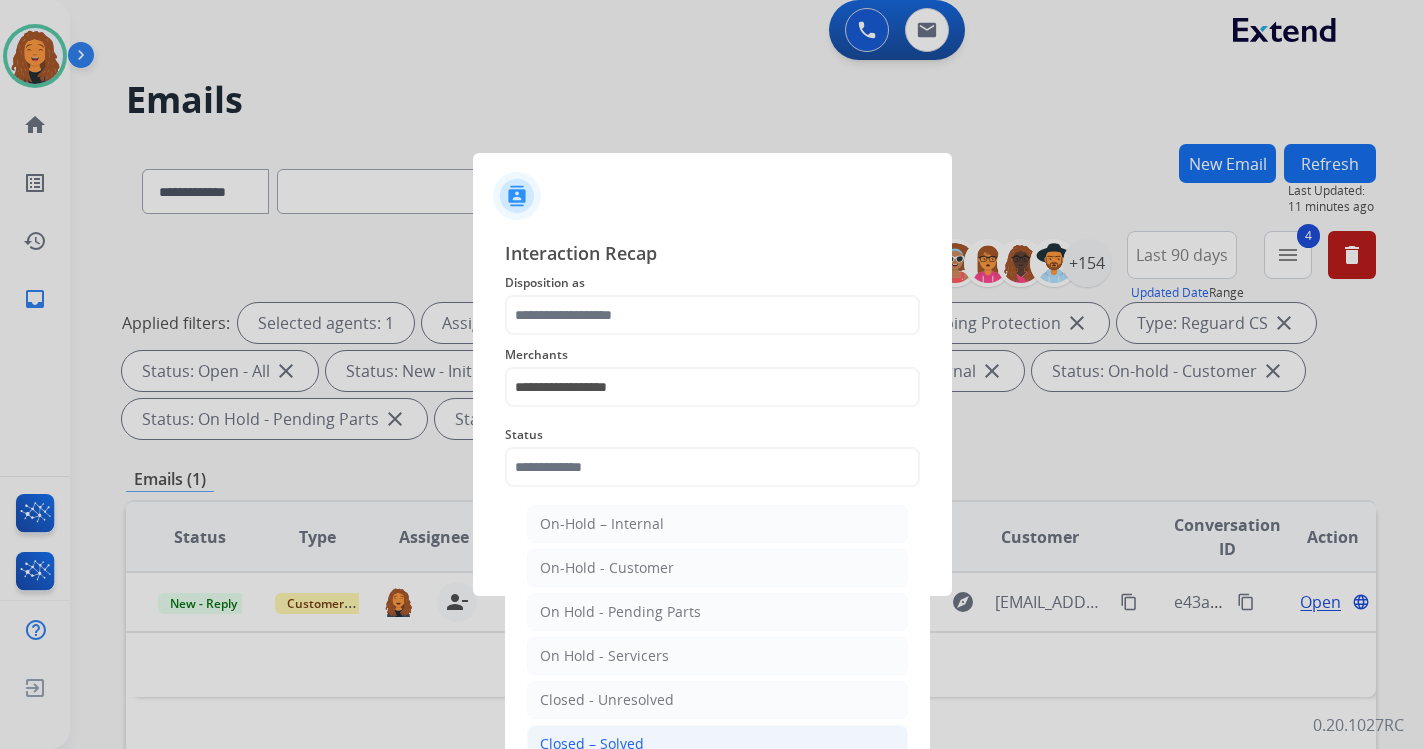 click on "Closed – Solved" 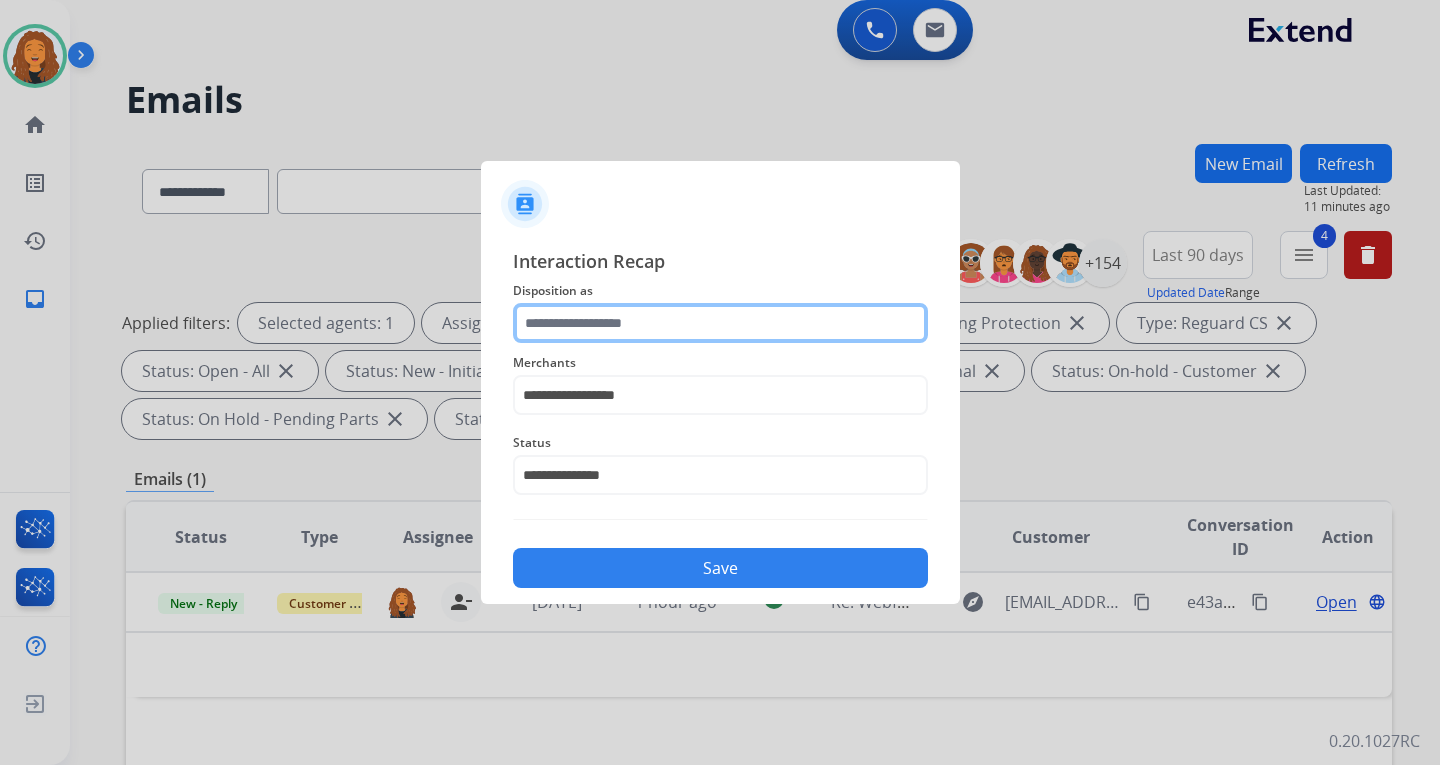 click 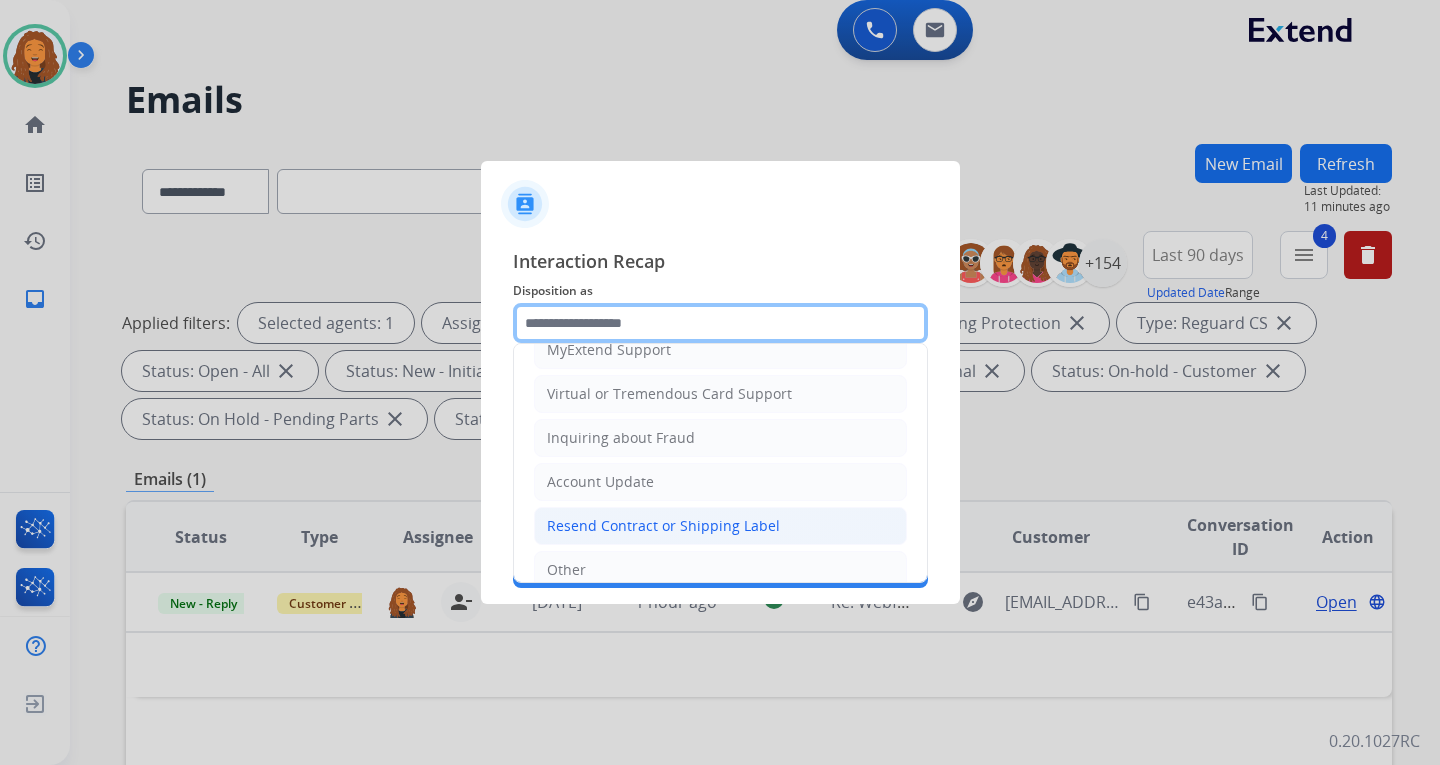 scroll, scrollTop: 112, scrollLeft: 0, axis: vertical 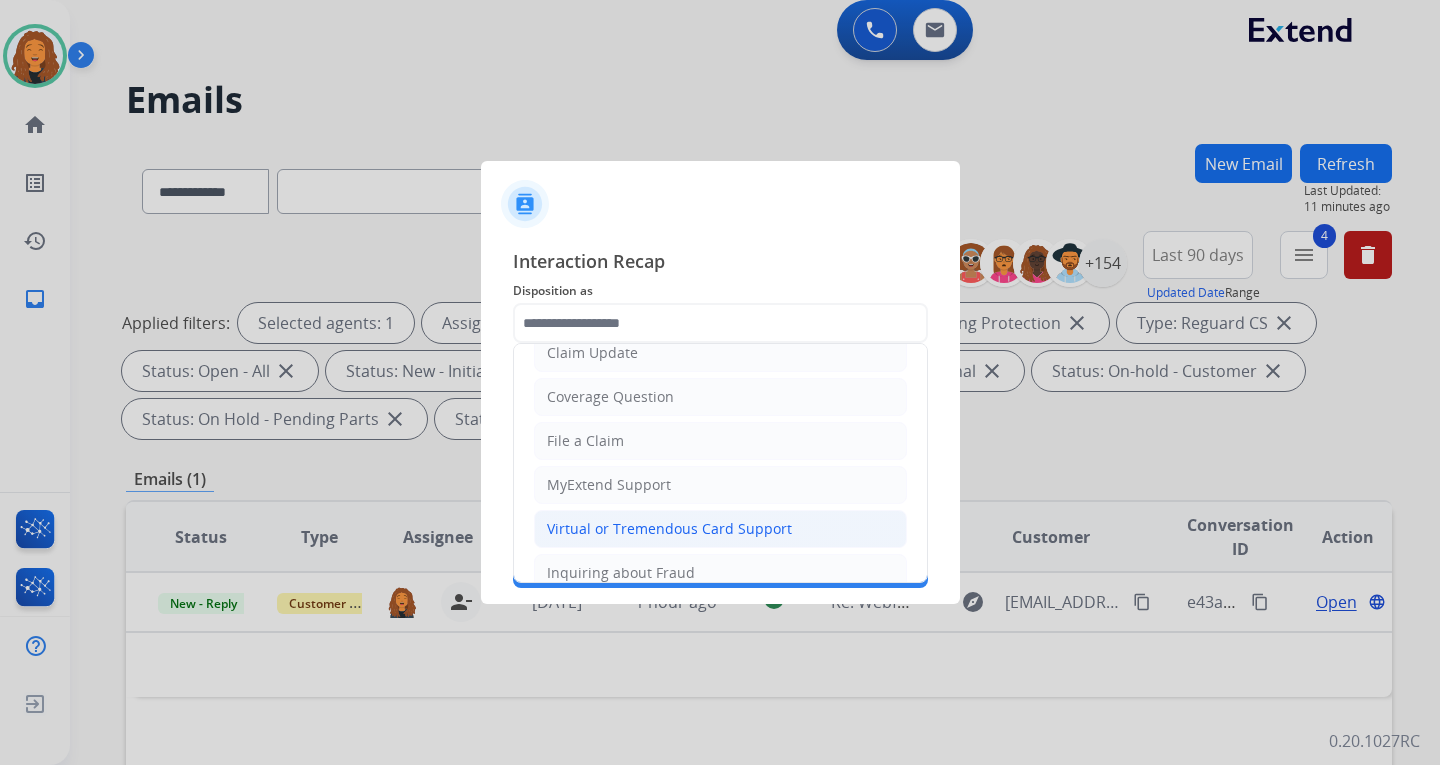 click on "Virtual or Tremendous Card Support" 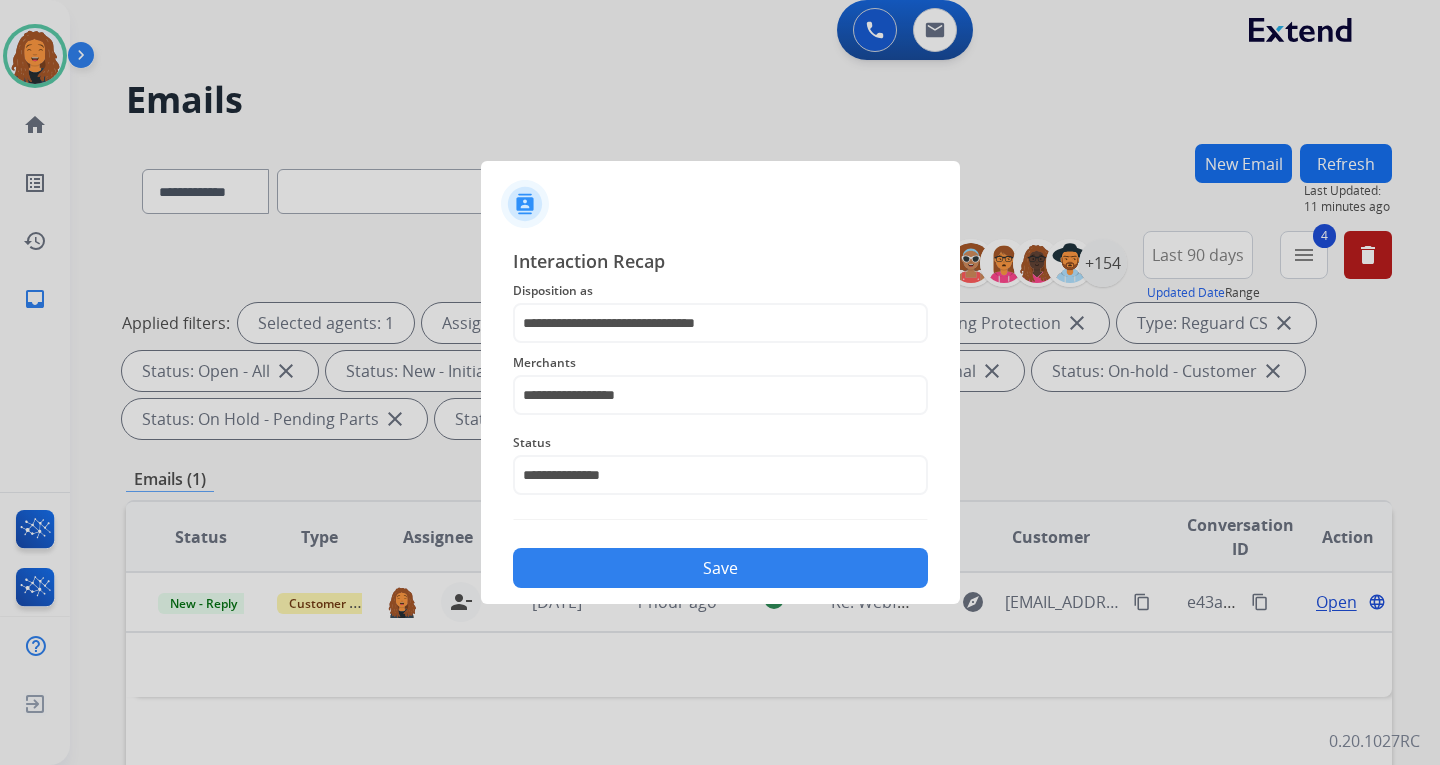click on "Save" 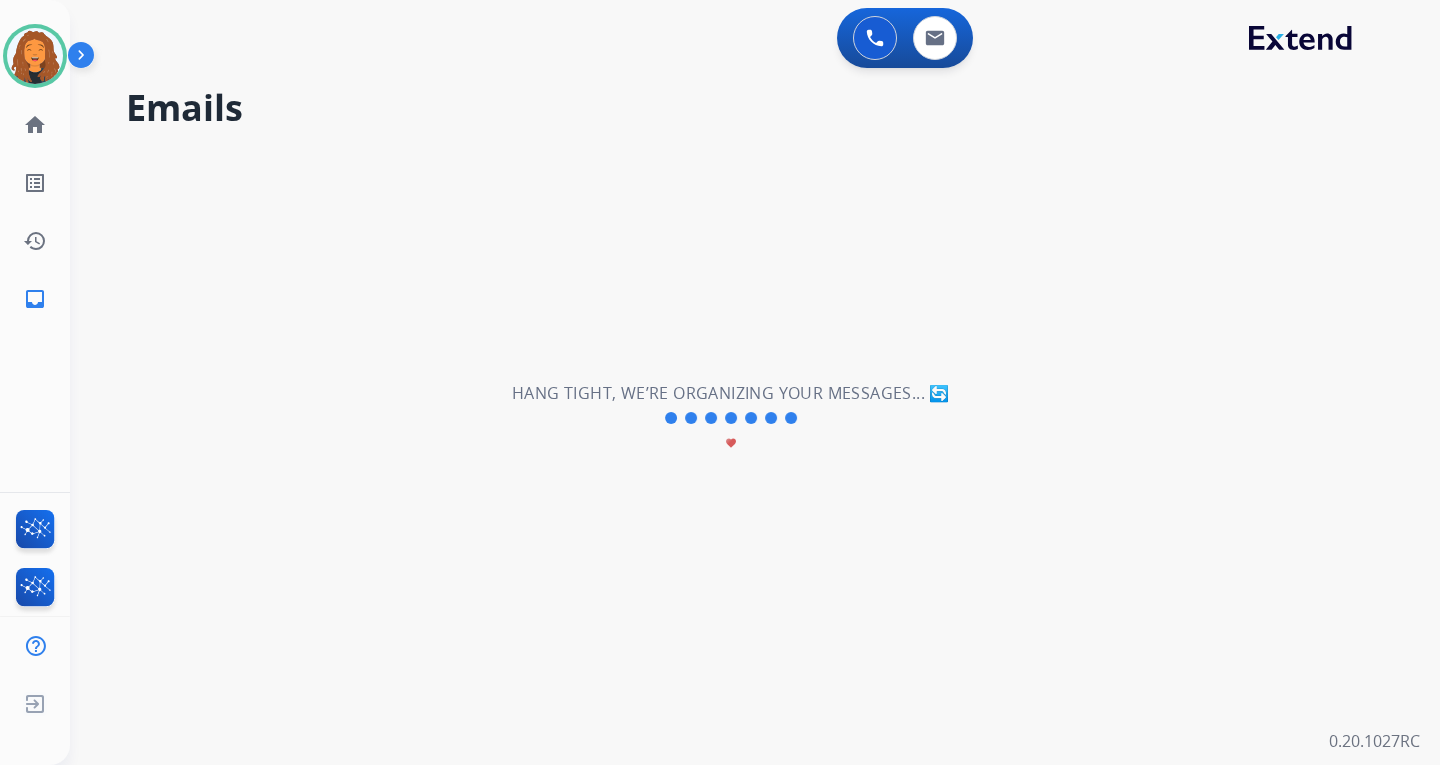 scroll, scrollTop: 0, scrollLeft: 0, axis: both 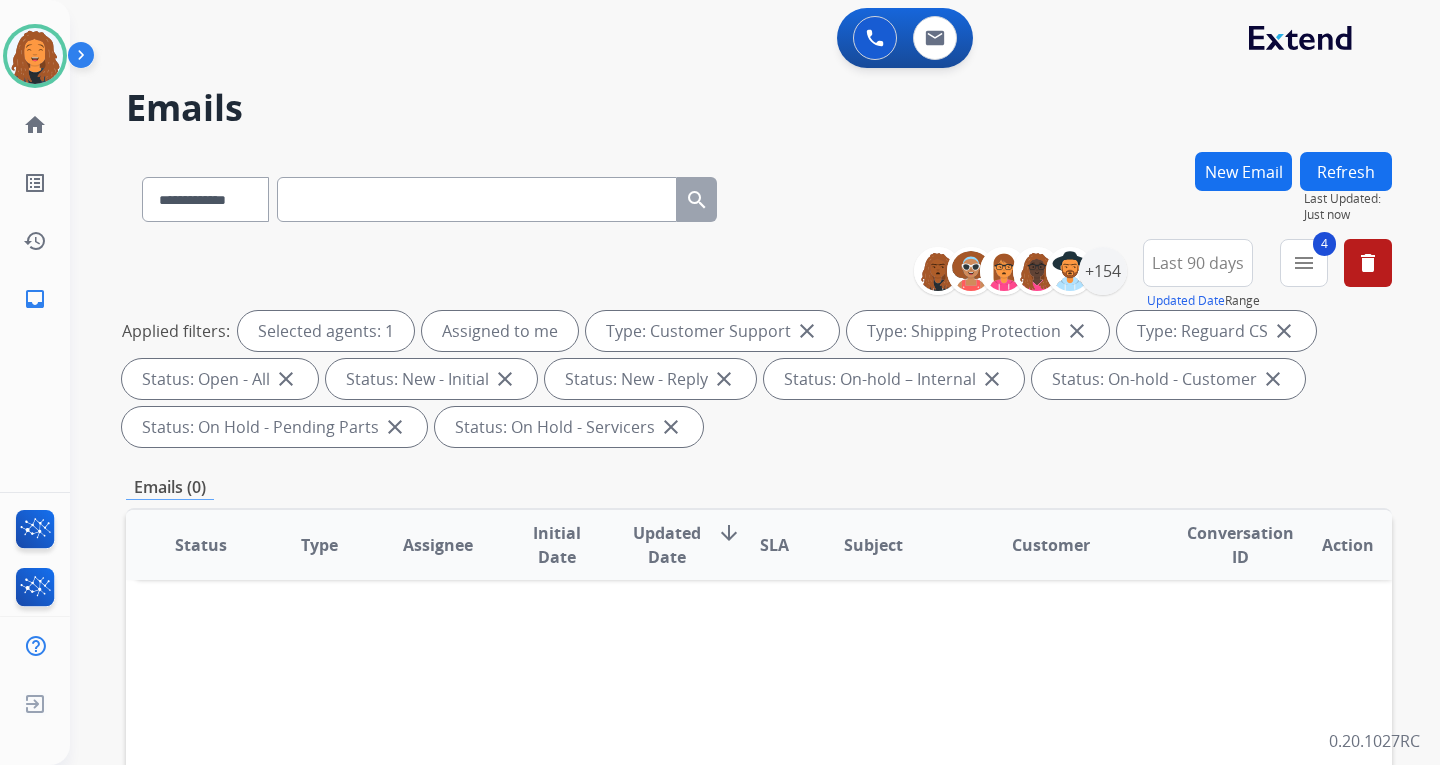click on "Status Type Assignee Initial Date Updated Date arrow_downward SLA Subject Customer Conversation ID Action" at bounding box center [759, 843] 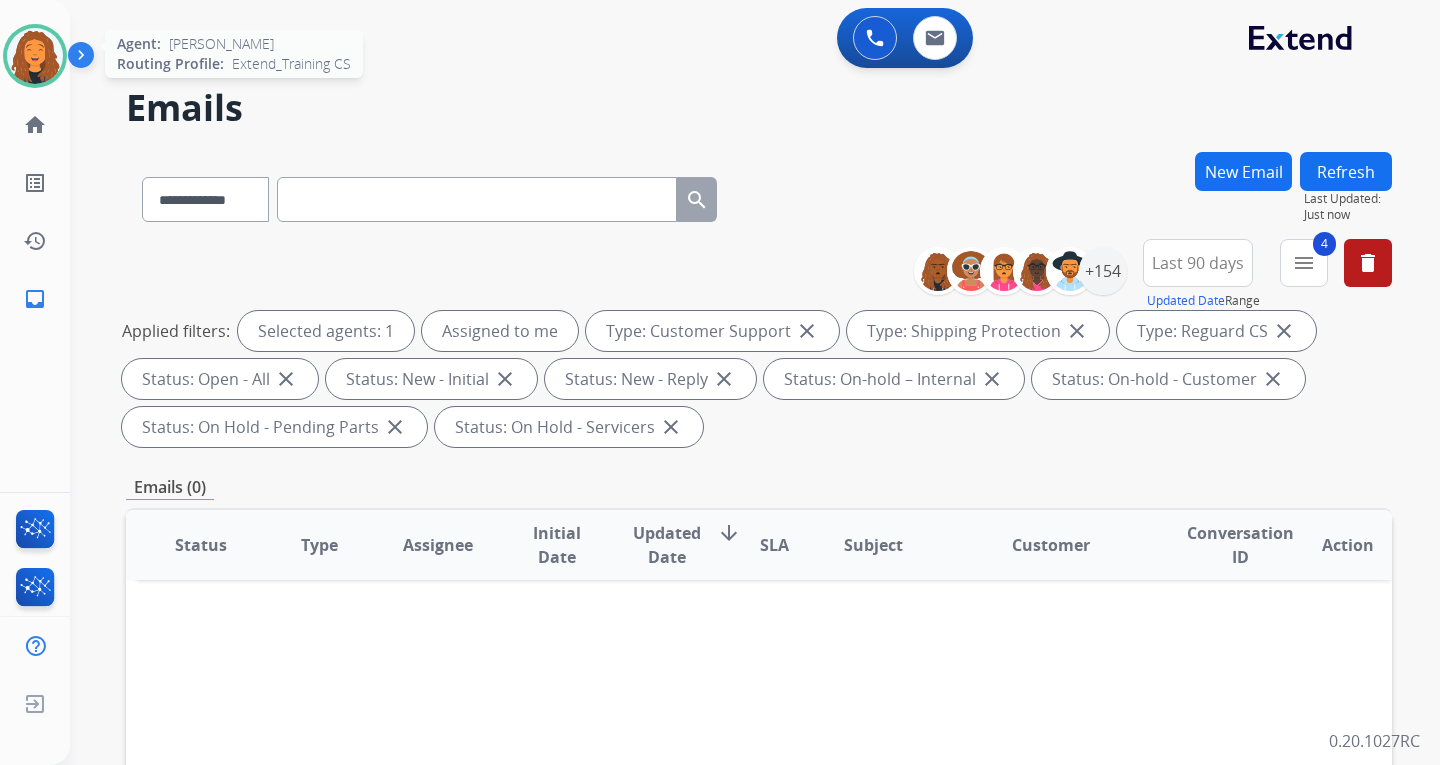 click at bounding box center (35, 56) 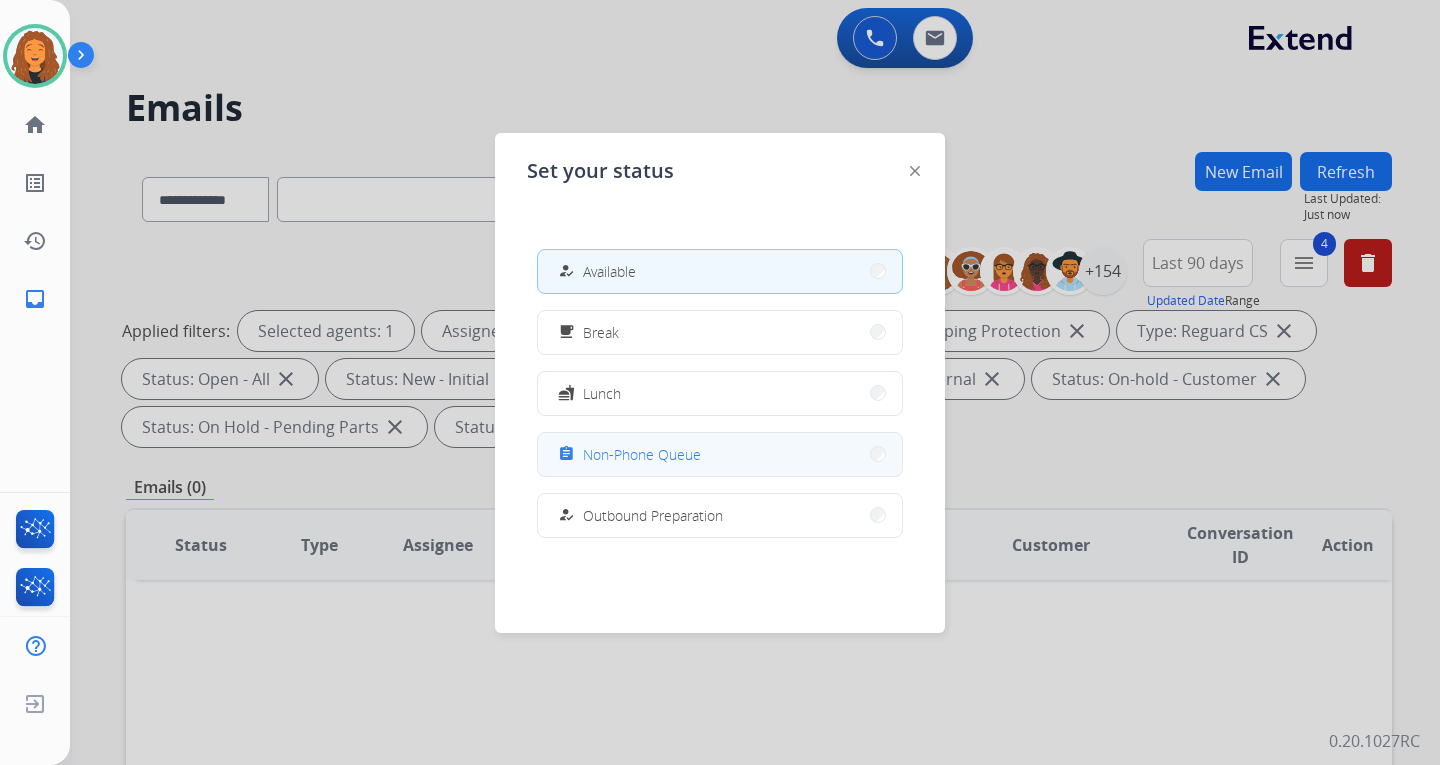click on "assignment Non-Phone Queue" at bounding box center (720, 454) 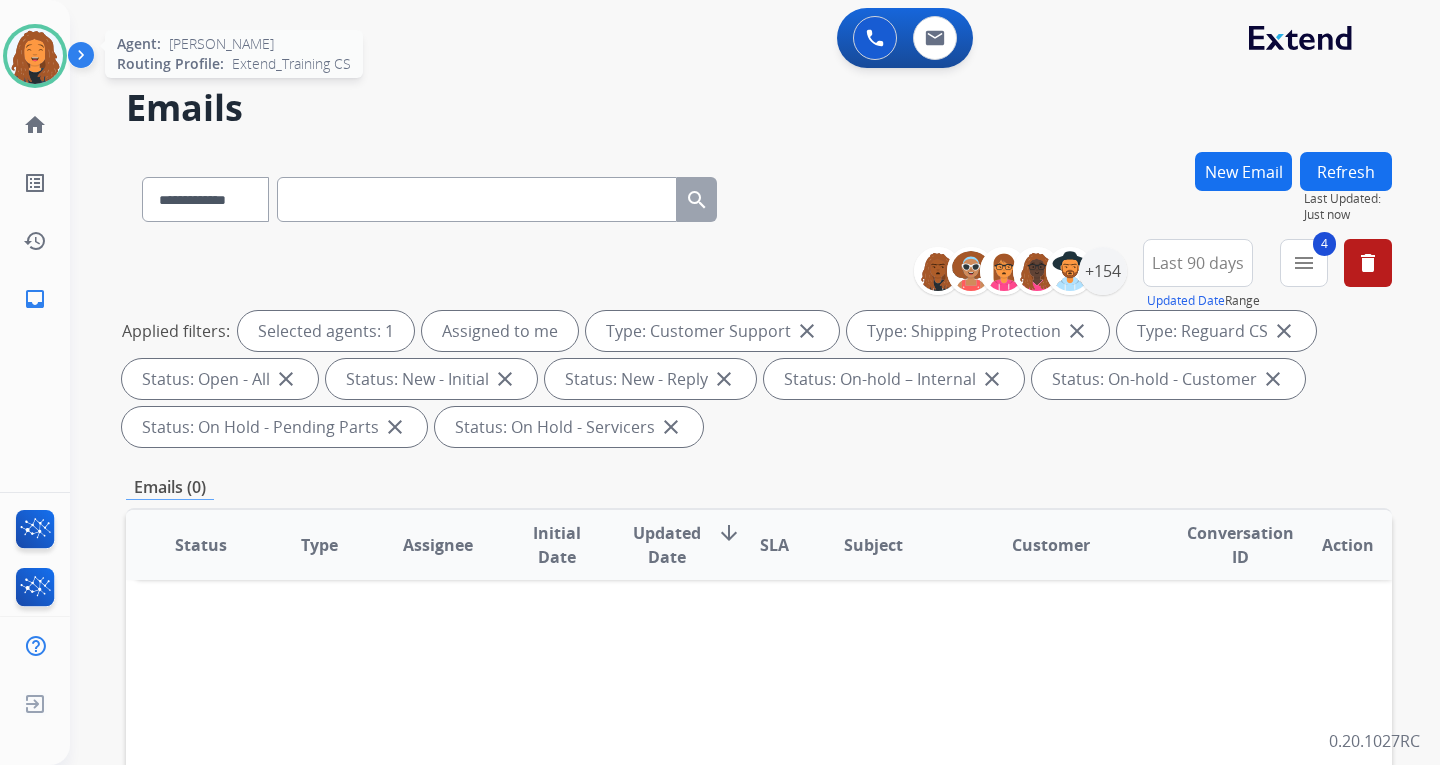 click at bounding box center (35, 56) 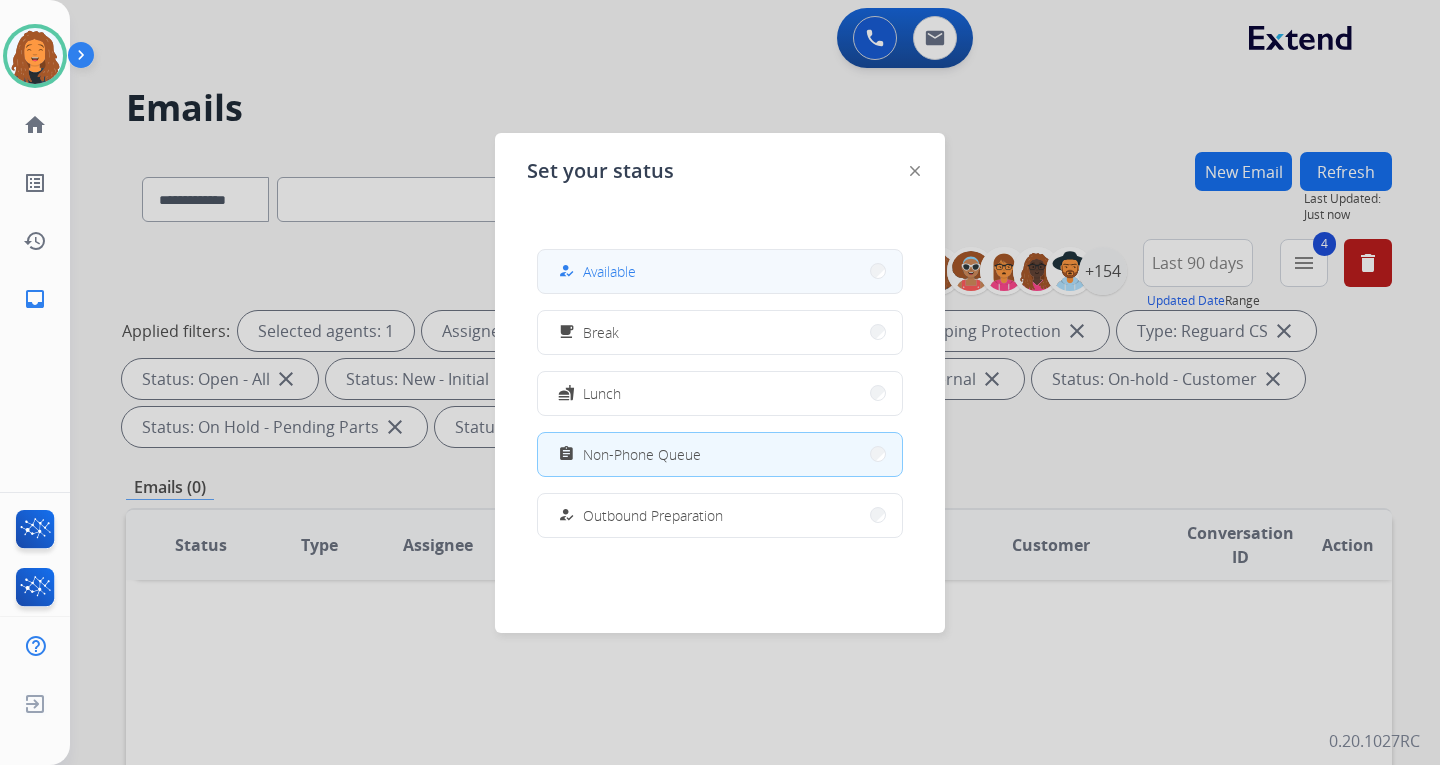 click on "how_to_reg Available" at bounding box center [595, 271] 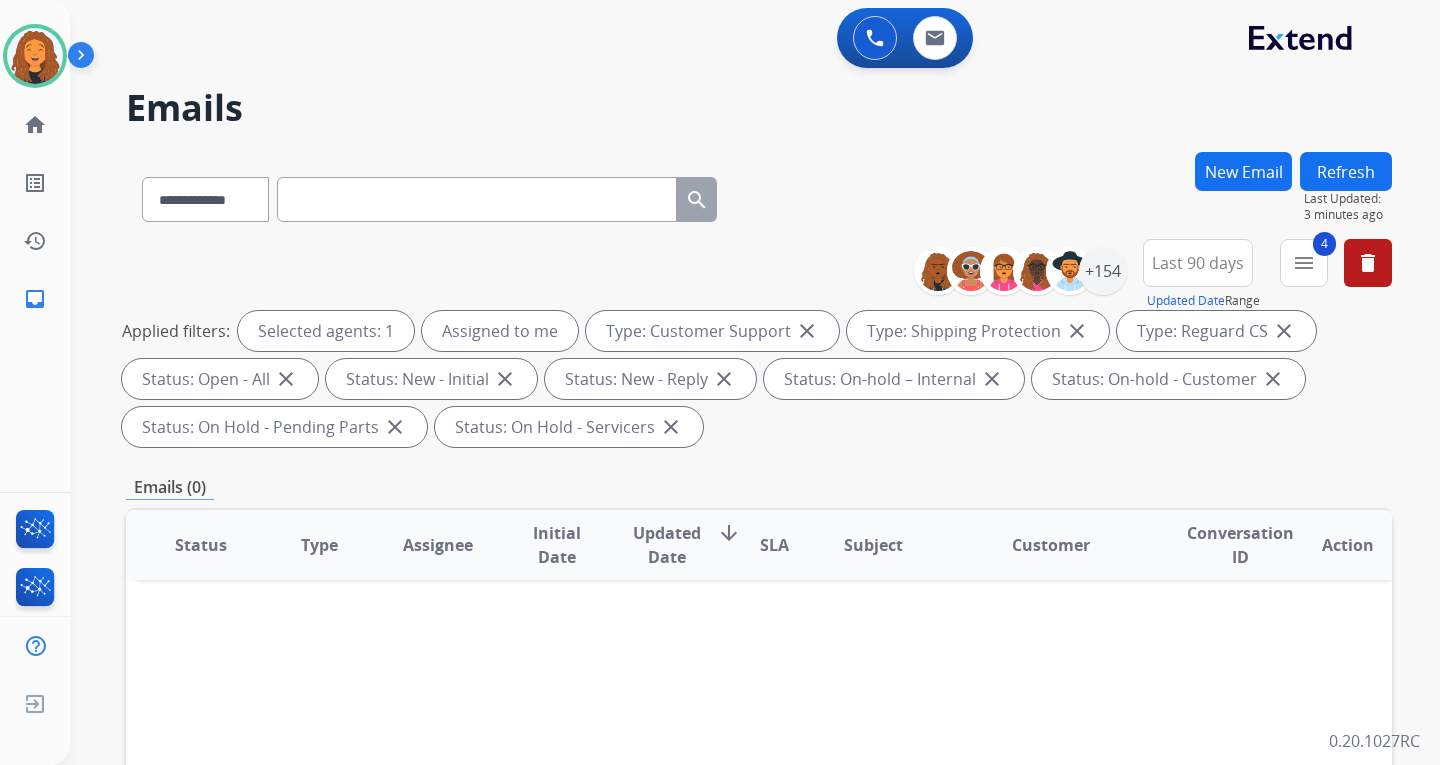 click on "Status Type Assignee Initial Date Updated Date arrow_downward SLA Subject Customer Conversation ID Action" at bounding box center (759, 843) 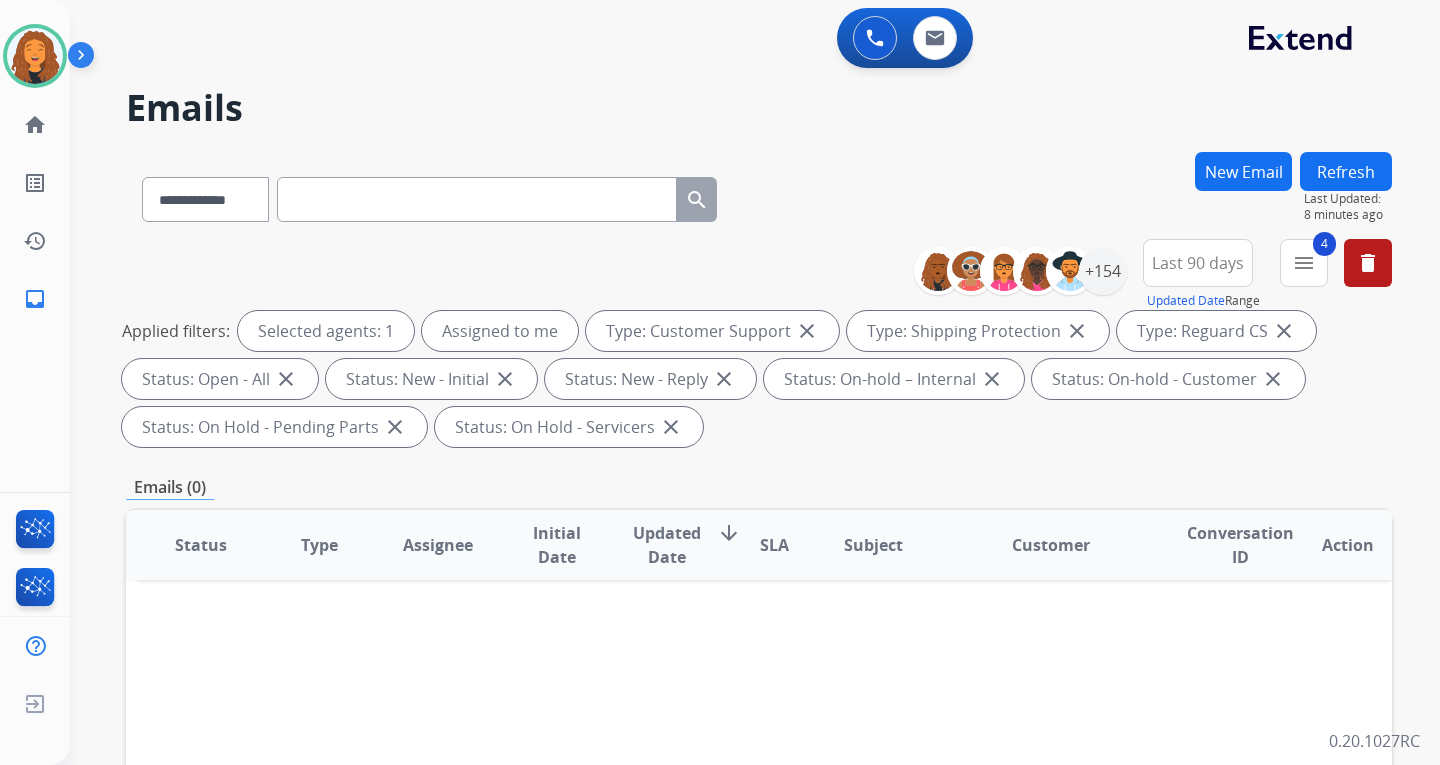 drag, startPoint x: 389, startPoint y: 626, endPoint x: 371, endPoint y: 601, distance: 30.805843 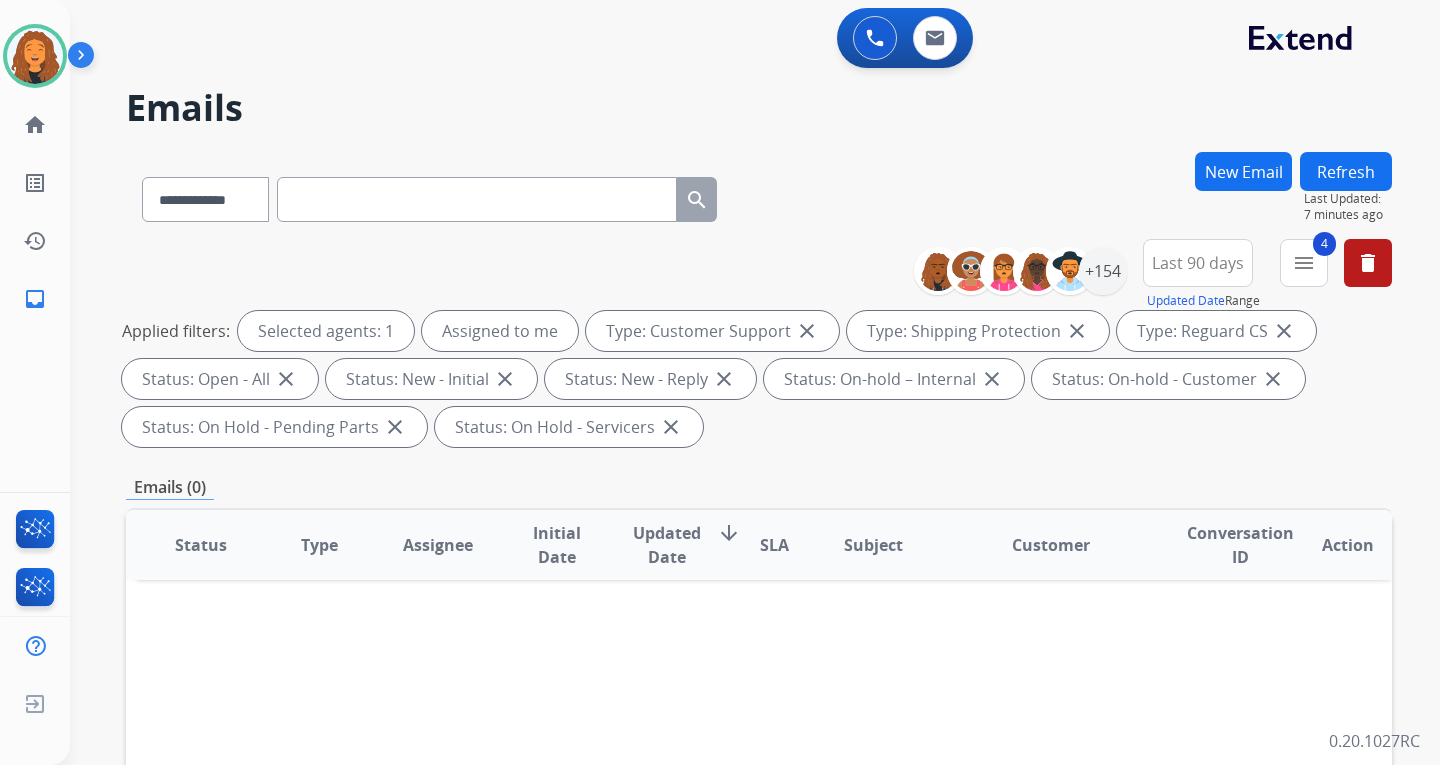 click on "Status Type Assignee Initial Date Updated Date arrow_downward SLA Subject Customer Conversation ID Action" at bounding box center [759, 843] 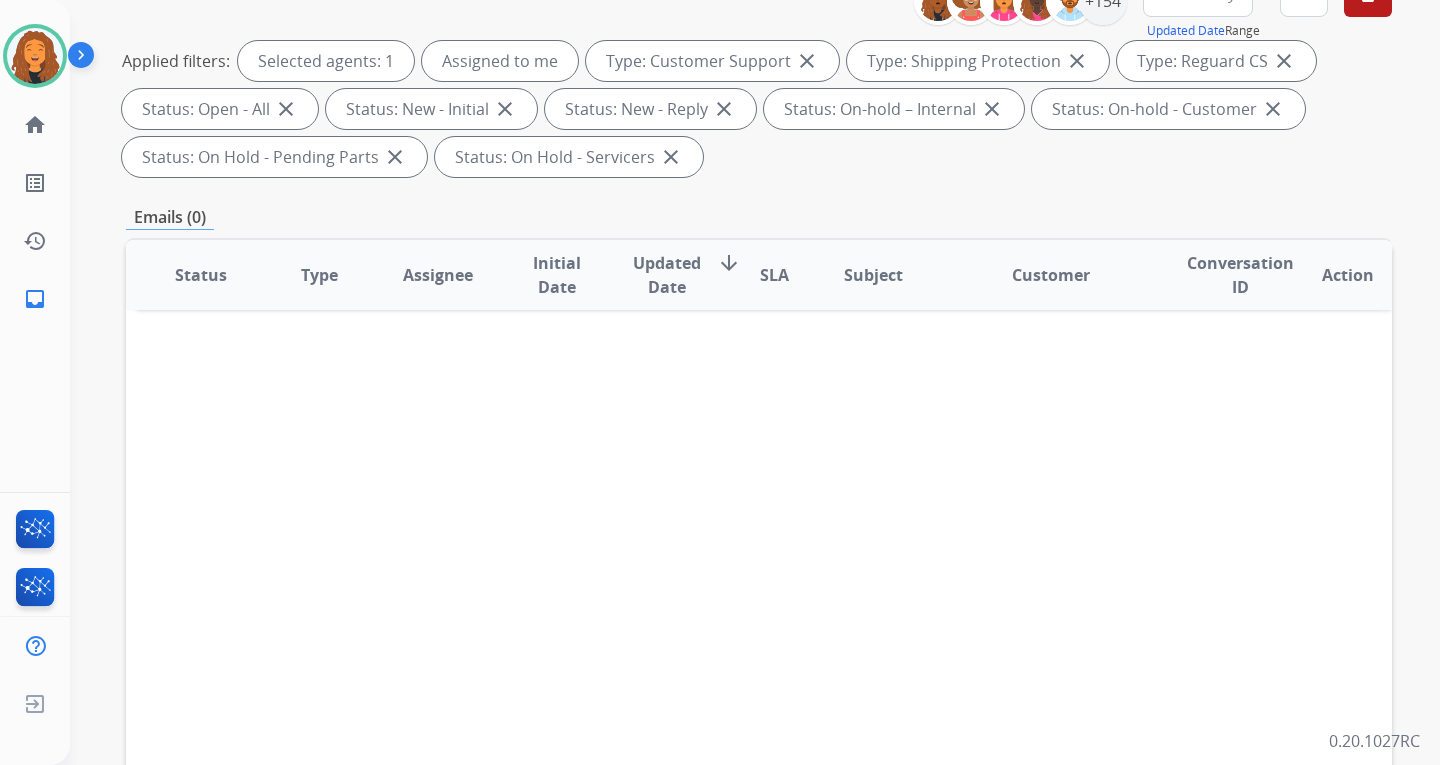 scroll, scrollTop: 300, scrollLeft: 0, axis: vertical 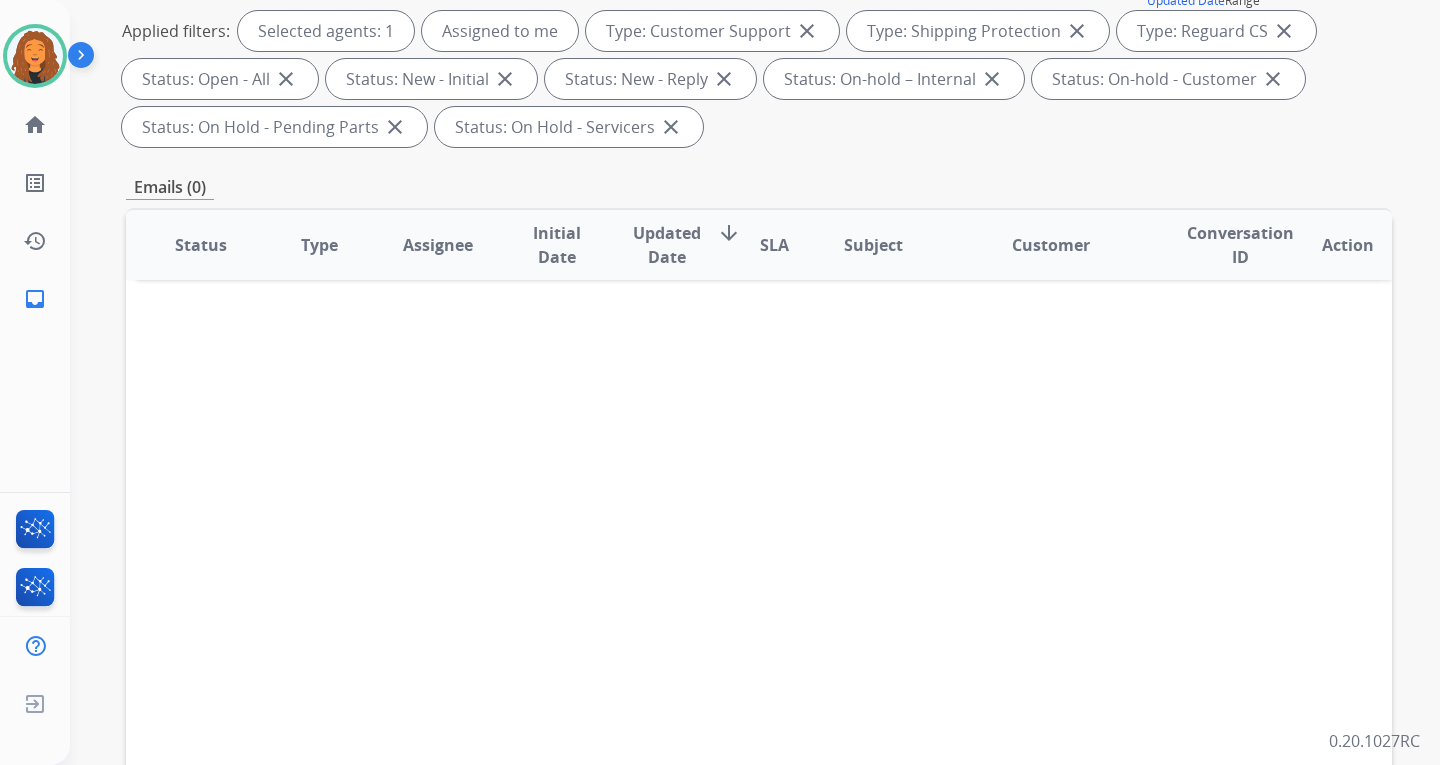drag, startPoint x: 434, startPoint y: 449, endPoint x: 362, endPoint y: 426, distance: 75.58439 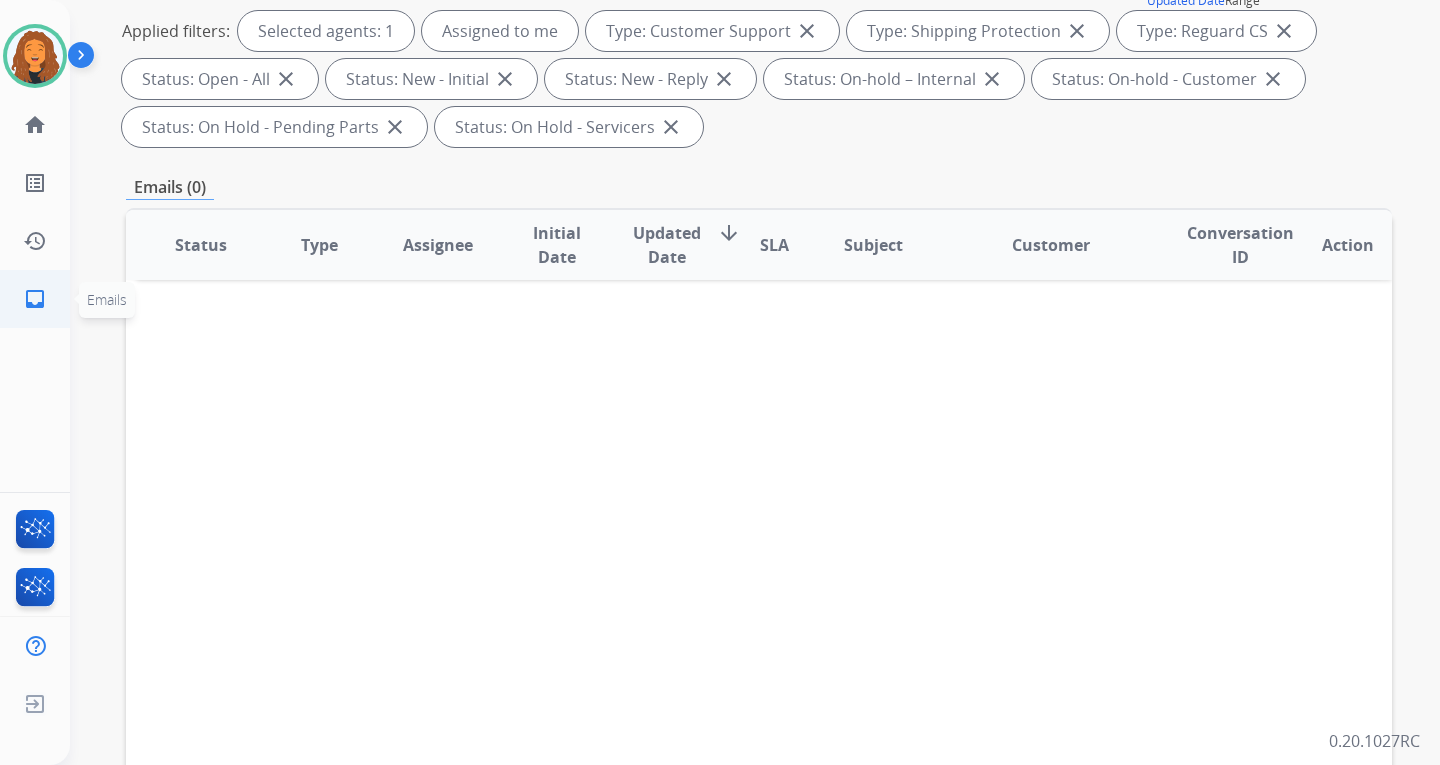click on "inbox" 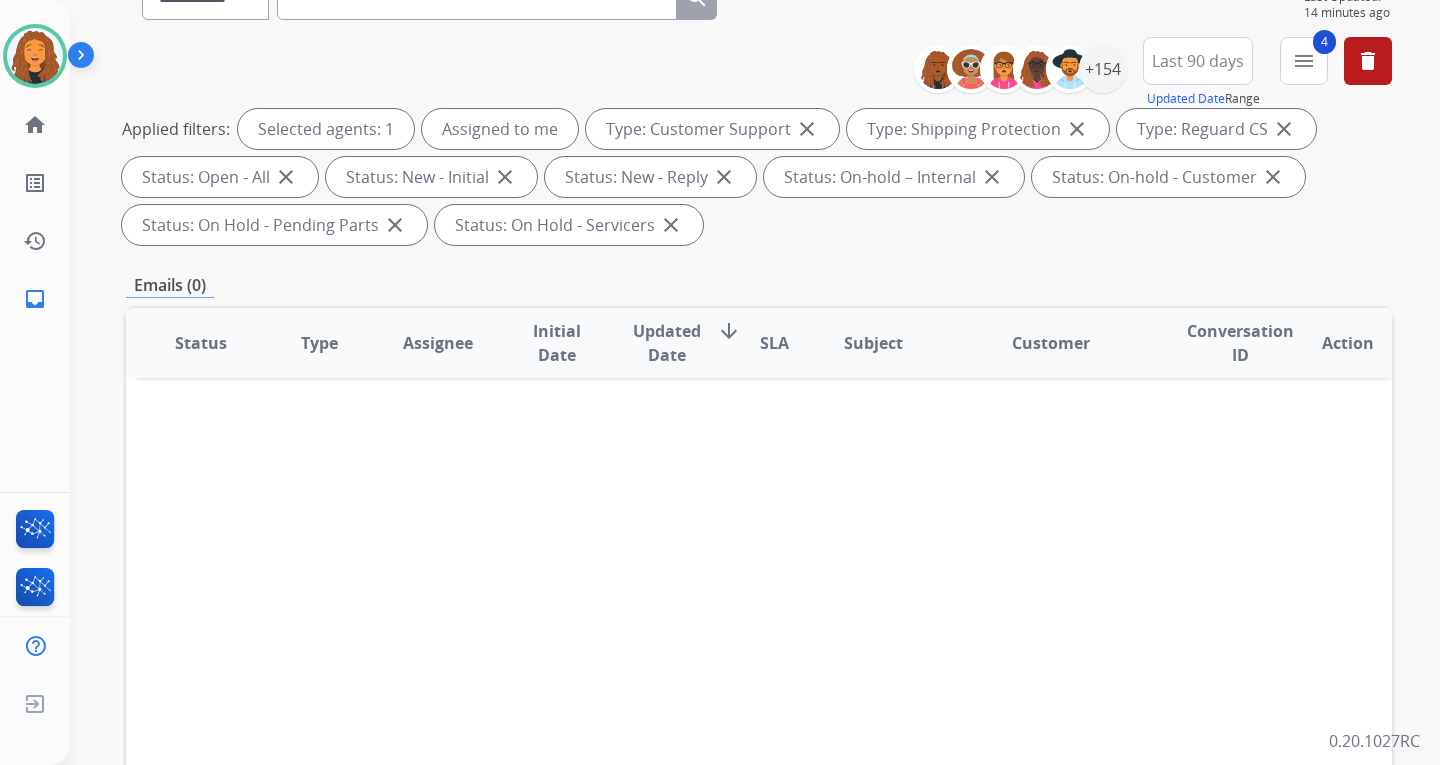 scroll, scrollTop: 0, scrollLeft: 0, axis: both 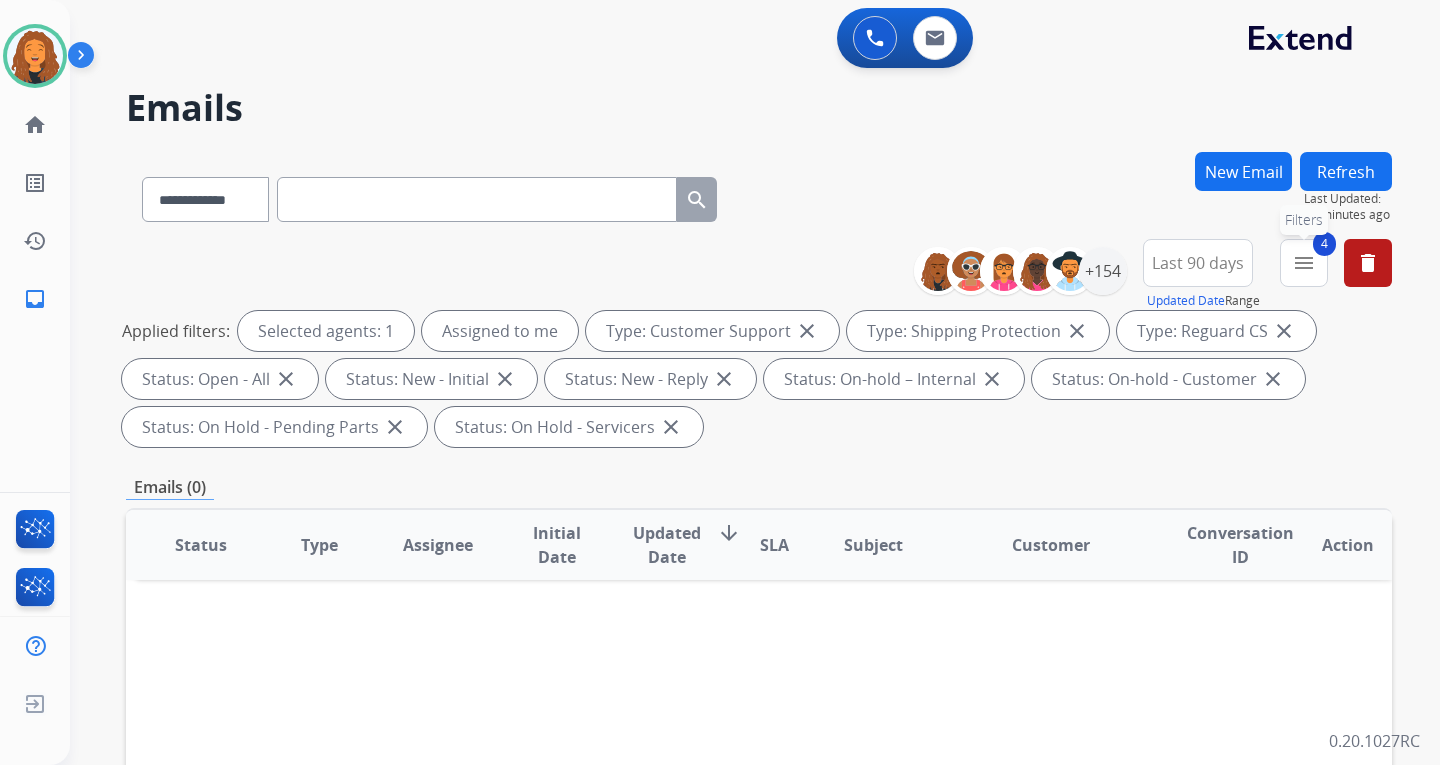drag, startPoint x: 1318, startPoint y: 263, endPoint x: 1301, endPoint y: 267, distance: 17.464249 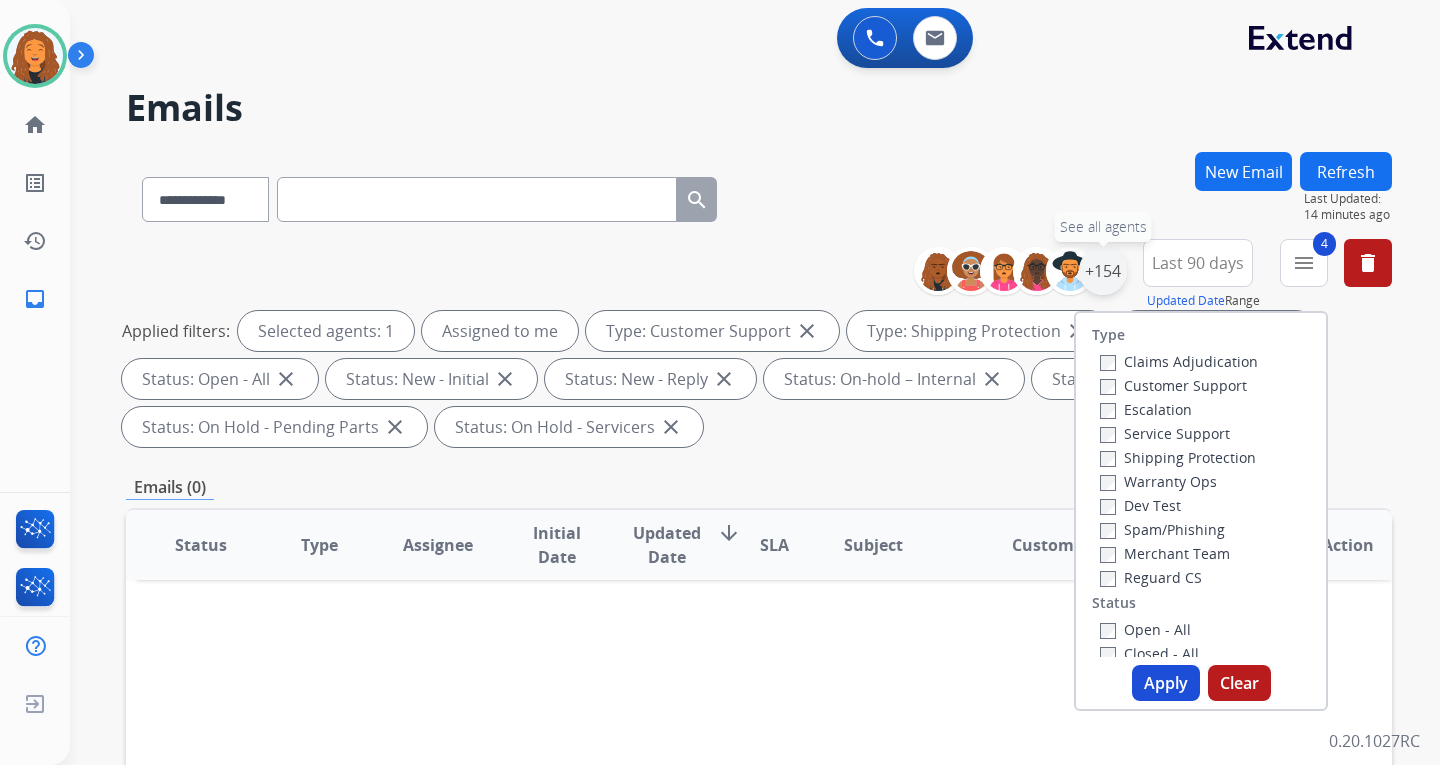 click on "+154" at bounding box center (1103, 271) 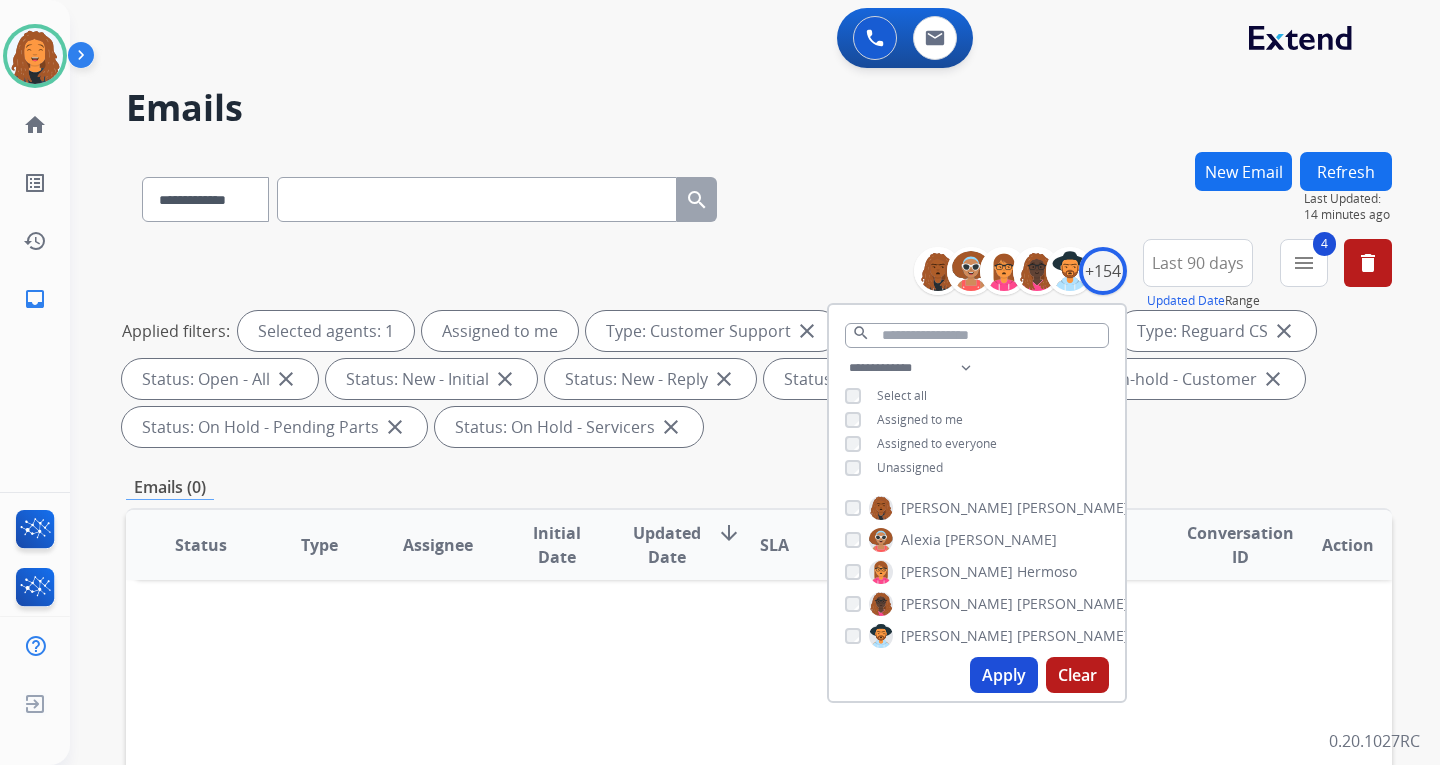 click on "Apply" at bounding box center (1004, 675) 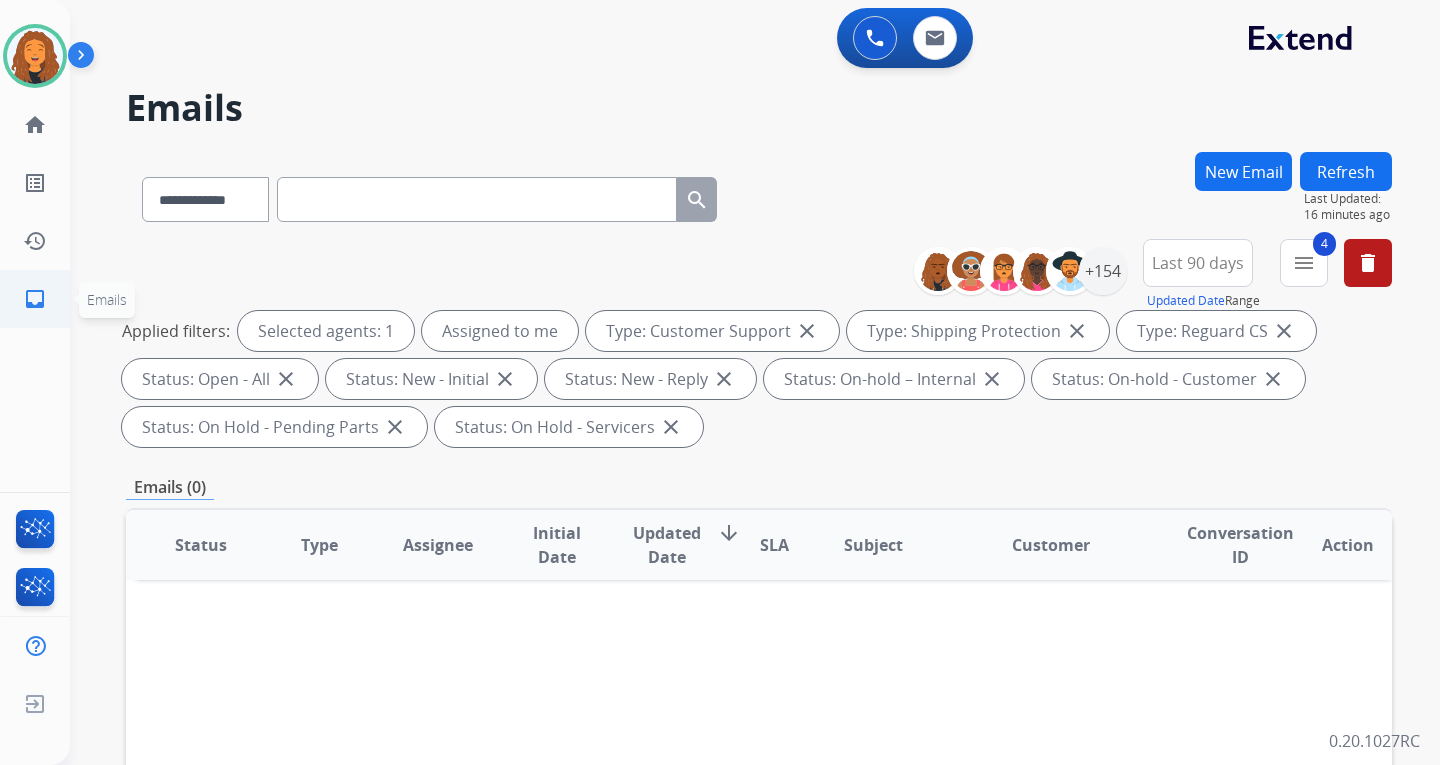 click on "inbox" 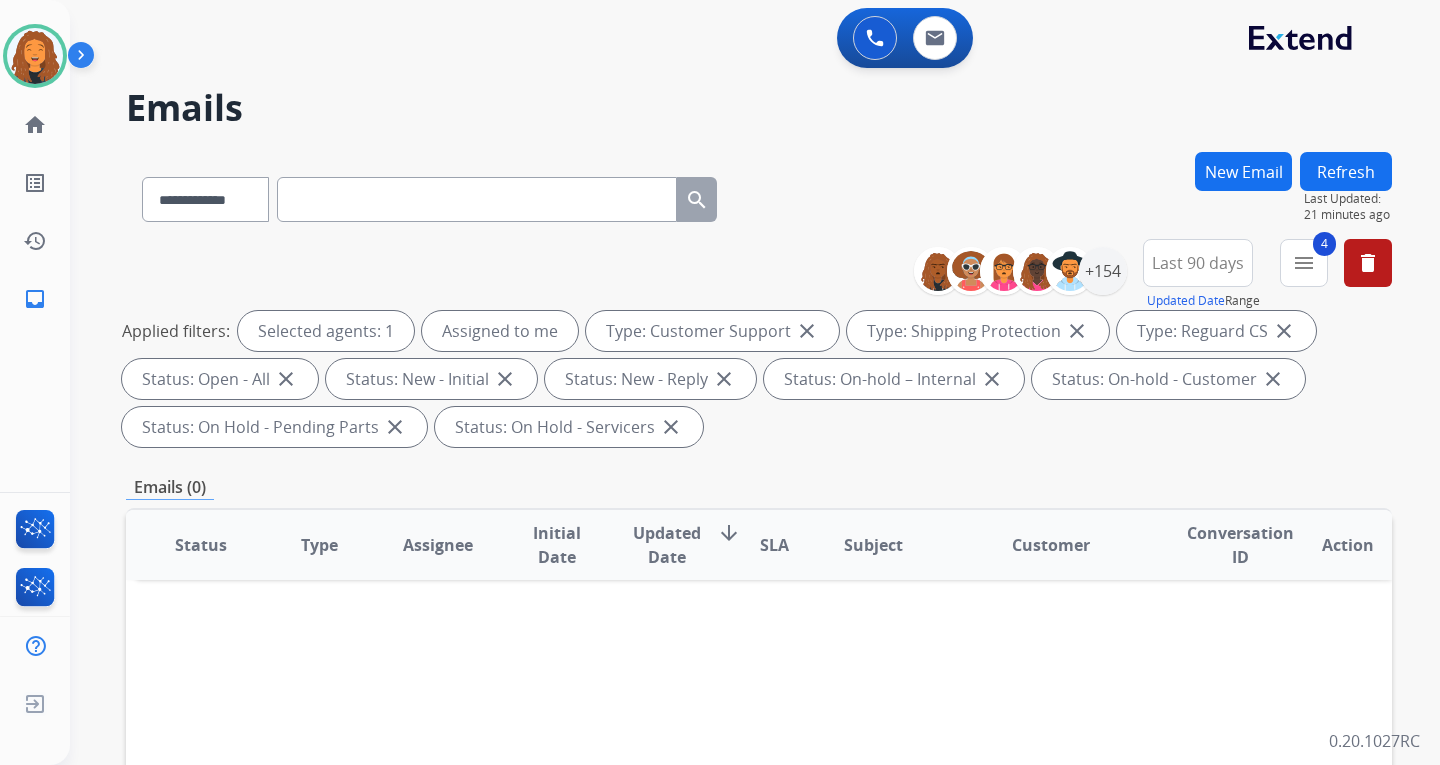 click on "**********" at bounding box center (759, 195) 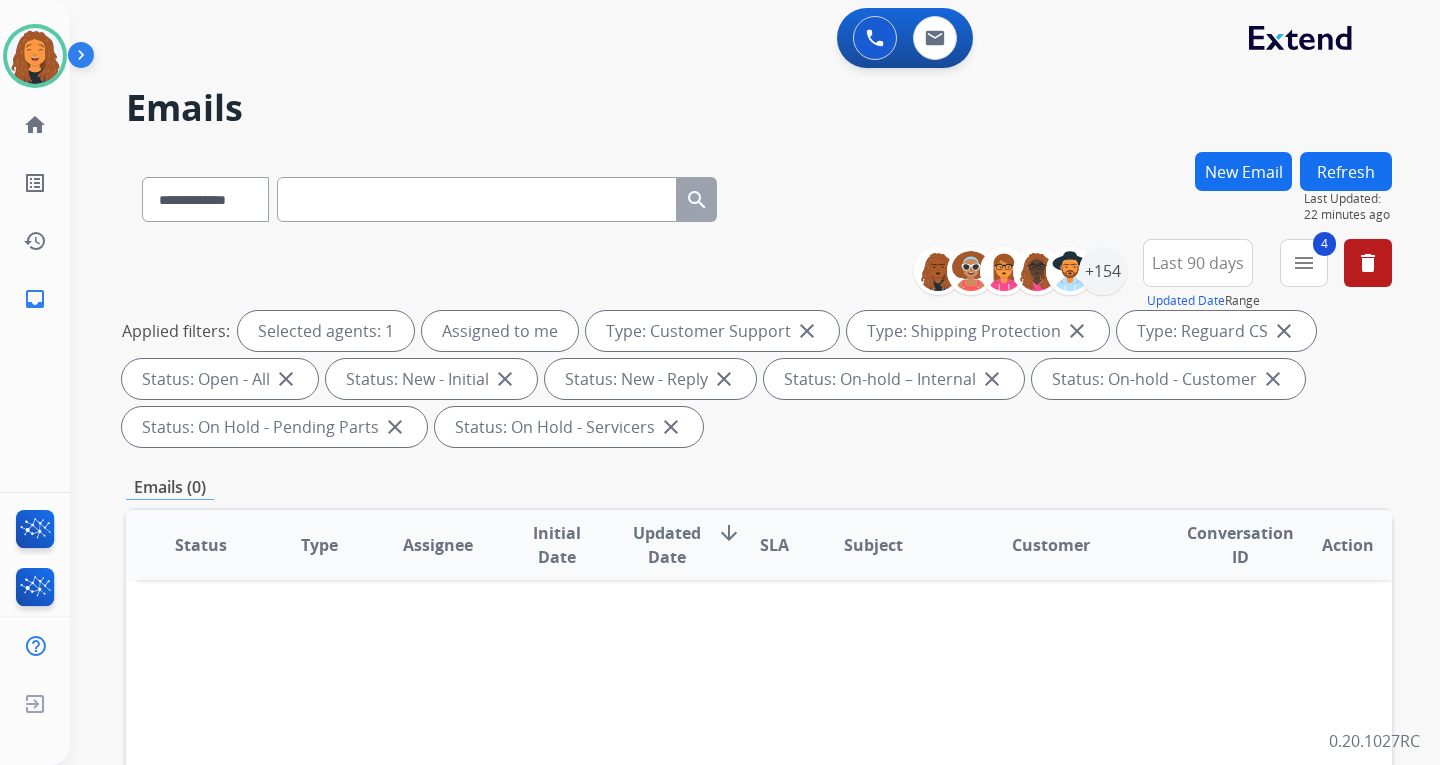 click on "Status Type Assignee Initial Date Updated Date arrow_downward SLA Subject Customer Conversation ID Action" at bounding box center [759, 843] 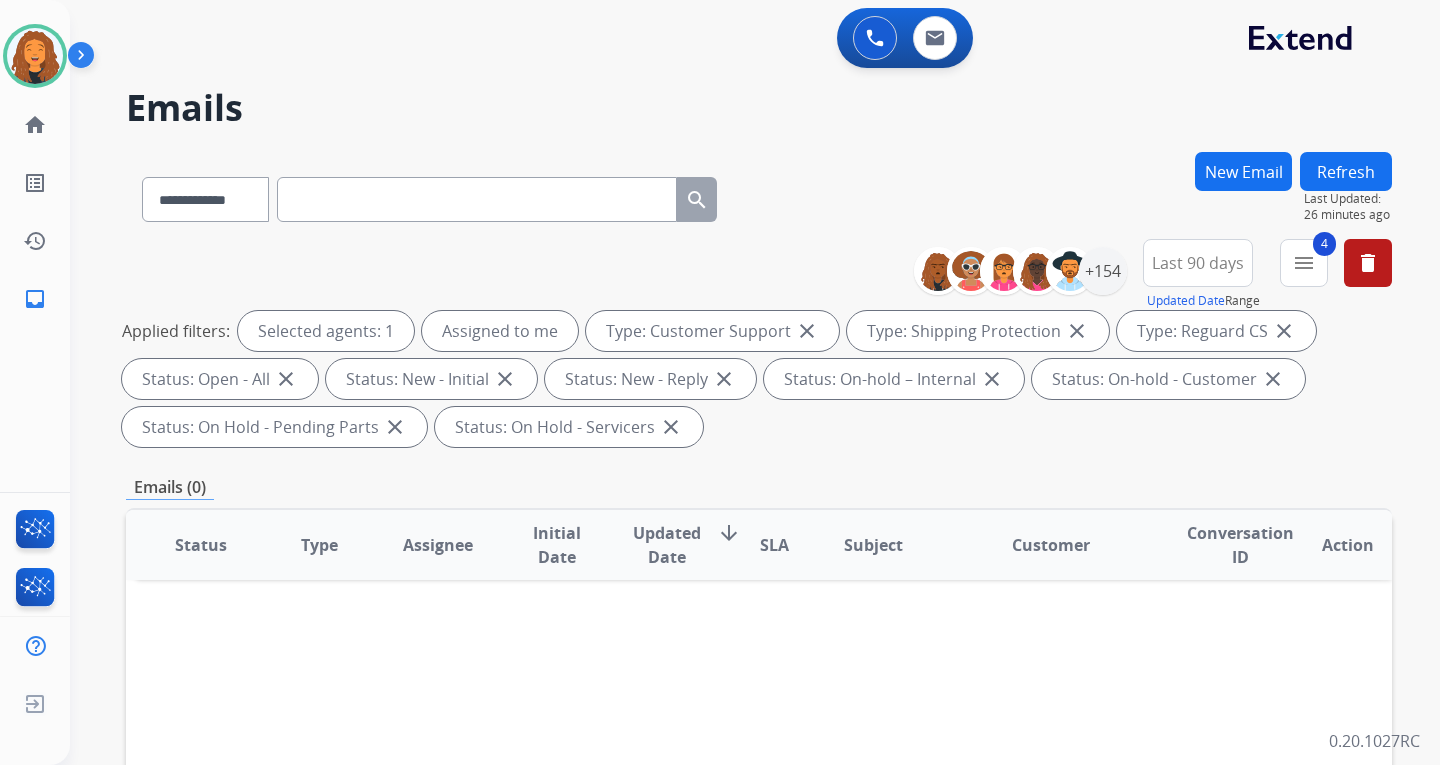 click on "Status Type Assignee Initial Date Updated Date arrow_downward SLA Subject Customer Conversation ID Action" at bounding box center [759, 843] 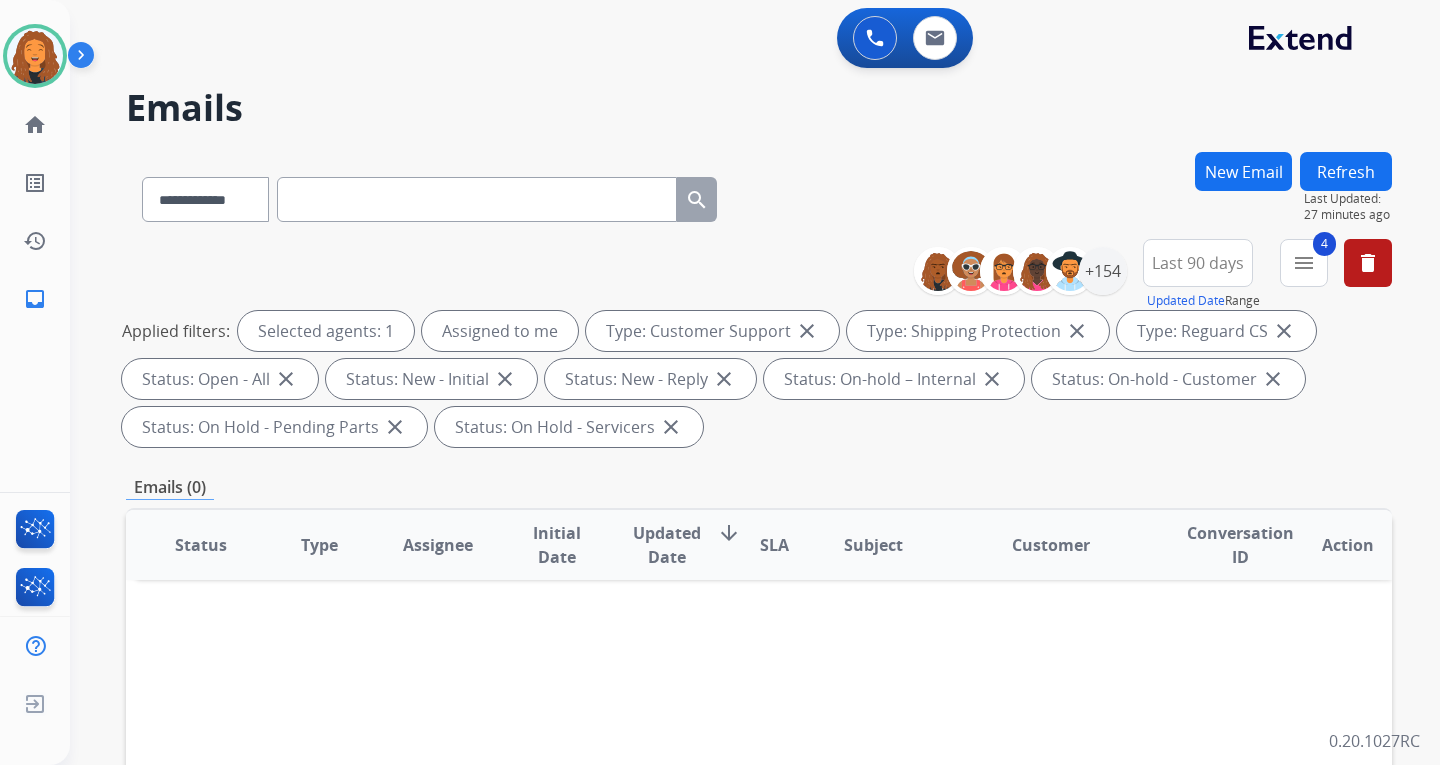 click on "Status Type Assignee Initial Date Updated Date arrow_downward SLA Subject Customer Conversation ID Action" at bounding box center [759, 843] 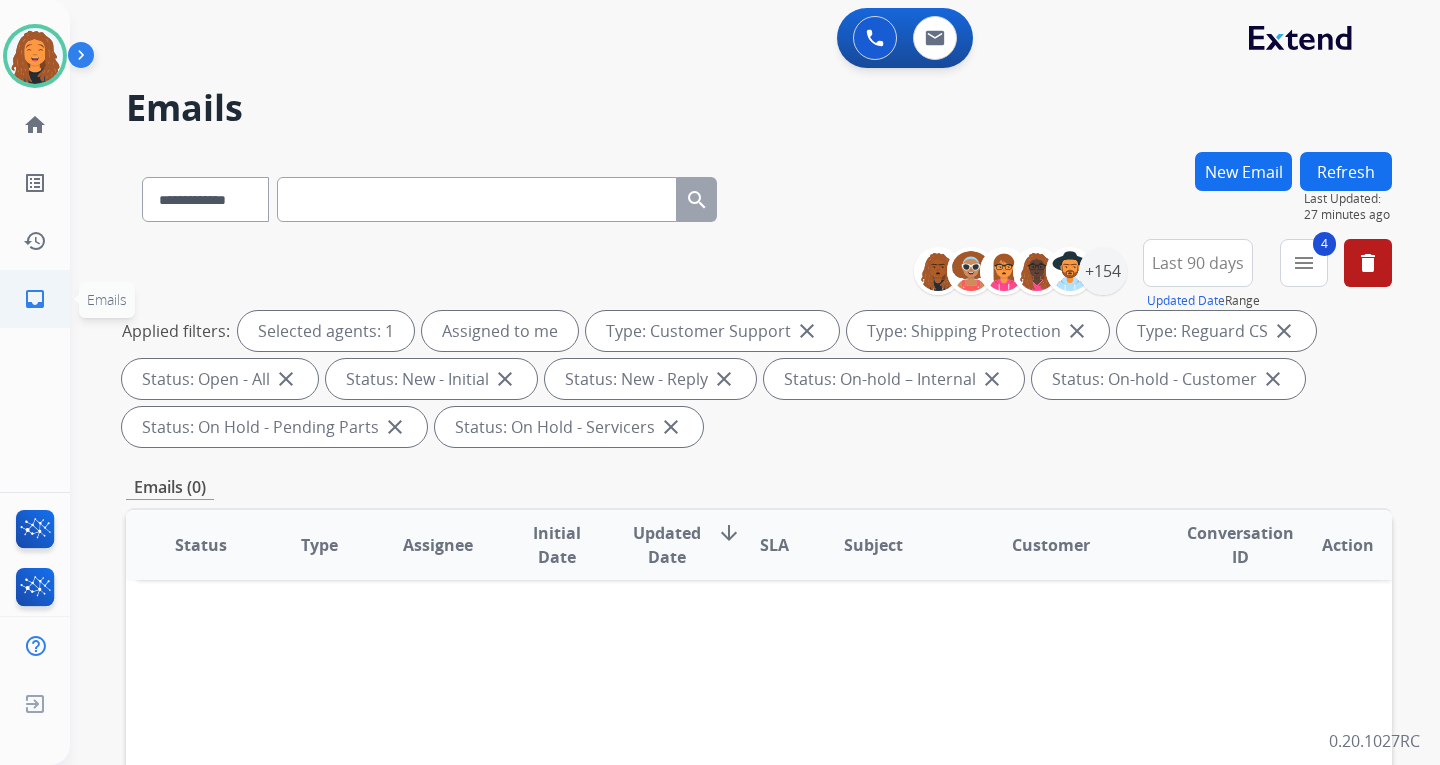 click on "inbox" 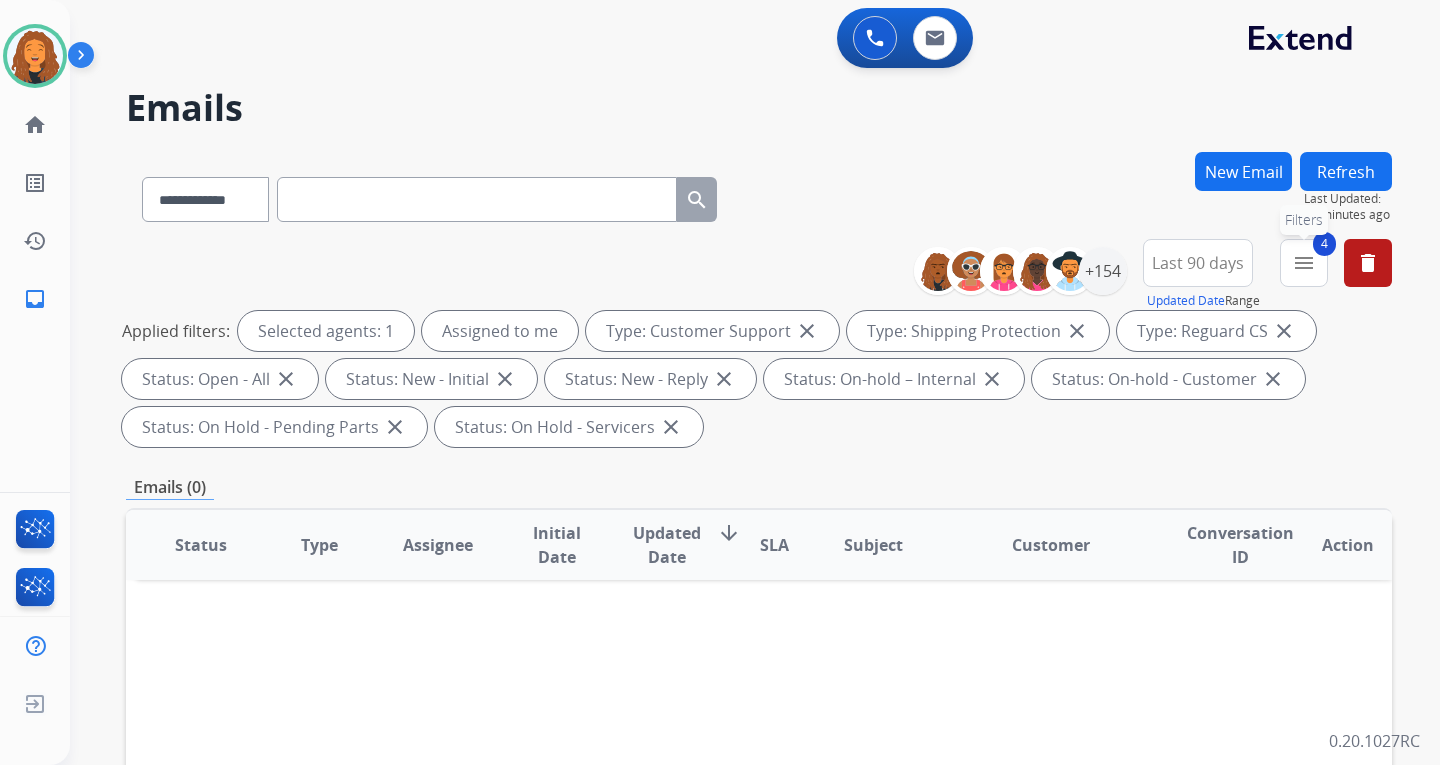 click on "menu" at bounding box center (1304, 263) 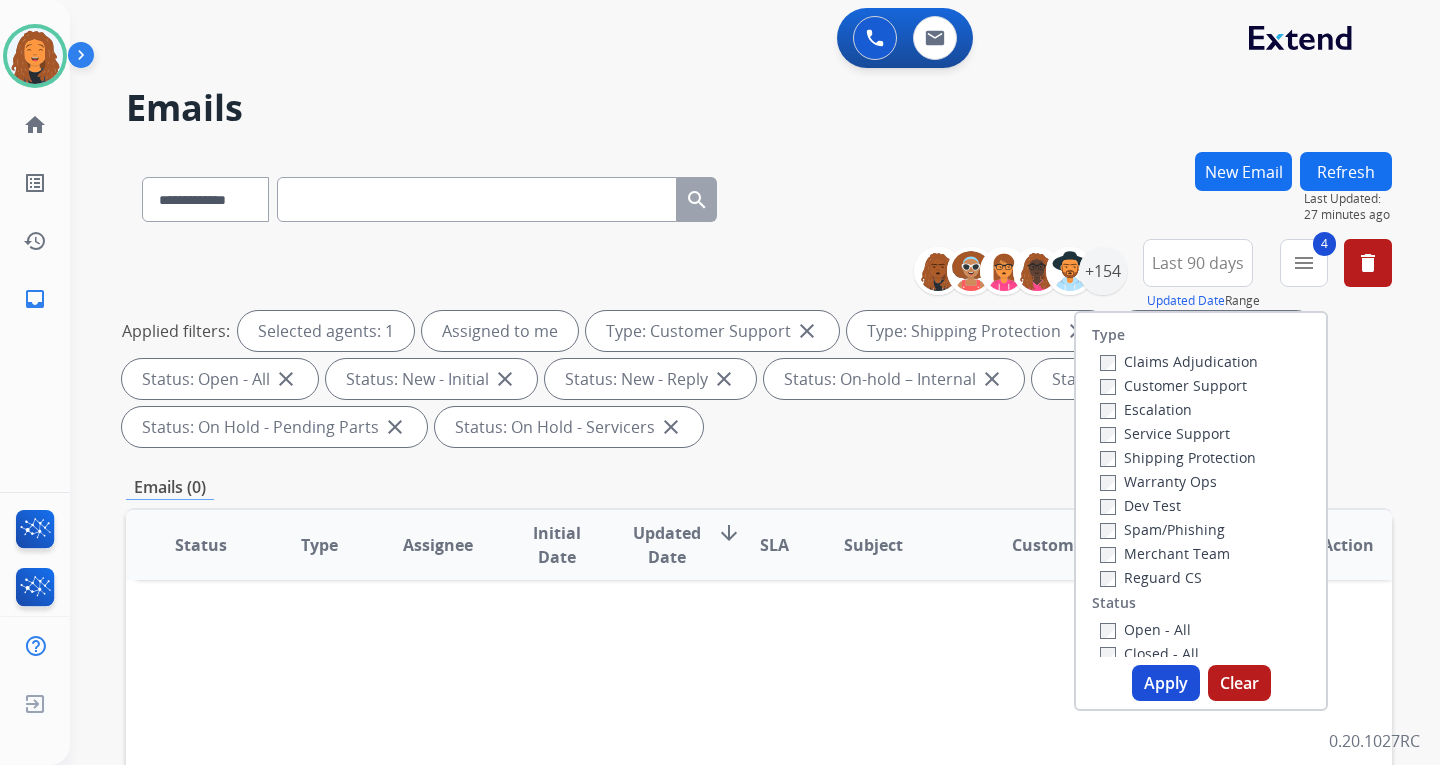 click on "**********" at bounding box center [759, 195] 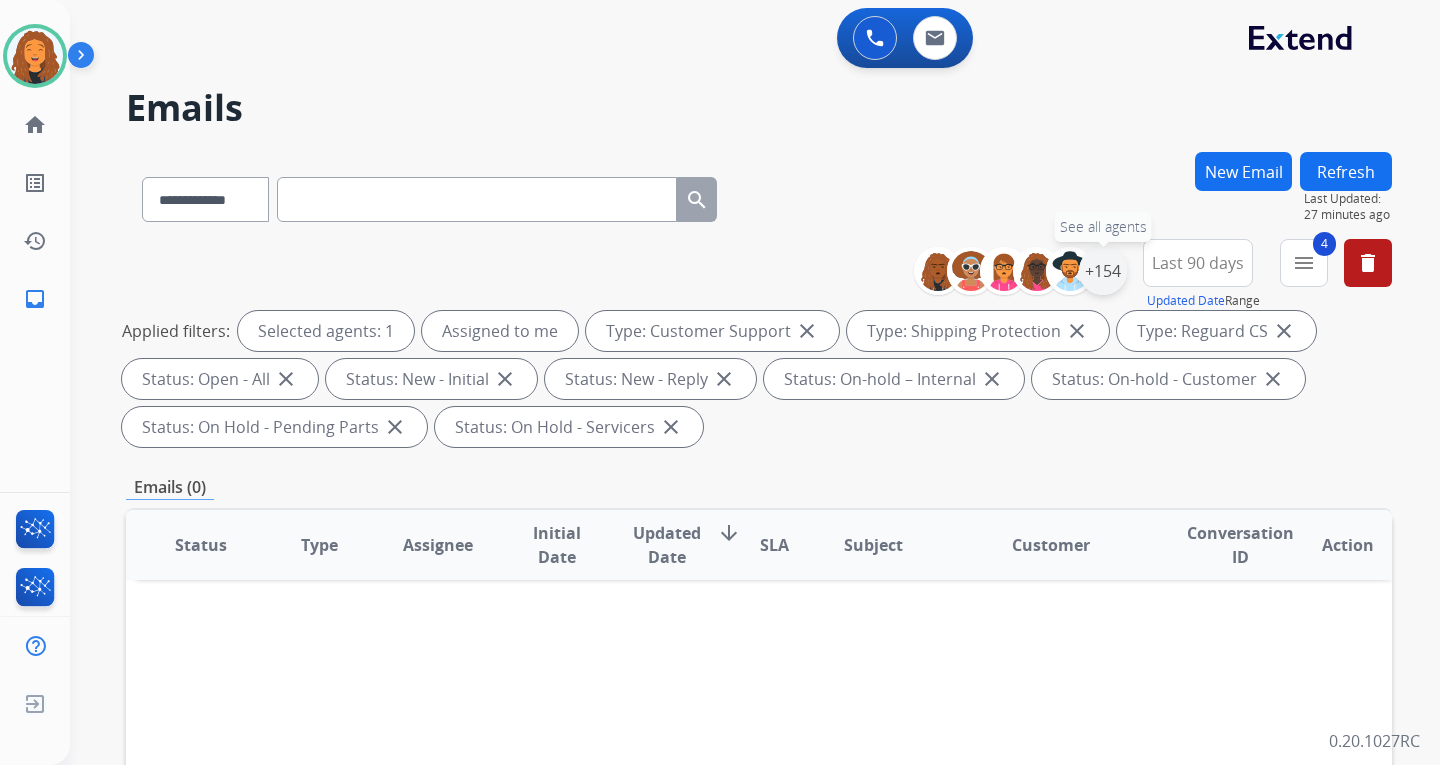 click on "+154" at bounding box center (1103, 271) 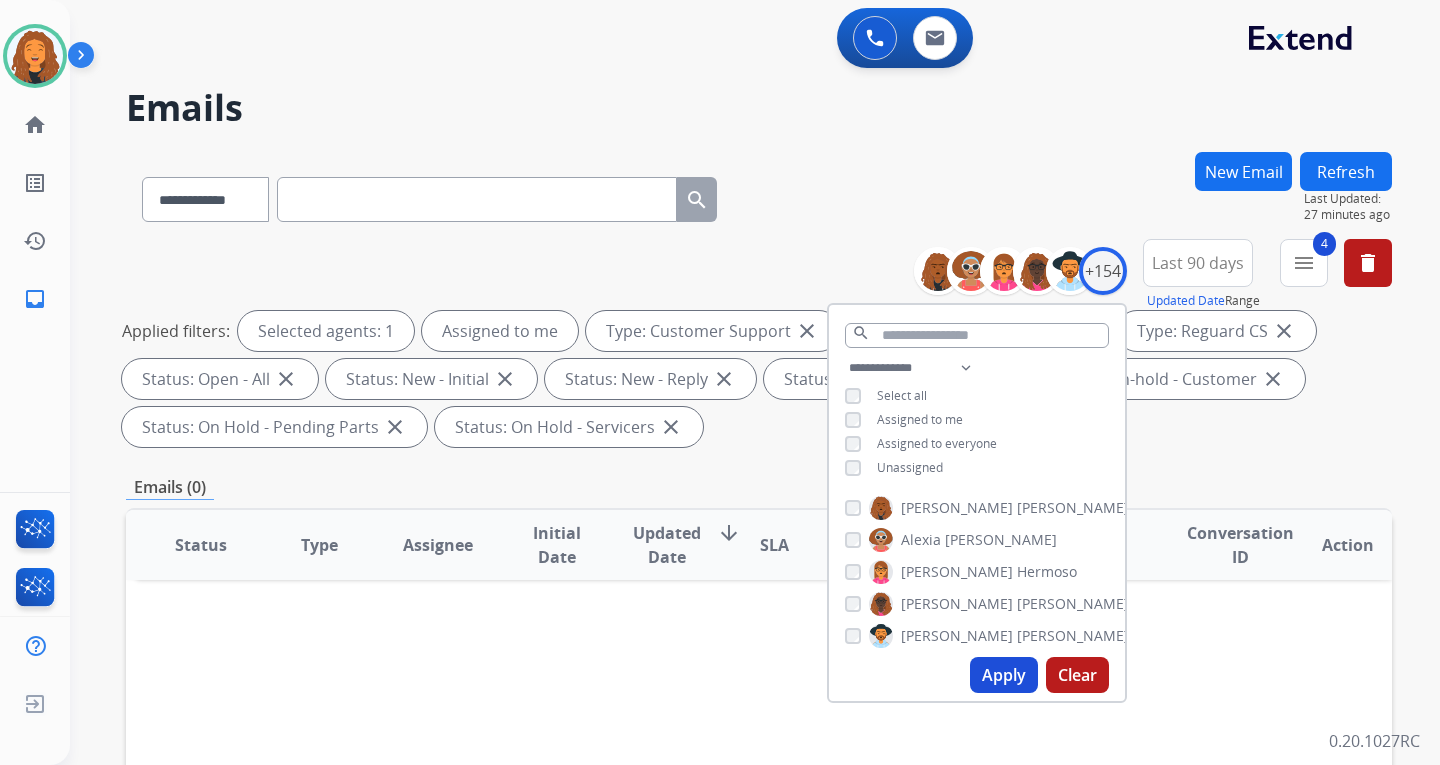 click on "Unassigned" at bounding box center (910, 467) 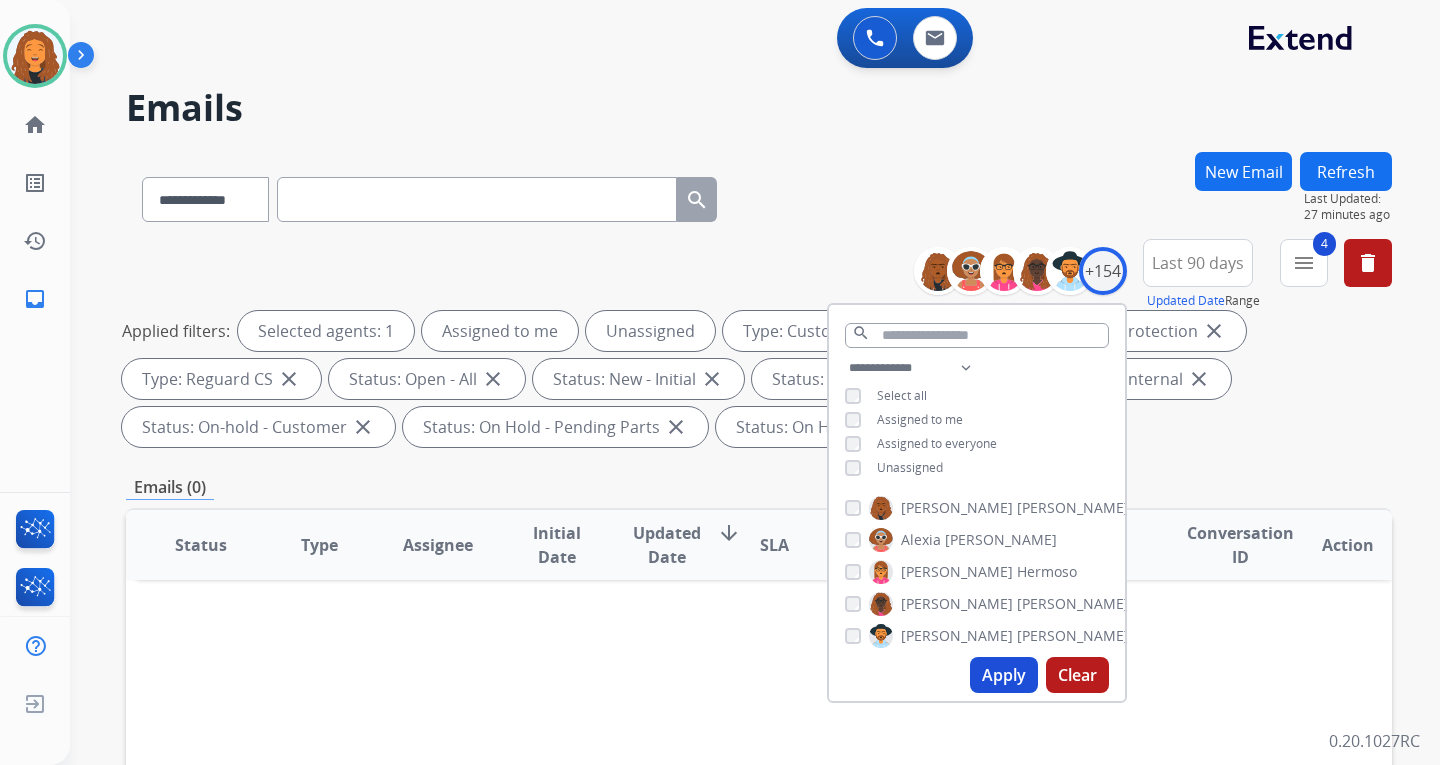 click on "Apply" at bounding box center [1004, 675] 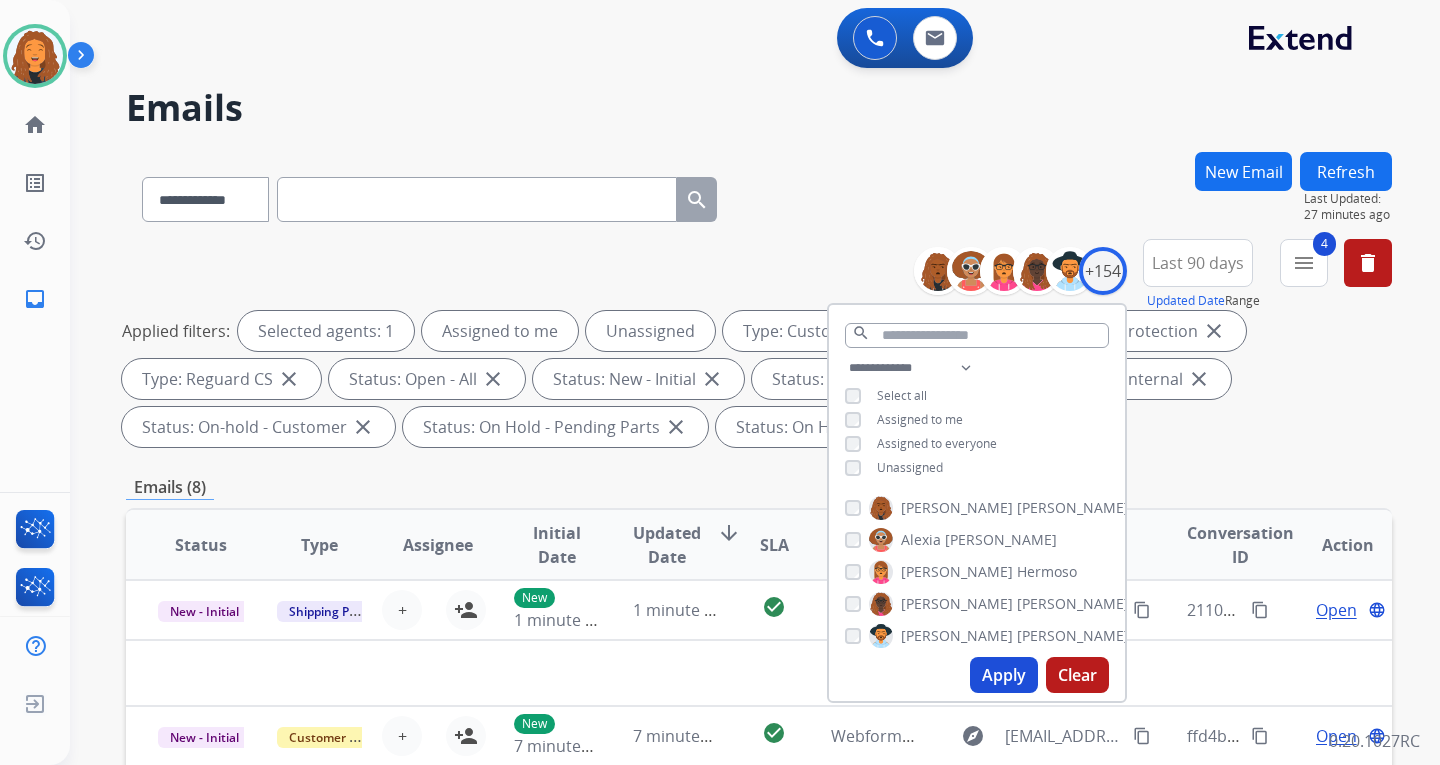 click on "Applied filters:  Selected agents: 1  Assigned to me Unassigned  Type: Customer Support  close  Type: Shipping Protection  close  Type: Reguard CS  close  Status: Open - All  close  Status: New - Initial  close  Status: New - Reply  close  Status: On-hold – Internal  close  Status: On-hold - Customer  close  Status: On Hold - Pending Parts  close  Status: On Hold - Servicers  close" at bounding box center (755, 379) 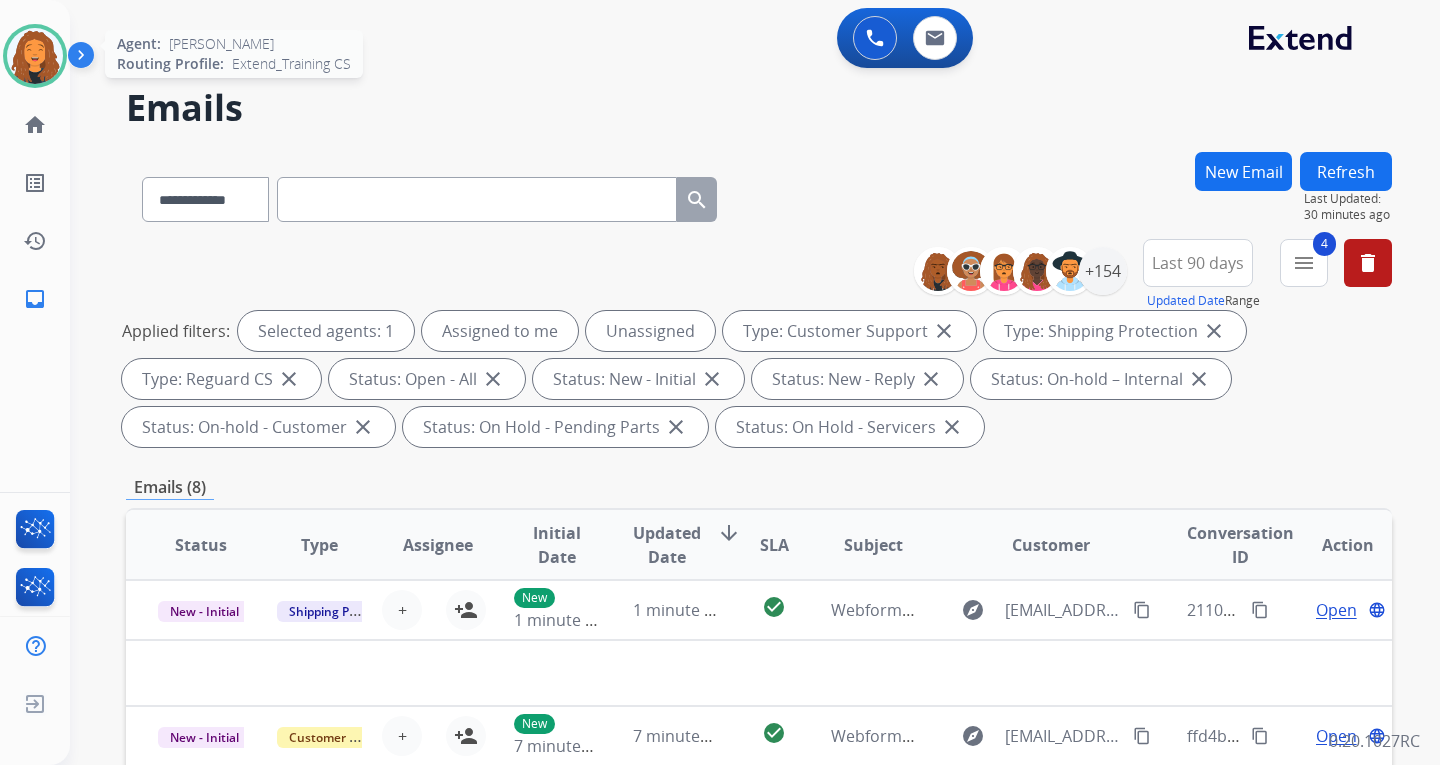 click at bounding box center (35, 56) 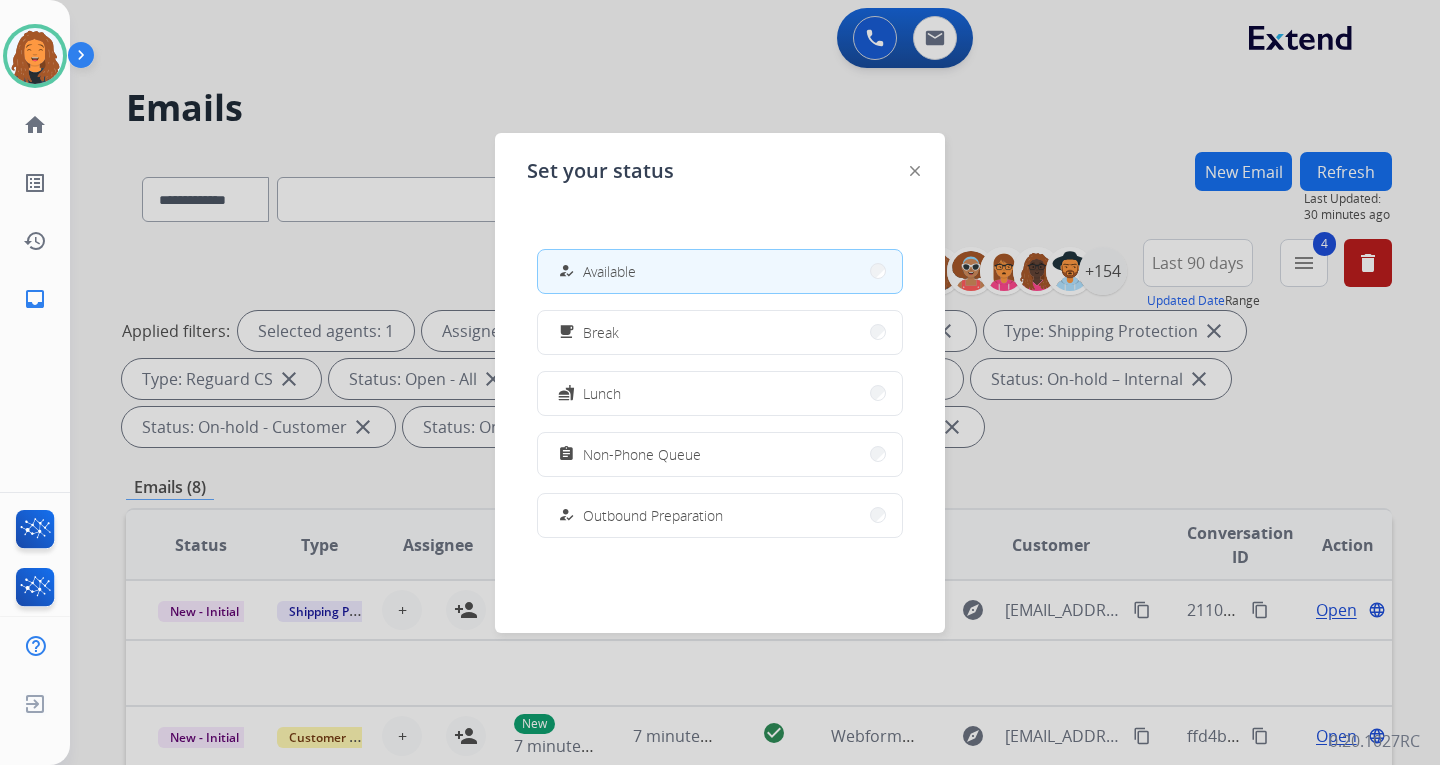 click at bounding box center [720, 382] 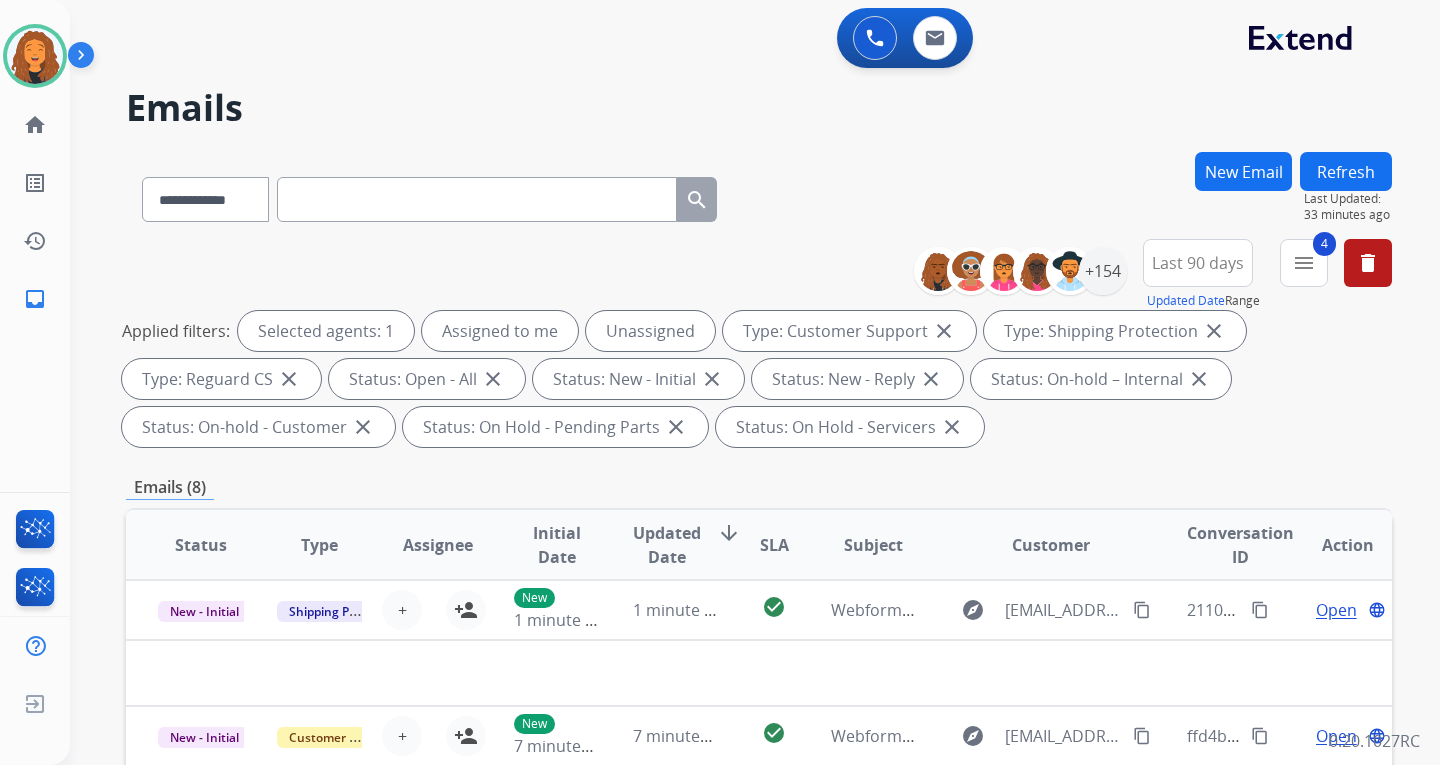 click on "0 Voice Interactions  0  Email Interactions" at bounding box center [743, 40] 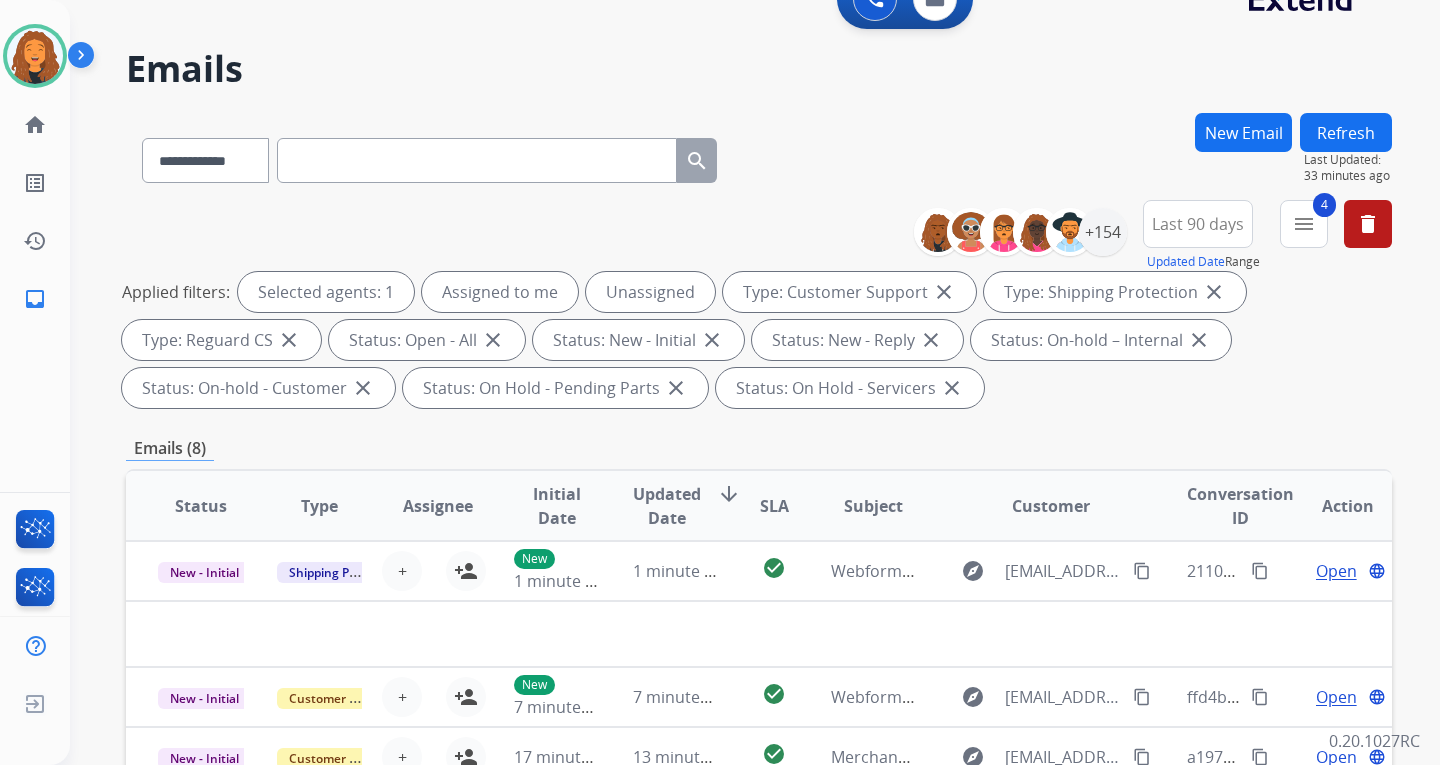 scroll, scrollTop: 100, scrollLeft: 0, axis: vertical 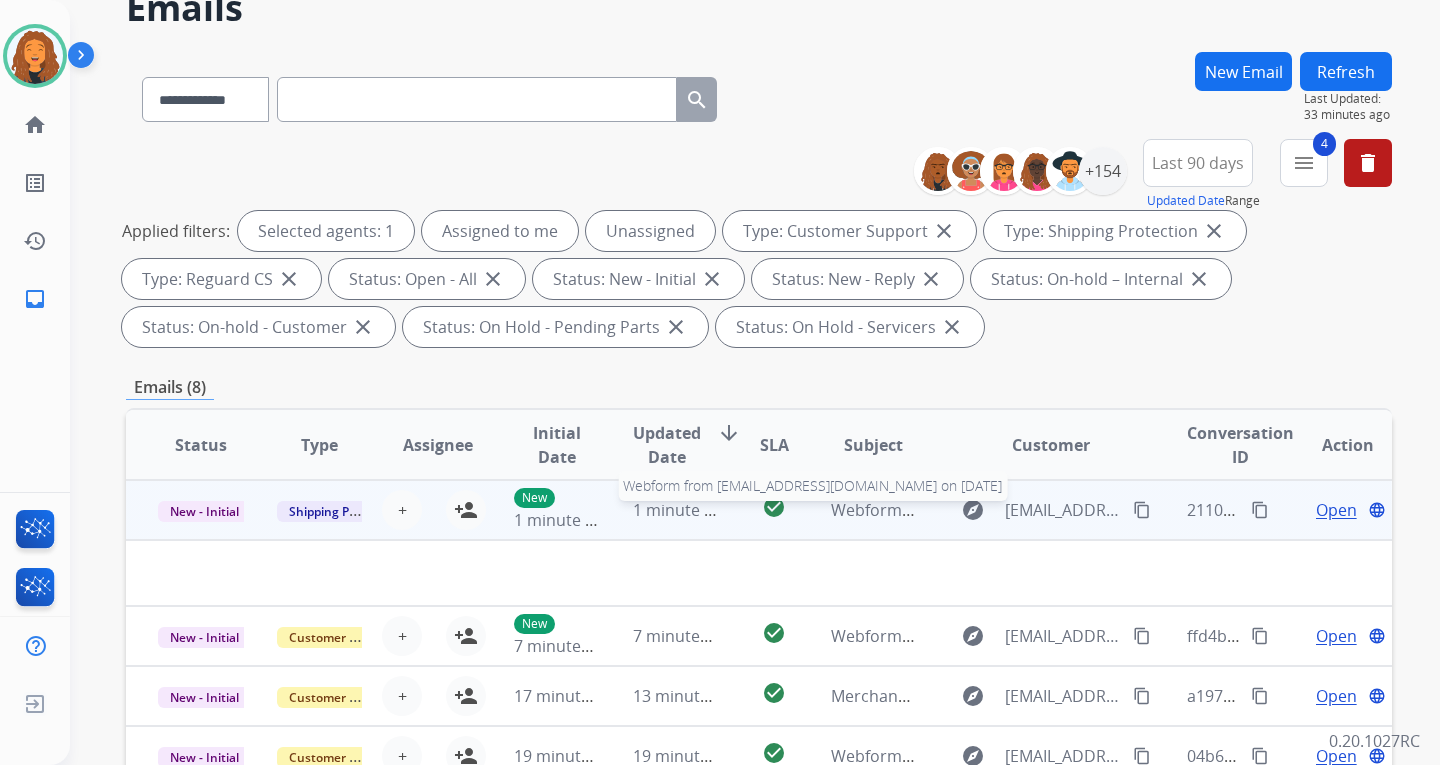 click on "Webform from [EMAIL_ADDRESS][DOMAIN_NAME] on [DATE]" at bounding box center (1057, 510) 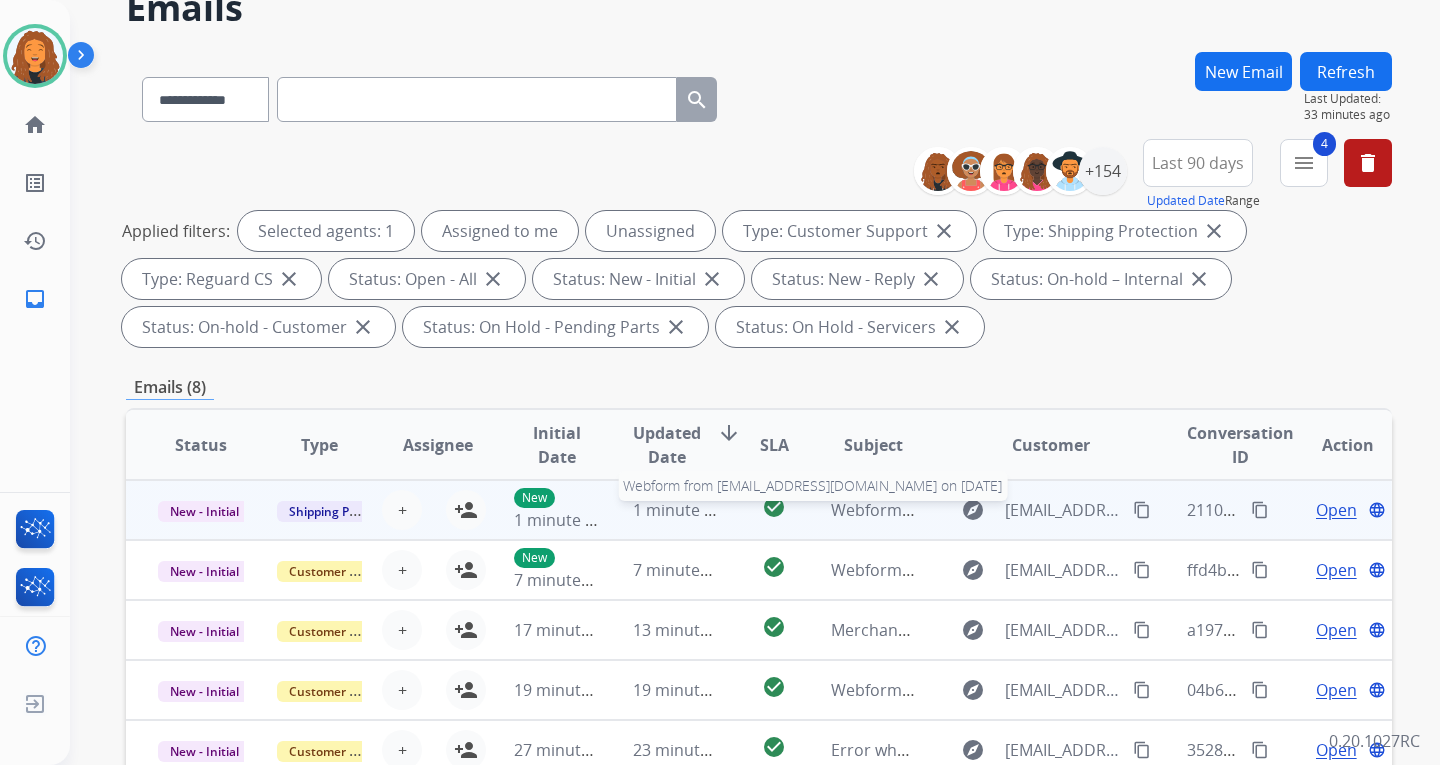 click on "Webform from [EMAIL_ADDRESS][DOMAIN_NAME] on [DATE]" at bounding box center (1057, 510) 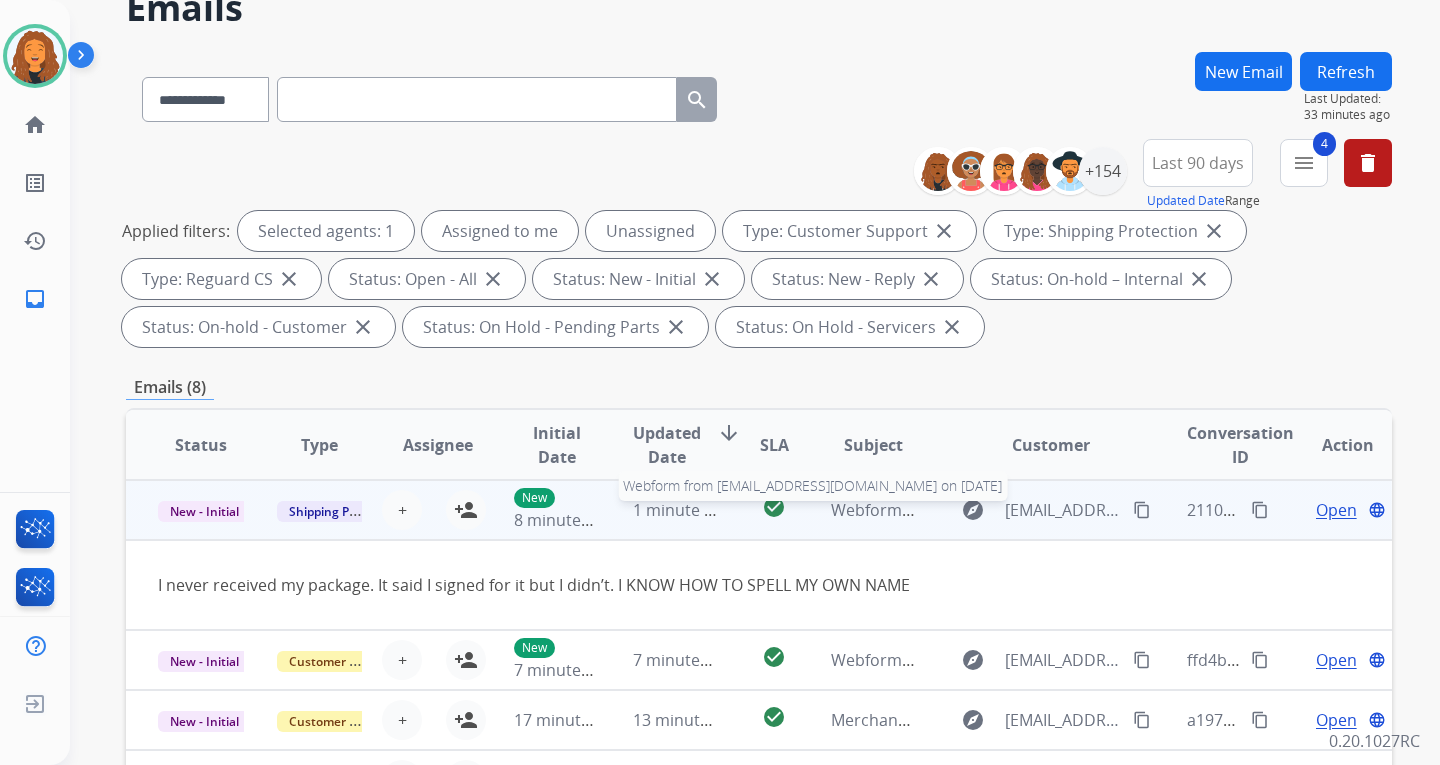 click on "Webform from [EMAIL_ADDRESS][DOMAIN_NAME] on [DATE]" at bounding box center (874, 510) 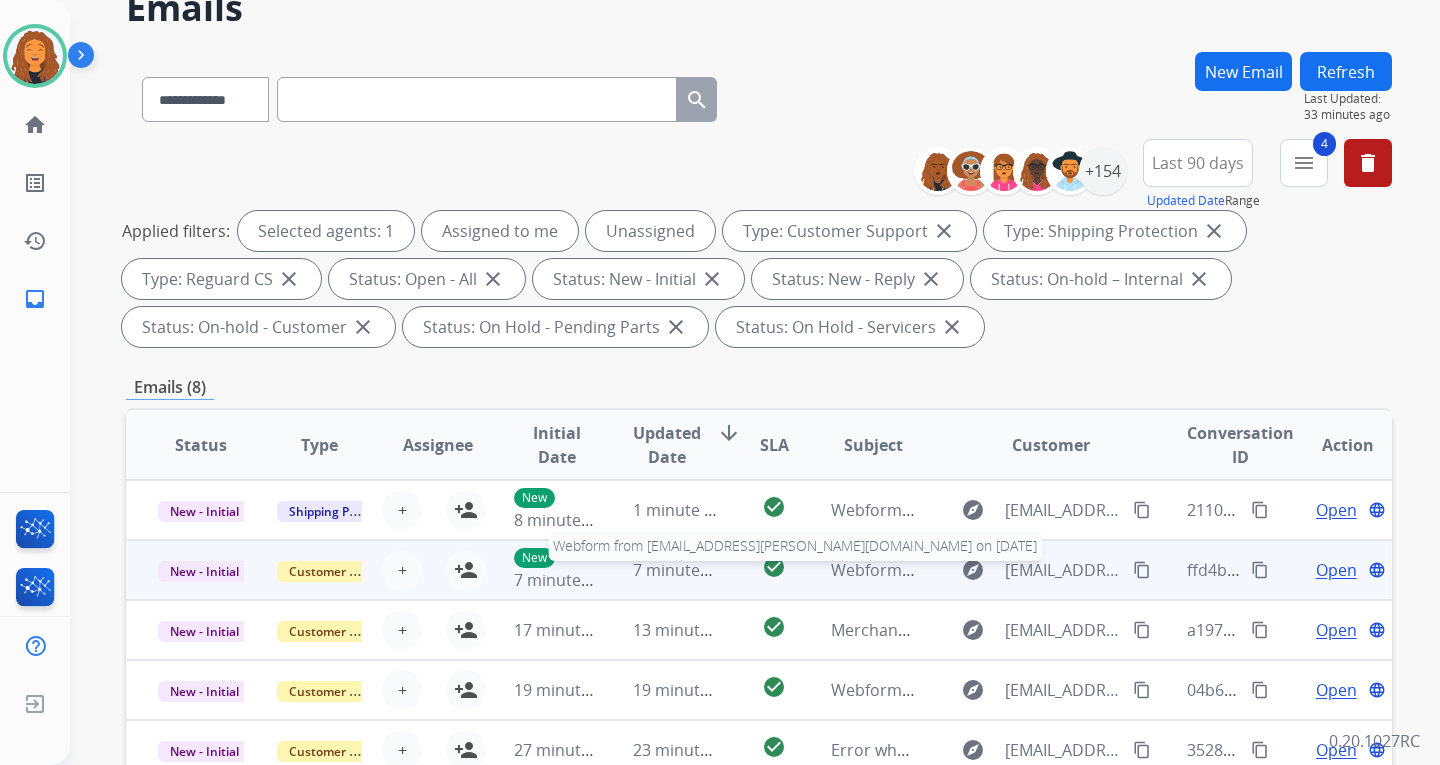 click on "Webform from [EMAIL_ADDRESS][PERSON_NAME][DOMAIN_NAME] on [DATE]" at bounding box center (1119, 570) 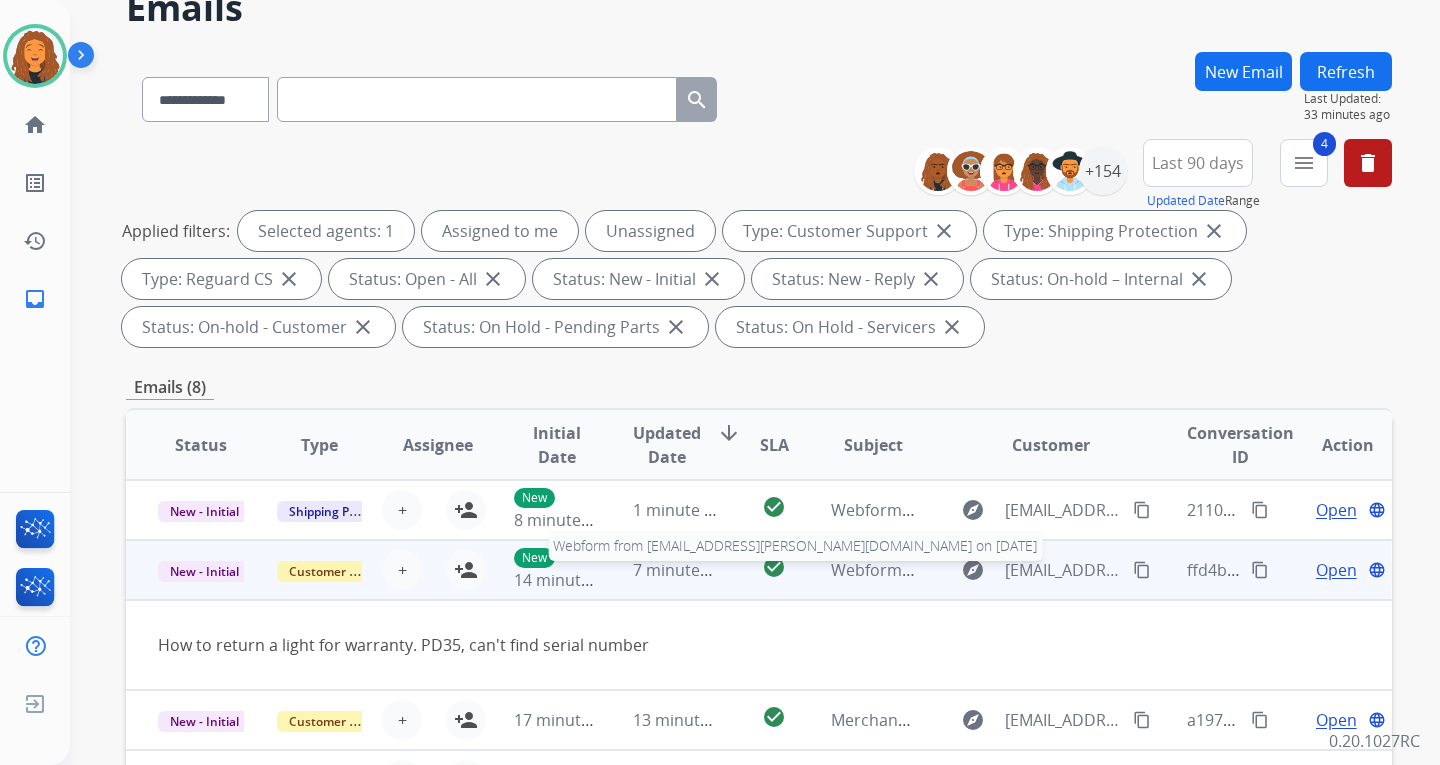 click on "Webform from [EMAIL_ADDRESS][PERSON_NAME][DOMAIN_NAME] on [DATE]" at bounding box center [1119, 570] 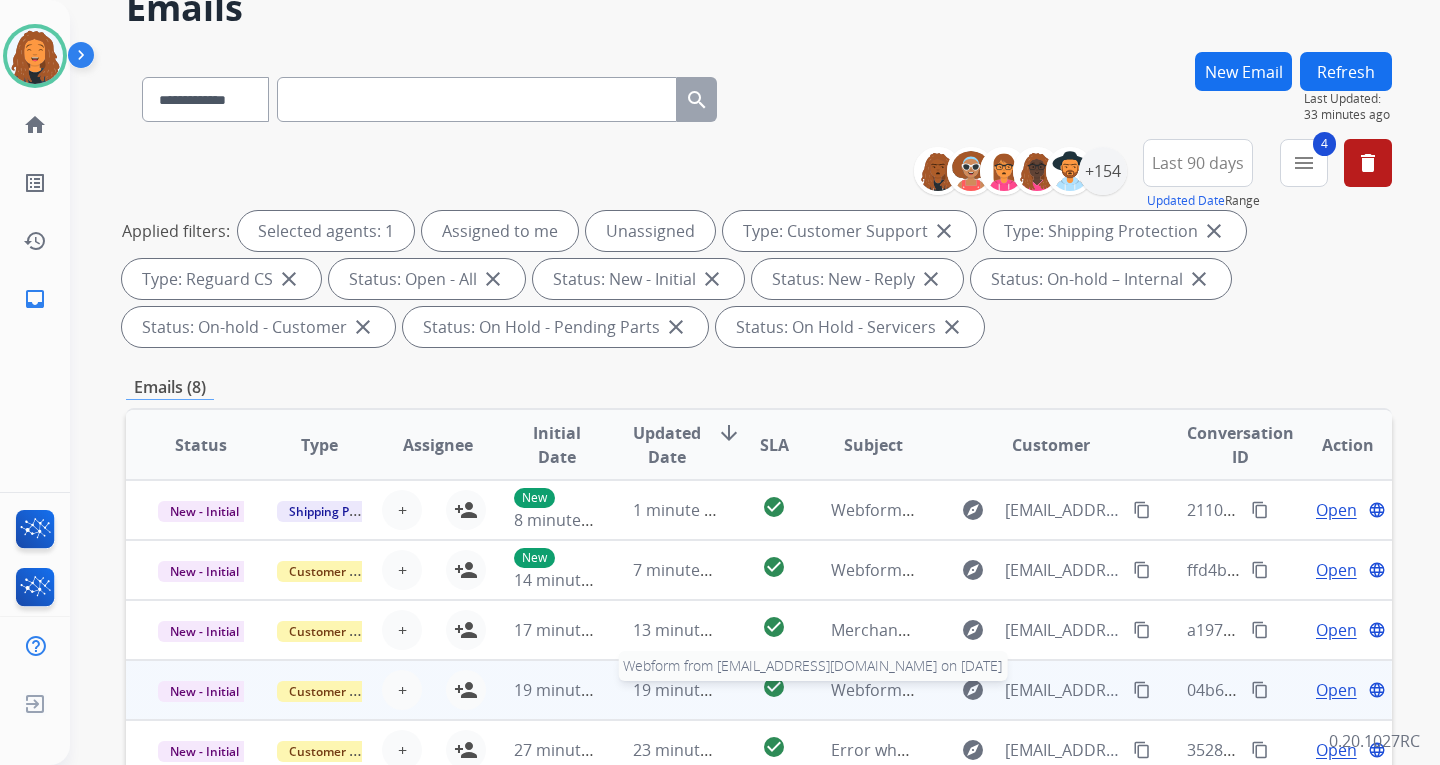 click on "Webform from [EMAIL_ADDRESS][DOMAIN_NAME] on [DATE]" at bounding box center [1057, 690] 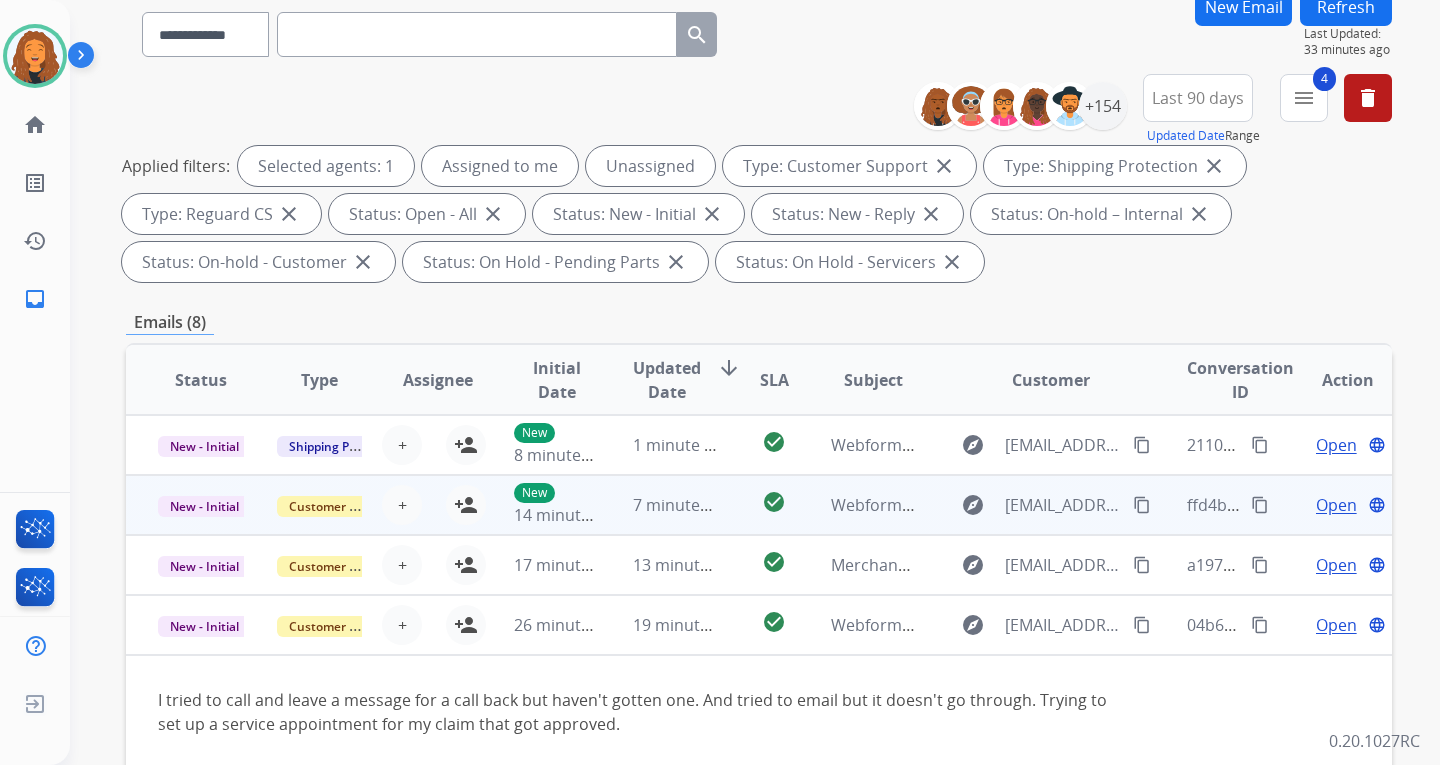 scroll, scrollTop: 300, scrollLeft: 0, axis: vertical 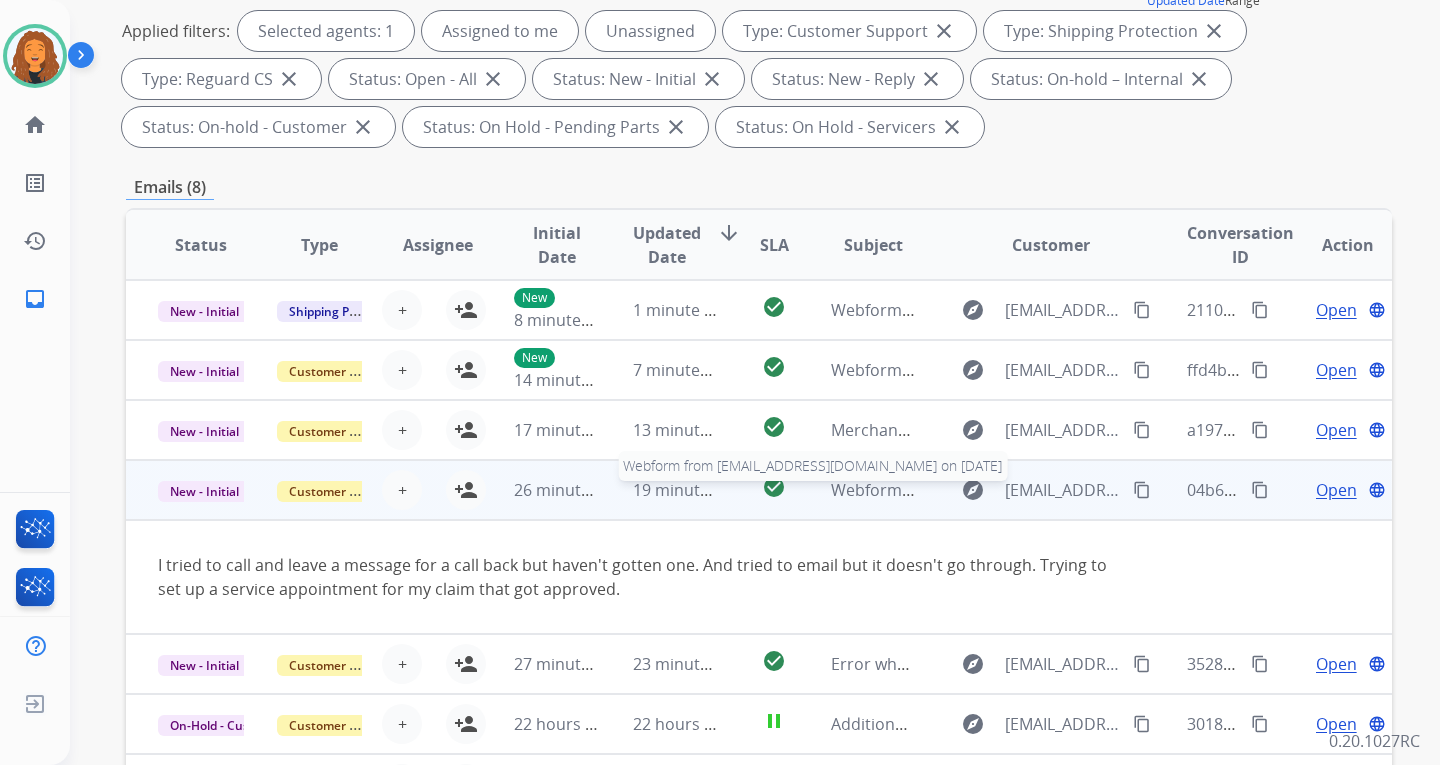 click on "Webform from [EMAIL_ADDRESS][DOMAIN_NAME] on [DATE]" at bounding box center (1057, 490) 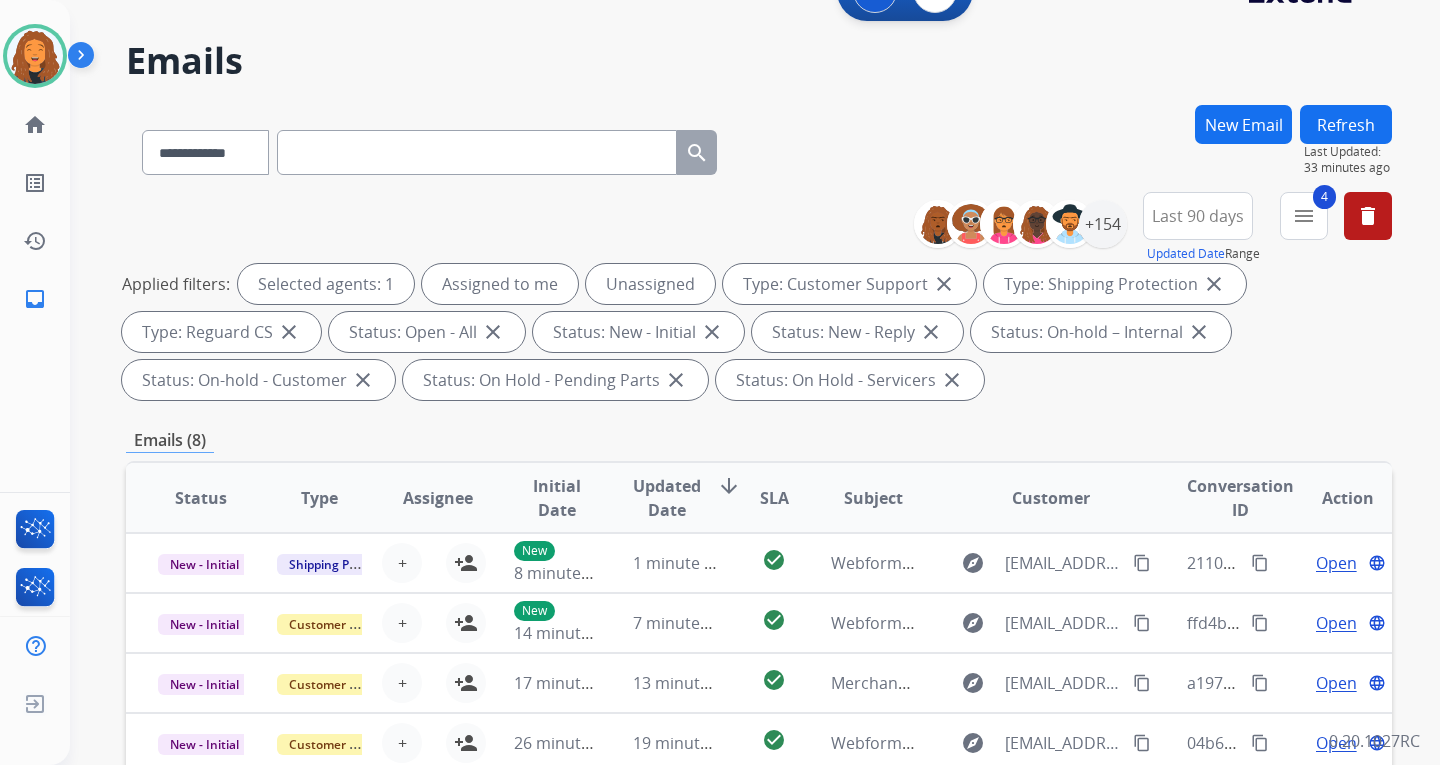 scroll, scrollTop: 0, scrollLeft: 0, axis: both 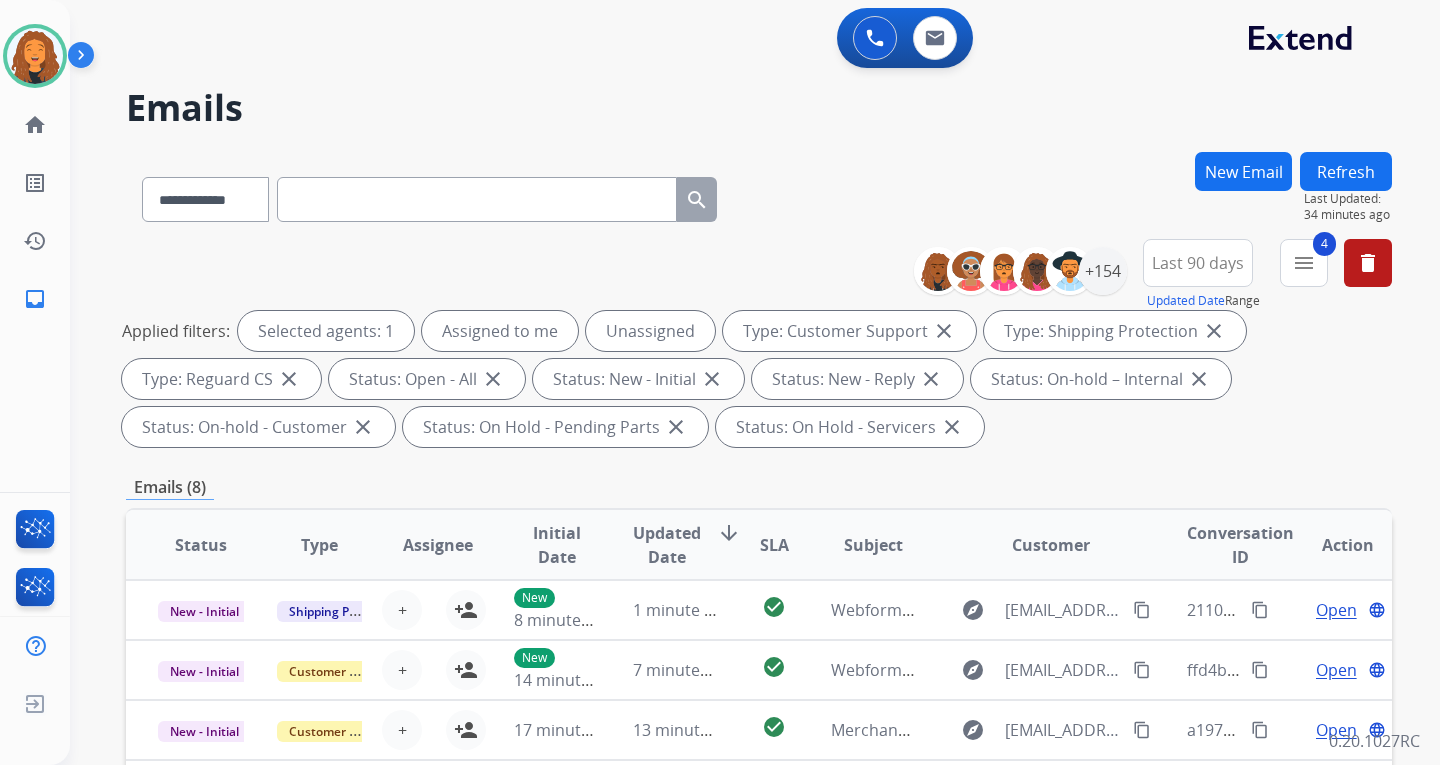 click on "Emails" at bounding box center (759, 108) 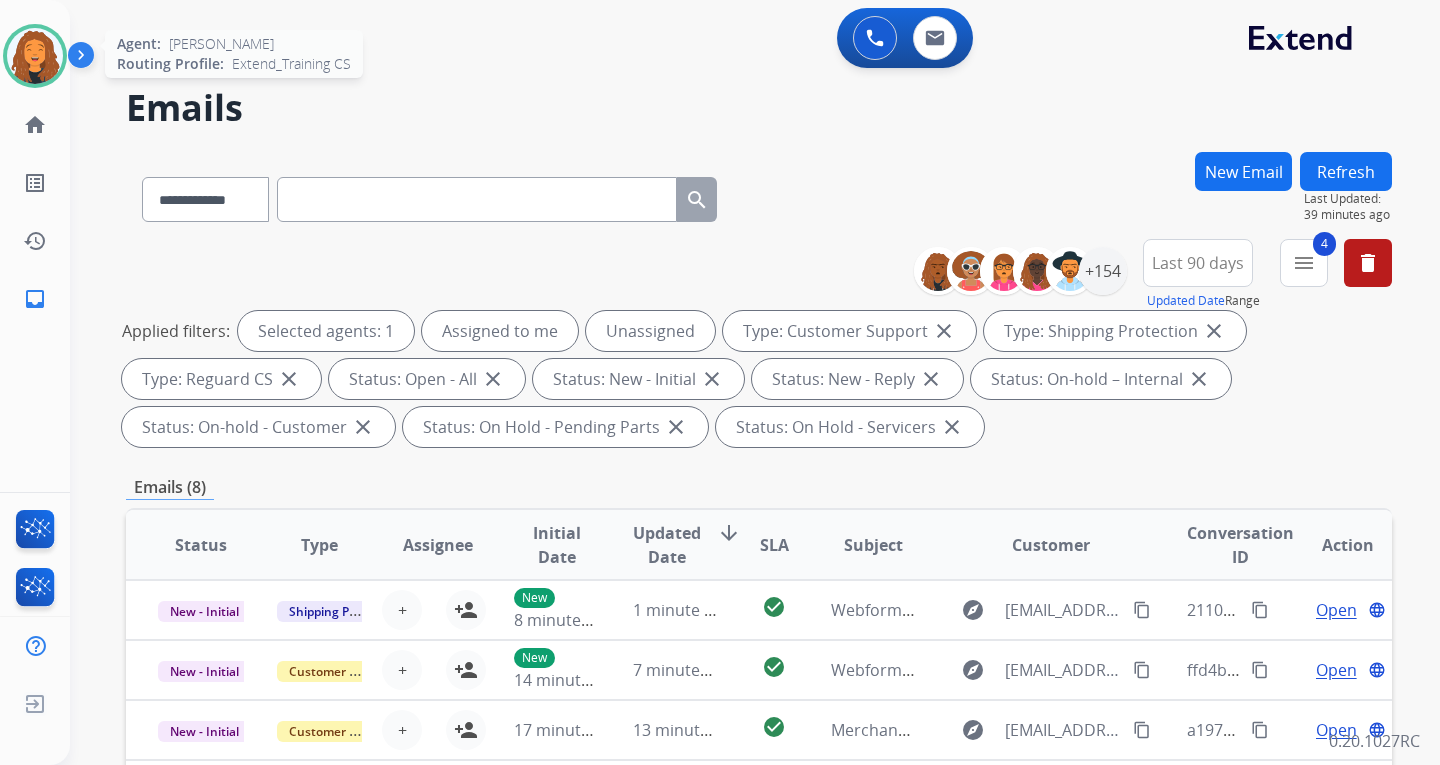 click at bounding box center (35, 56) 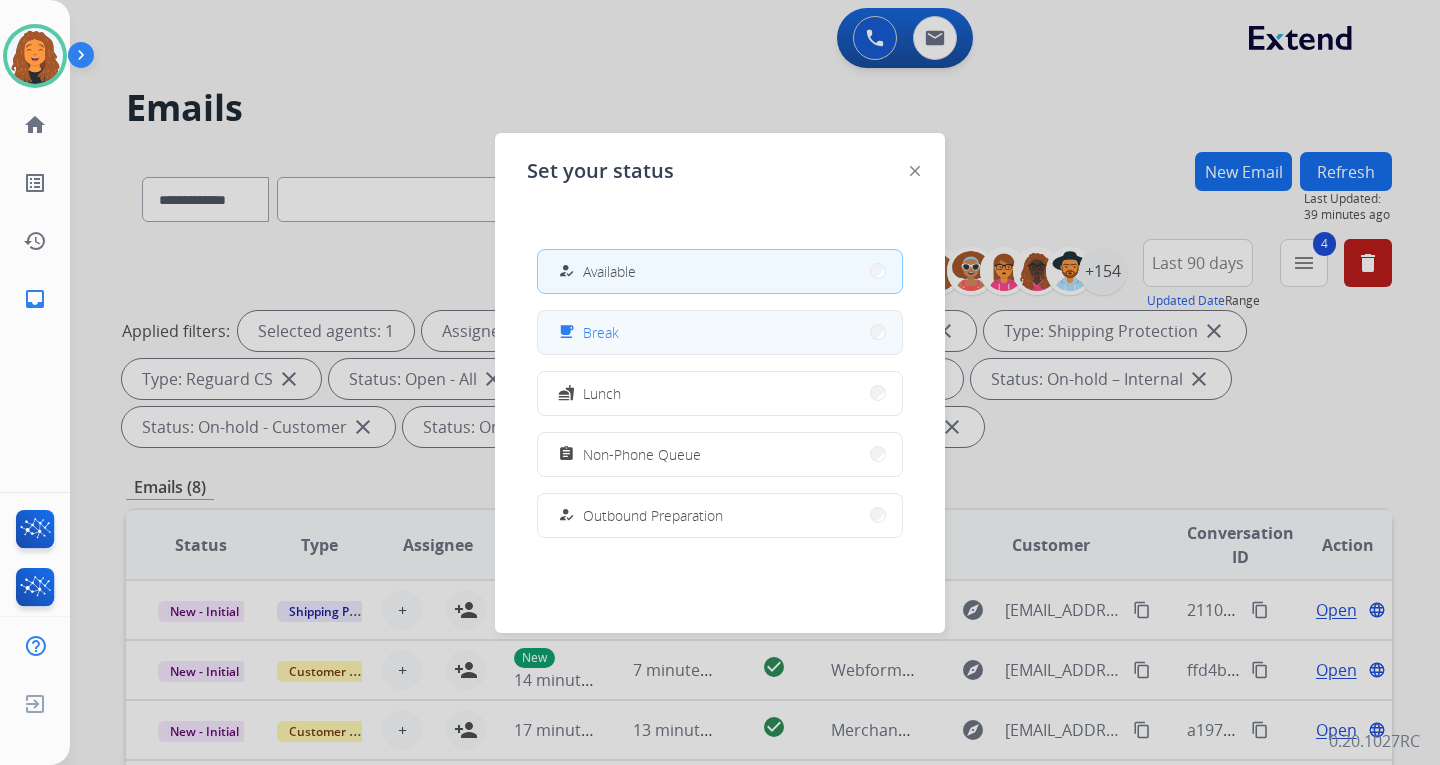 click on "Break" at bounding box center [601, 332] 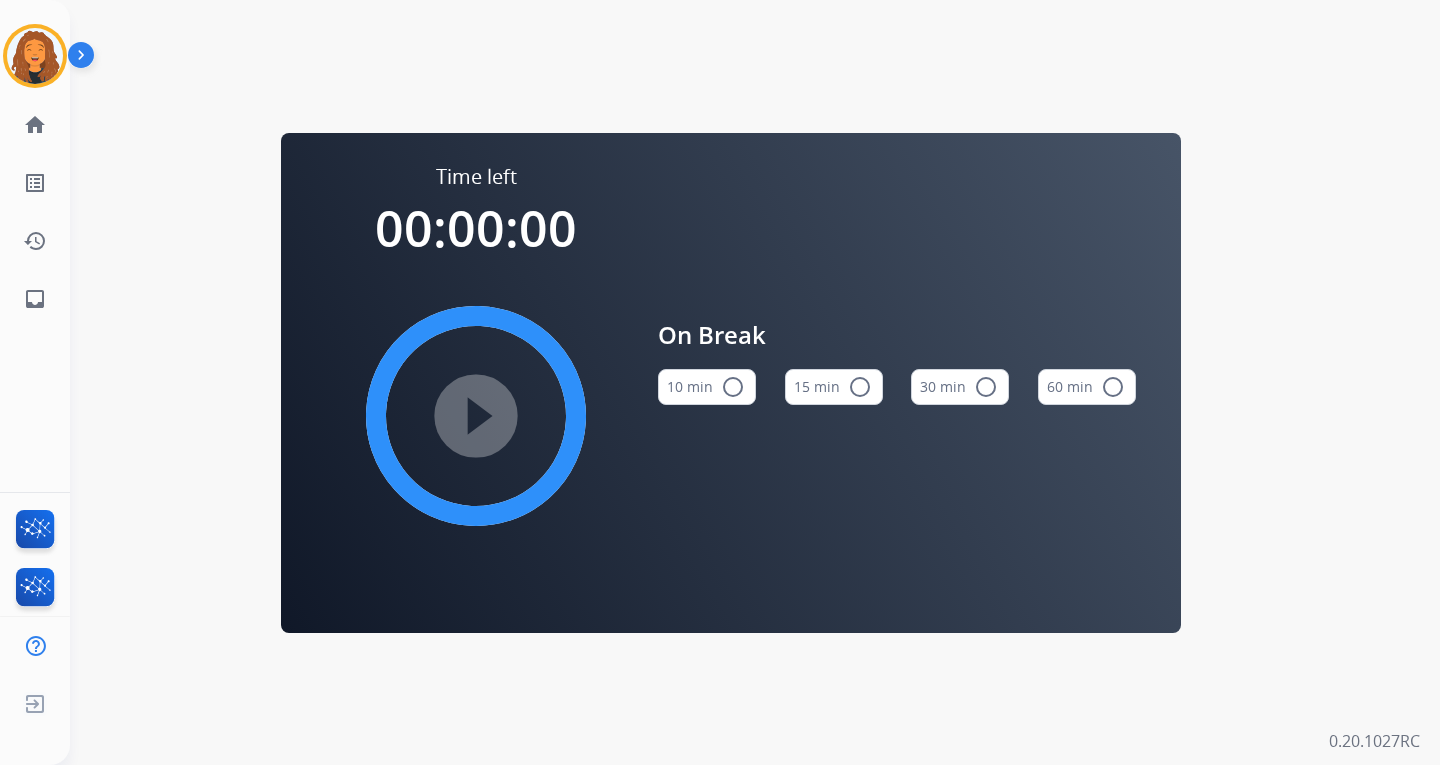 click on "radio_button_unchecked" at bounding box center [733, 387] 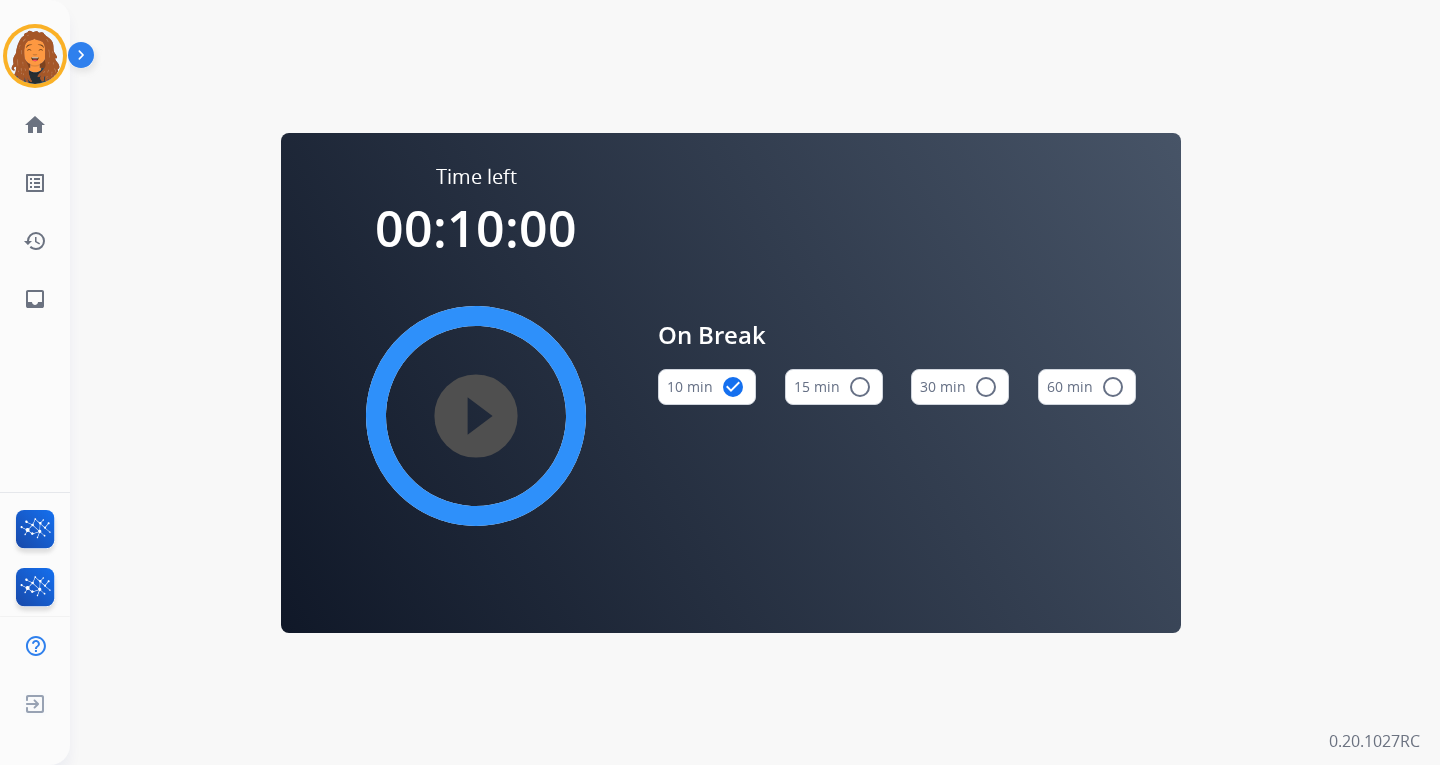 click on "play_circle_filled" at bounding box center (476, 416) 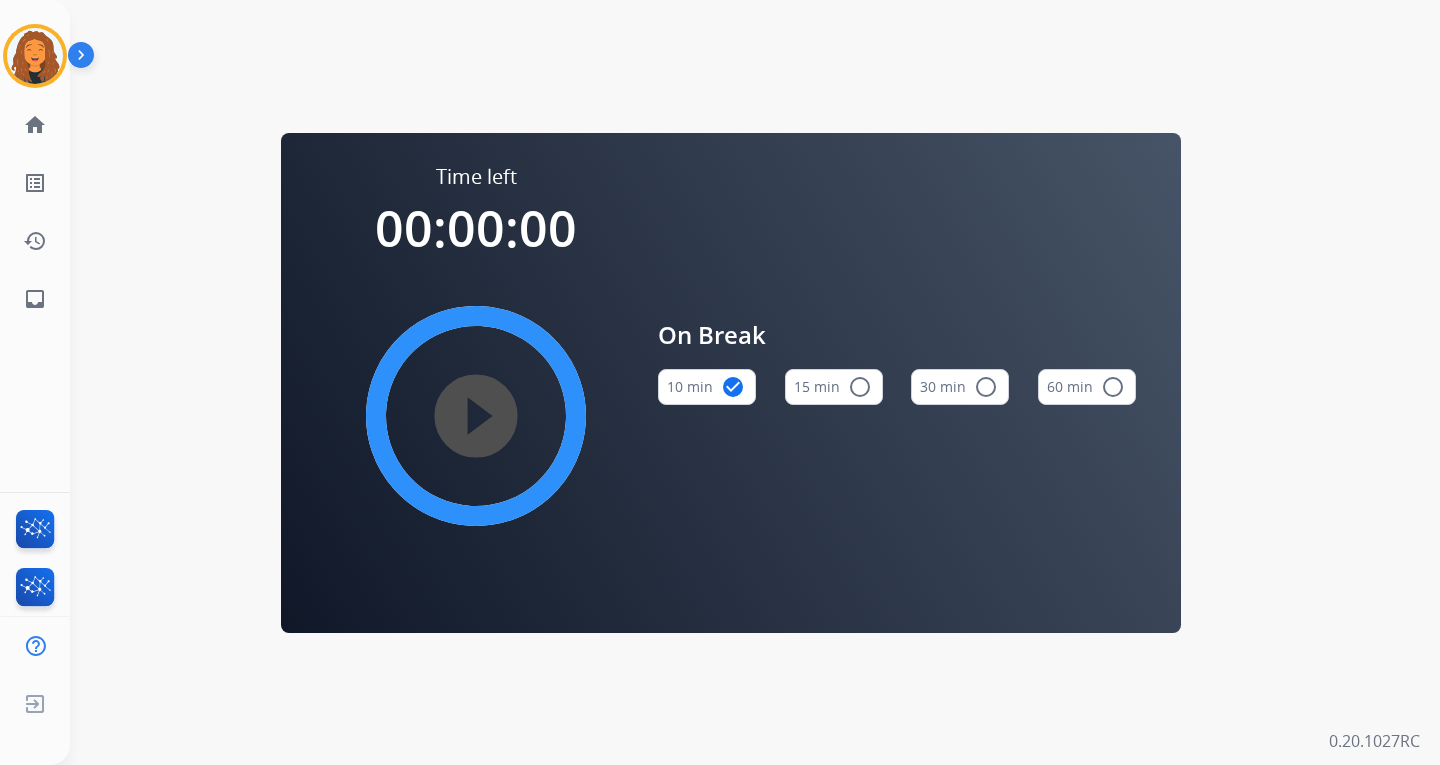click on "[PERSON_NAME]   Break  Edit Avatar  Agent:   [PERSON_NAME] Profile:  Extend_Training CS home  Home  Home list_alt  Outbound Leads  Outbound Leads history  Interaction Log  Interaction Log inbox  Emails  Emails  FocalPoints   Interaction Analytics  Help Center  Help Center  Log out  Log out" at bounding box center [35, 382] 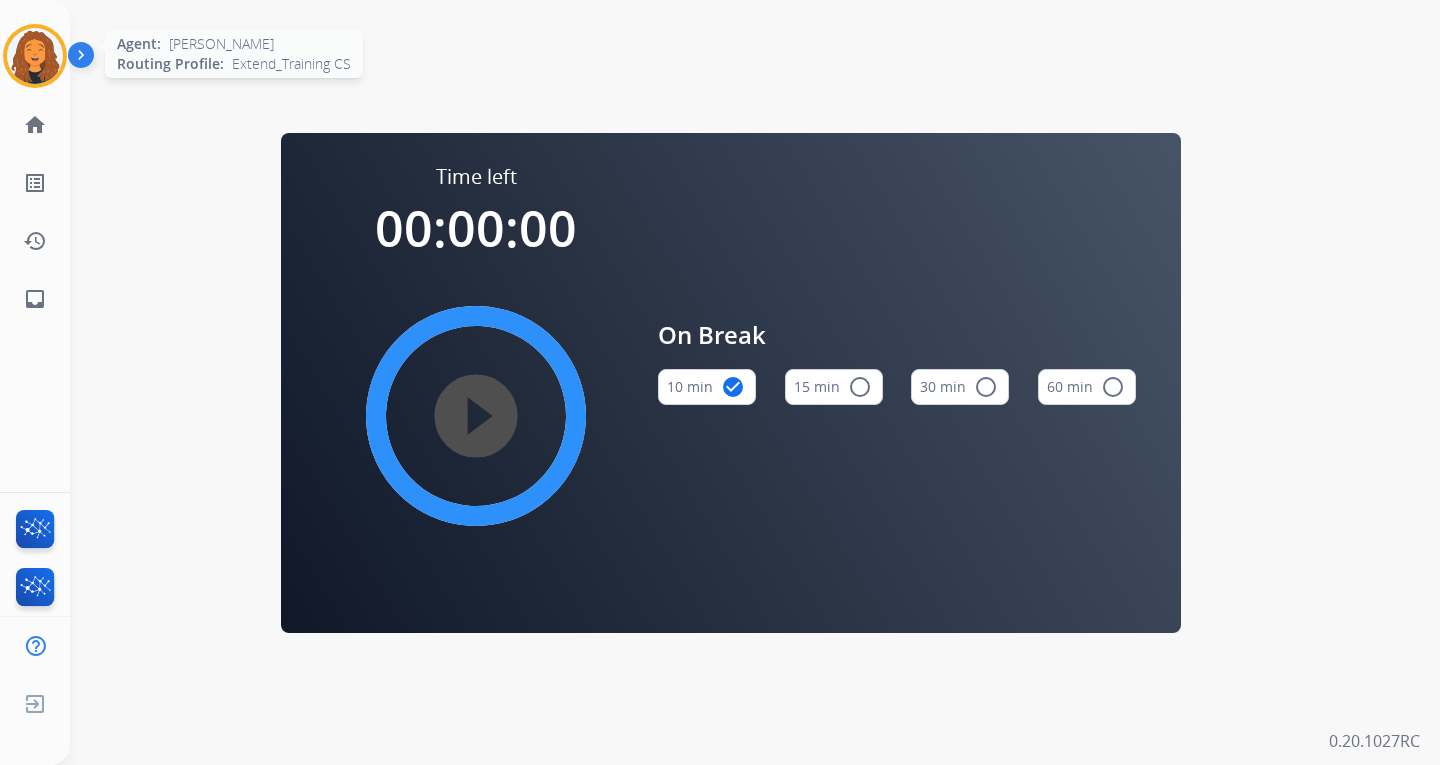 click at bounding box center (35, 56) 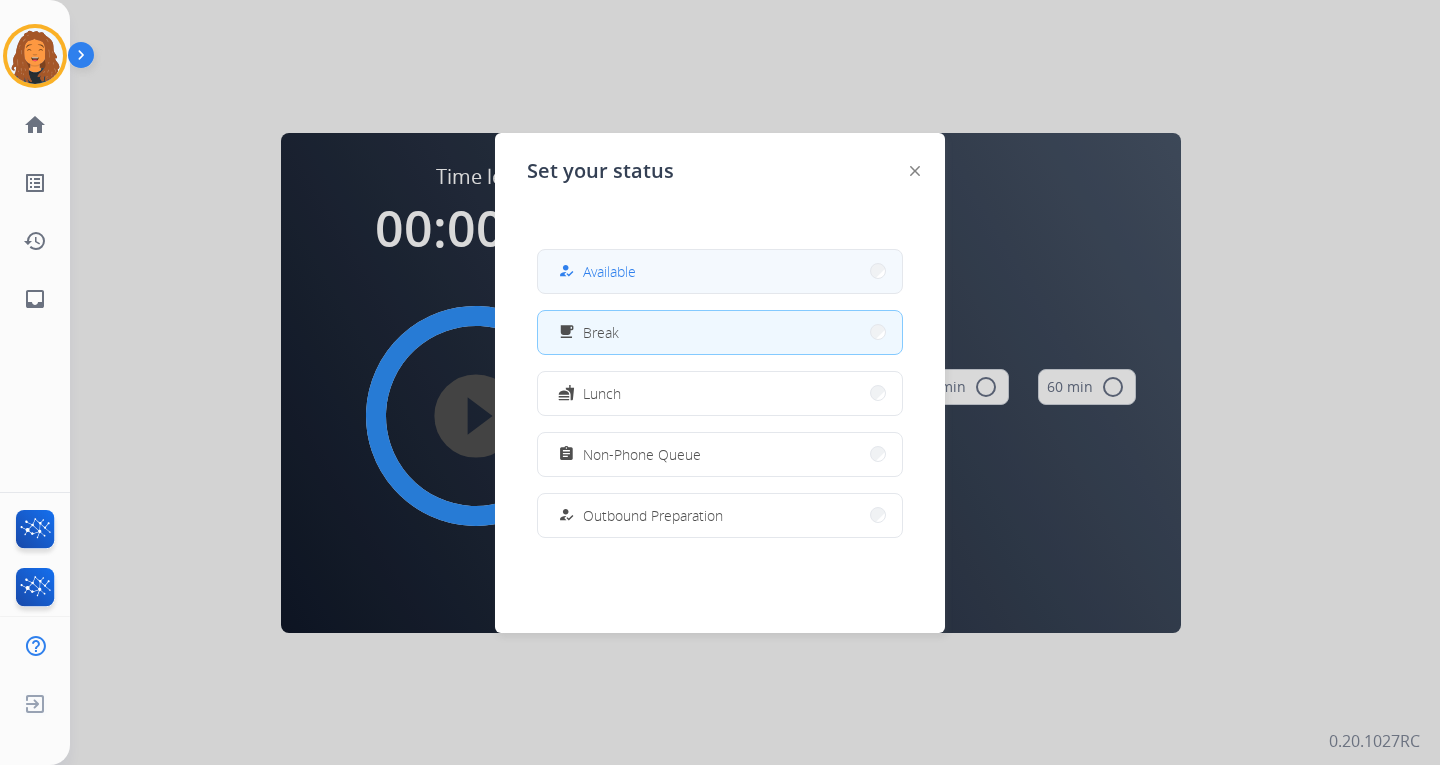 click on "Available" at bounding box center (609, 271) 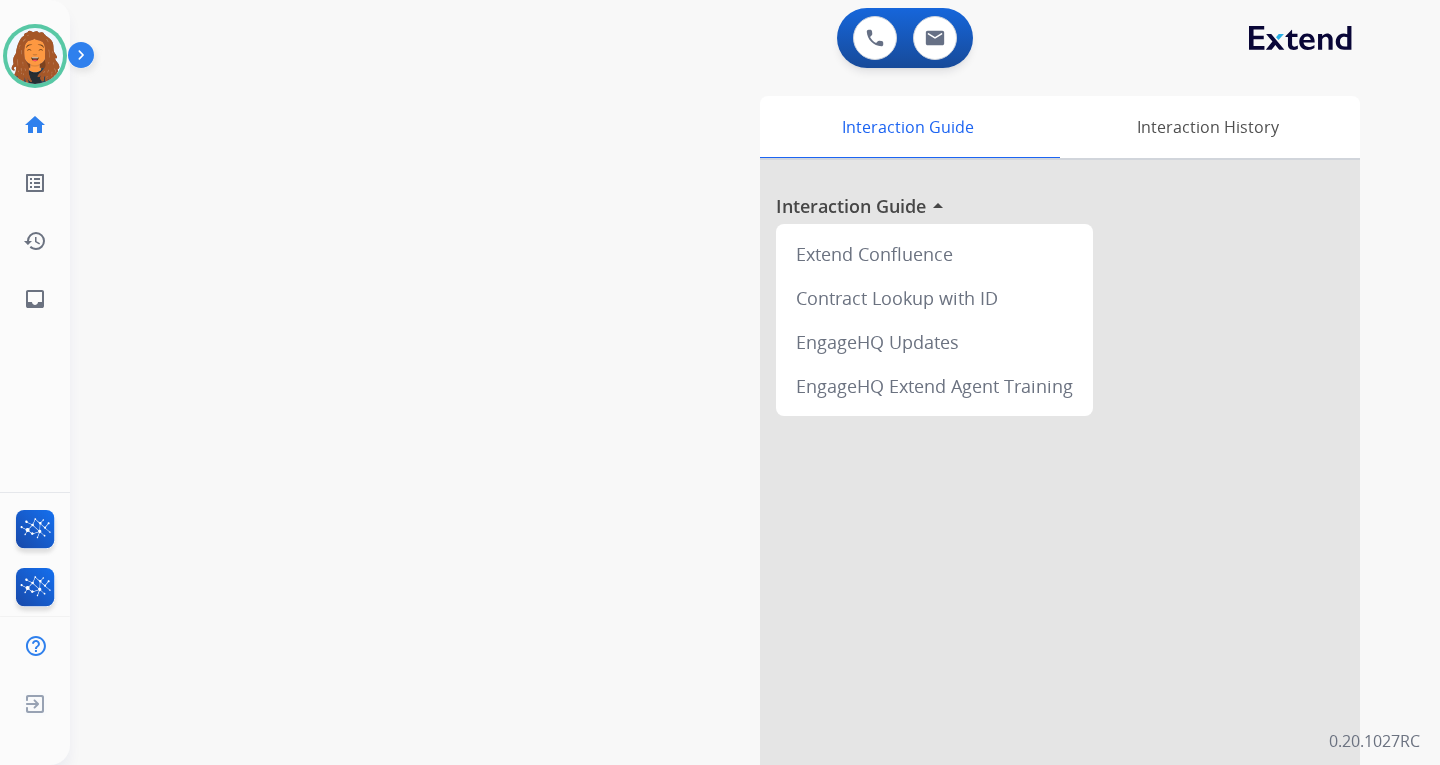 click on "swap_horiz Break voice bridge close_fullscreen Connect 3-Way Call merge_type Separate 3-Way Call  Interaction Guide   Interaction History  Interaction Guide arrow_drop_up  Extend Confluence   Contract Lookup with ID   EngageHQ Updates   EngageHQ Extend Agent Training" at bounding box center (731, 489) 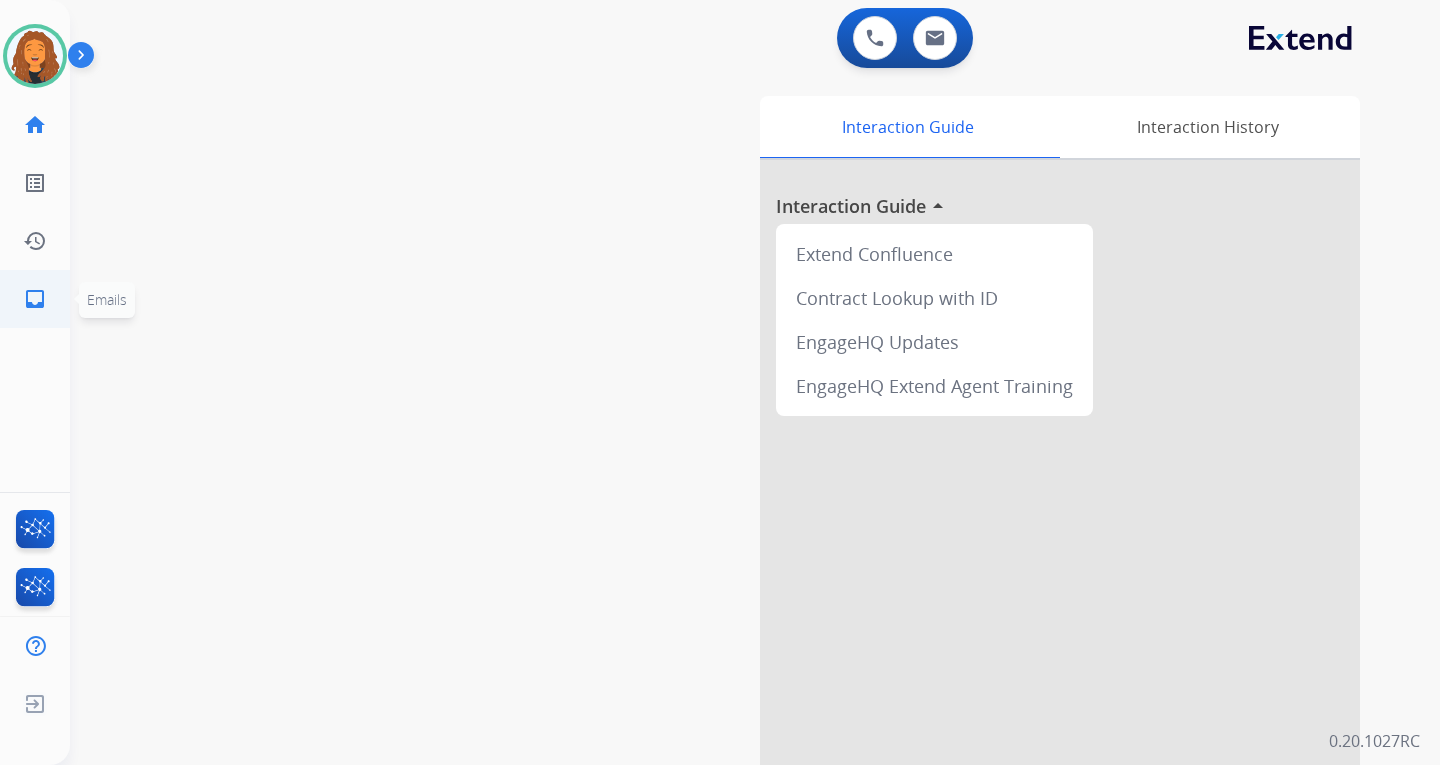 click on "inbox" 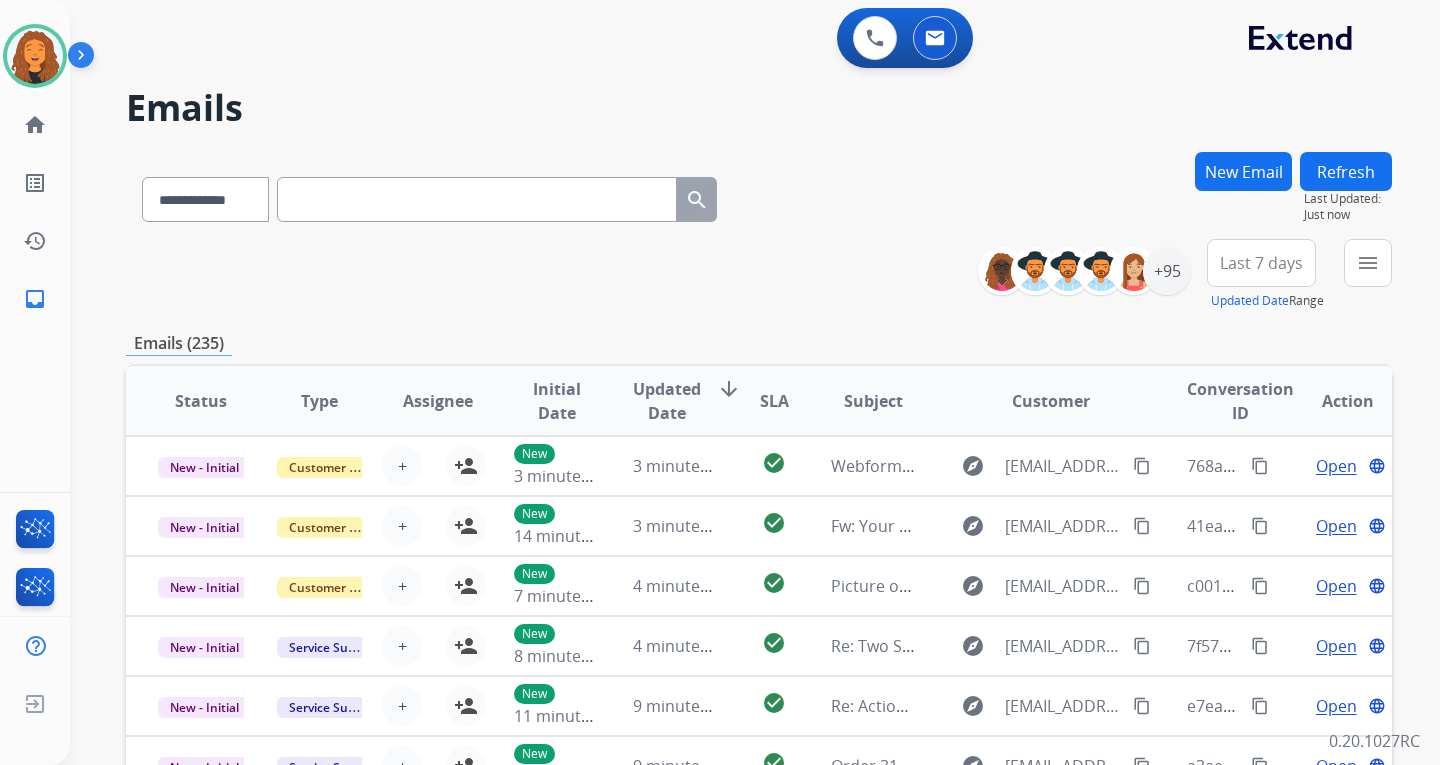 click on "**********" at bounding box center [759, 275] 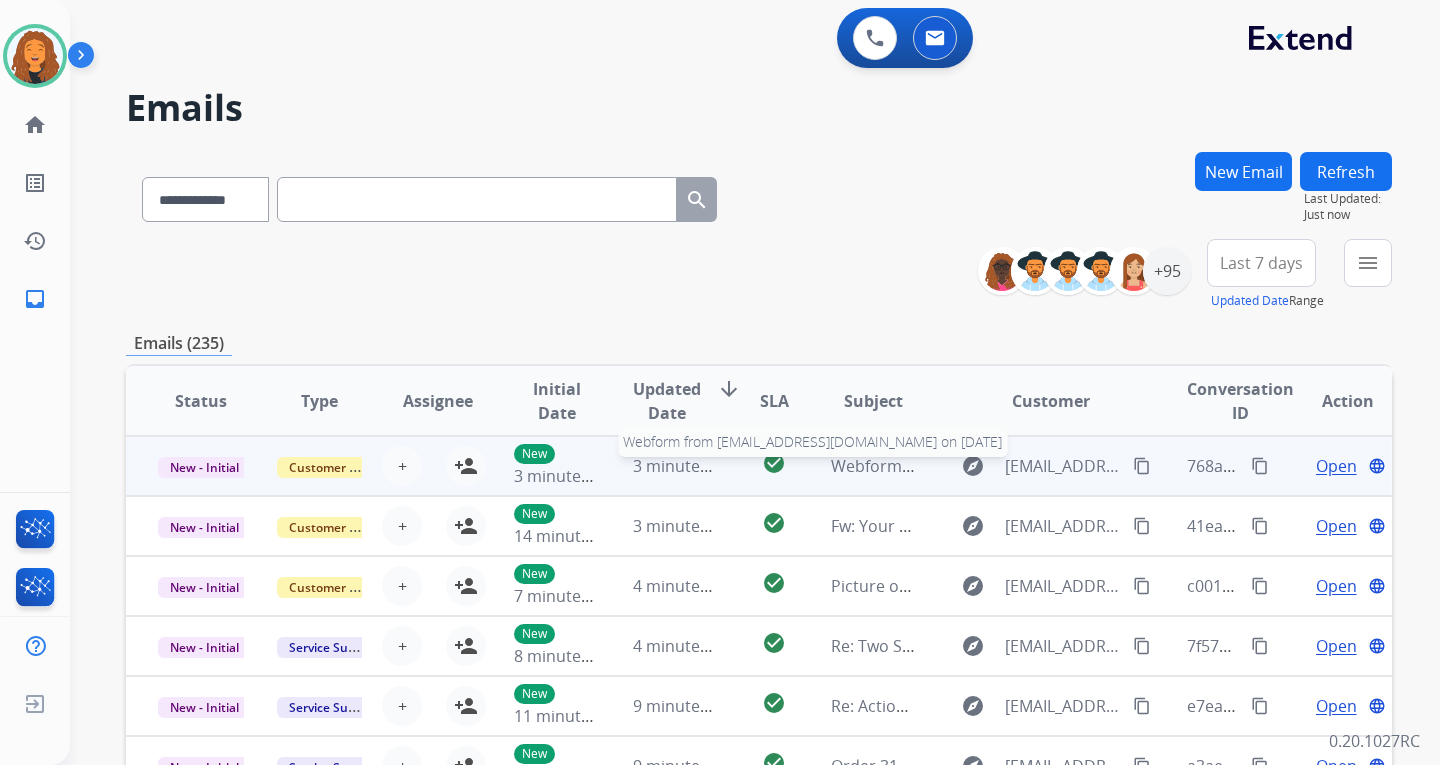 click on "Webform from [EMAIL_ADDRESS][DOMAIN_NAME] on [DATE]" at bounding box center [1057, 466] 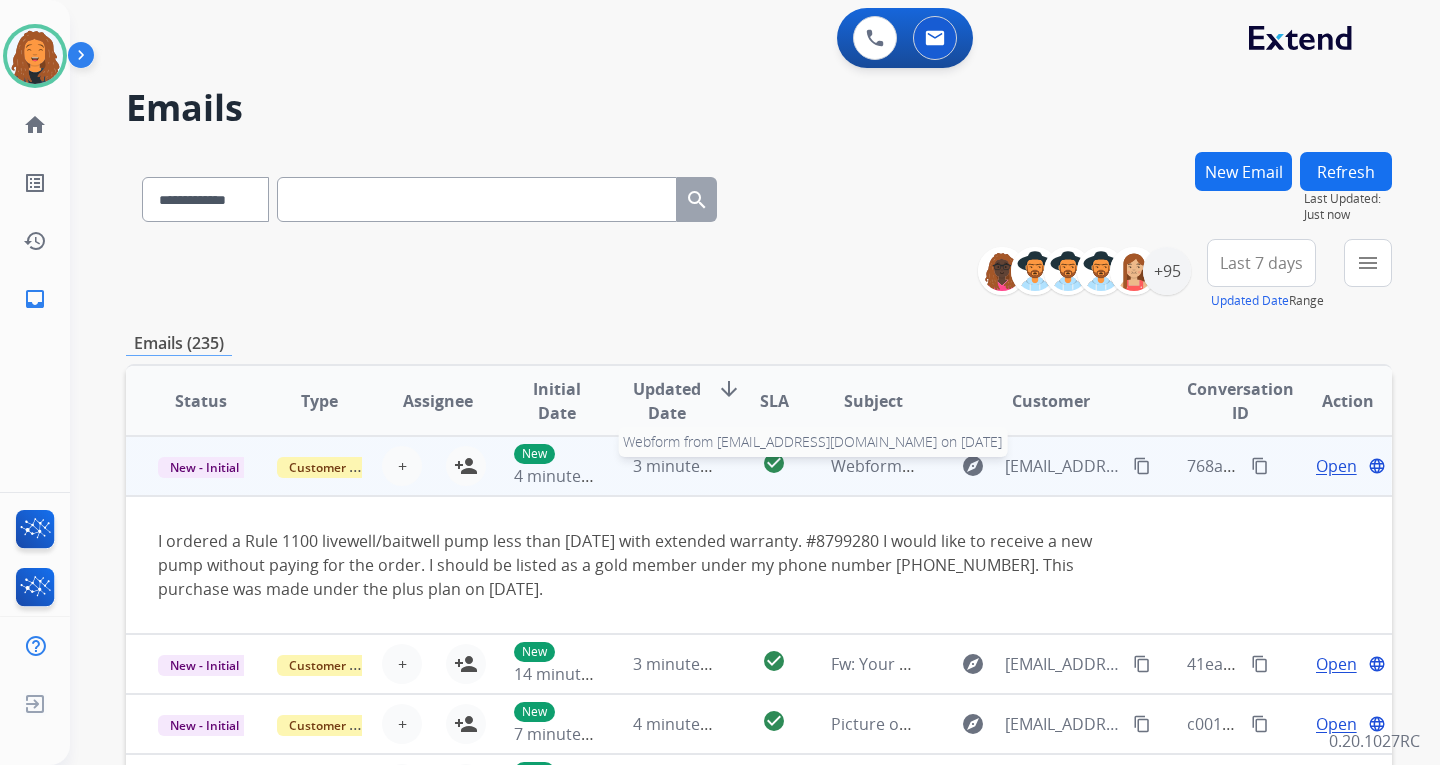 click on "Webform from [EMAIL_ADDRESS][DOMAIN_NAME] on [DATE]" at bounding box center (1057, 466) 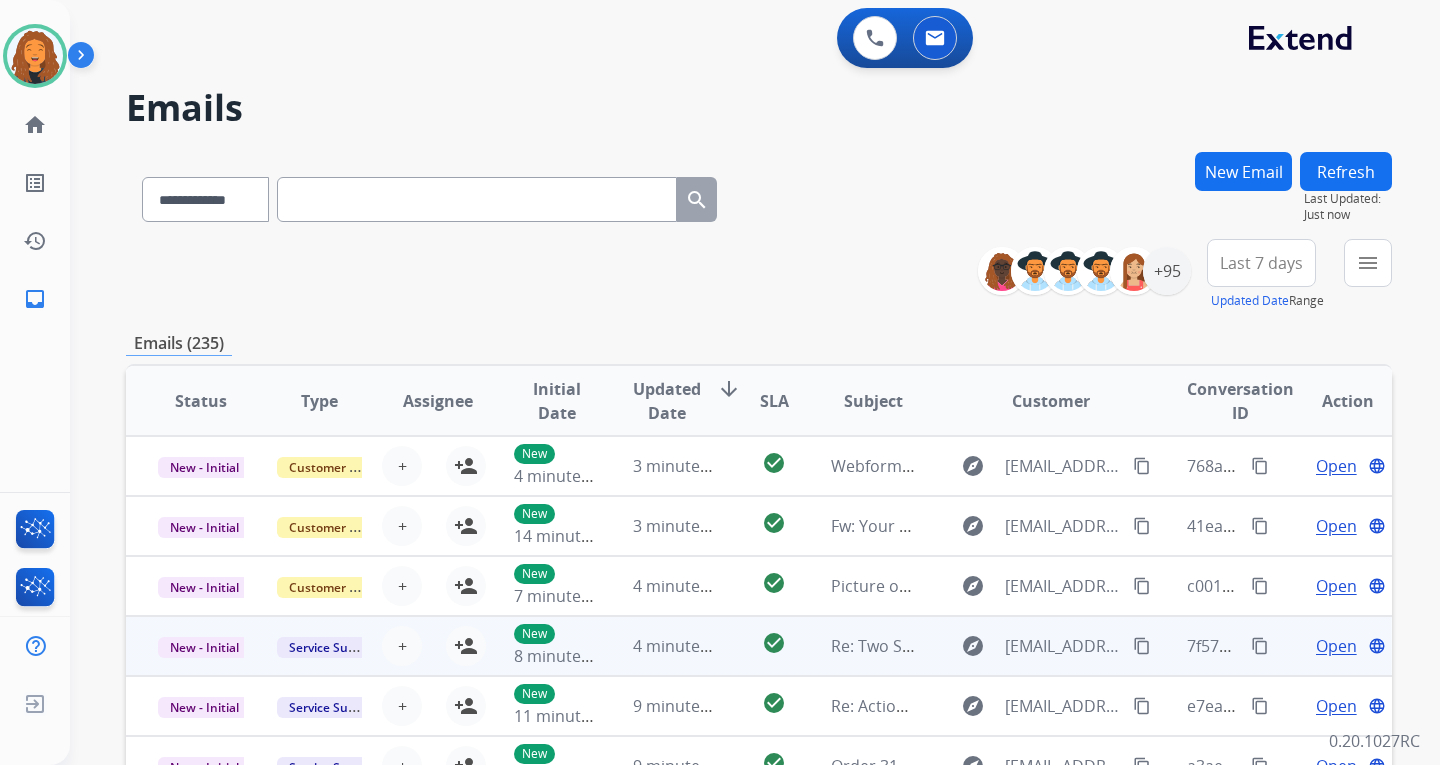 scroll, scrollTop: 2, scrollLeft: 0, axis: vertical 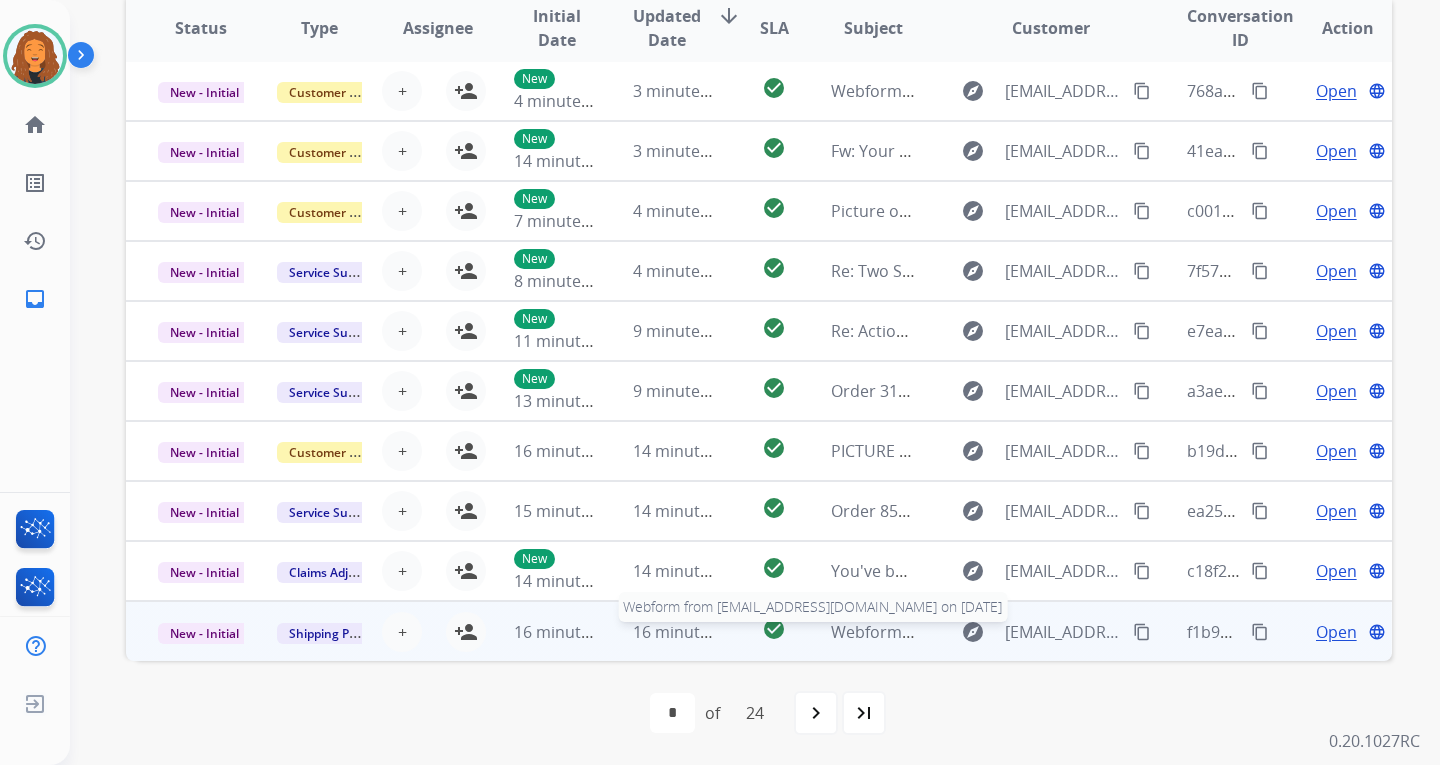 click on "Webform from [EMAIL_ADDRESS][DOMAIN_NAME] on [DATE]" at bounding box center [1057, 632] 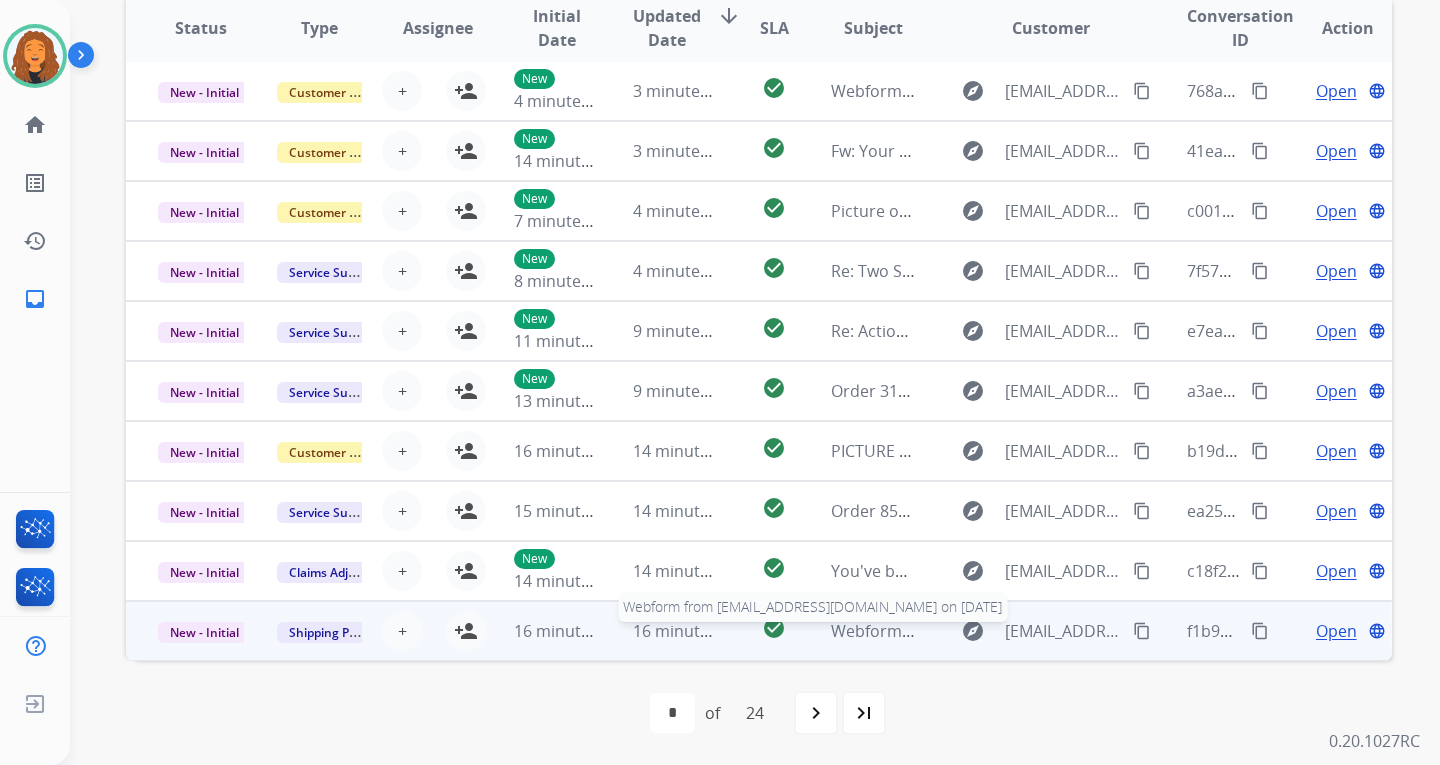 scroll, scrollTop: 139, scrollLeft: 0, axis: vertical 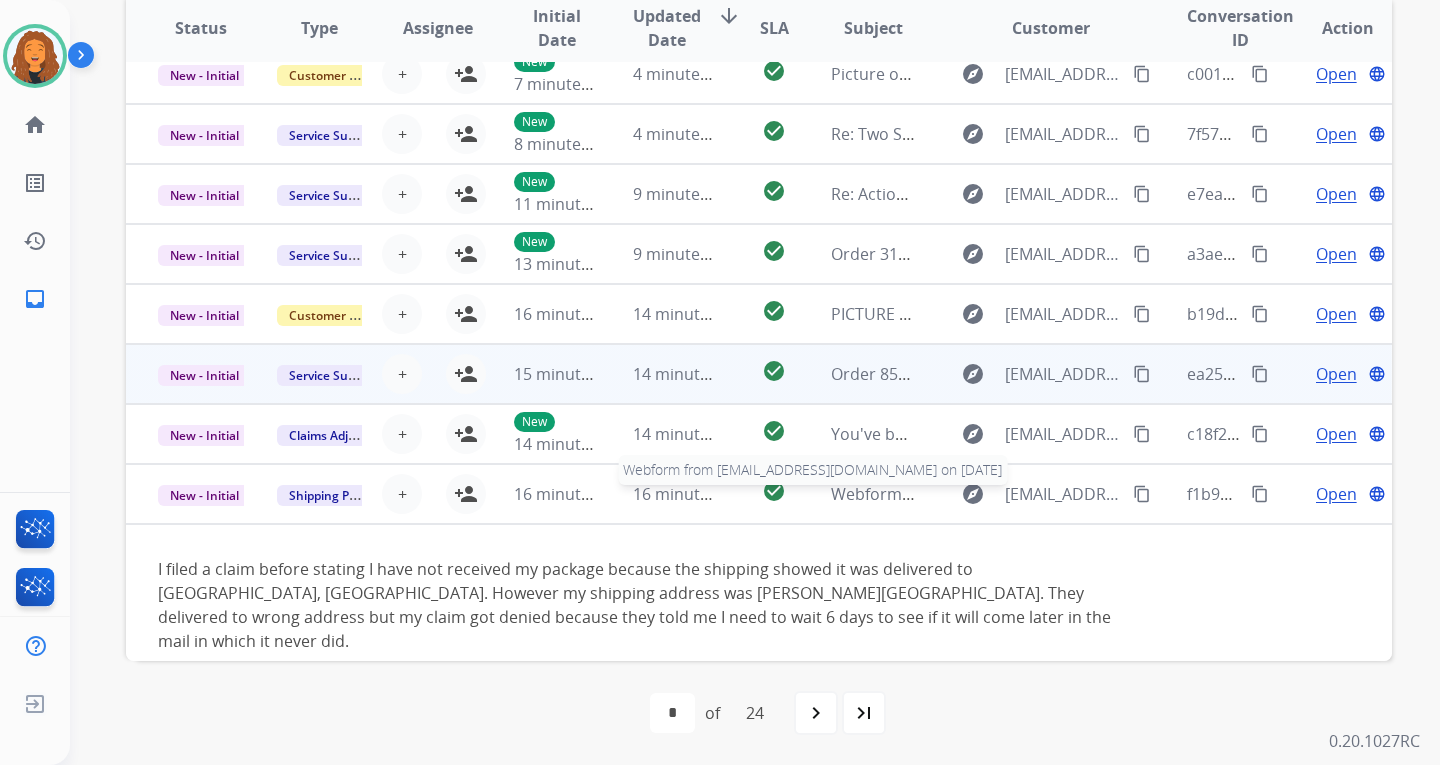click on "Webform from [EMAIL_ADDRESS][DOMAIN_NAME] on [DATE]" at bounding box center (1057, 494) 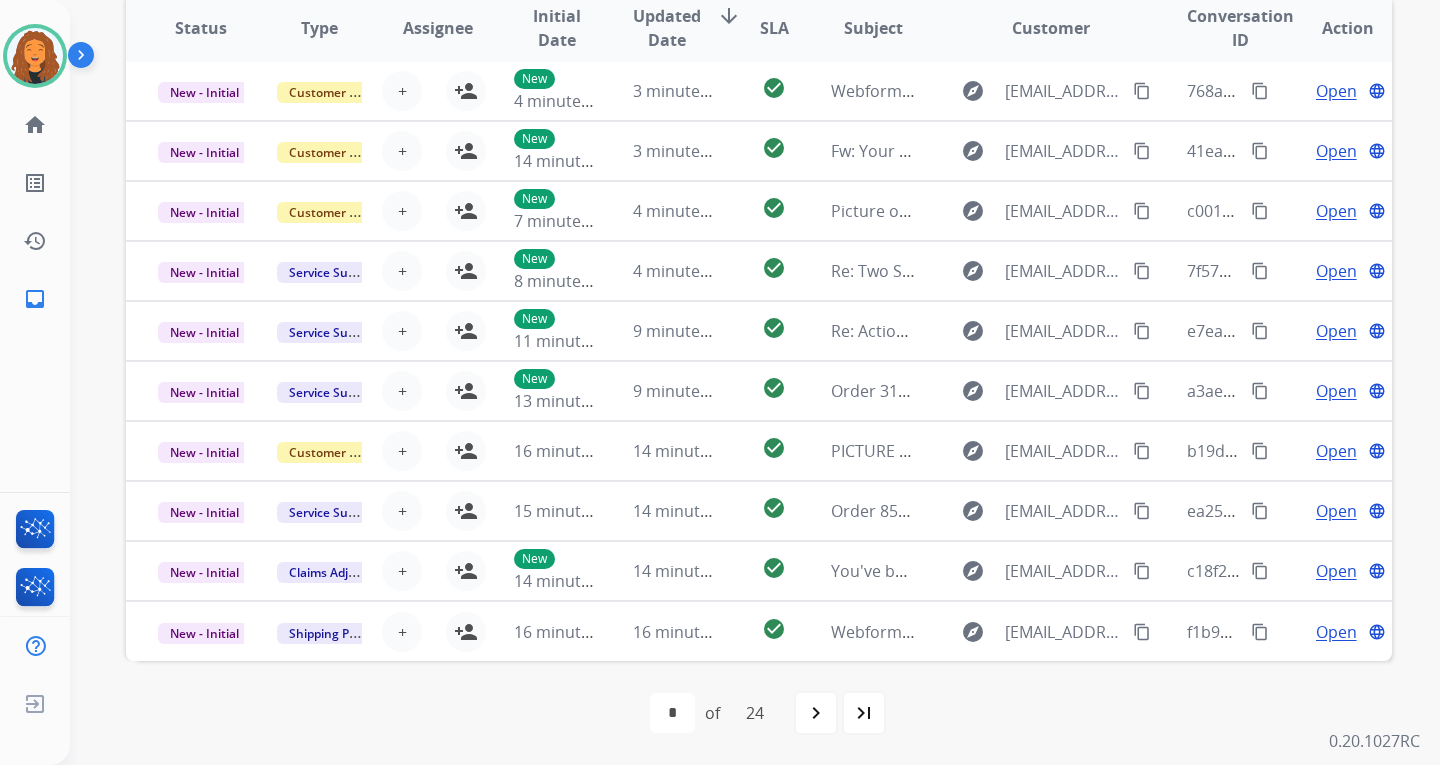 drag, startPoint x: 93, startPoint y: 187, endPoint x: 82, endPoint y: 178, distance: 14.21267 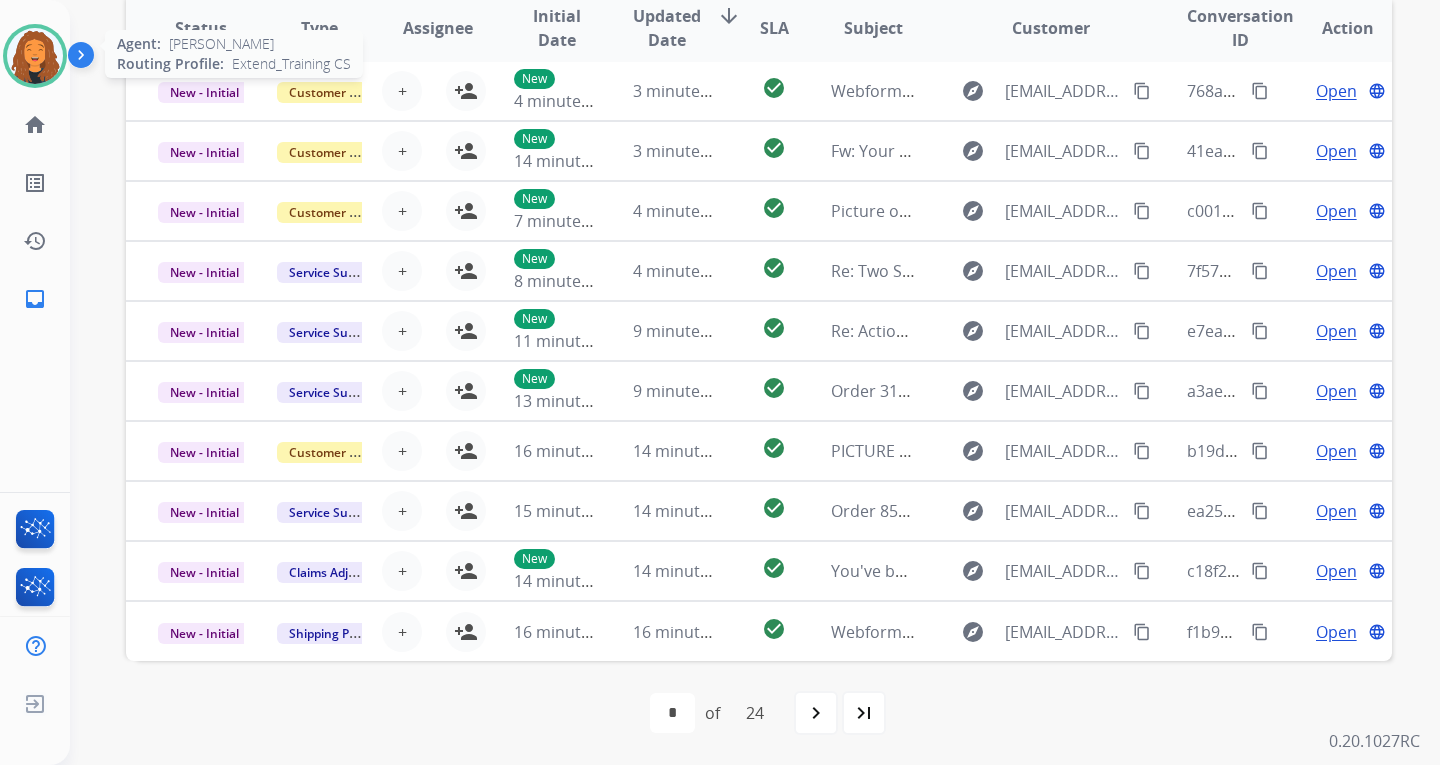 click at bounding box center (35, 56) 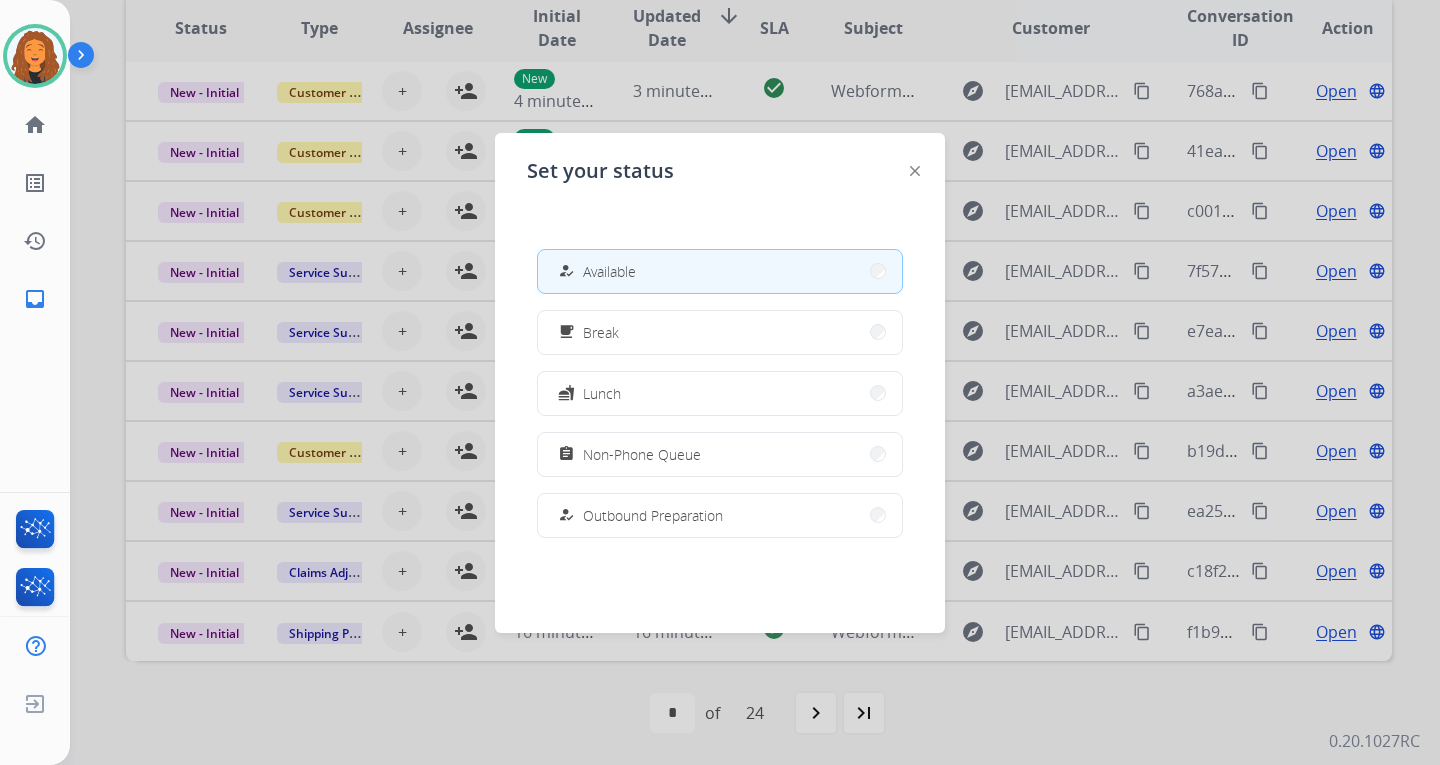 click at bounding box center (720, 382) 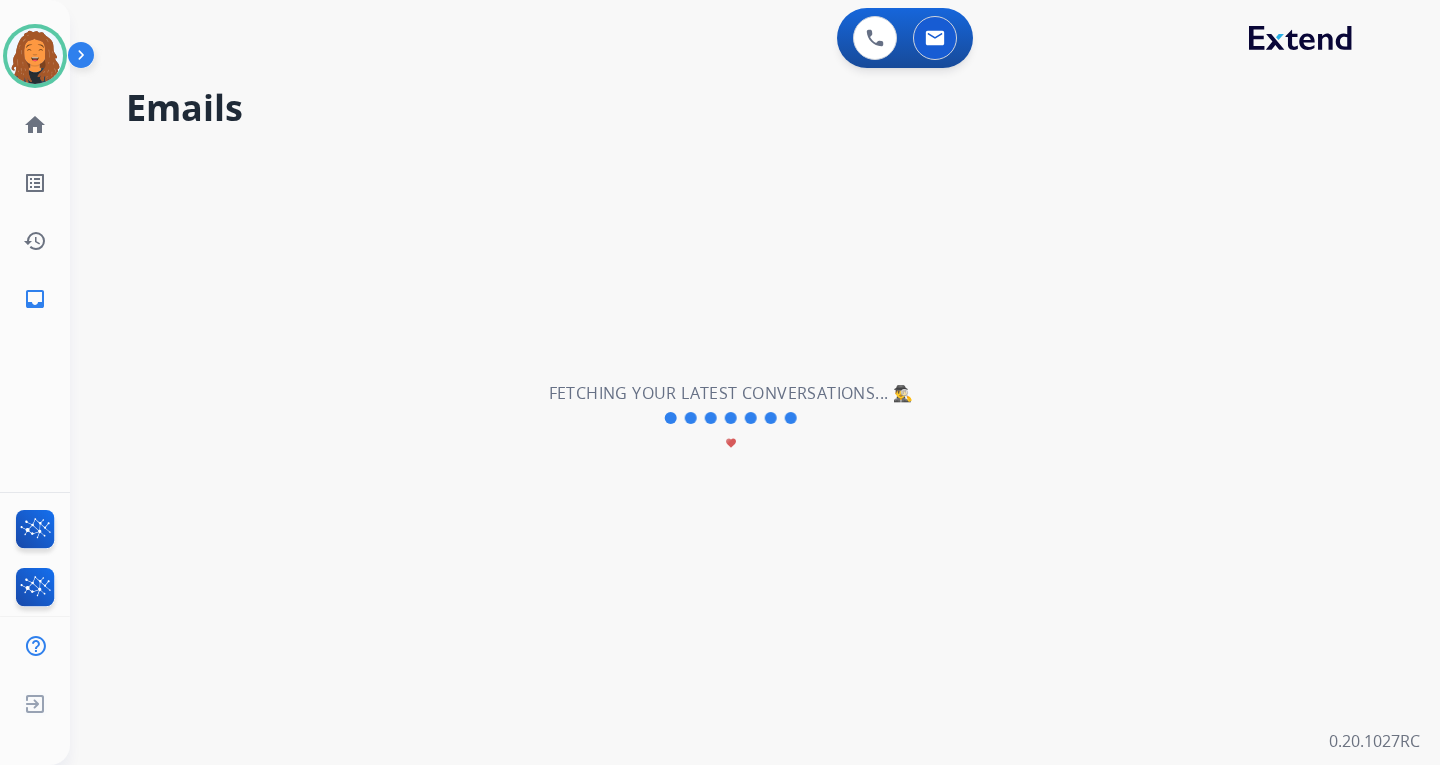 scroll, scrollTop: 0, scrollLeft: 0, axis: both 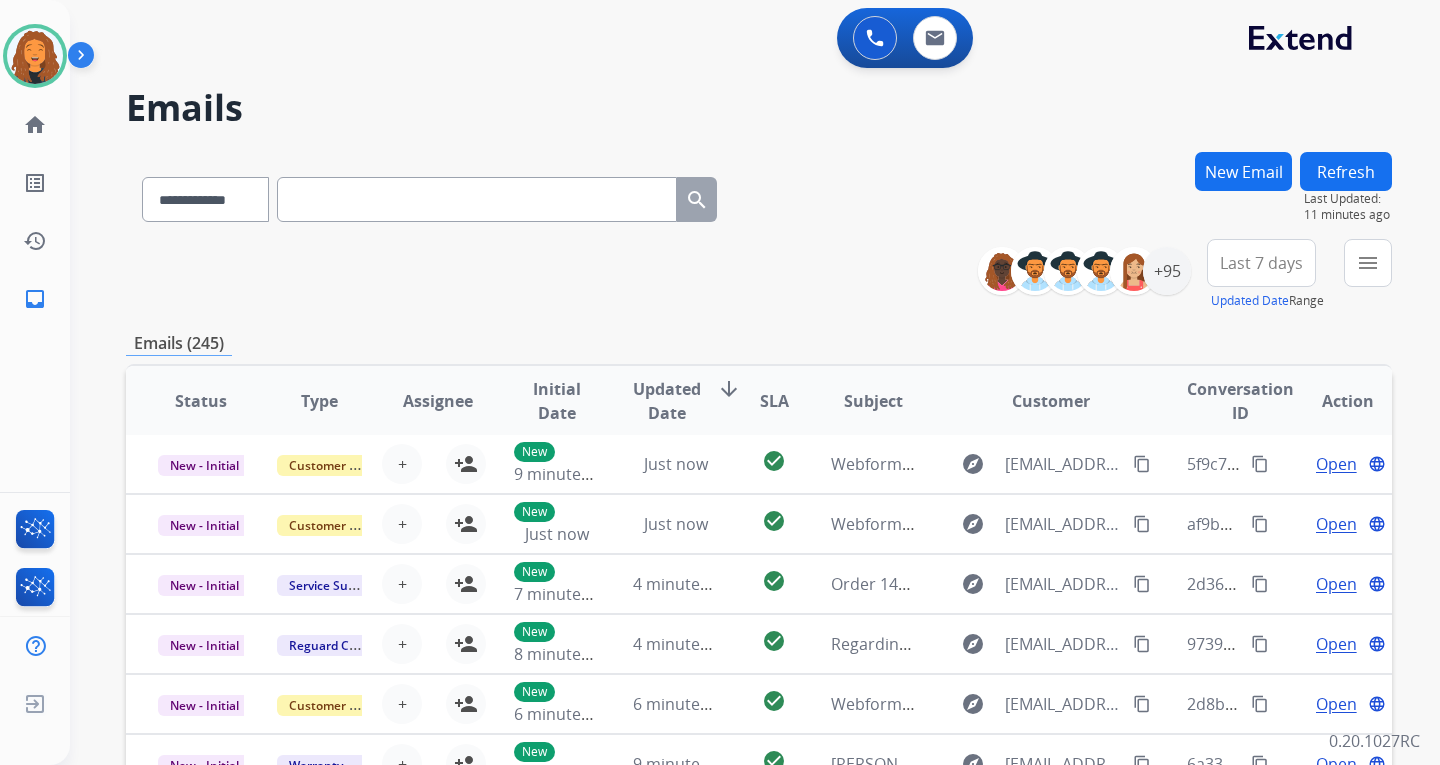 drag, startPoint x: 1138, startPoint y: 7, endPoint x: 1118, endPoint y: 7, distance: 20 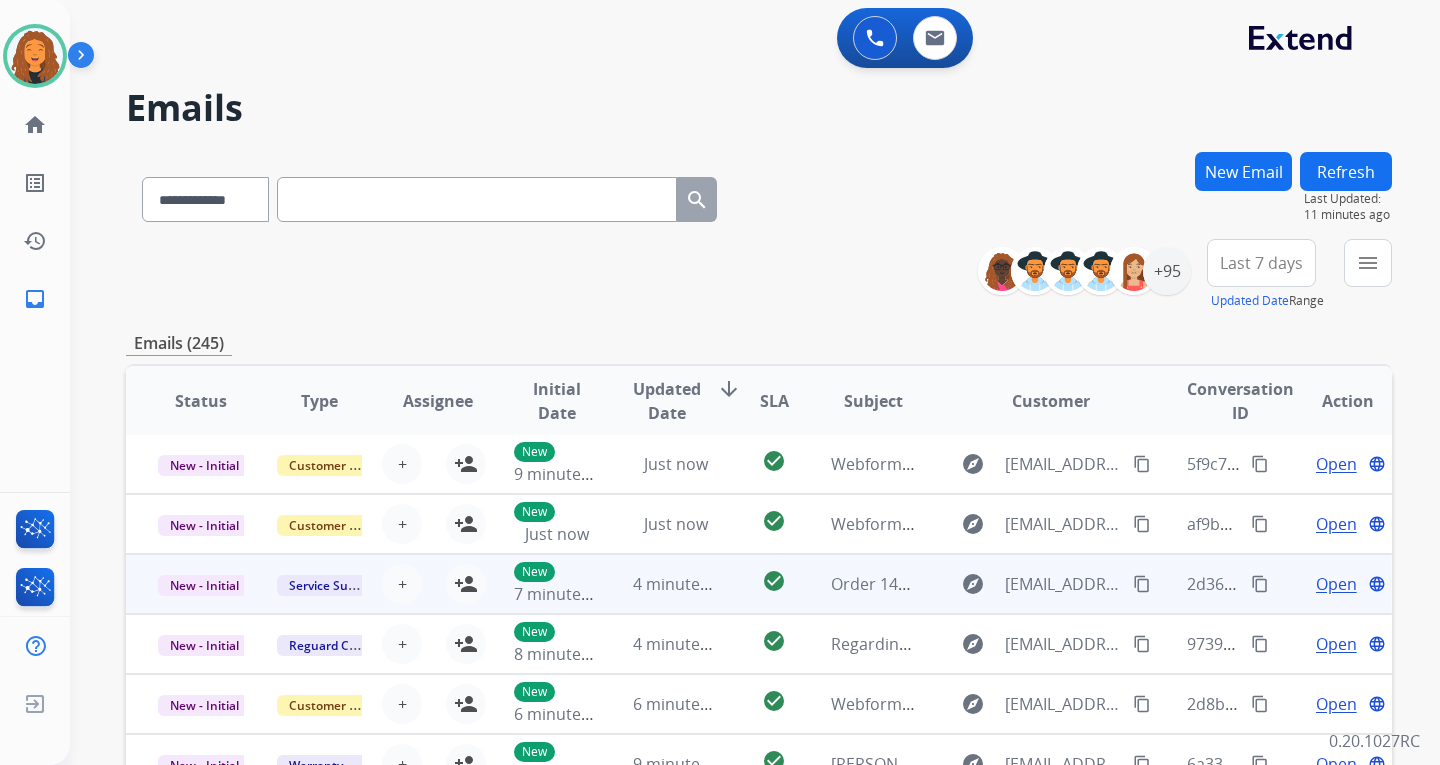 scroll, scrollTop: 100, scrollLeft: 0, axis: vertical 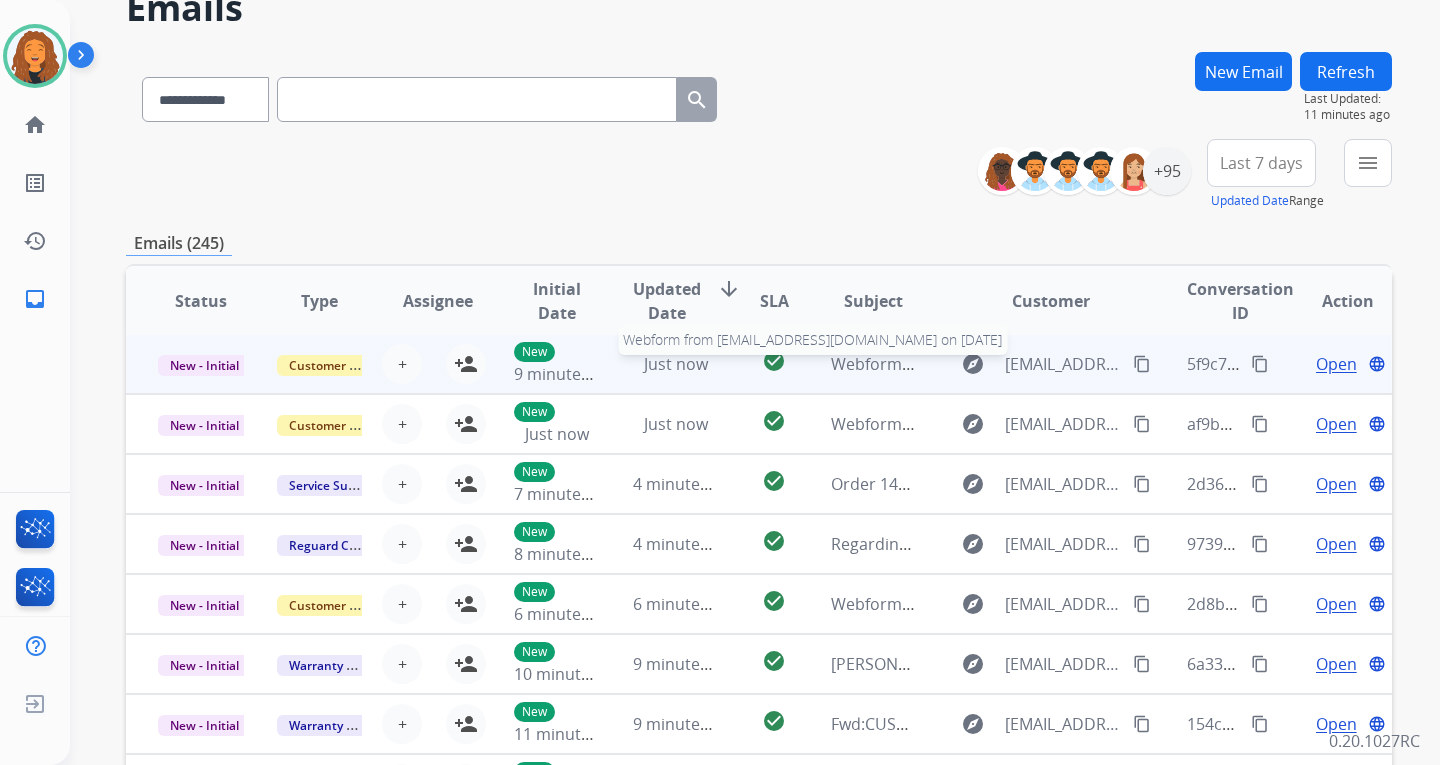 click on "Webform from [EMAIL_ADDRESS][DOMAIN_NAME] on [DATE]" at bounding box center [1057, 364] 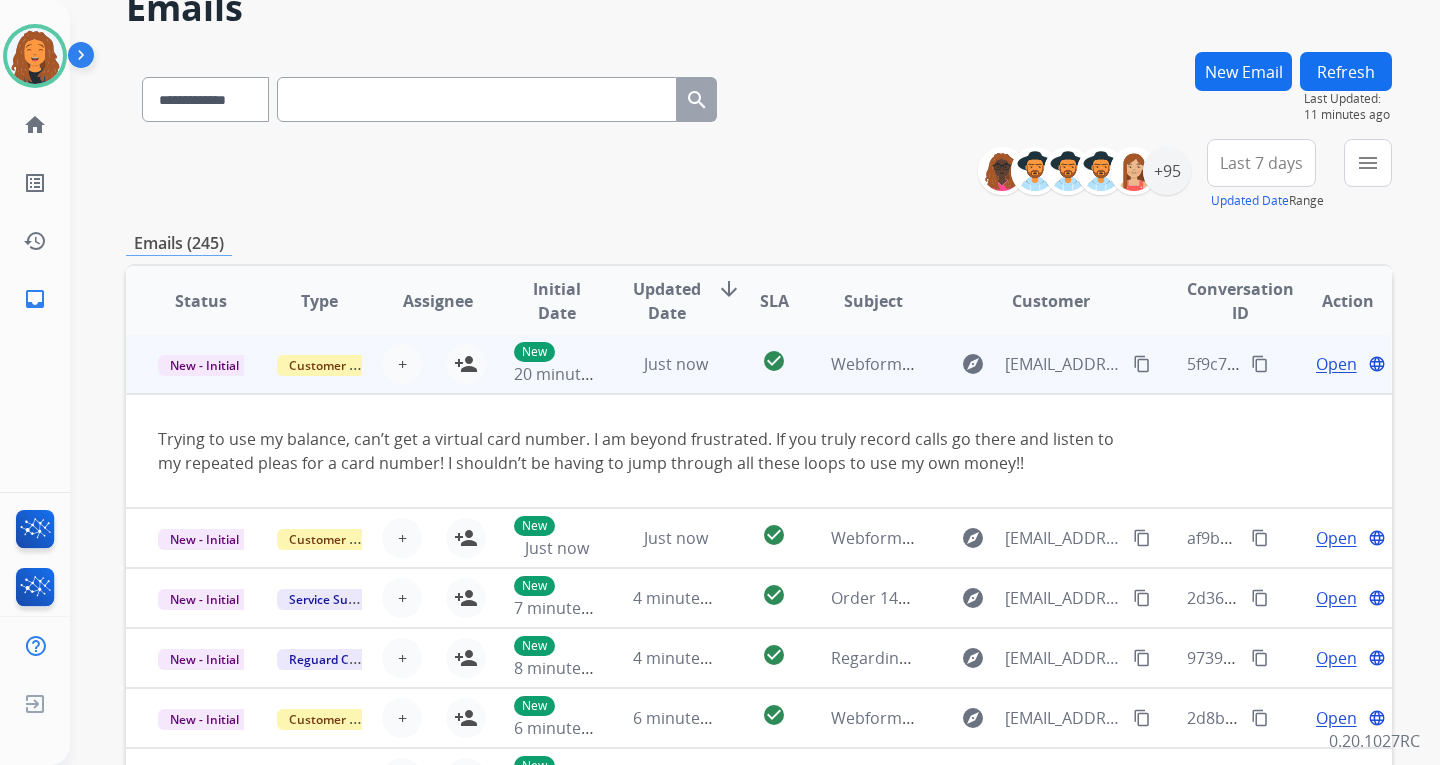 scroll, scrollTop: 0, scrollLeft: 0, axis: both 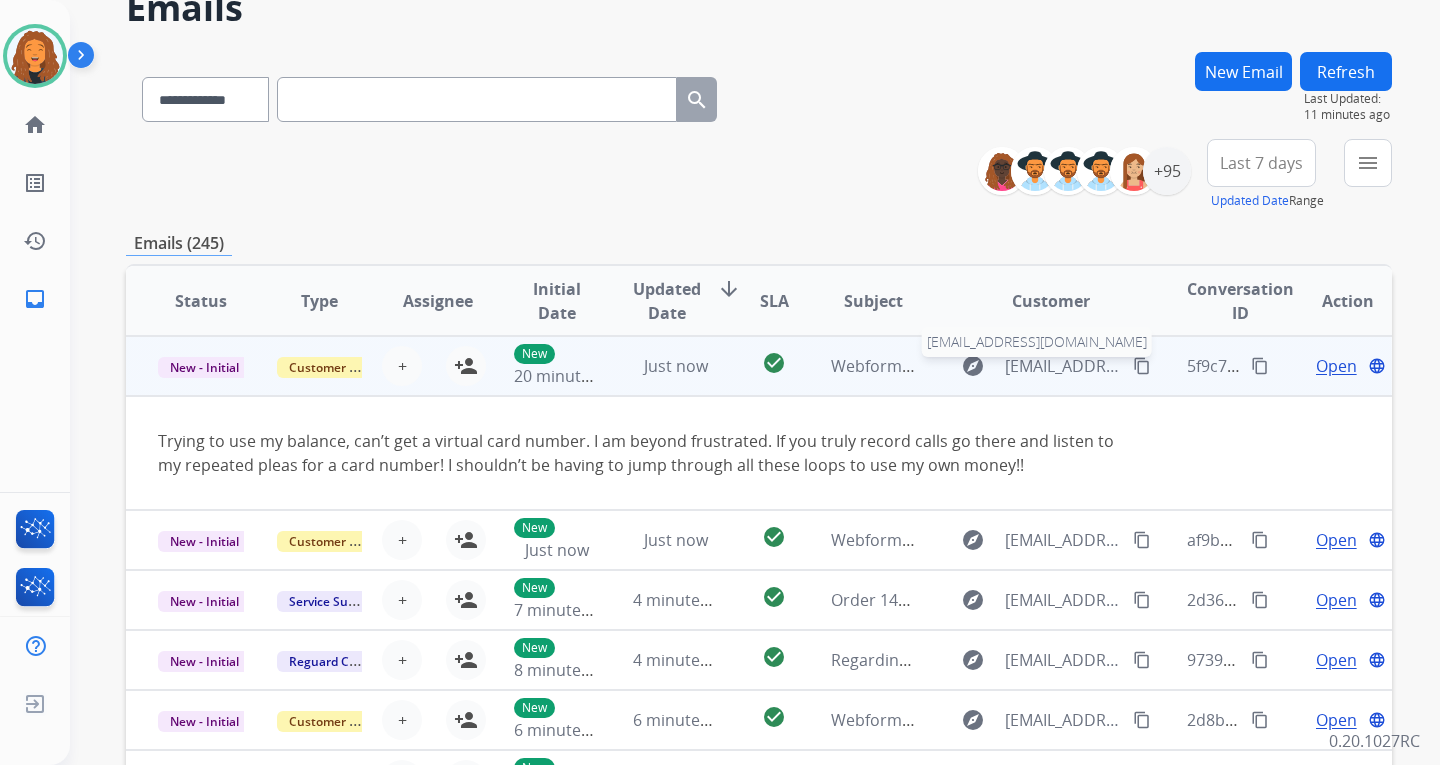 click on "[EMAIL_ADDRESS][DOMAIN_NAME]" at bounding box center [1063, 366] 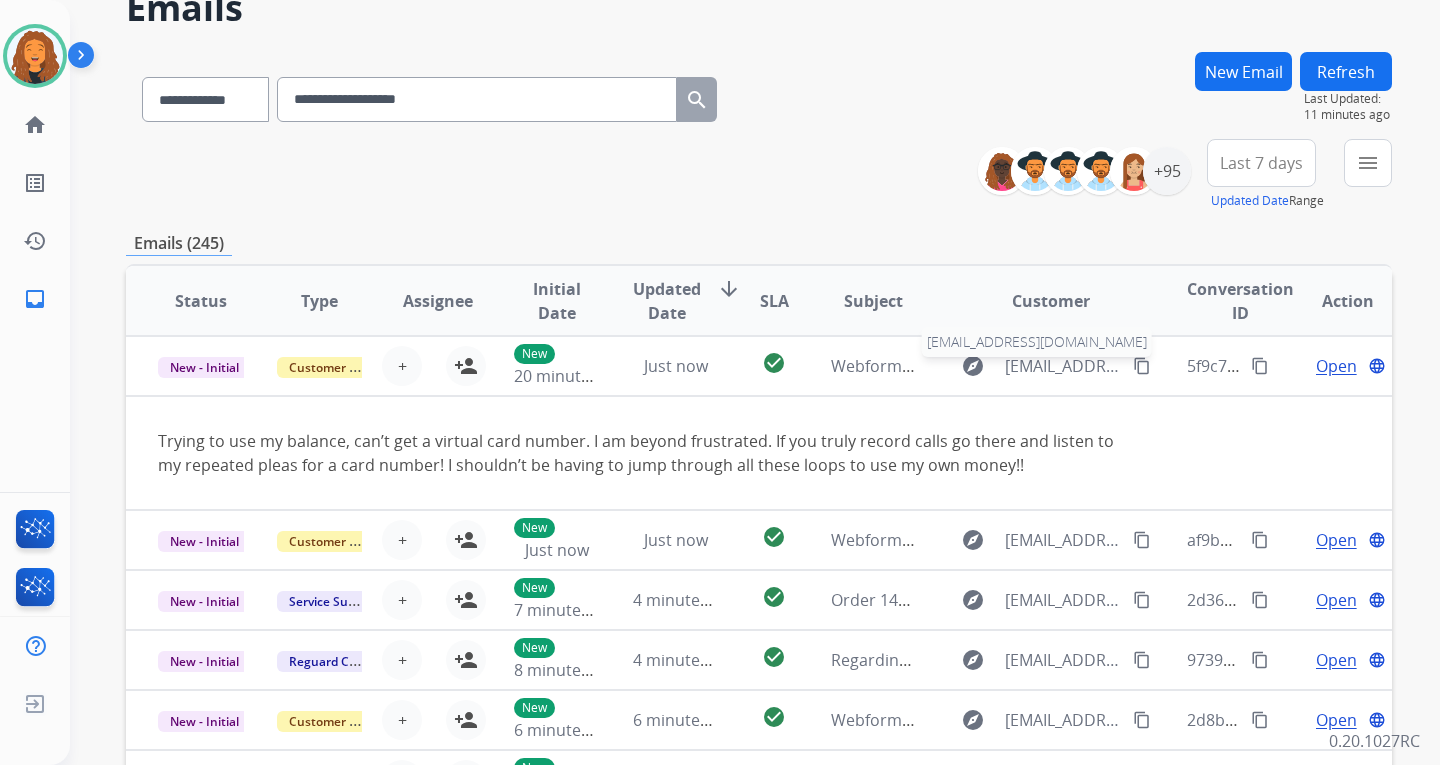 scroll, scrollTop: 0, scrollLeft: 0, axis: both 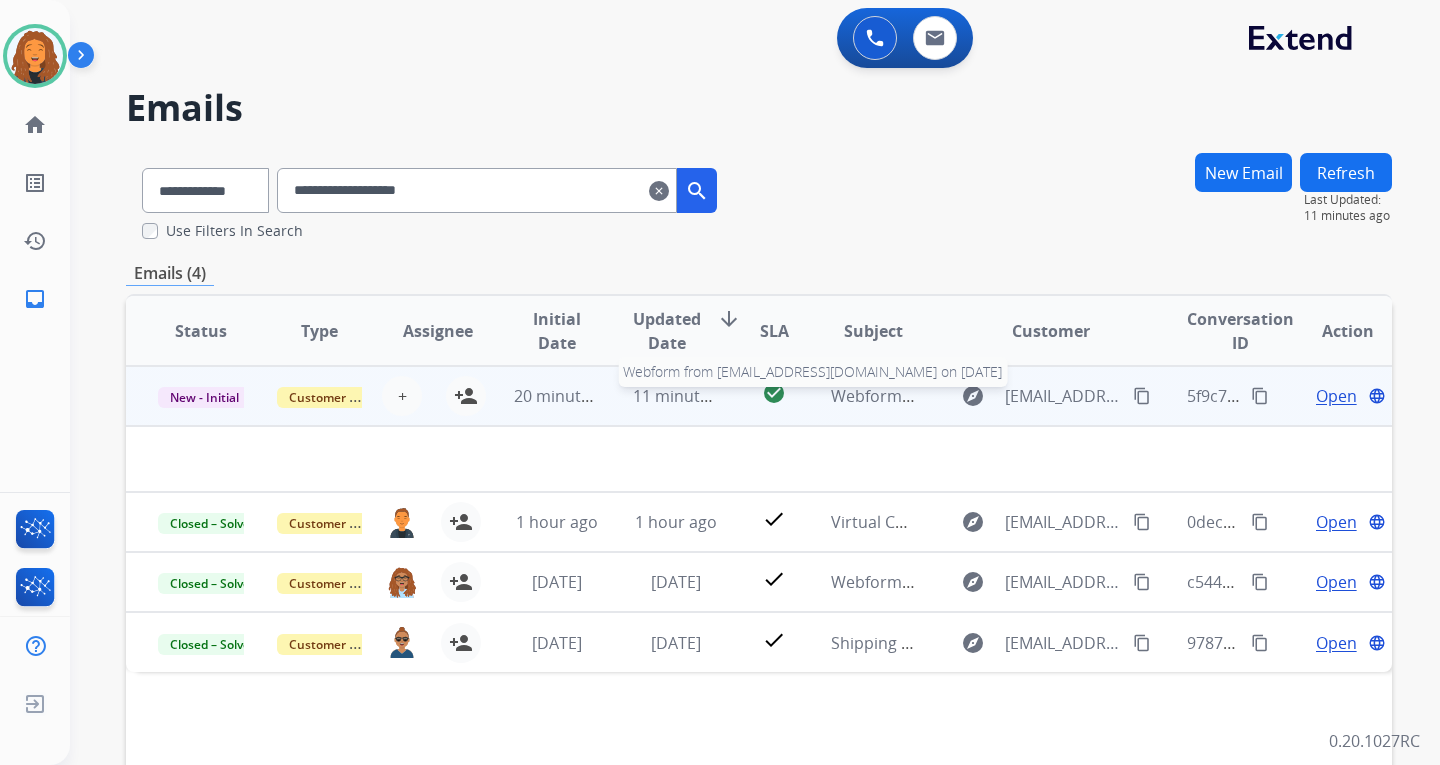 click on "Webform from [EMAIL_ADDRESS][DOMAIN_NAME] on [DATE]" at bounding box center (1057, 396) 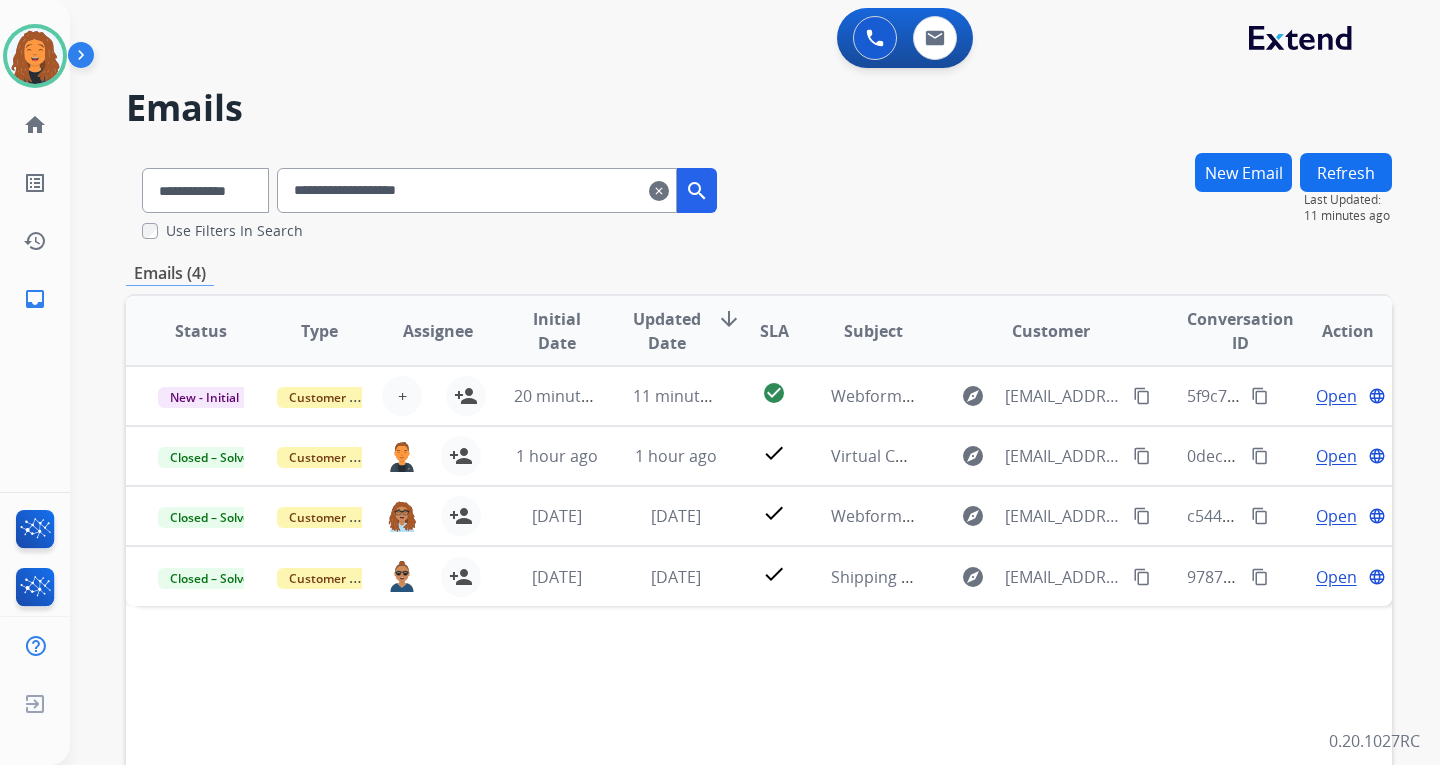 click on "clear" at bounding box center [659, 191] 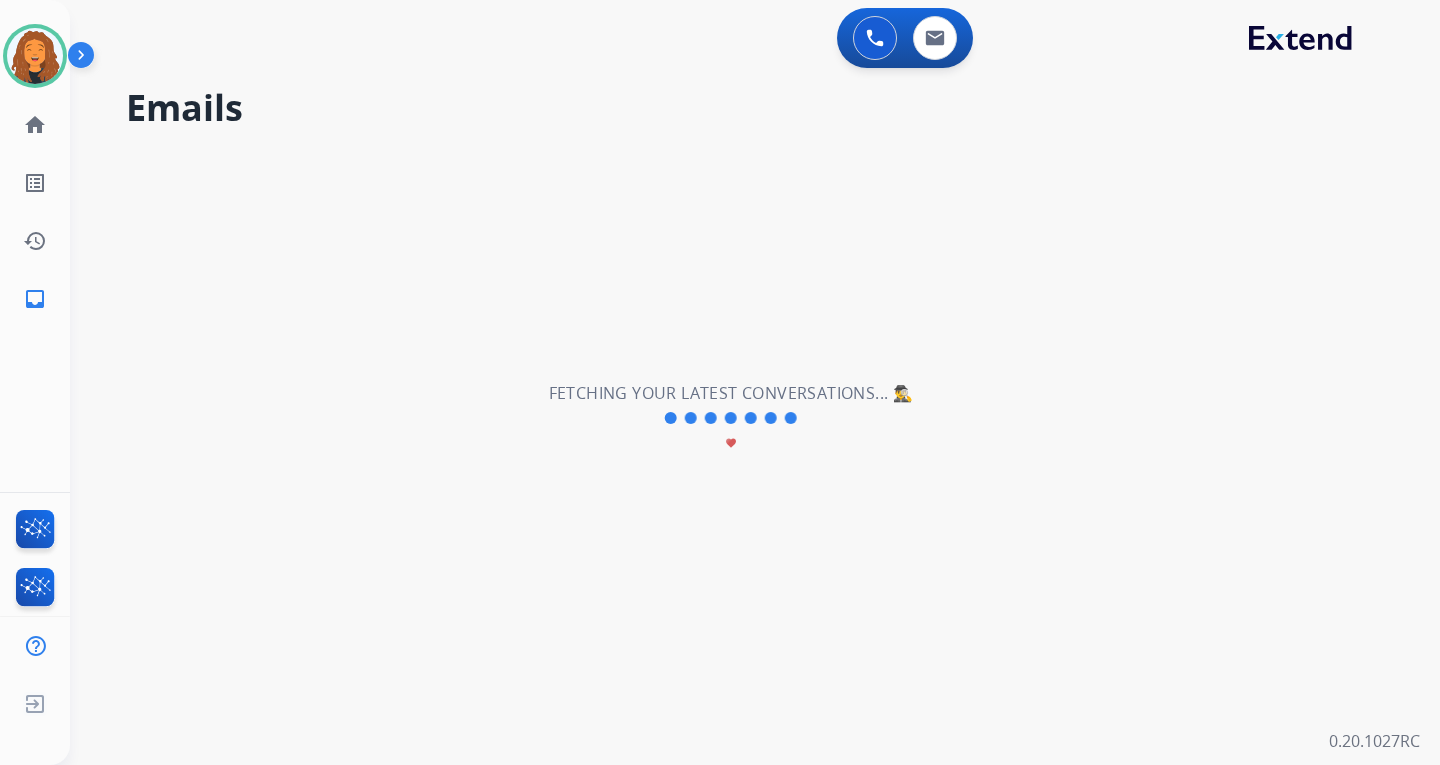 type 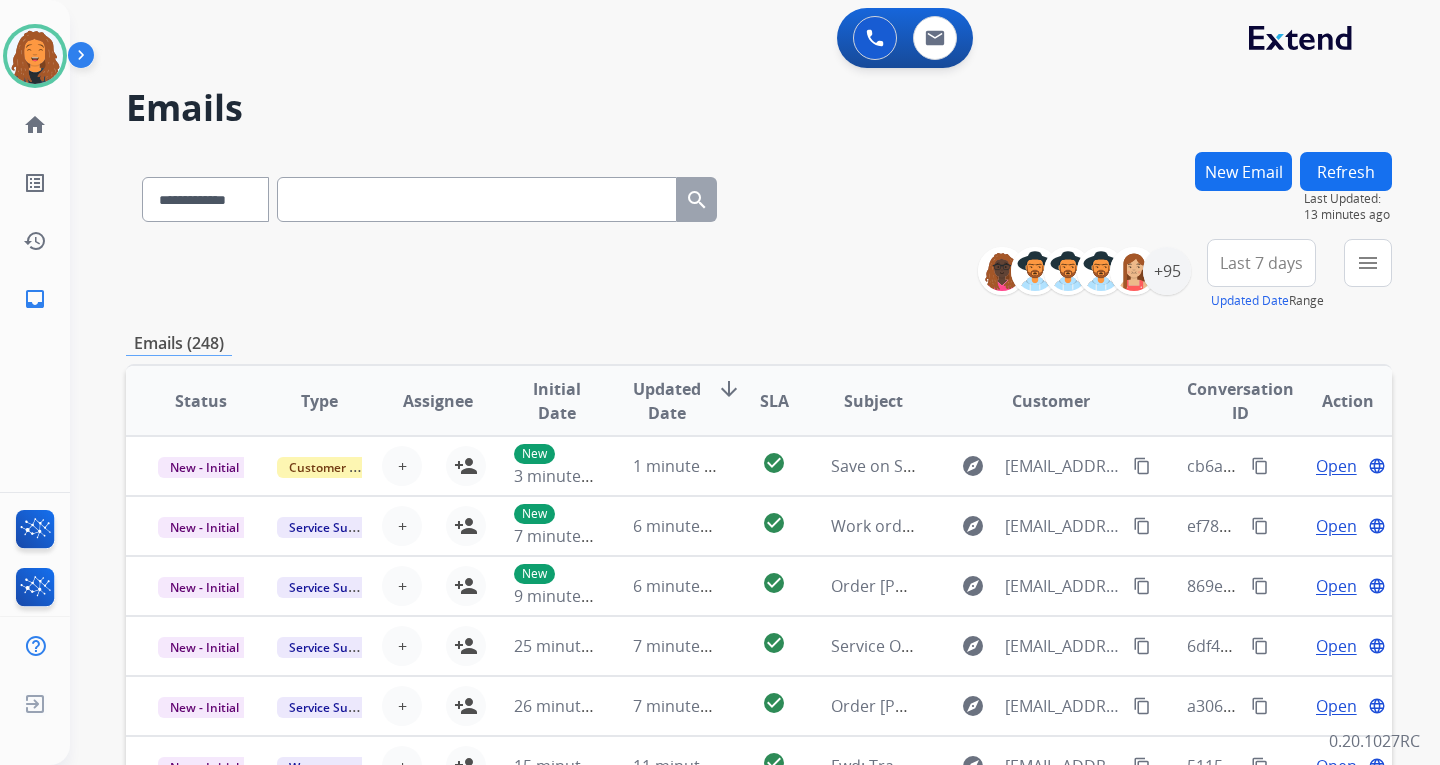 click on "**********" at bounding box center (759, 275) 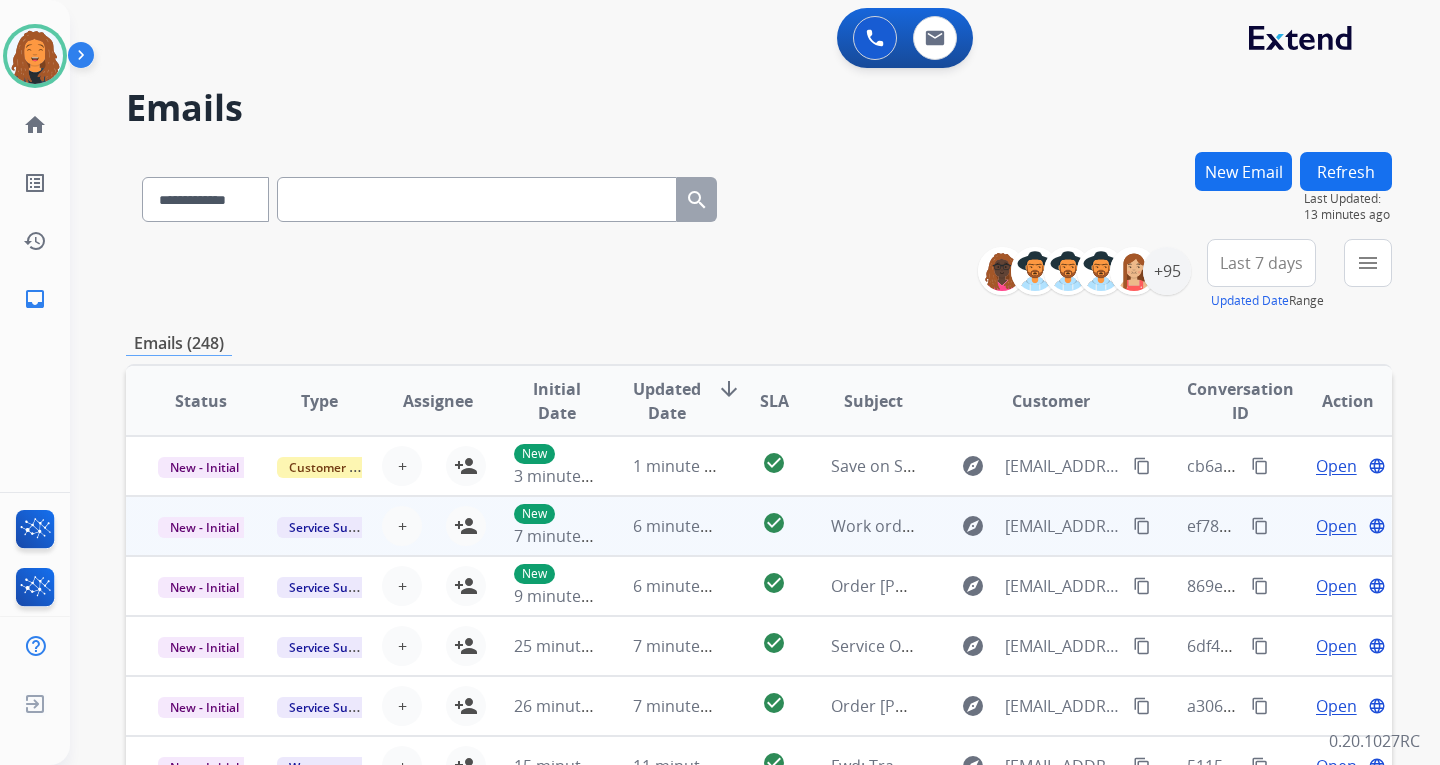 scroll, scrollTop: 2, scrollLeft: 0, axis: vertical 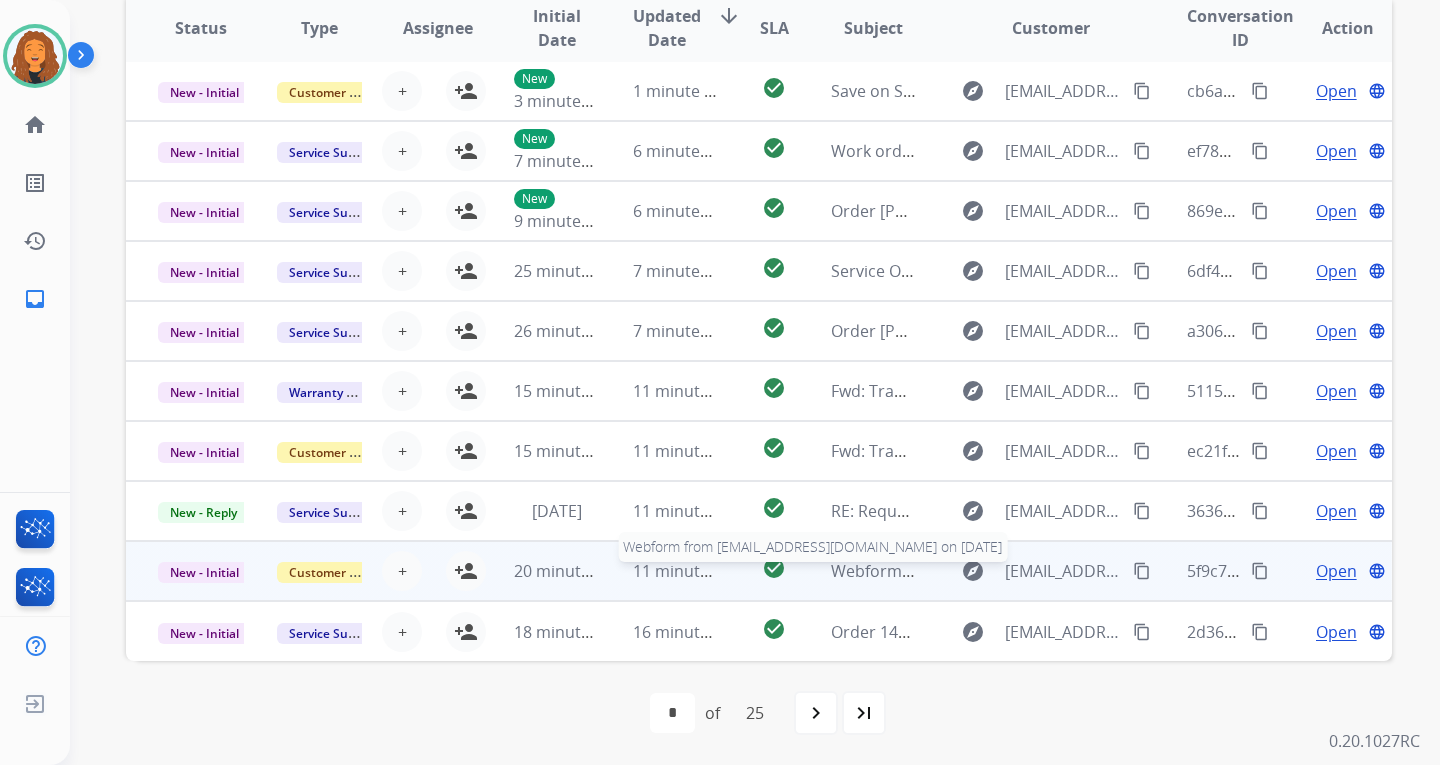 click on "Webform from [EMAIL_ADDRESS][DOMAIN_NAME] on [DATE]" at bounding box center (1057, 571) 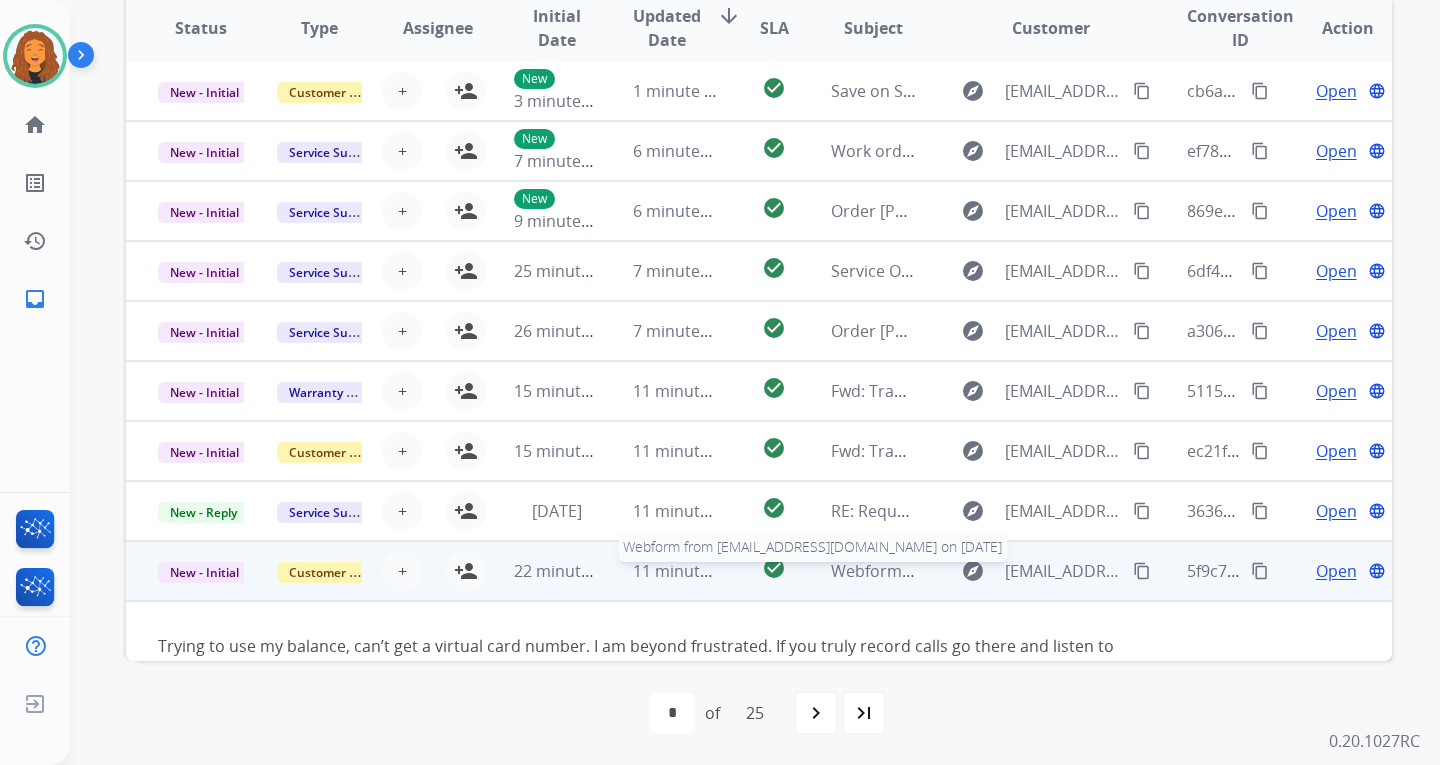 scroll, scrollTop: 116, scrollLeft: 0, axis: vertical 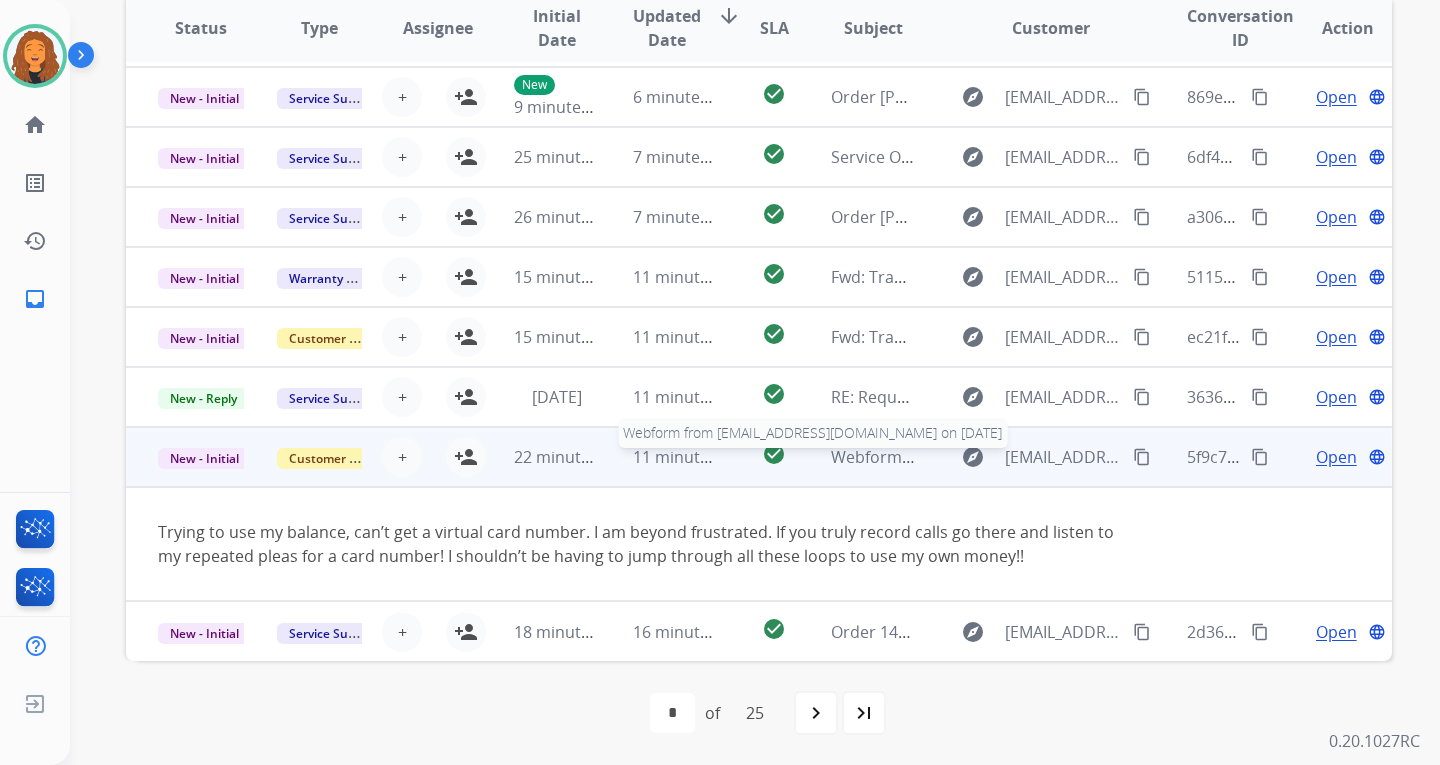 click on "Webform from [EMAIL_ADDRESS][DOMAIN_NAME] on [DATE]" at bounding box center [1057, 457] 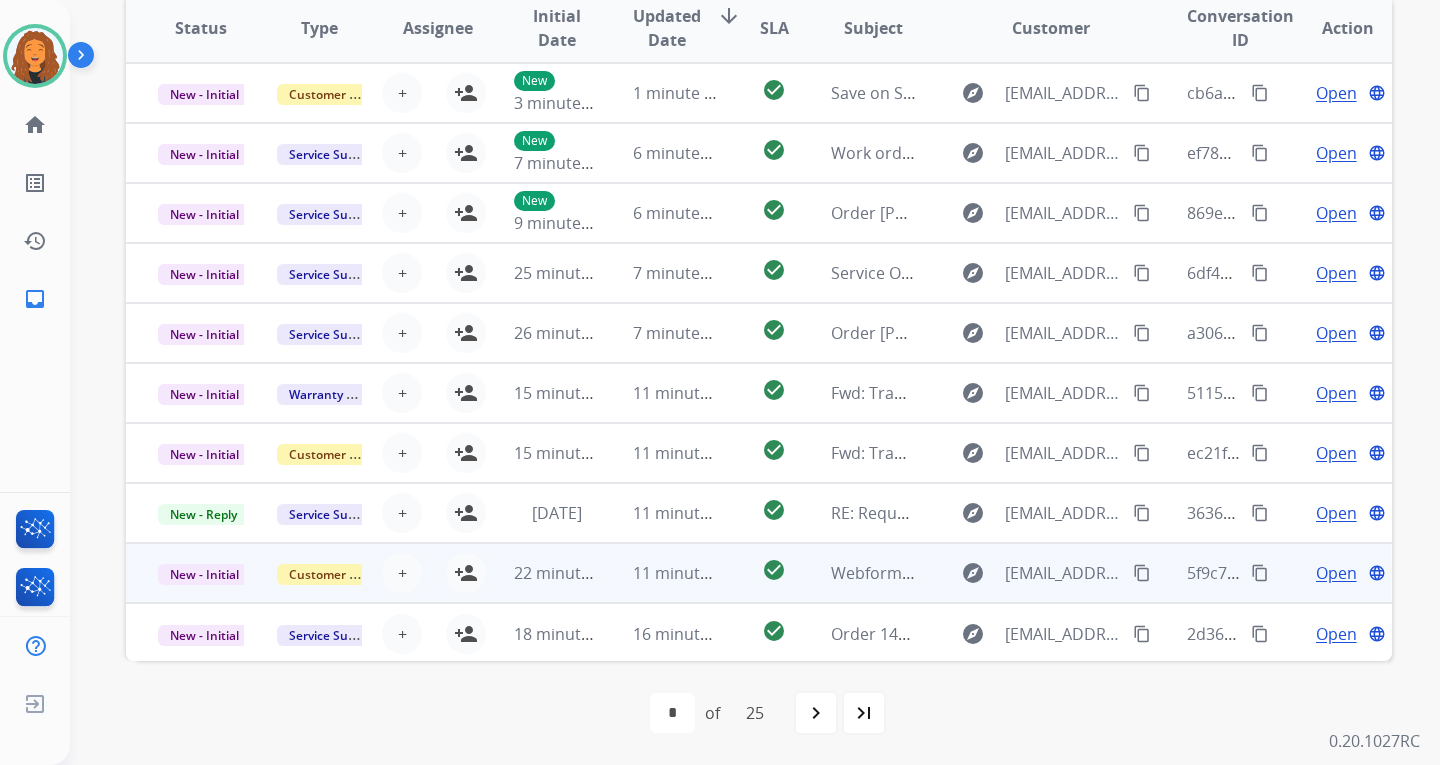 scroll, scrollTop: 2, scrollLeft: 0, axis: vertical 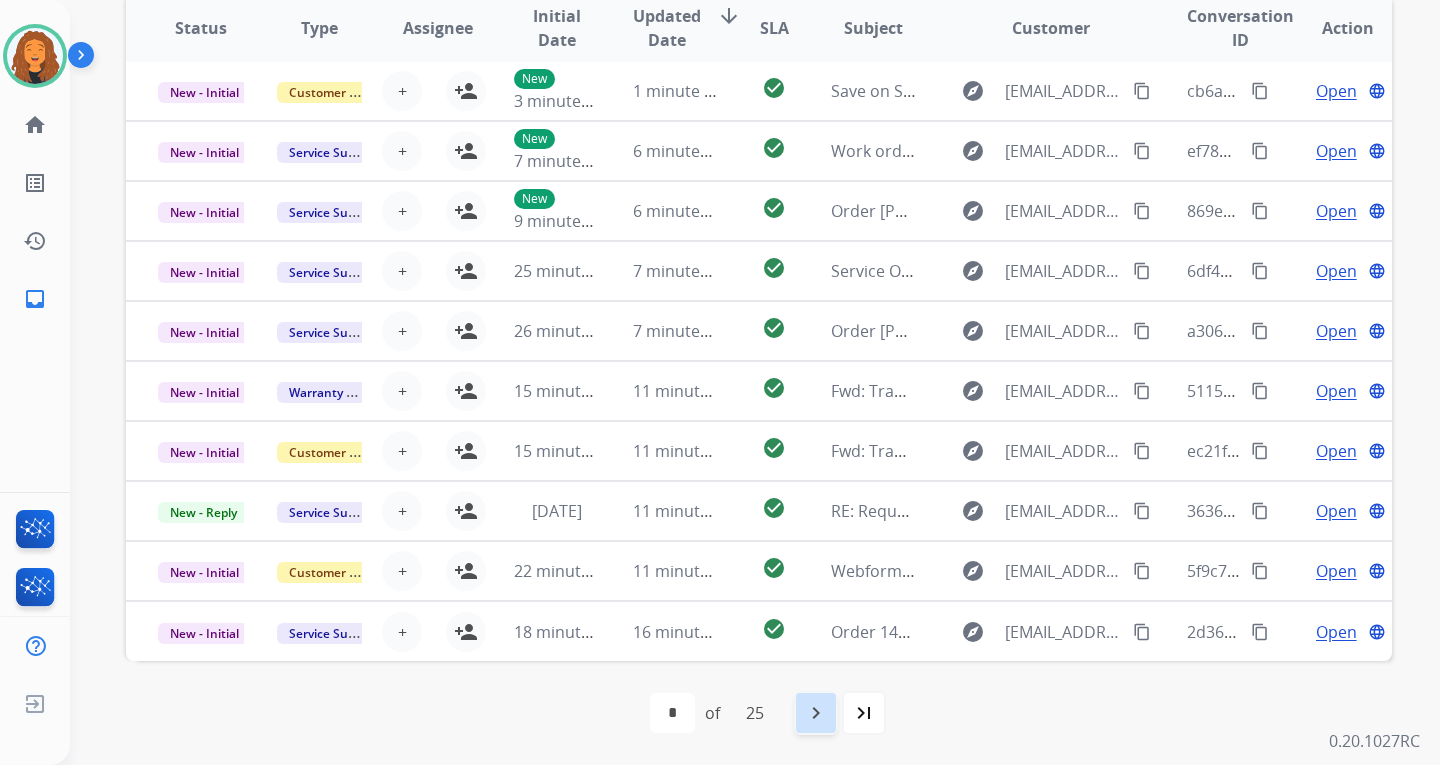 click on "navigate_next" at bounding box center (816, 713) 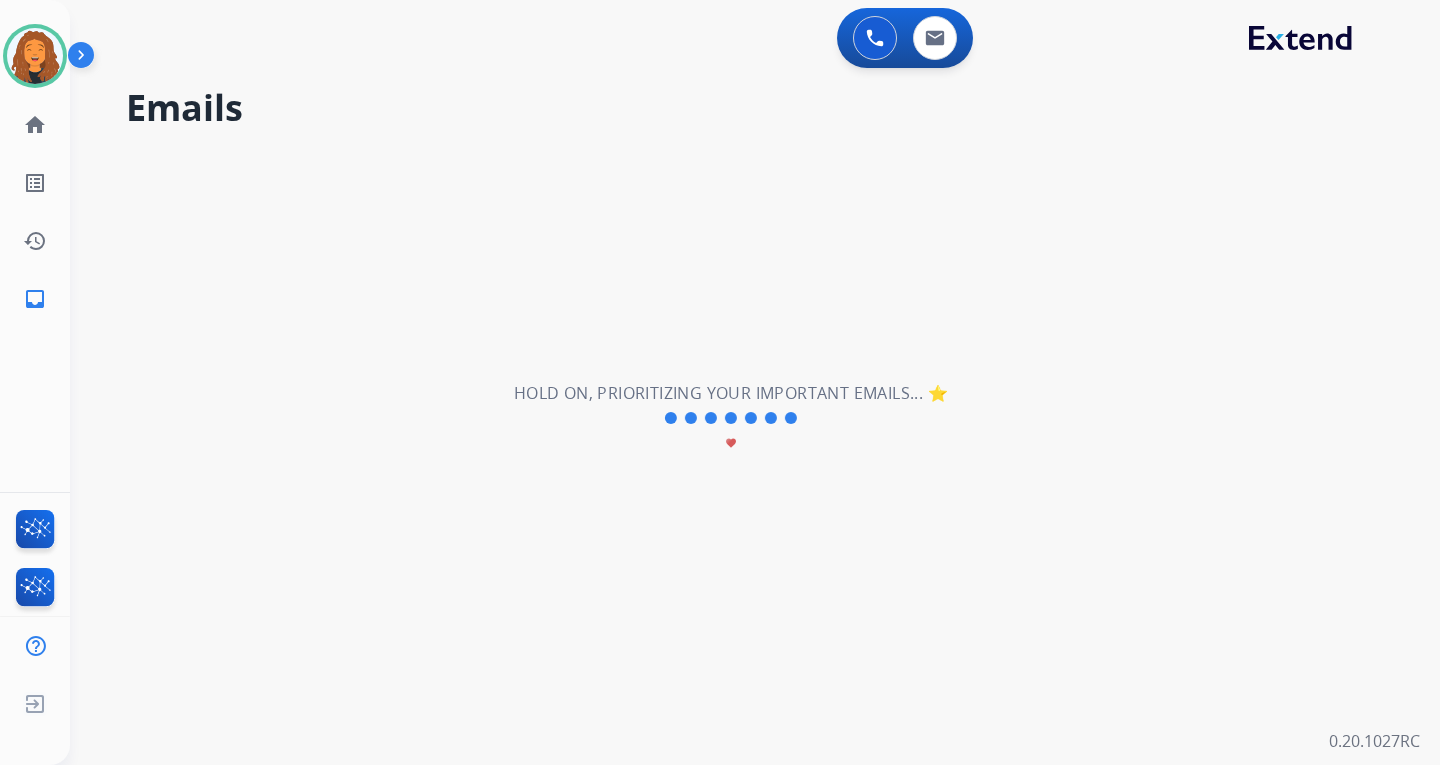 scroll, scrollTop: 0, scrollLeft: 0, axis: both 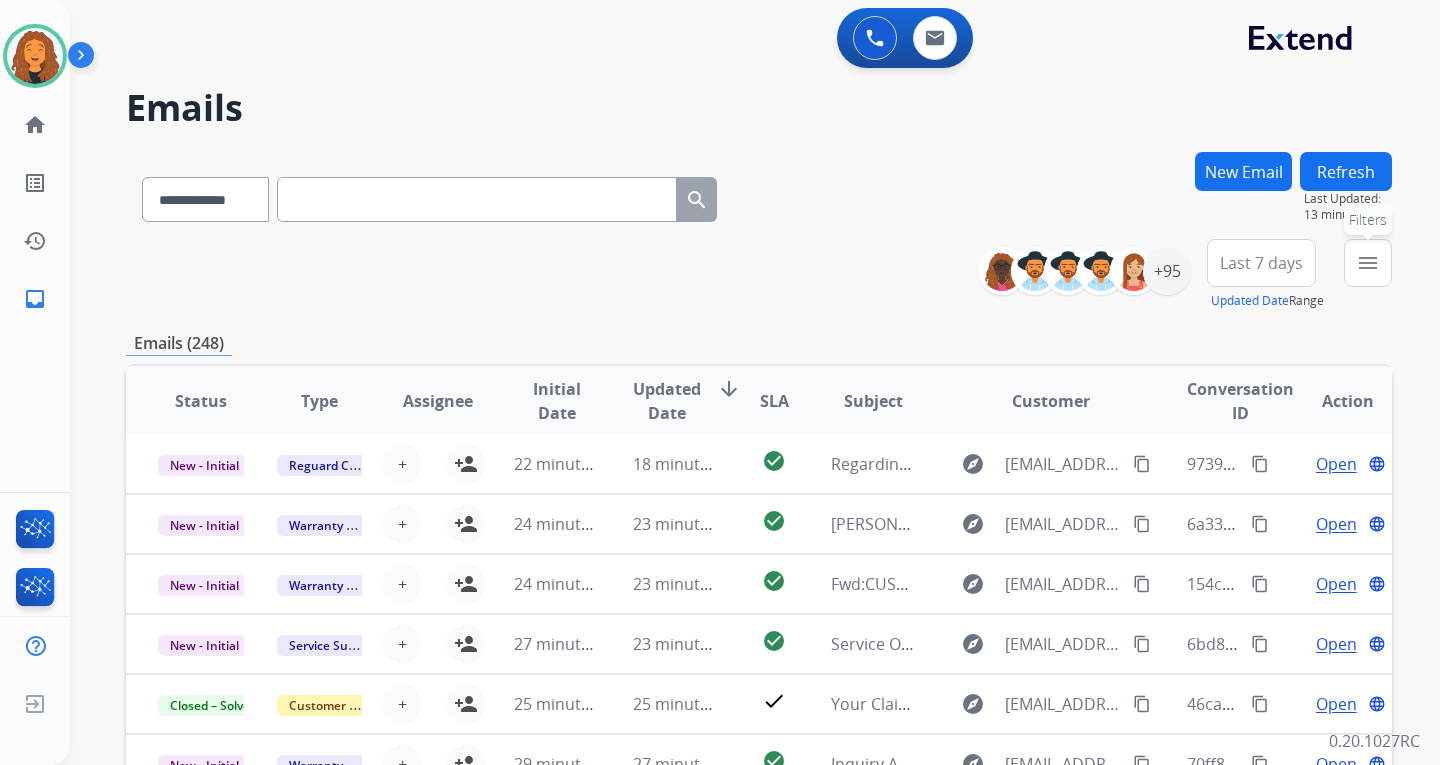 click on "Last 7 days" at bounding box center (1261, 263) 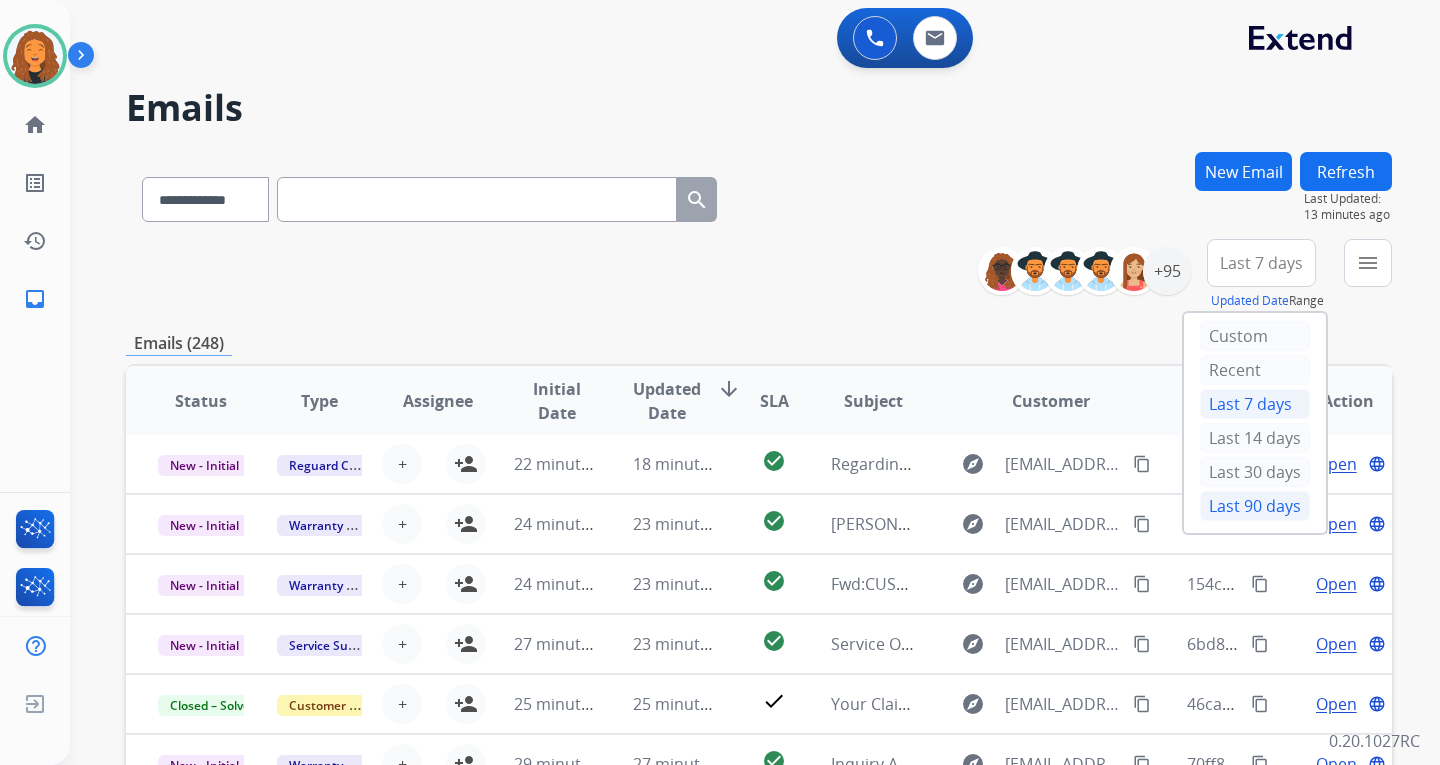 click on "Last 90 days" at bounding box center [1255, 506] 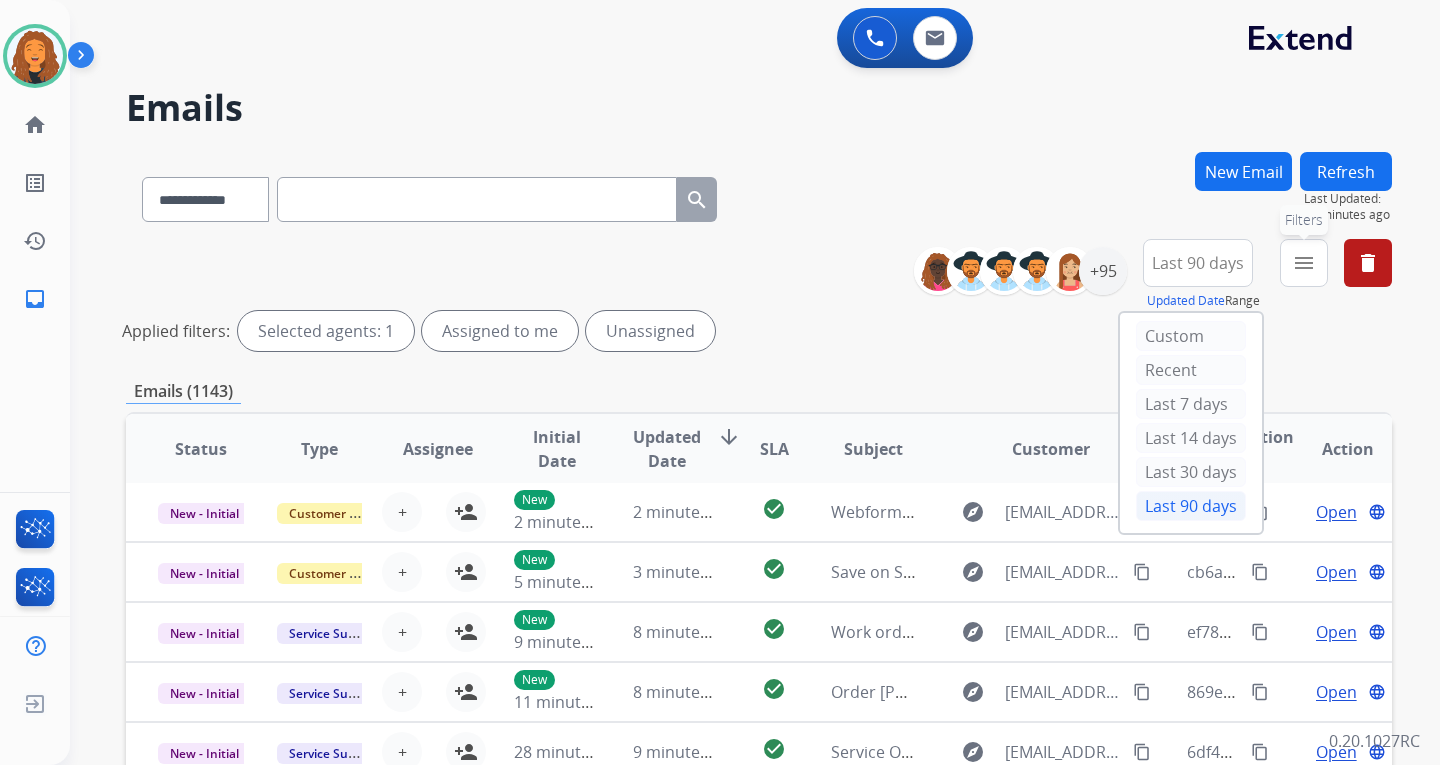 click on "menu  Filters" at bounding box center [1304, 263] 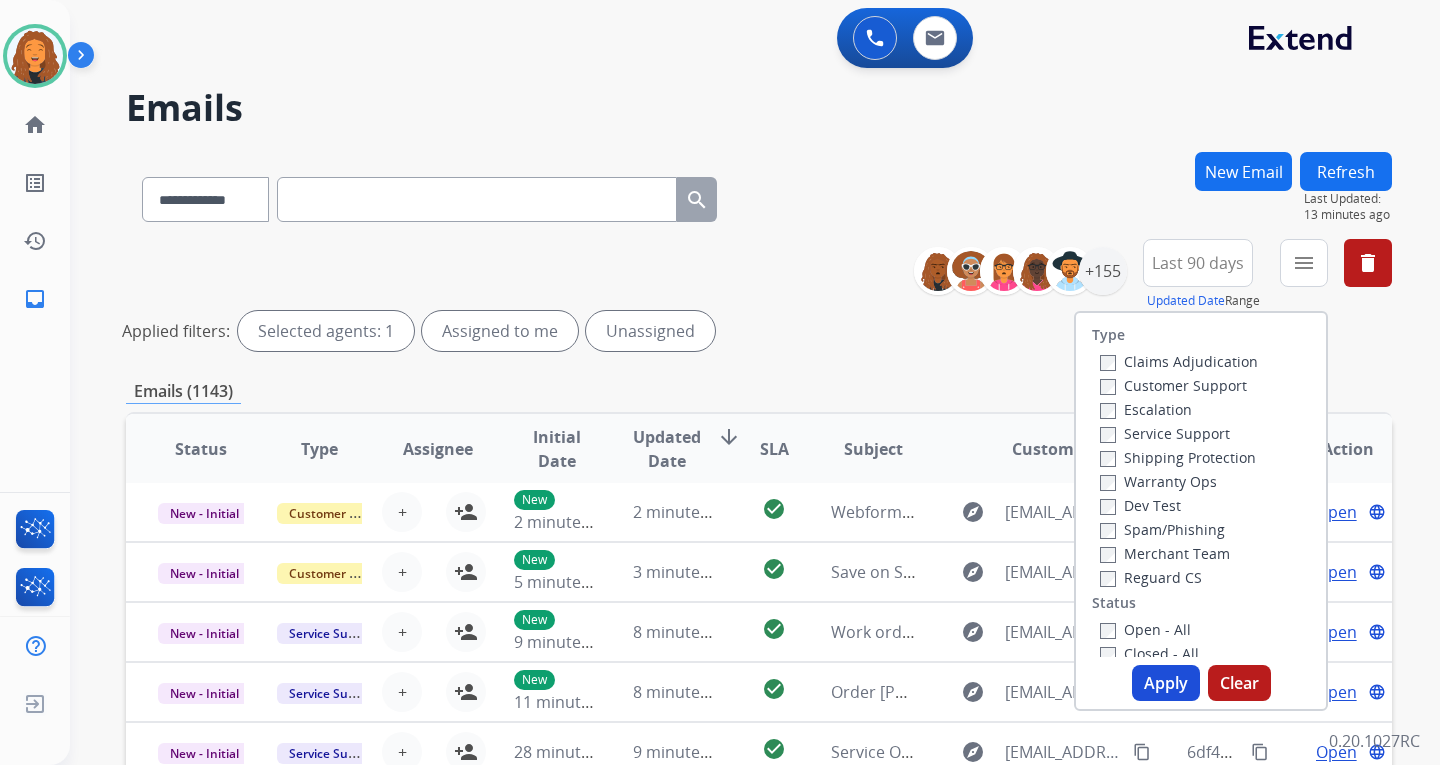 click on "Customer Support" at bounding box center [1173, 385] 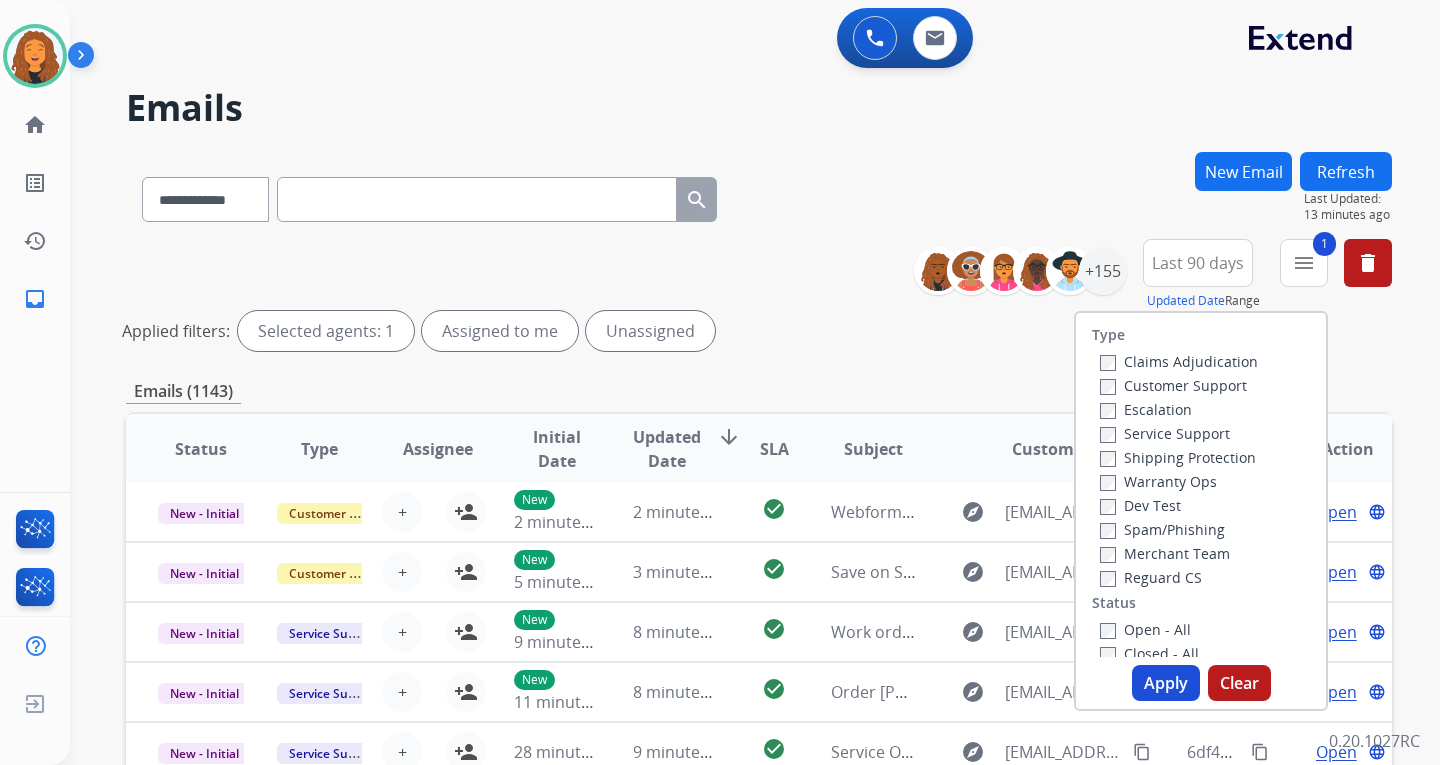 click on "Shipping Protection" at bounding box center (1178, 457) 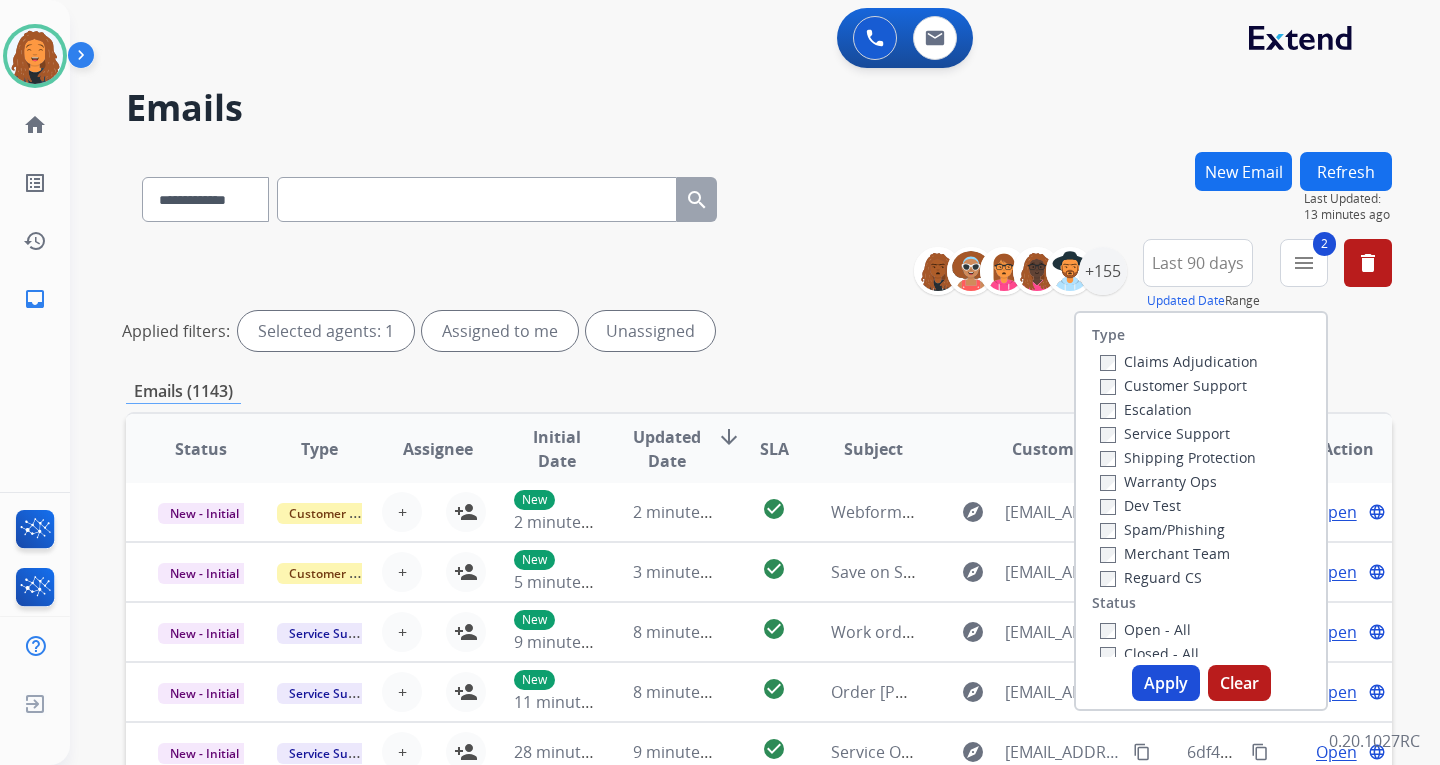 drag, startPoint x: 1114, startPoint y: 573, endPoint x: 1119, endPoint y: 596, distance: 23.537205 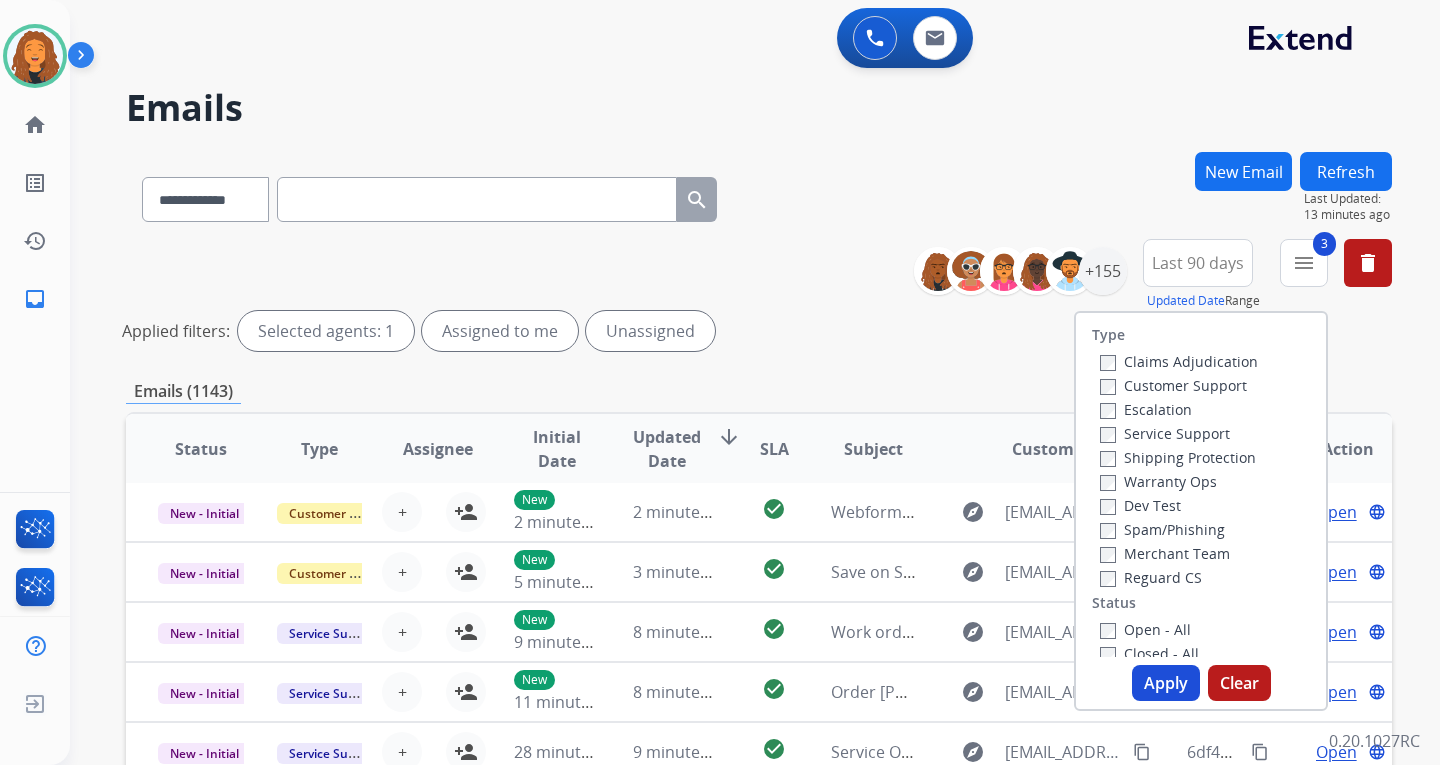 click on "Open - All" at bounding box center (1145, 629) 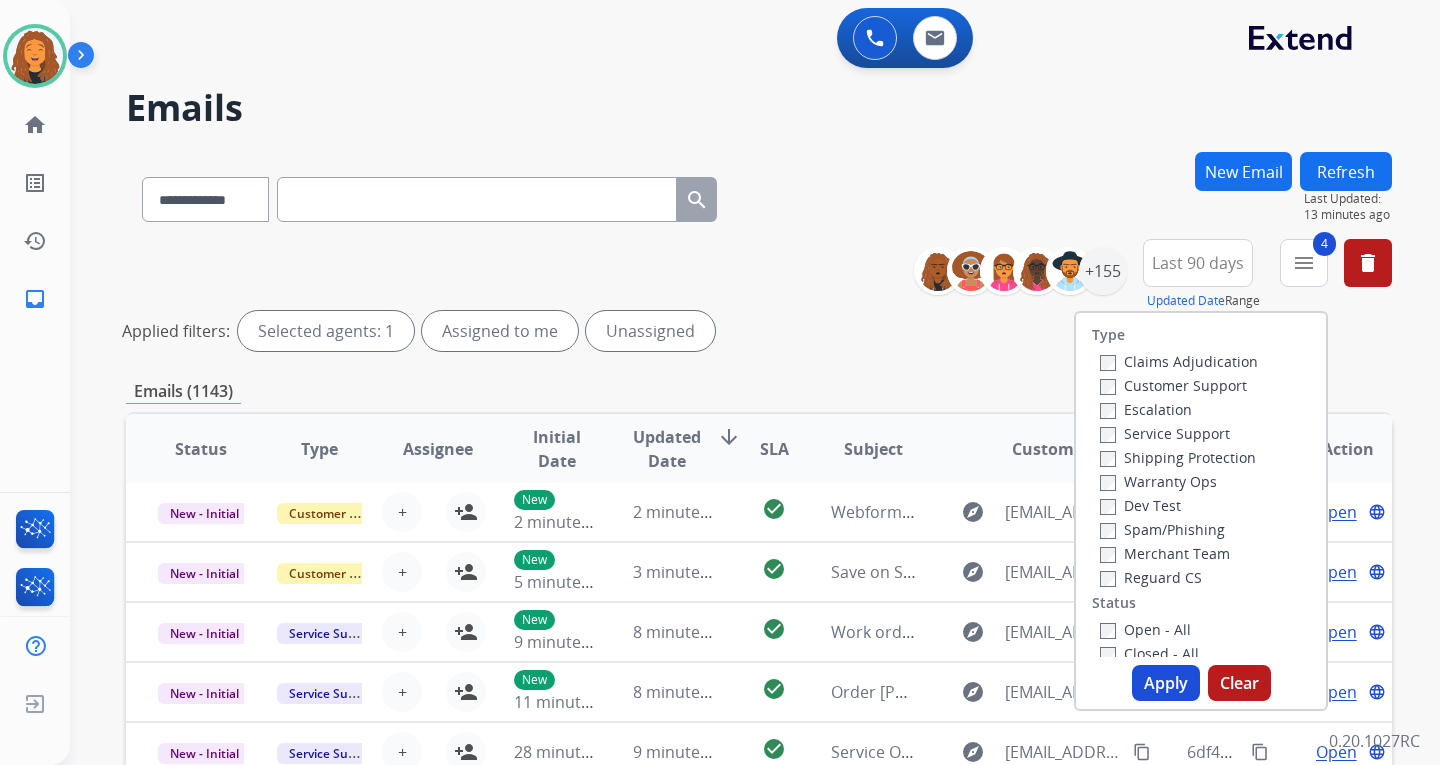click on "Apply" at bounding box center [1166, 683] 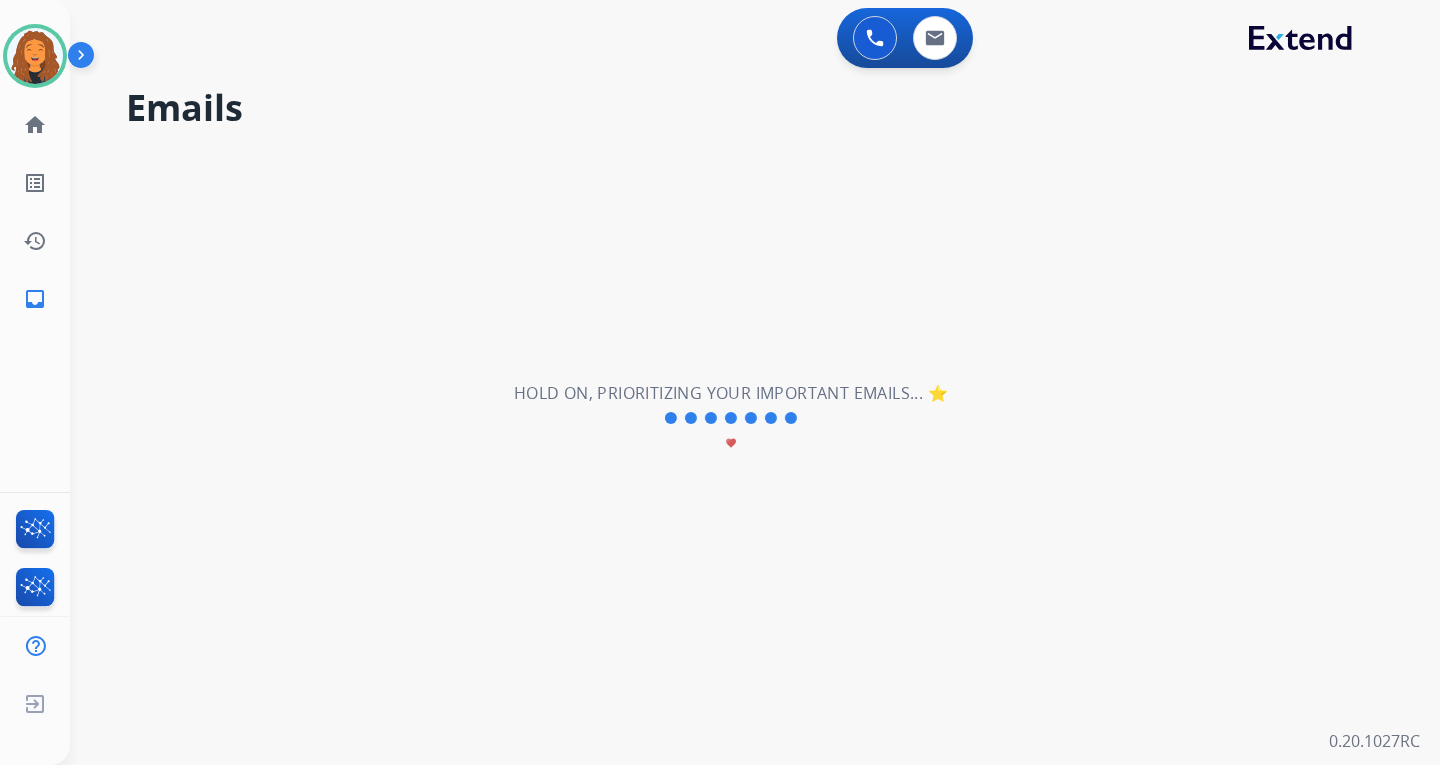 scroll, scrollTop: 0, scrollLeft: 0, axis: both 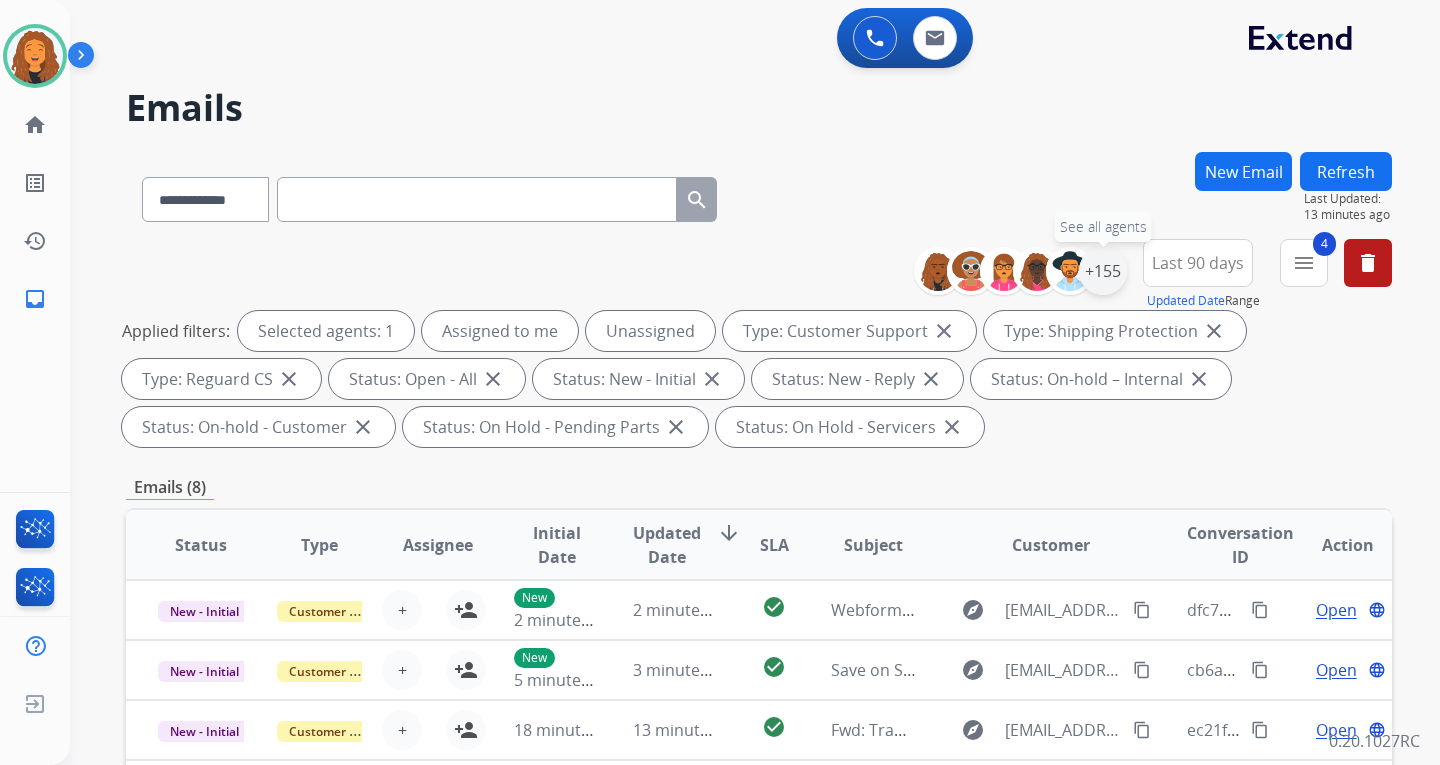 click on "+155" at bounding box center [1103, 271] 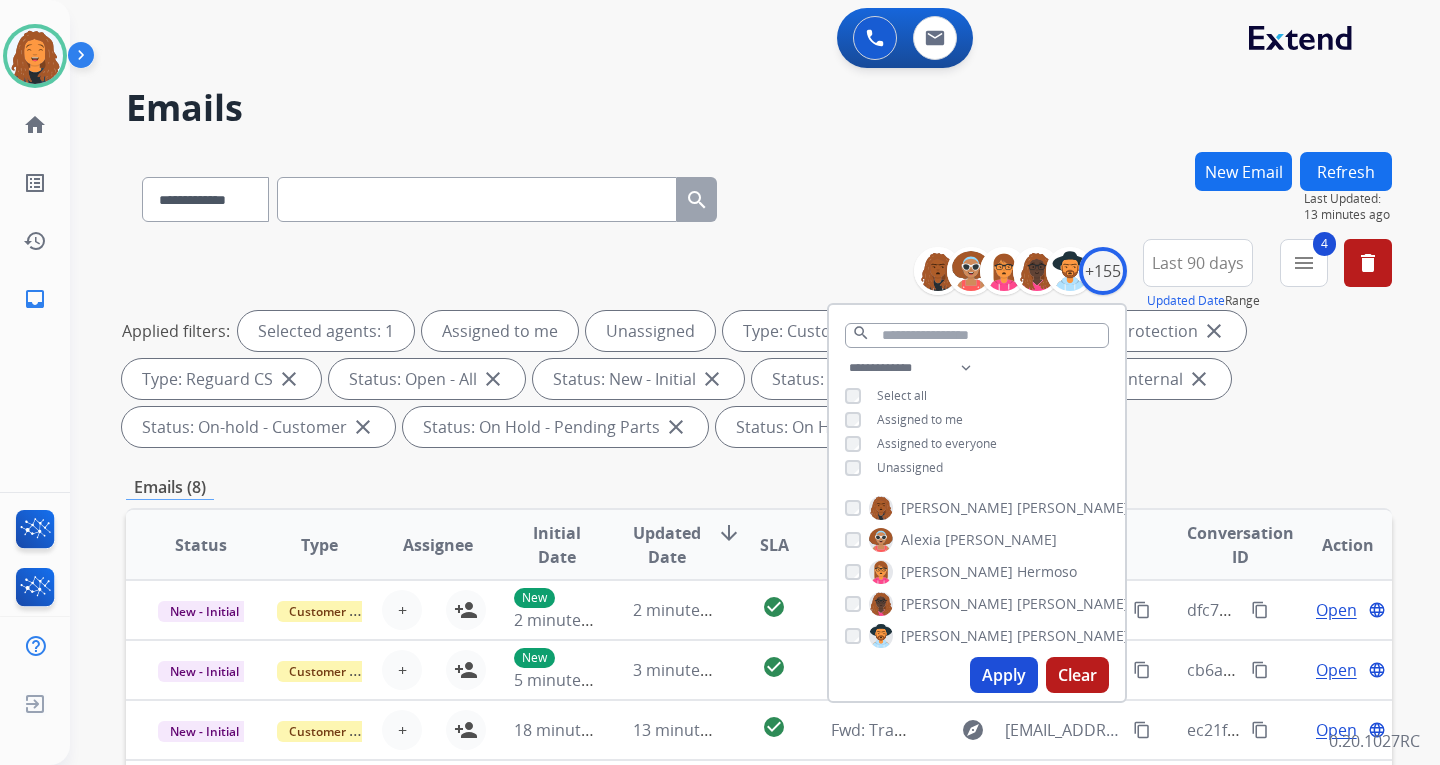 click on "Apply" at bounding box center [1004, 675] 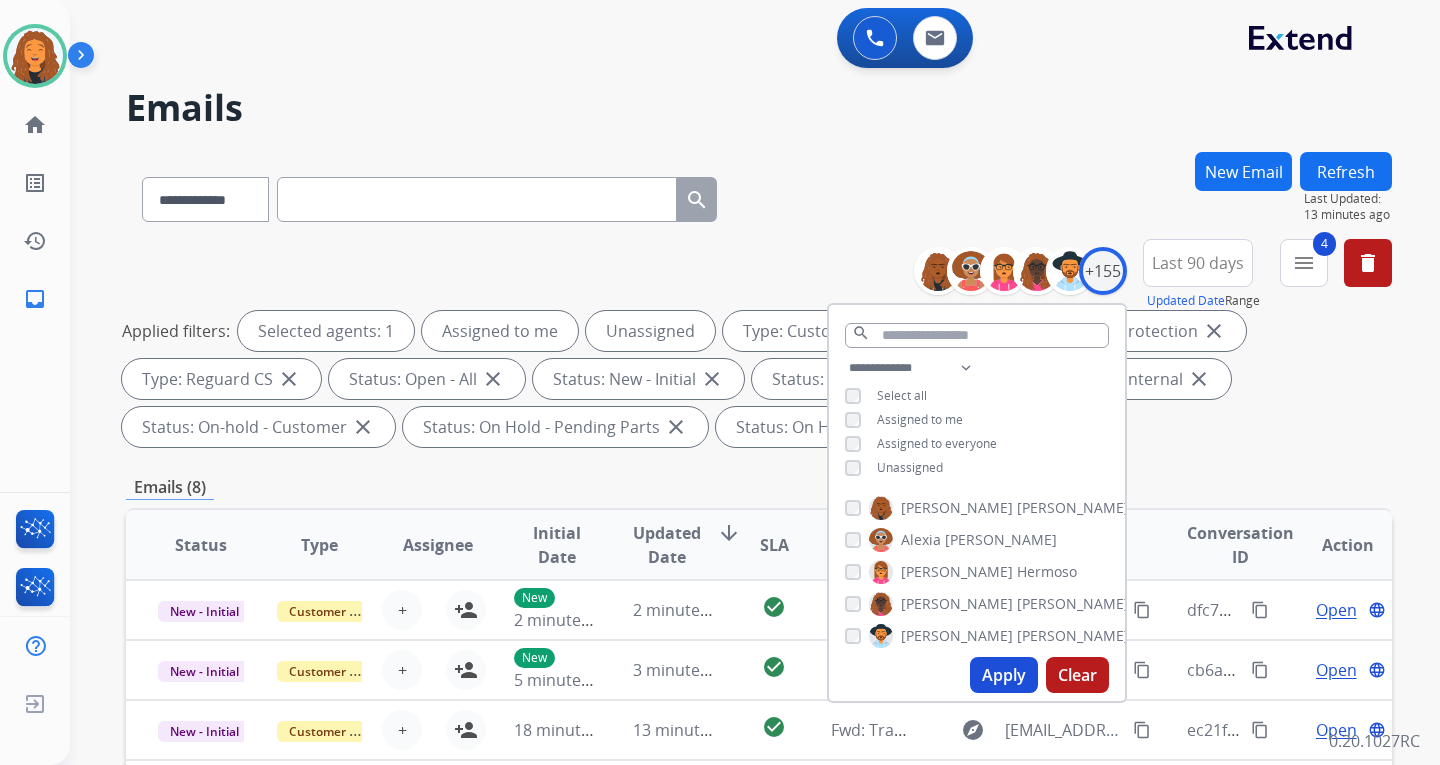 click on "Emails (8)" at bounding box center (759, 487) 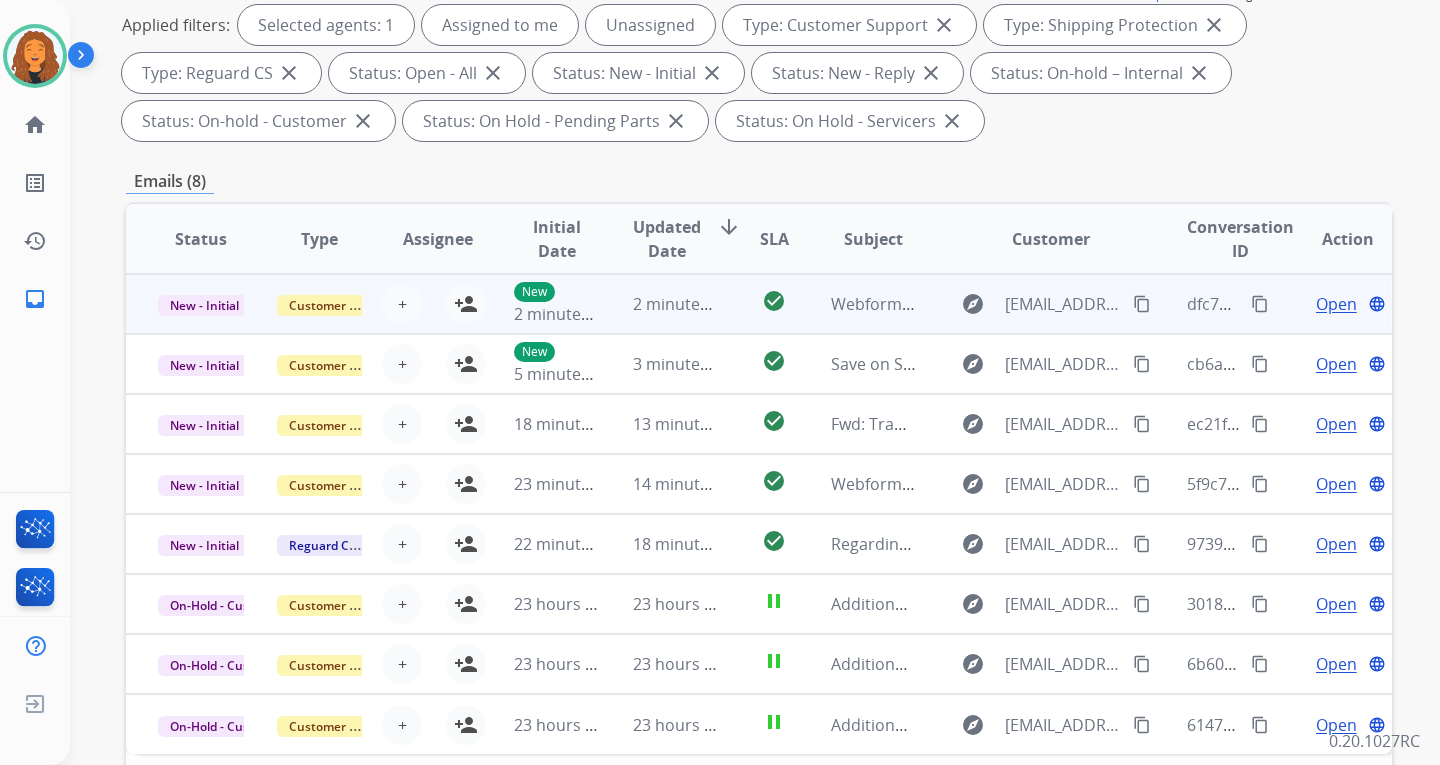 scroll, scrollTop: 400, scrollLeft: 0, axis: vertical 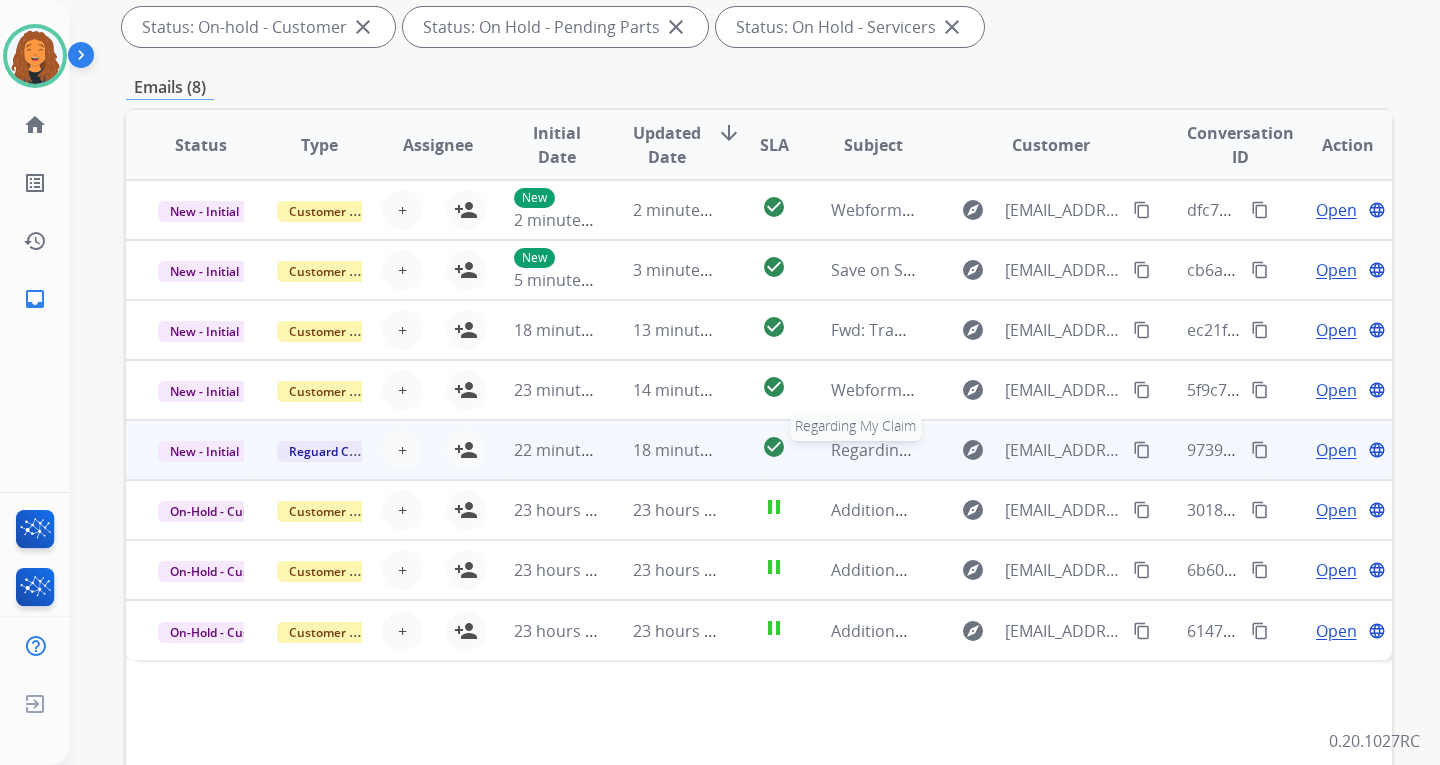 click on "Regarding My Claim" at bounding box center [905, 450] 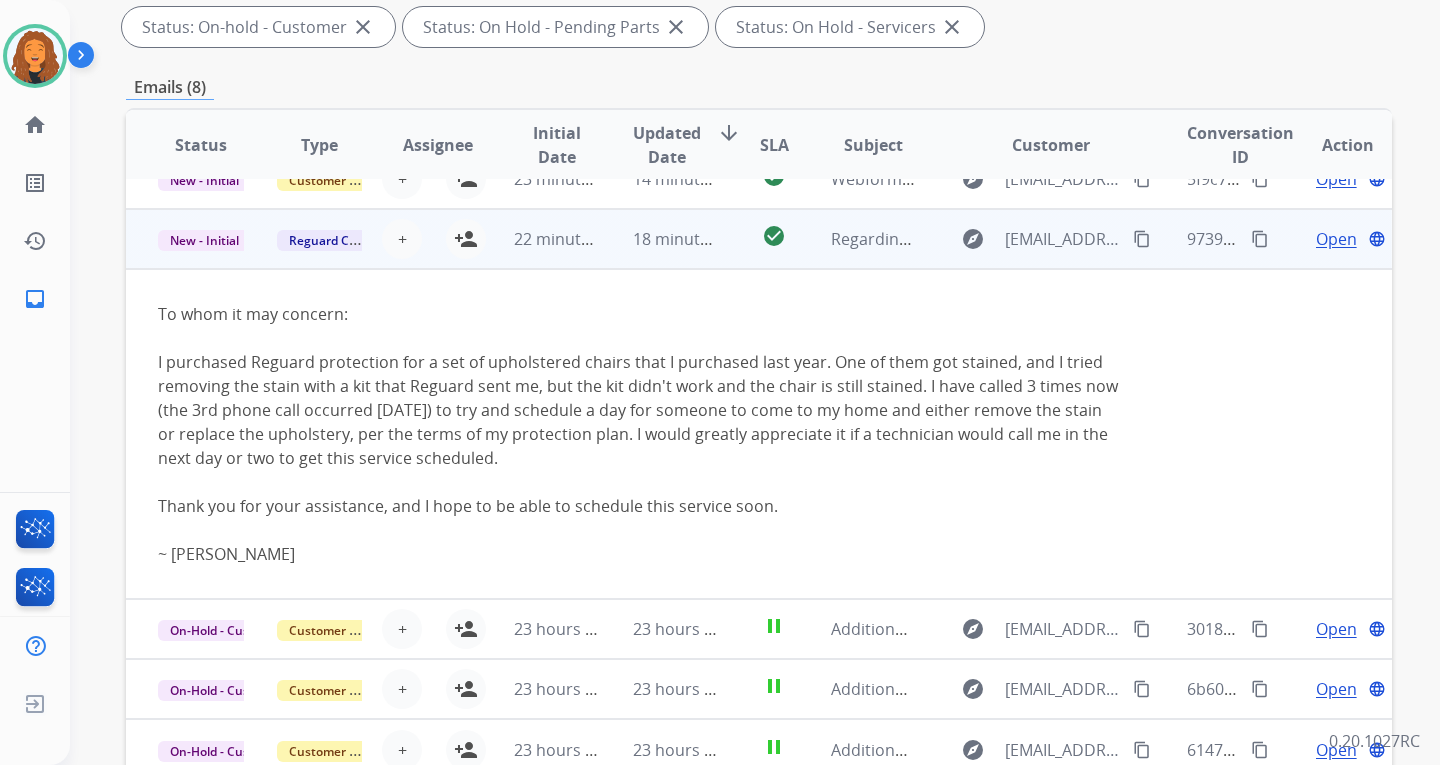 scroll, scrollTop: 212, scrollLeft: 0, axis: vertical 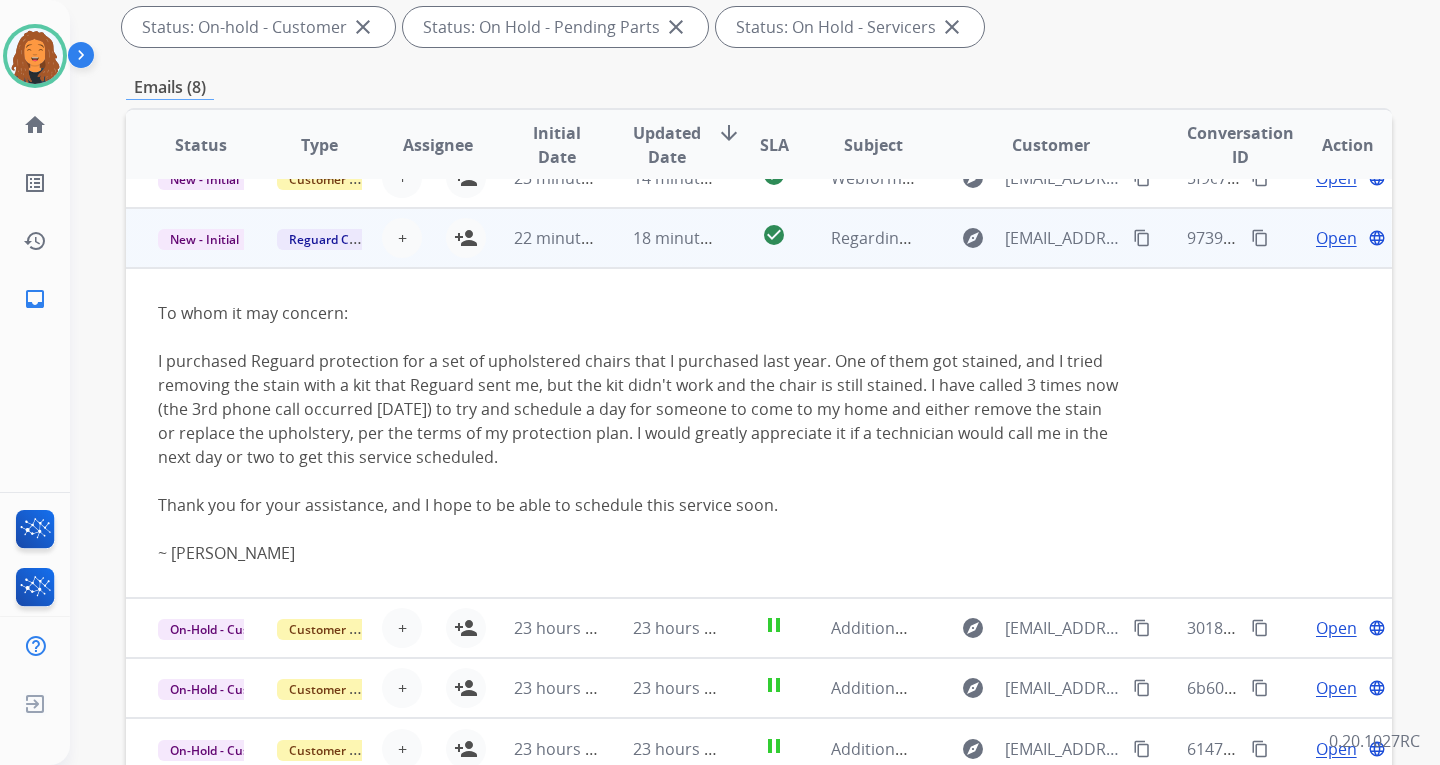 click on "Regarding My Claim" at bounding box center (905, 238) 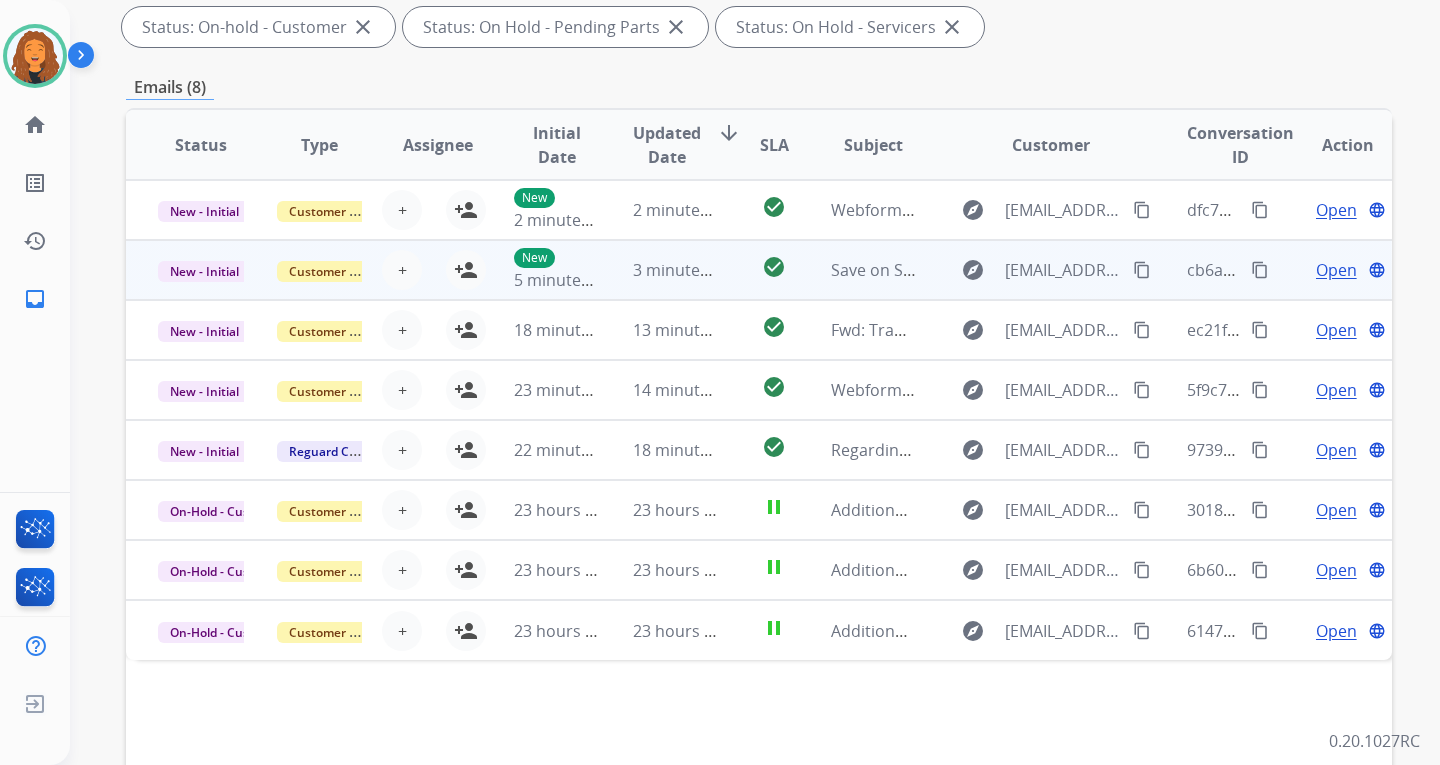 scroll, scrollTop: 0, scrollLeft: 0, axis: both 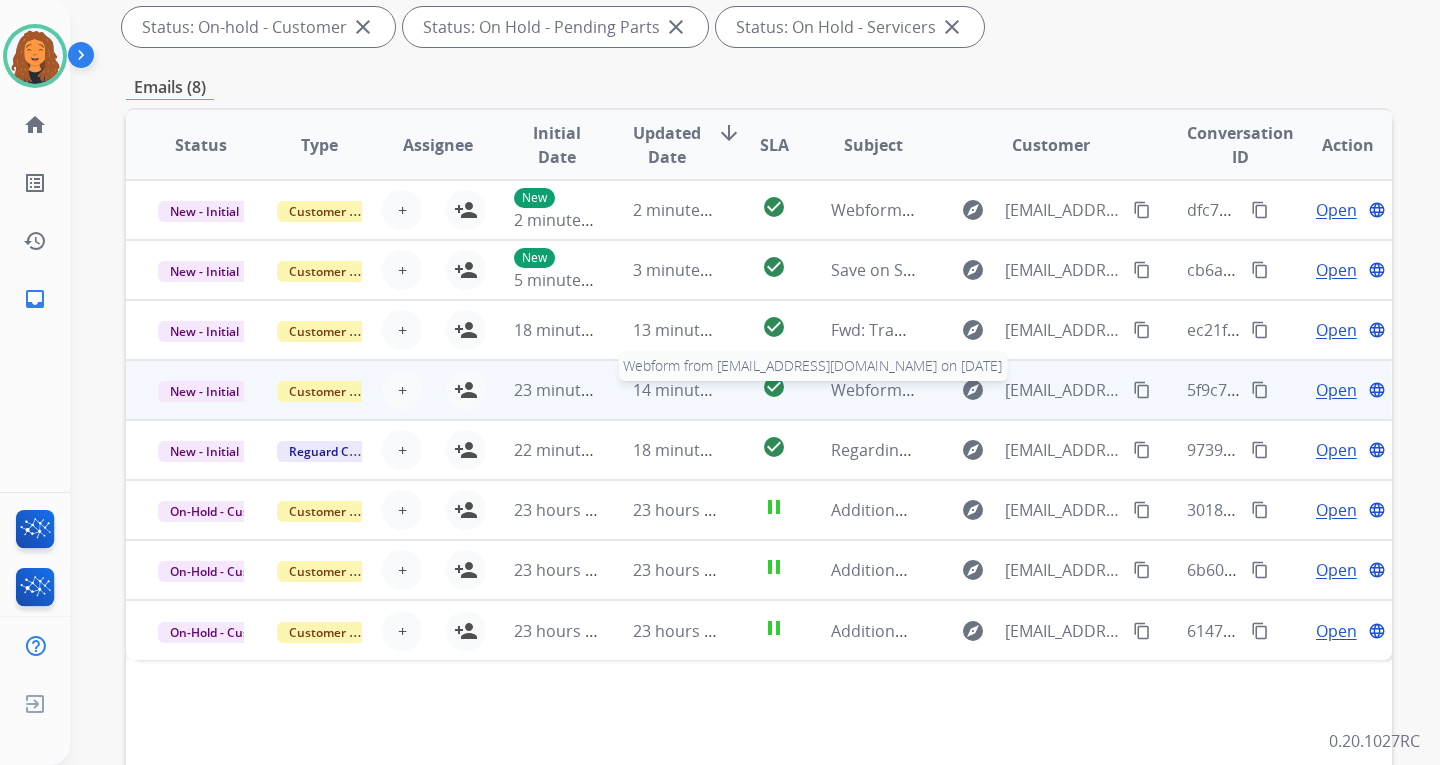 click on "Webform from [EMAIL_ADDRESS][DOMAIN_NAME] on [DATE]" at bounding box center (874, 390) 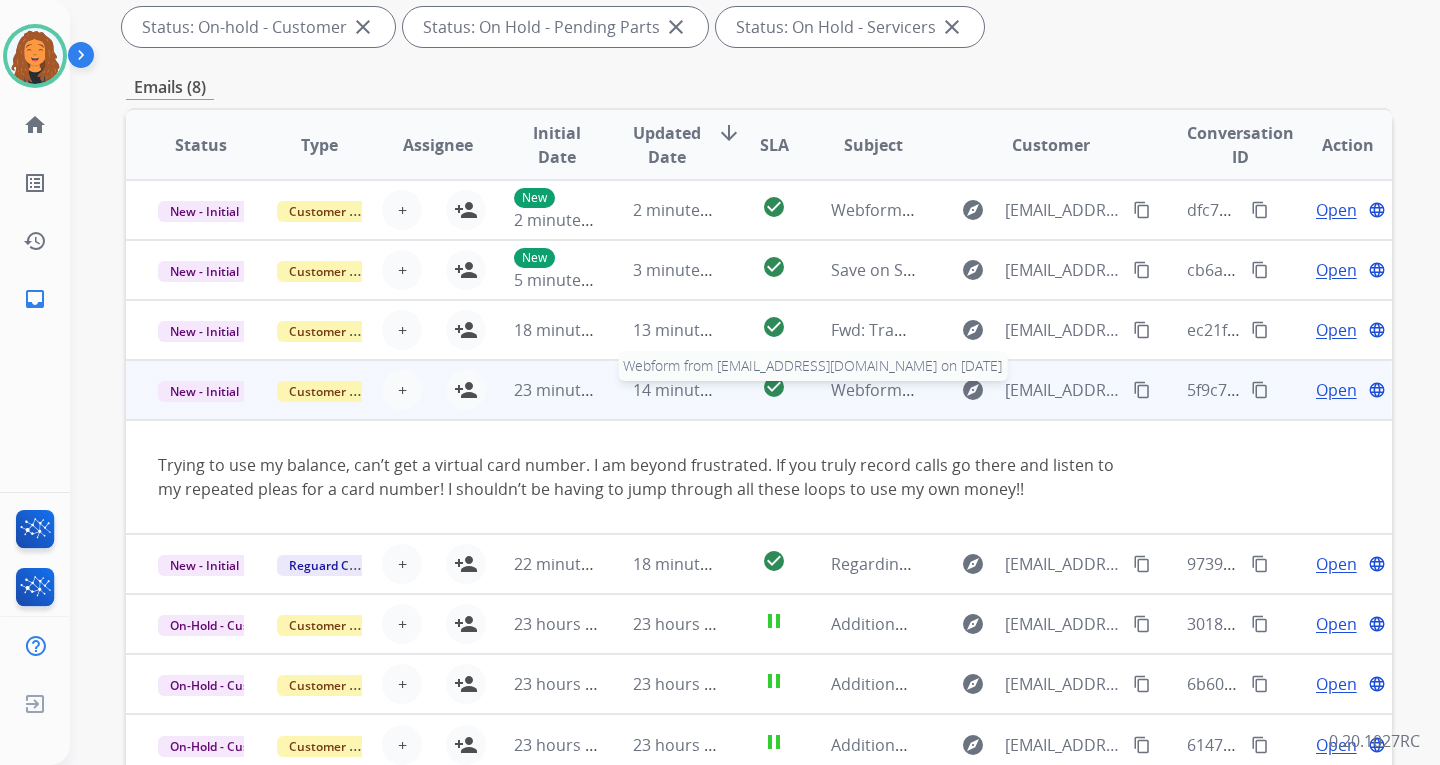 click on "Webform from [EMAIL_ADDRESS][DOMAIN_NAME] on [DATE]" at bounding box center (1057, 390) 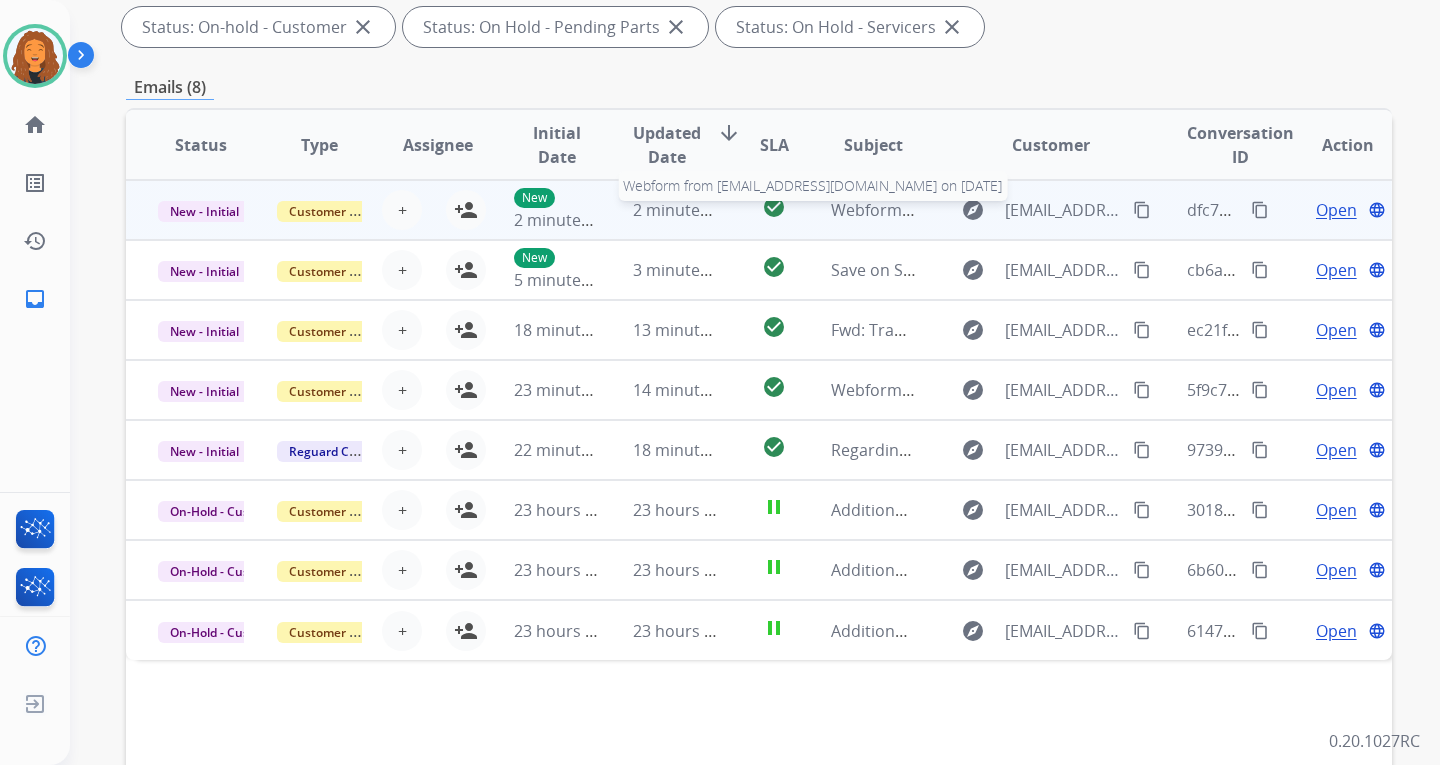 click on "Webform from [EMAIL_ADDRESS][DOMAIN_NAME] on [DATE]" at bounding box center (1057, 210) 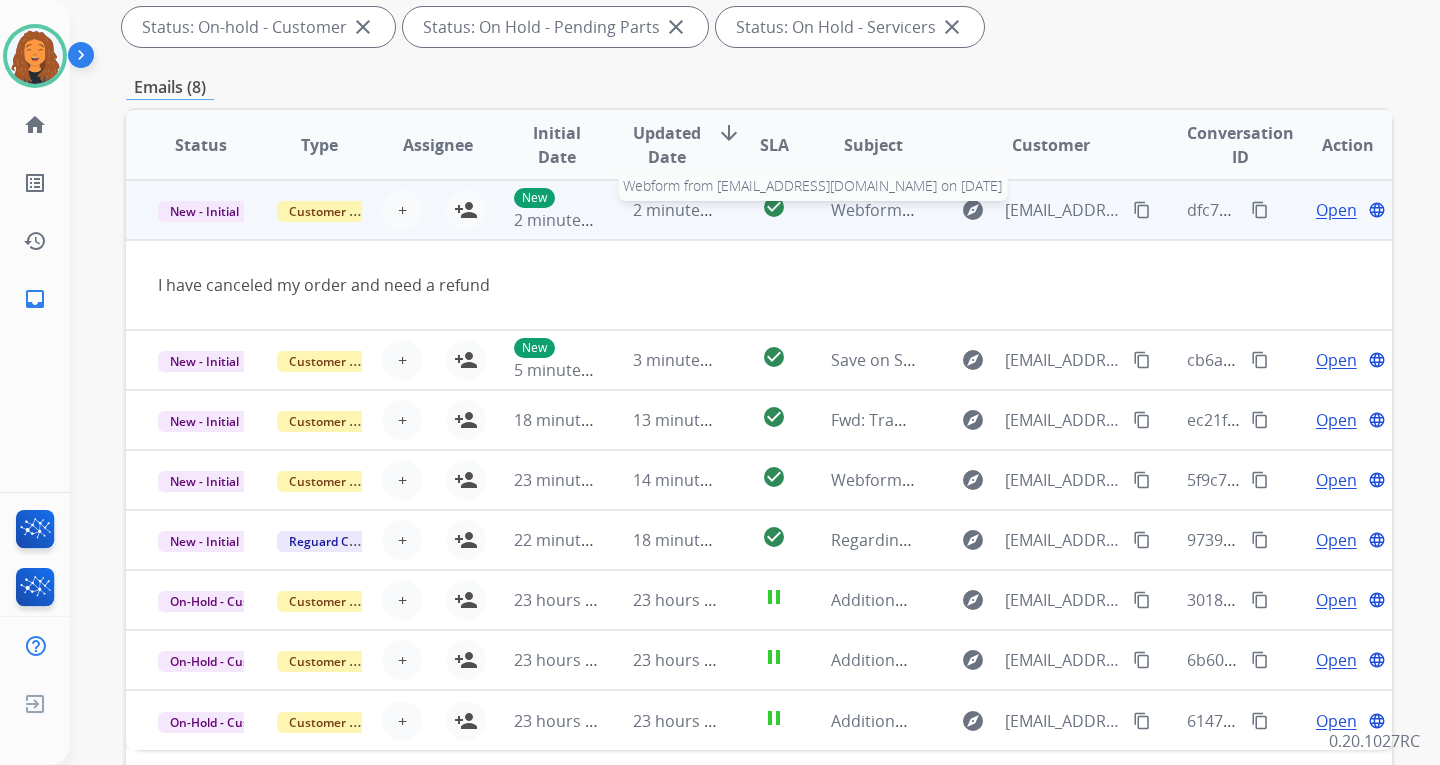 click on "Webform from [EMAIL_ADDRESS][DOMAIN_NAME] on [DATE]" at bounding box center [1057, 210] 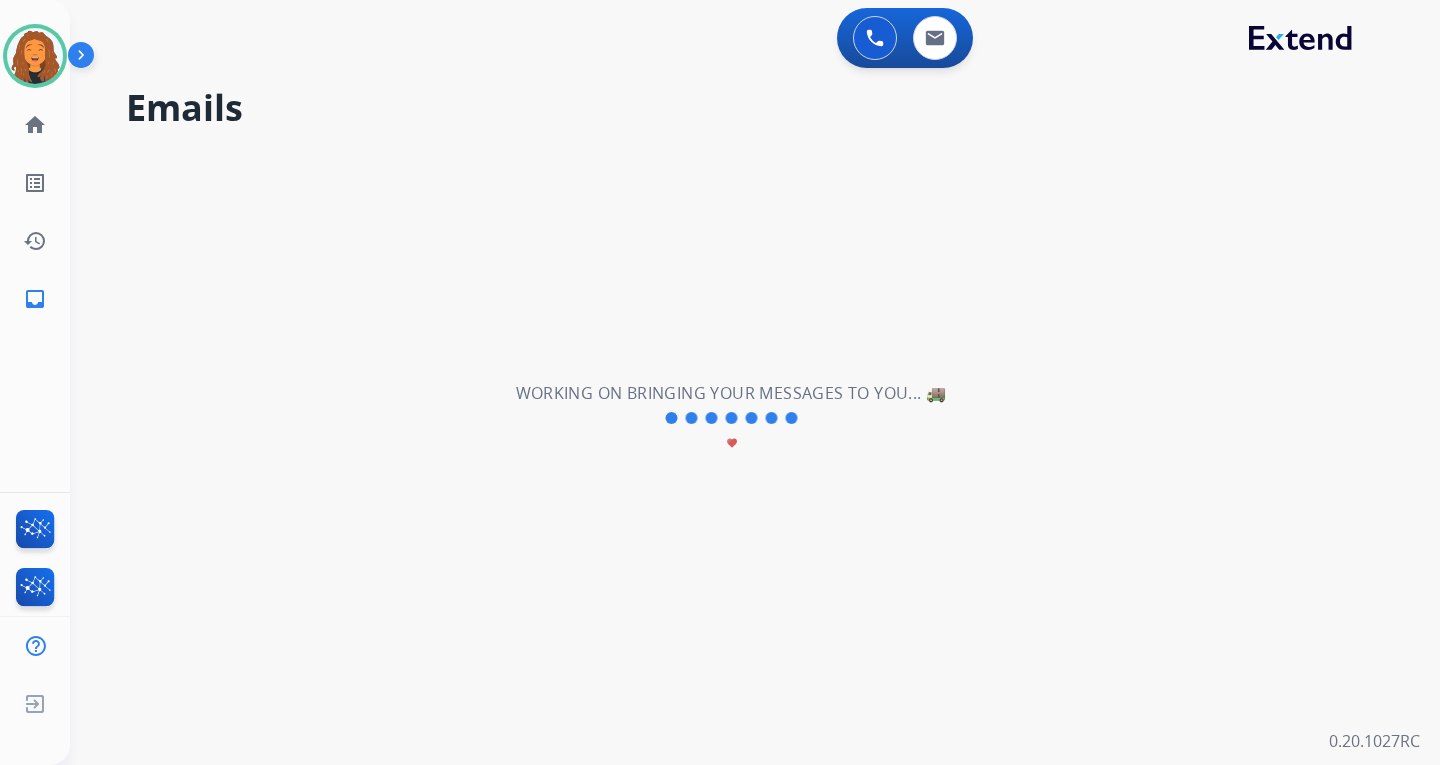 scroll, scrollTop: 0, scrollLeft: 0, axis: both 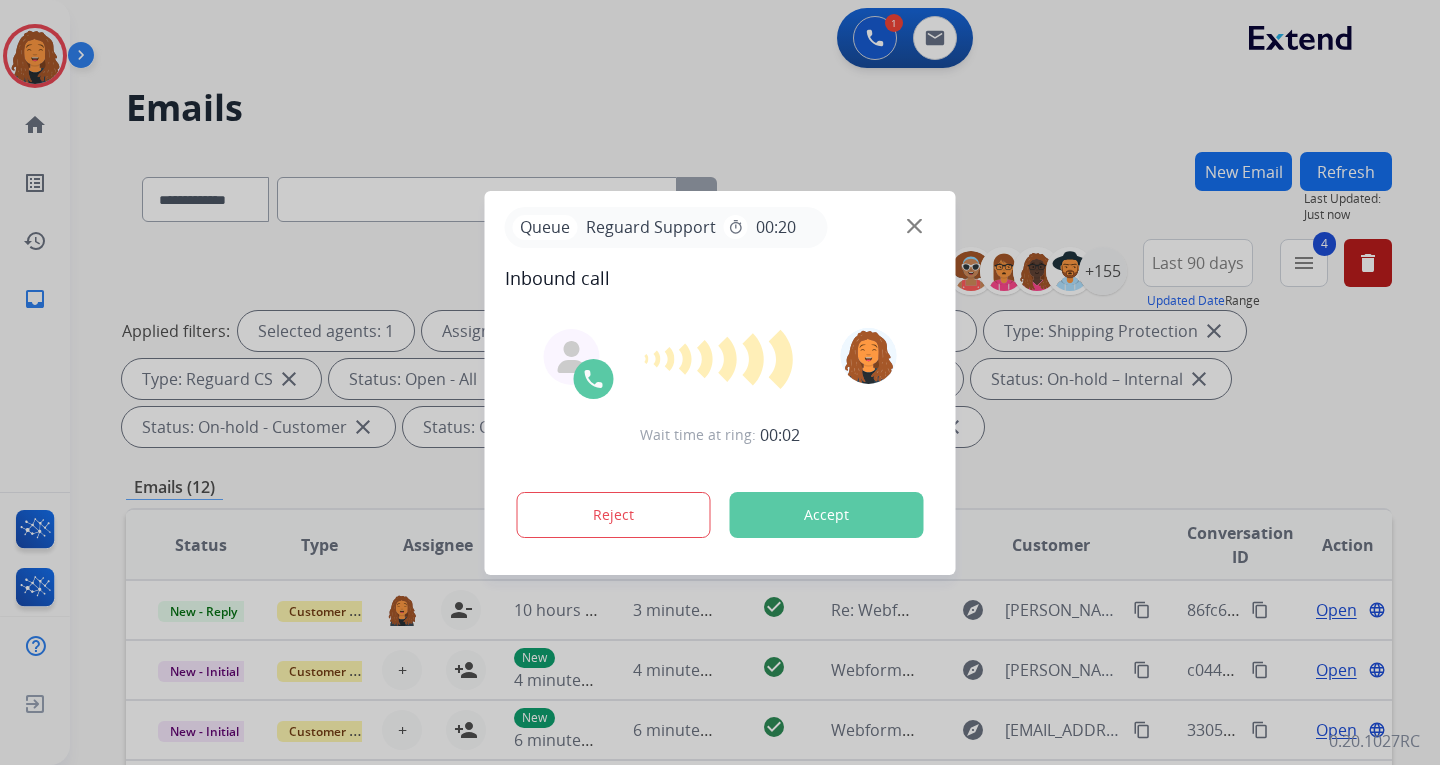 click at bounding box center [720, 382] 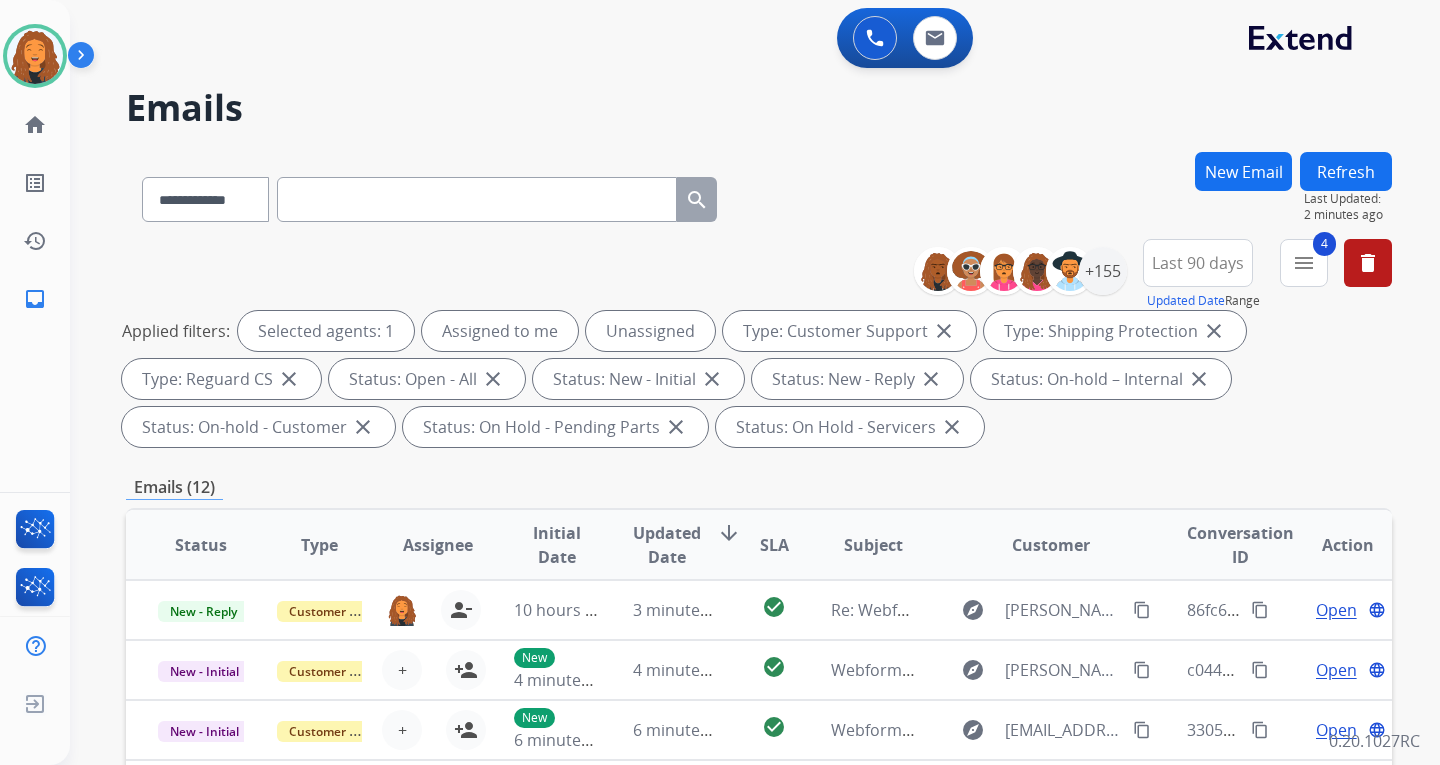 click on "Refresh" at bounding box center [1346, 171] 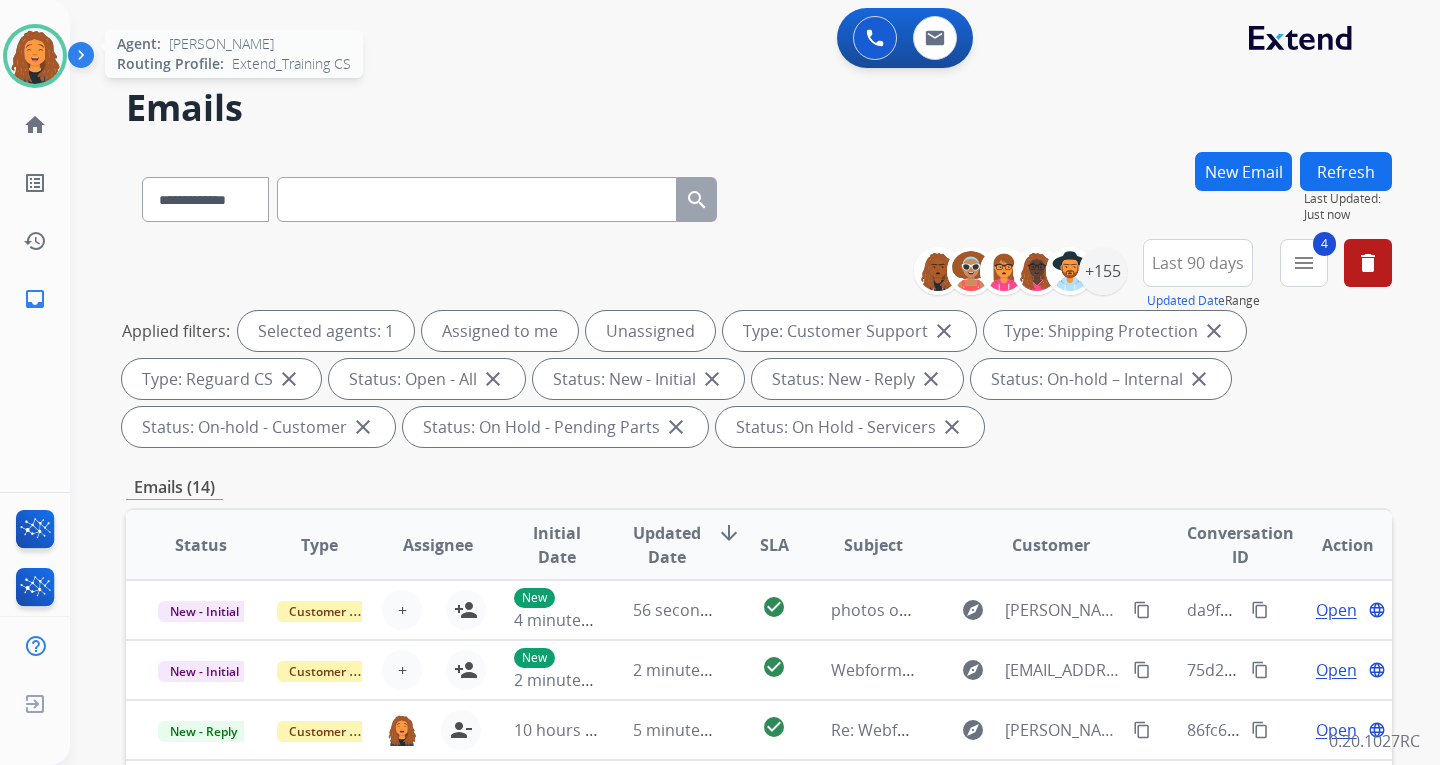 click at bounding box center (35, 56) 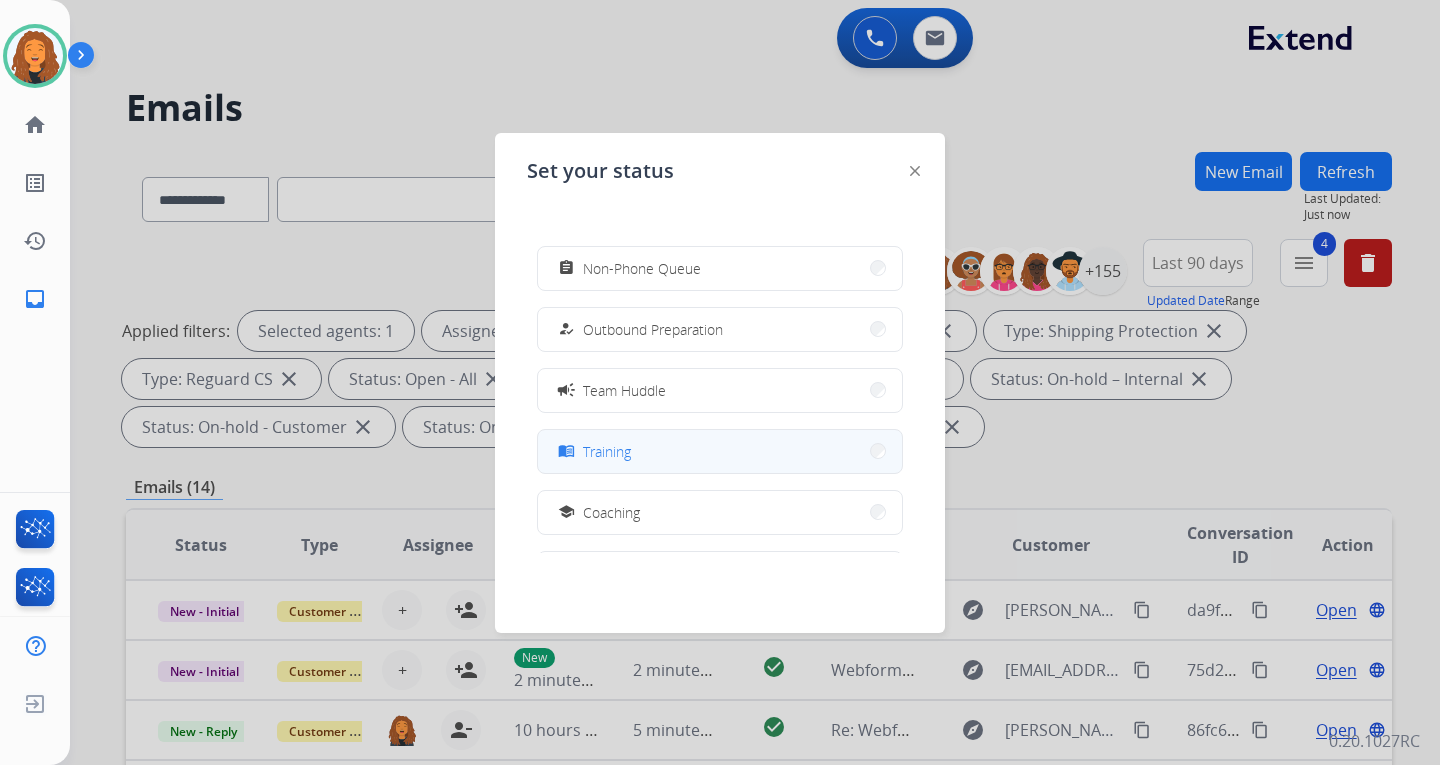 scroll, scrollTop: 200, scrollLeft: 0, axis: vertical 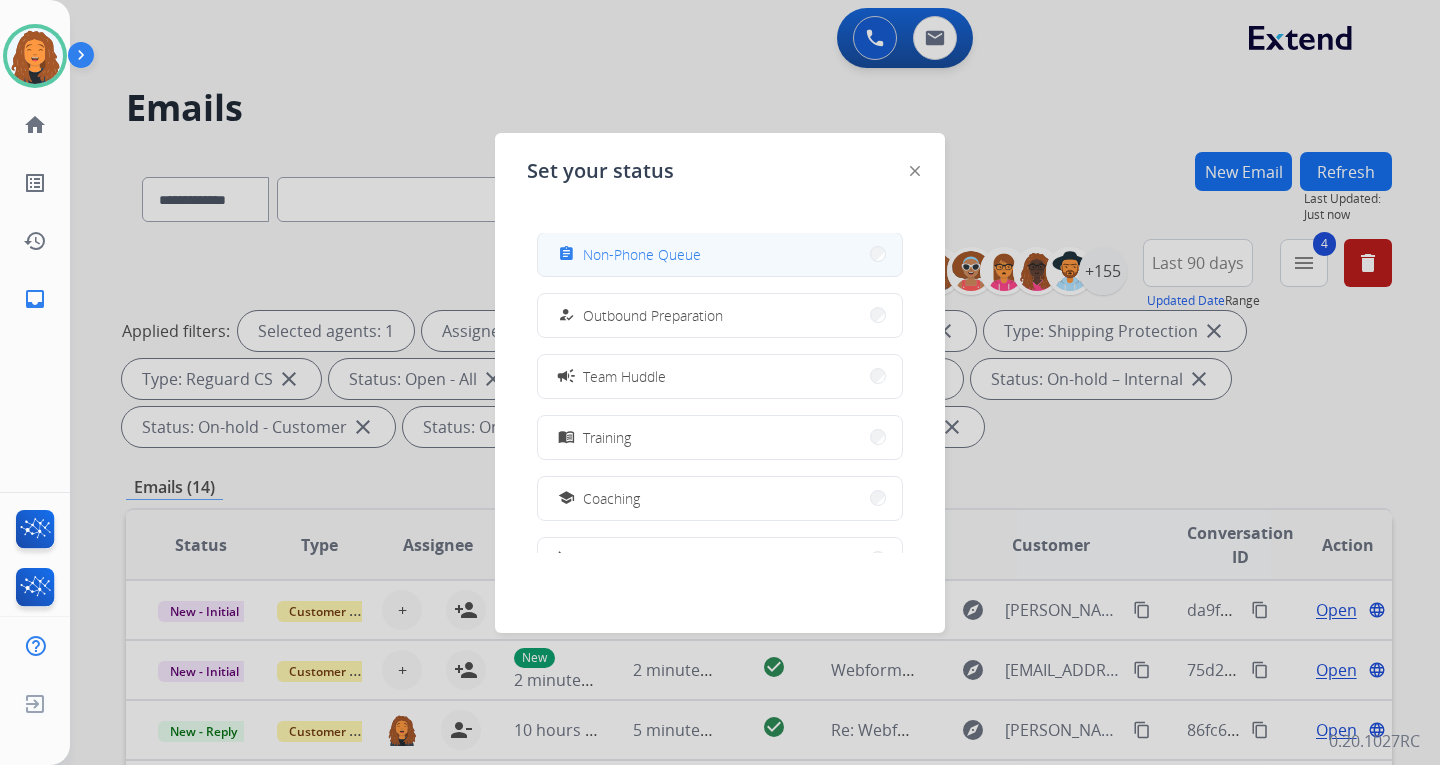 click on "assignment Non-Phone Queue" at bounding box center [627, 254] 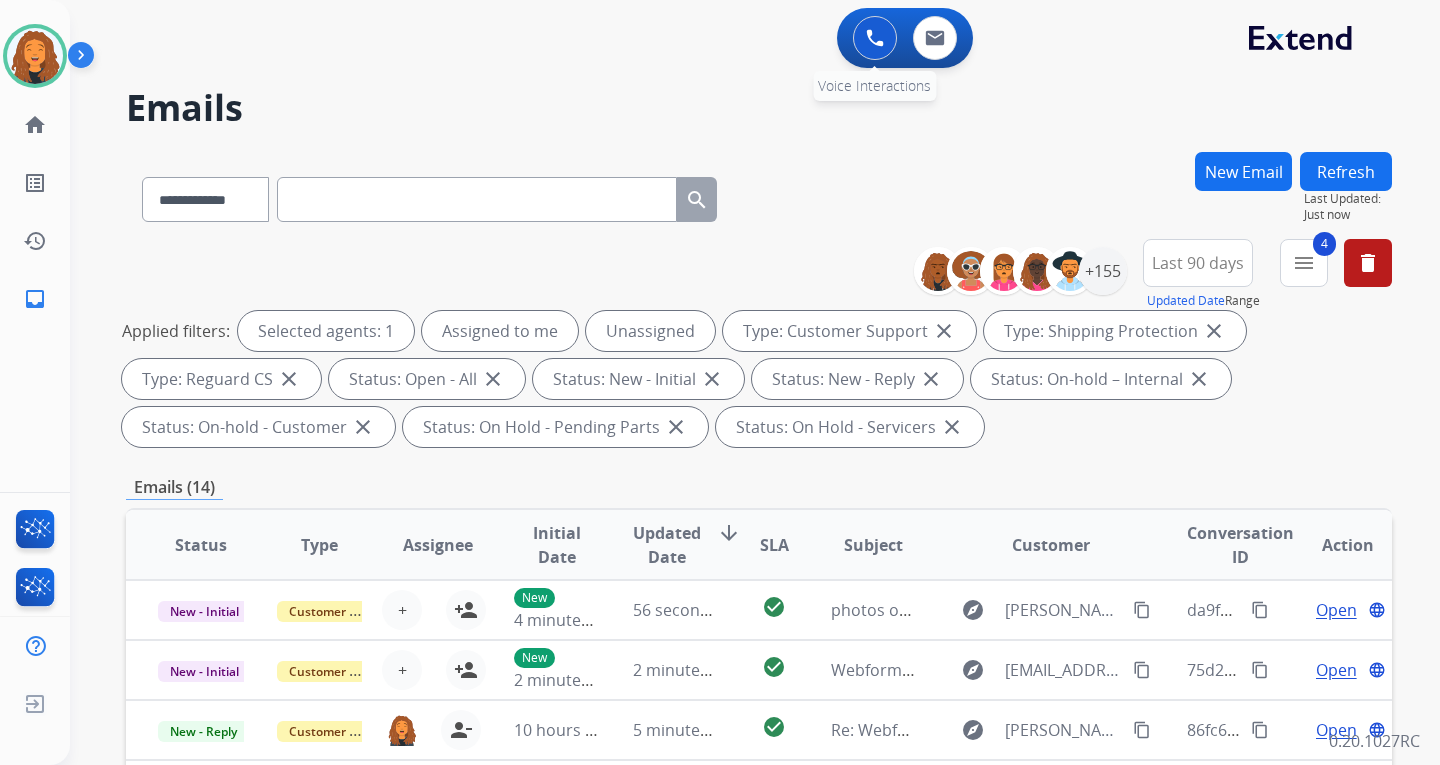 click at bounding box center [875, 38] 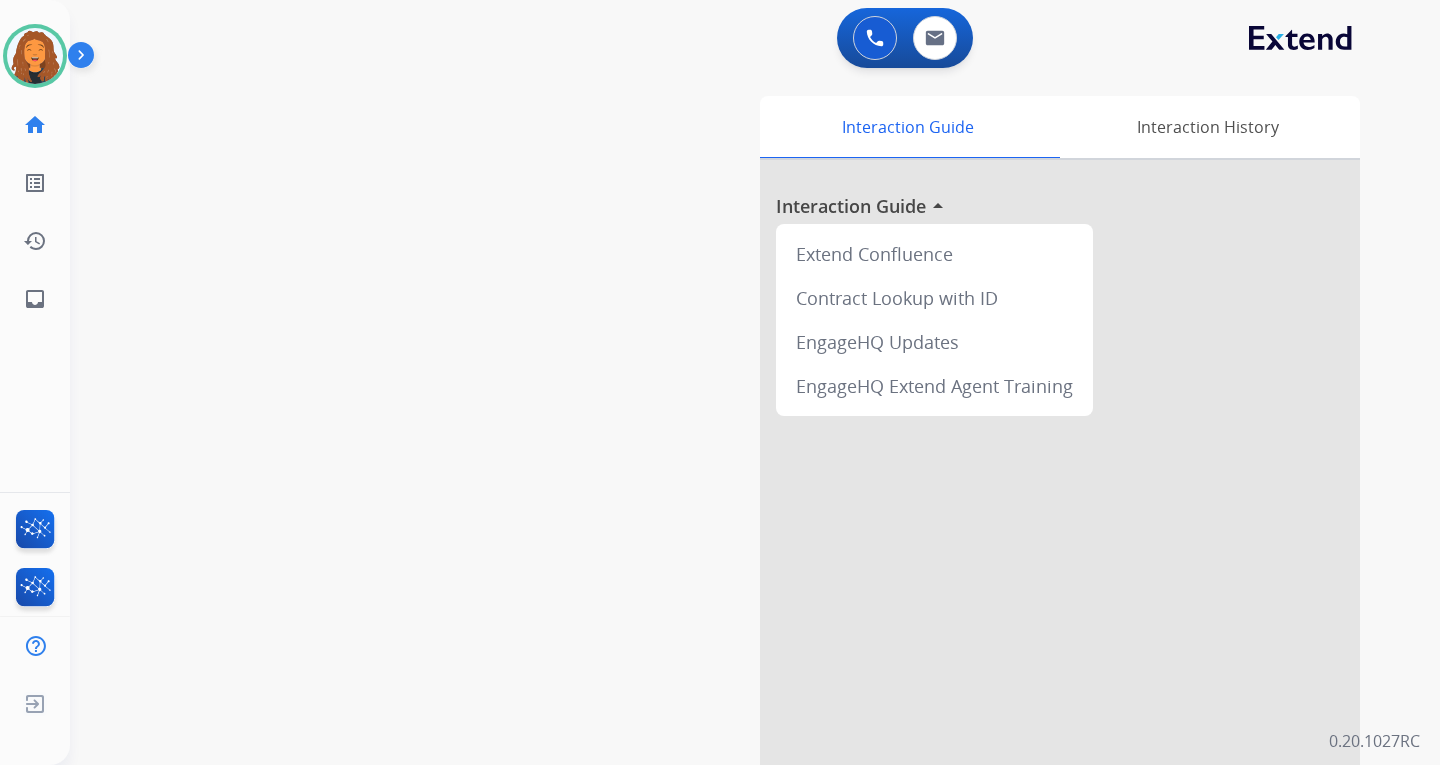 click at bounding box center (875, 38) 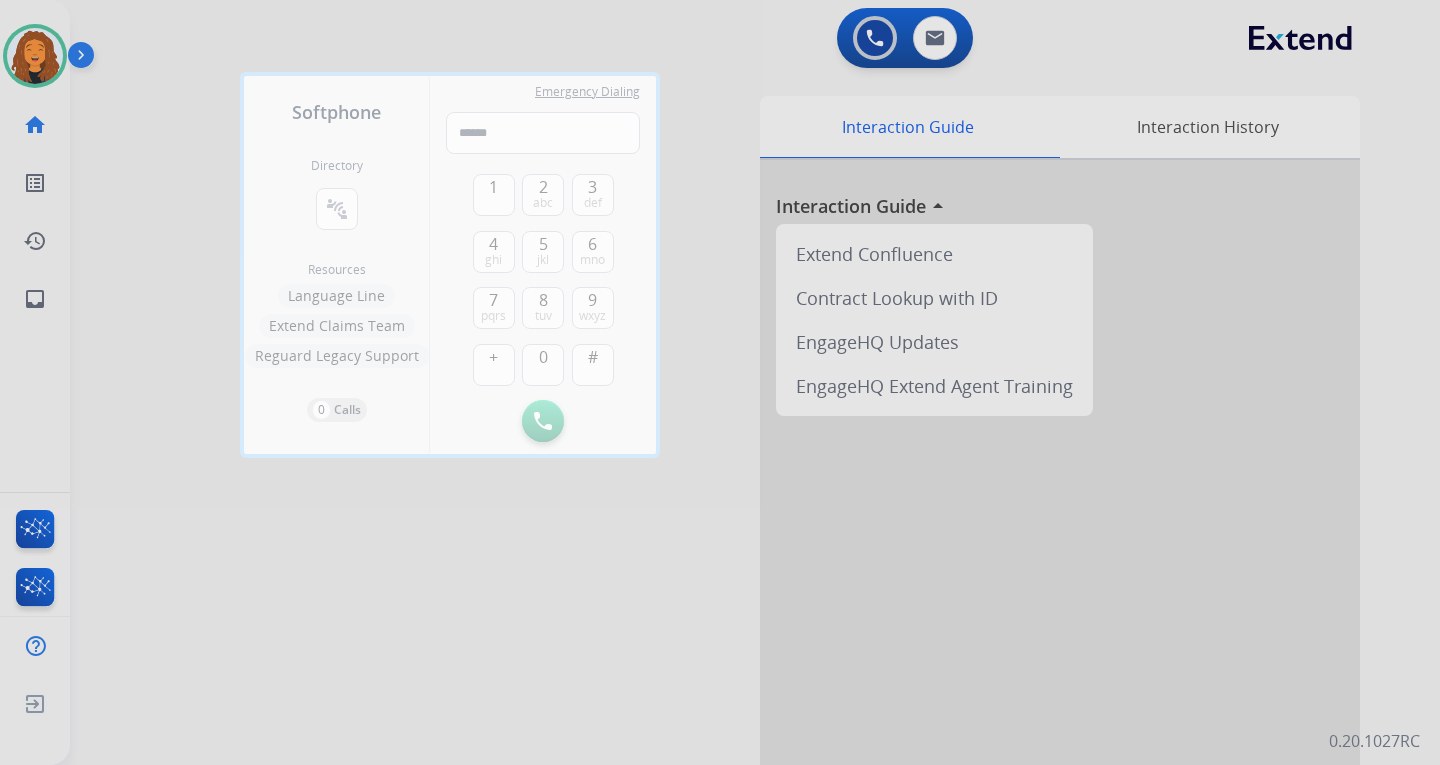 click at bounding box center (720, 382) 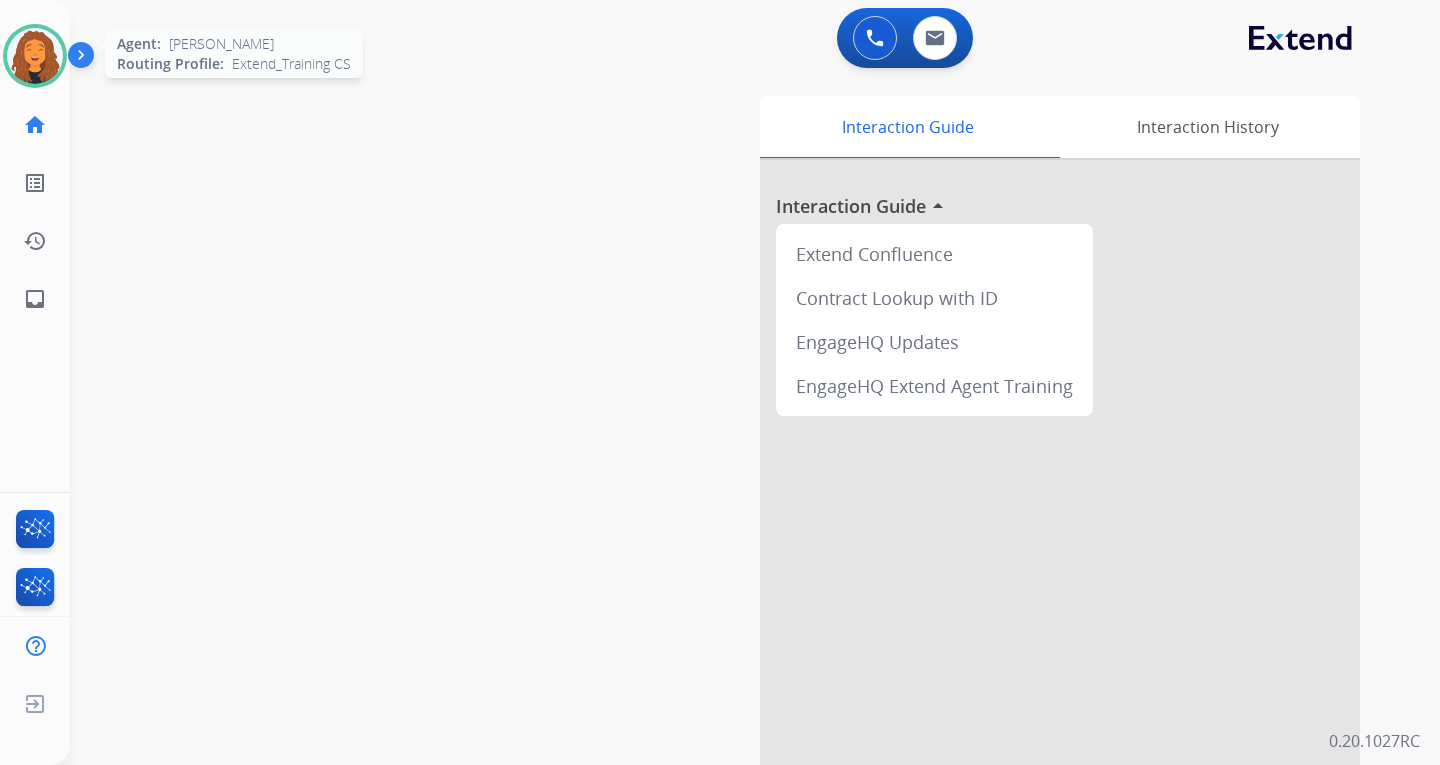 click at bounding box center (35, 56) 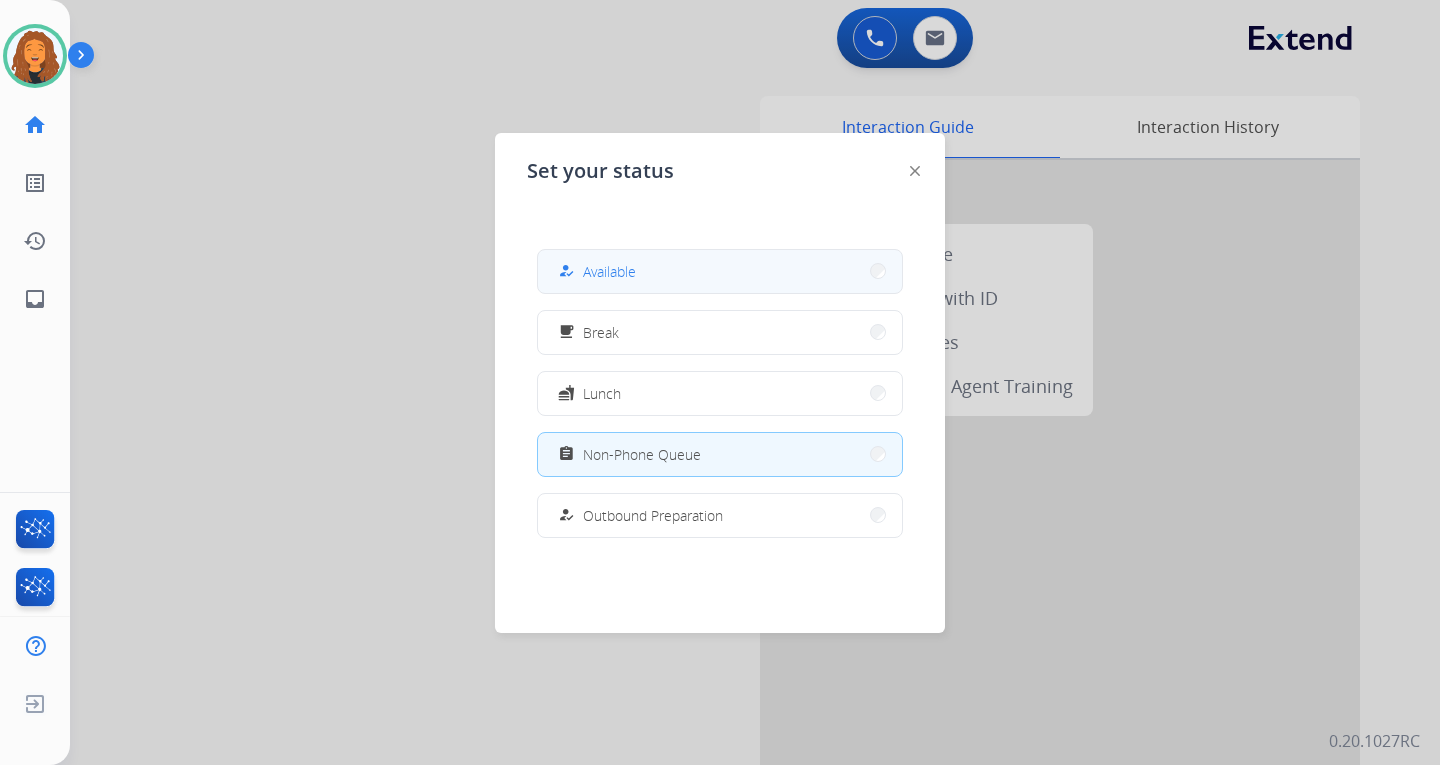 click on "how_to_reg Available" at bounding box center (720, 271) 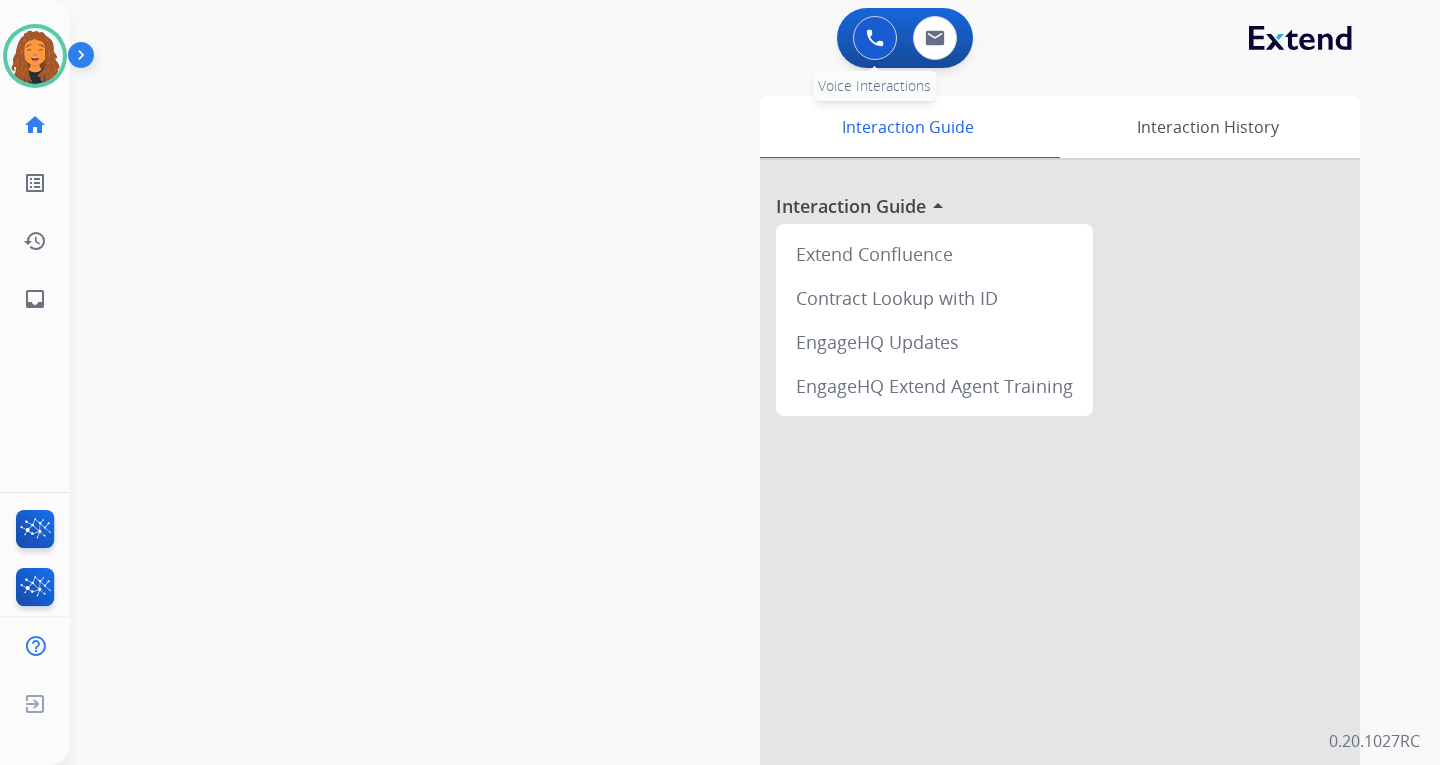 click at bounding box center (875, 38) 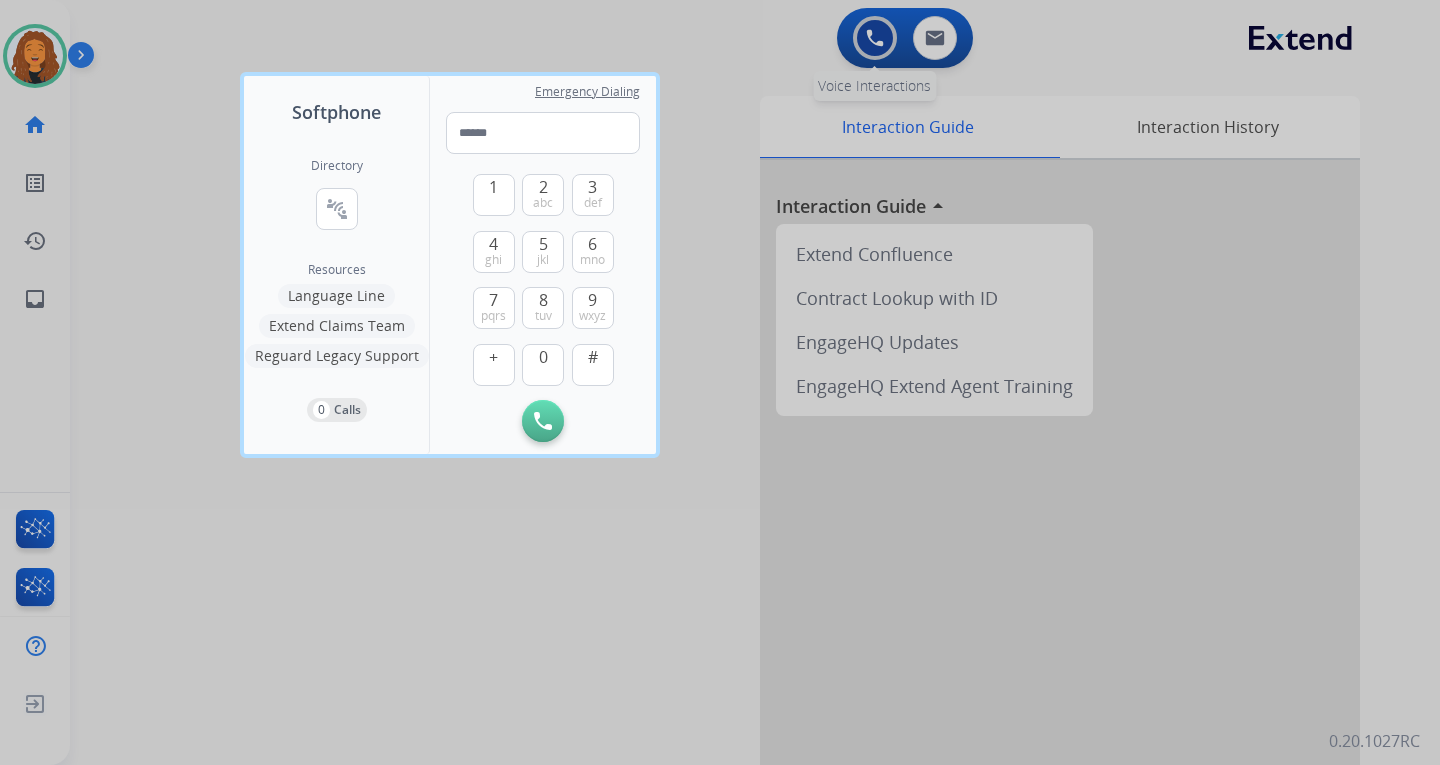 click at bounding box center [720, 382] 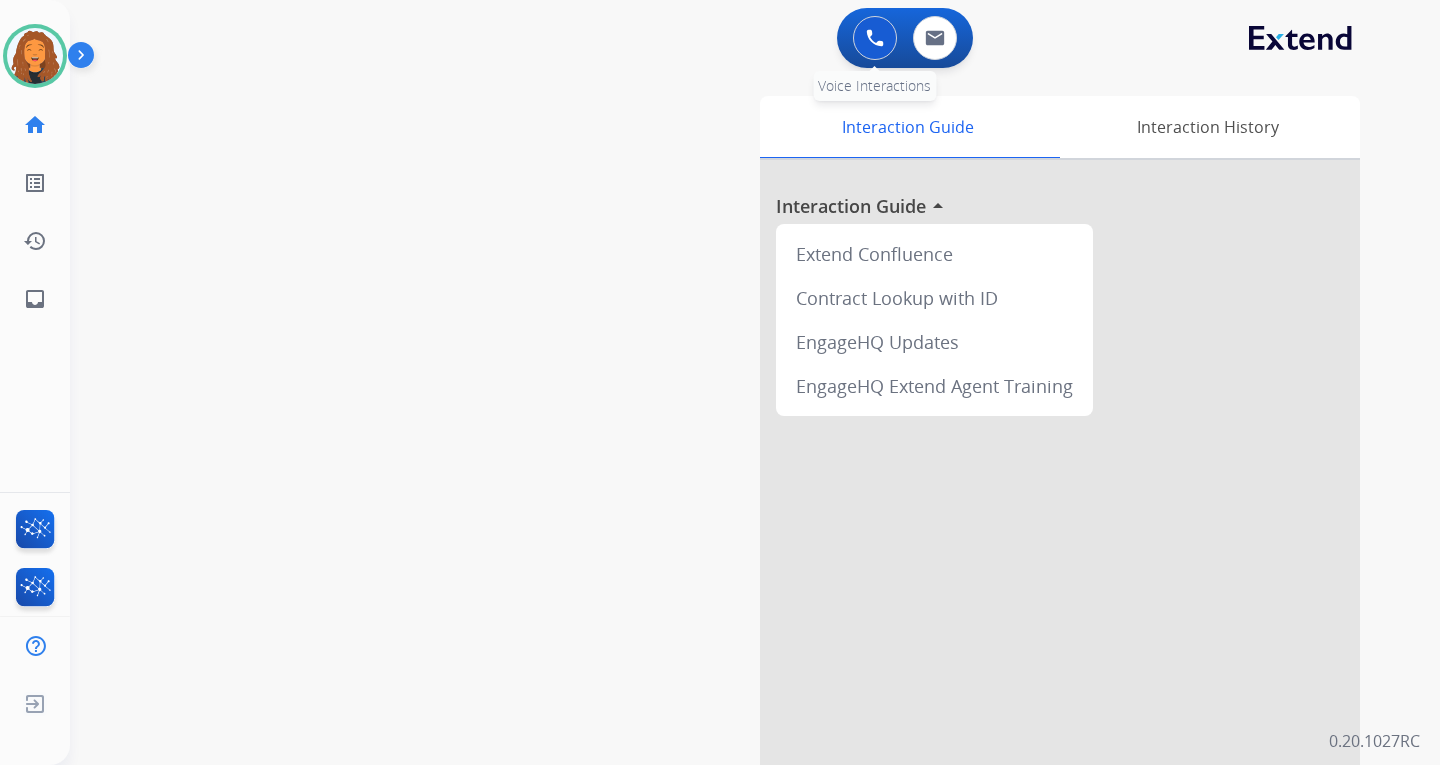 click at bounding box center (875, 38) 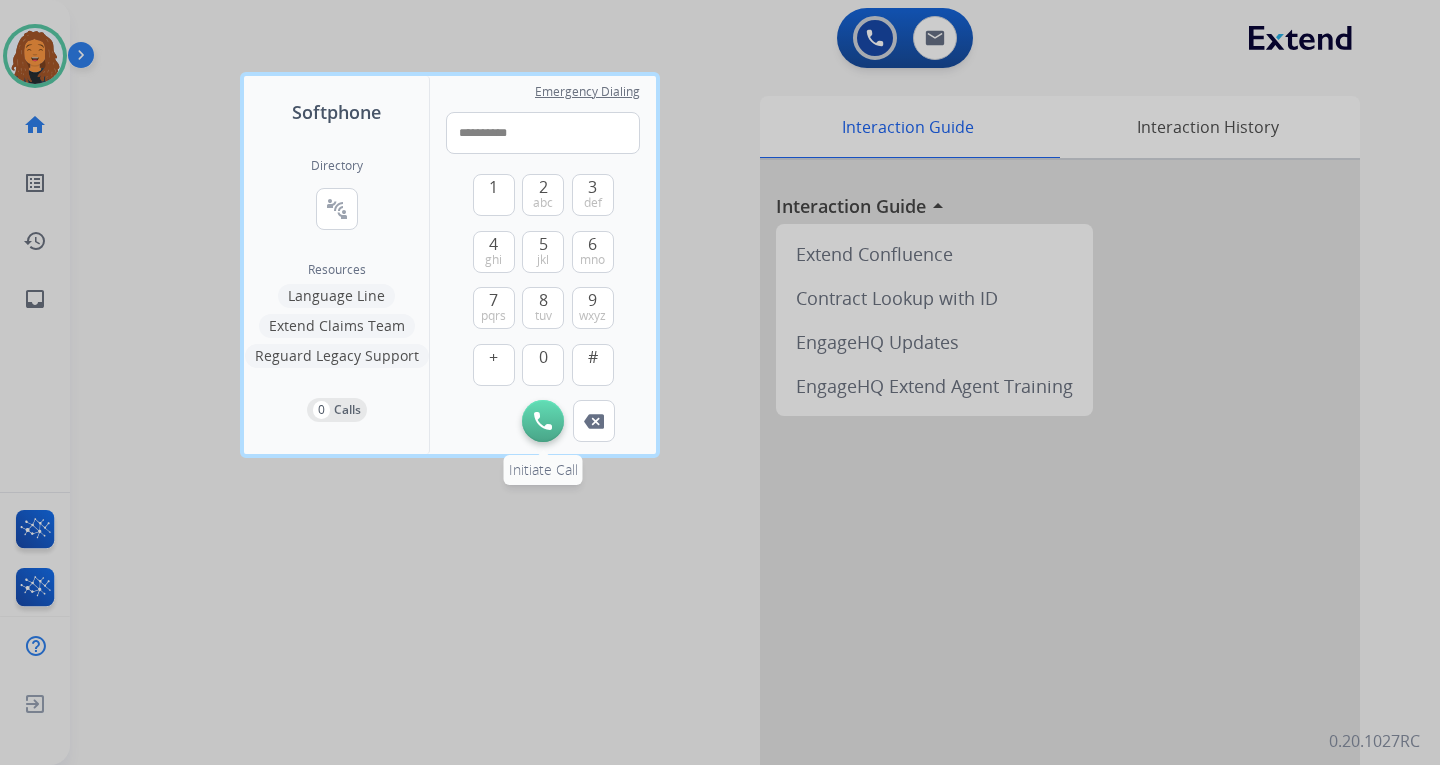 type on "**********" 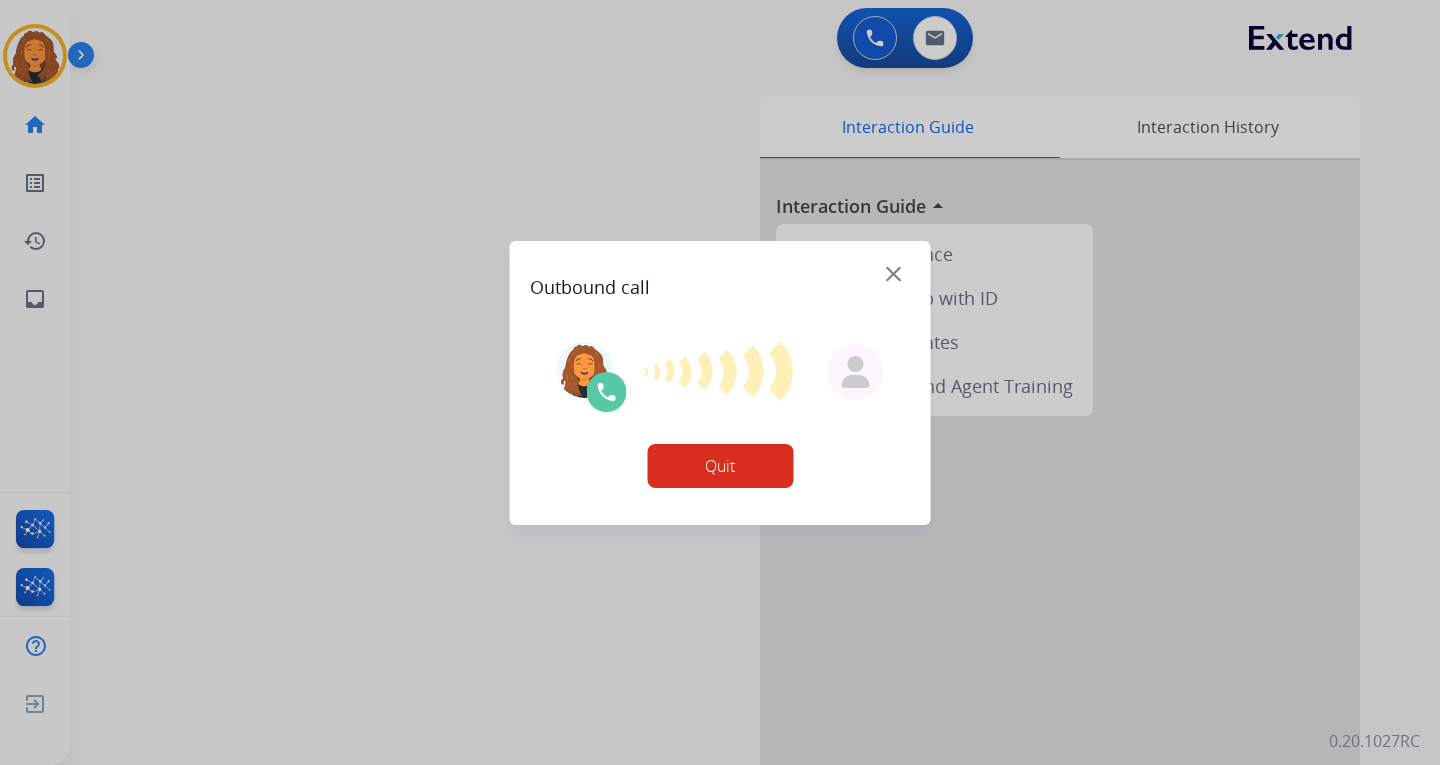 click on "Quit" at bounding box center [720, 466] 